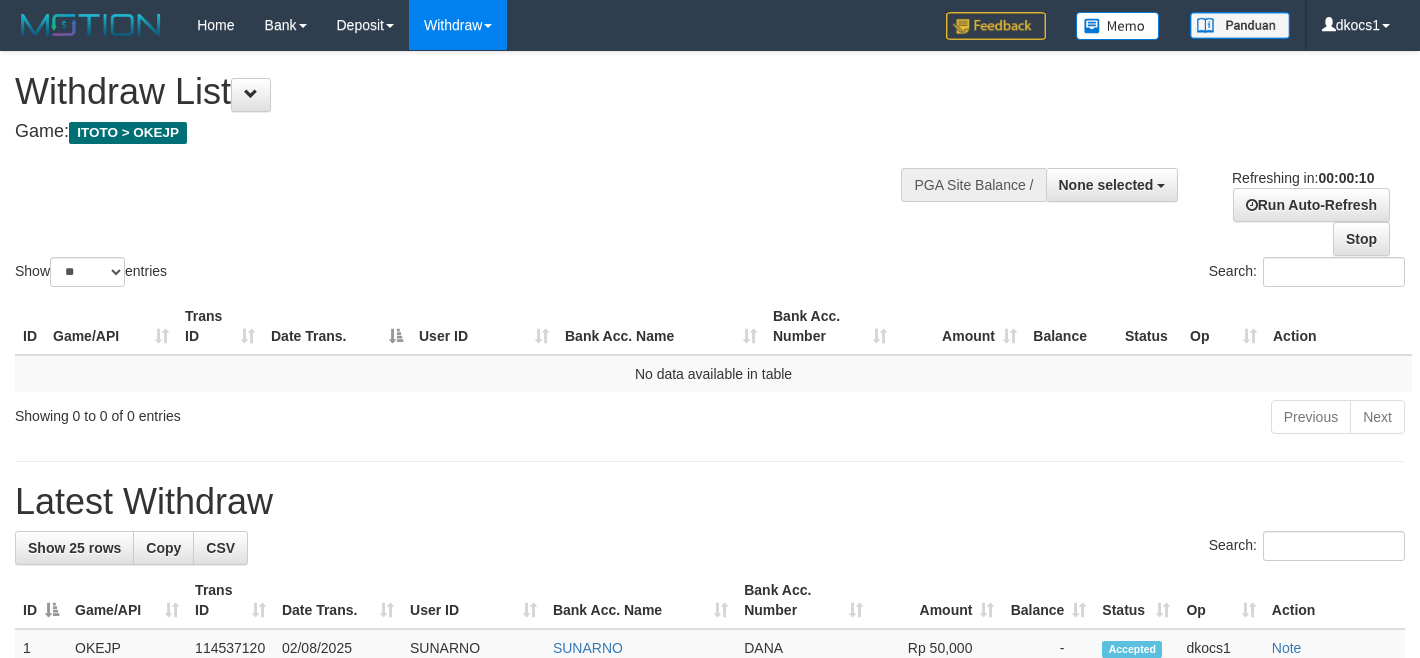 select 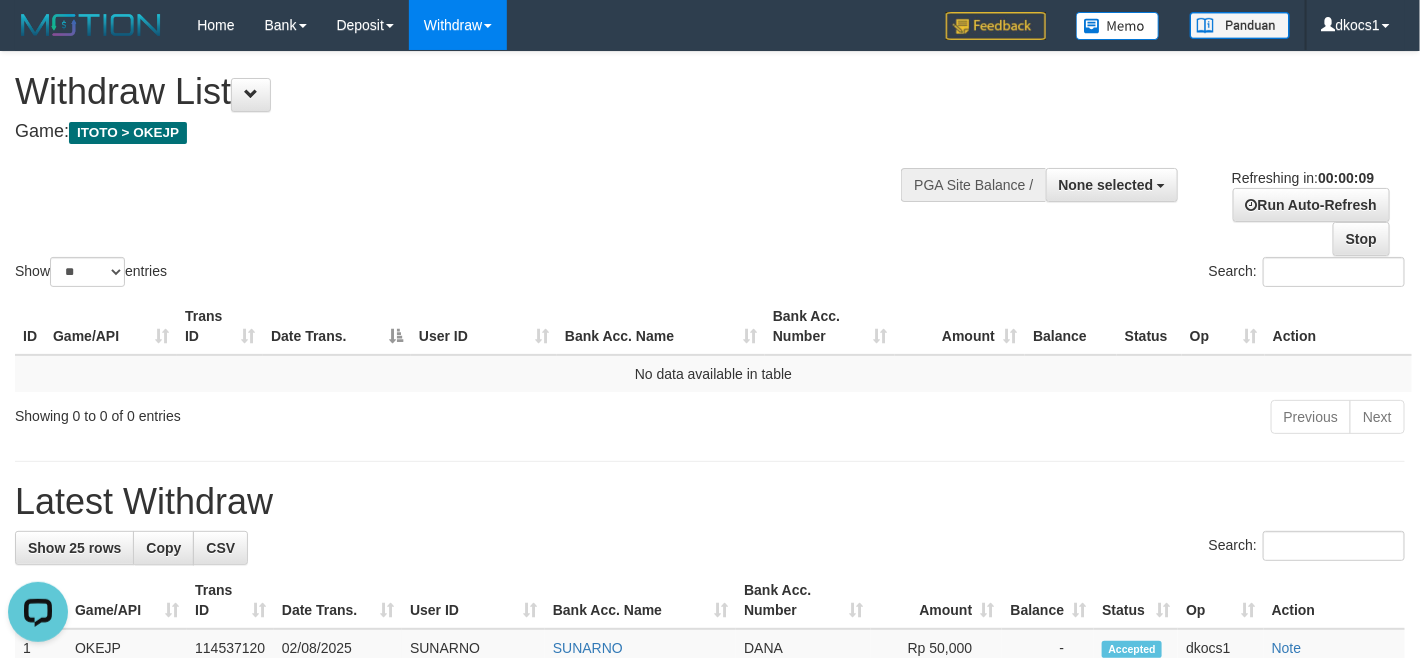 scroll, scrollTop: 0, scrollLeft: 0, axis: both 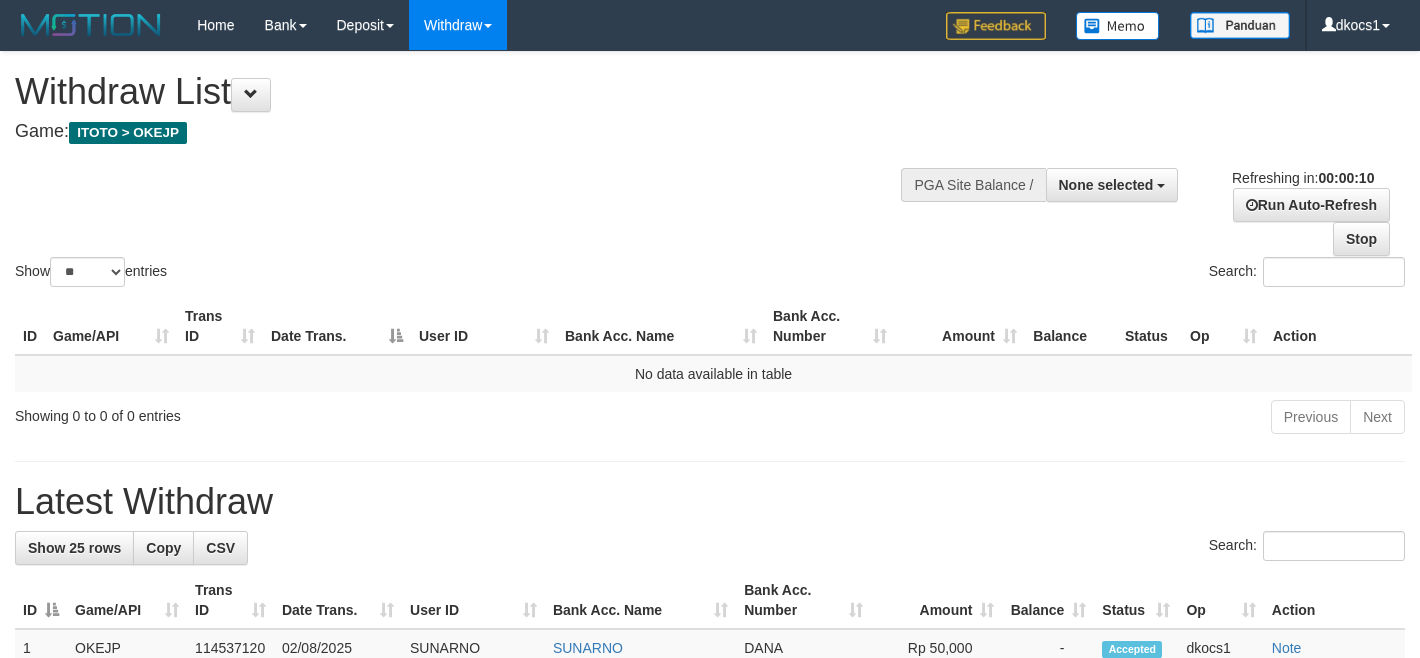 select 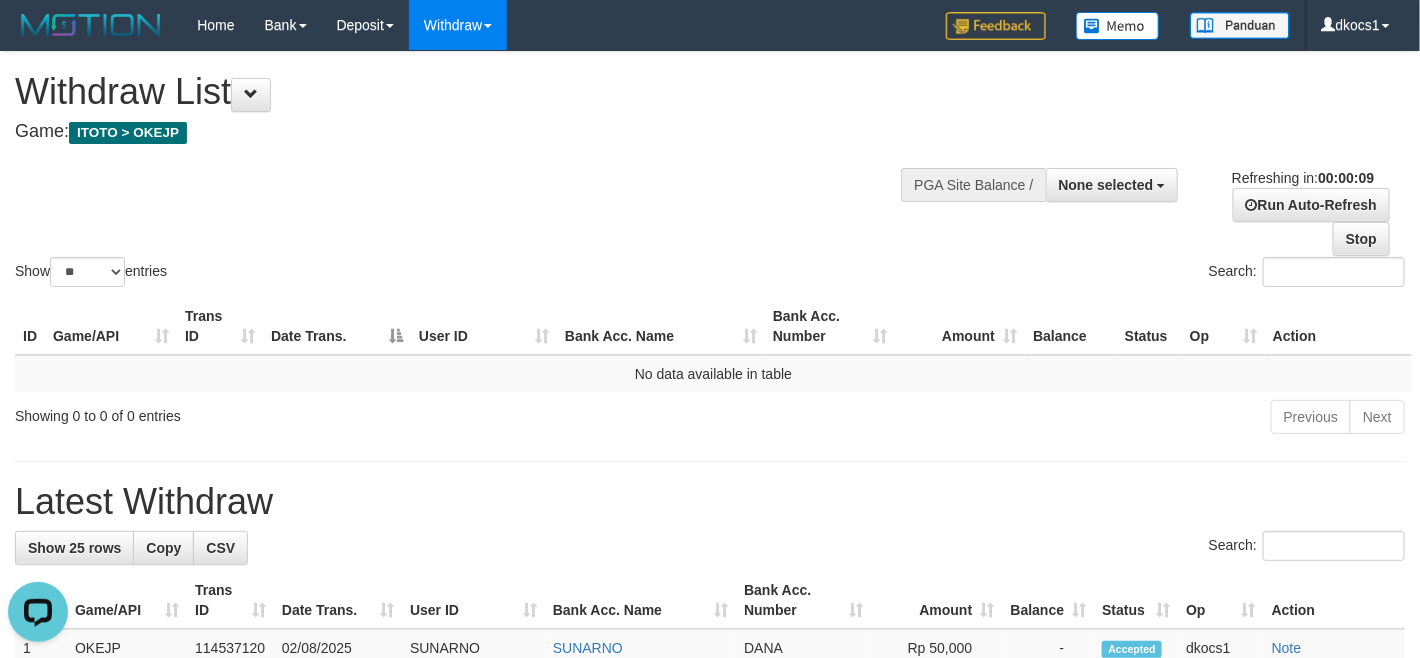 scroll, scrollTop: 0, scrollLeft: 0, axis: both 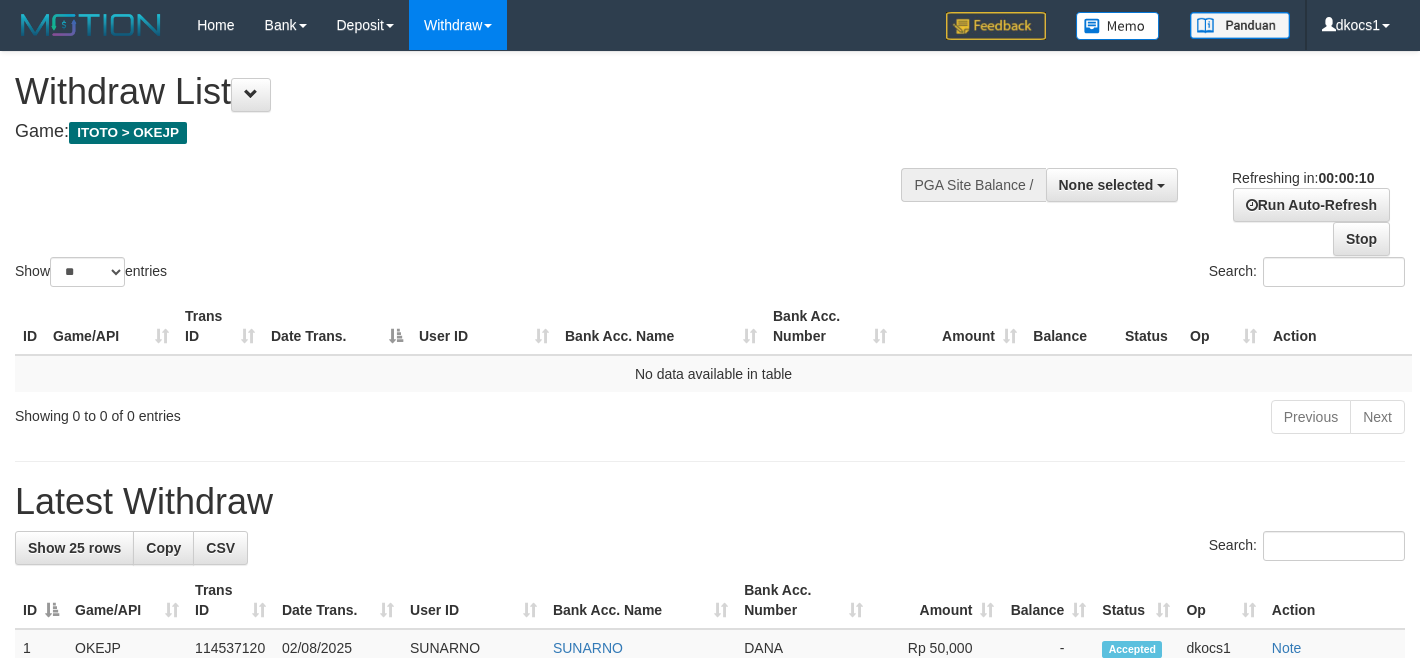 select 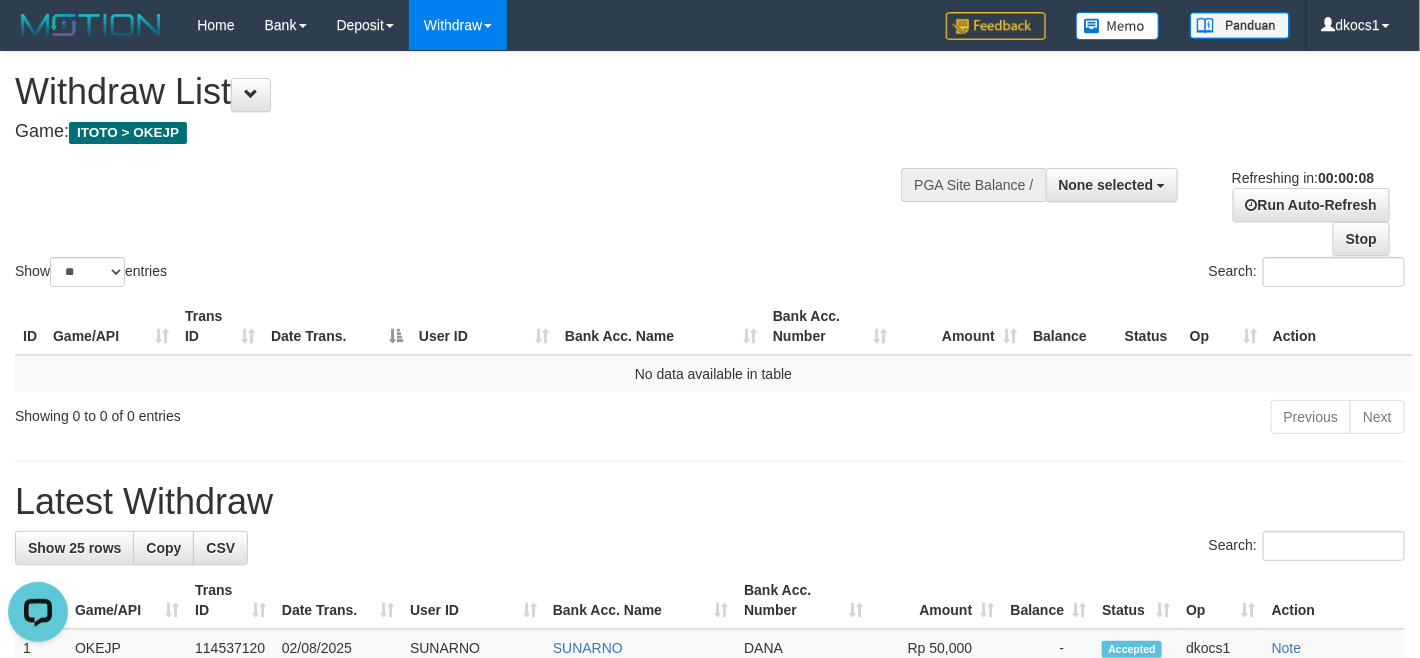 scroll, scrollTop: 0, scrollLeft: 0, axis: both 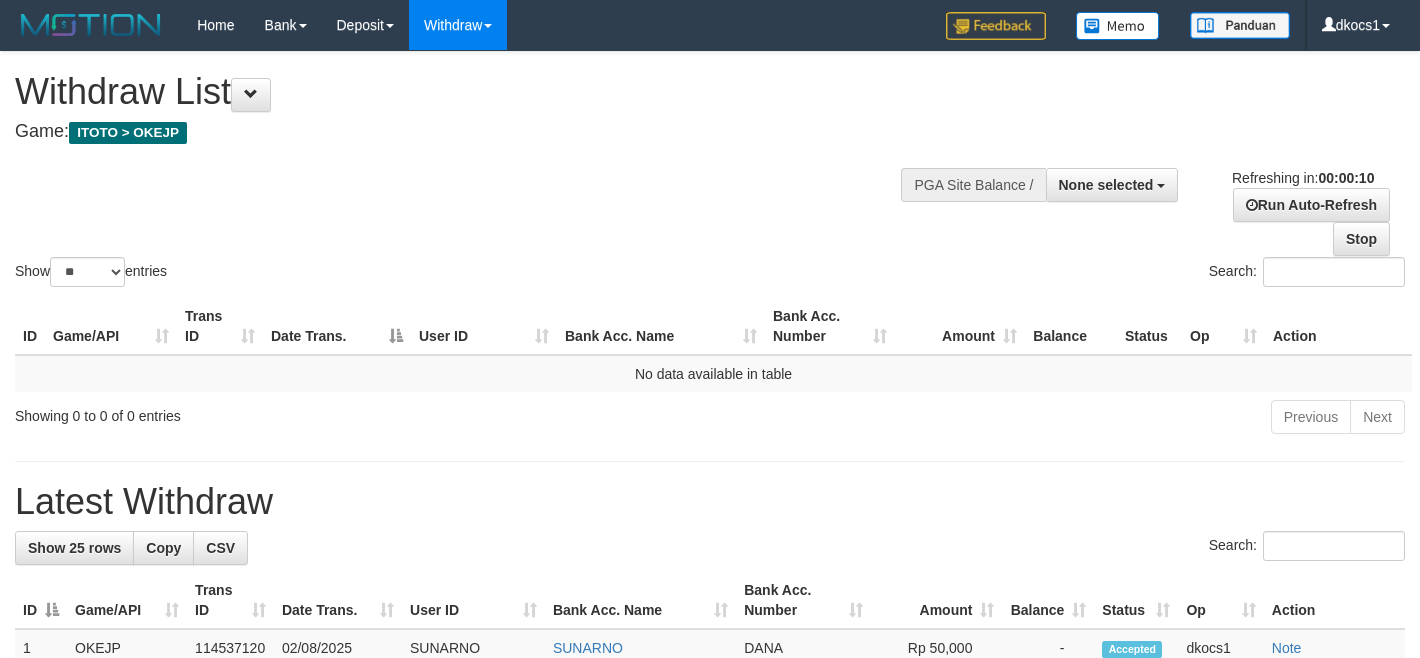 select 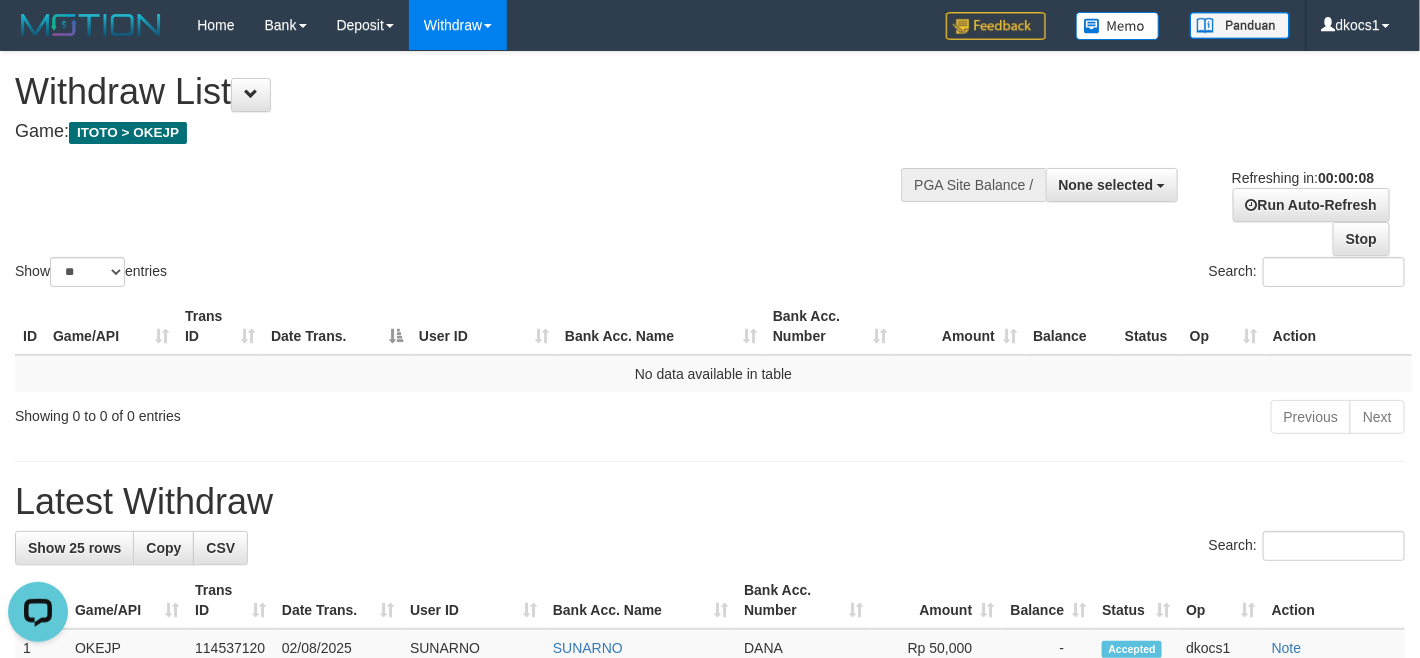 scroll, scrollTop: 0, scrollLeft: 0, axis: both 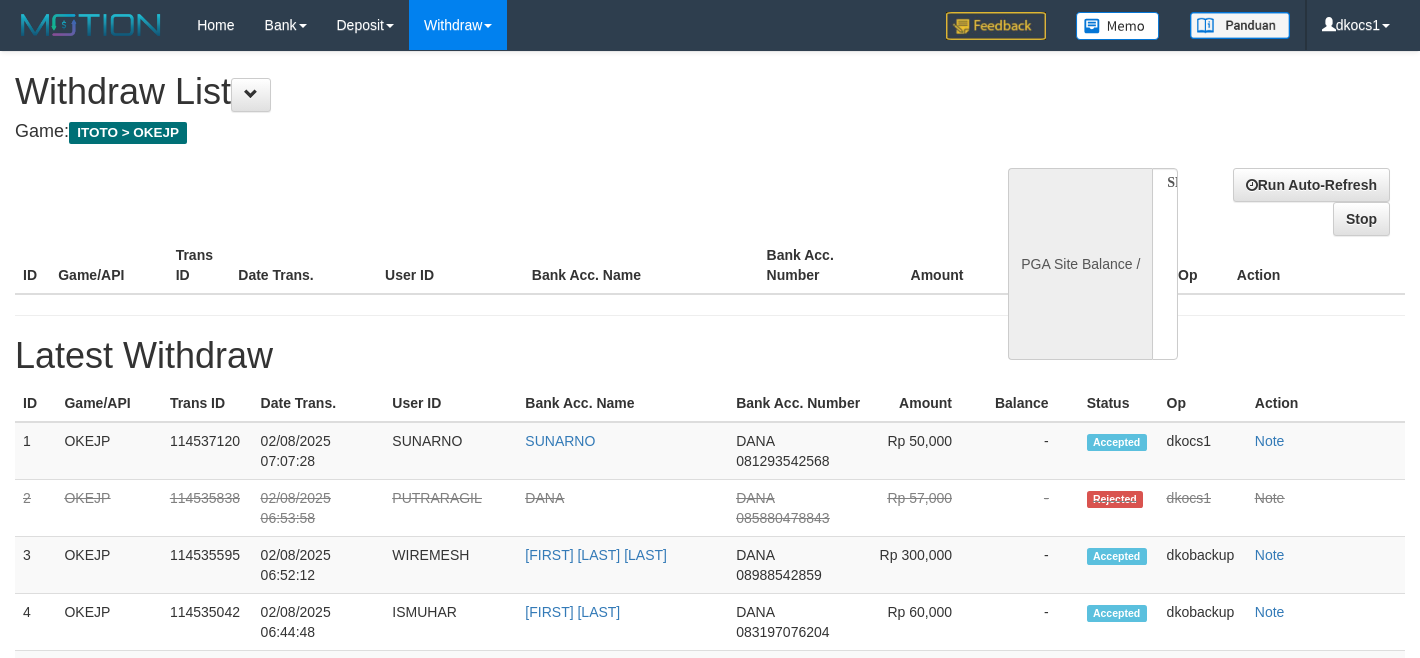 select 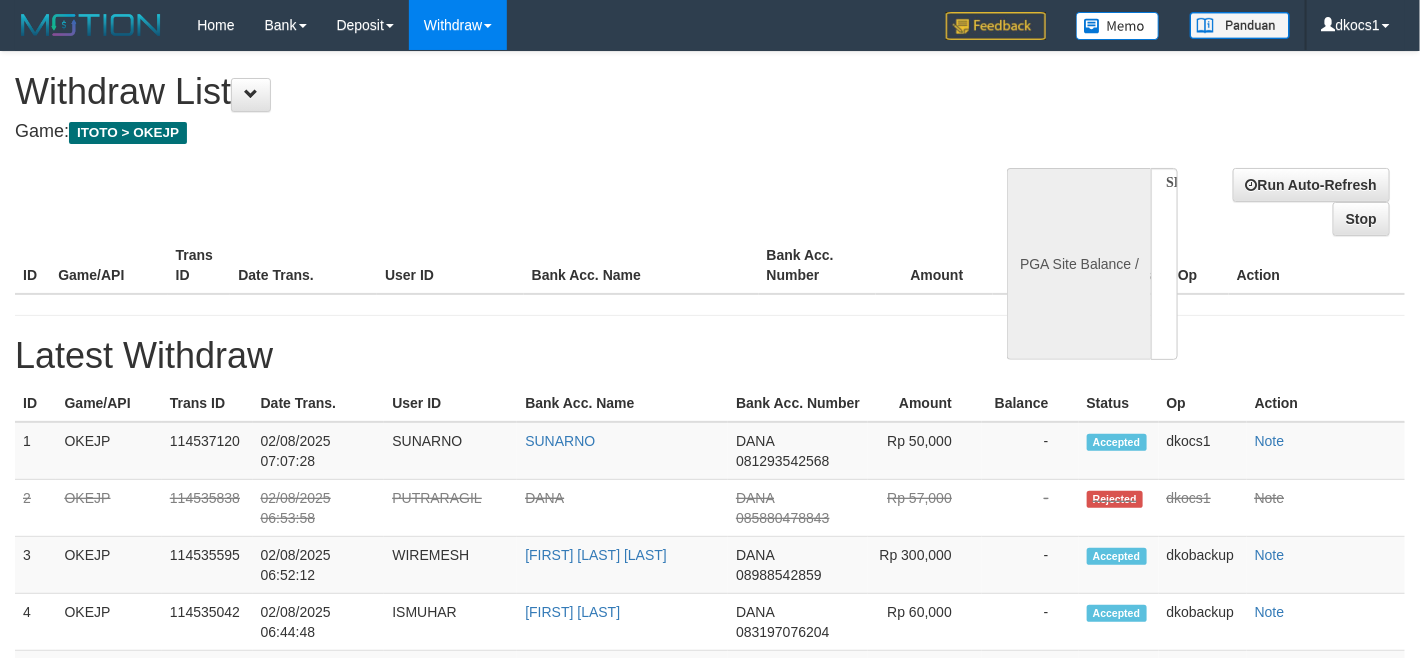 select on "**" 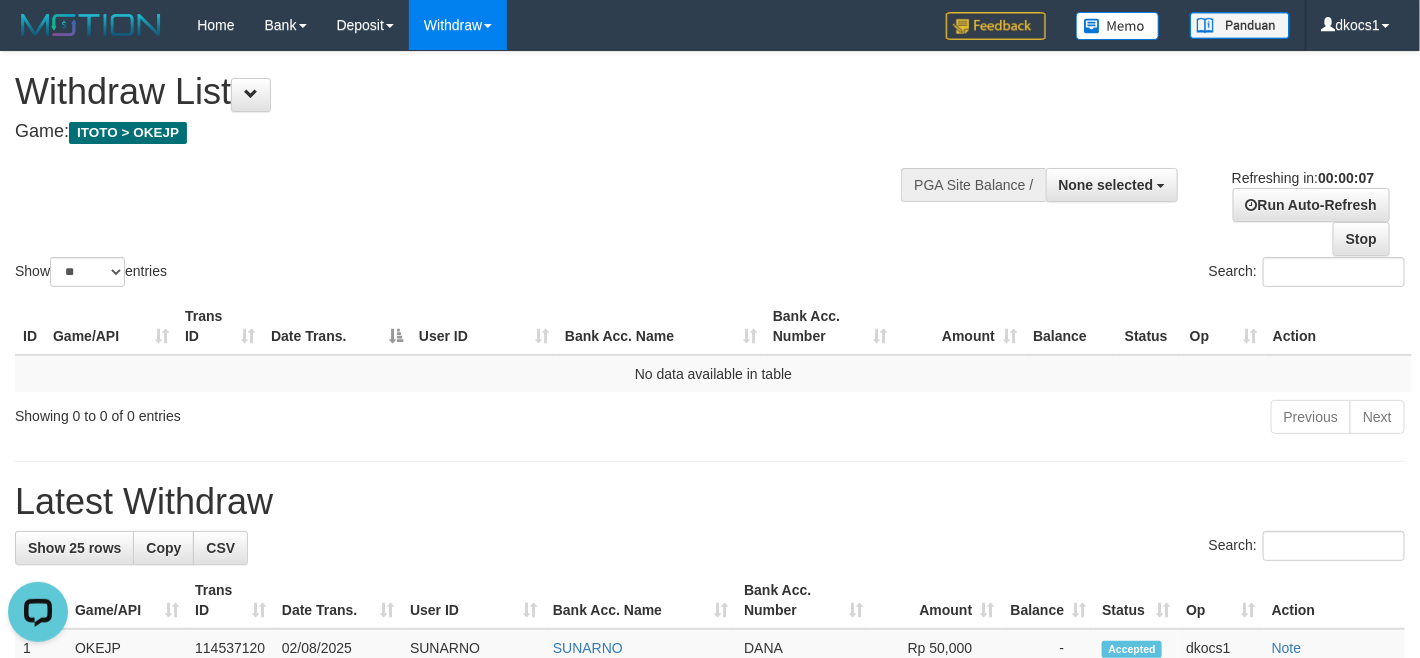 scroll, scrollTop: 0, scrollLeft: 0, axis: both 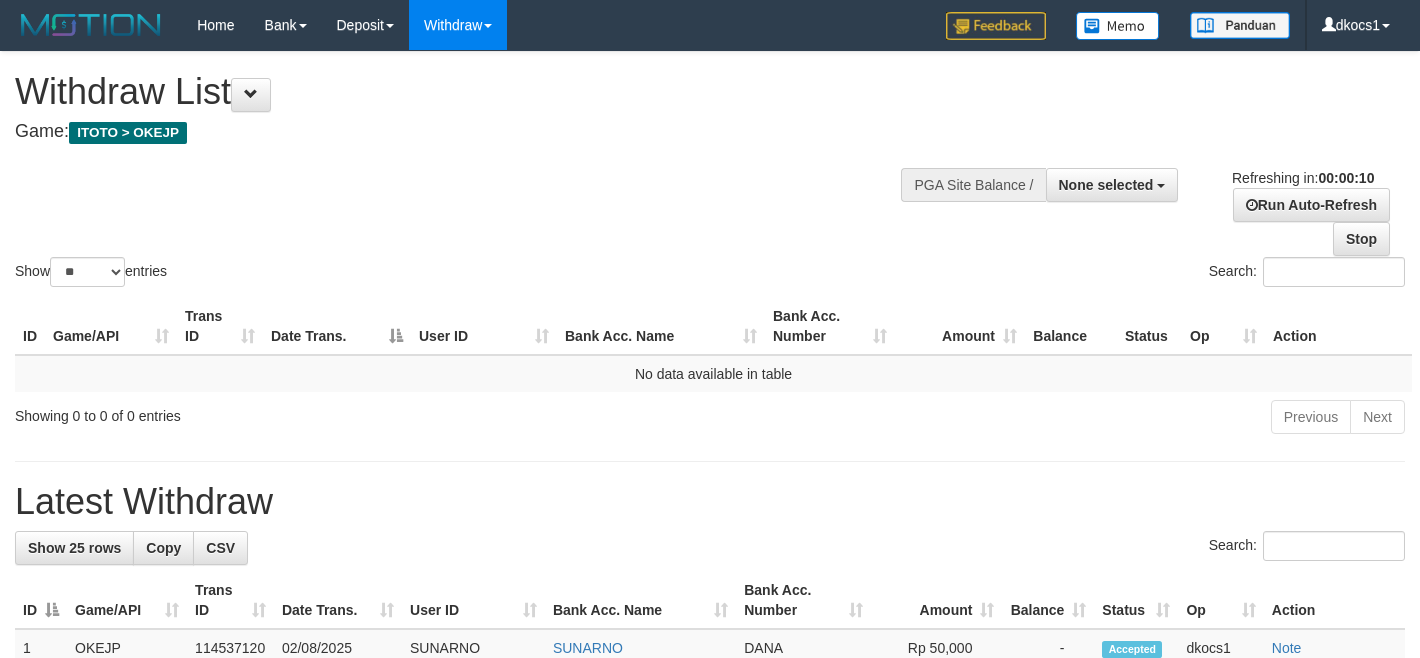 select 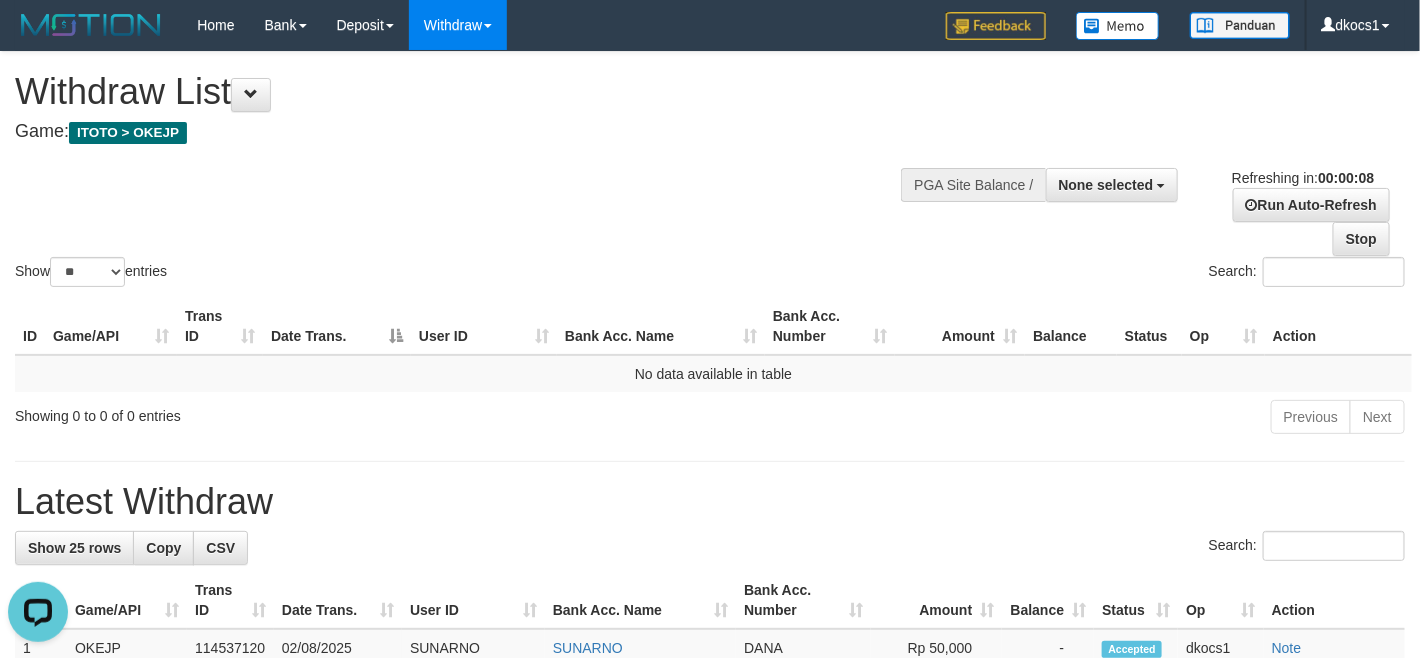 scroll, scrollTop: 0, scrollLeft: 0, axis: both 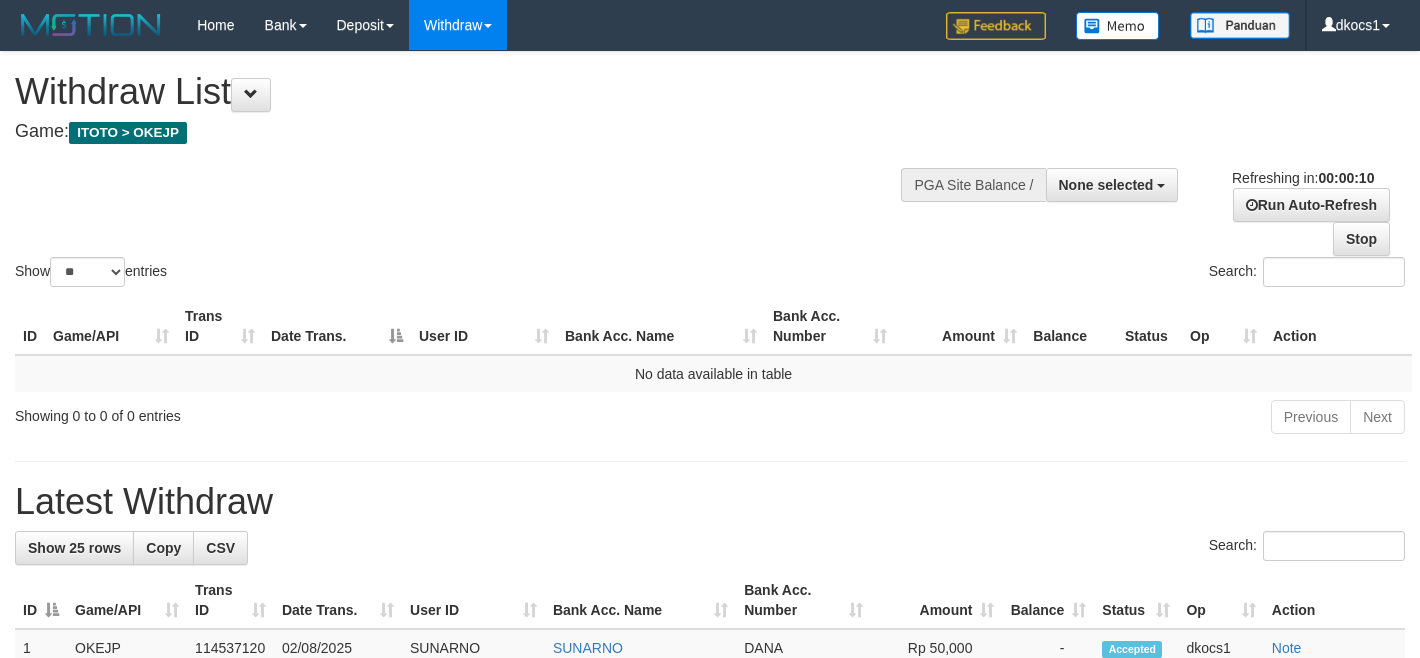 select 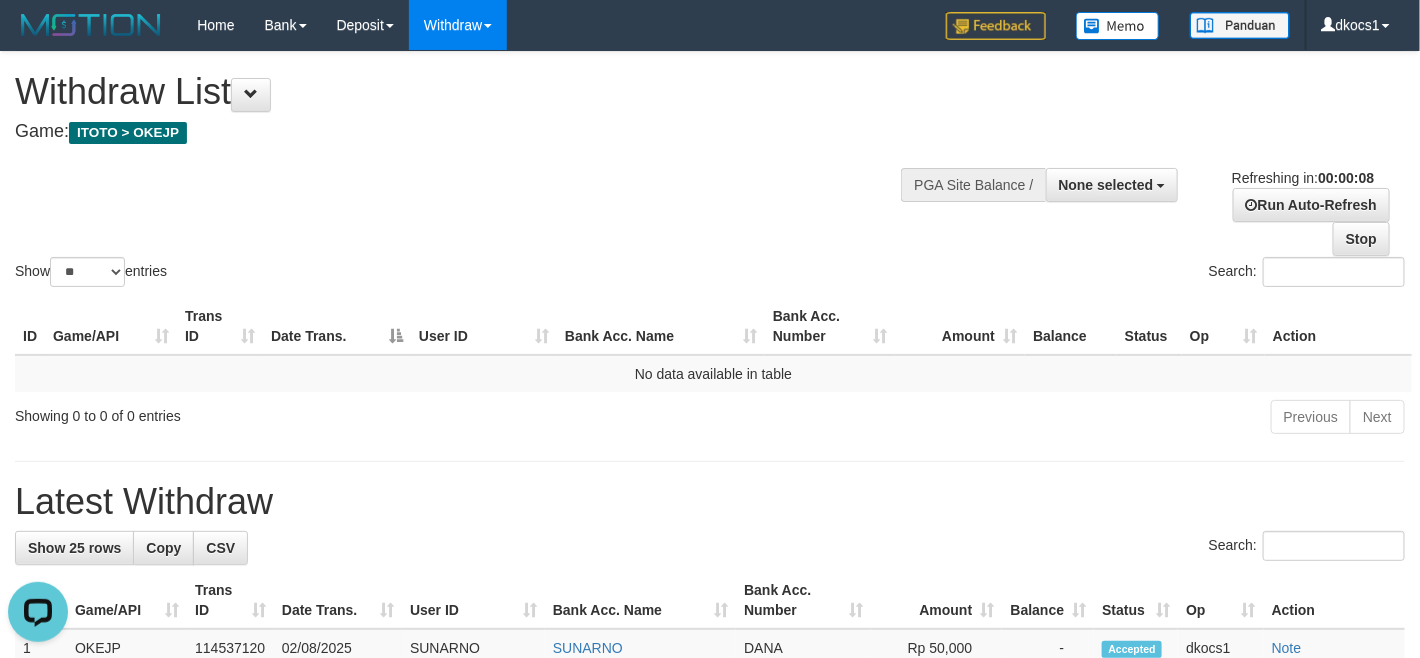 scroll, scrollTop: 0, scrollLeft: 0, axis: both 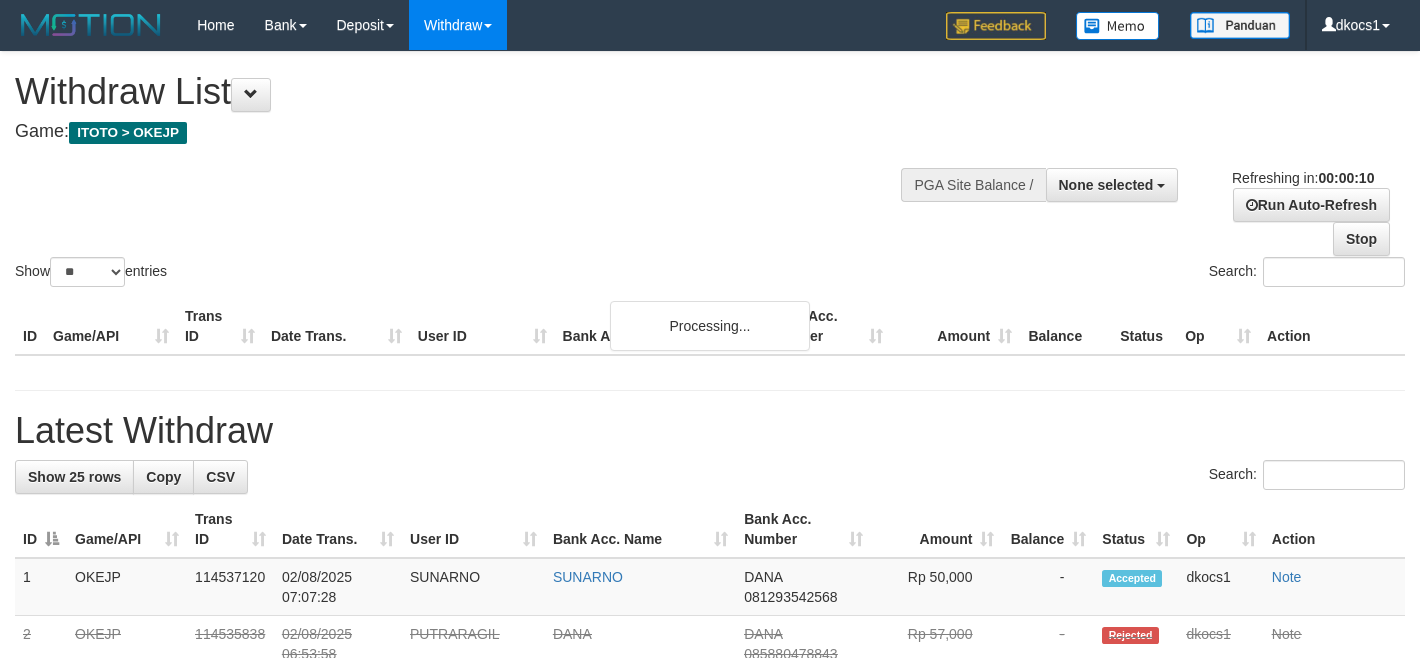 select 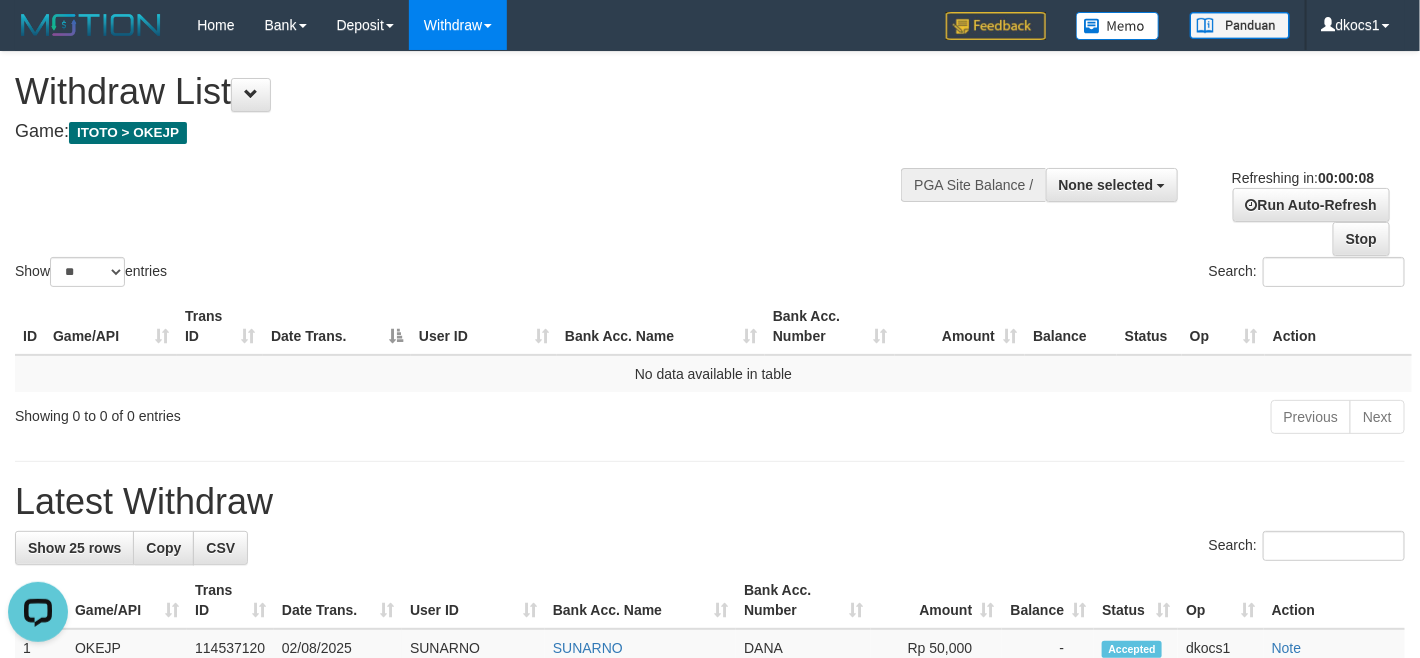 scroll, scrollTop: 0, scrollLeft: 0, axis: both 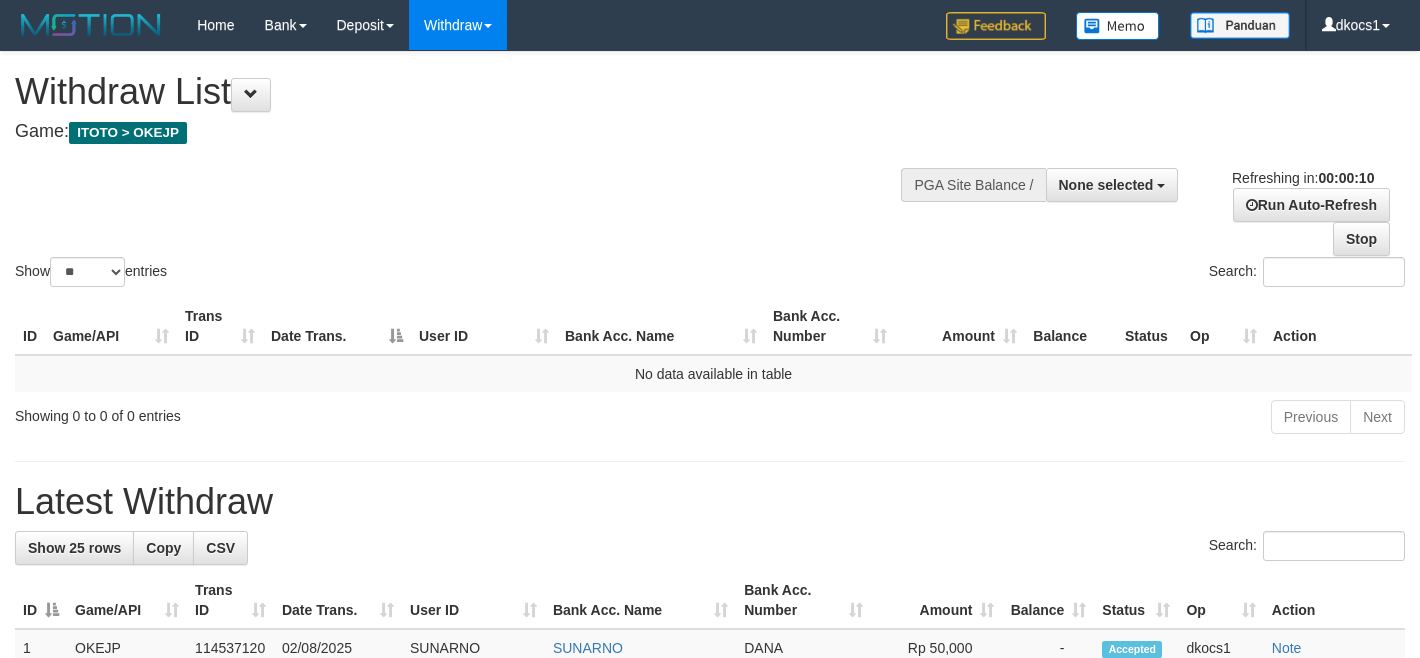 select 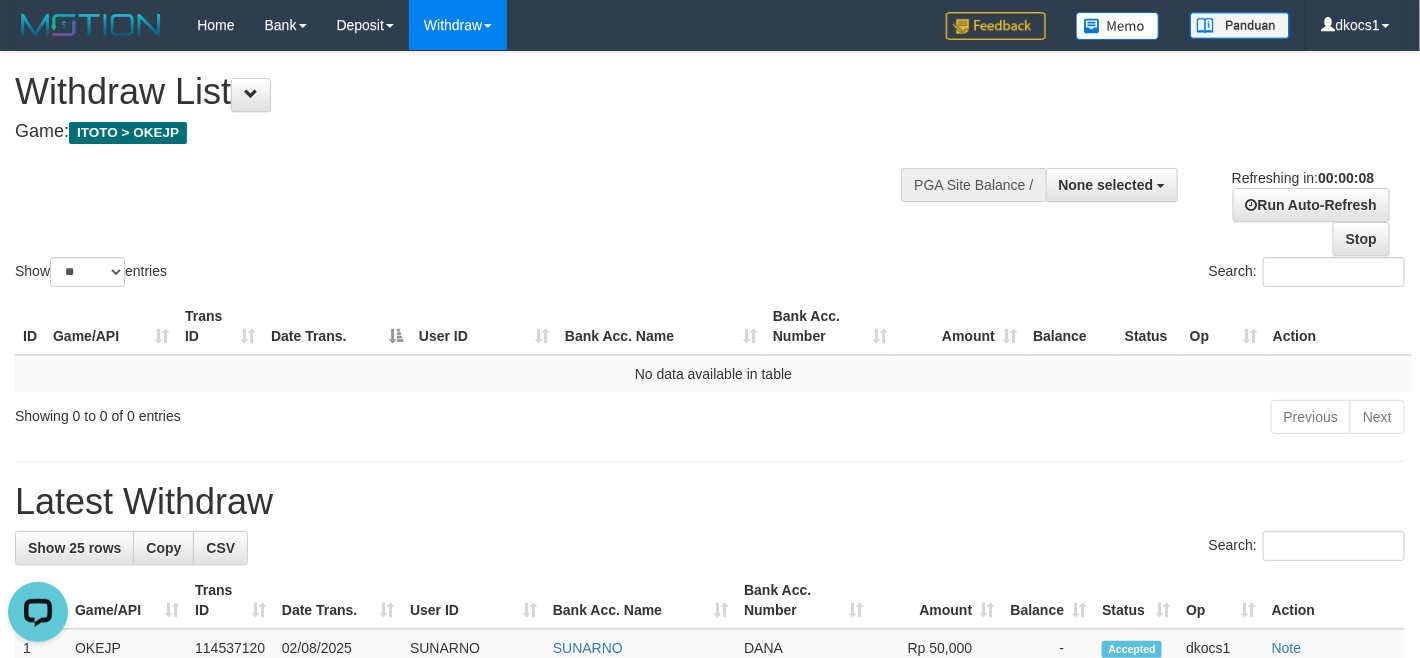 scroll, scrollTop: 0, scrollLeft: 0, axis: both 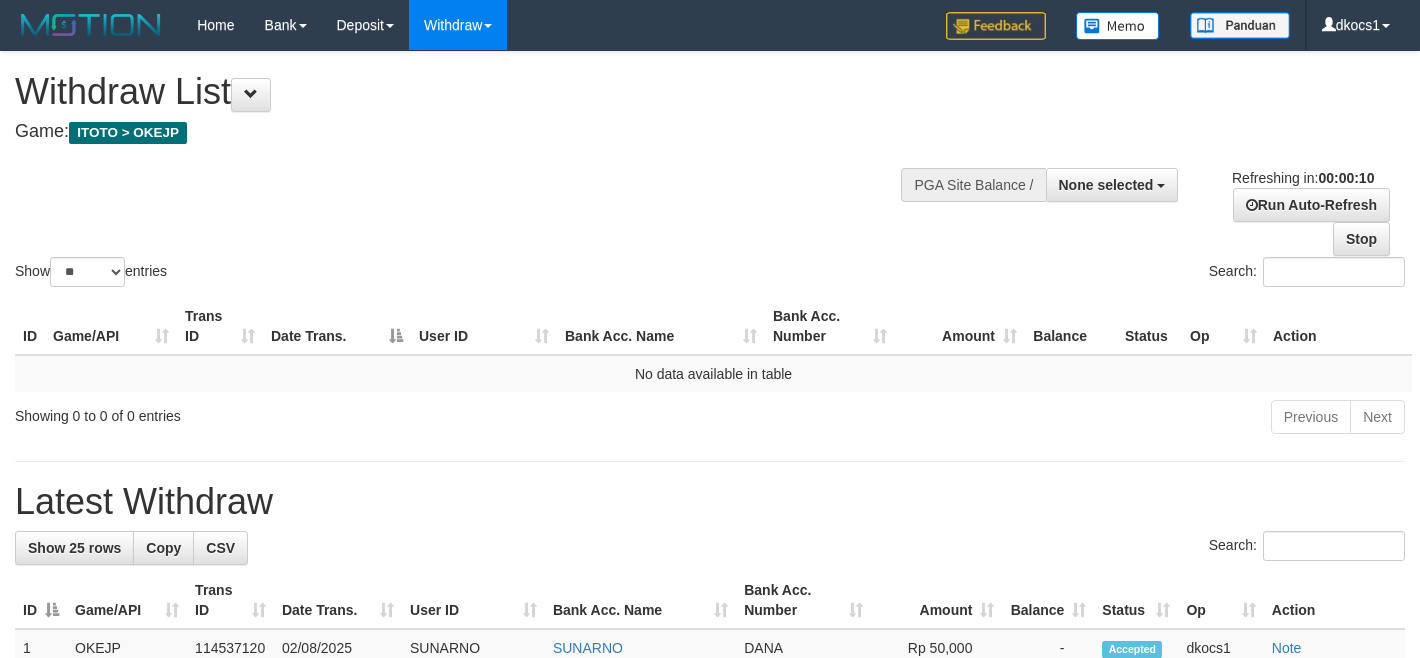 select 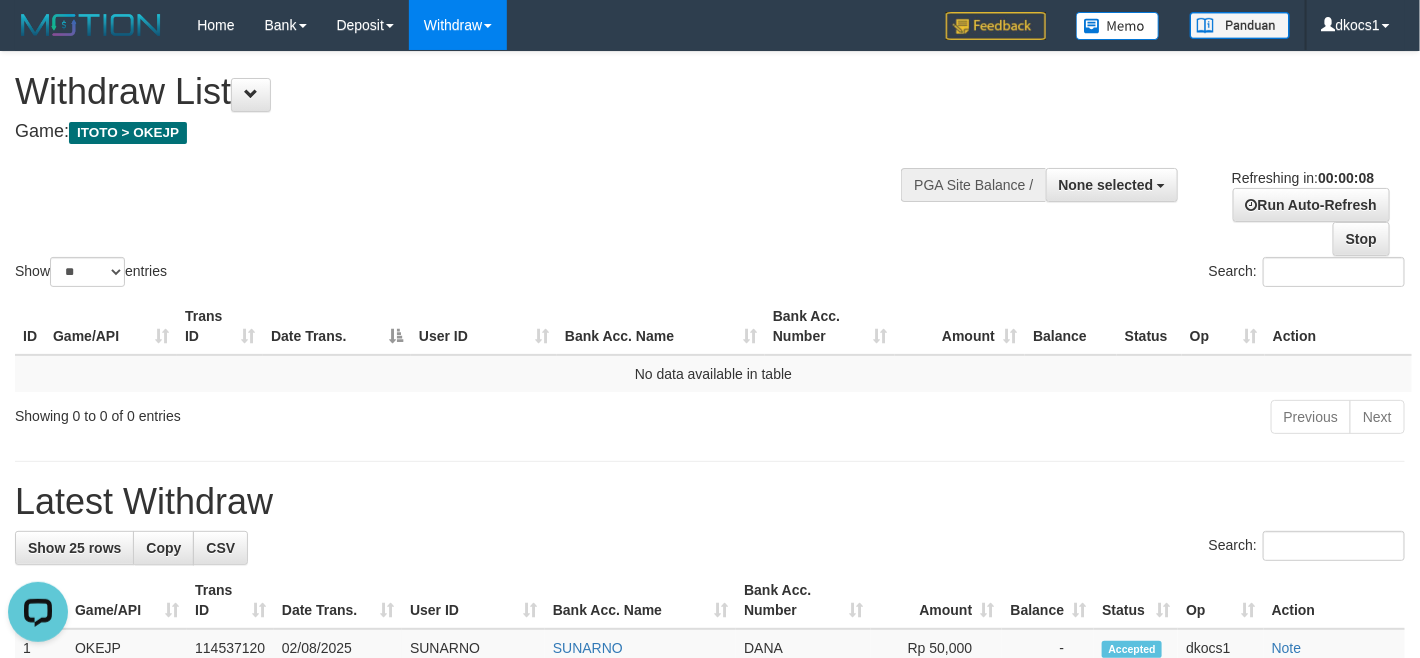 scroll, scrollTop: 0, scrollLeft: 0, axis: both 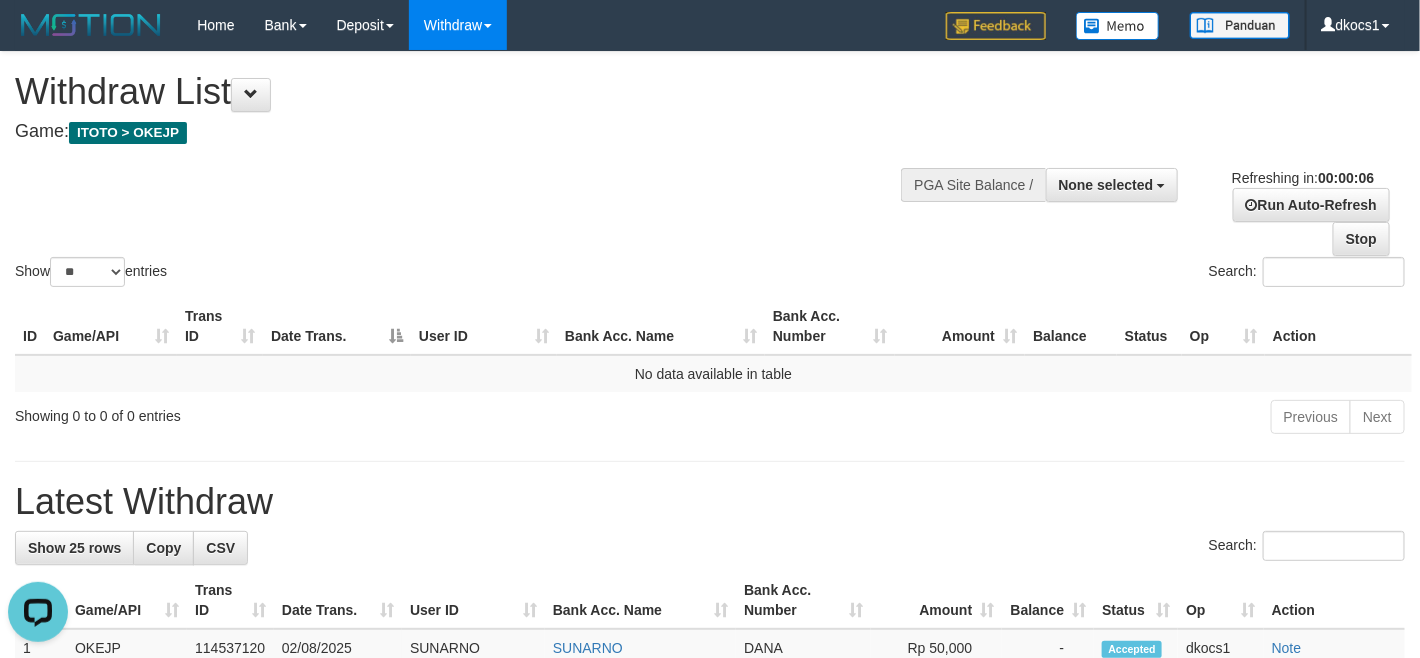 click on "**********" at bounding box center [710, 1120] 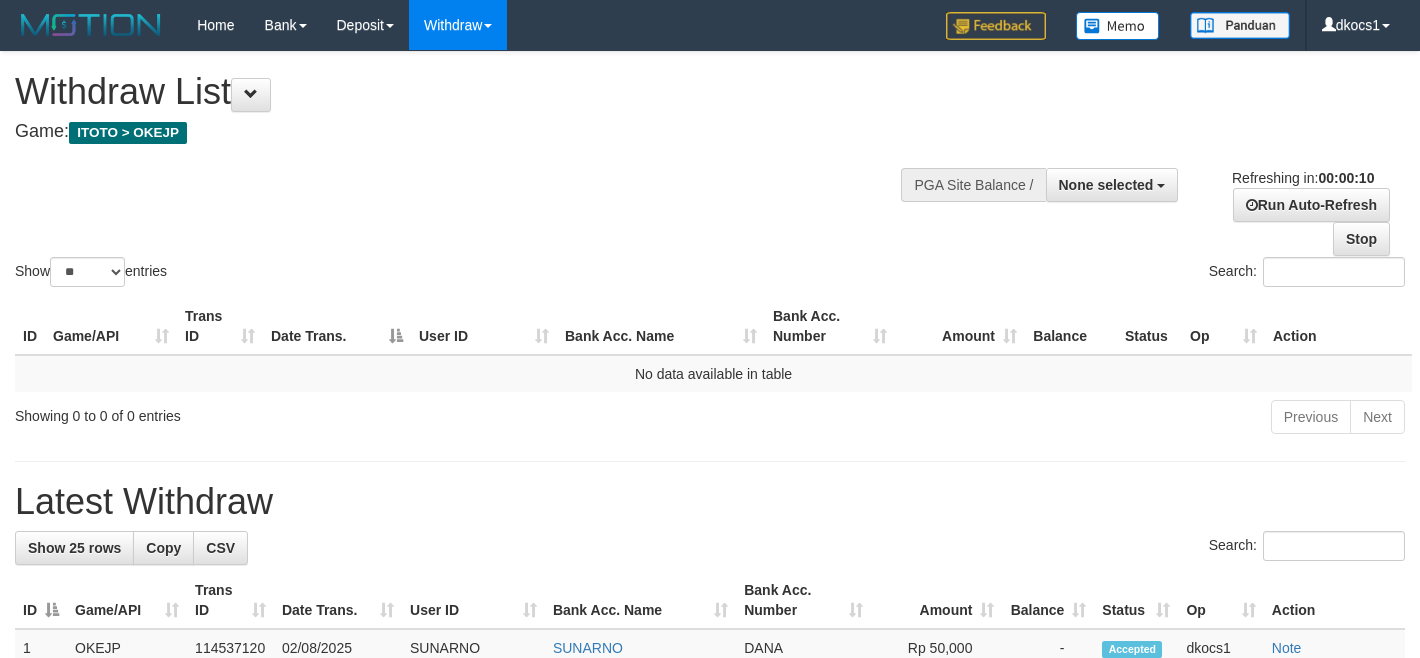 select 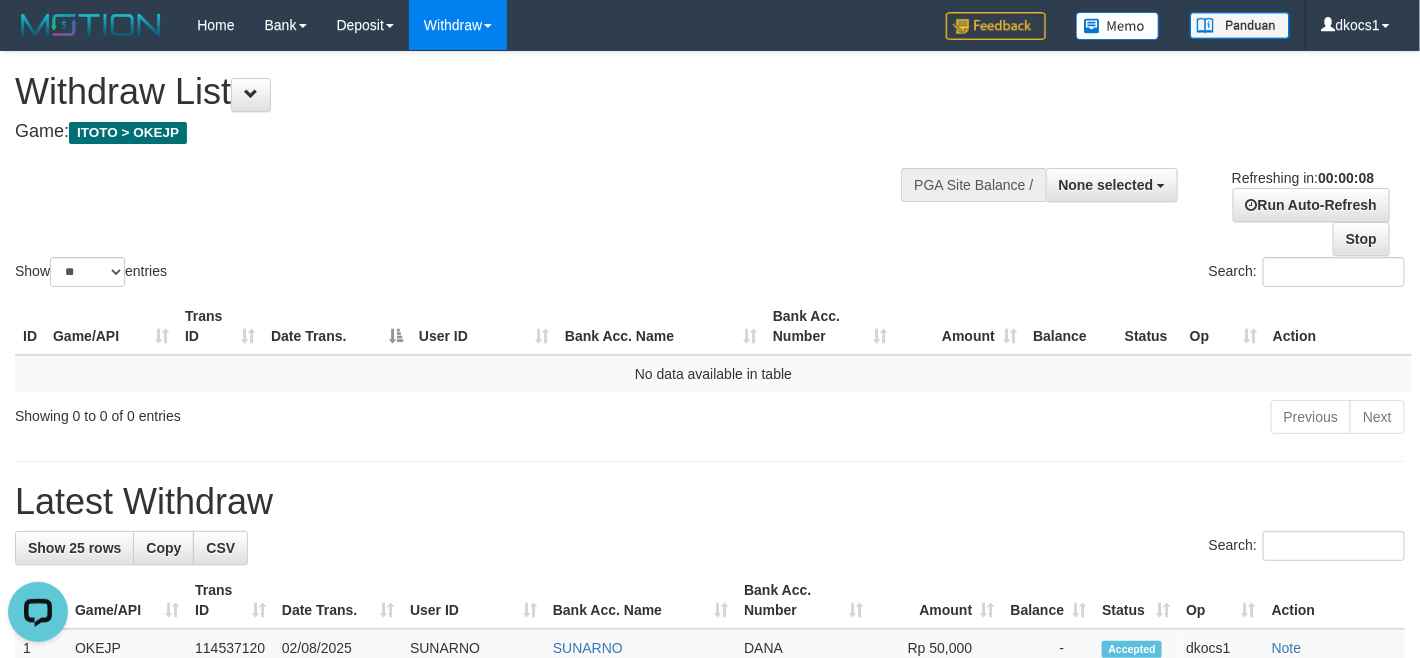 scroll, scrollTop: 0, scrollLeft: 0, axis: both 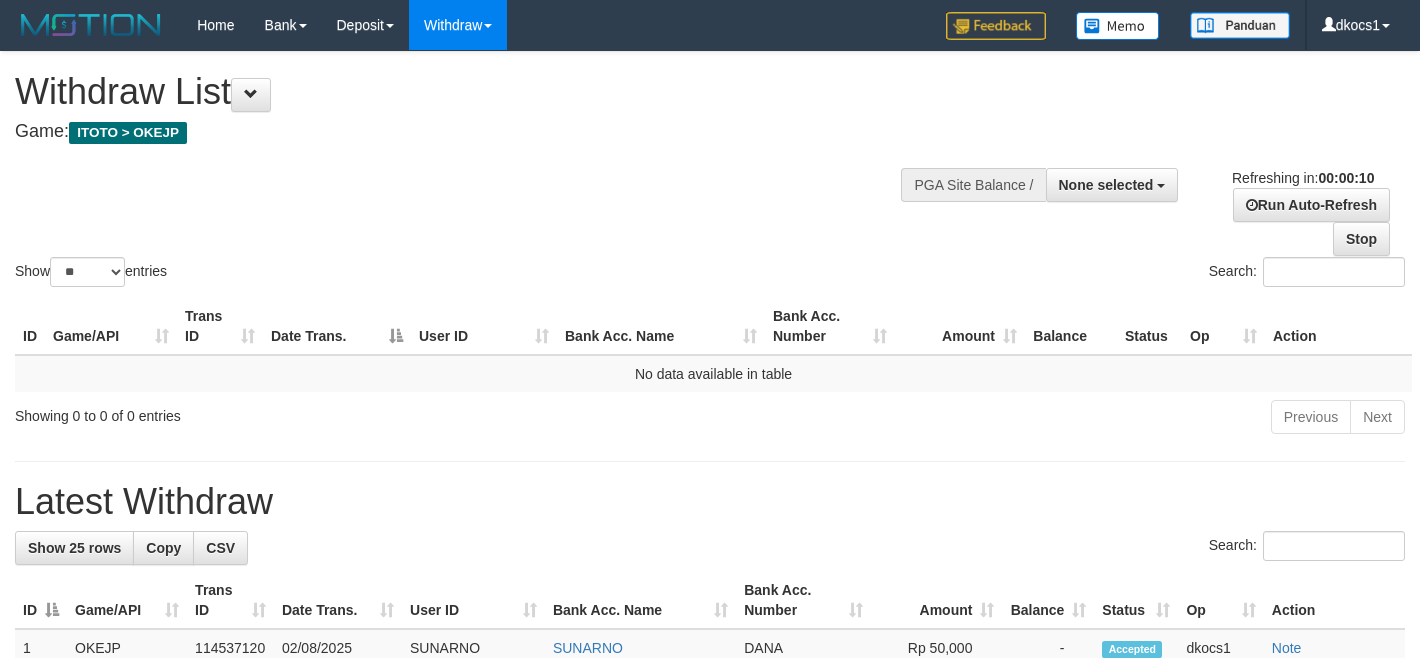 select 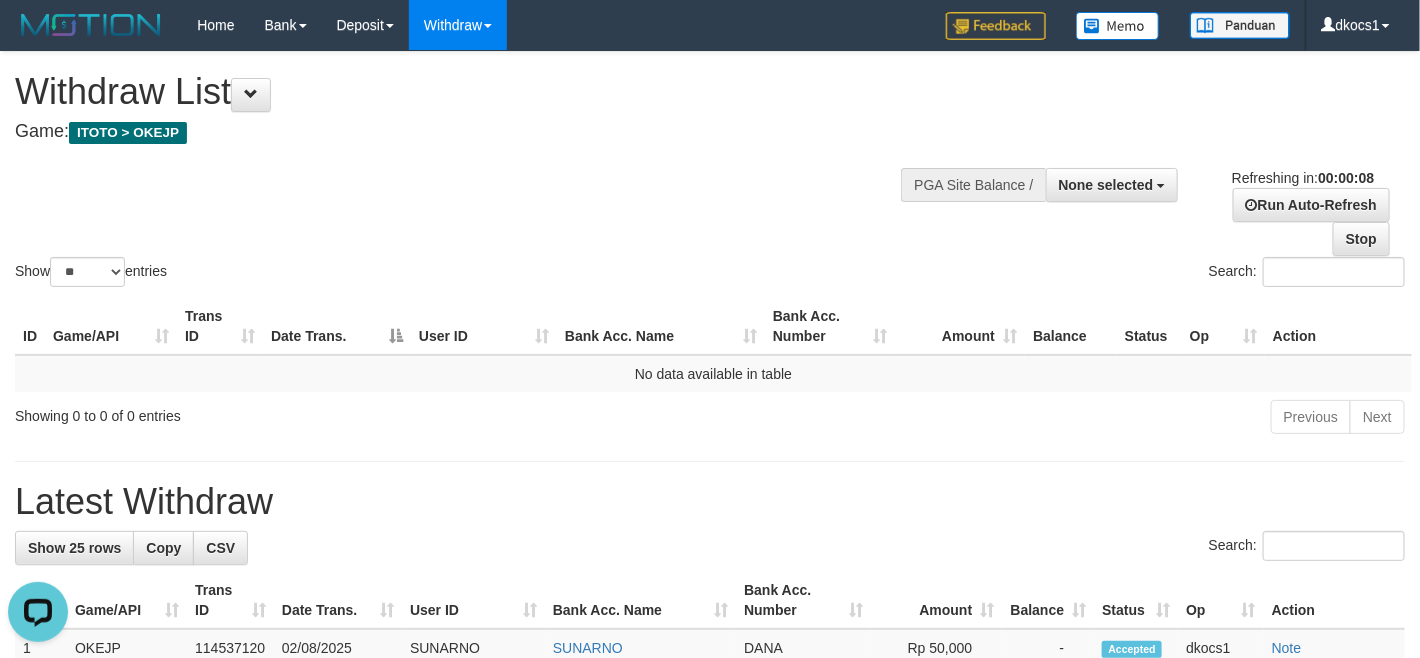 scroll, scrollTop: 0, scrollLeft: 0, axis: both 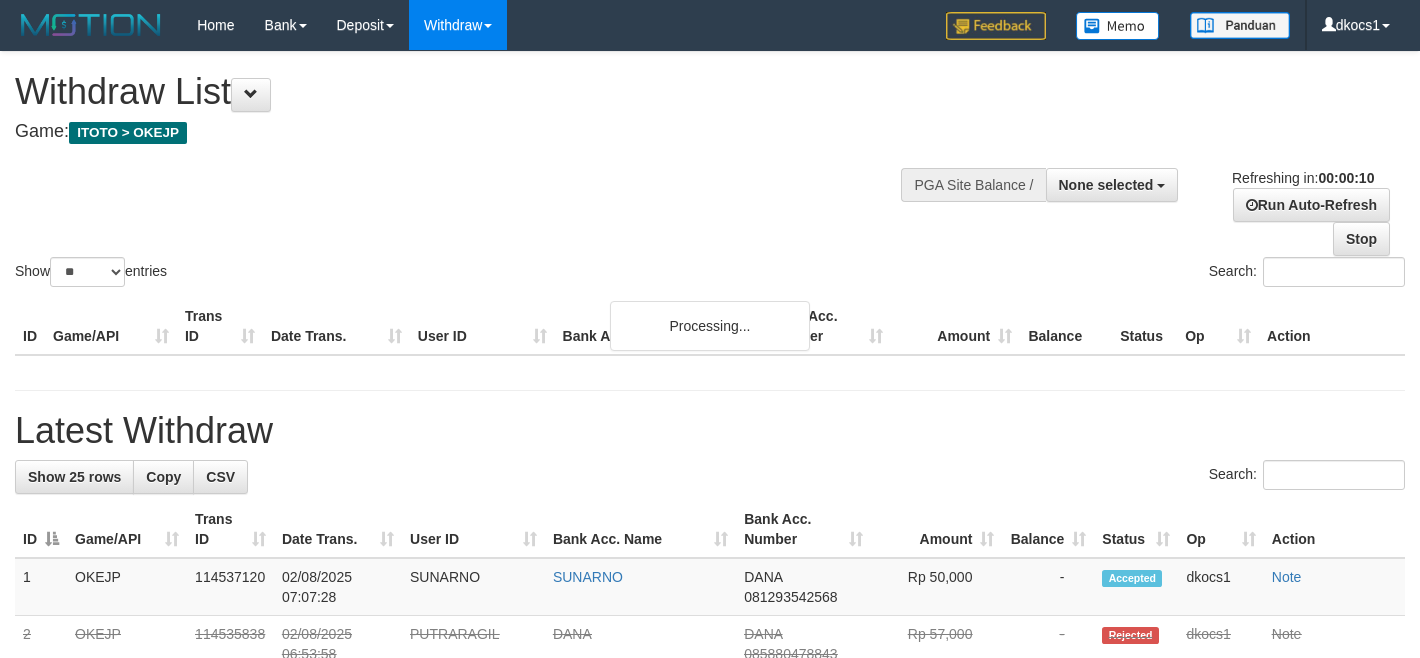 select 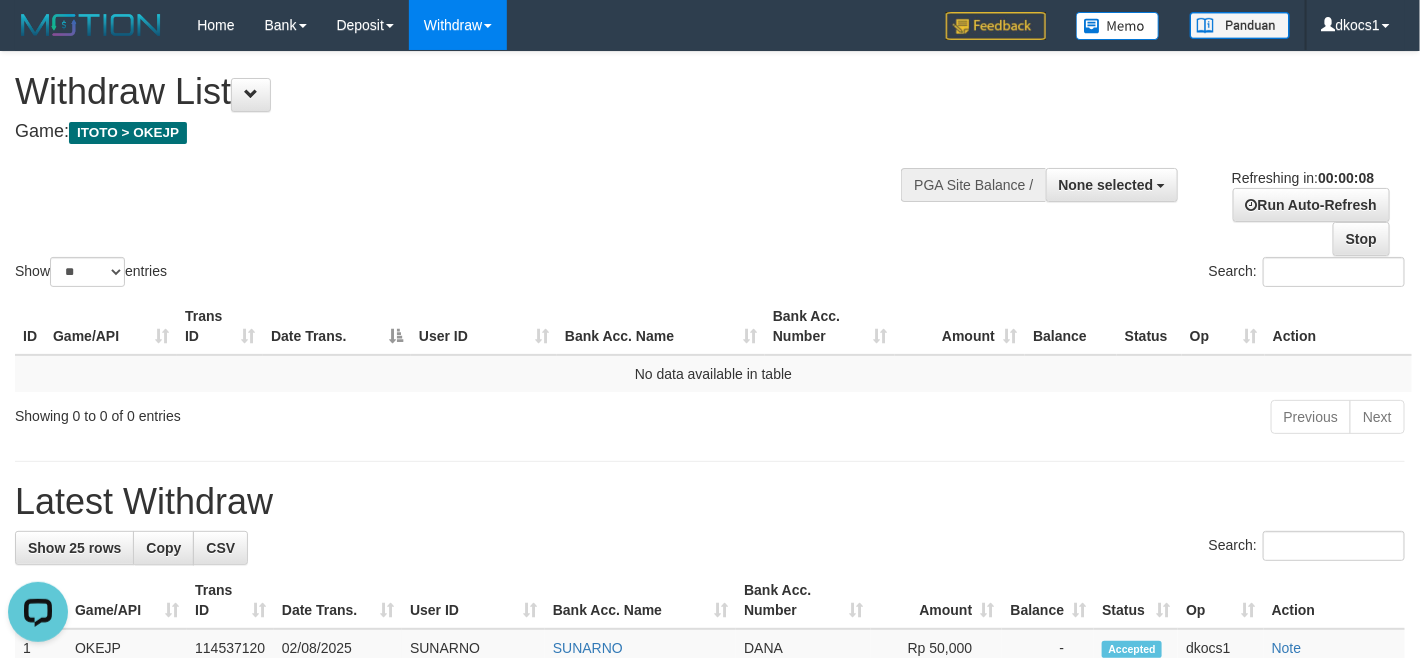 scroll, scrollTop: 0, scrollLeft: 0, axis: both 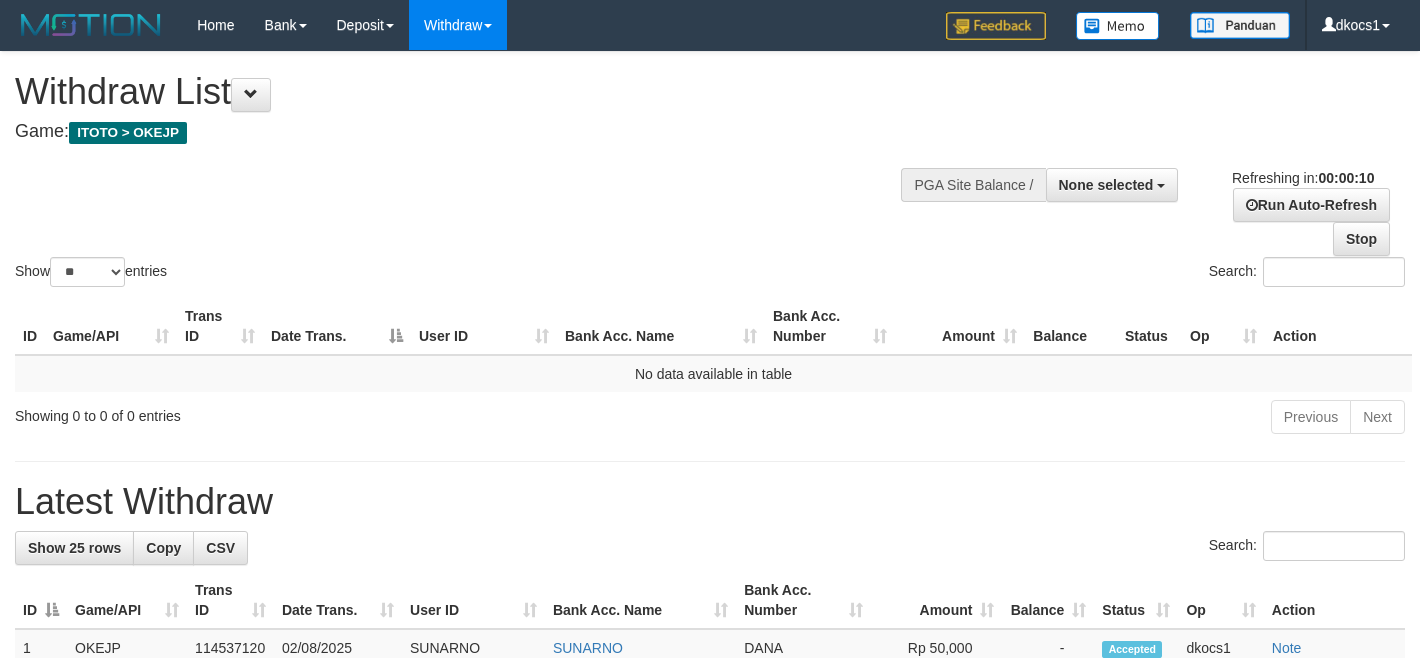select 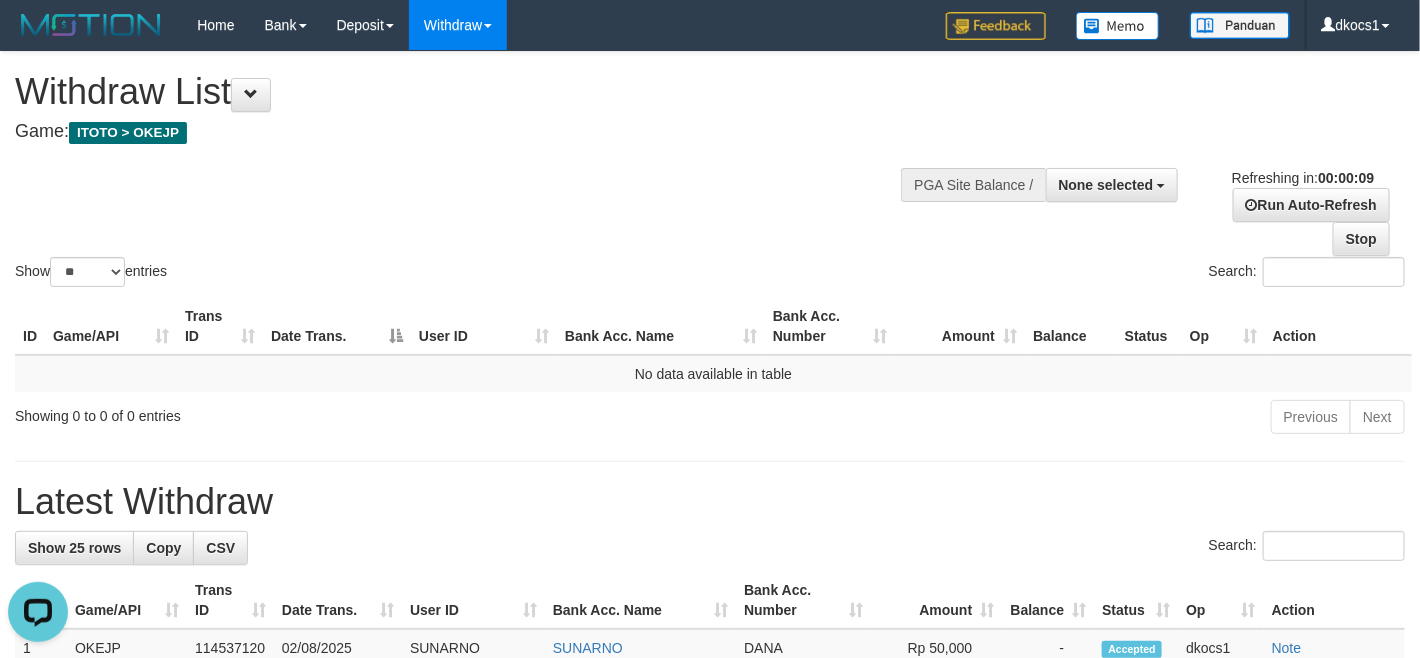scroll, scrollTop: 0, scrollLeft: 0, axis: both 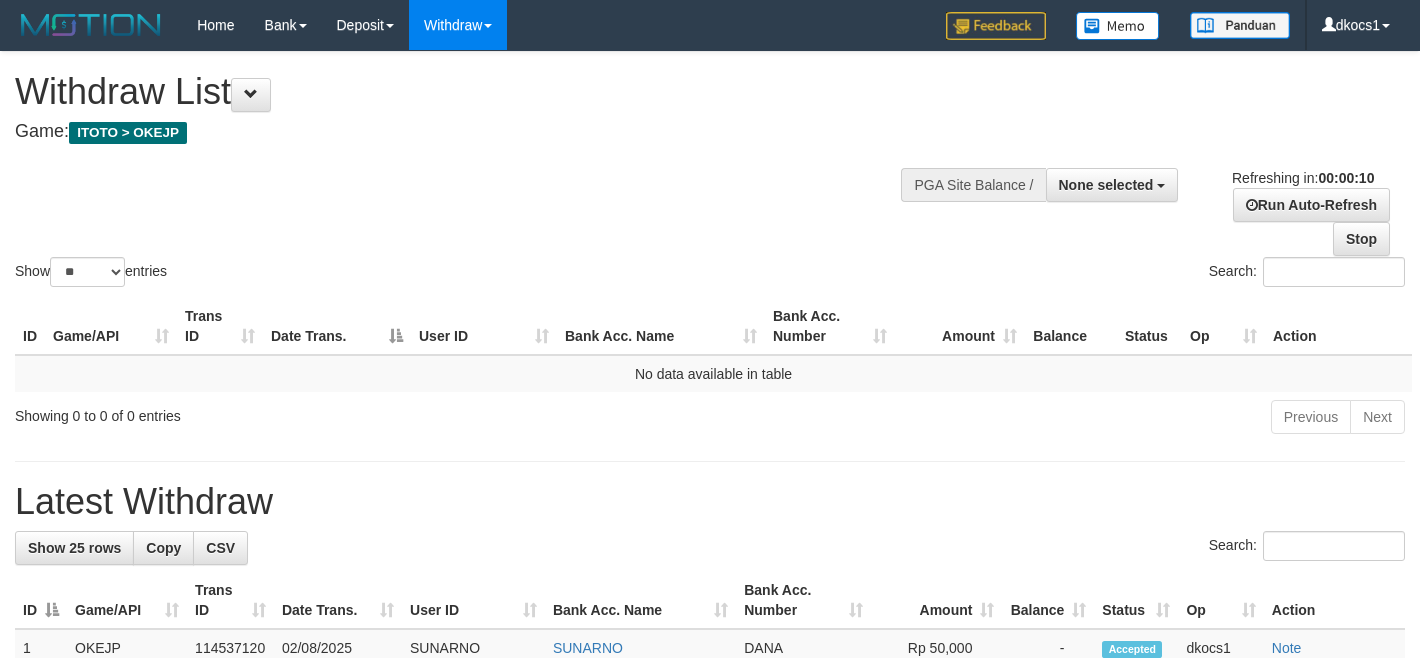 select 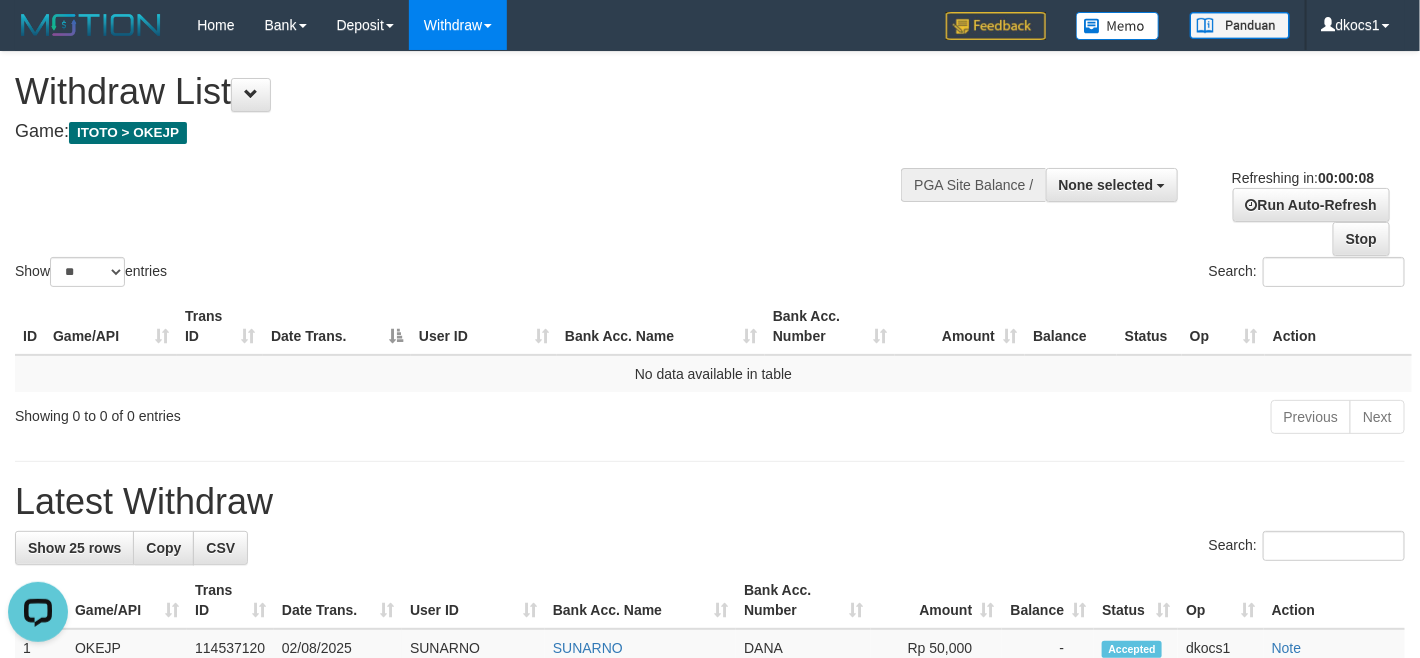 scroll, scrollTop: 0, scrollLeft: 0, axis: both 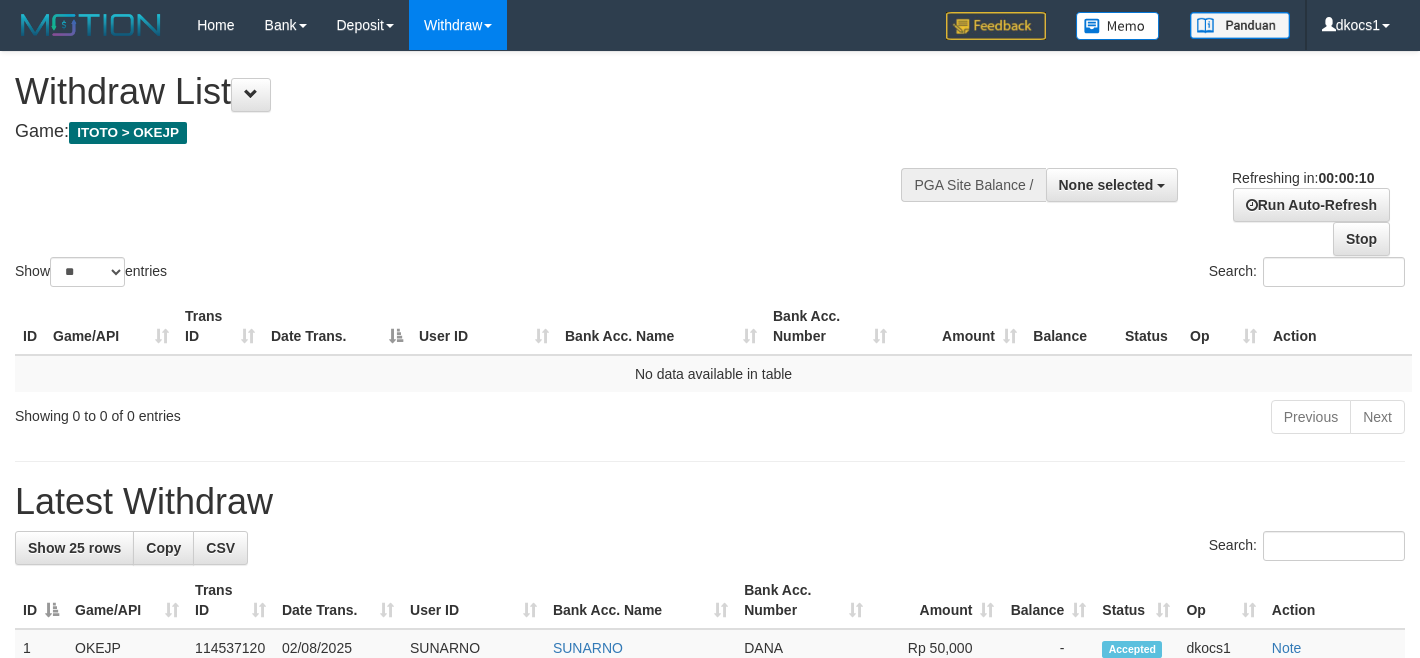 select 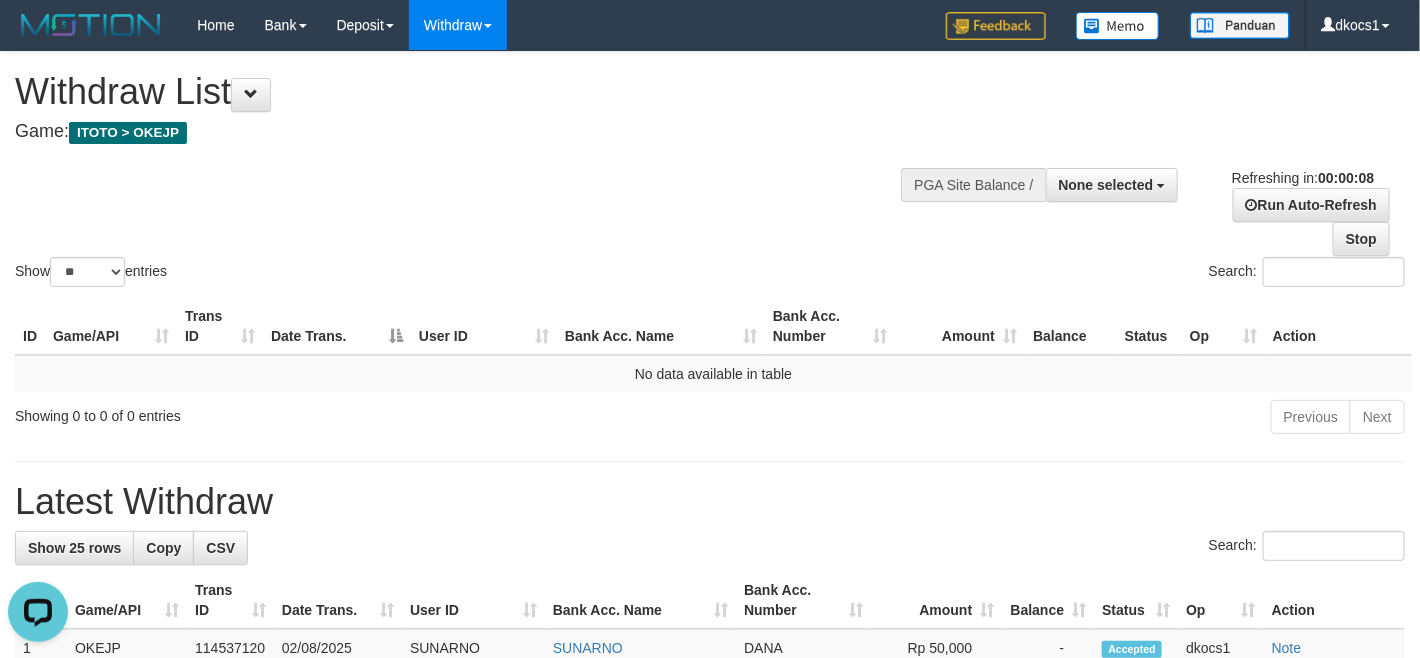 scroll, scrollTop: 0, scrollLeft: 0, axis: both 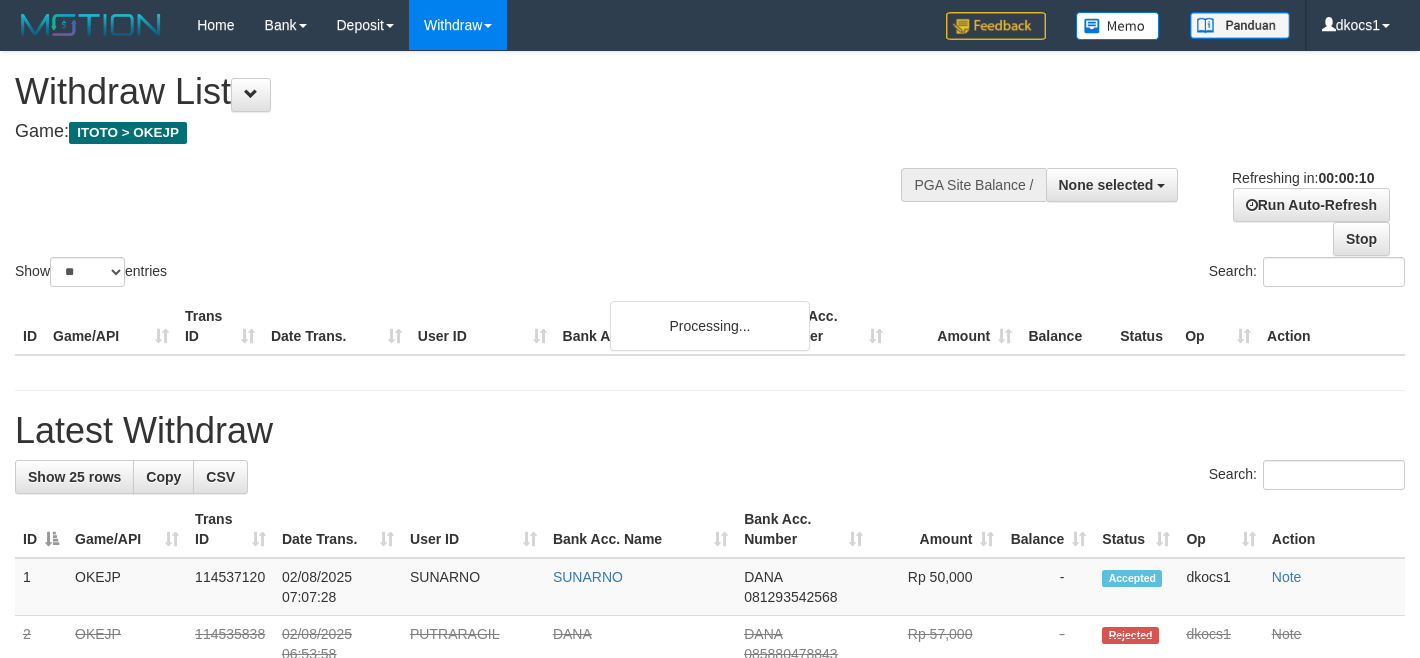 select 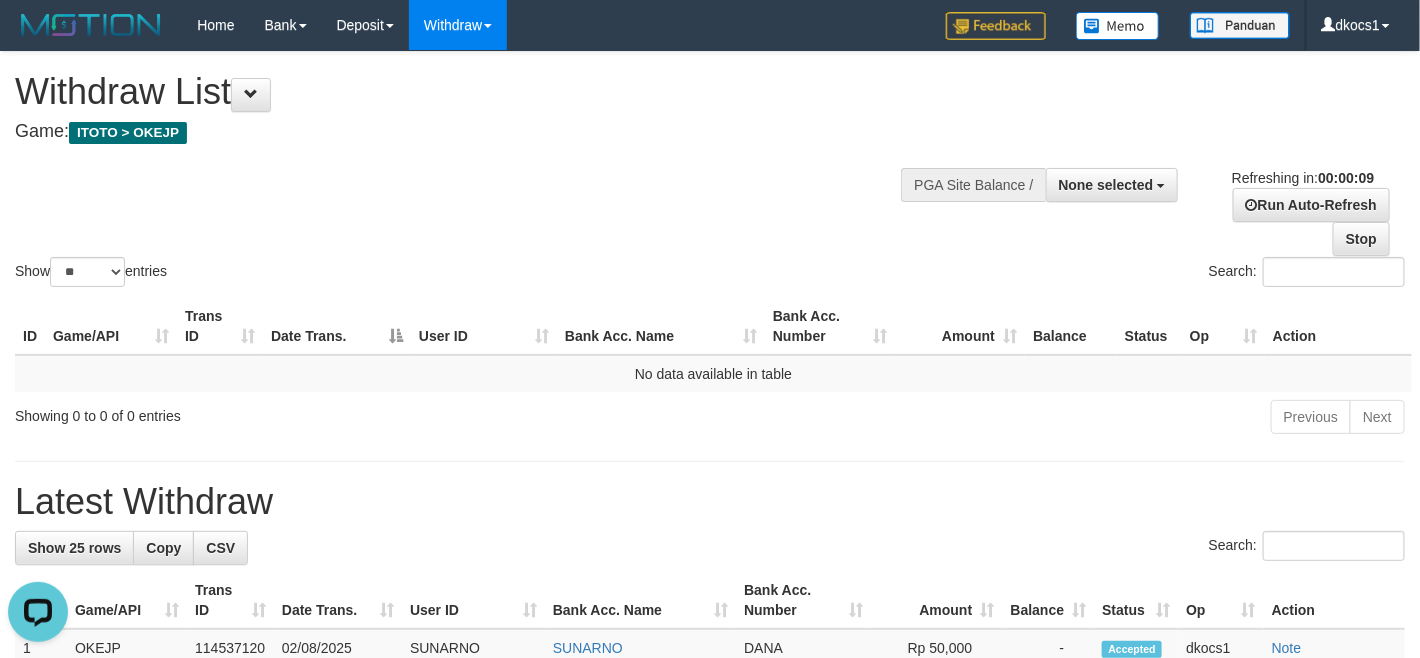 scroll, scrollTop: 0, scrollLeft: 0, axis: both 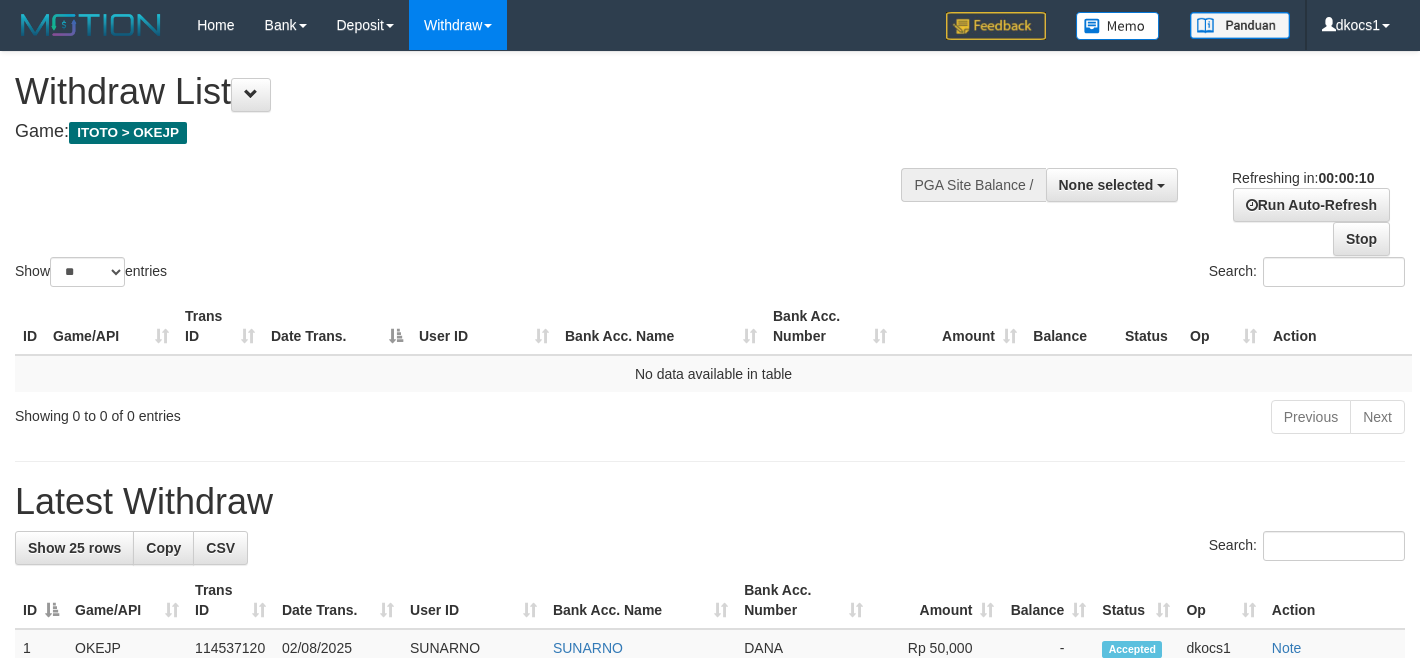 select 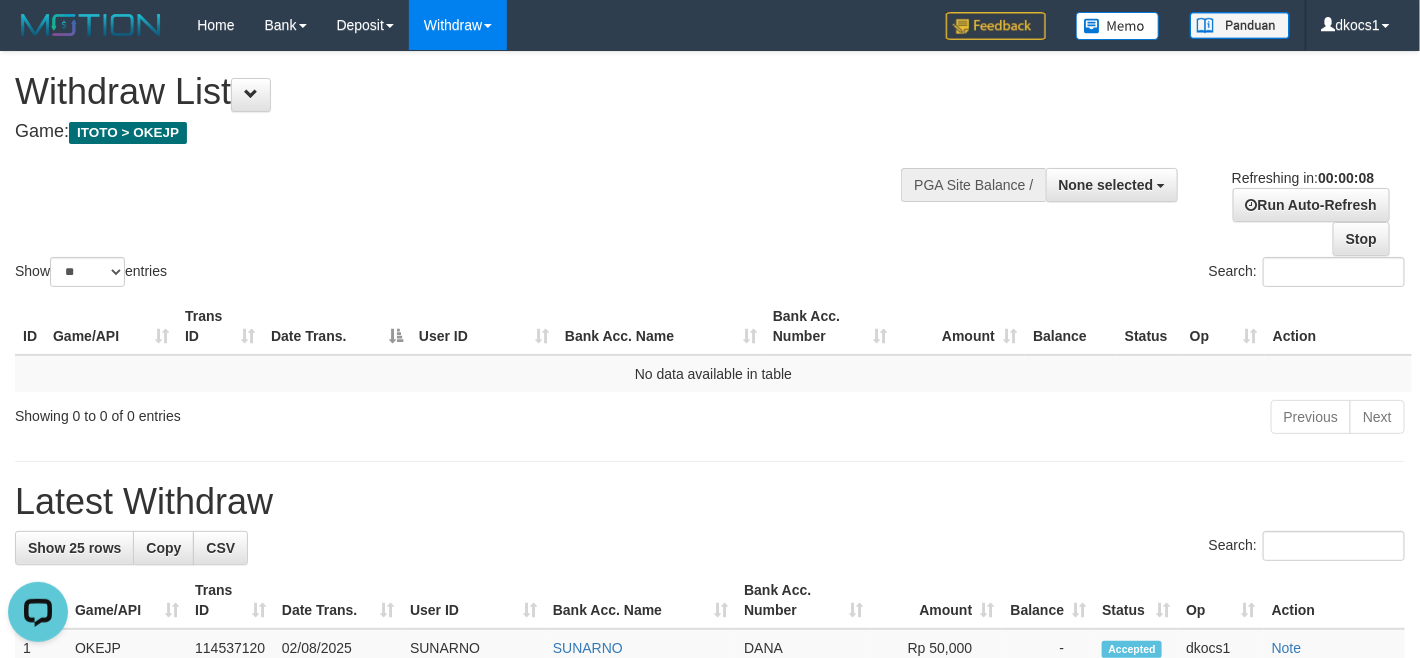 scroll, scrollTop: 0, scrollLeft: 0, axis: both 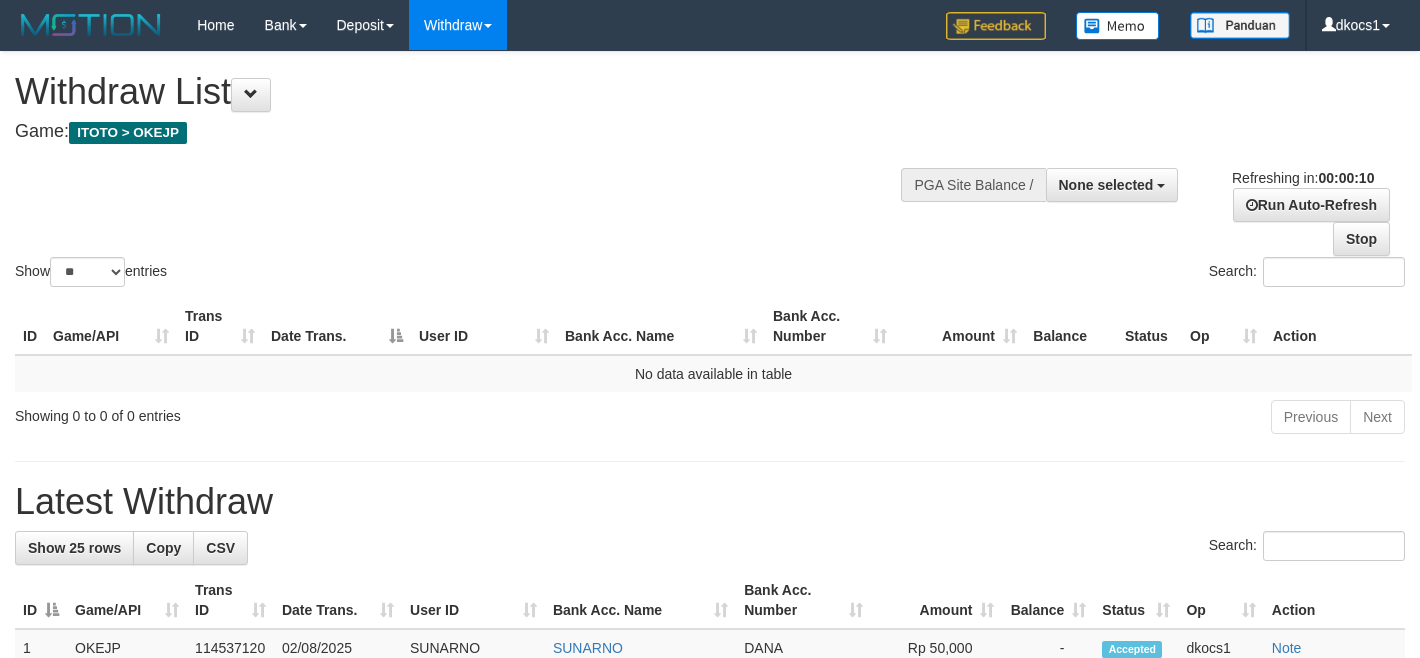 select 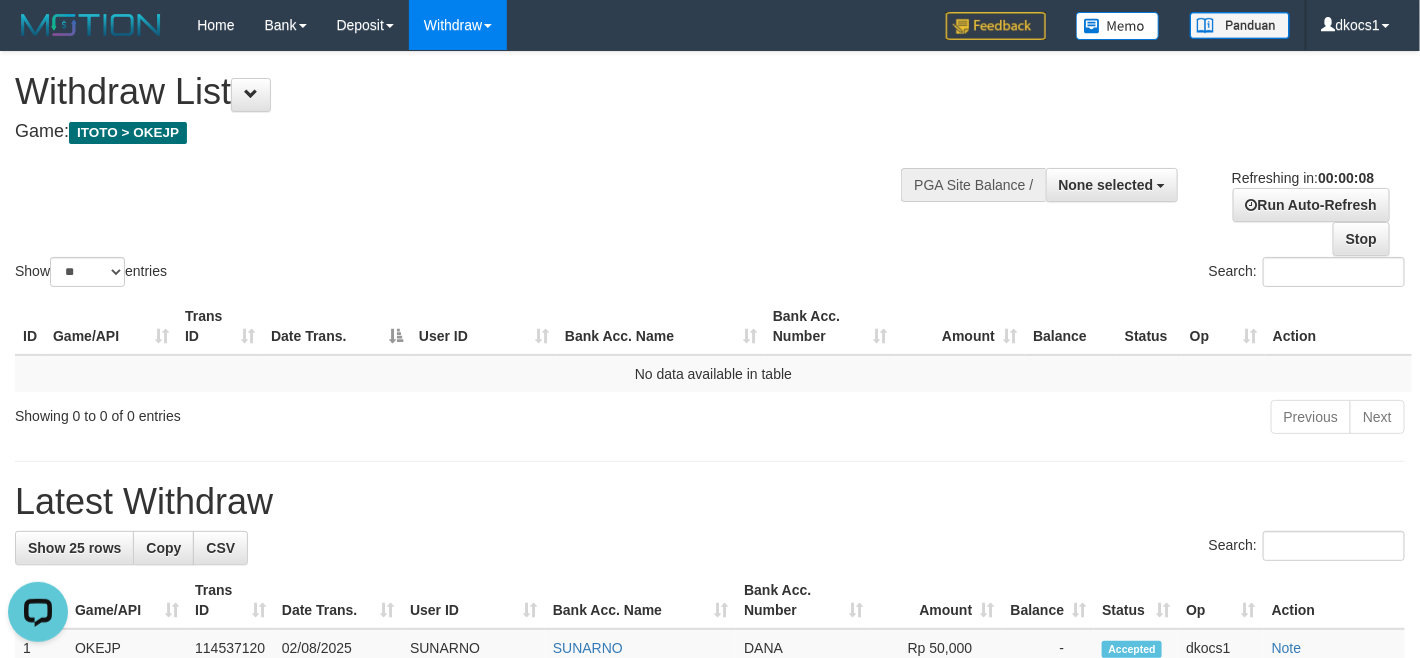 scroll, scrollTop: 0, scrollLeft: 0, axis: both 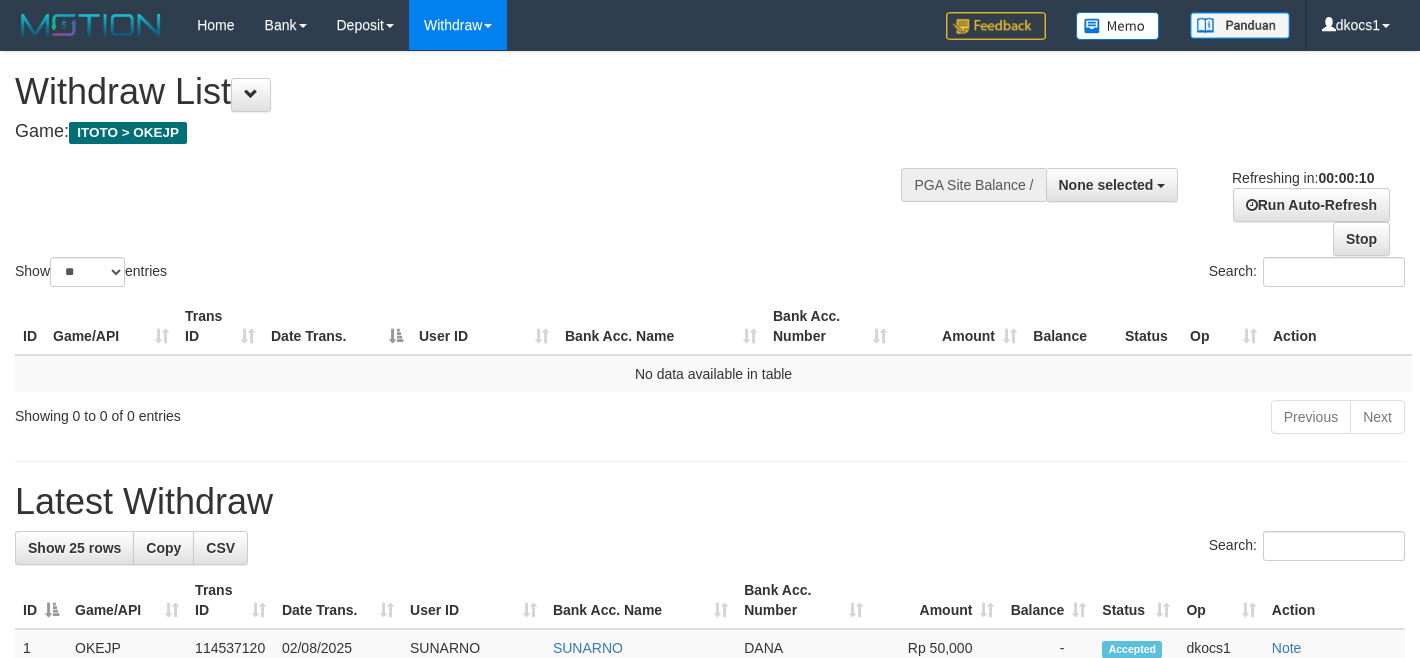 select 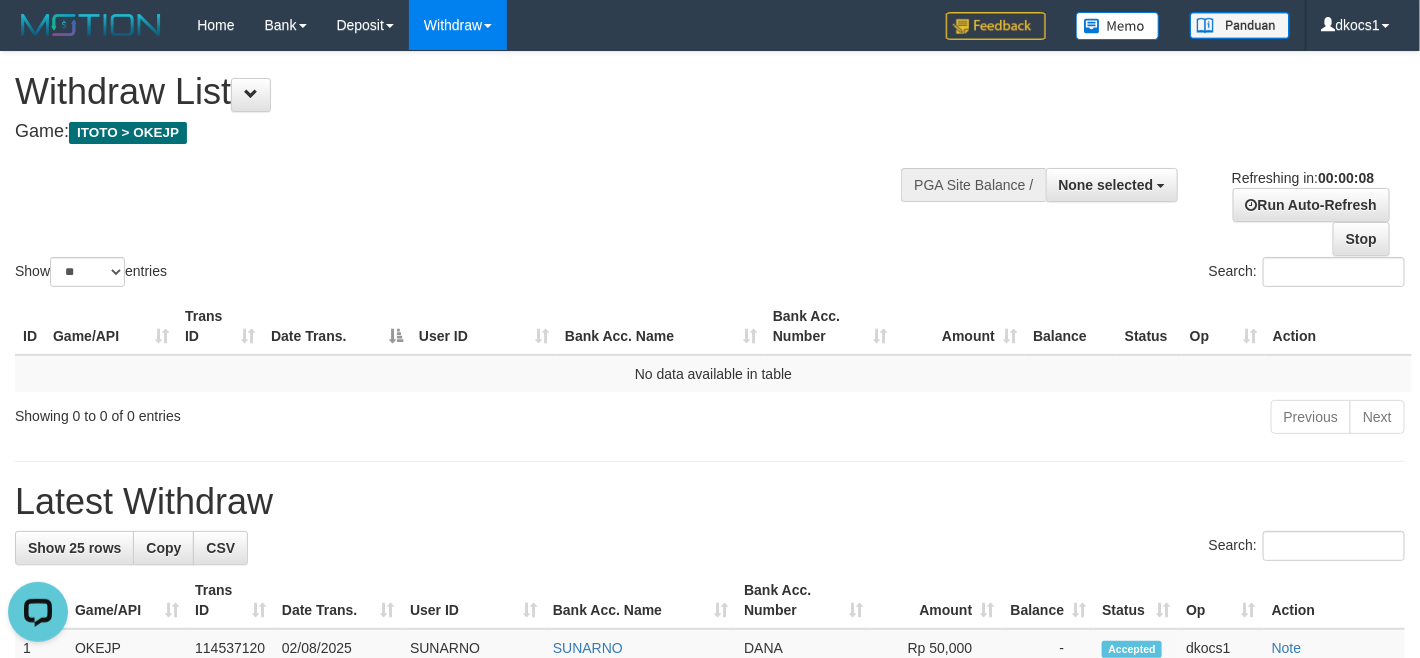 scroll, scrollTop: 0, scrollLeft: 0, axis: both 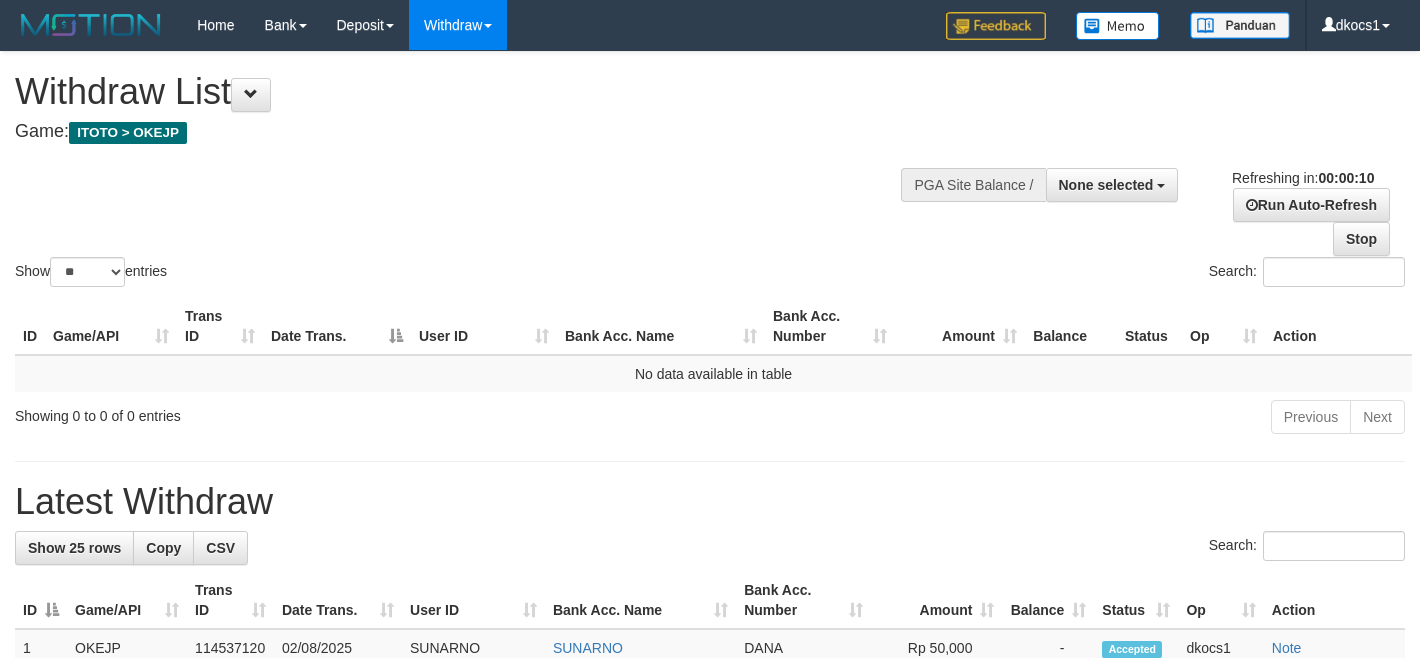 select 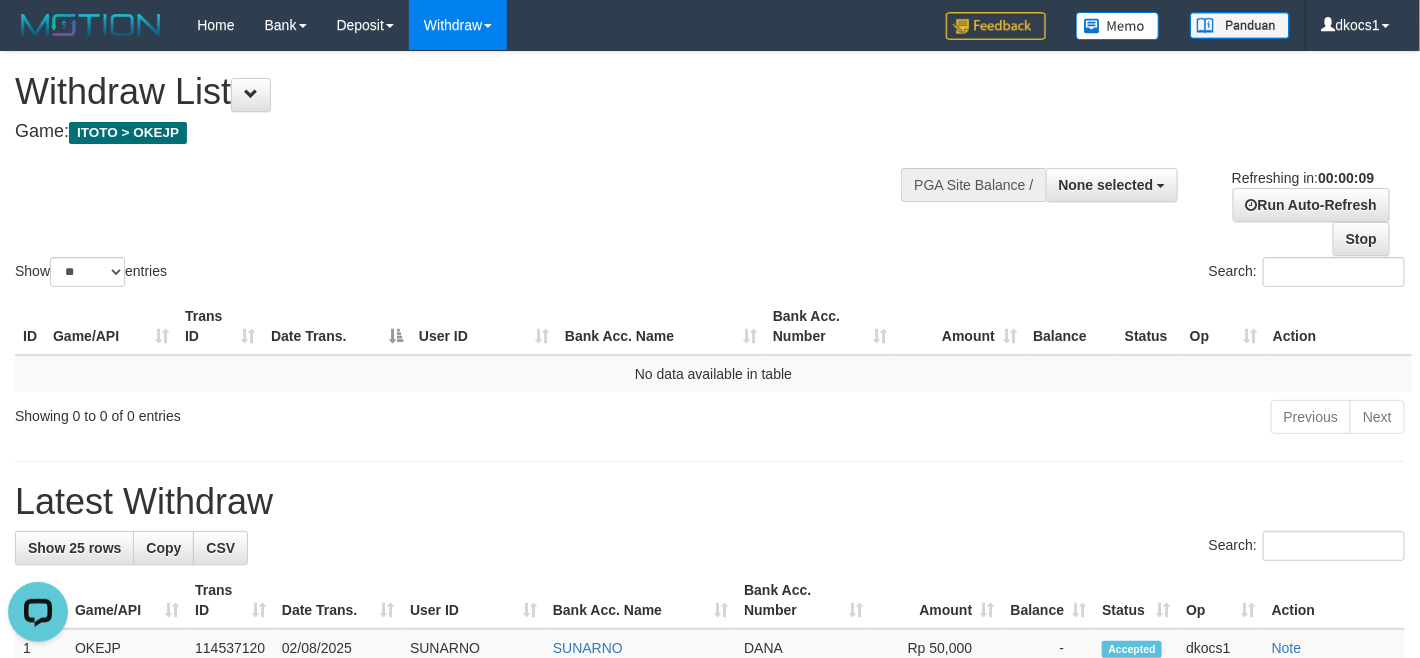 scroll, scrollTop: 0, scrollLeft: 0, axis: both 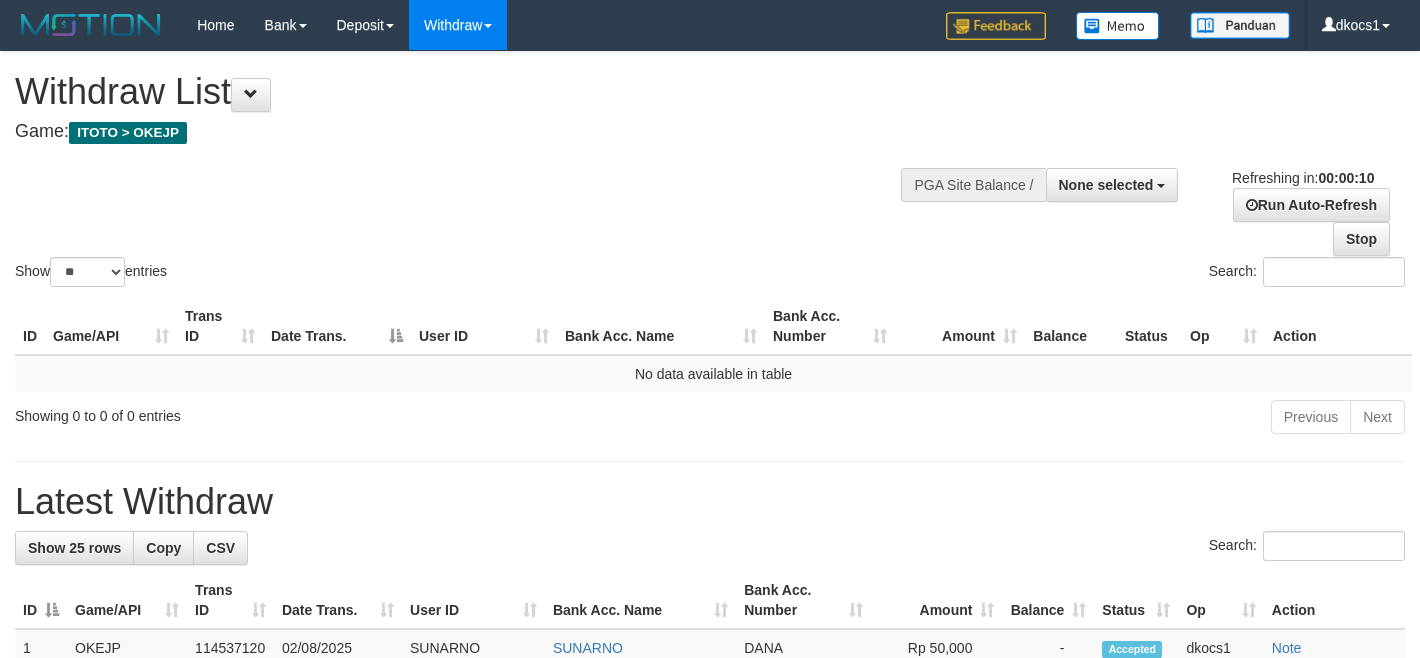 select 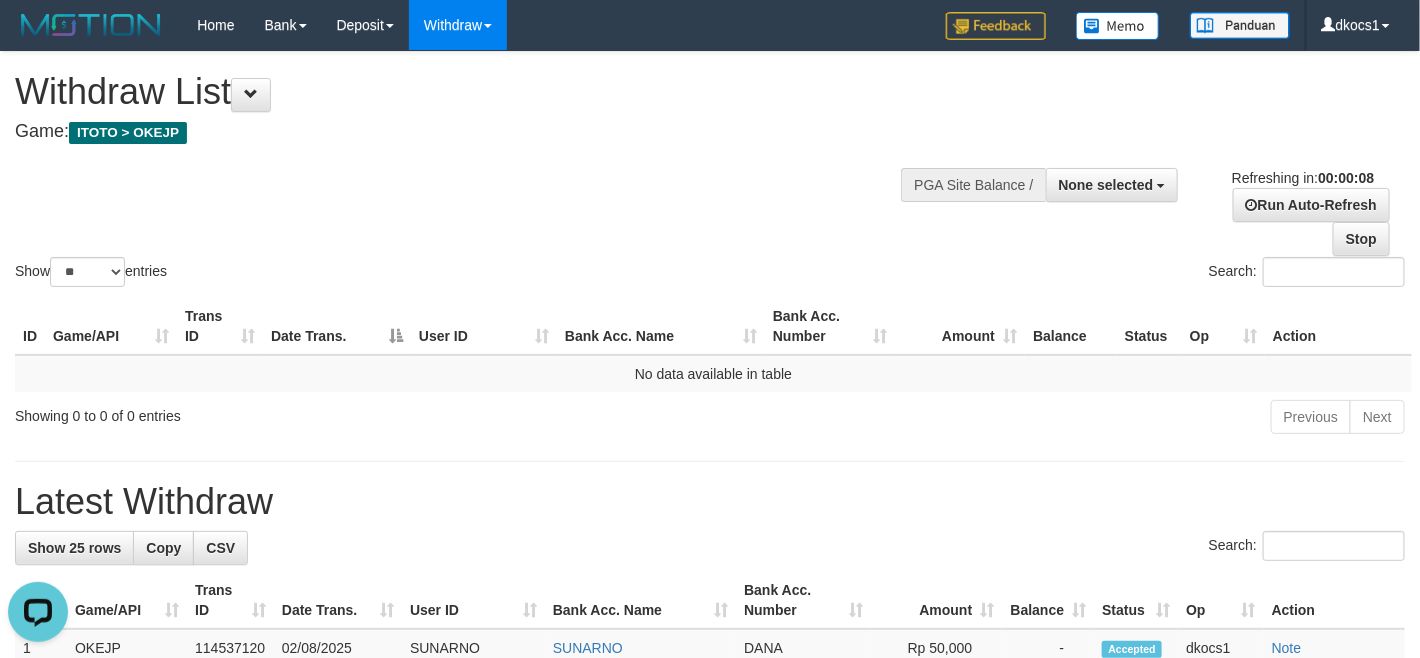 scroll, scrollTop: 0, scrollLeft: 0, axis: both 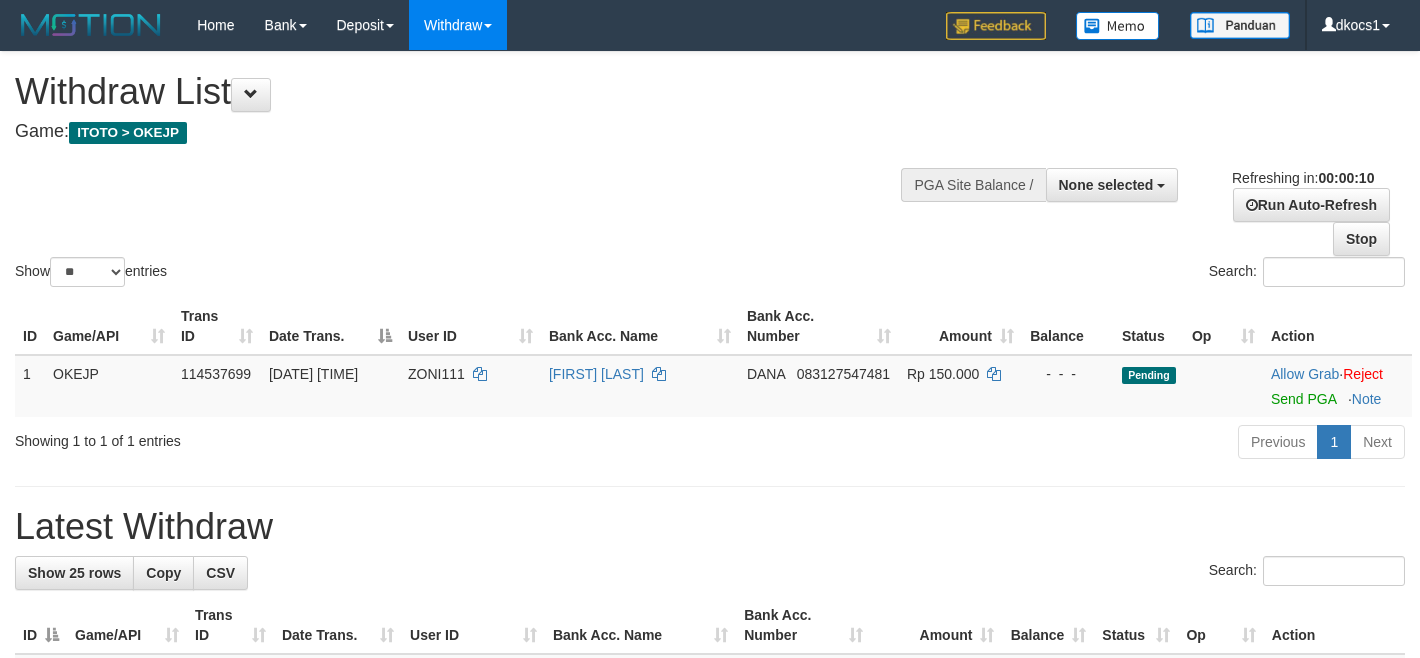 select 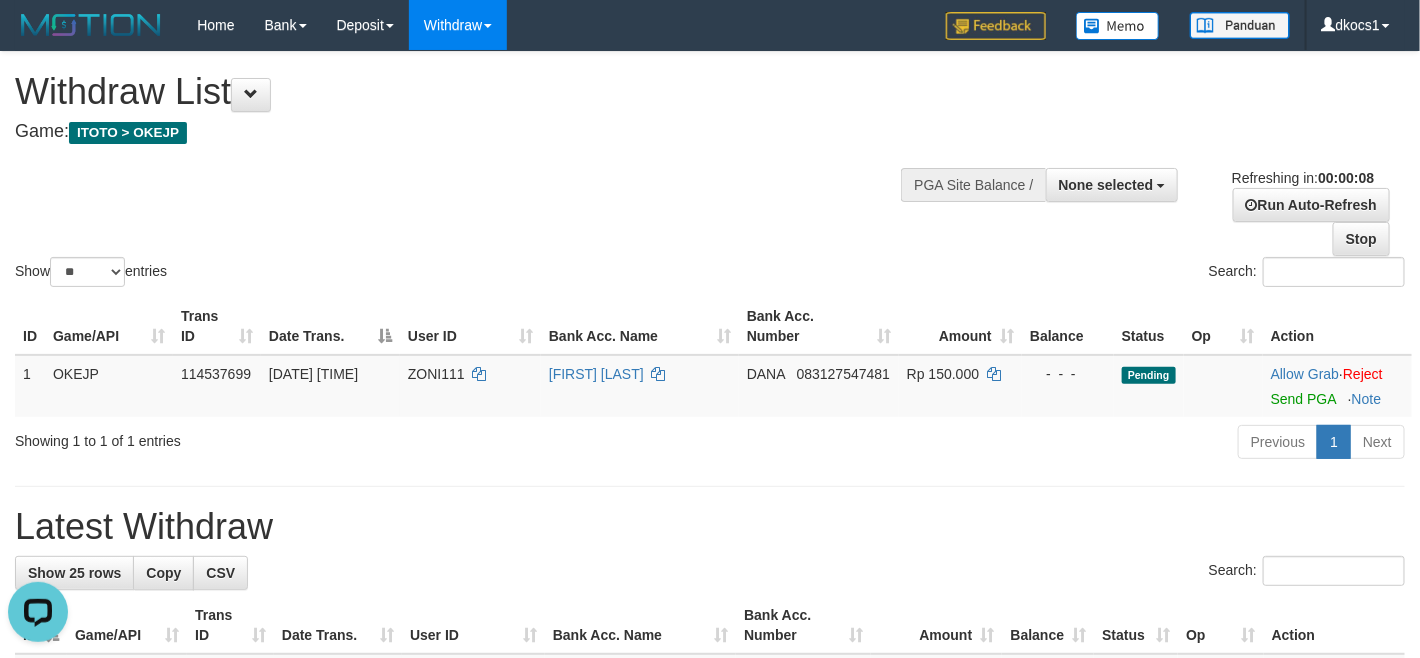 scroll, scrollTop: 0, scrollLeft: 0, axis: both 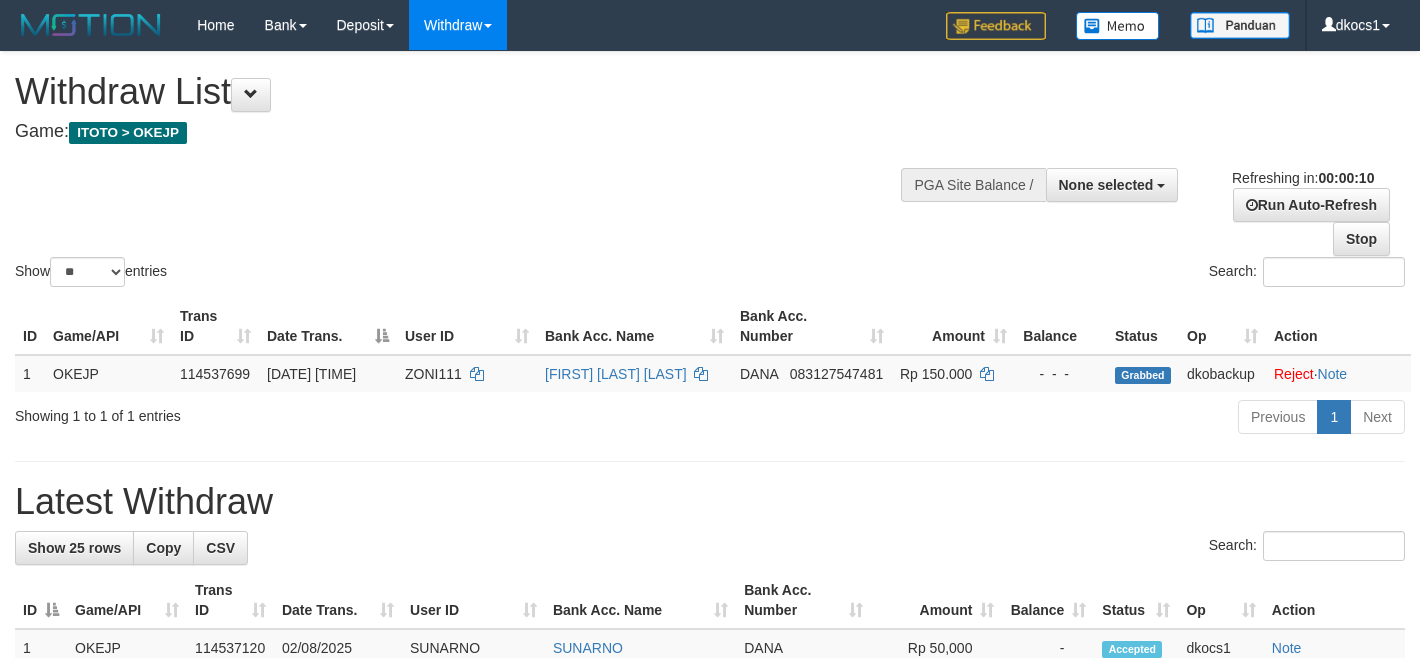 select 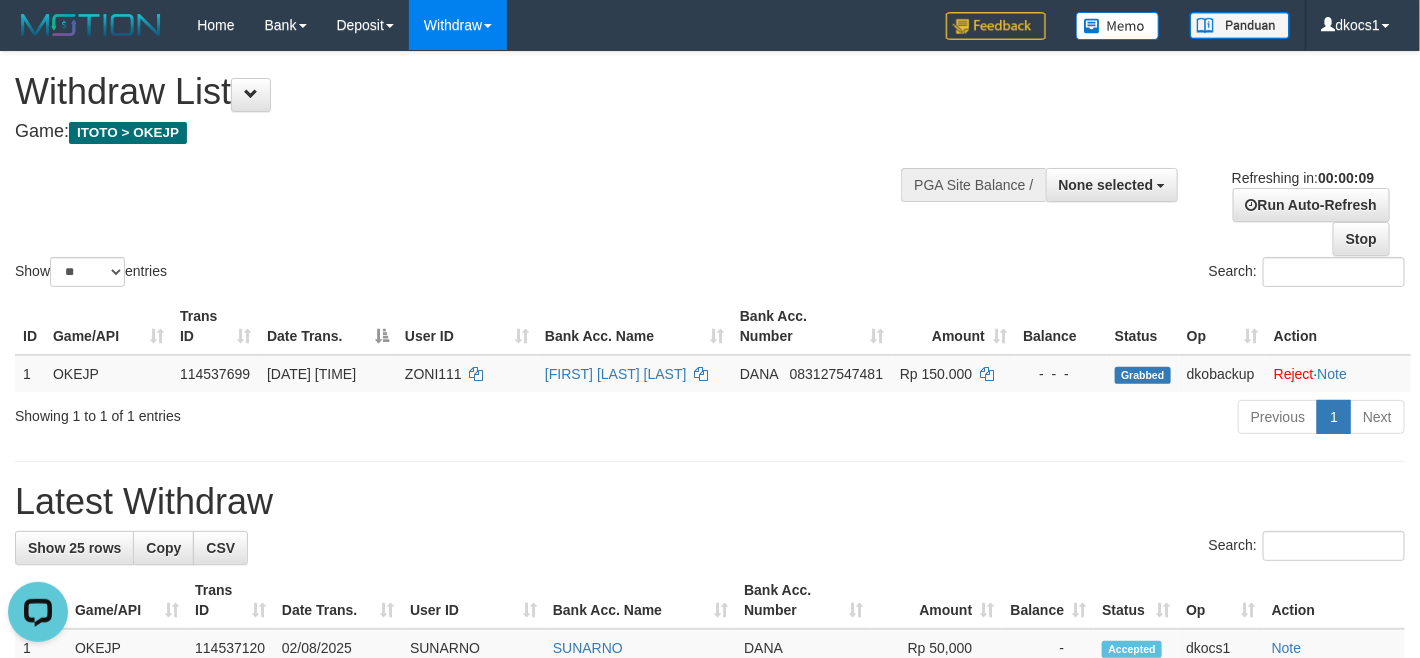 scroll, scrollTop: 0, scrollLeft: 0, axis: both 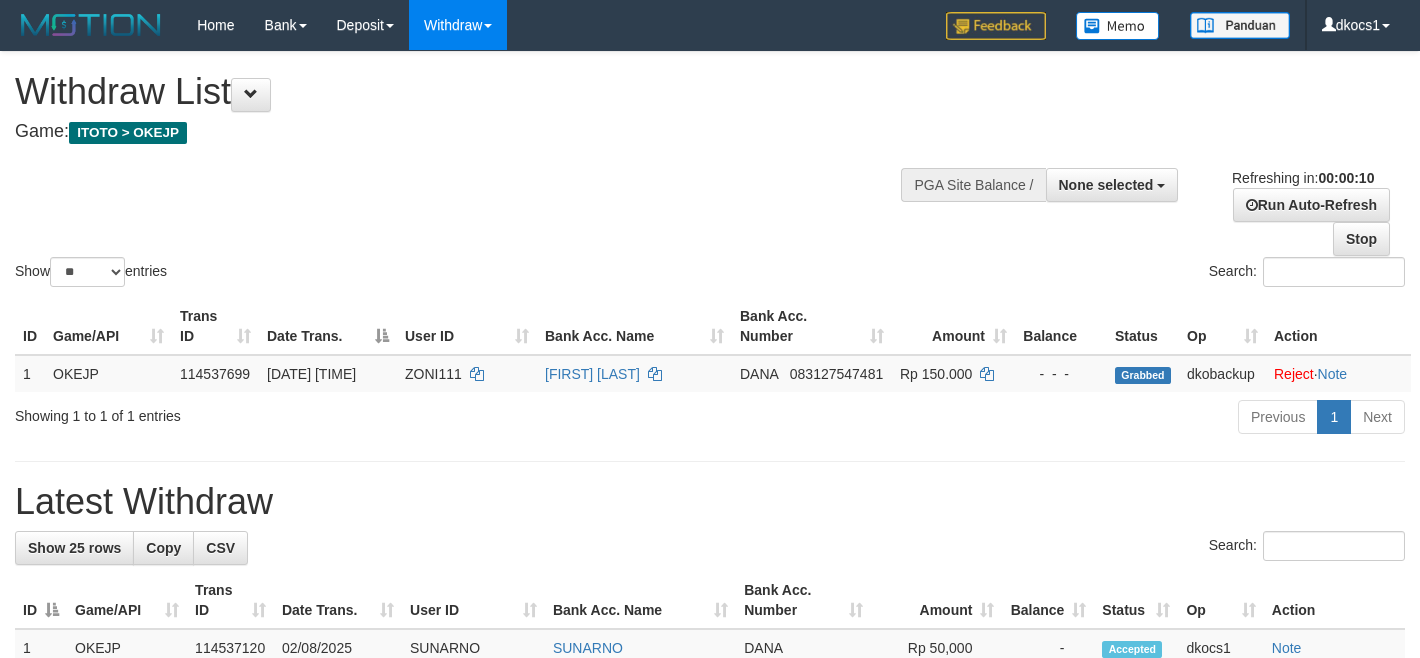 select 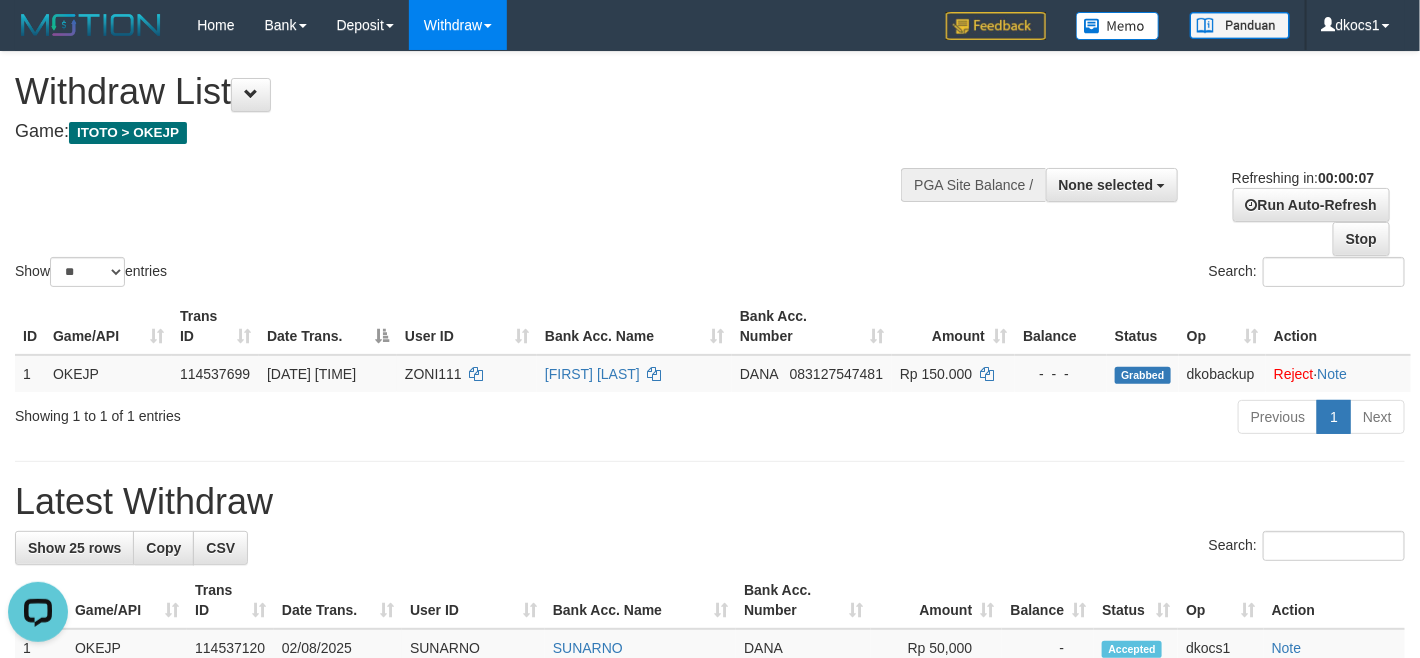 scroll, scrollTop: 0, scrollLeft: 0, axis: both 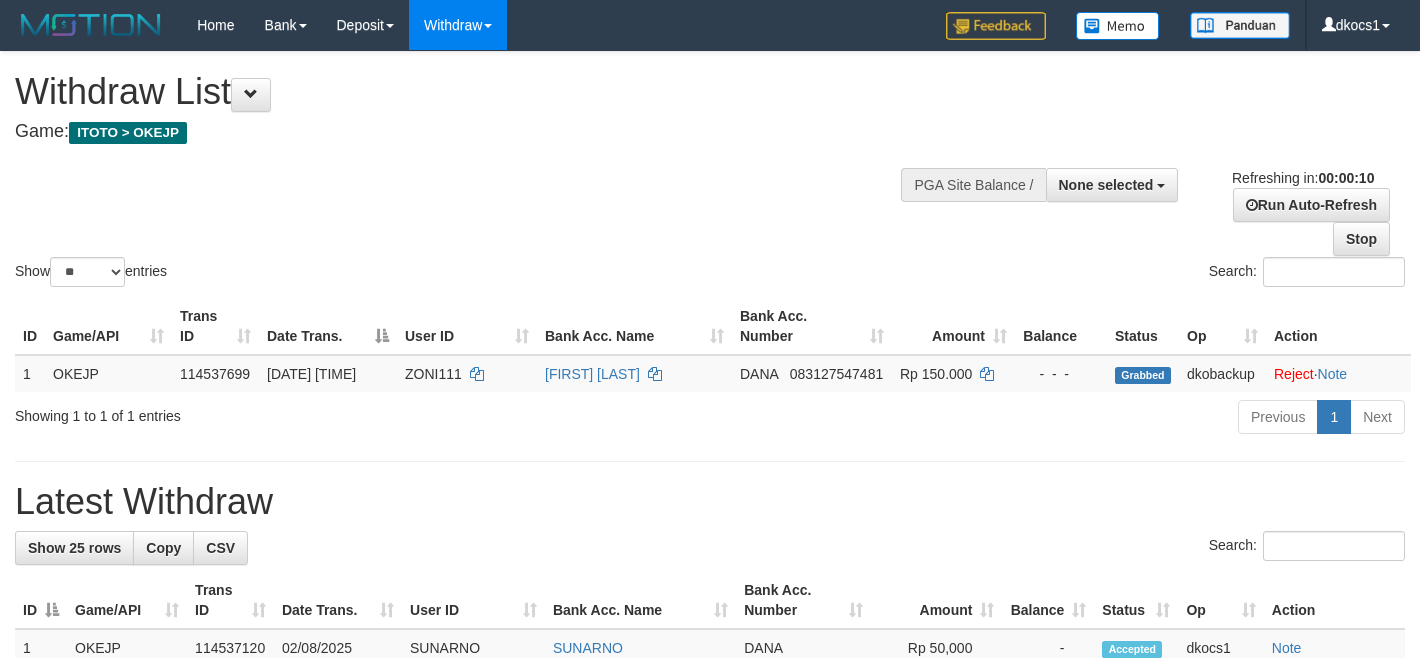 select 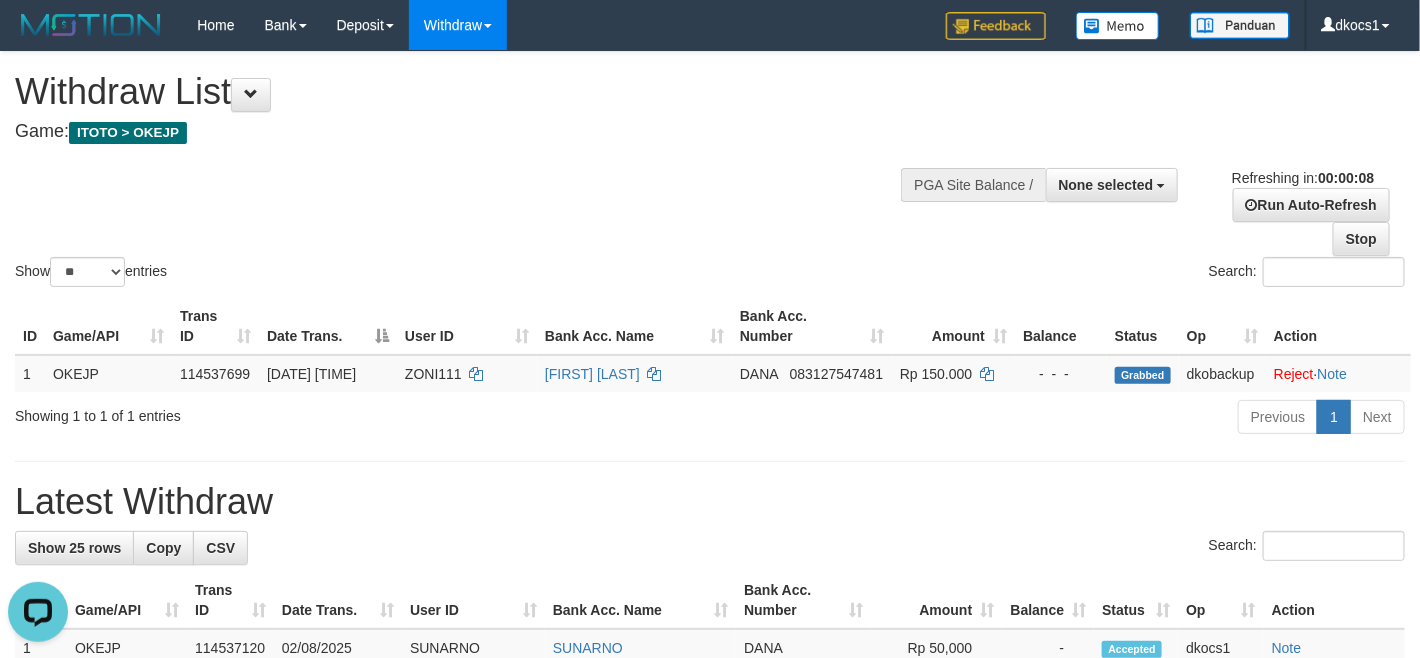 scroll, scrollTop: 0, scrollLeft: 0, axis: both 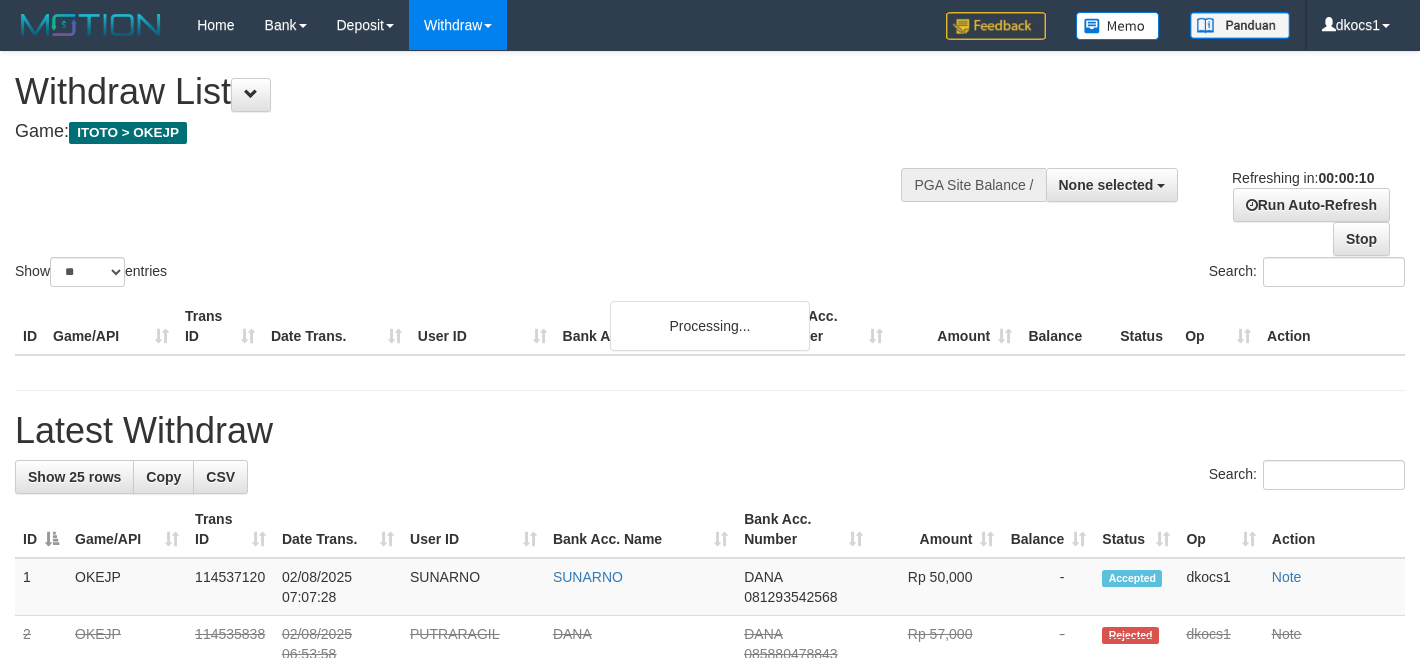 select 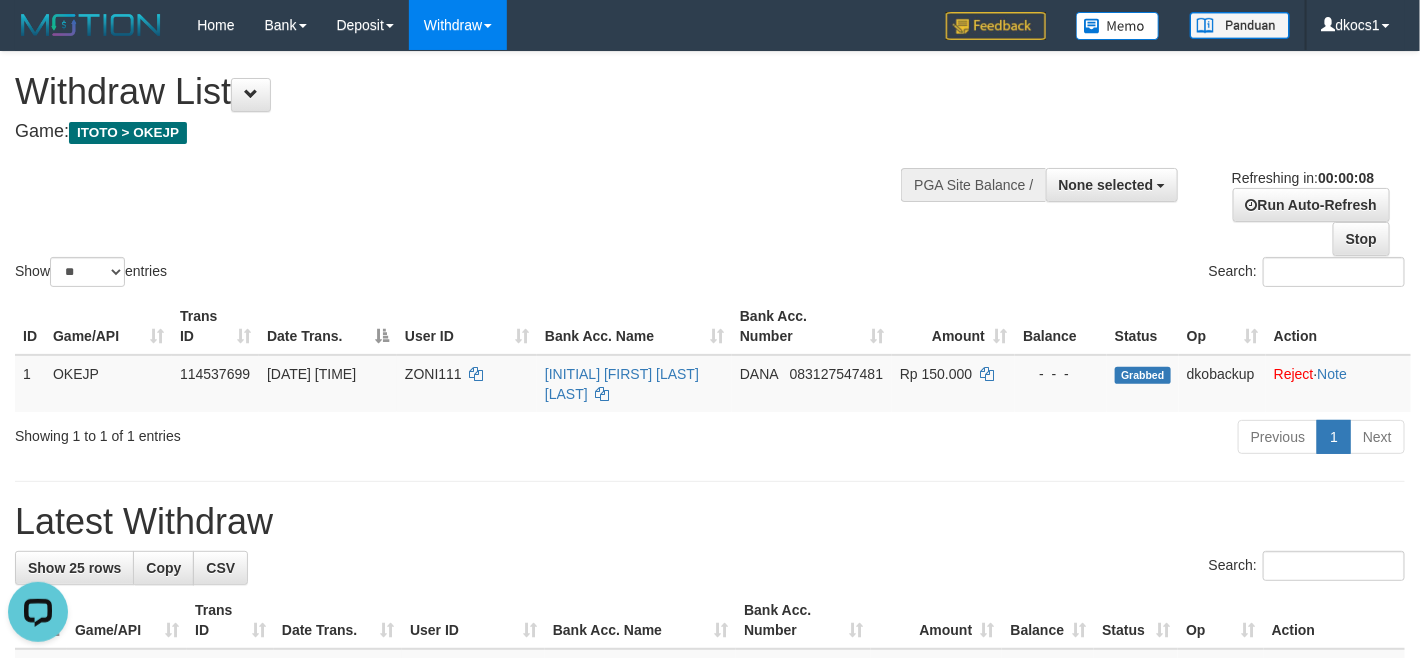scroll, scrollTop: 0, scrollLeft: 0, axis: both 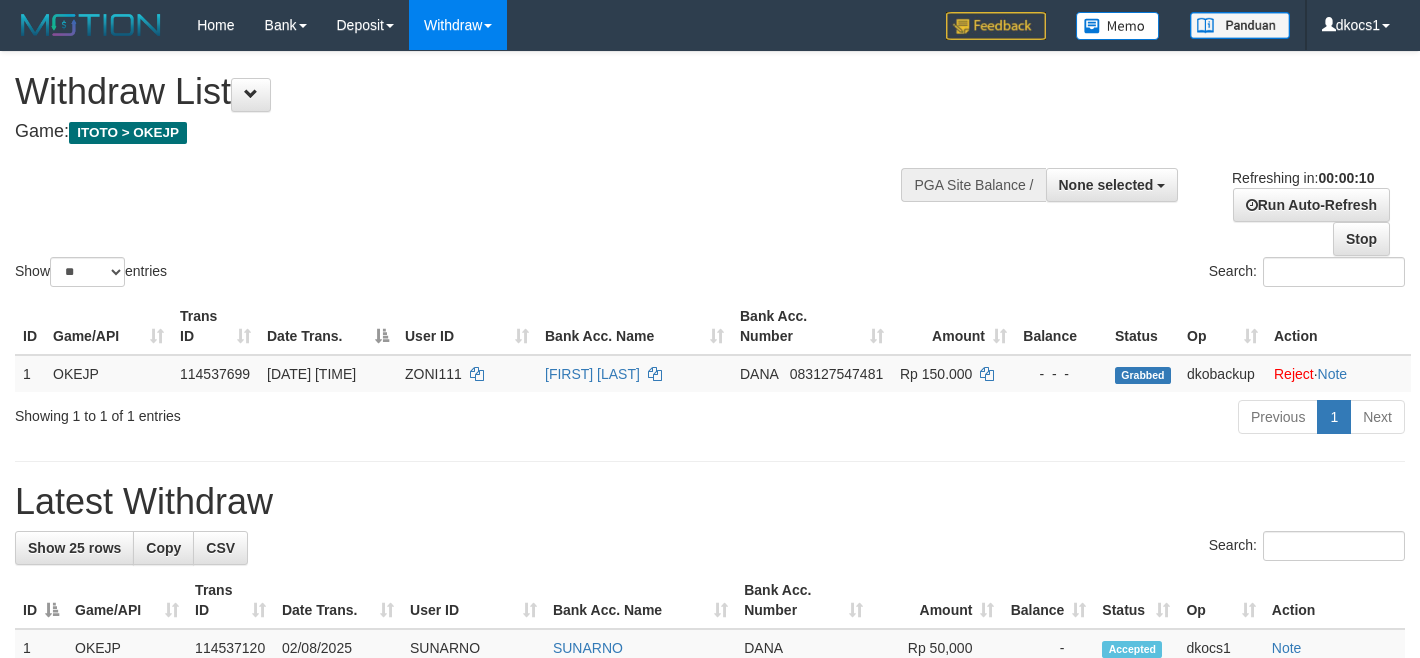 select 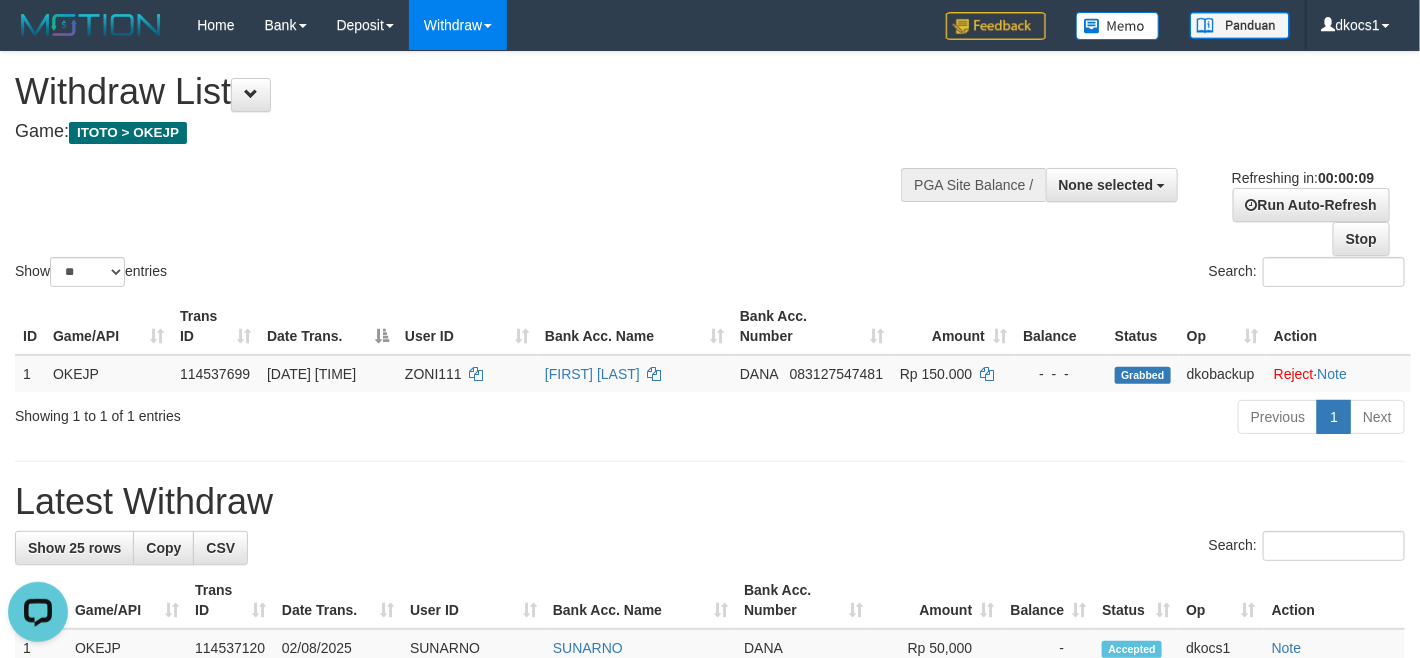 scroll, scrollTop: 0, scrollLeft: 0, axis: both 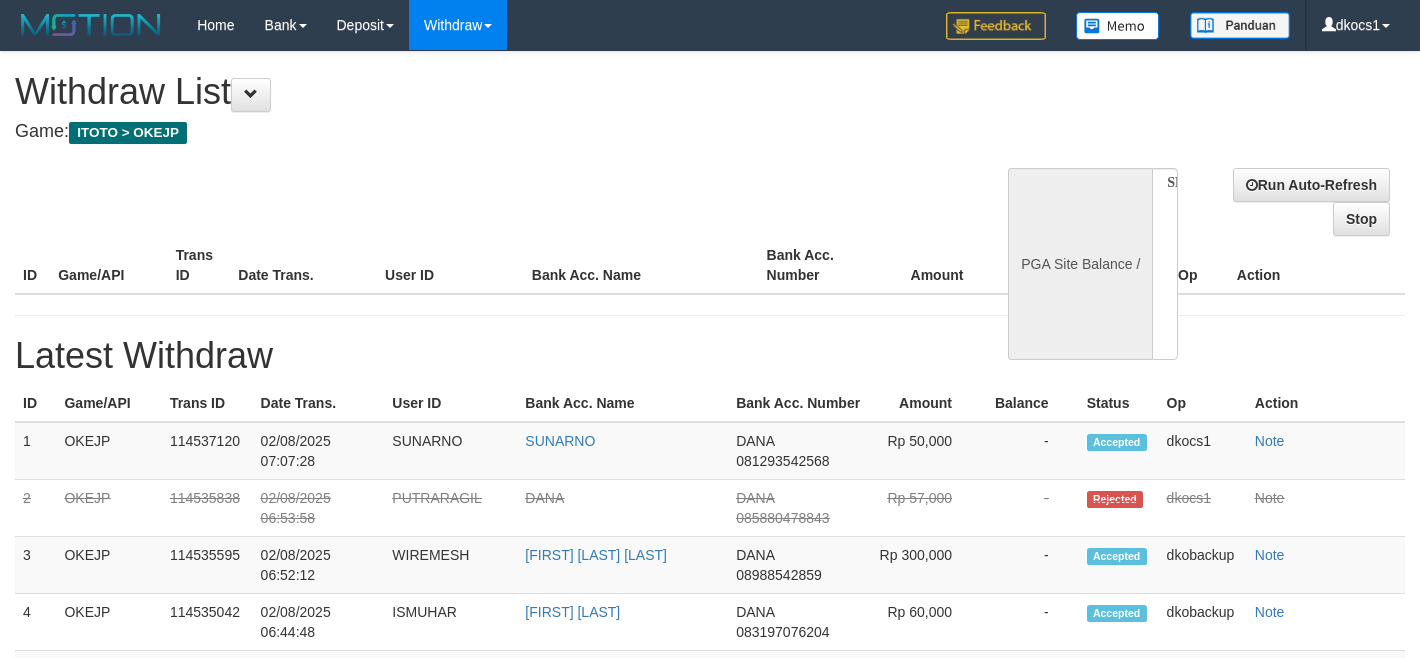 select 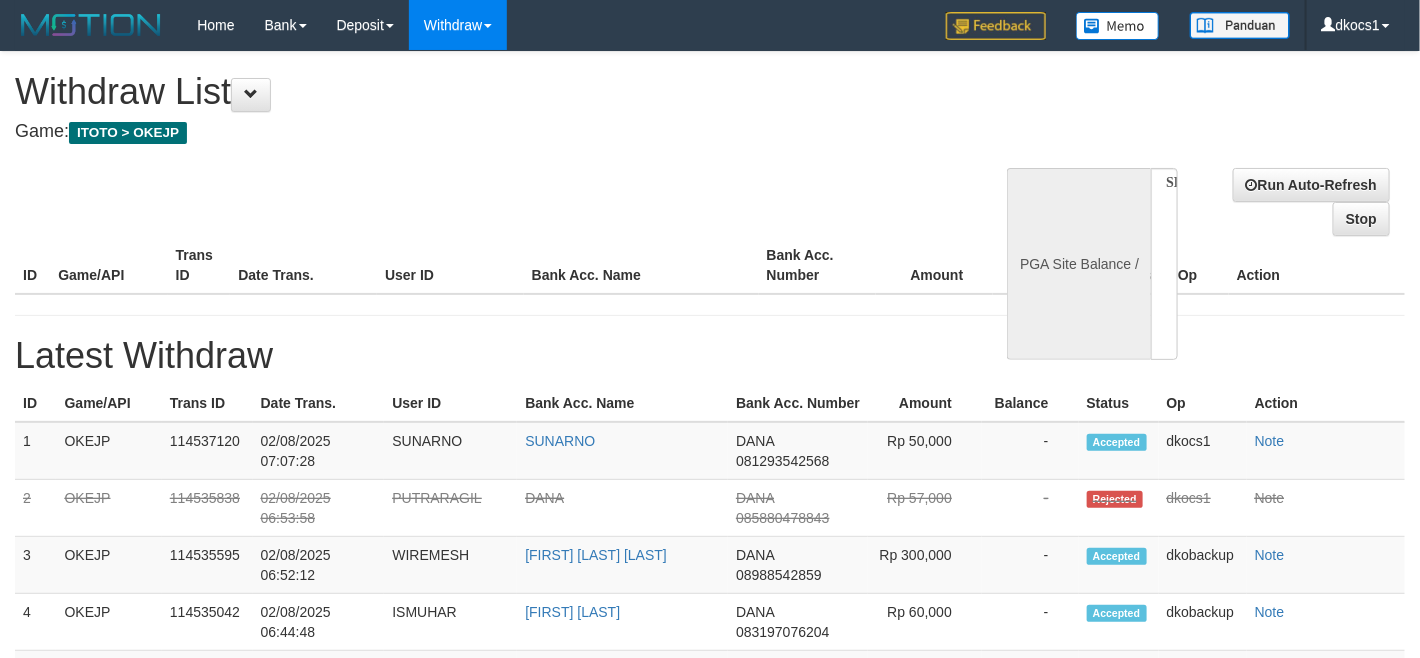 select on "**" 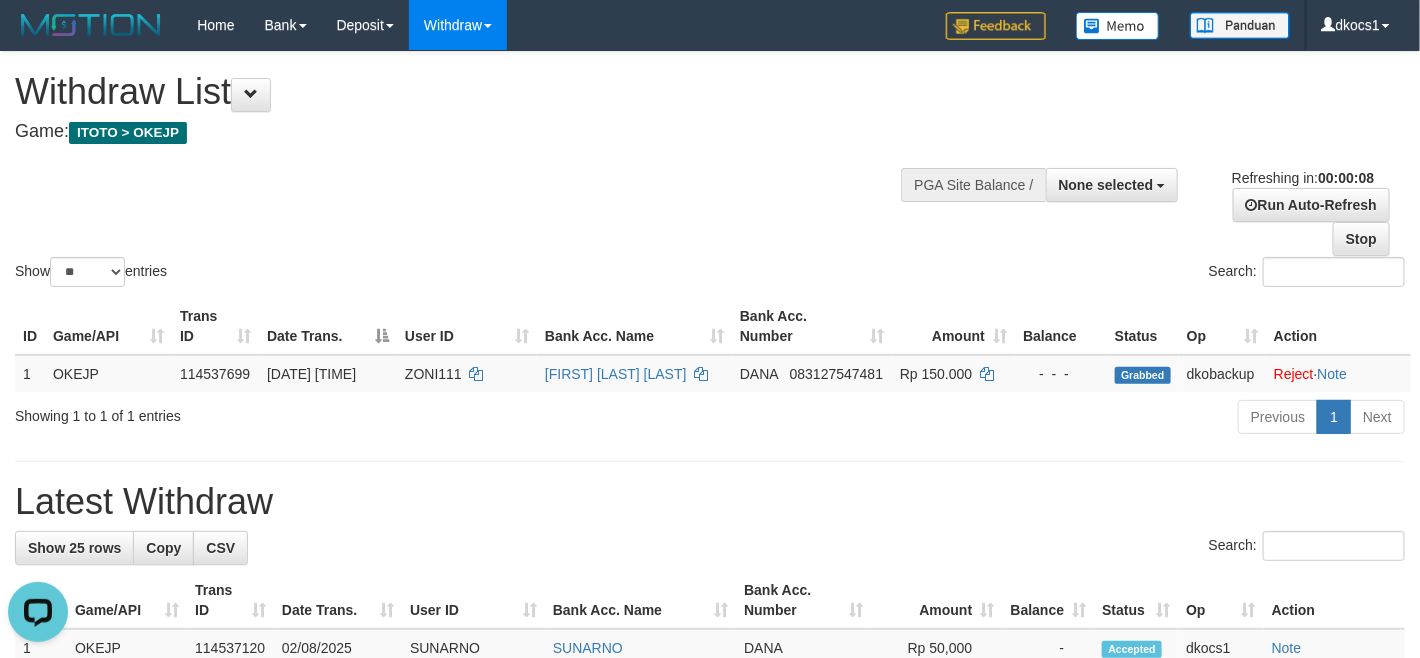 scroll, scrollTop: 0, scrollLeft: 0, axis: both 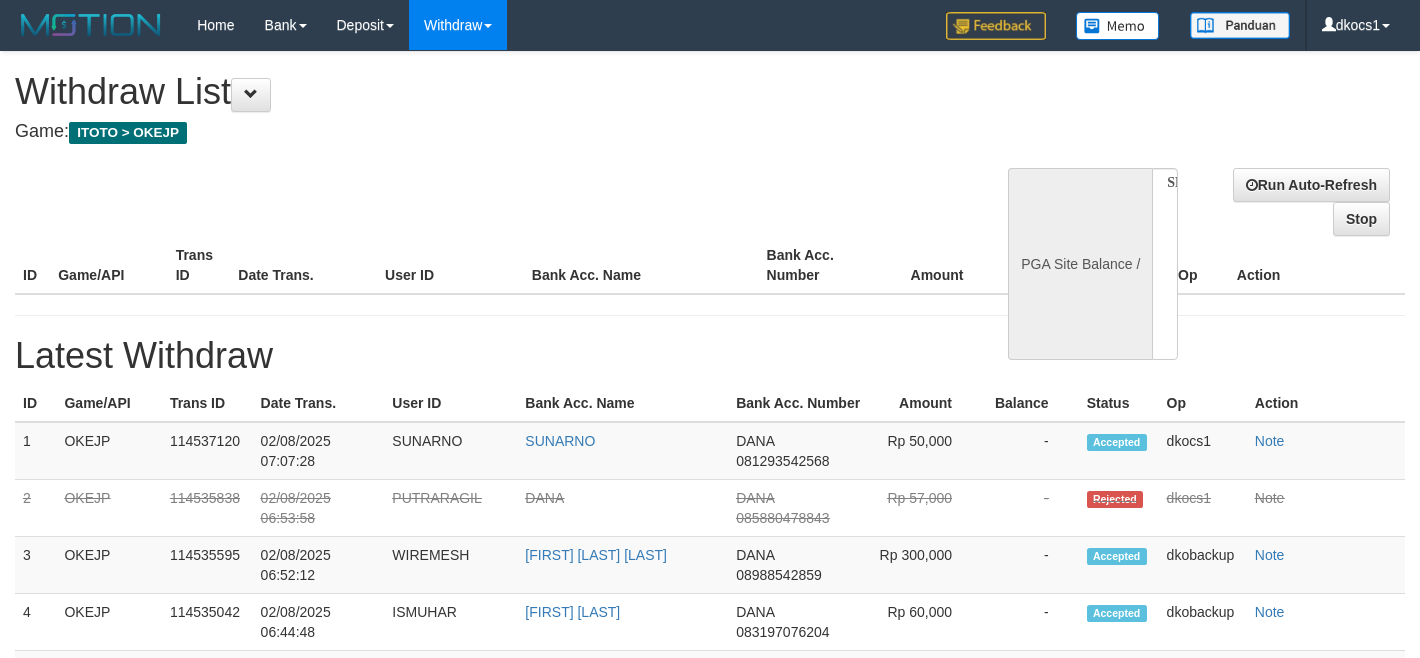 select 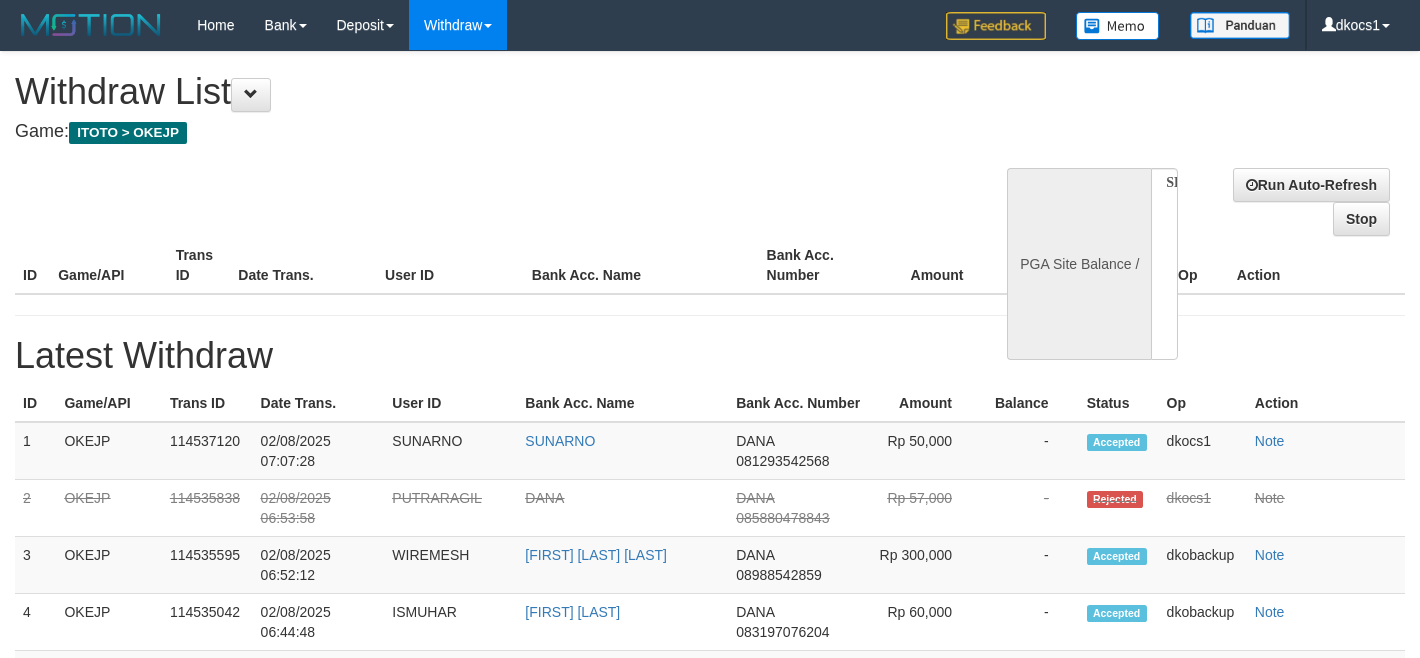 scroll, scrollTop: 0, scrollLeft: 0, axis: both 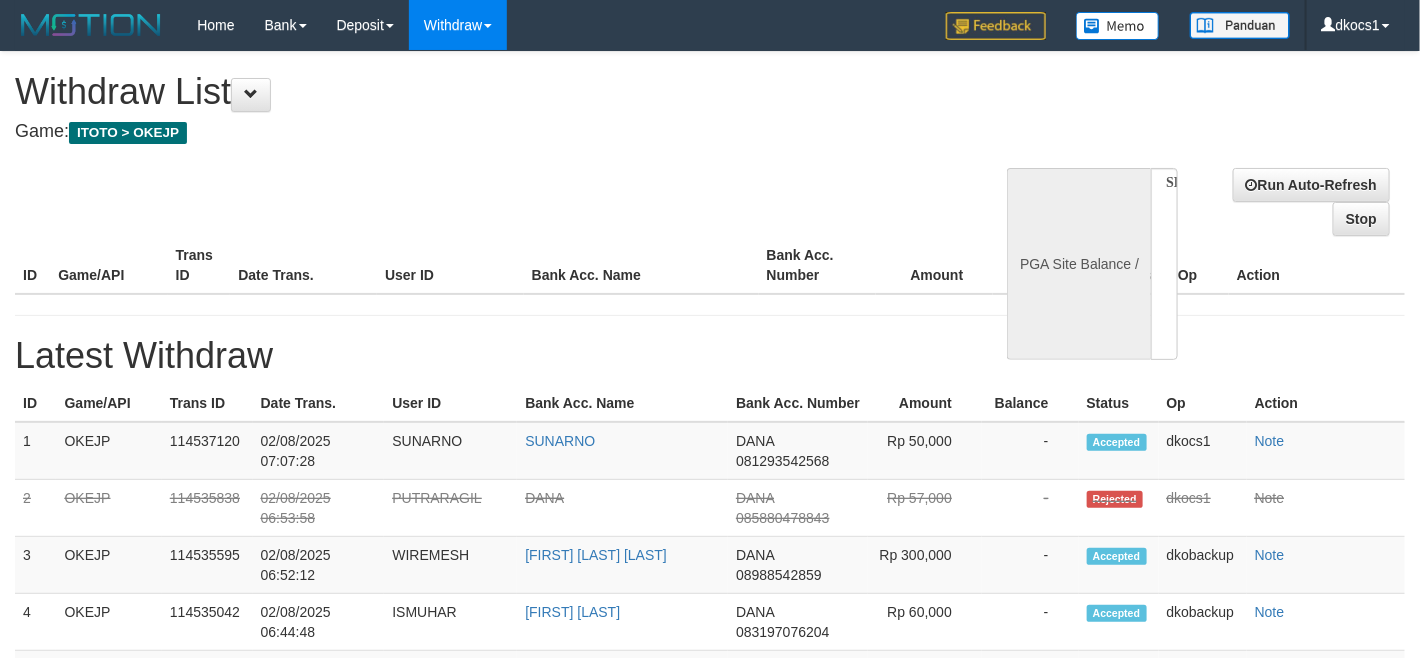 select on "**" 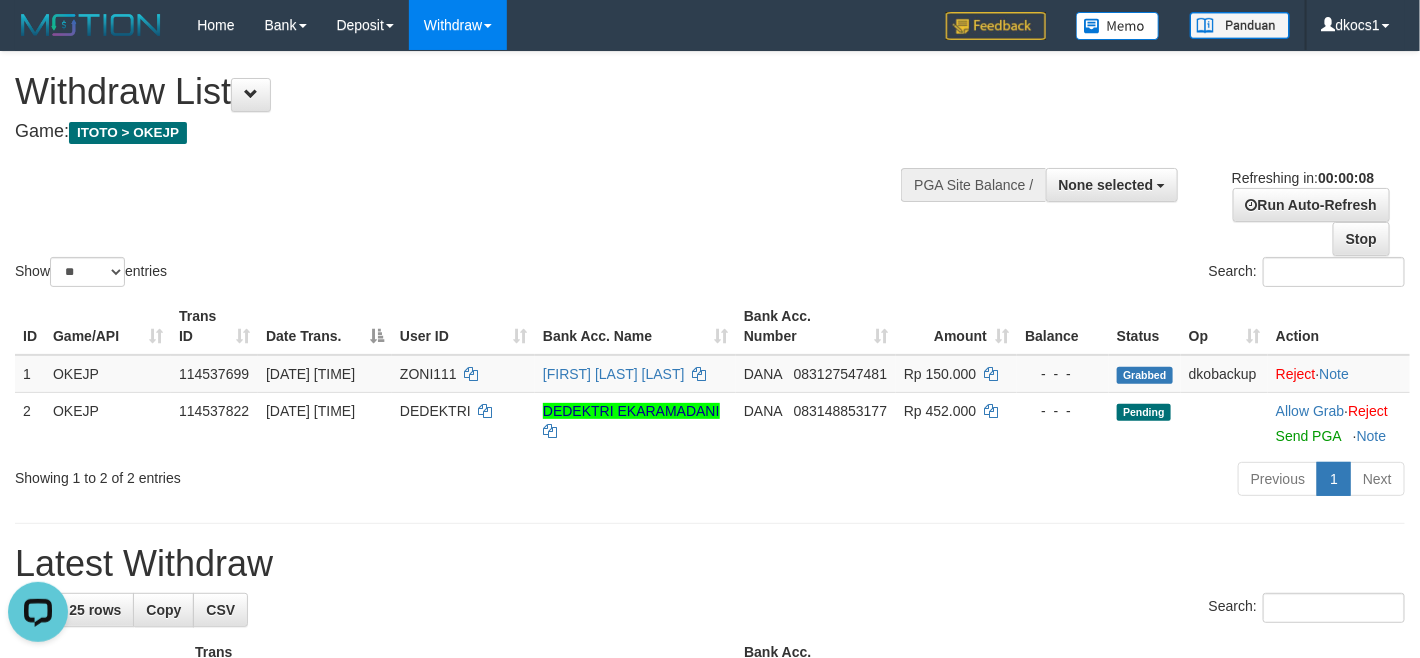 scroll, scrollTop: 0, scrollLeft: 0, axis: both 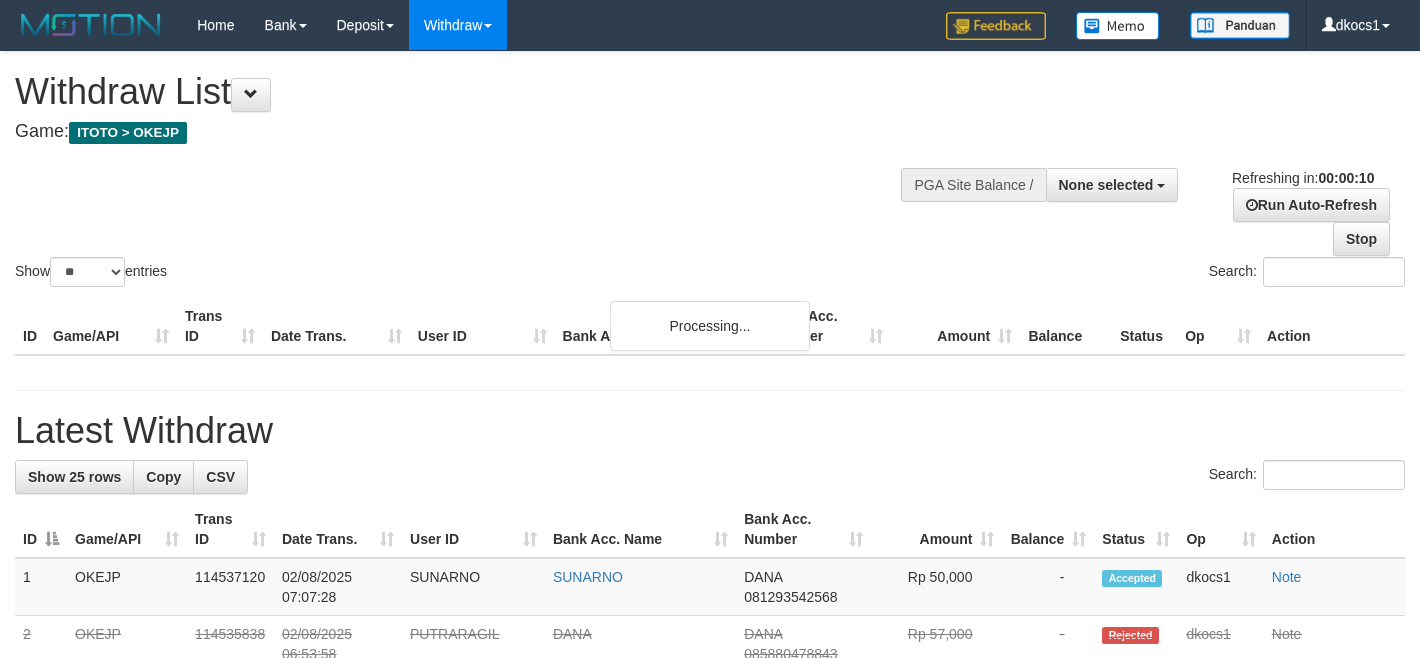 select 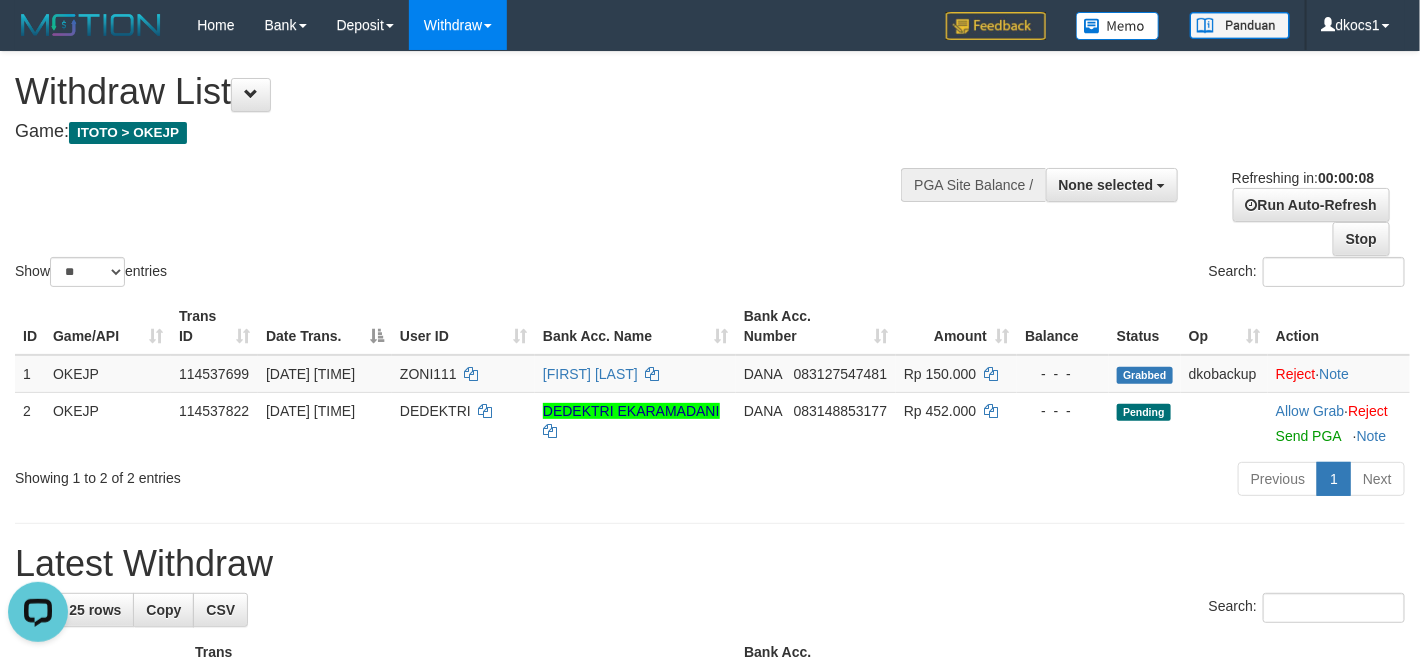 scroll, scrollTop: 0, scrollLeft: 0, axis: both 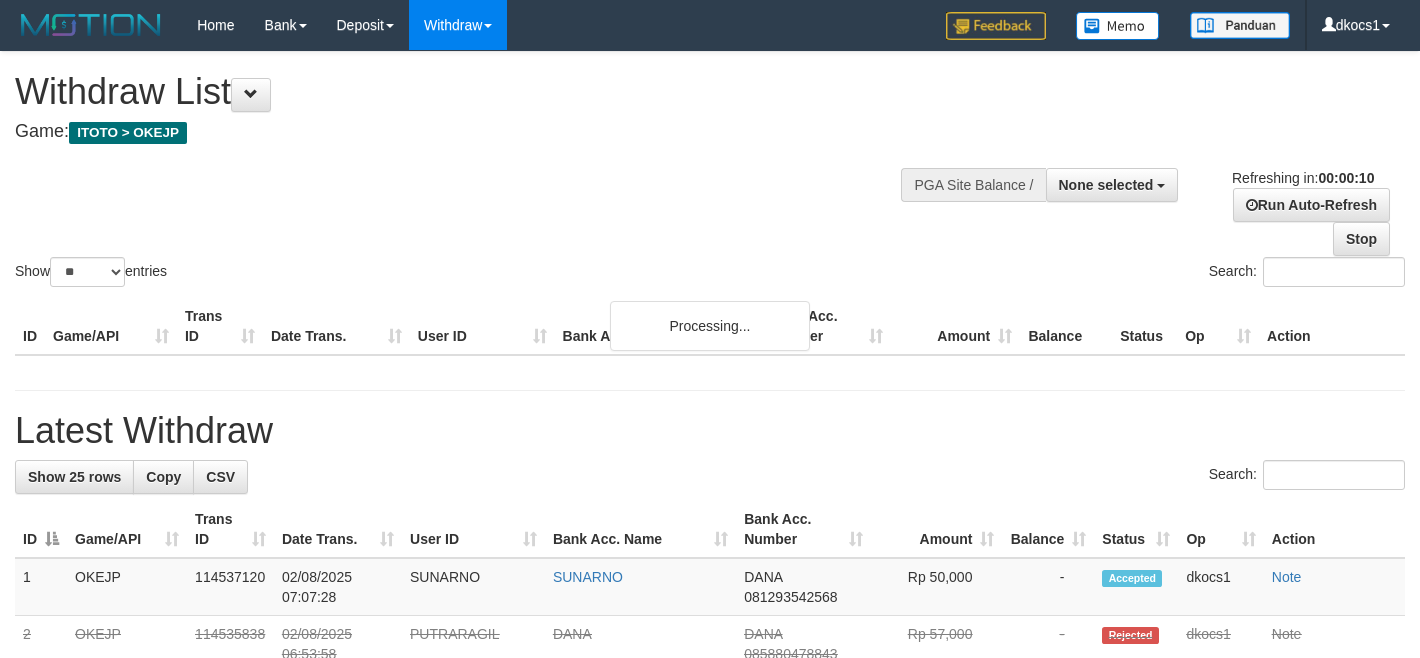 select 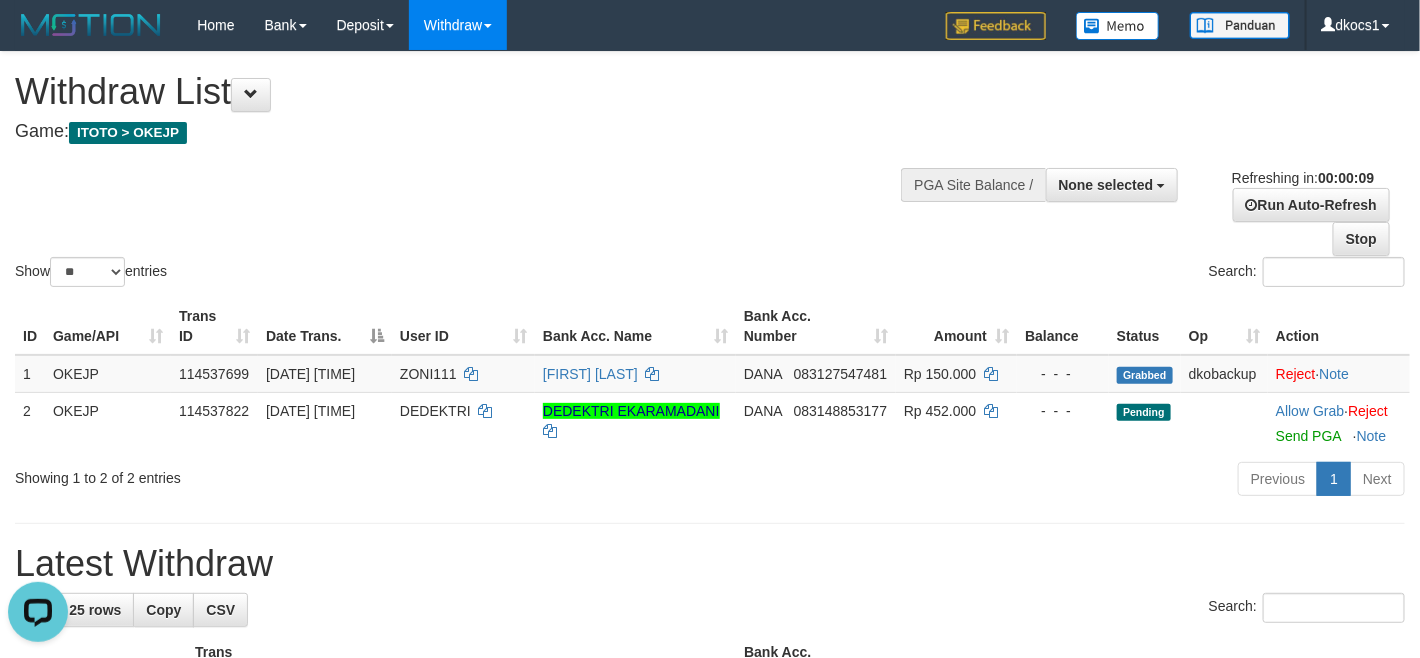 scroll, scrollTop: 0, scrollLeft: 0, axis: both 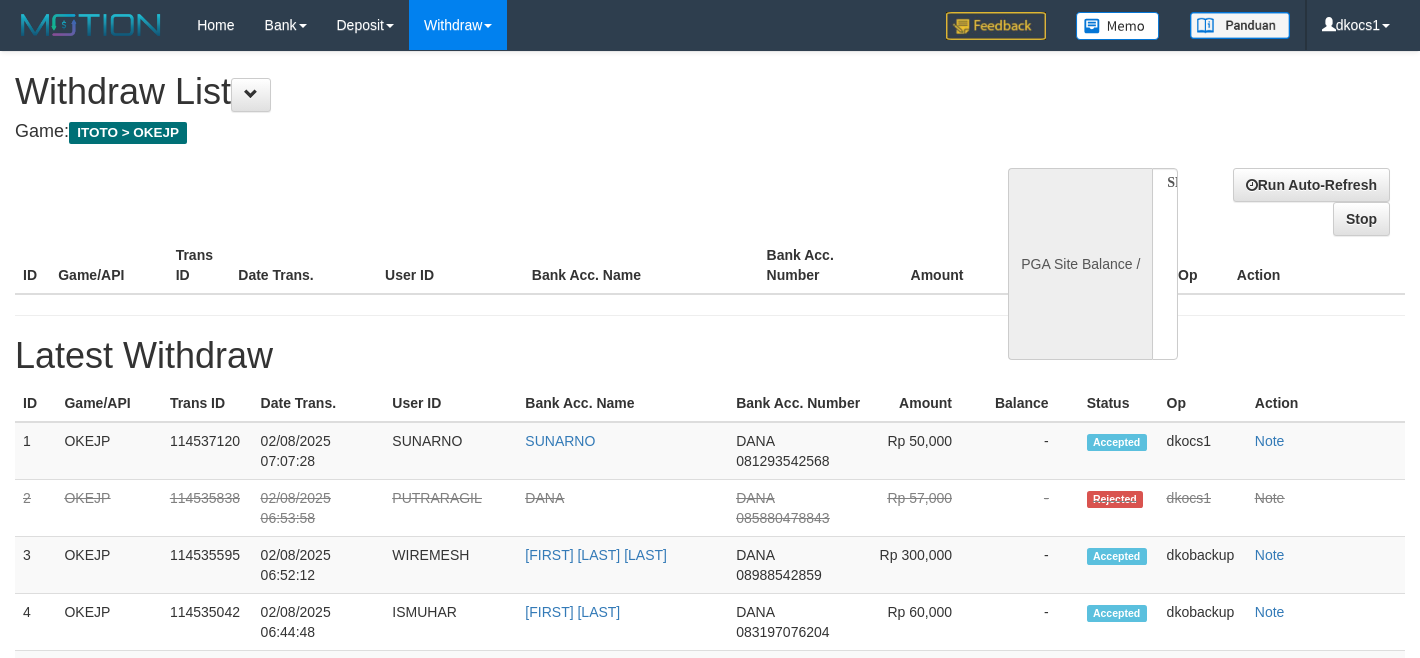 select 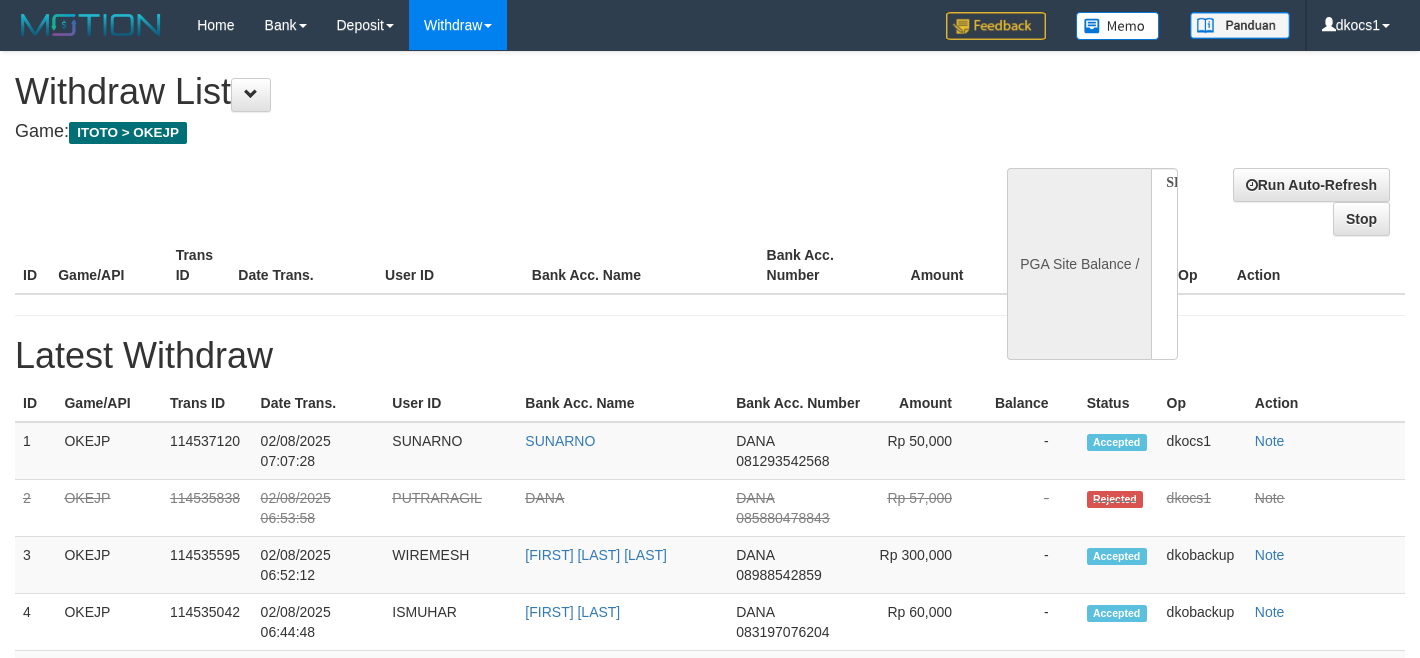 scroll, scrollTop: 0, scrollLeft: 0, axis: both 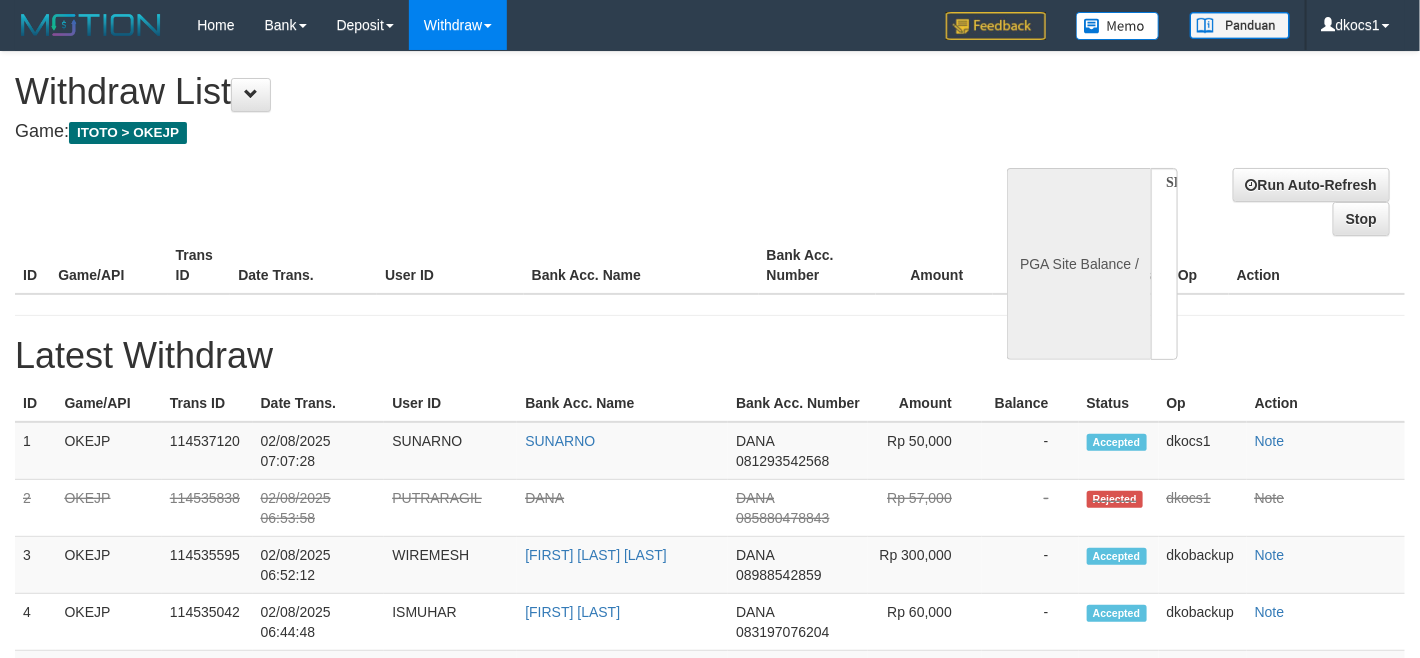 select on "**" 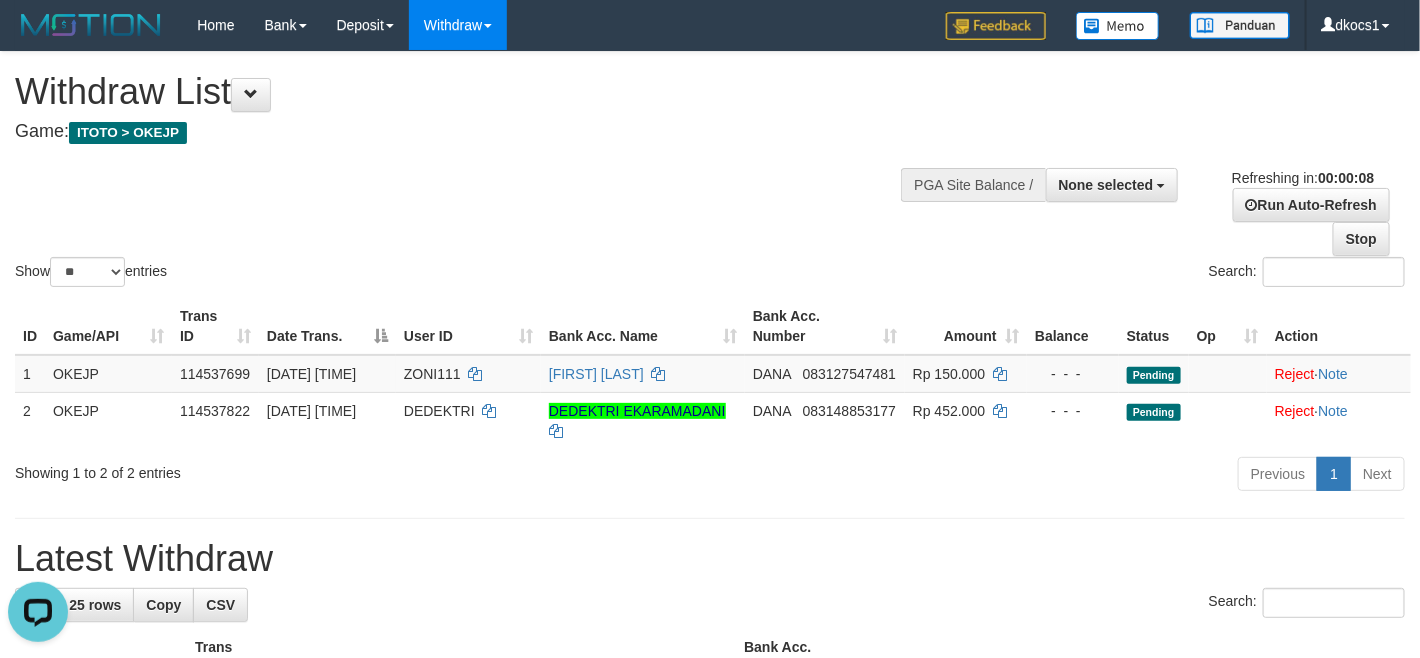 scroll, scrollTop: 0, scrollLeft: 0, axis: both 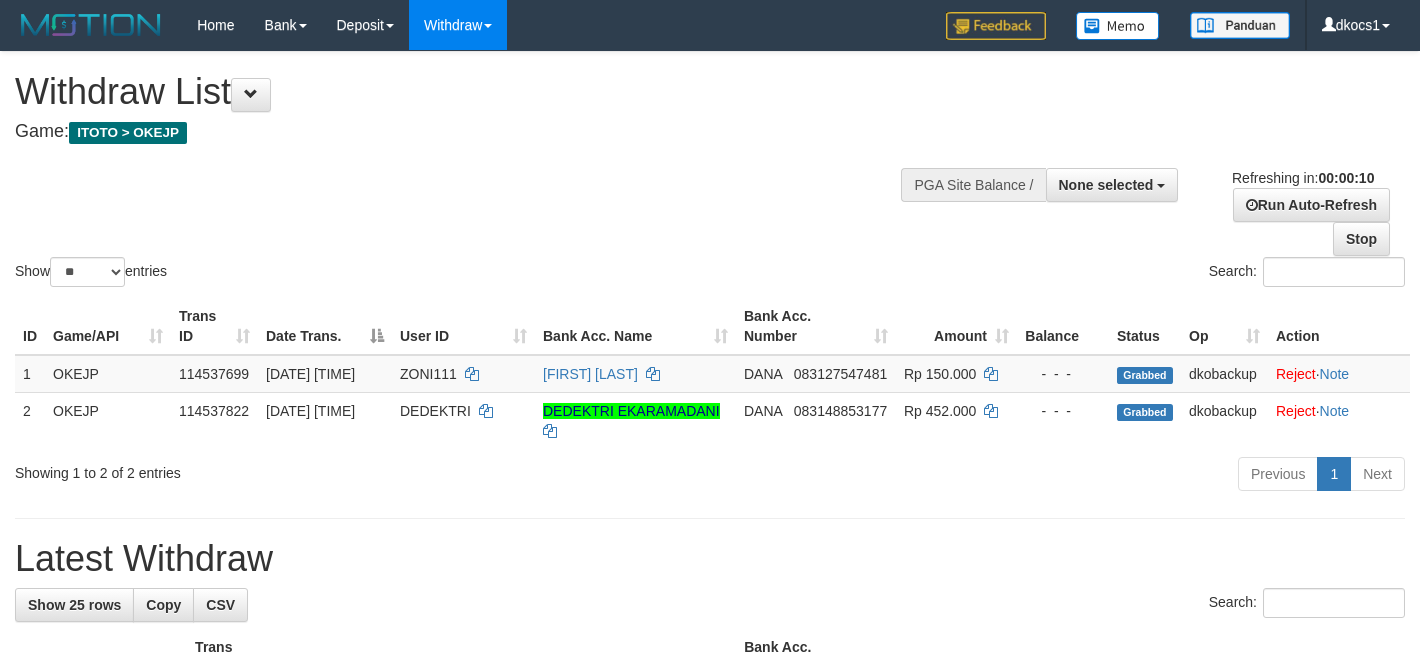 select 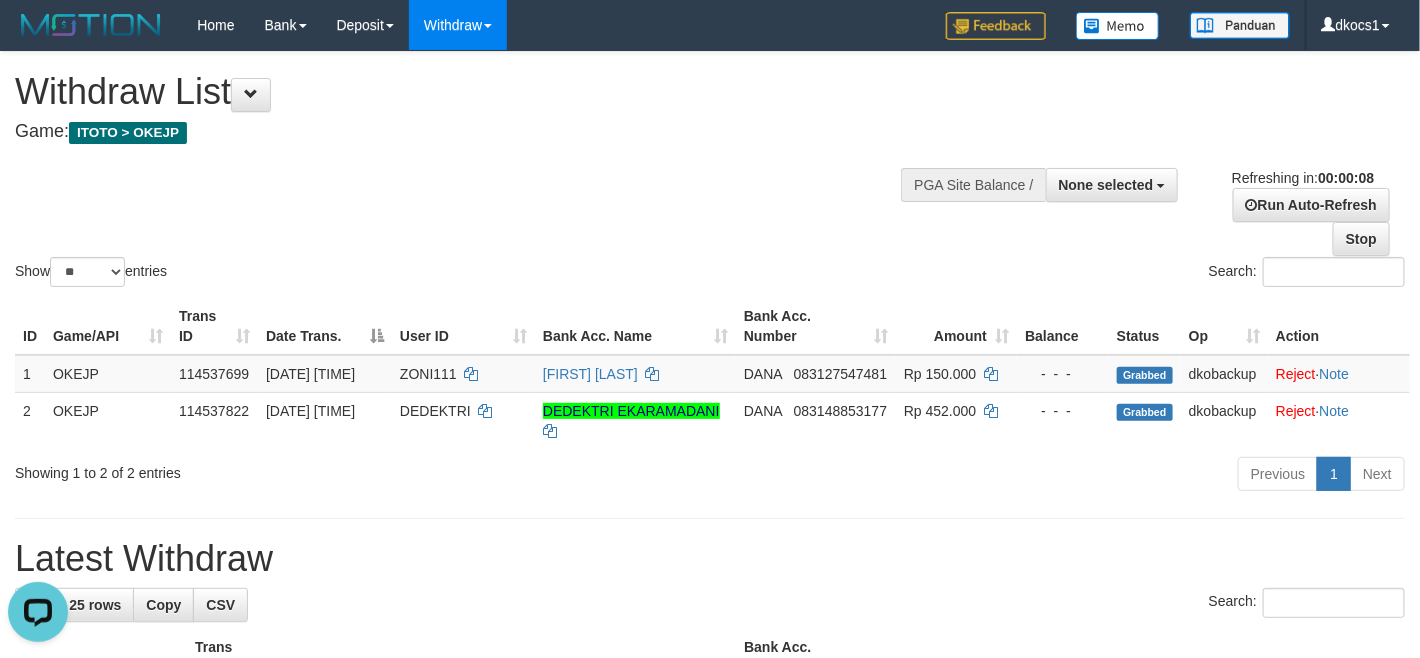 scroll, scrollTop: 0, scrollLeft: 0, axis: both 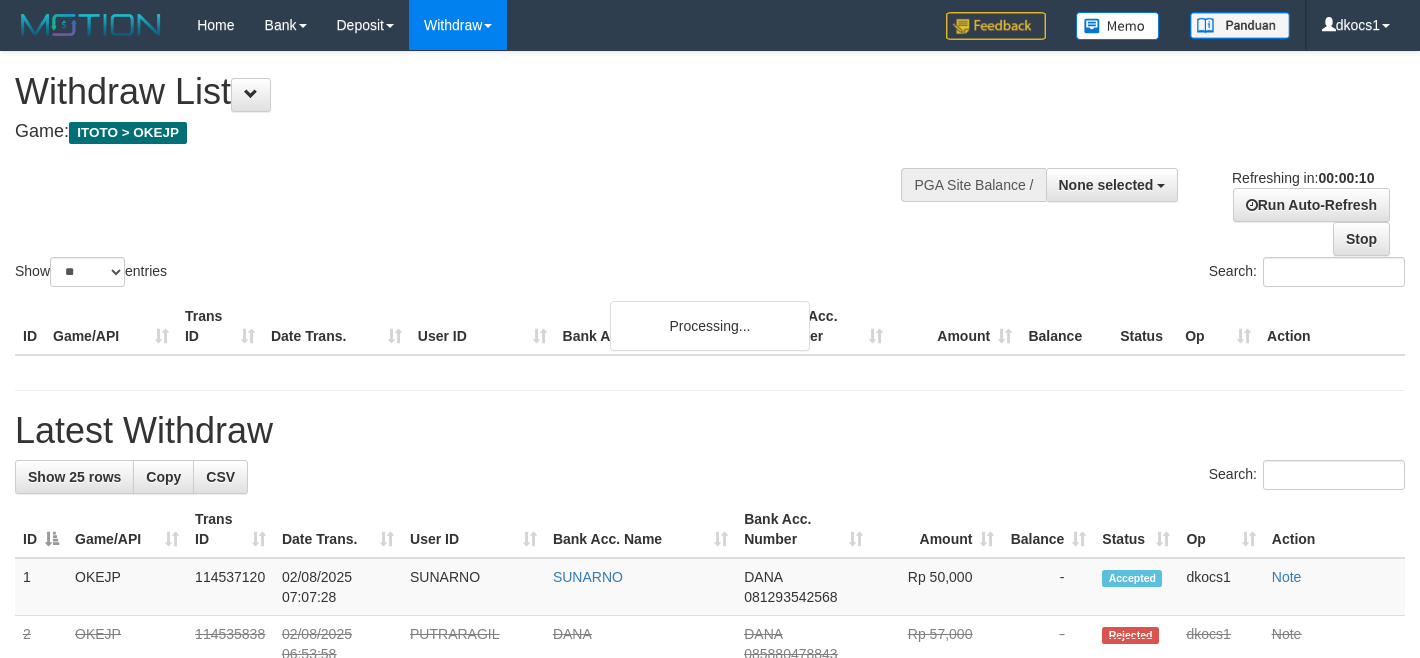 select 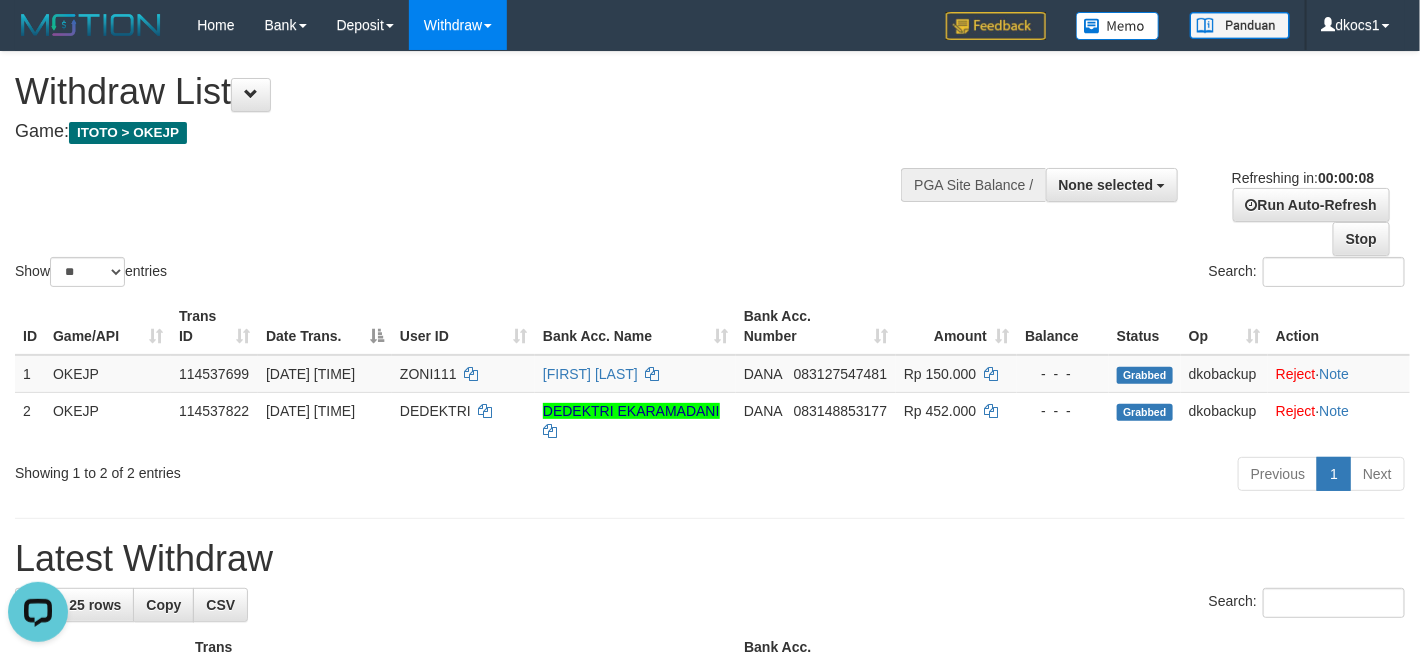 scroll, scrollTop: 0, scrollLeft: 0, axis: both 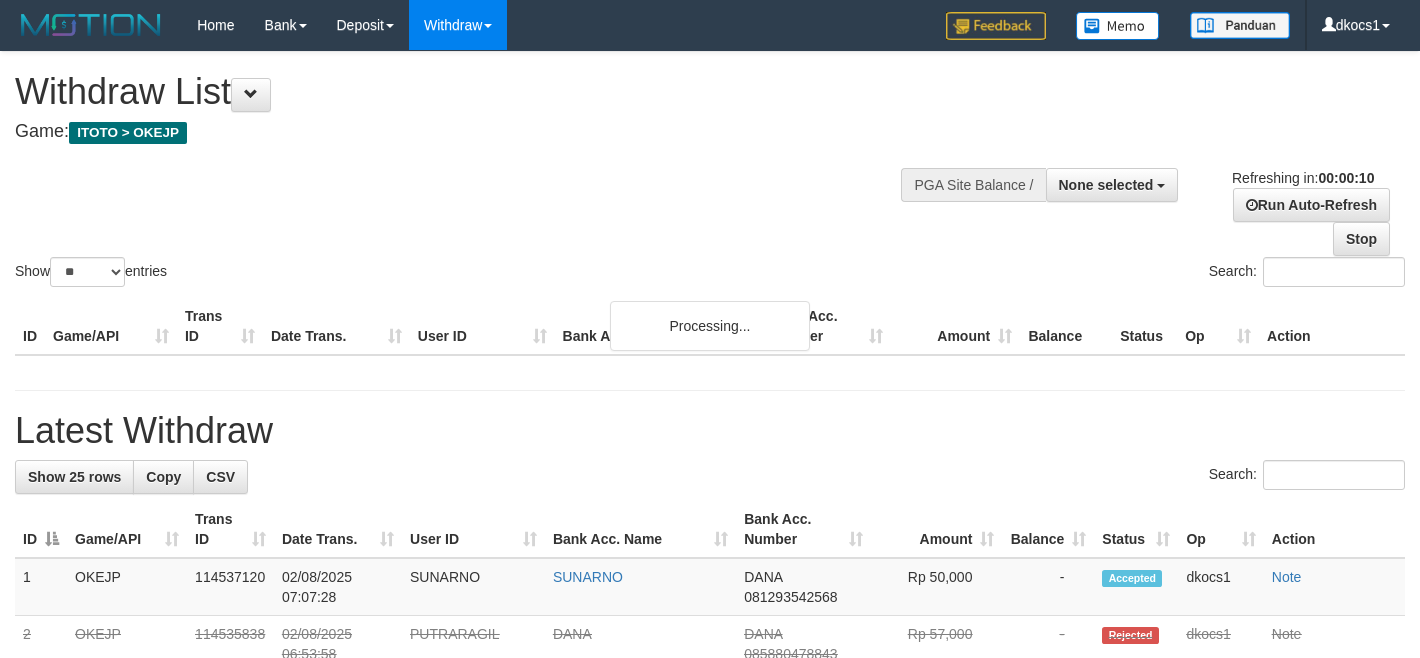 select 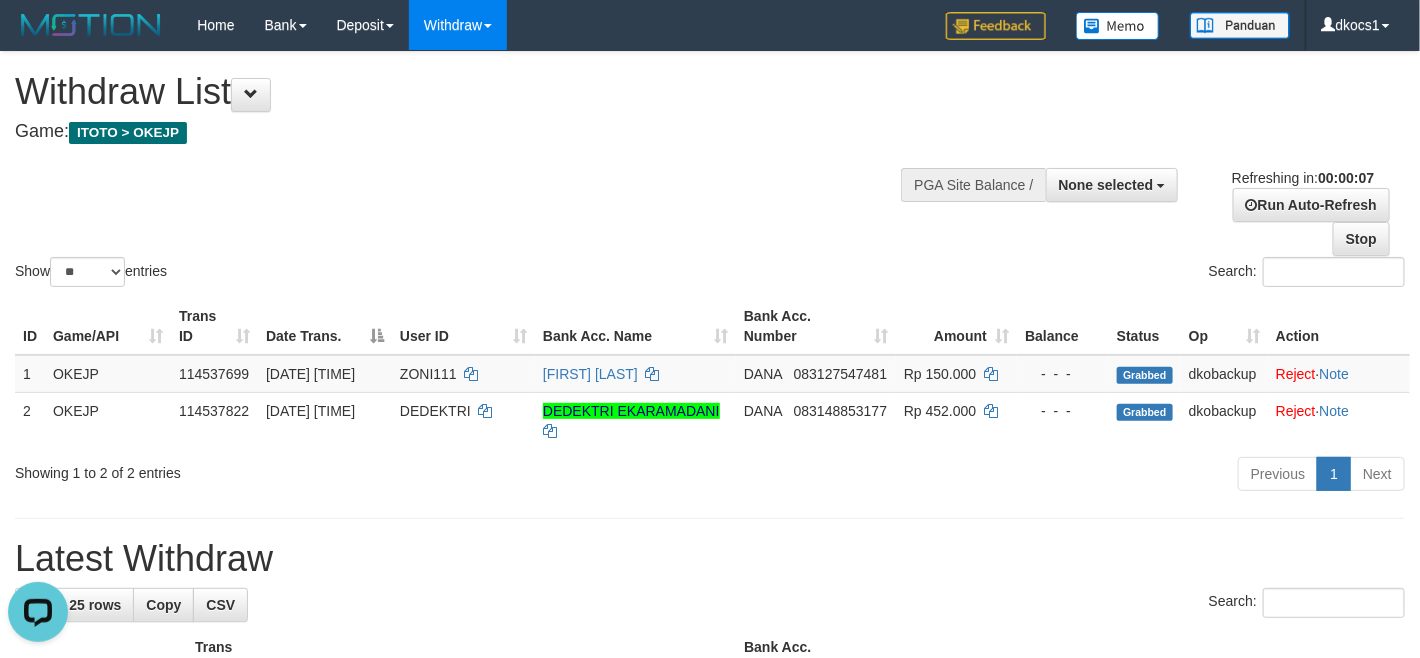 scroll, scrollTop: 0, scrollLeft: 0, axis: both 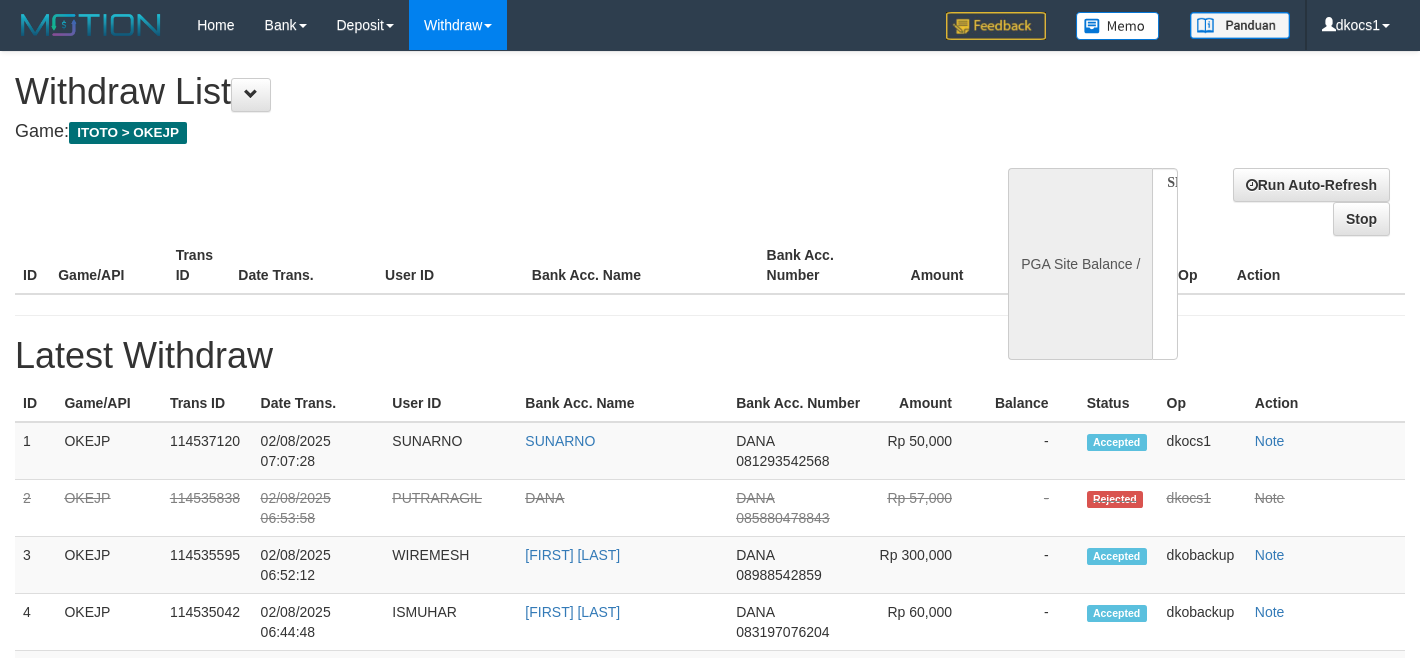 select 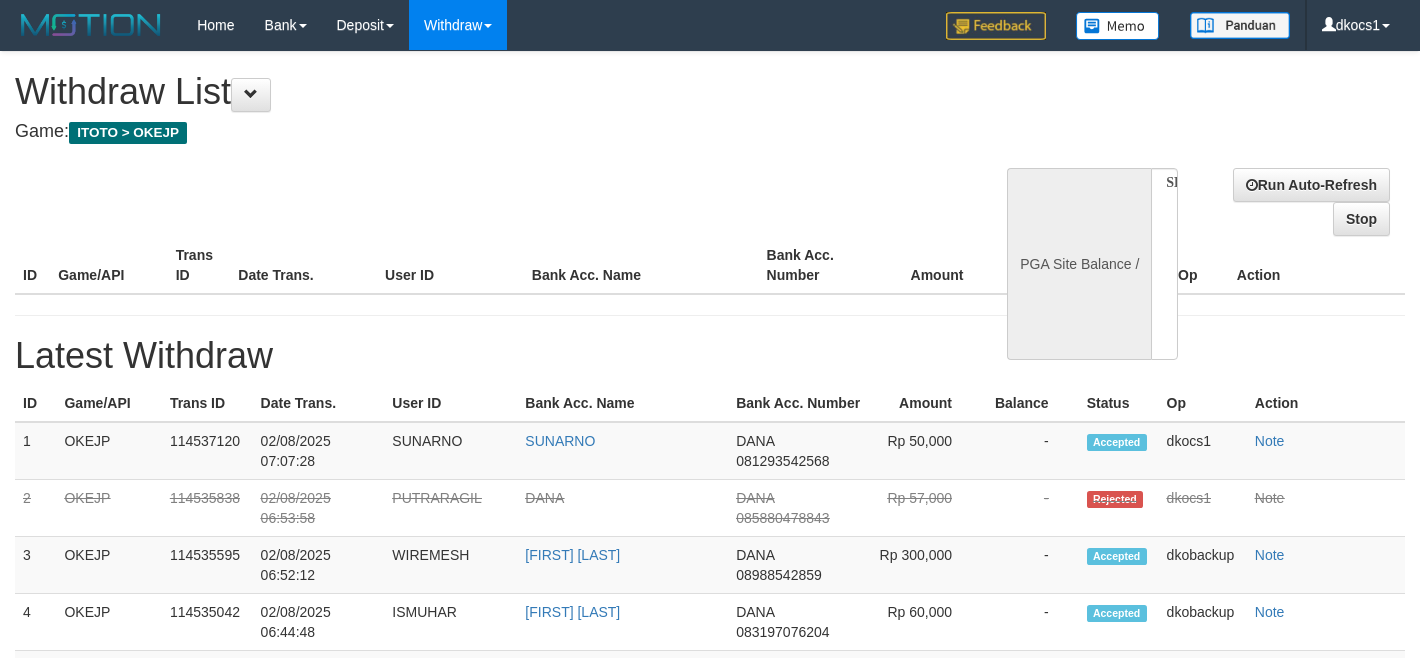 scroll, scrollTop: 0, scrollLeft: 0, axis: both 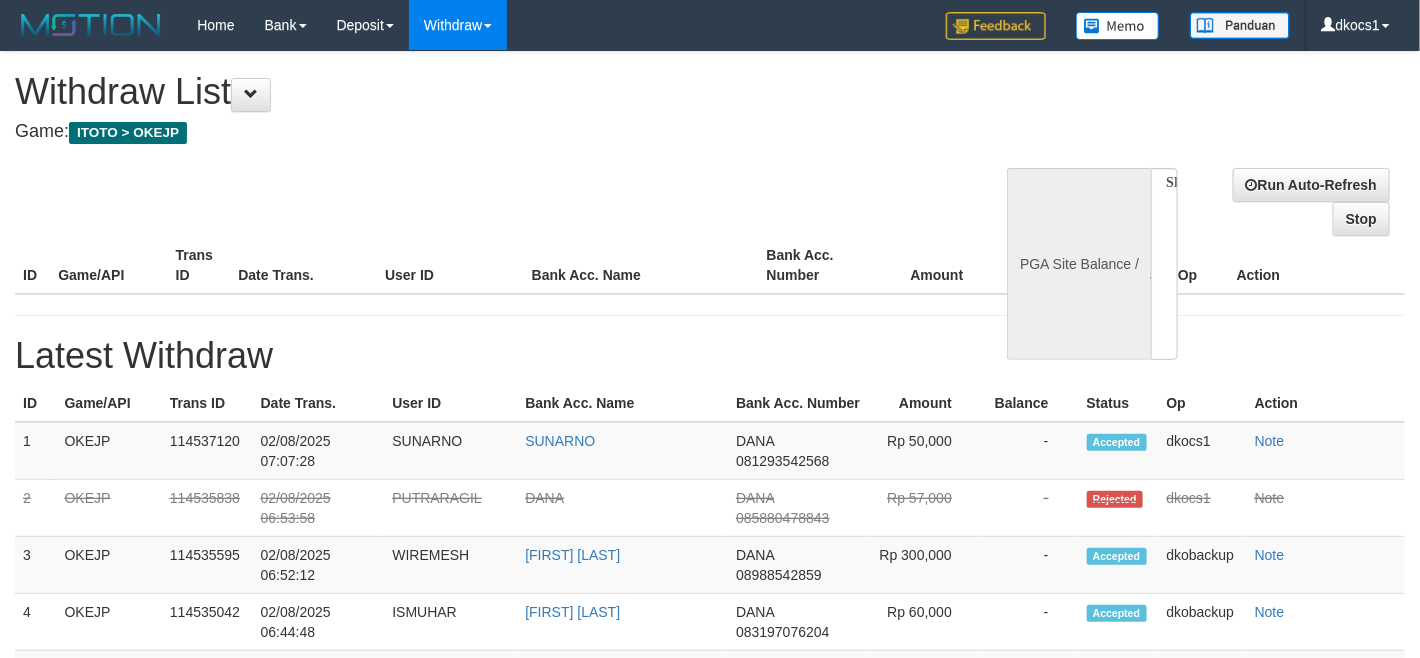 select on "**" 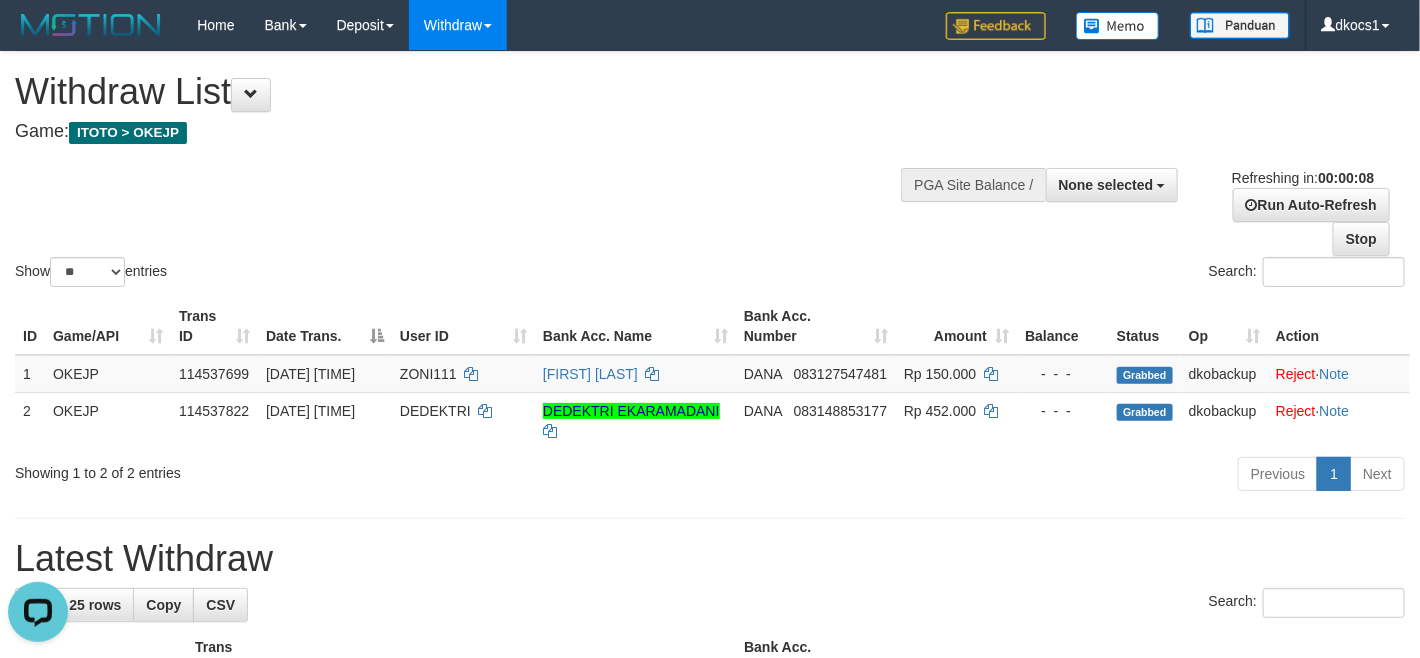 scroll, scrollTop: 0, scrollLeft: 0, axis: both 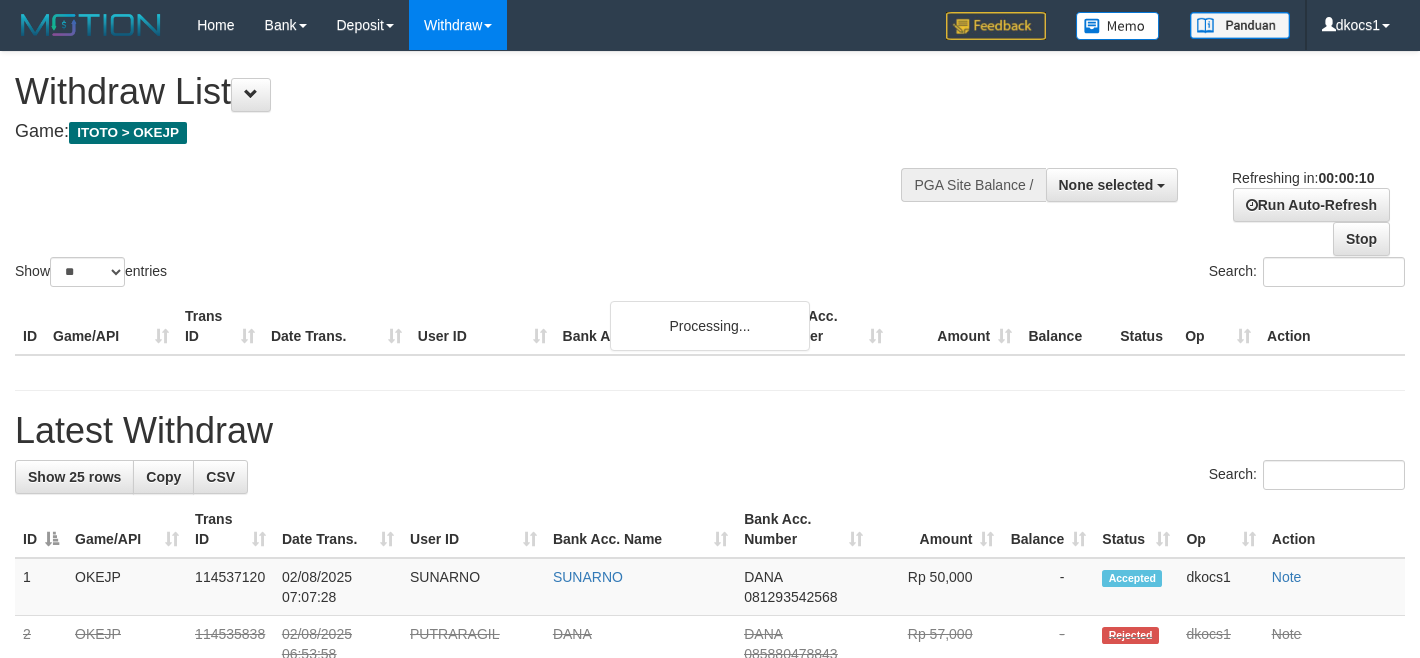 select 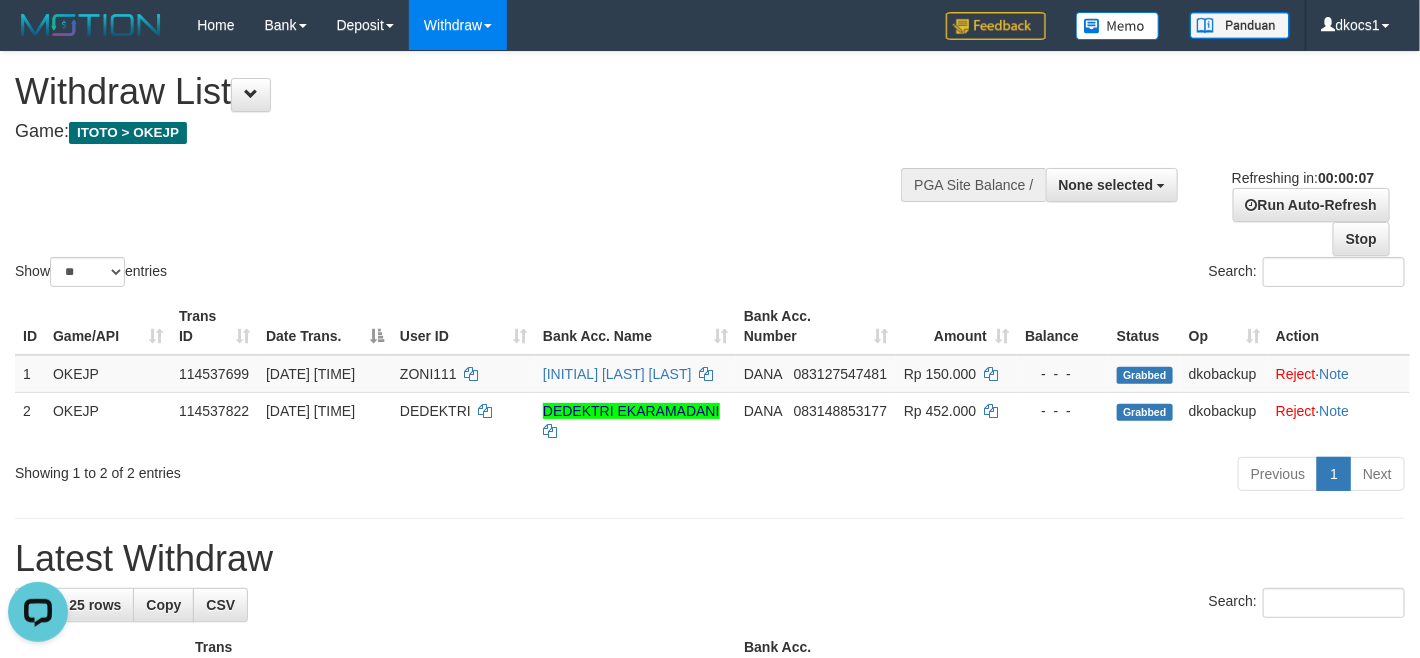 scroll, scrollTop: 0, scrollLeft: 0, axis: both 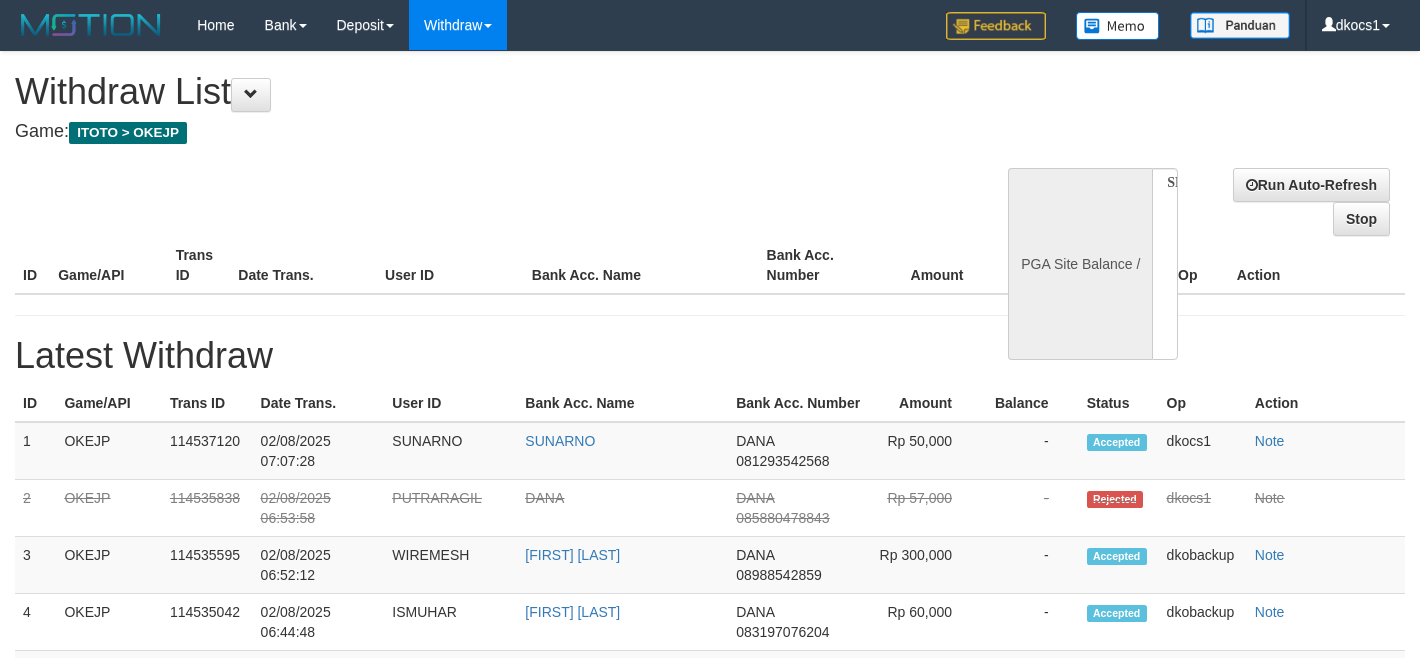 select 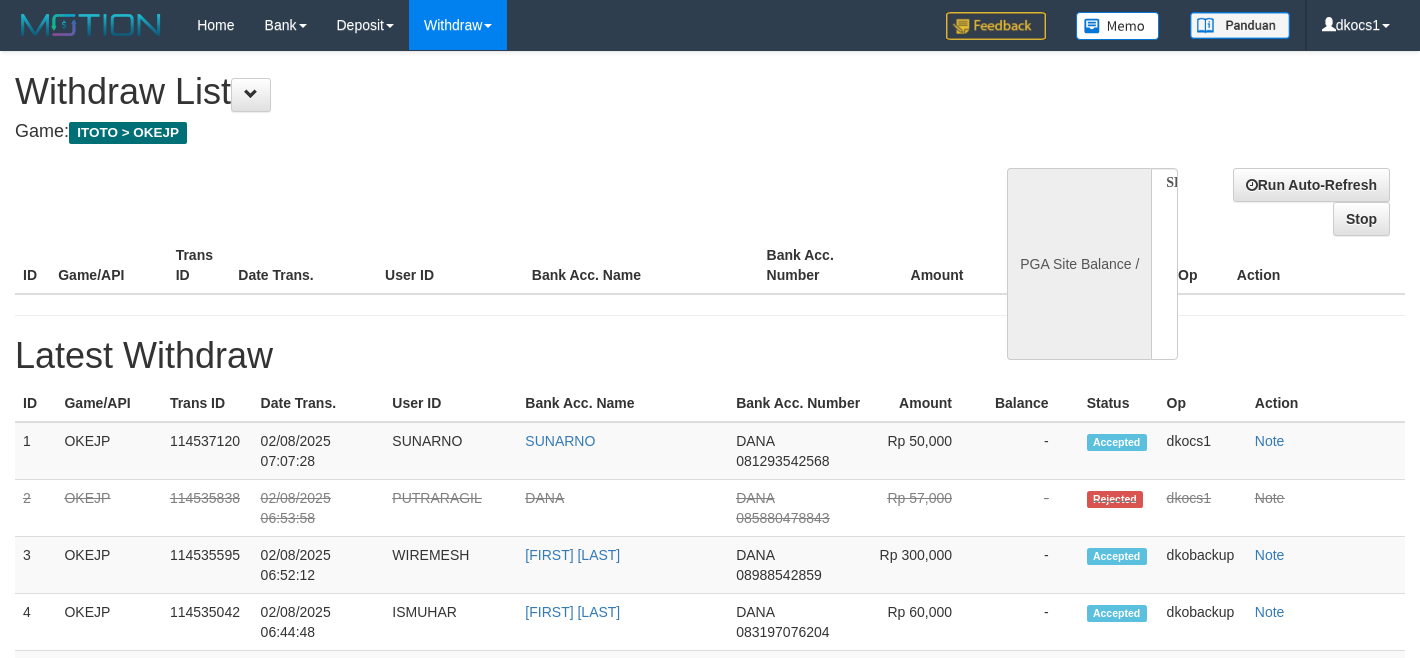 scroll, scrollTop: 0, scrollLeft: 0, axis: both 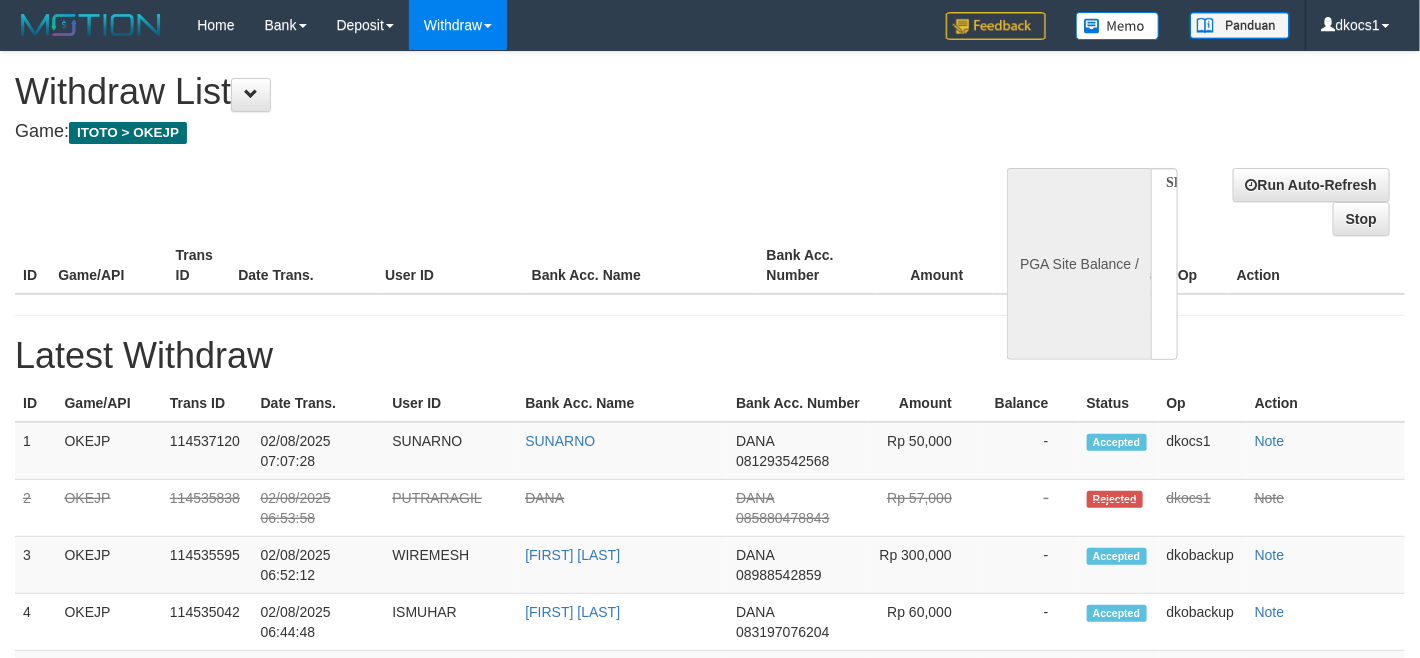 select on "**" 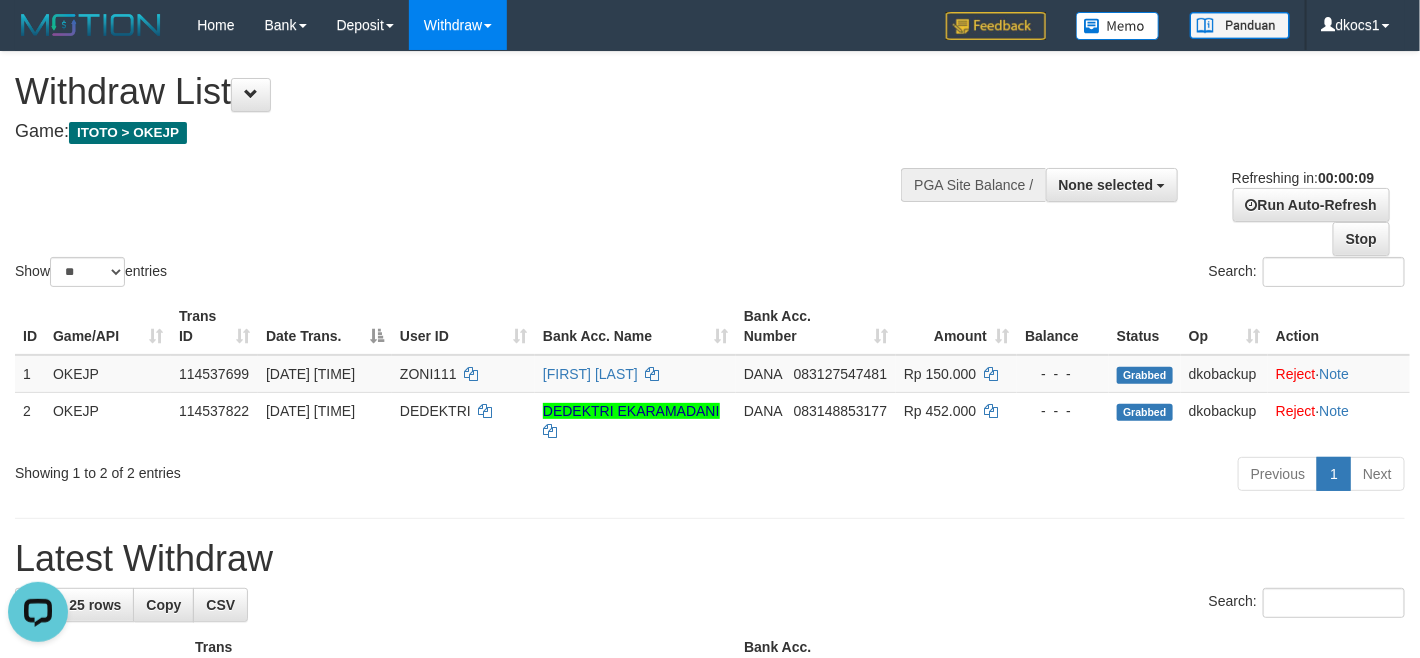 scroll, scrollTop: 0, scrollLeft: 0, axis: both 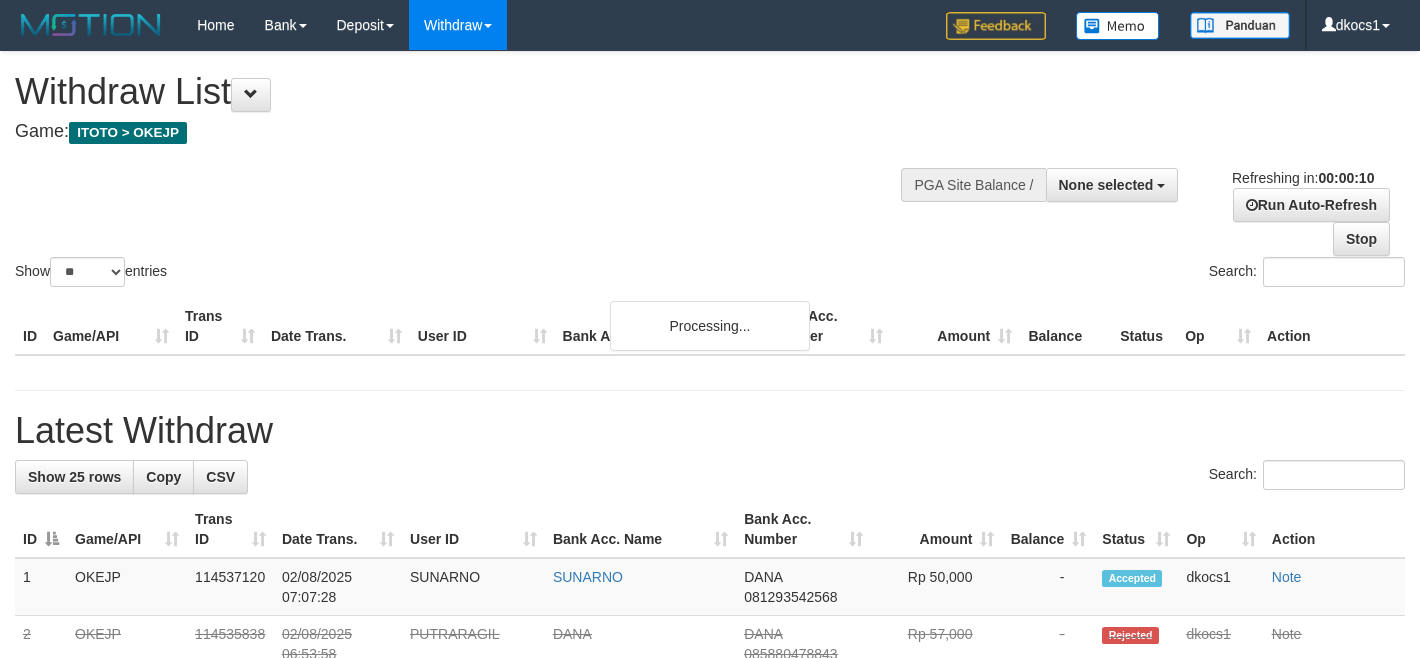 select 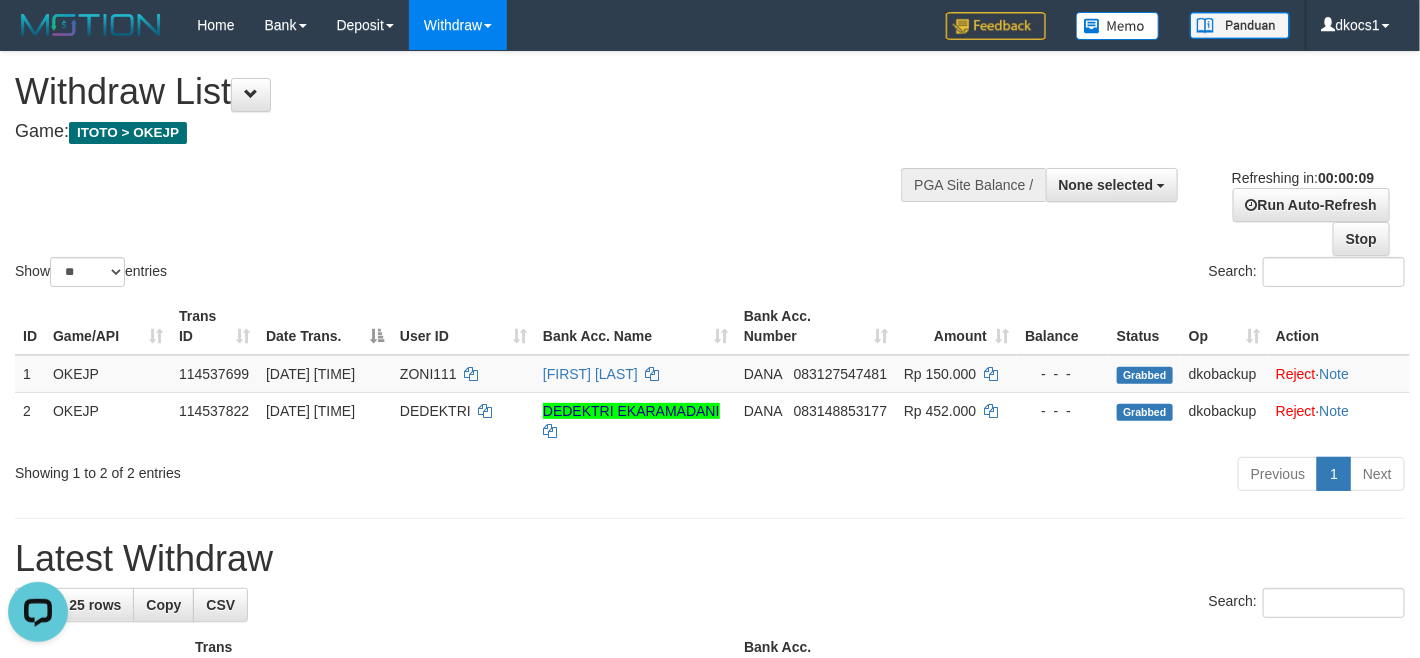 scroll, scrollTop: 0, scrollLeft: 0, axis: both 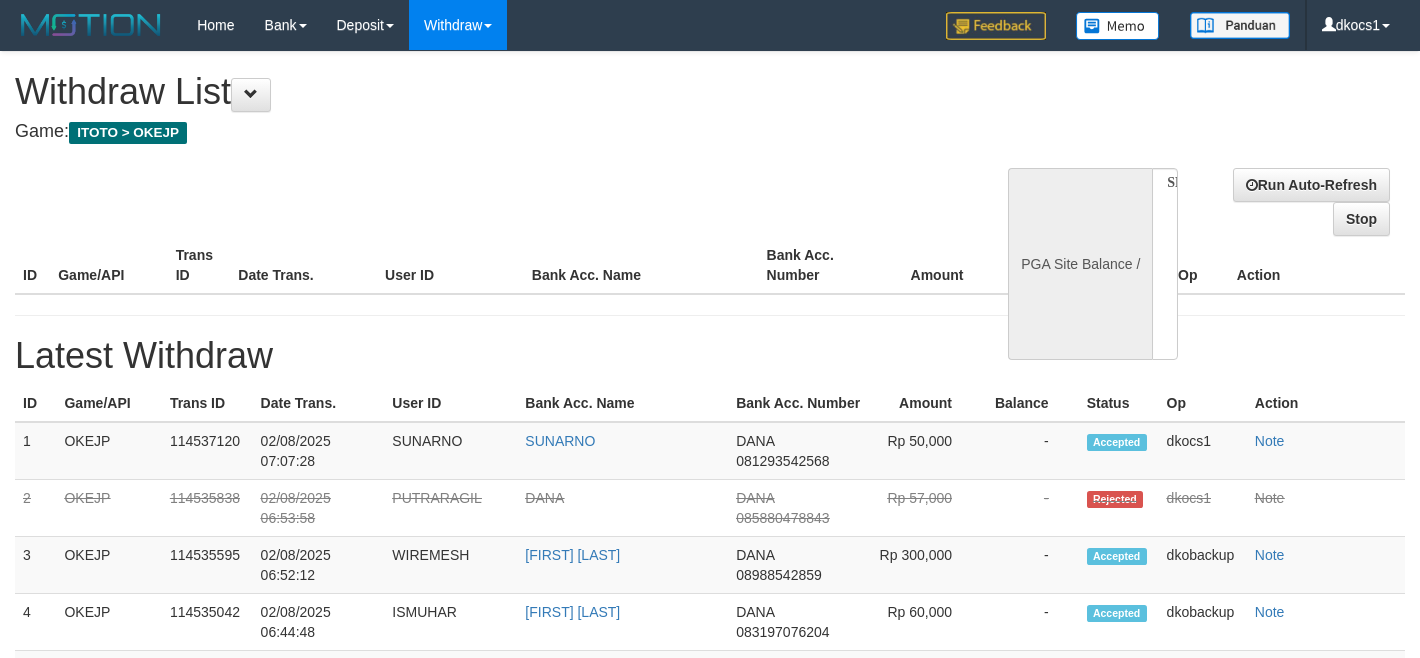 select 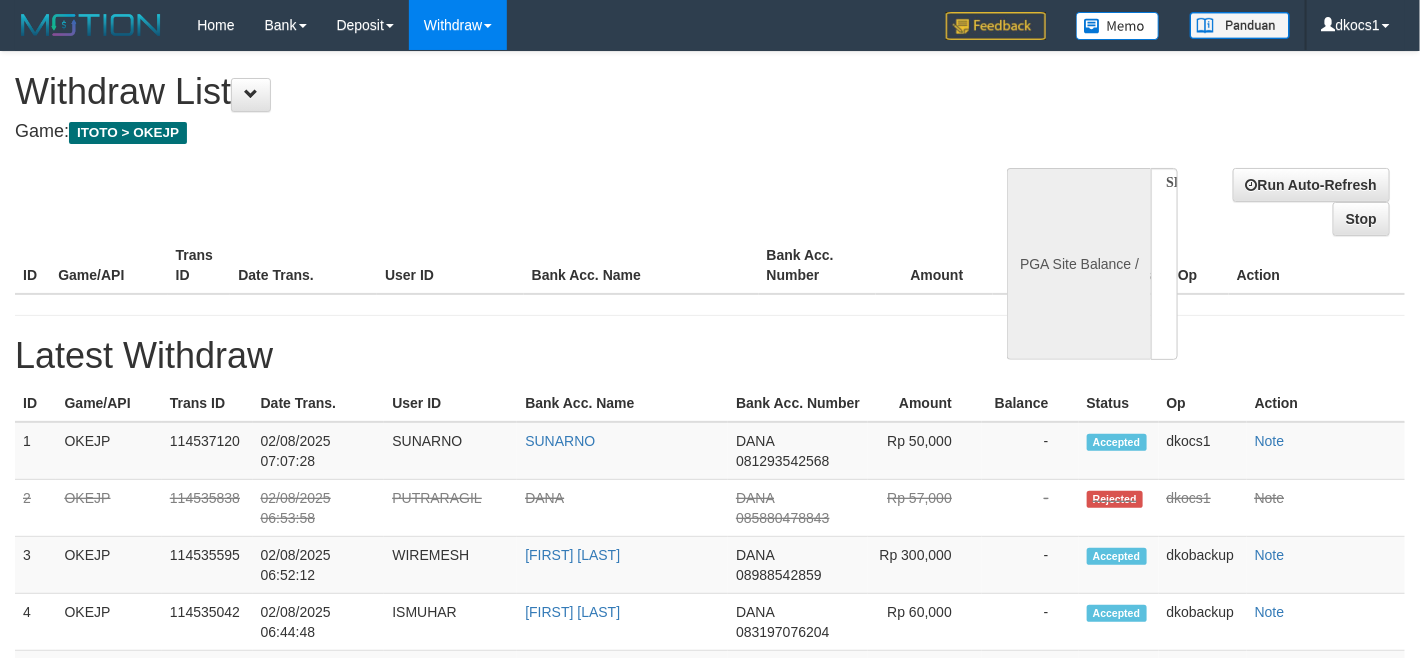 select on "**" 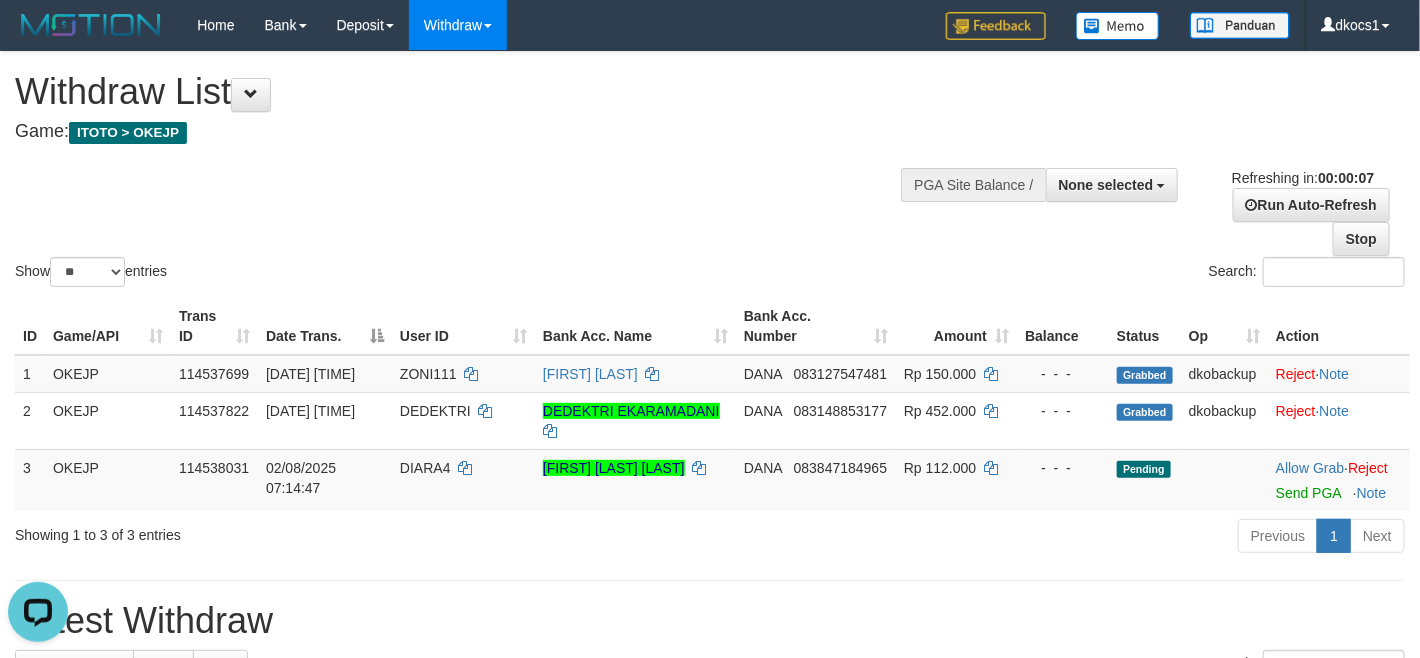 scroll, scrollTop: 0, scrollLeft: 0, axis: both 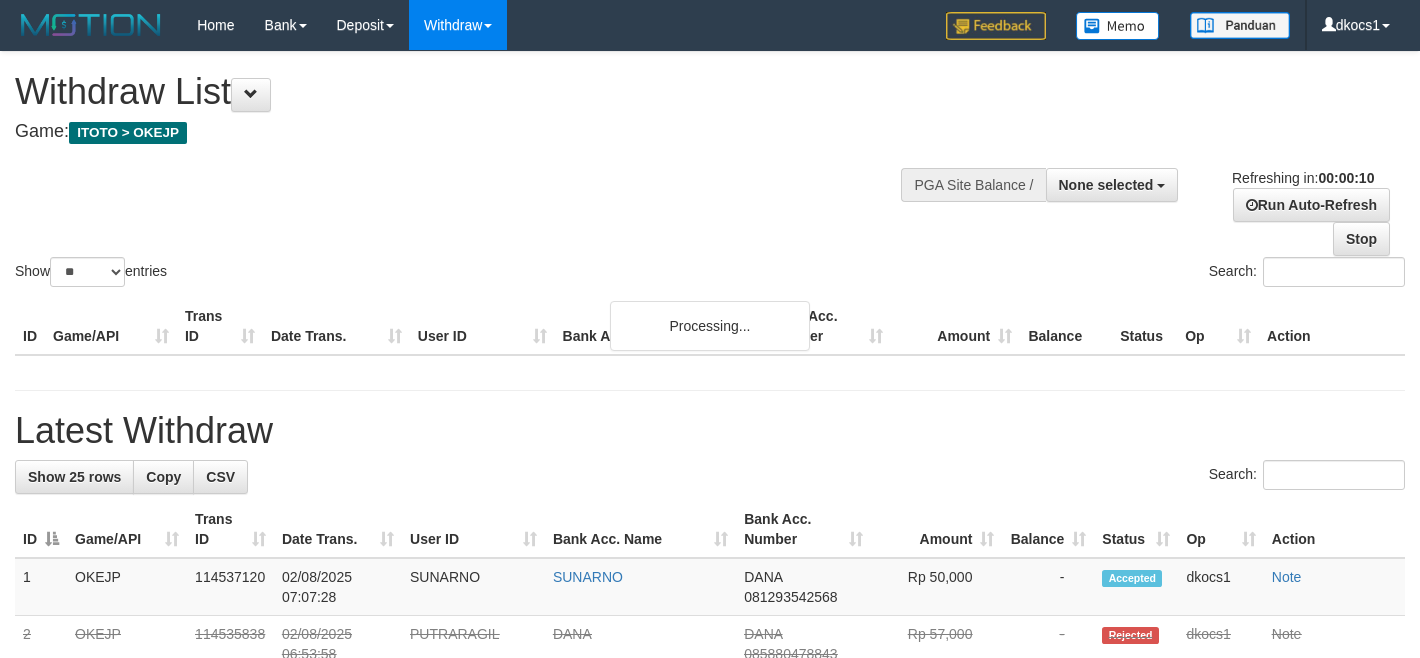 select 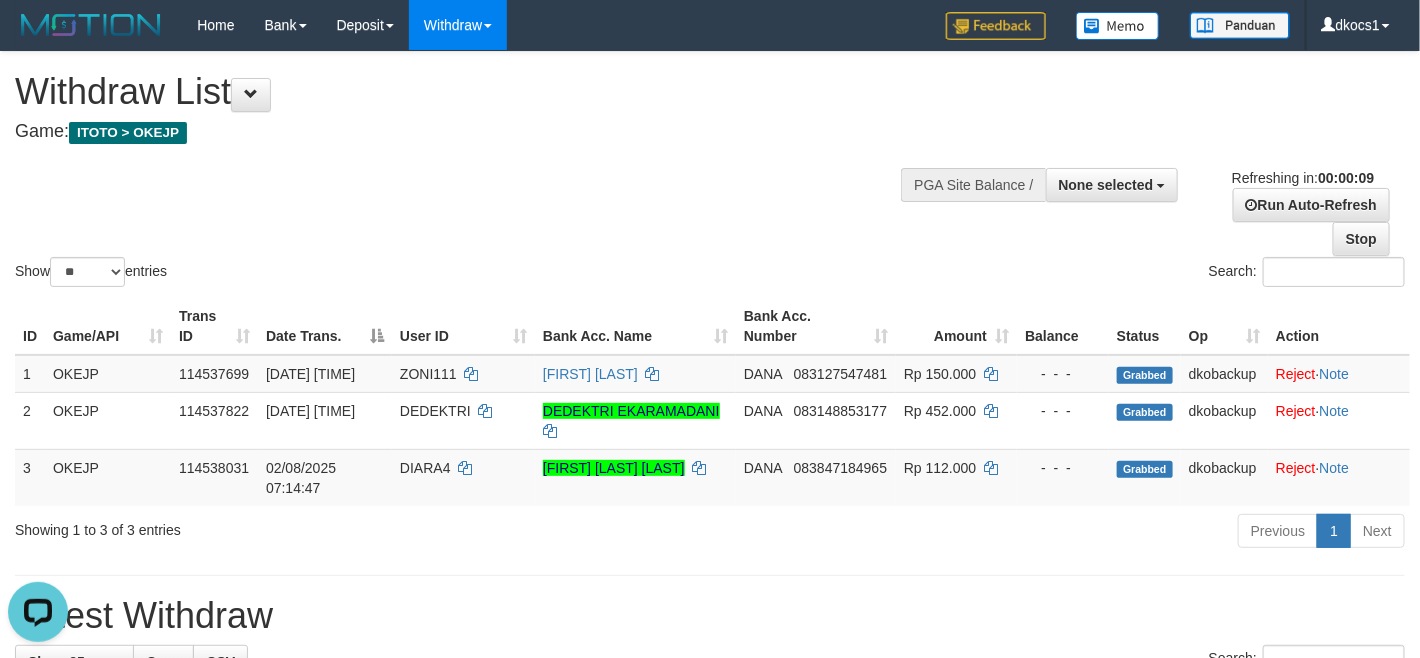 scroll, scrollTop: 0, scrollLeft: 0, axis: both 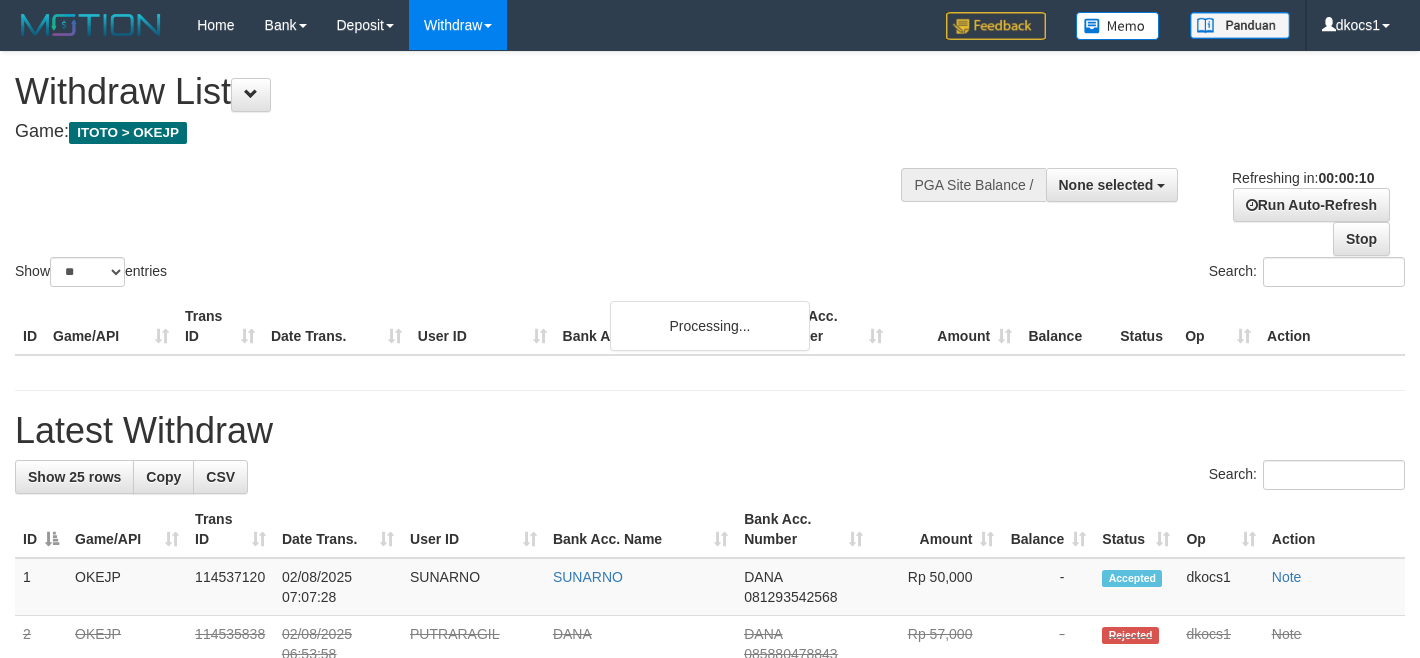 select 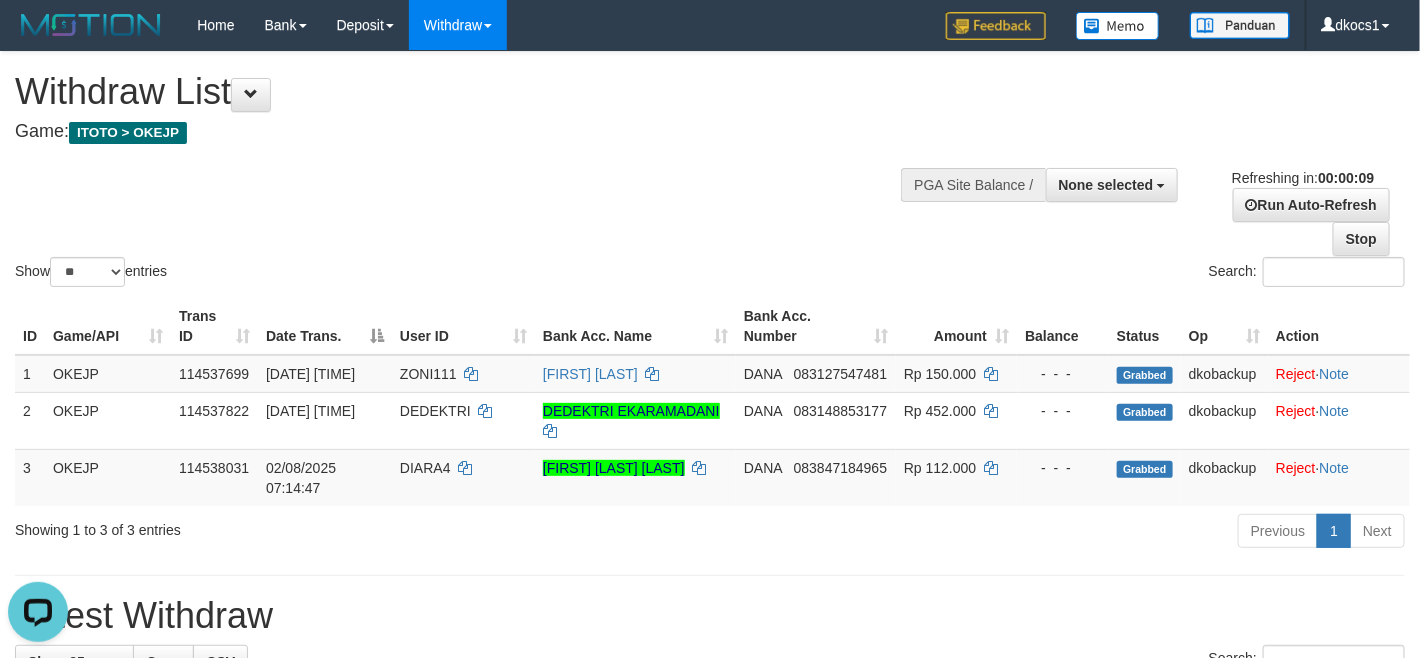 scroll, scrollTop: 0, scrollLeft: 0, axis: both 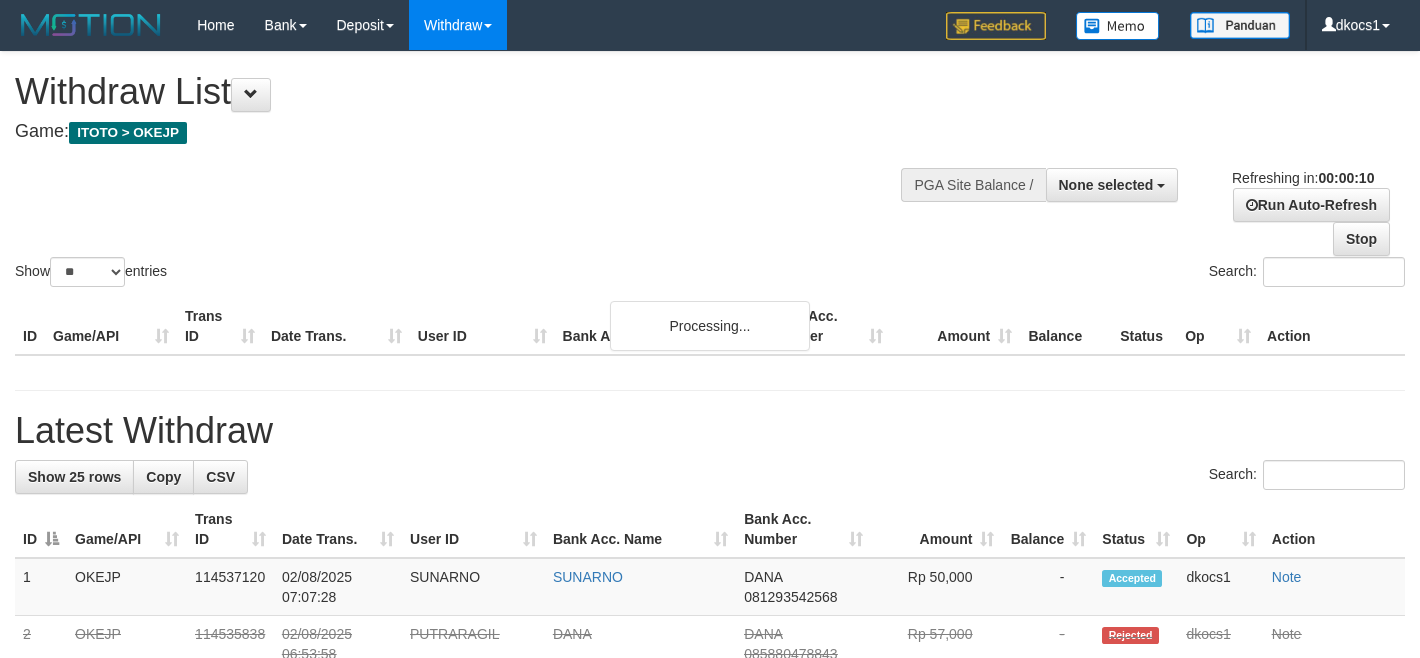 select 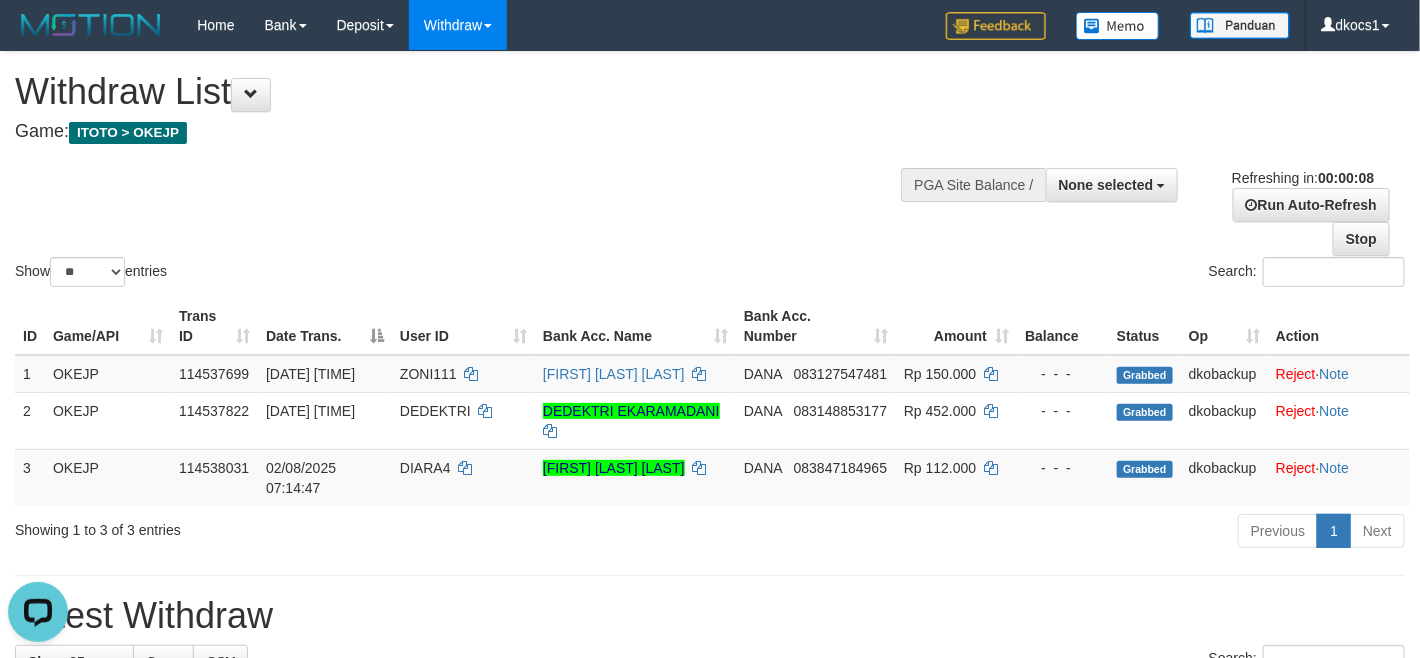scroll, scrollTop: 0, scrollLeft: 0, axis: both 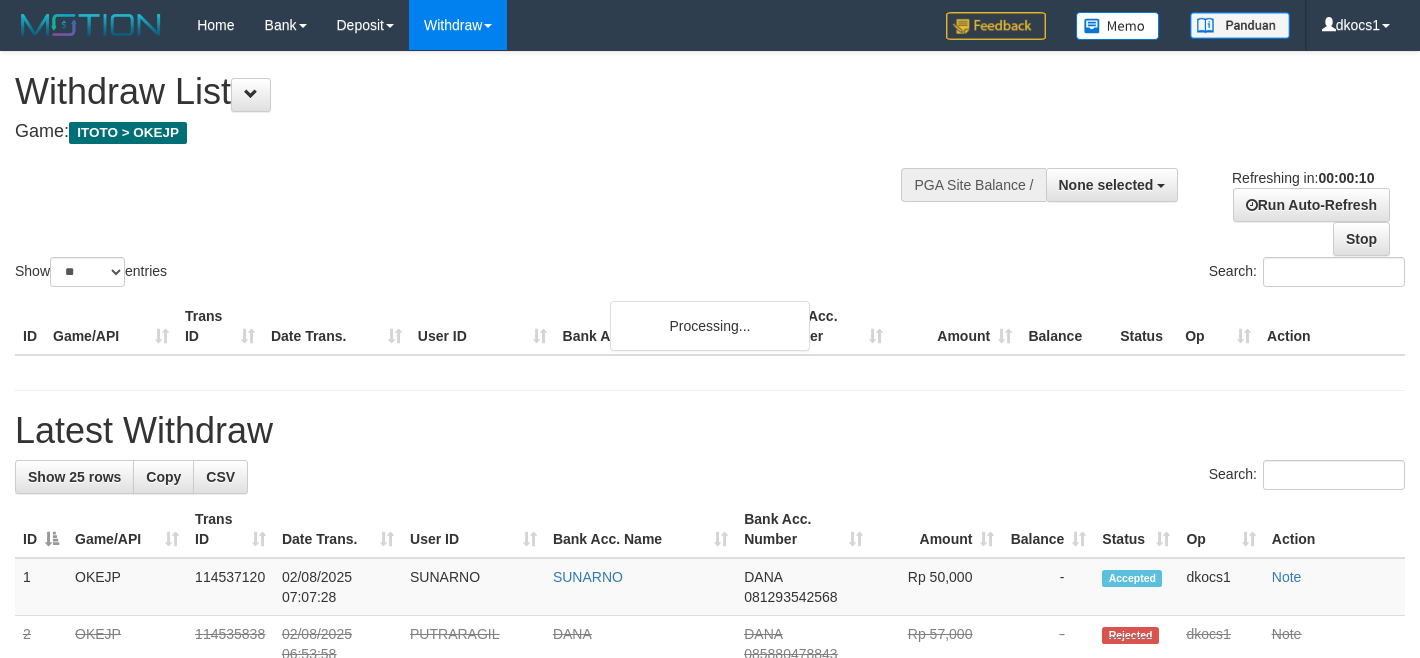 select 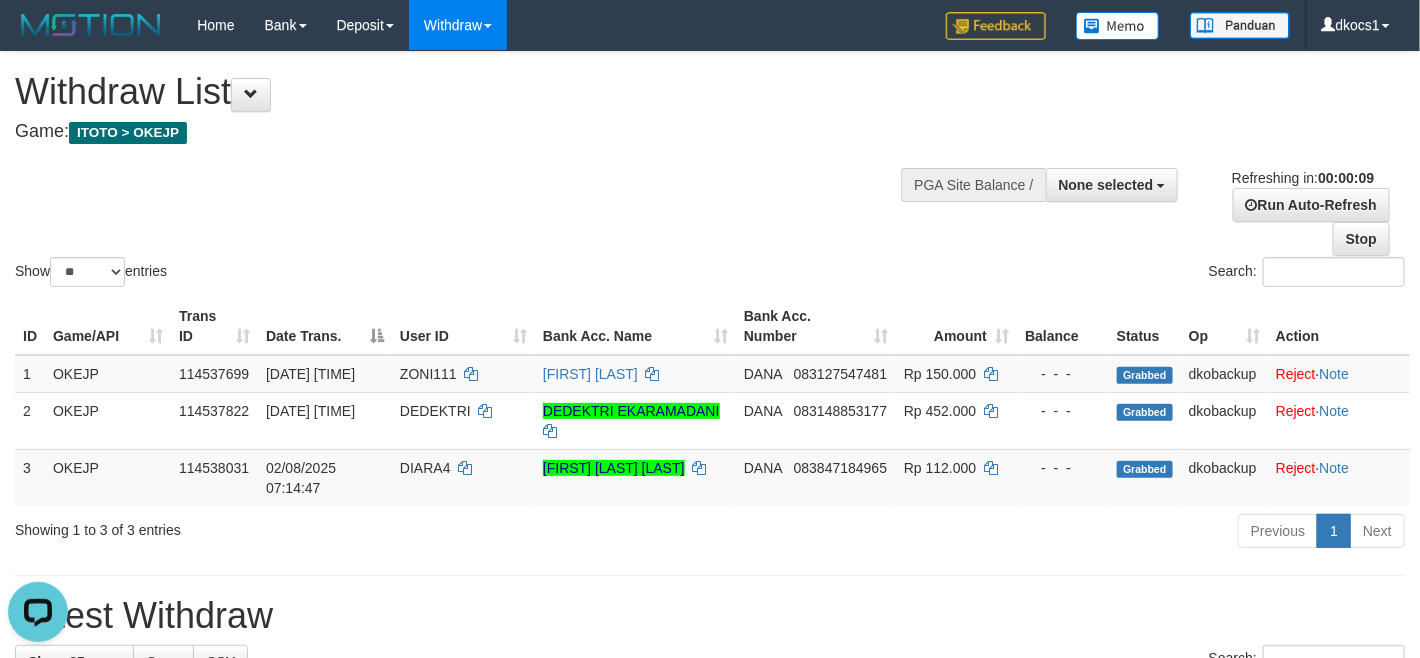 scroll, scrollTop: 0, scrollLeft: 0, axis: both 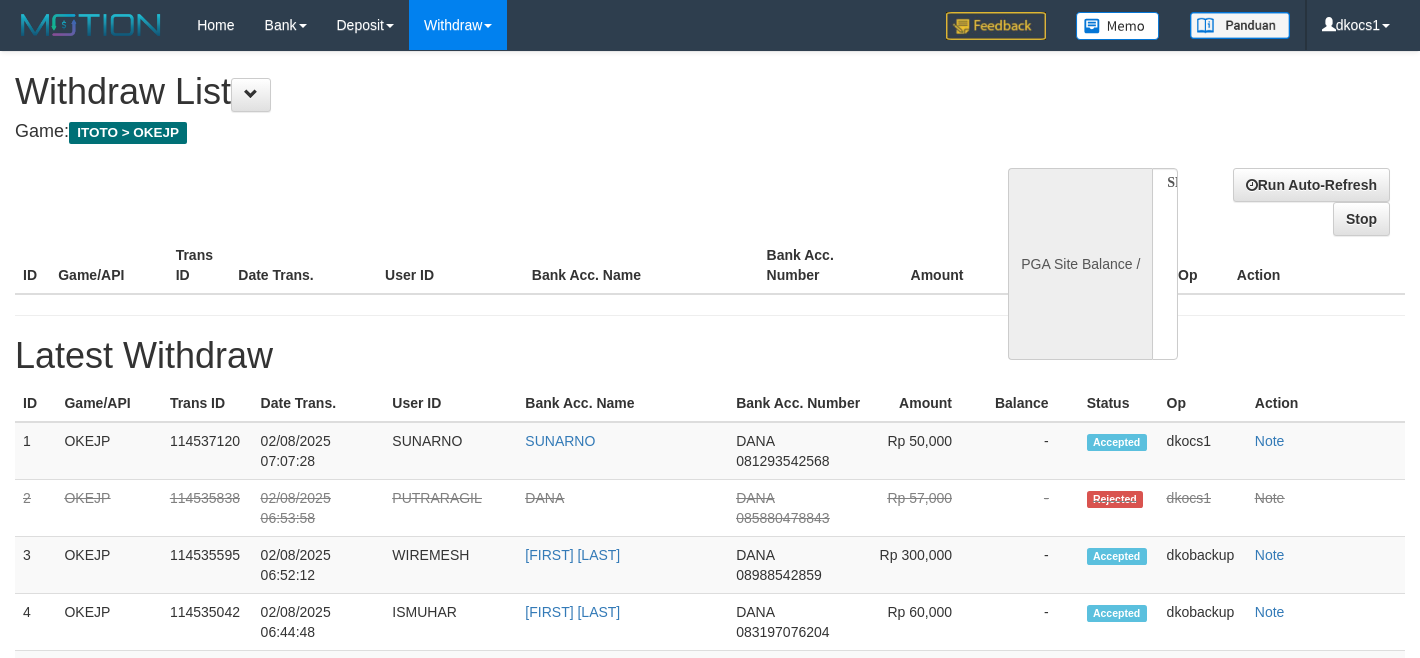 select 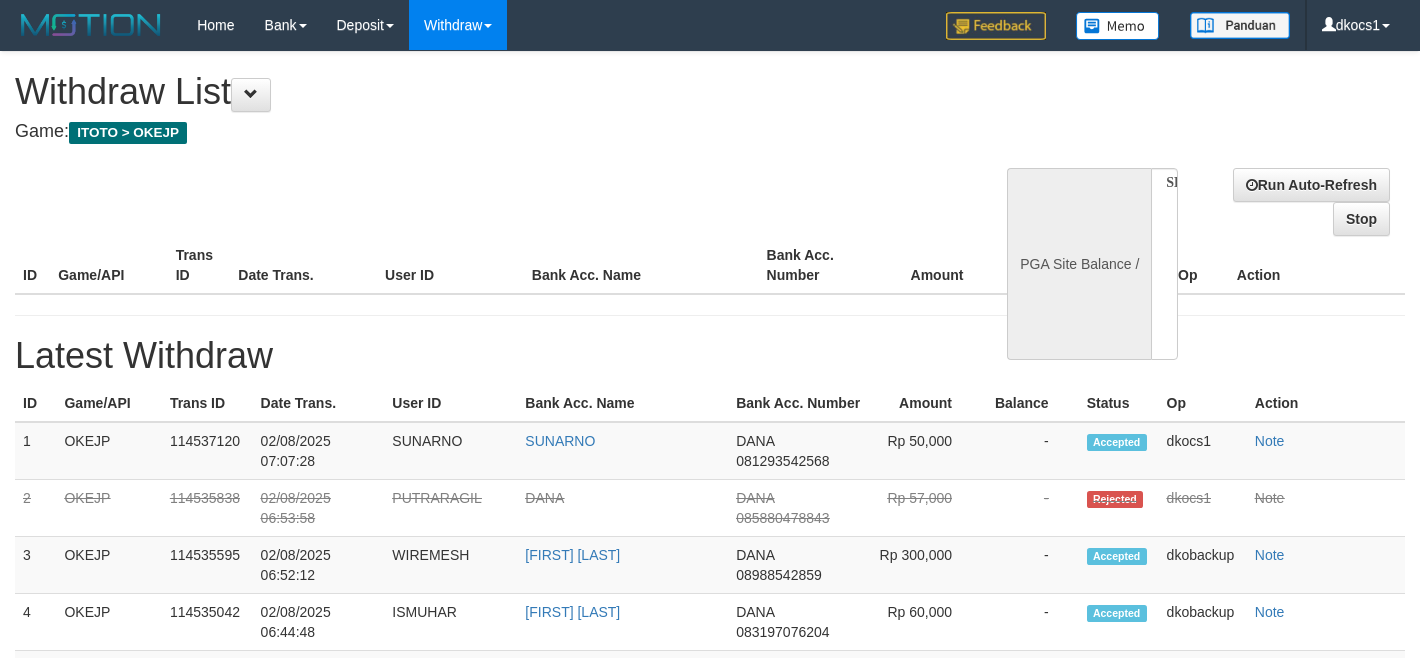 scroll, scrollTop: 0, scrollLeft: 0, axis: both 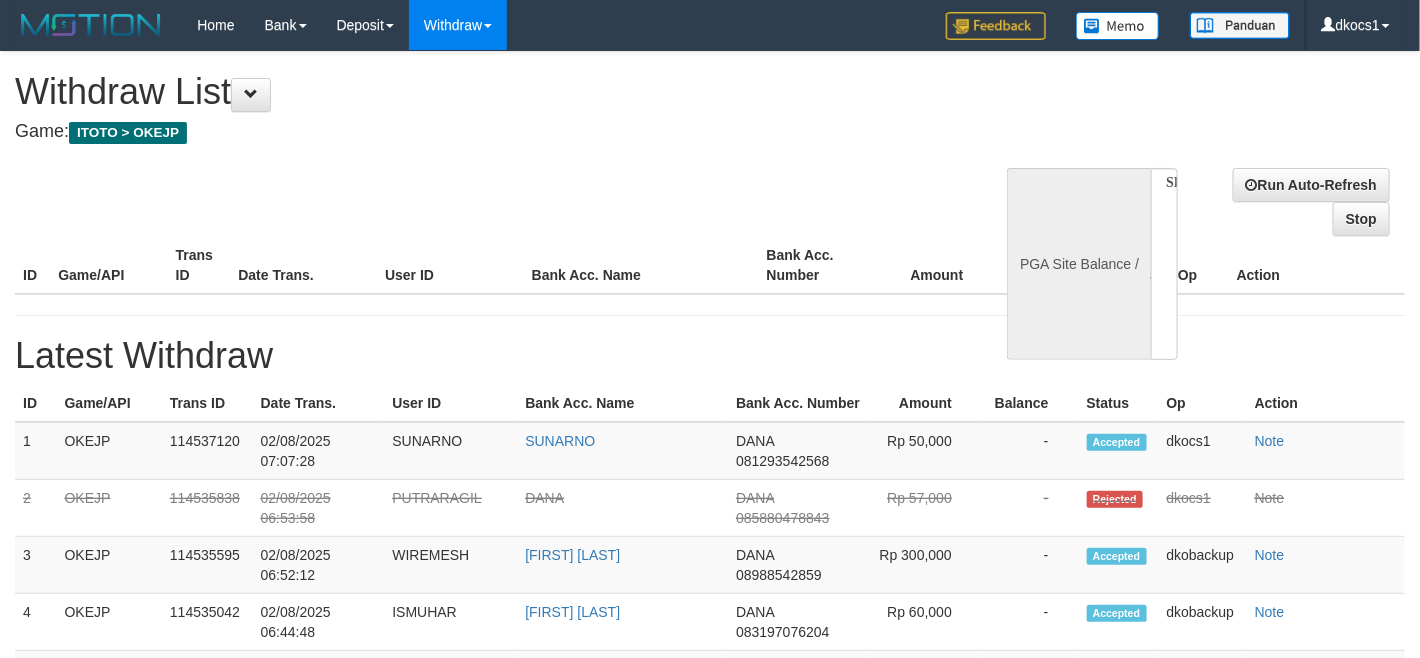 select on "**" 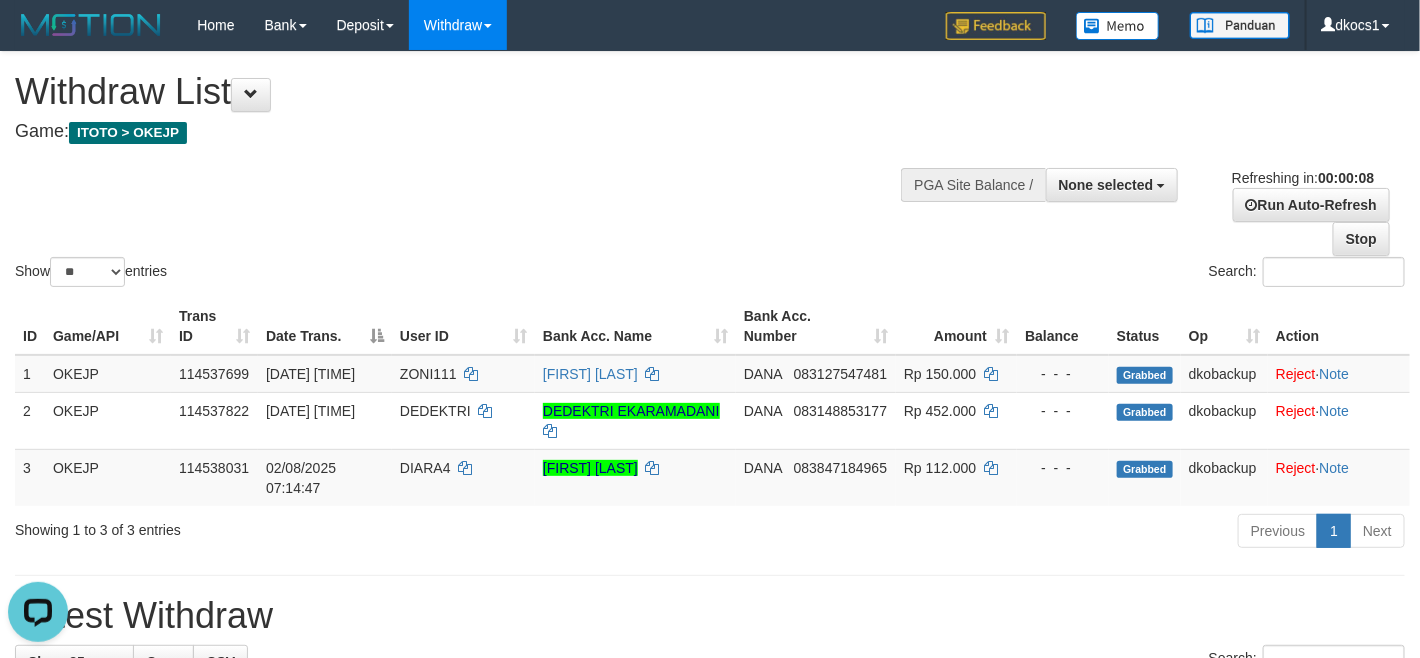 scroll, scrollTop: 0, scrollLeft: 0, axis: both 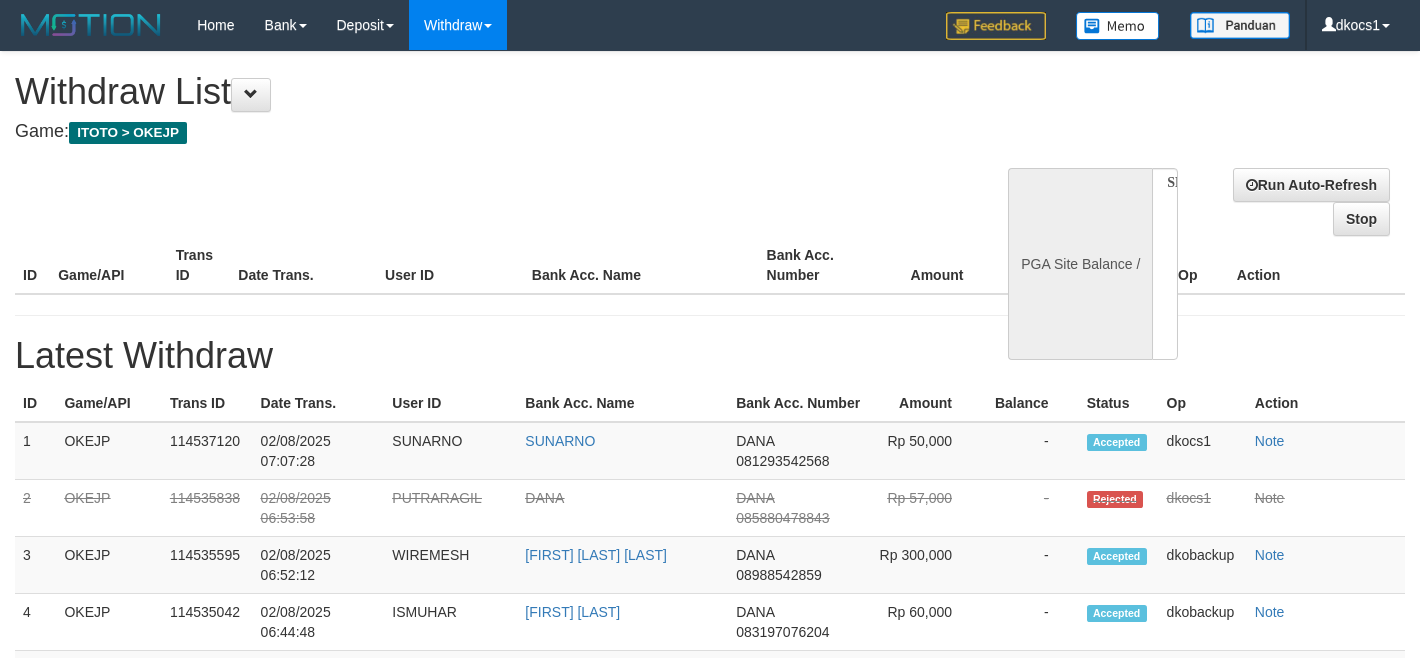 select 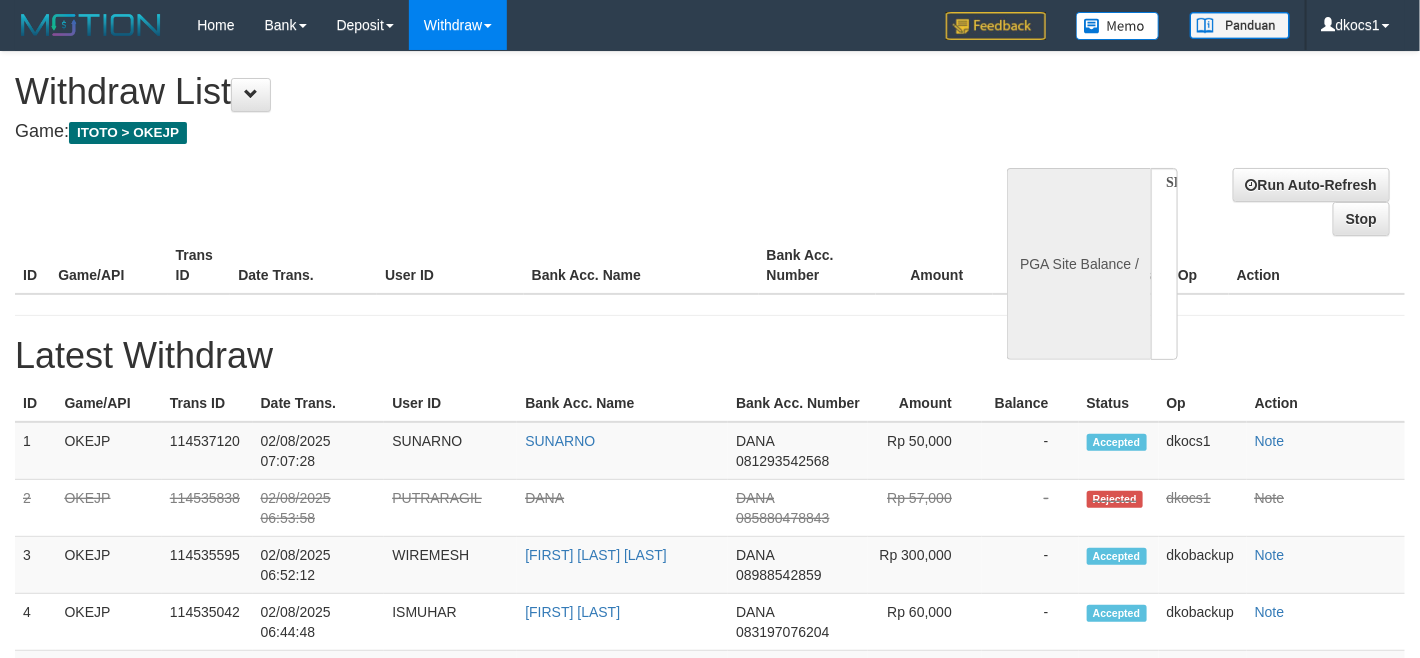 select on "**" 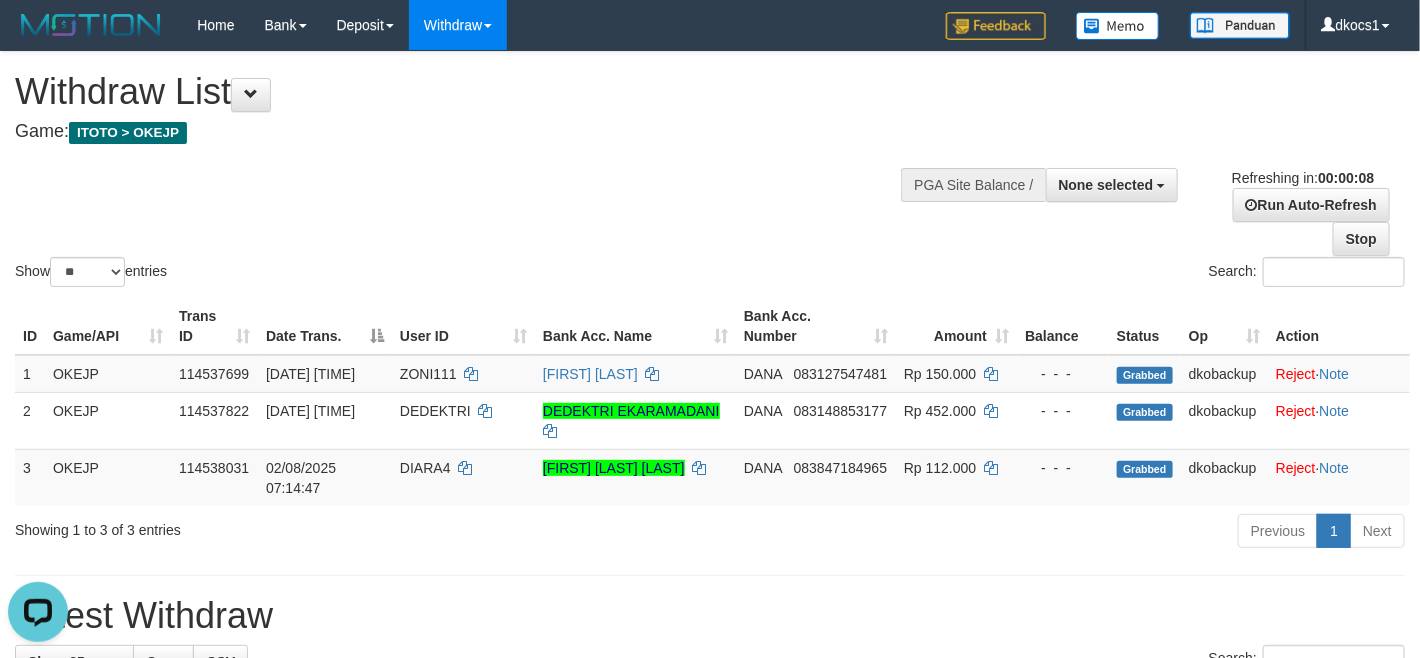 scroll, scrollTop: 0, scrollLeft: 0, axis: both 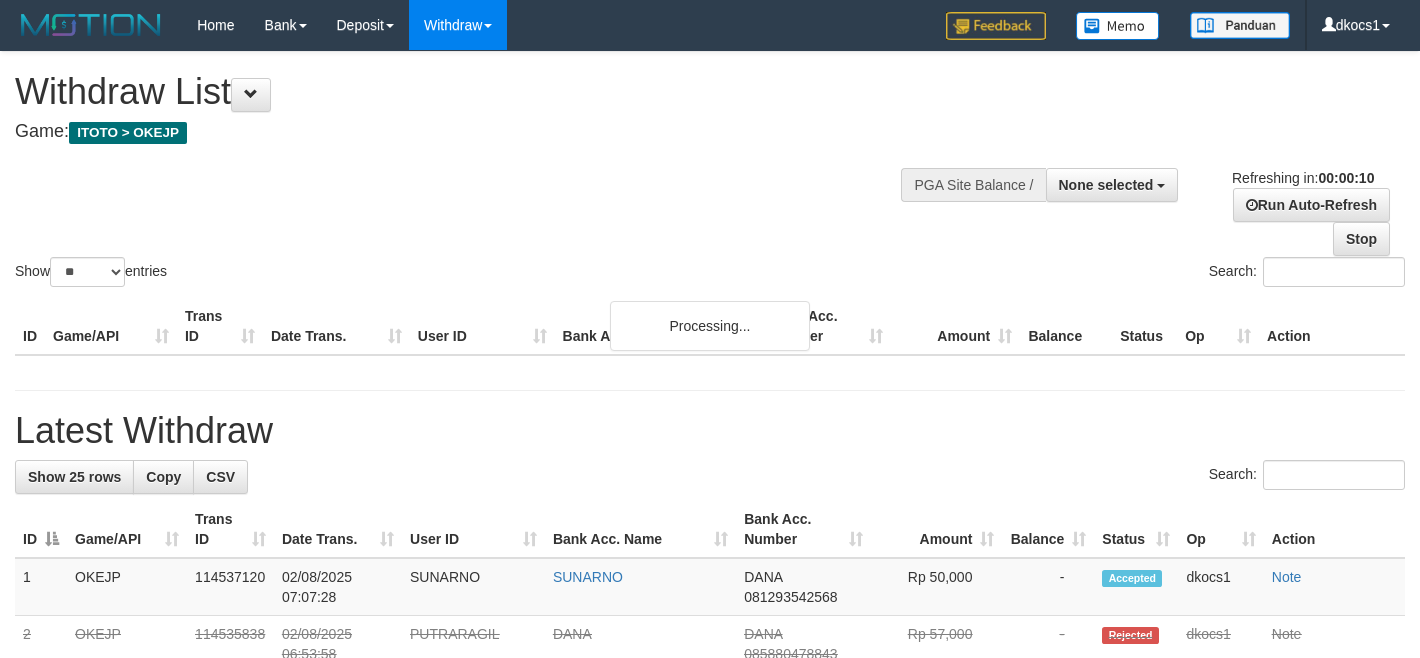 select 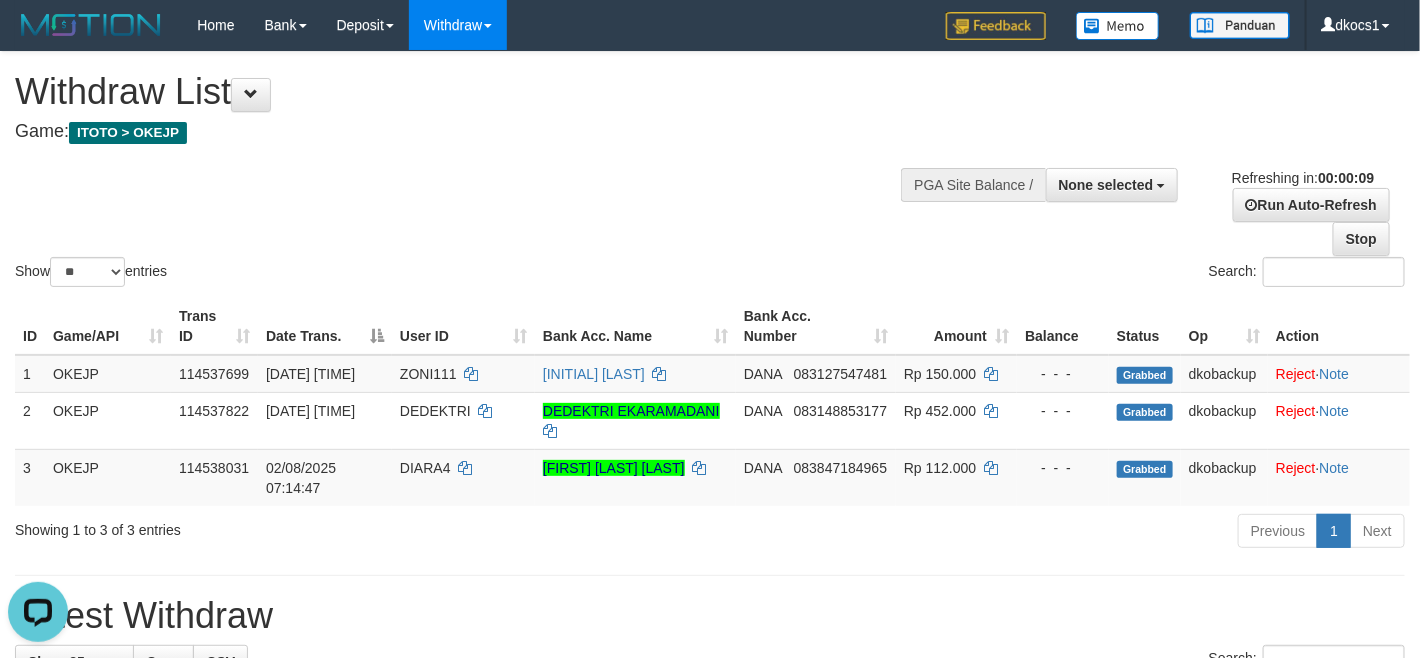 scroll, scrollTop: 0, scrollLeft: 0, axis: both 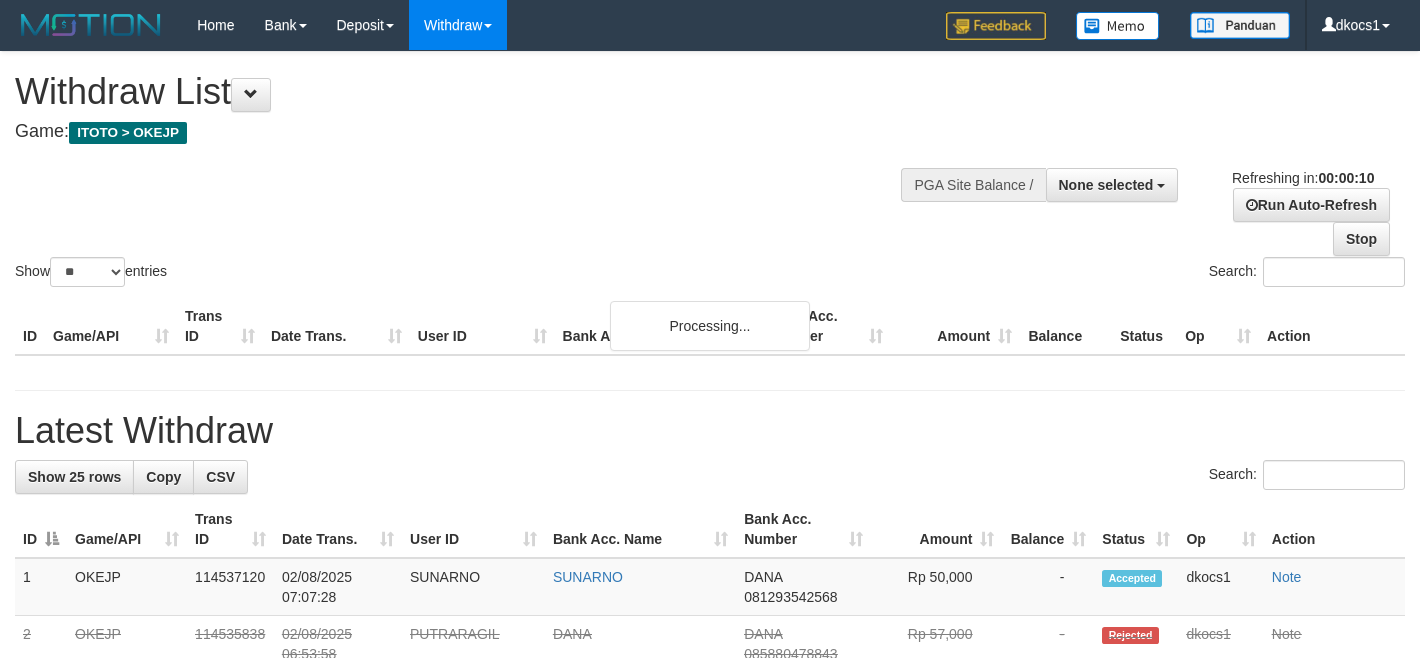 select 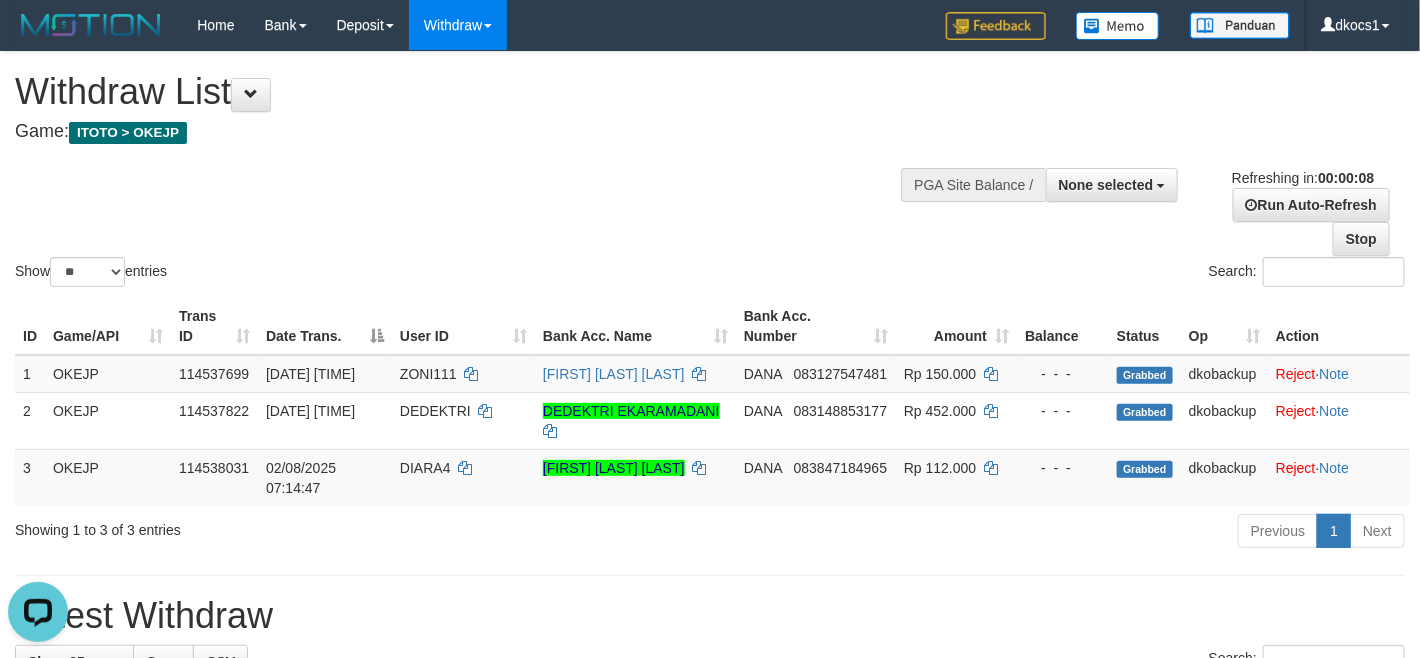 scroll, scrollTop: 0, scrollLeft: 0, axis: both 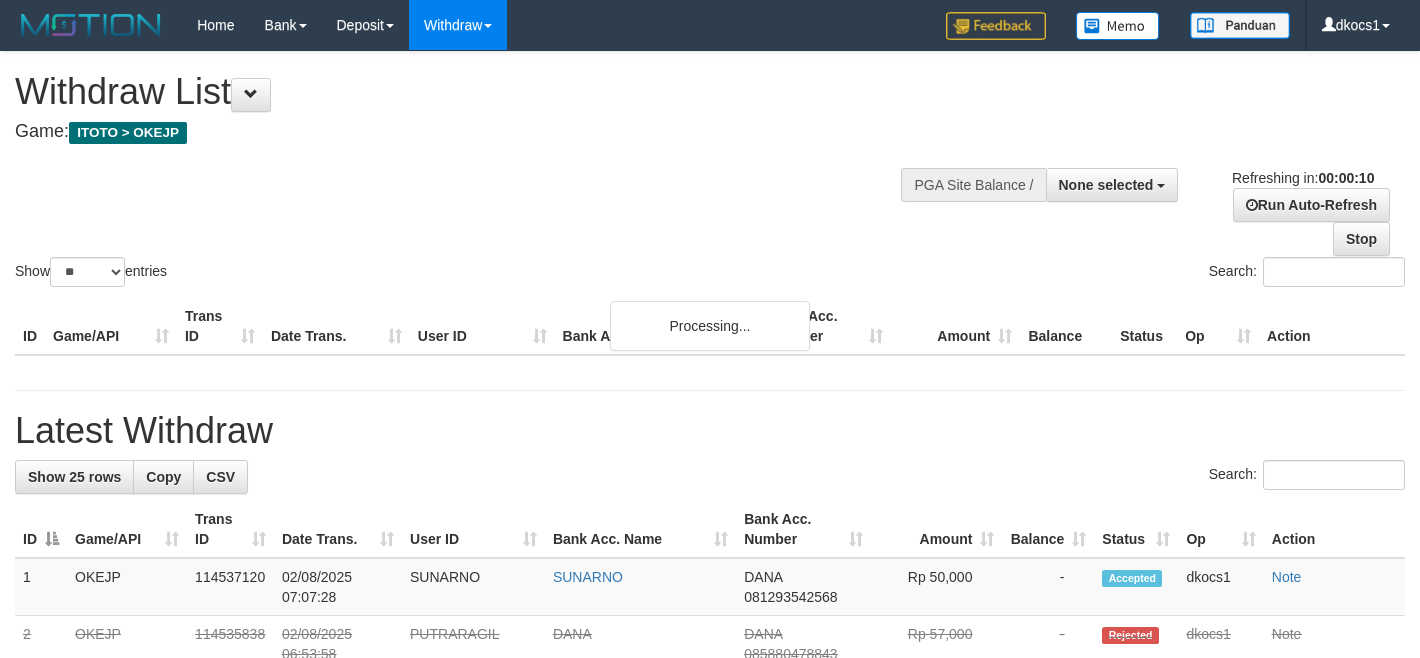 select 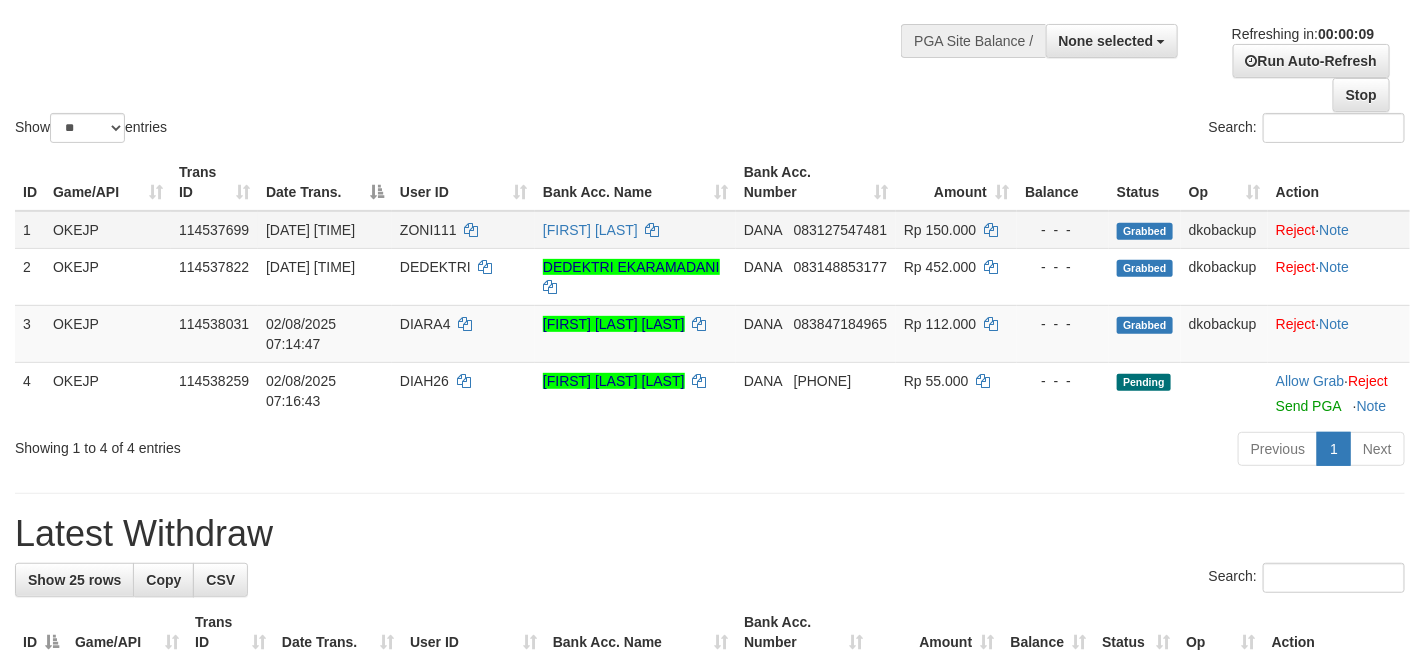 scroll, scrollTop: 150, scrollLeft: 0, axis: vertical 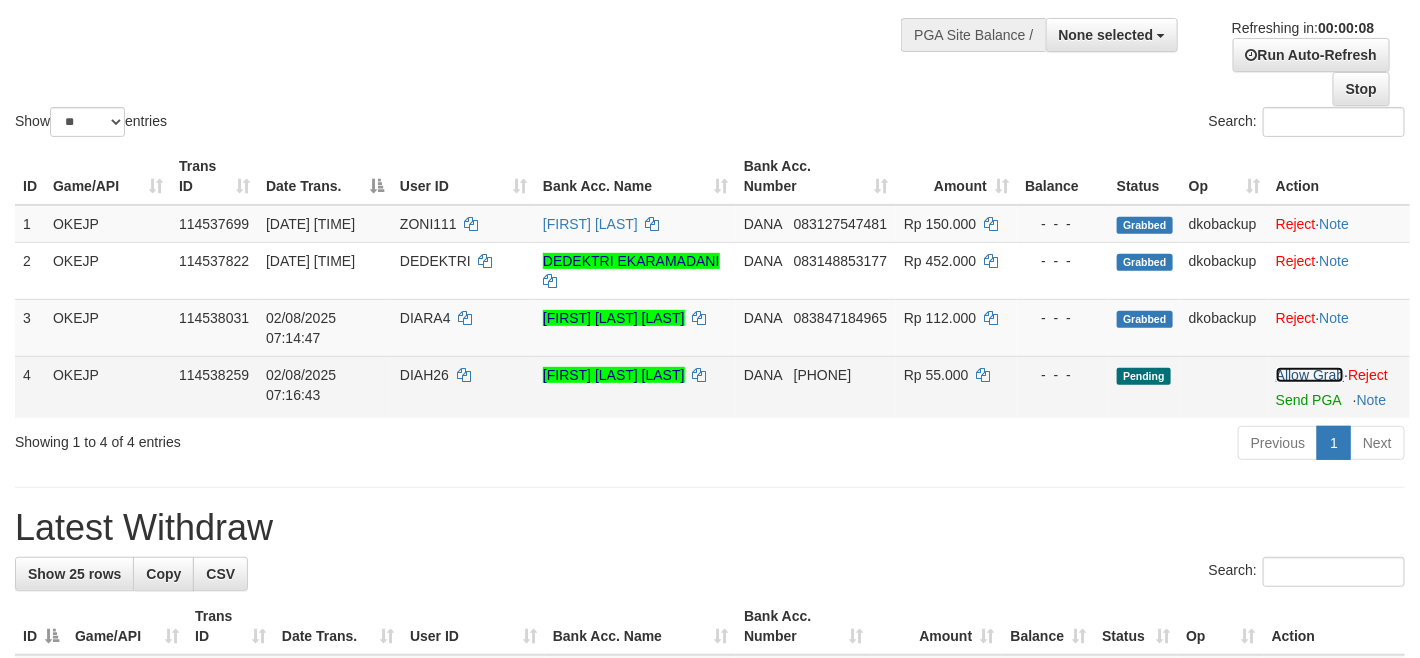 click on "Allow Grab" at bounding box center (1310, 375) 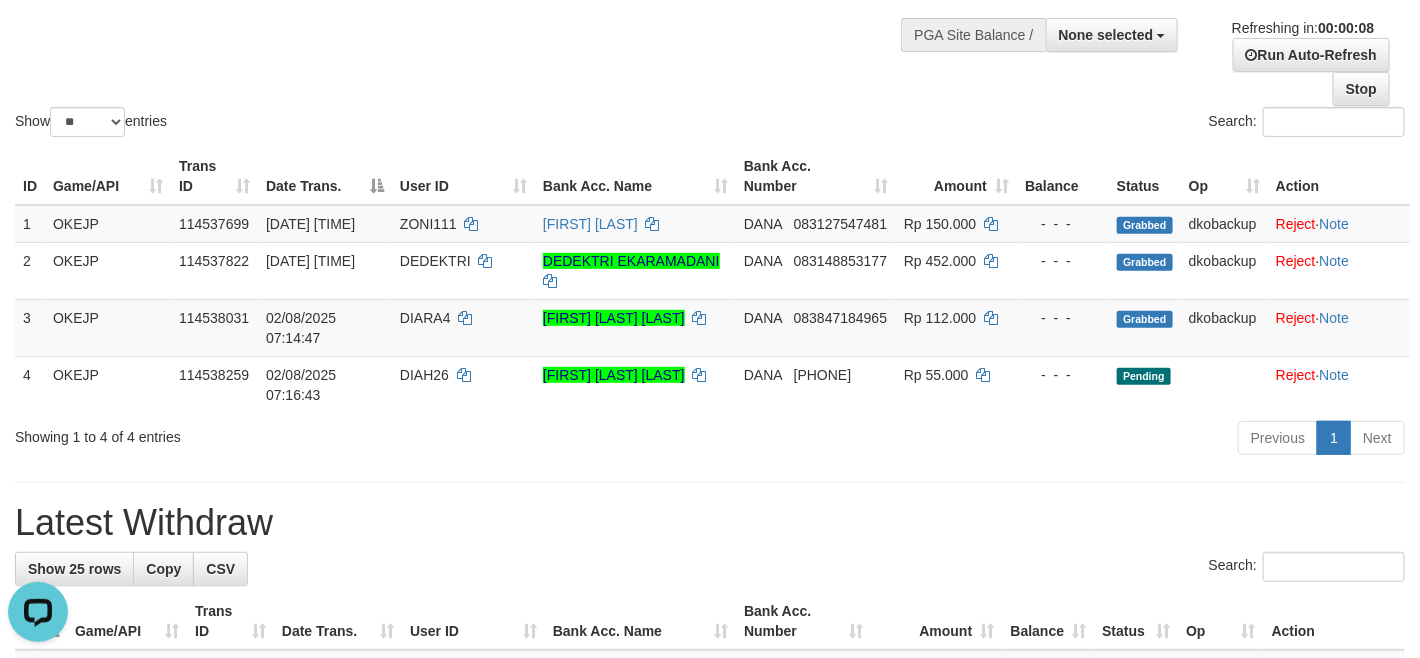 scroll, scrollTop: 0, scrollLeft: 0, axis: both 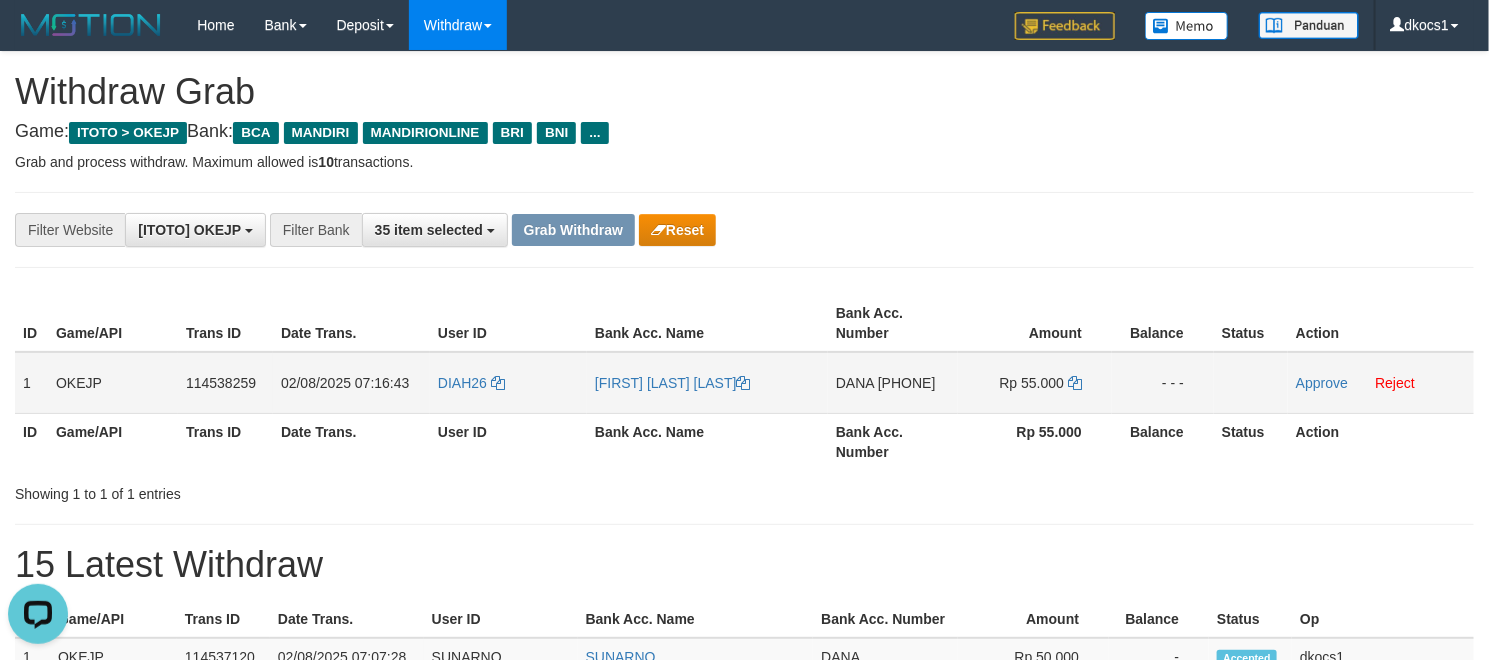 click on "DIAH26" at bounding box center [508, 383] 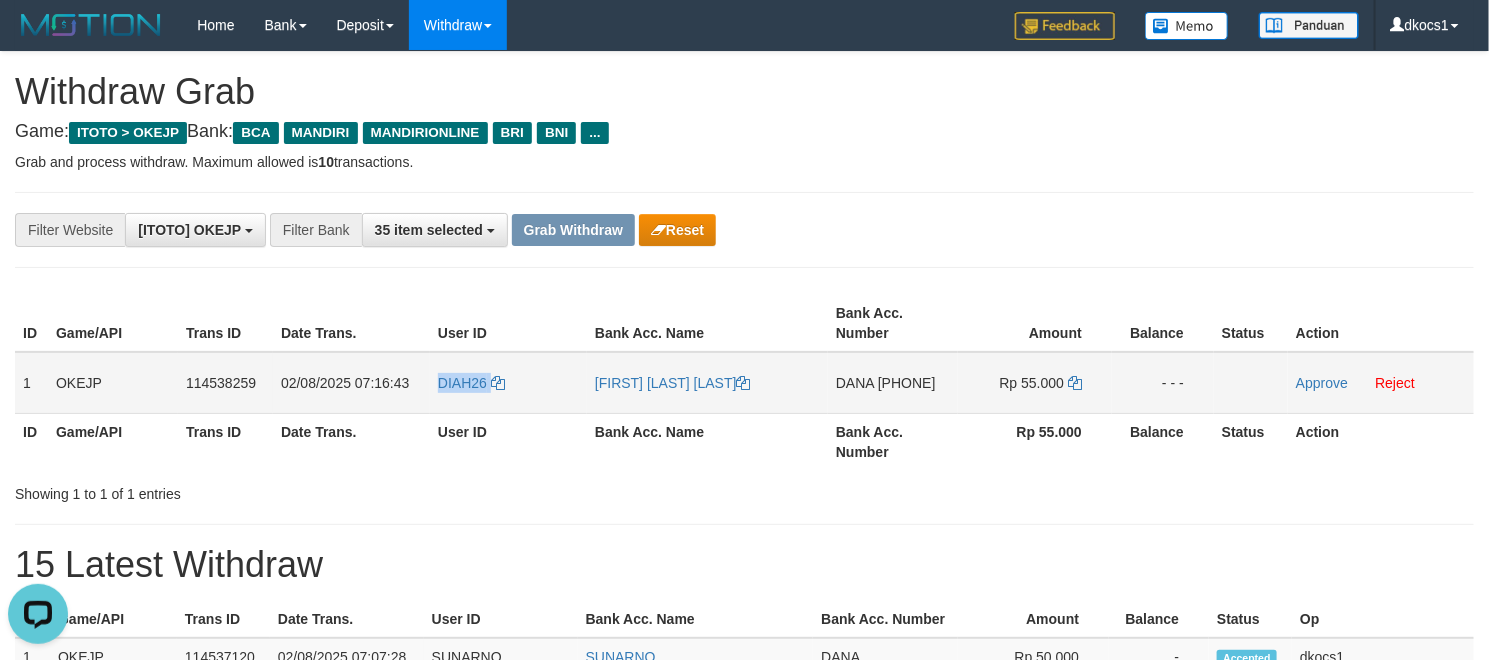 click on "DIAH26" at bounding box center [508, 383] 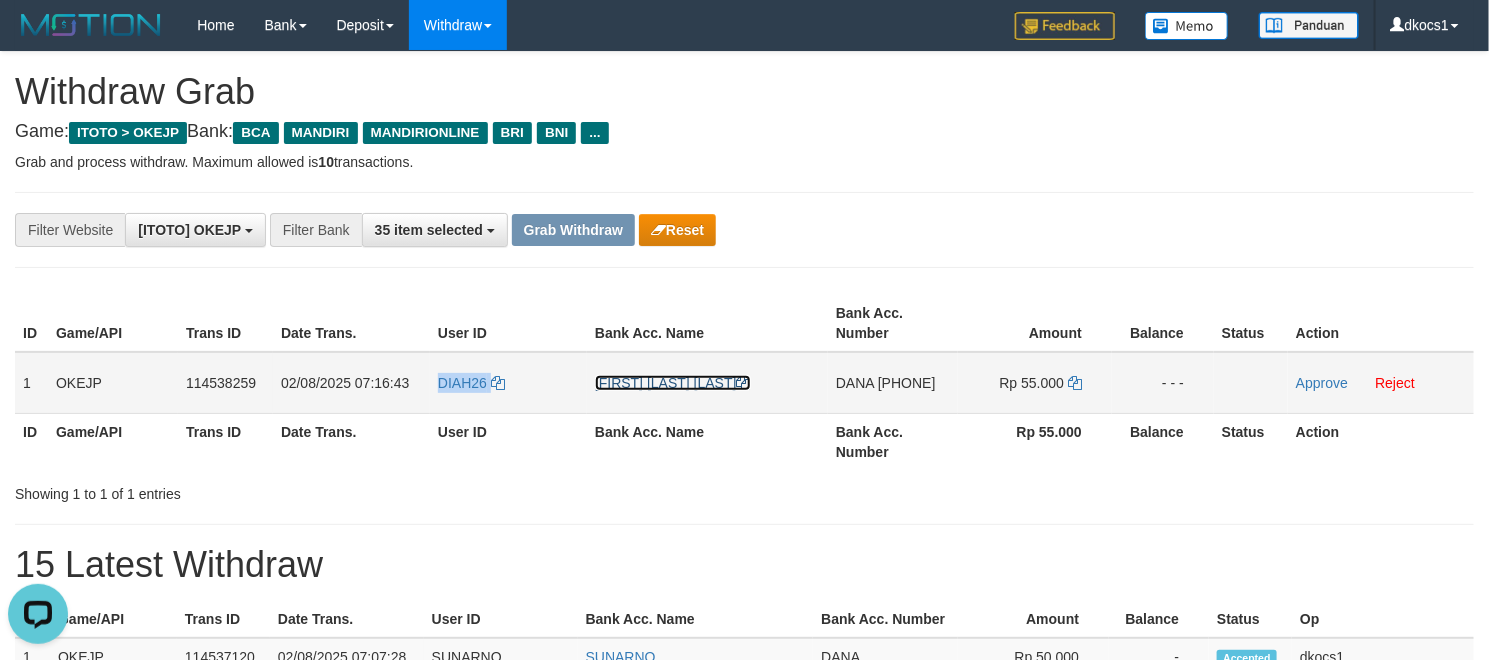 click on "[FIRST] [LAST] [LAST]" at bounding box center (673, 383) 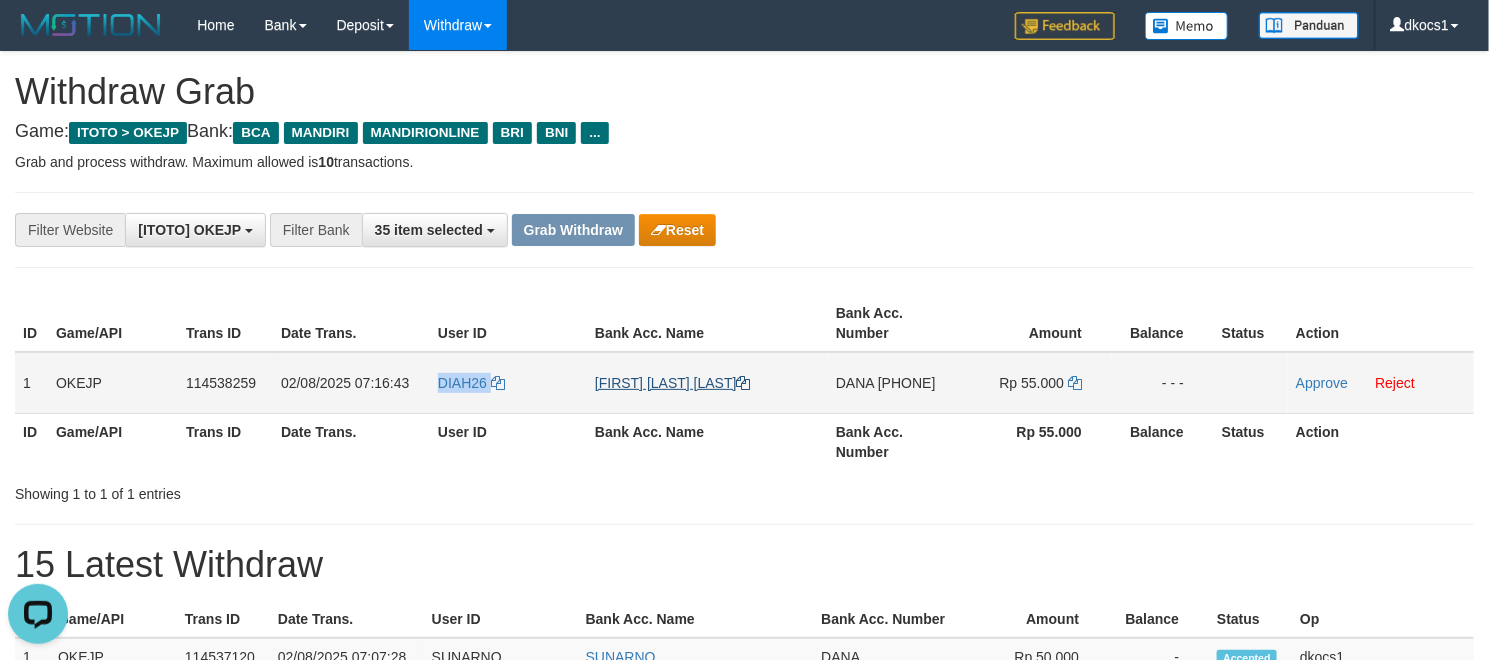 copy on "DIAH26" 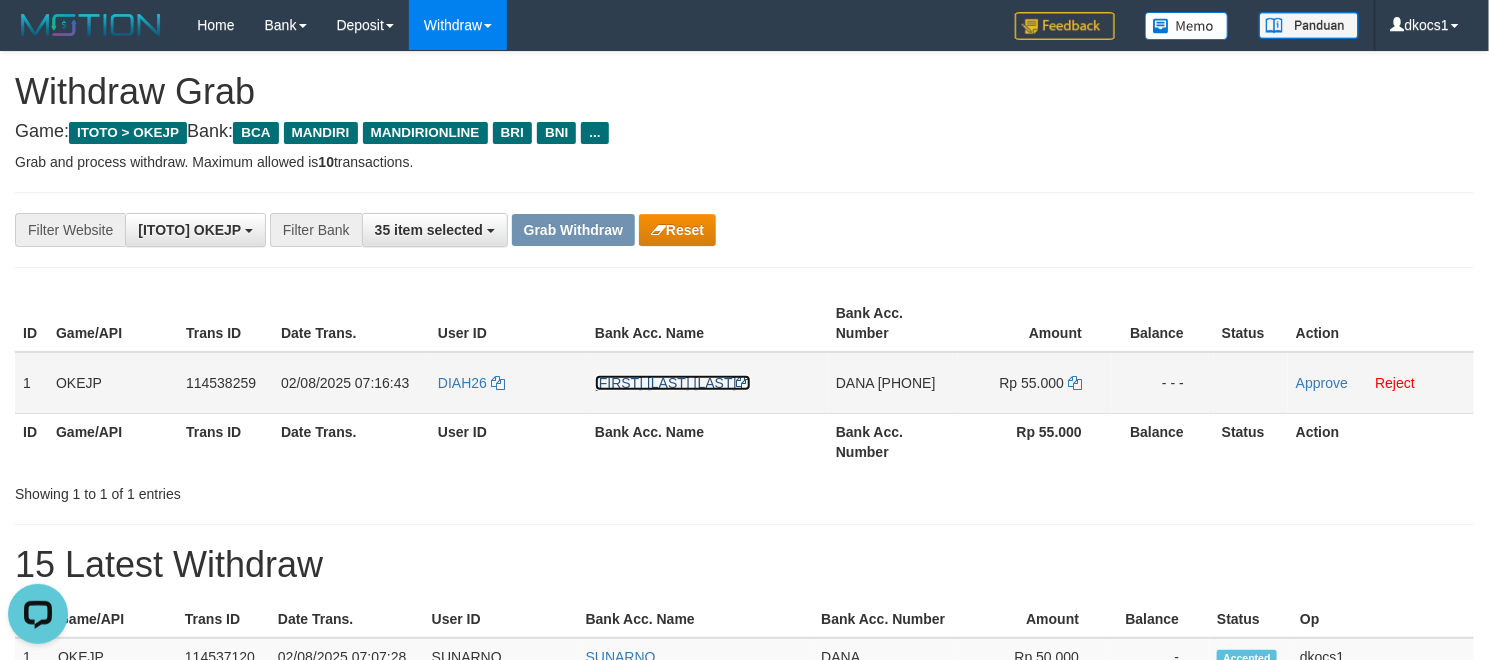 click on "[FIRST] [LAST] [LAST]" at bounding box center (673, 383) 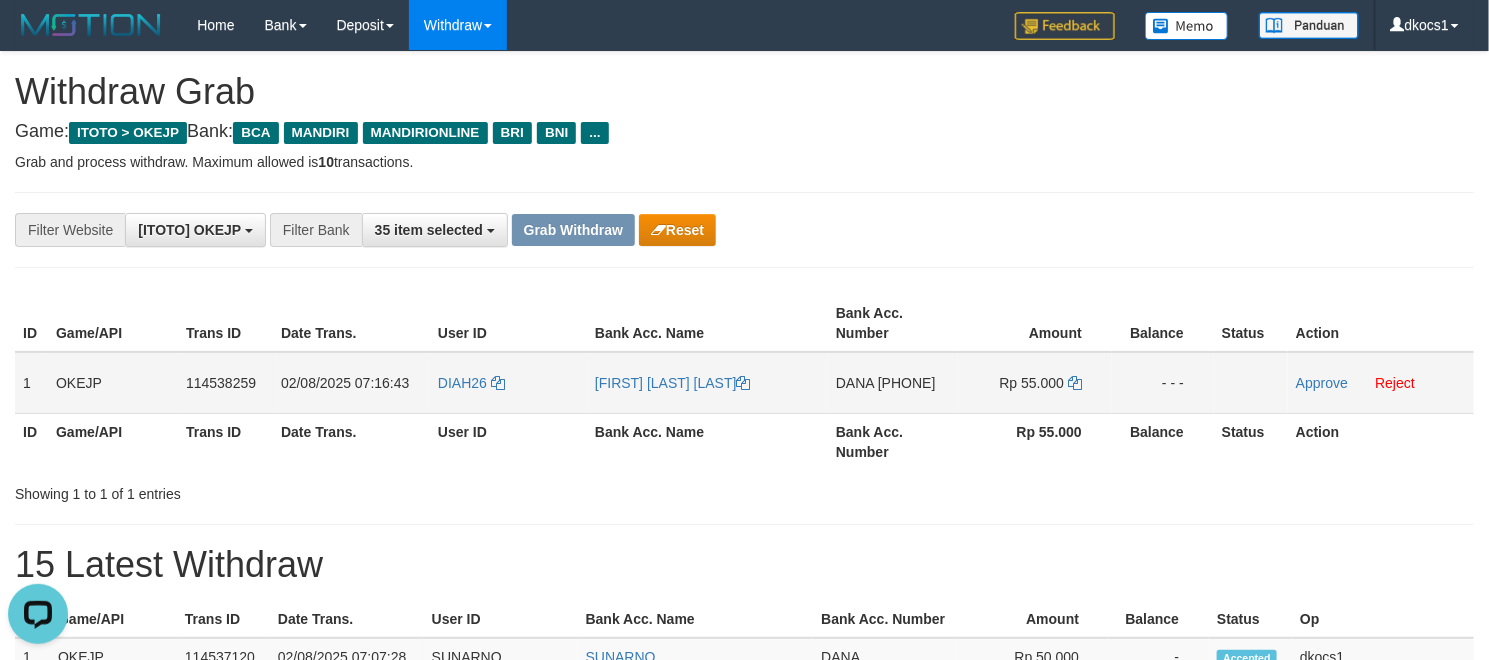 click on "DANA
088983939233" at bounding box center (893, 383) 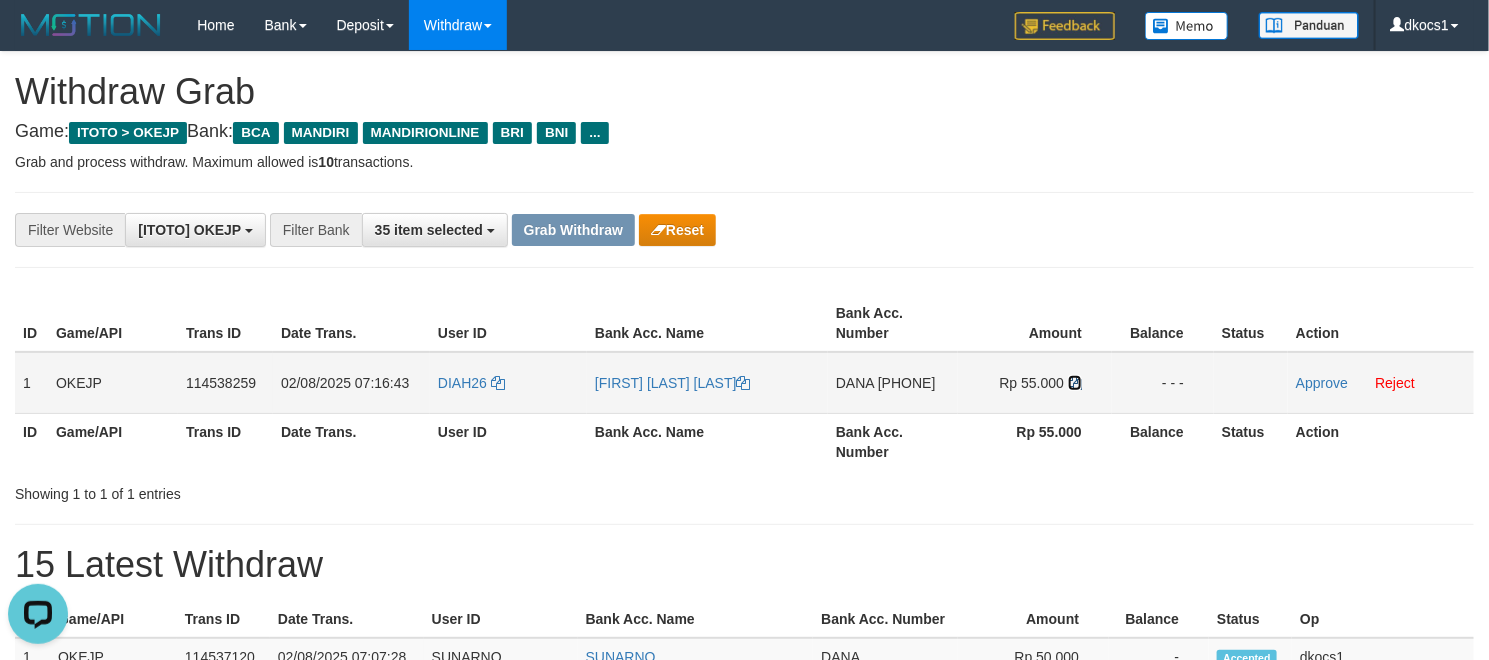 click at bounding box center (1075, 383) 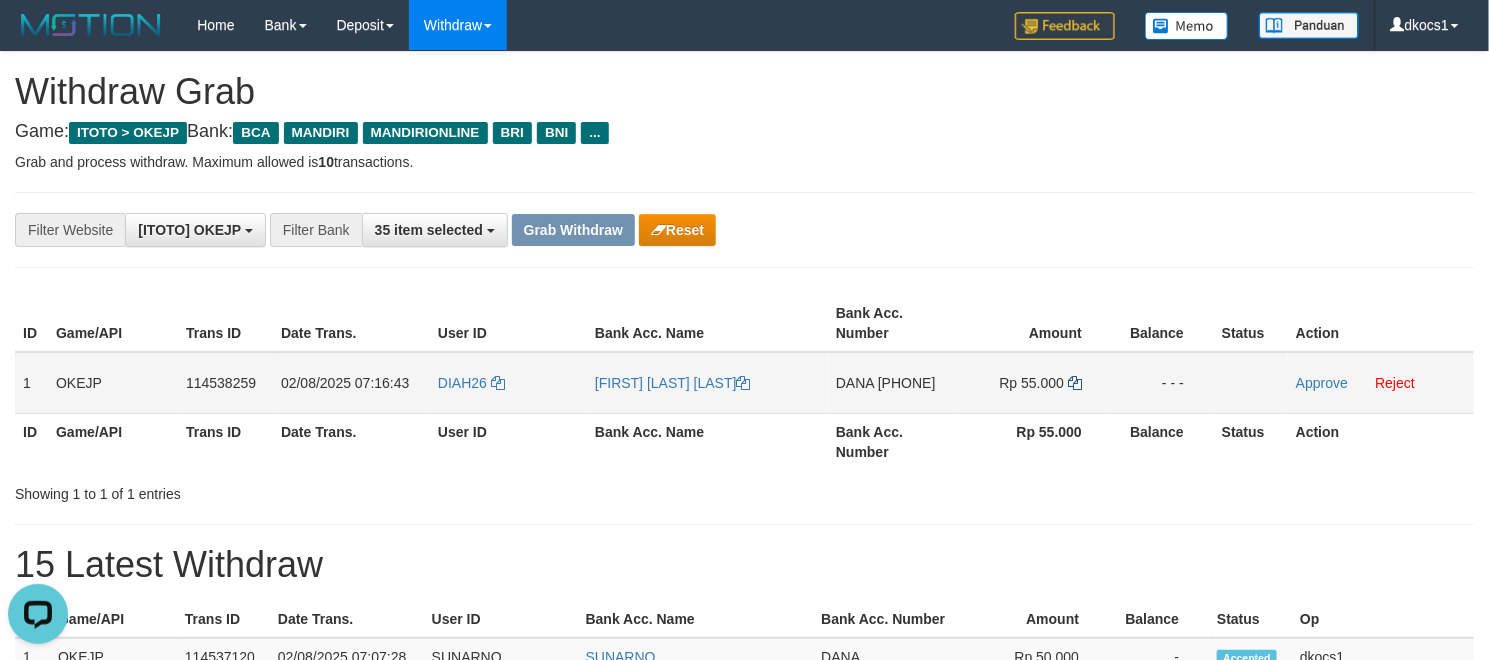copy on "[PHONE]" 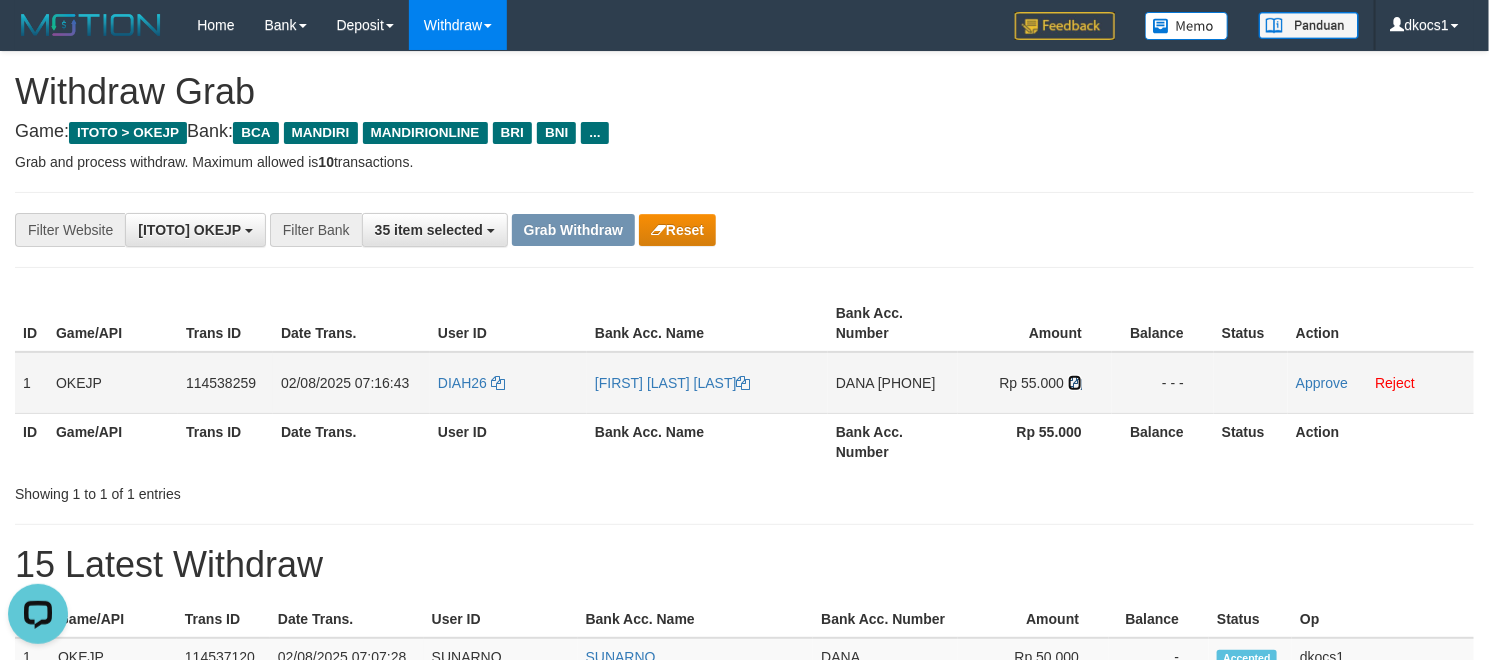 click at bounding box center [1075, 383] 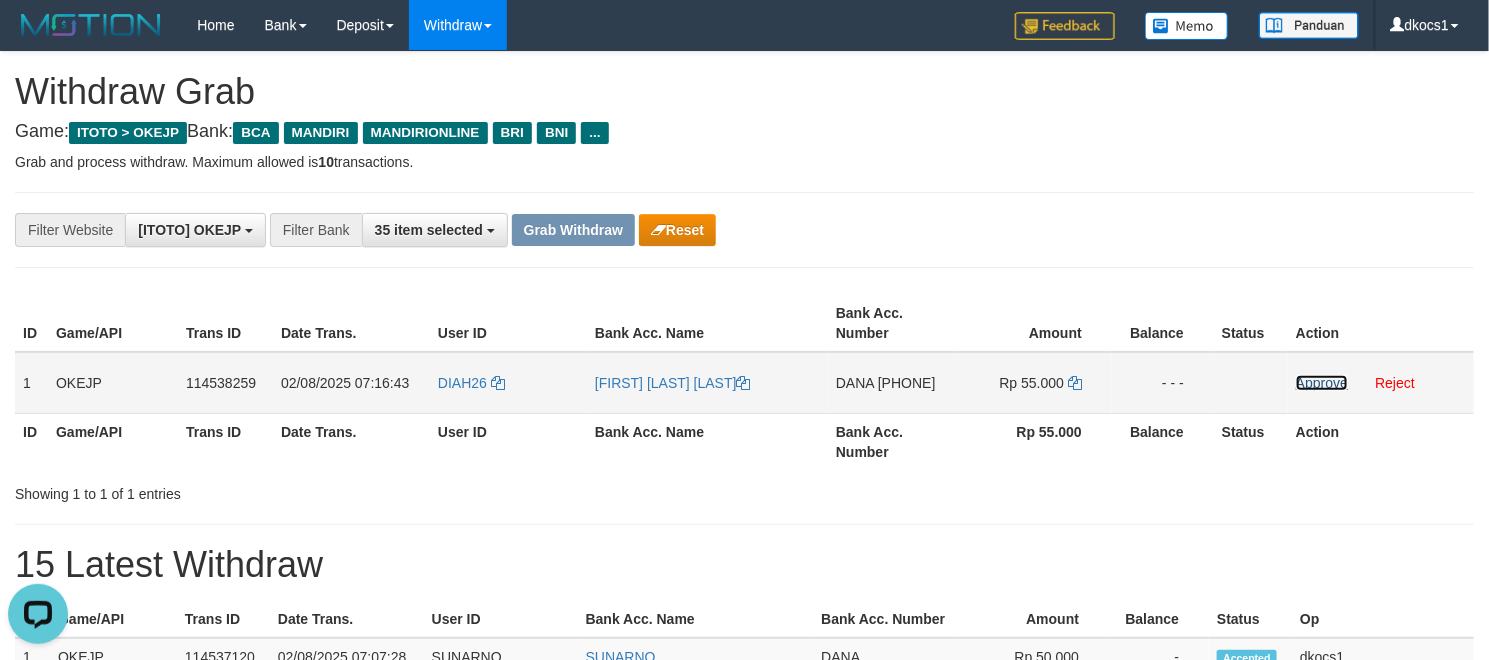 click on "Approve" at bounding box center [1322, 383] 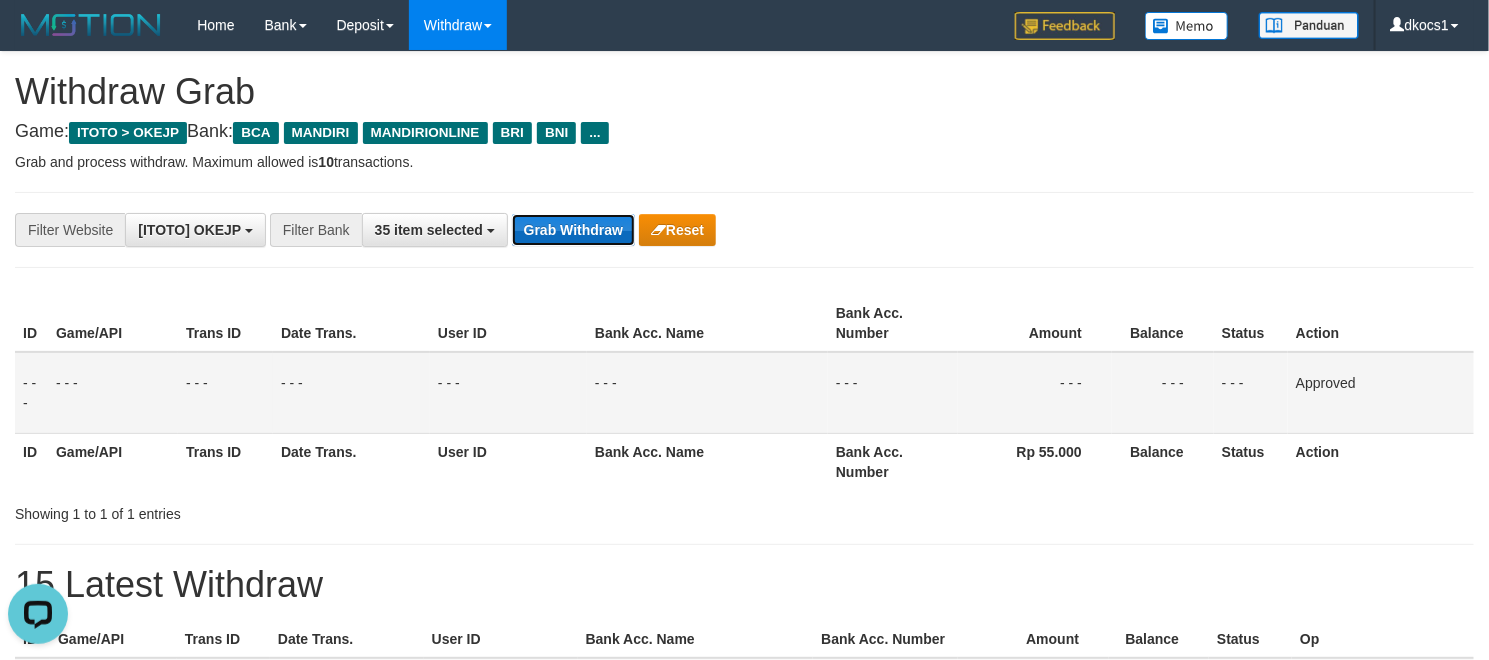click on "Grab Withdraw" at bounding box center (573, 230) 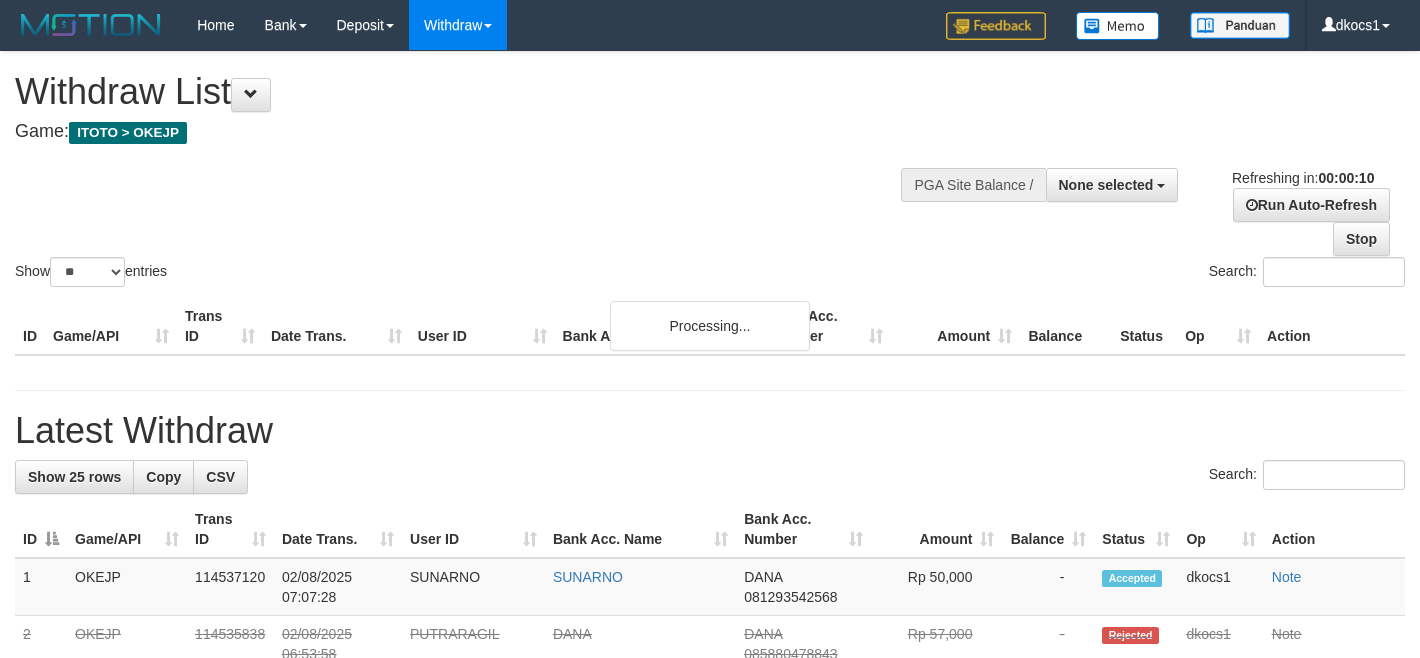 select 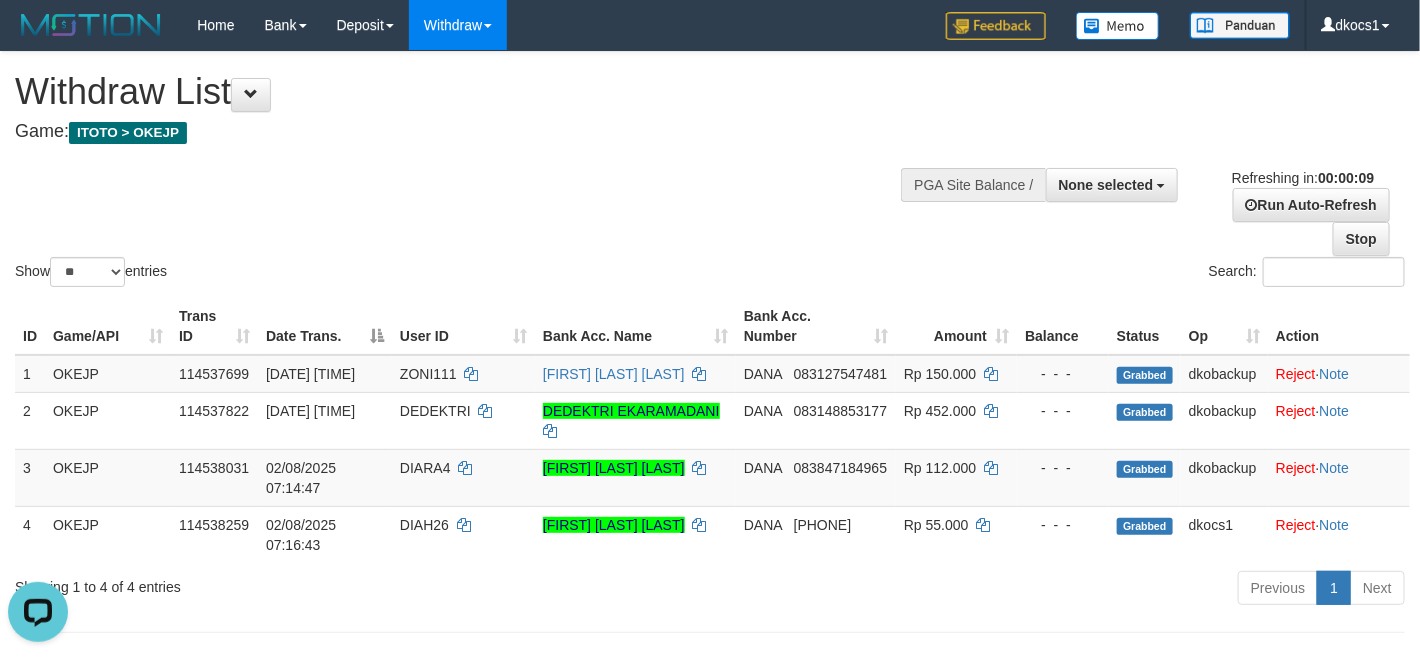 scroll, scrollTop: 0, scrollLeft: 0, axis: both 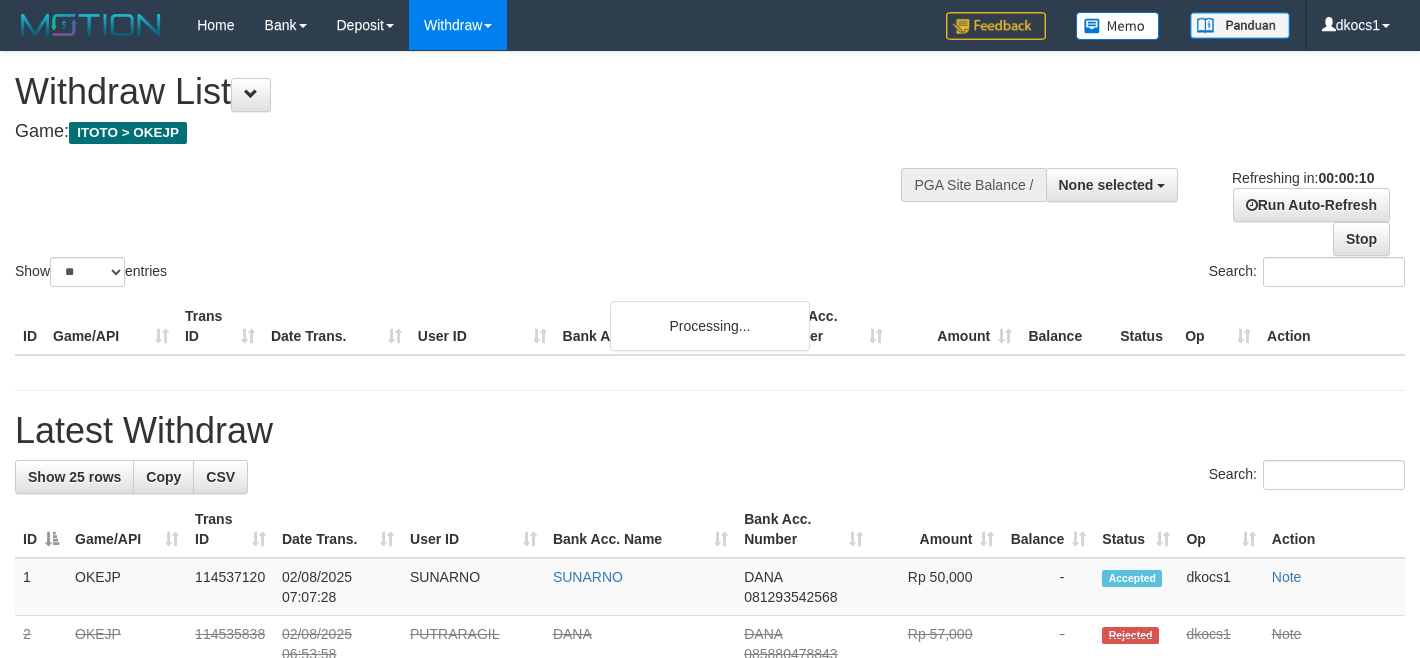 select 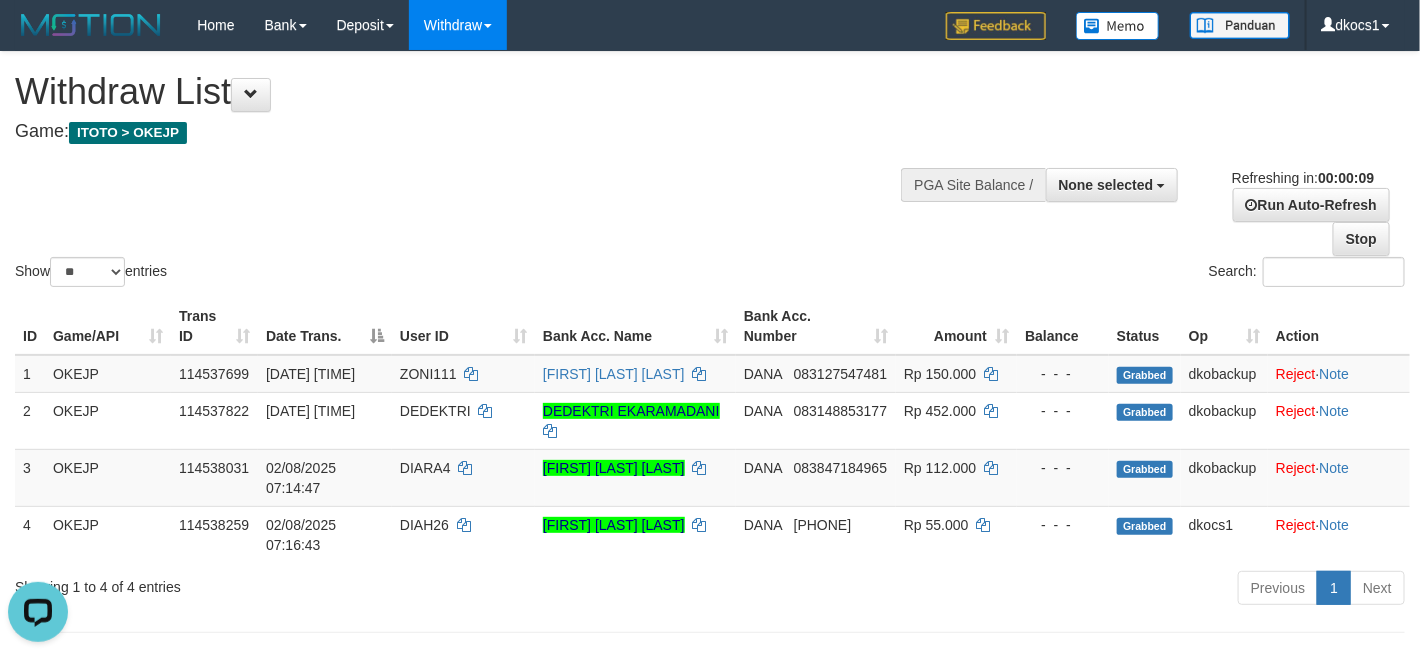 scroll, scrollTop: 0, scrollLeft: 0, axis: both 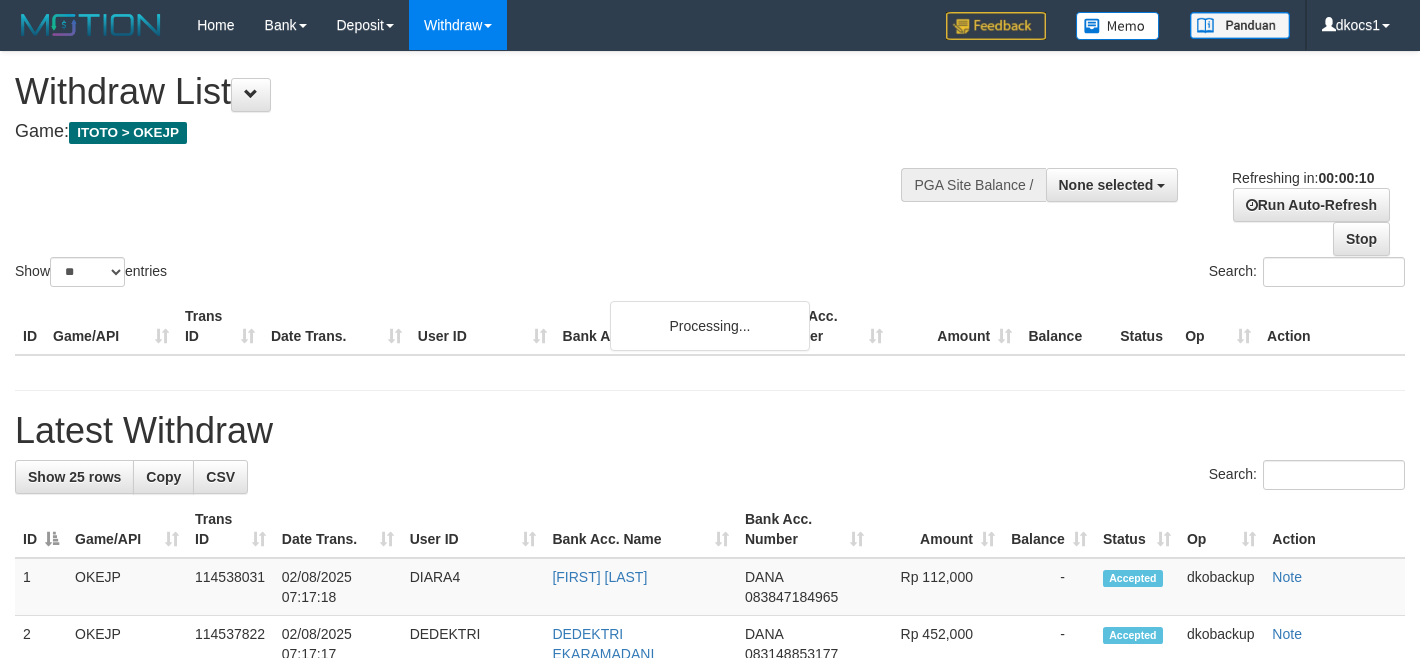 select 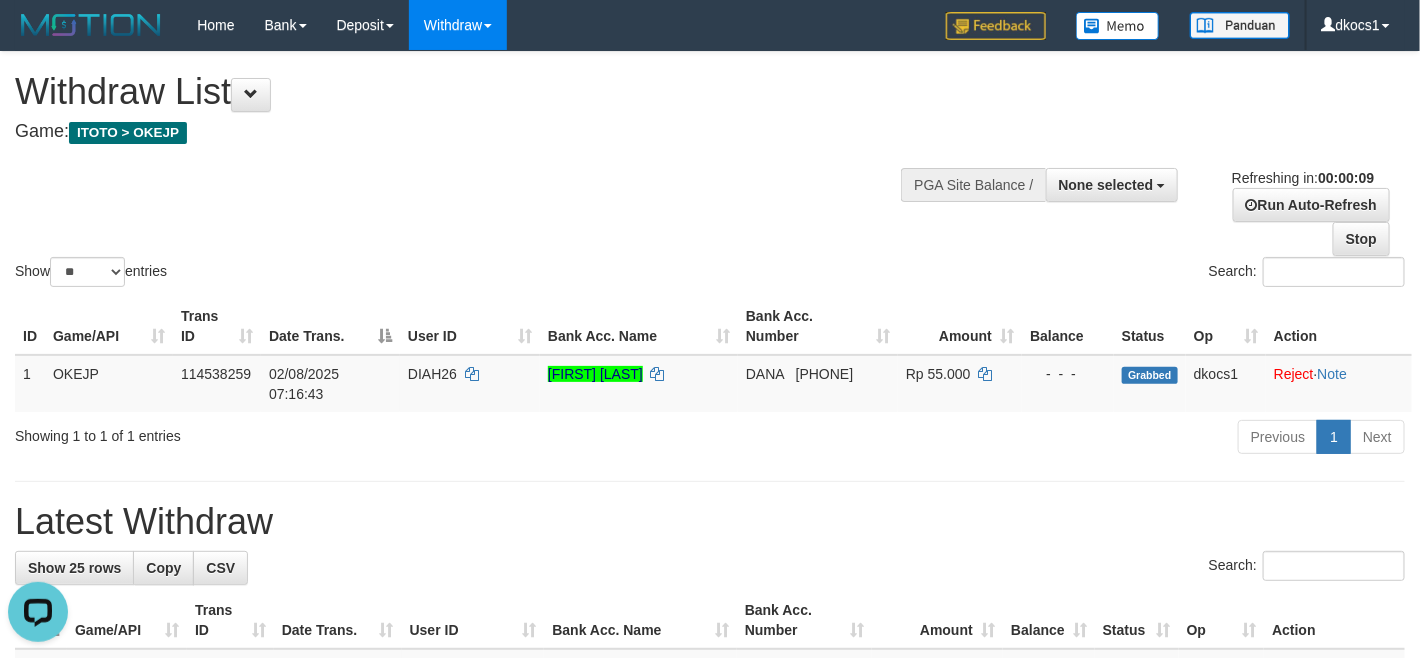 scroll, scrollTop: 0, scrollLeft: 0, axis: both 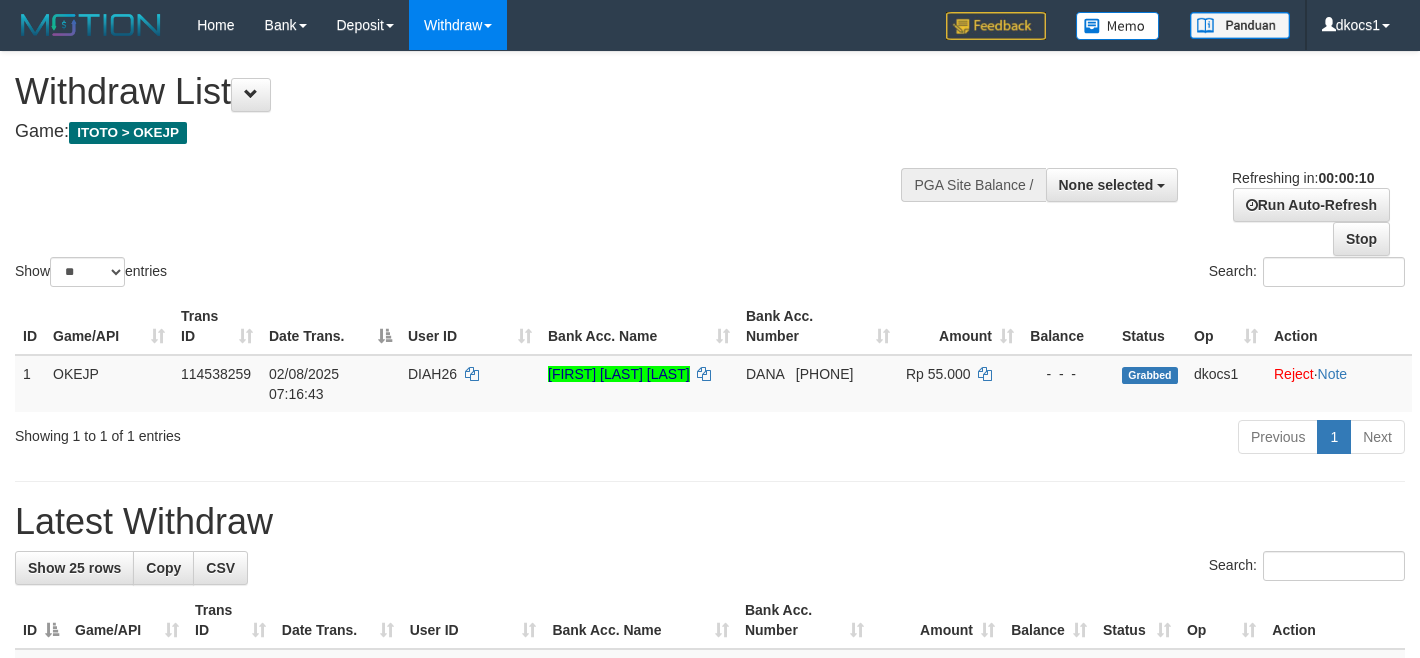 select 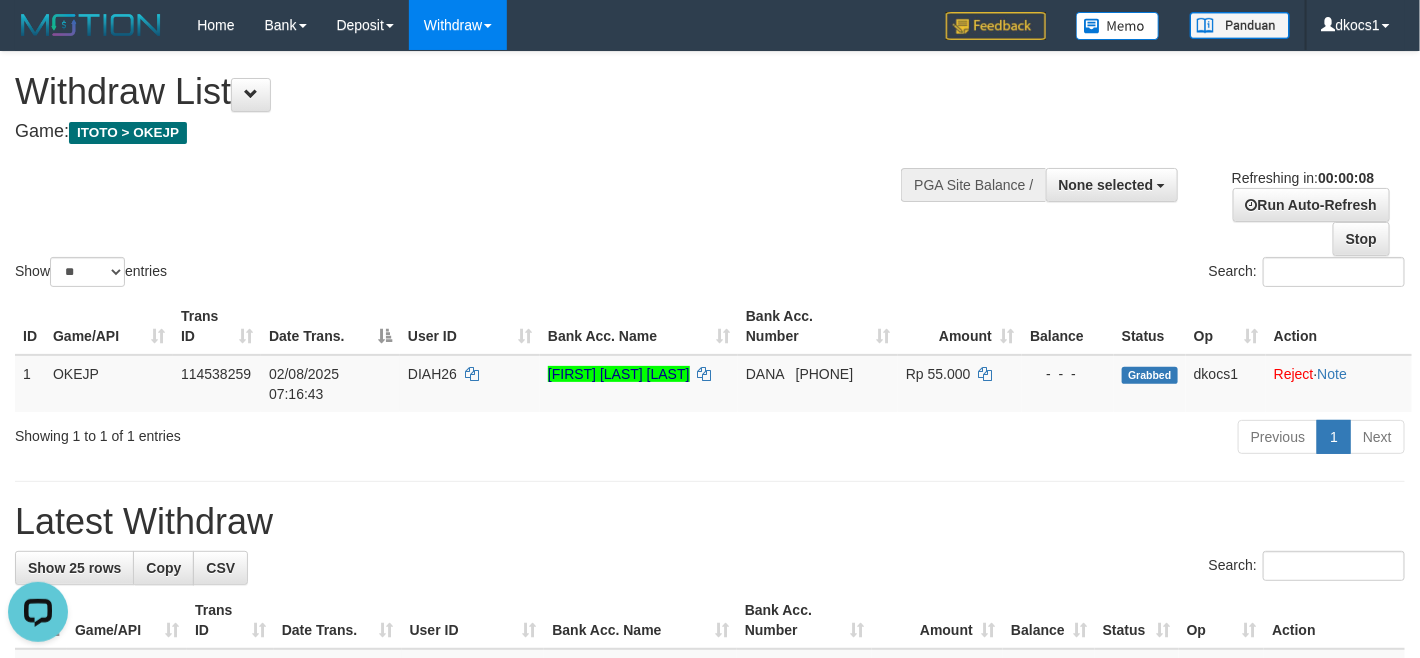 scroll, scrollTop: 0, scrollLeft: 0, axis: both 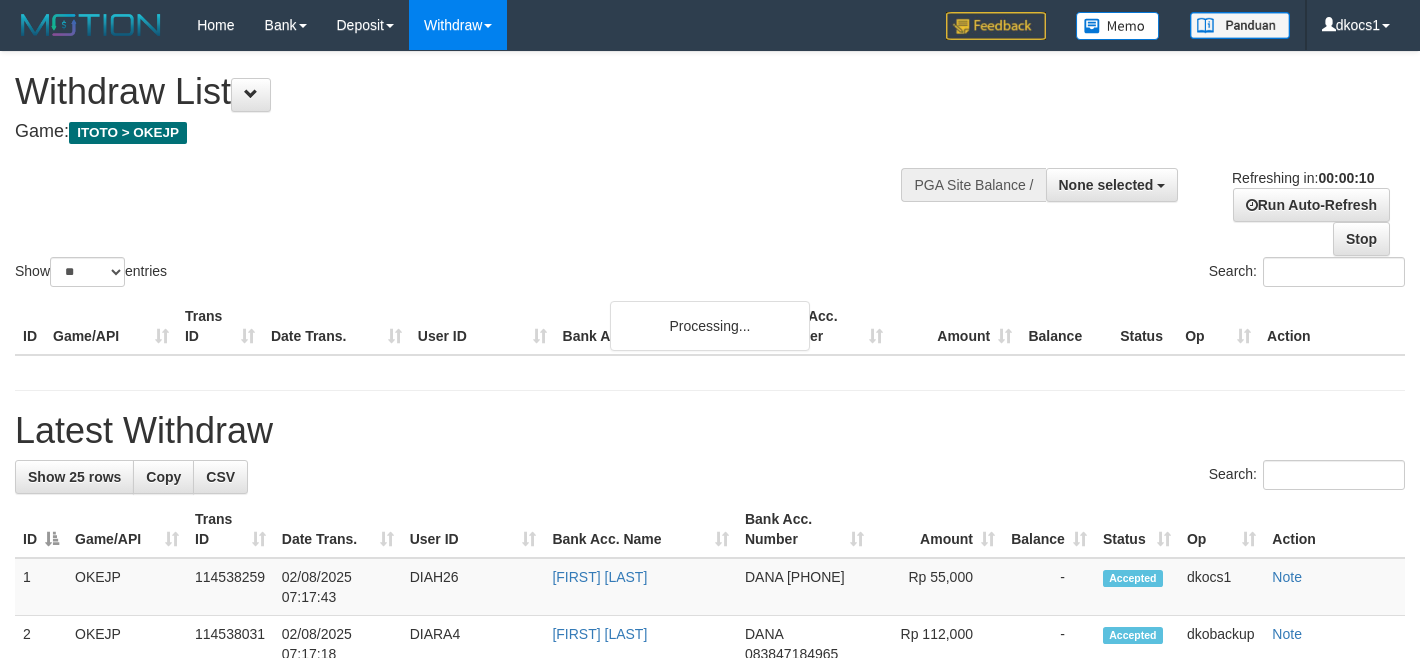 select 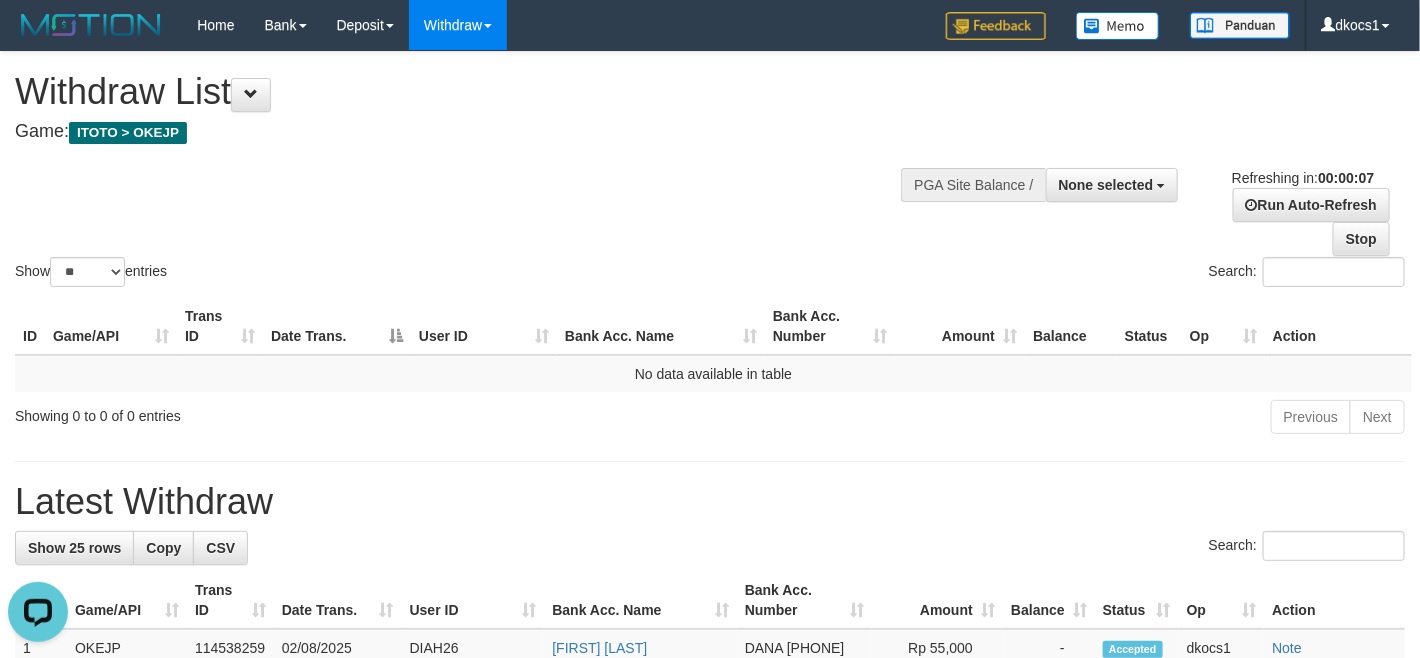 scroll, scrollTop: 0, scrollLeft: 0, axis: both 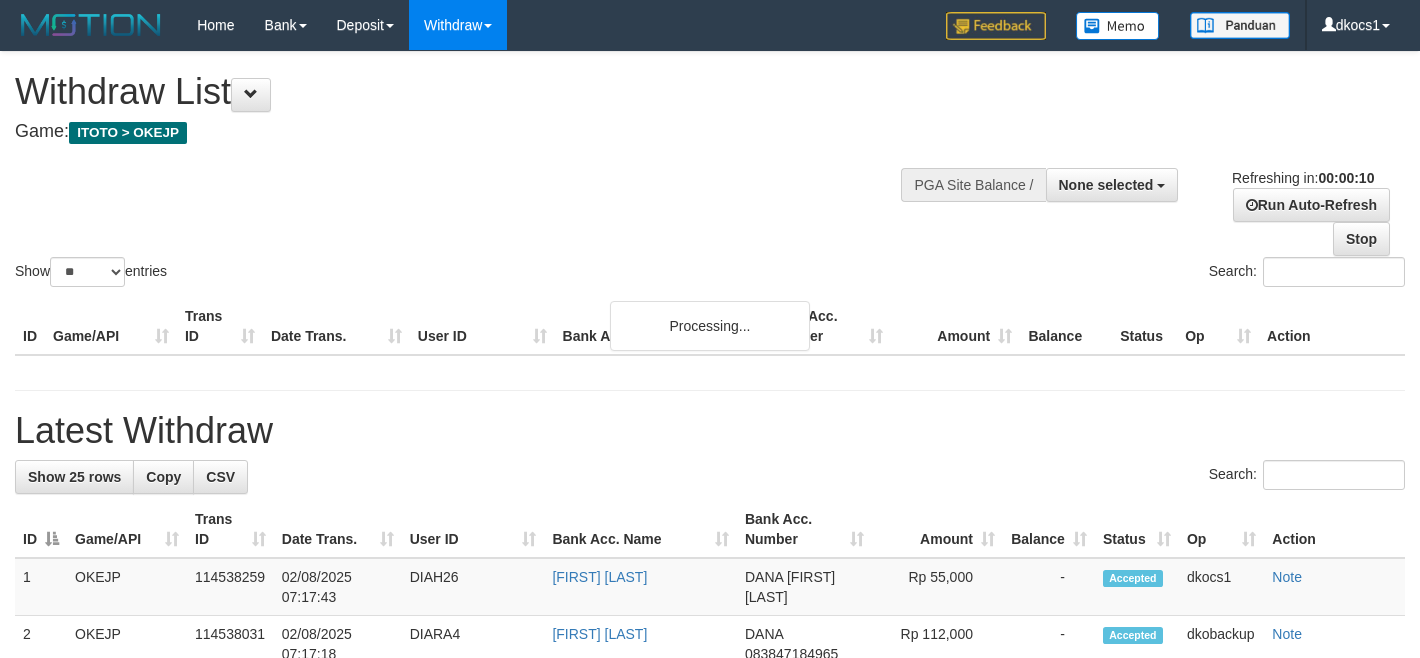 select 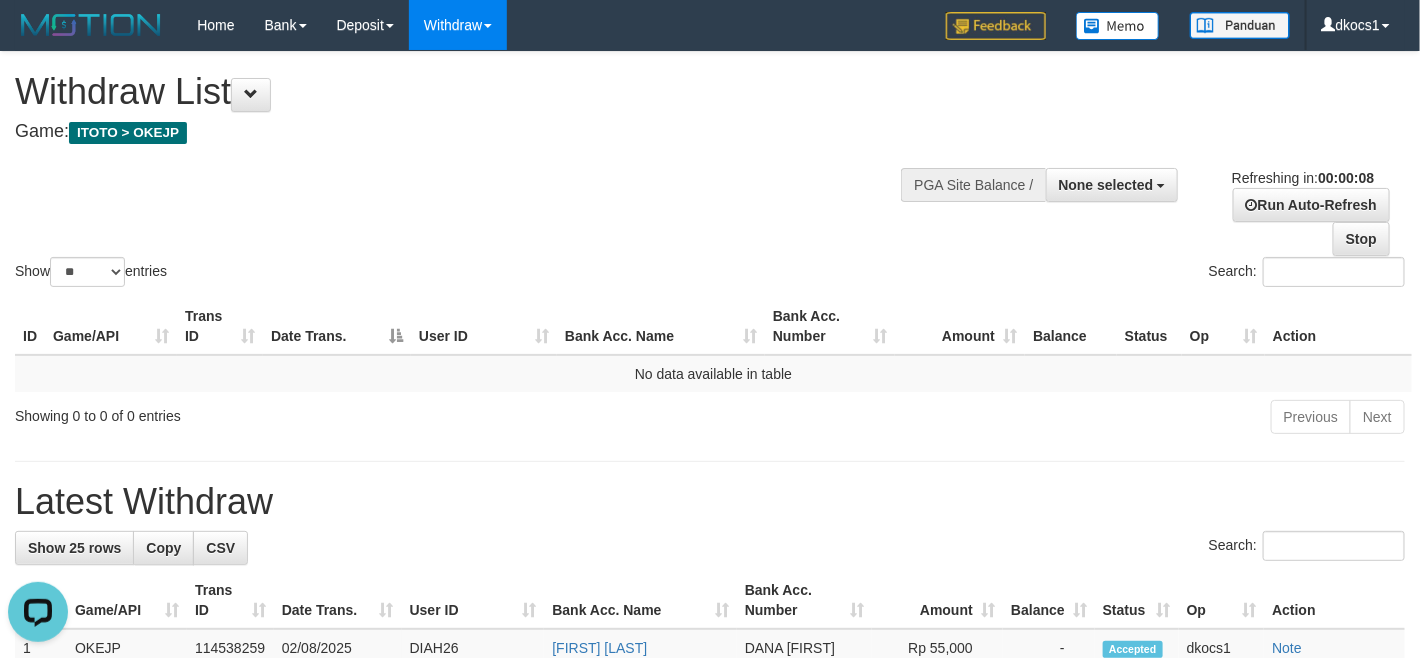 scroll, scrollTop: 0, scrollLeft: 0, axis: both 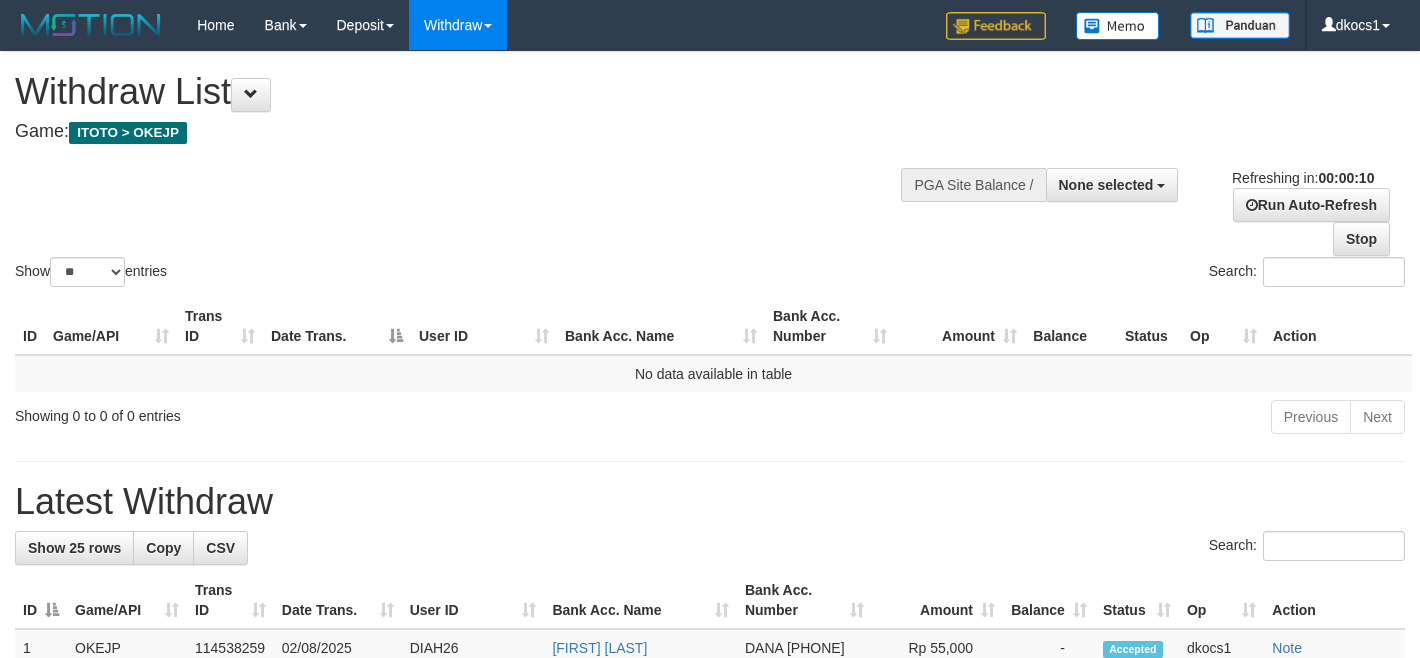 select 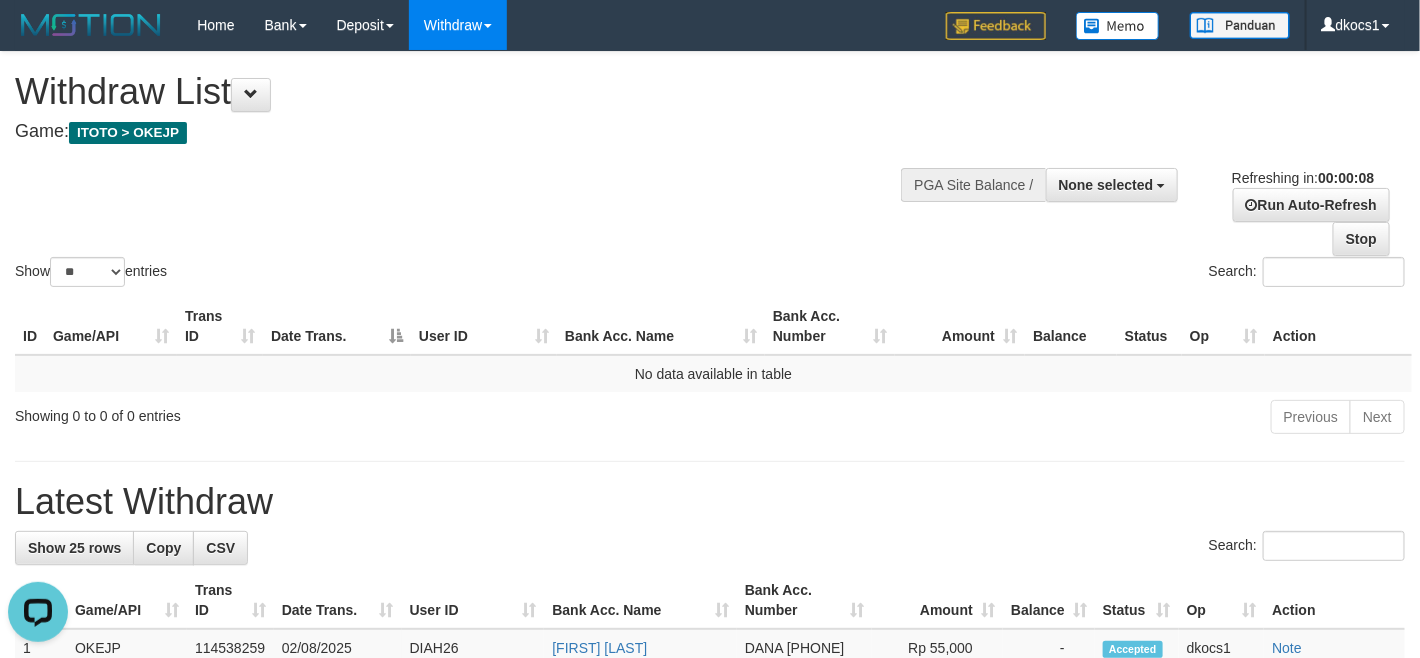 scroll, scrollTop: 0, scrollLeft: 0, axis: both 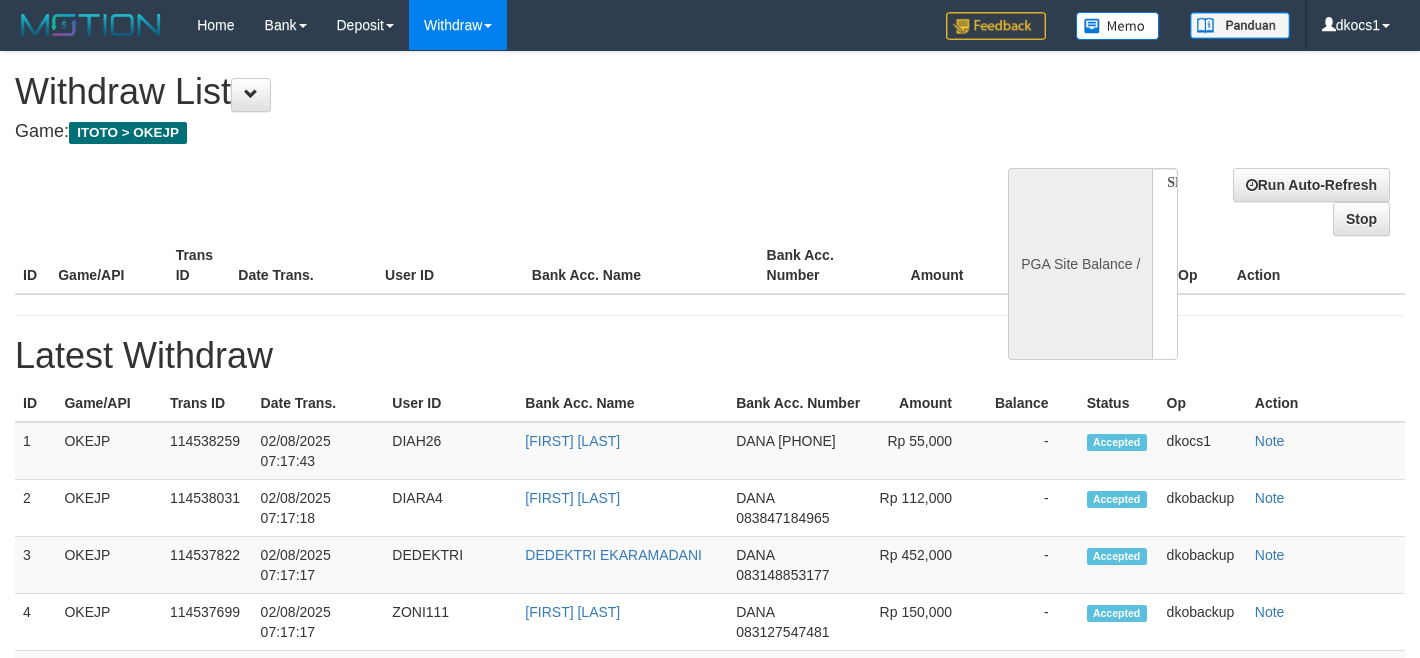 select 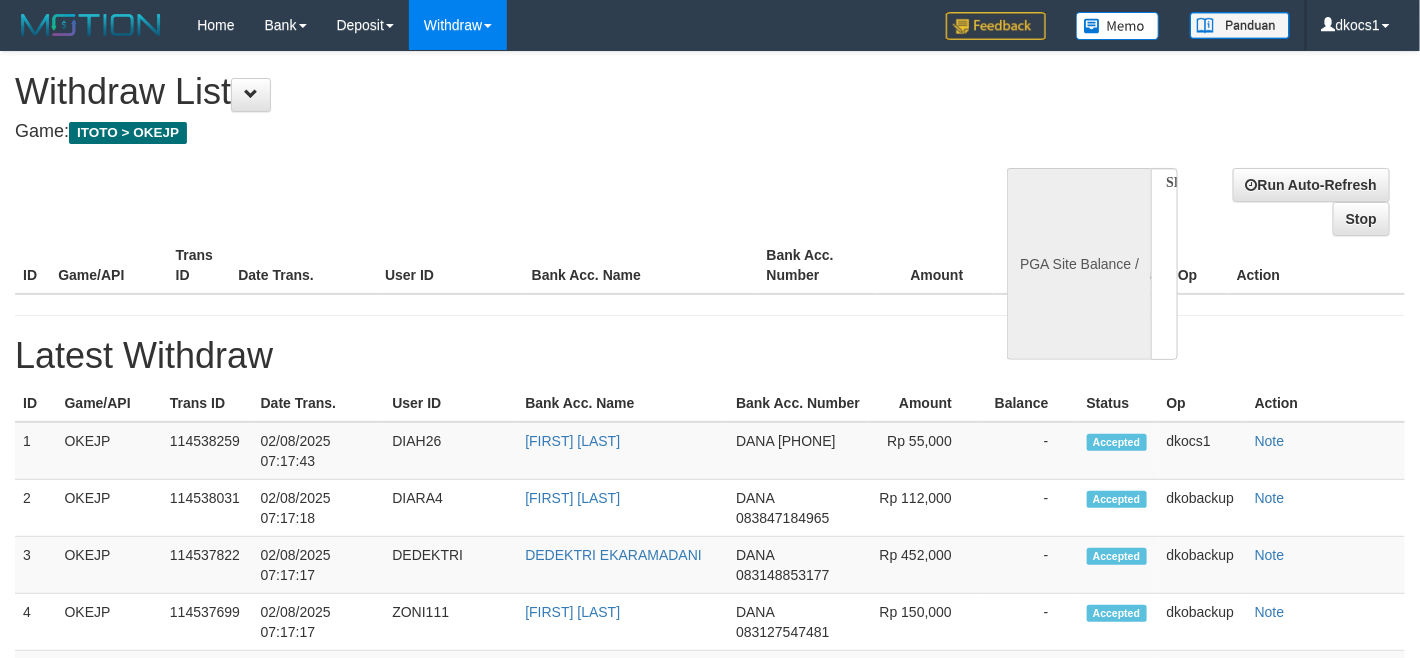 select on "**" 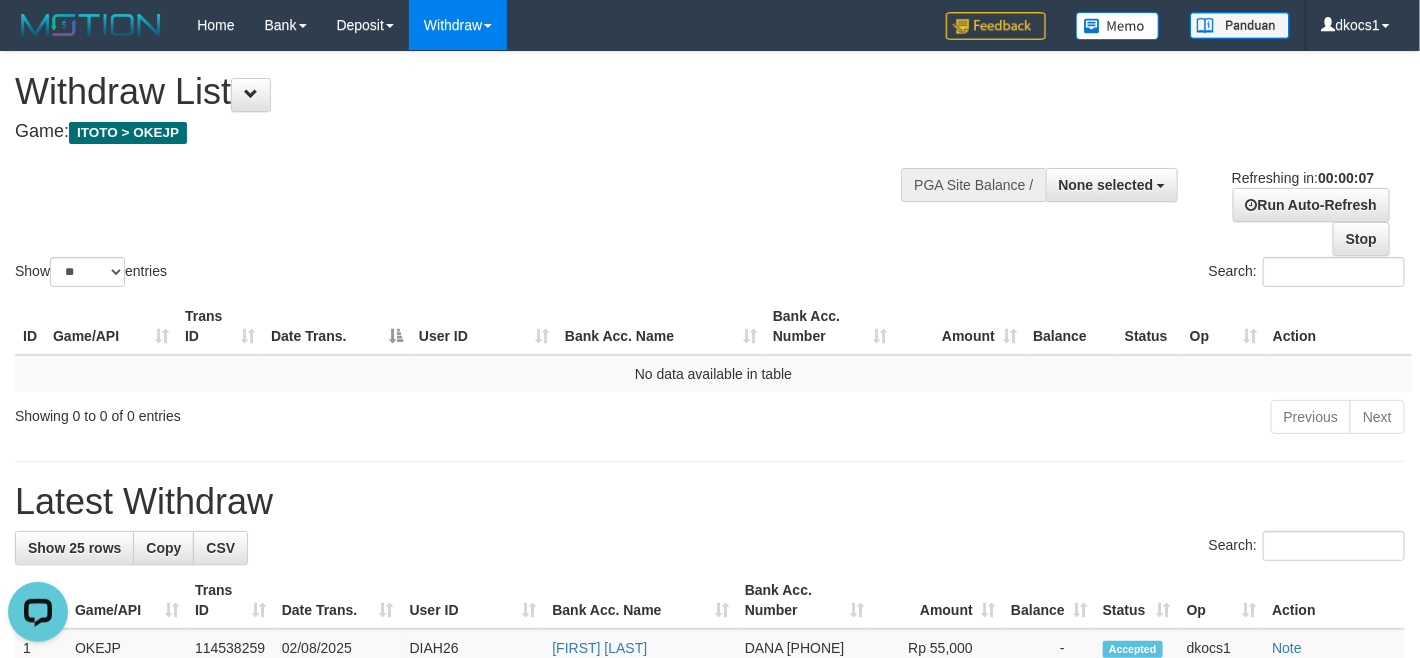 scroll, scrollTop: 0, scrollLeft: 0, axis: both 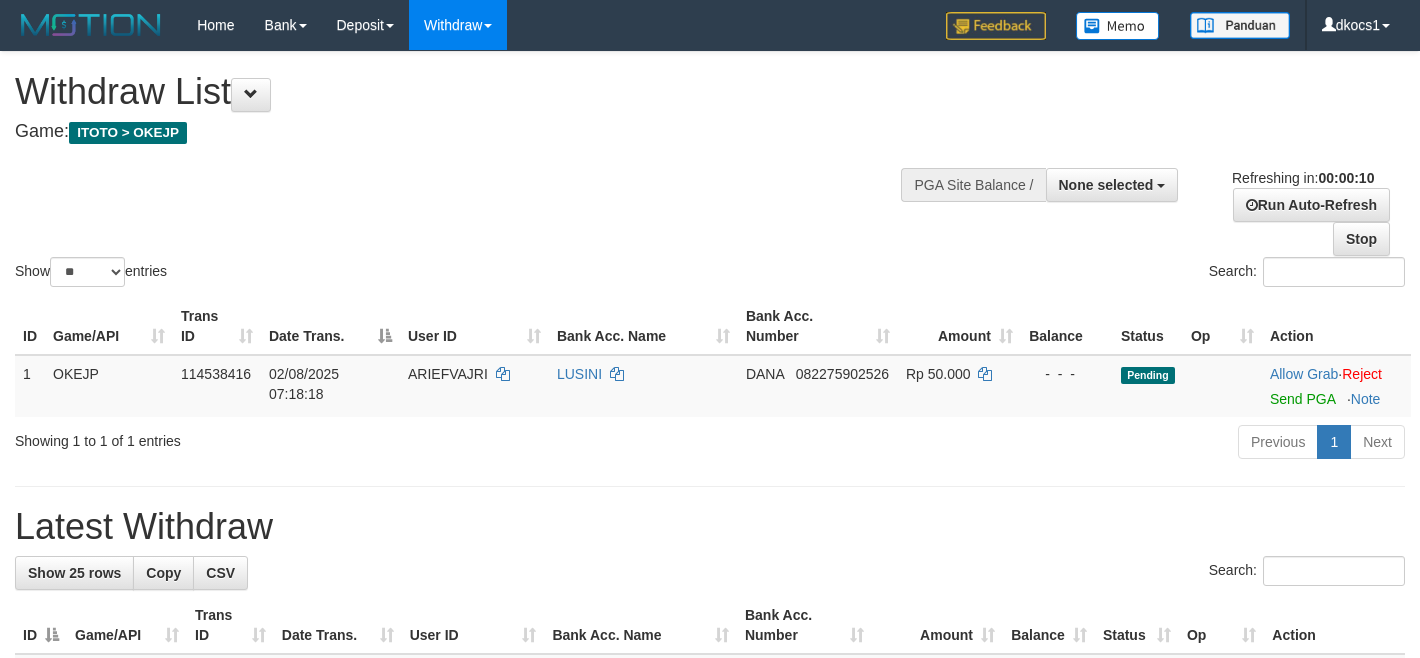 select 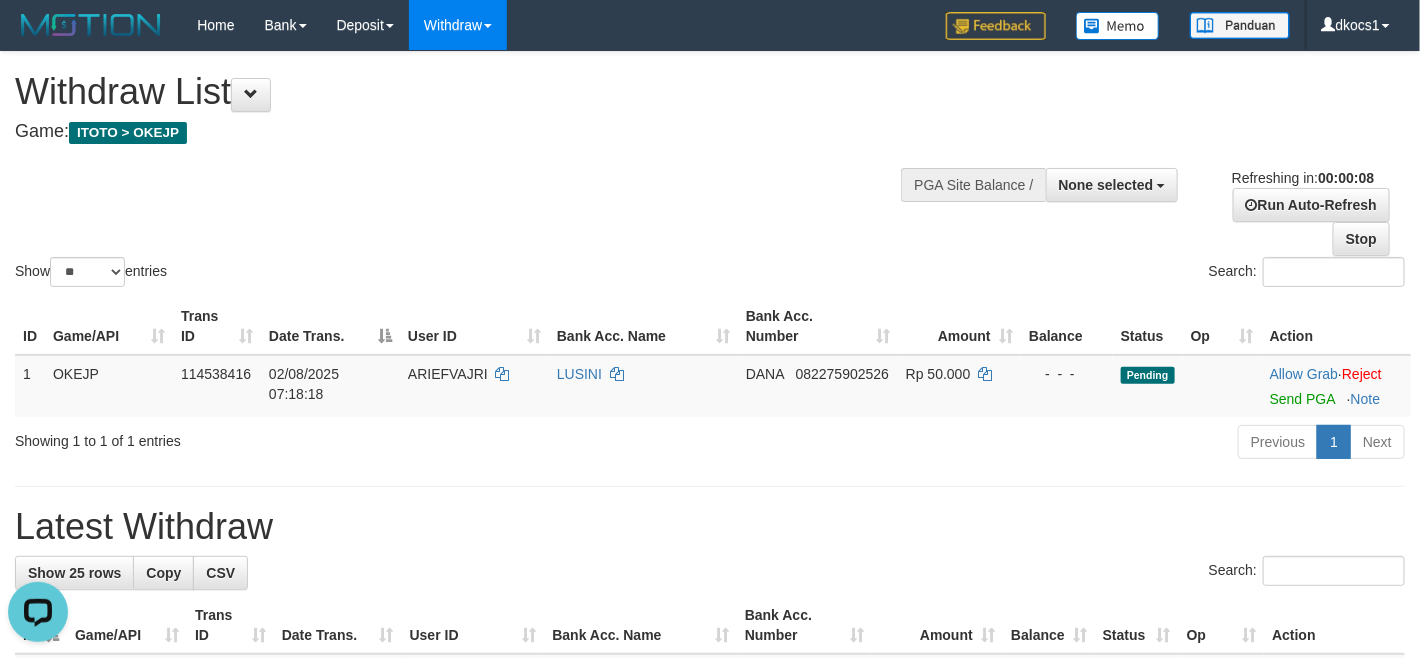 scroll, scrollTop: 0, scrollLeft: 0, axis: both 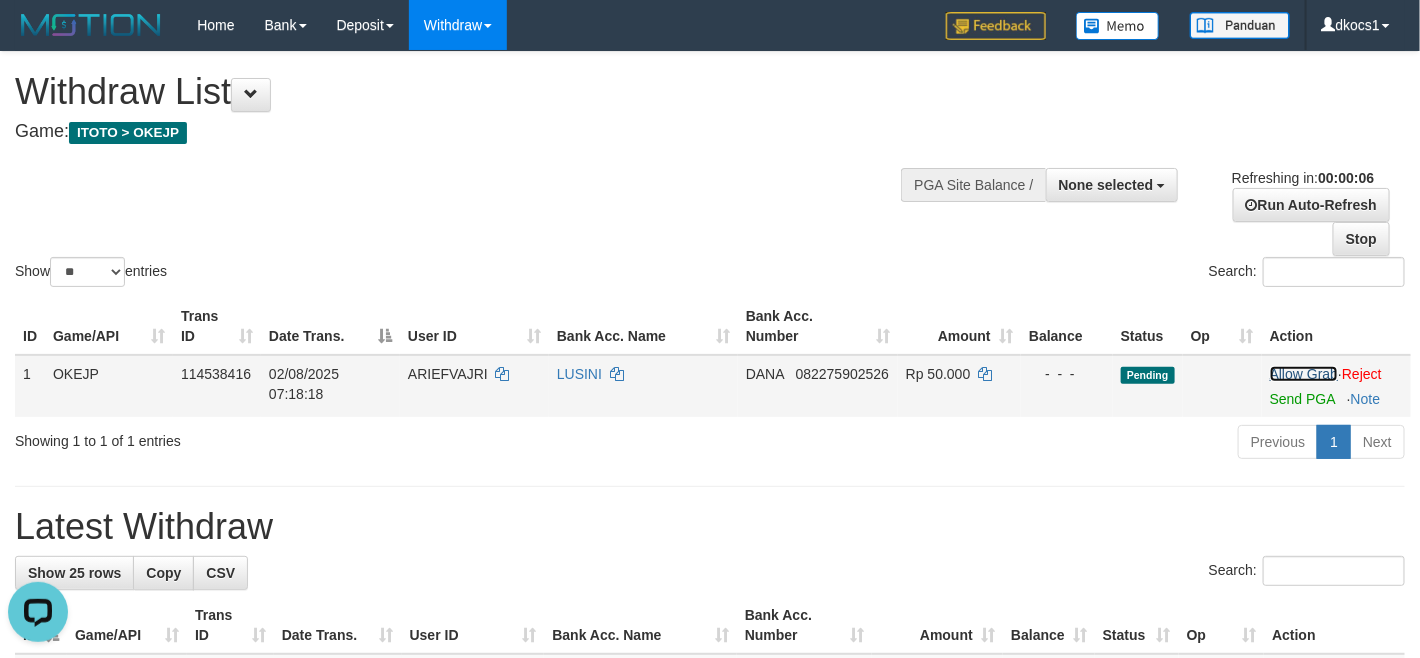 click on "Allow Grab" at bounding box center [1304, 374] 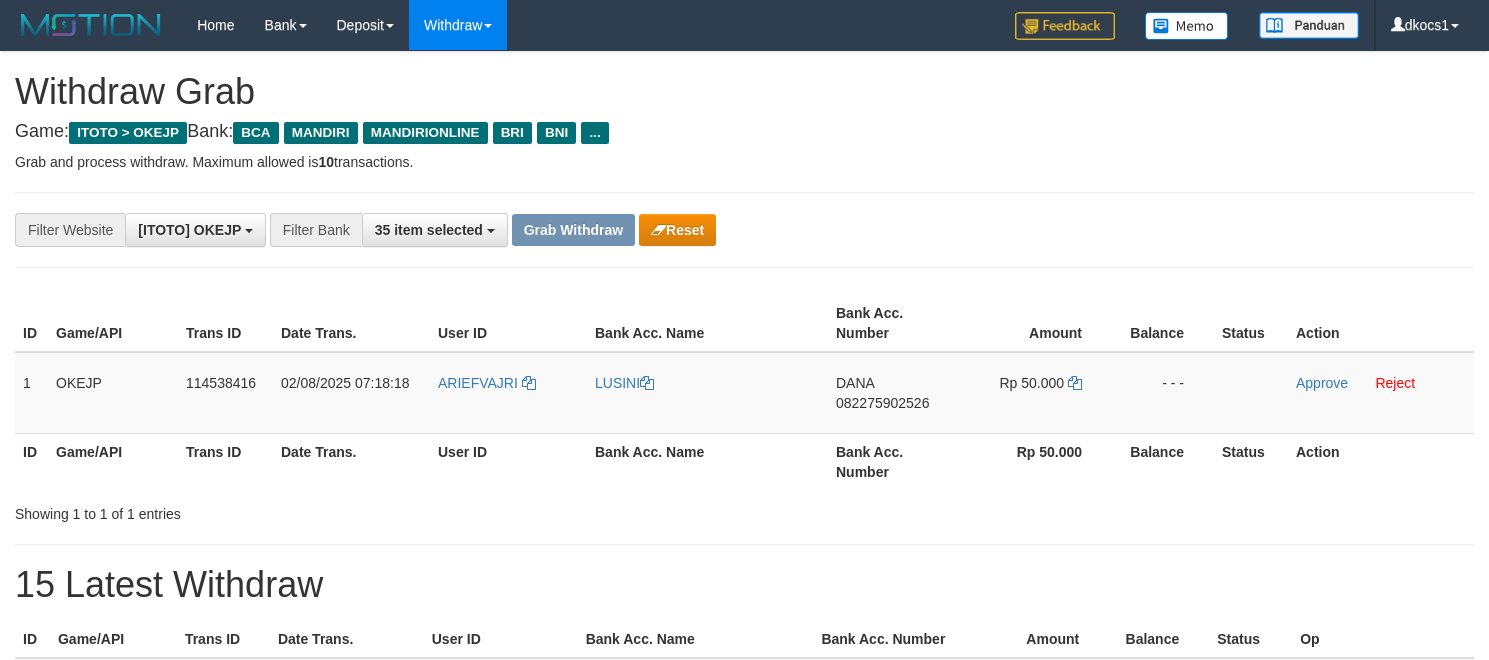 scroll, scrollTop: 0, scrollLeft: 0, axis: both 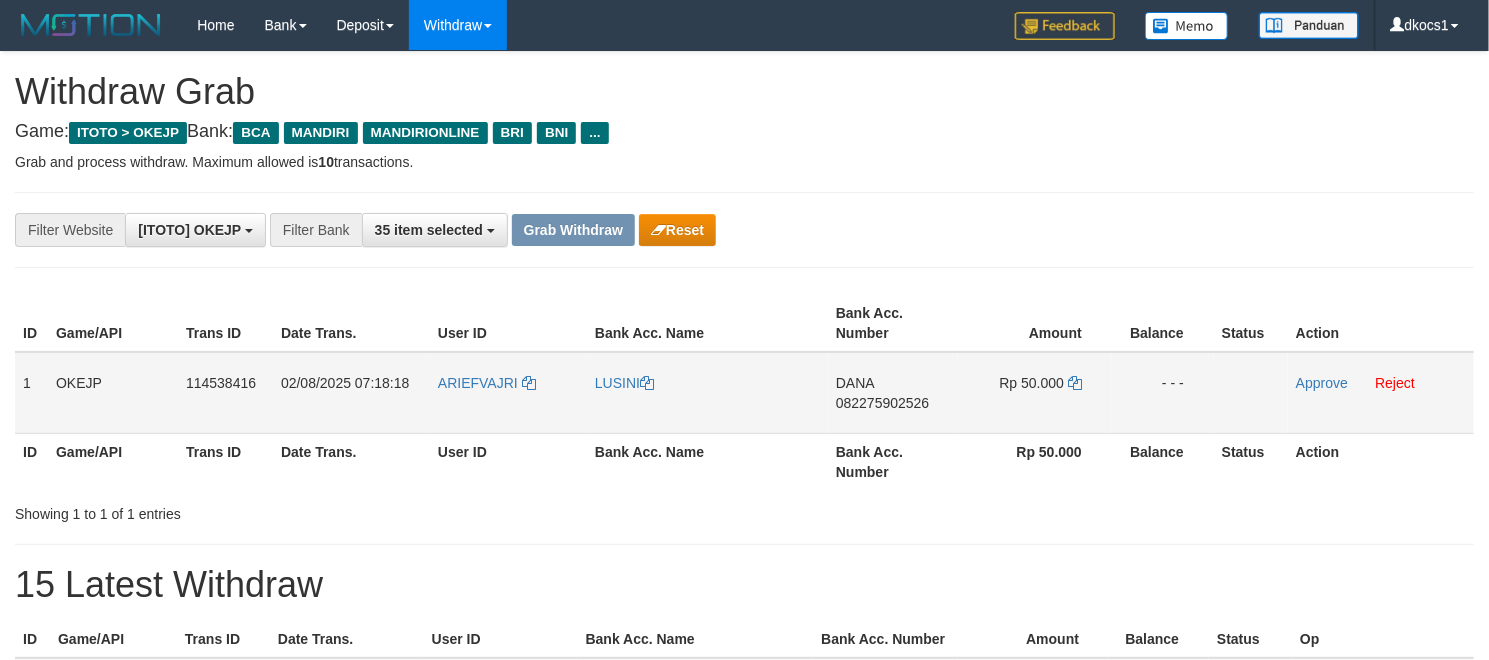 click on "ARIEFVAJRI" at bounding box center (508, 393) 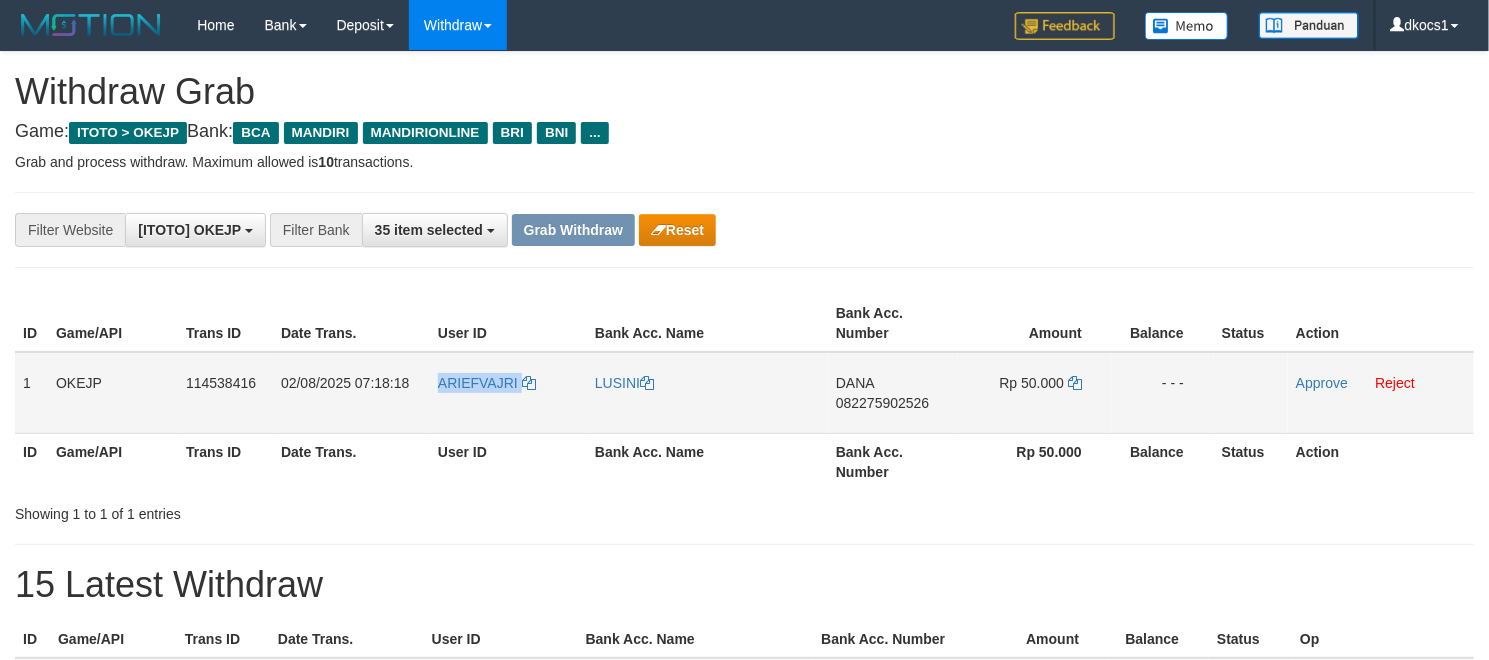 click on "ARIEFVAJRI" at bounding box center (508, 393) 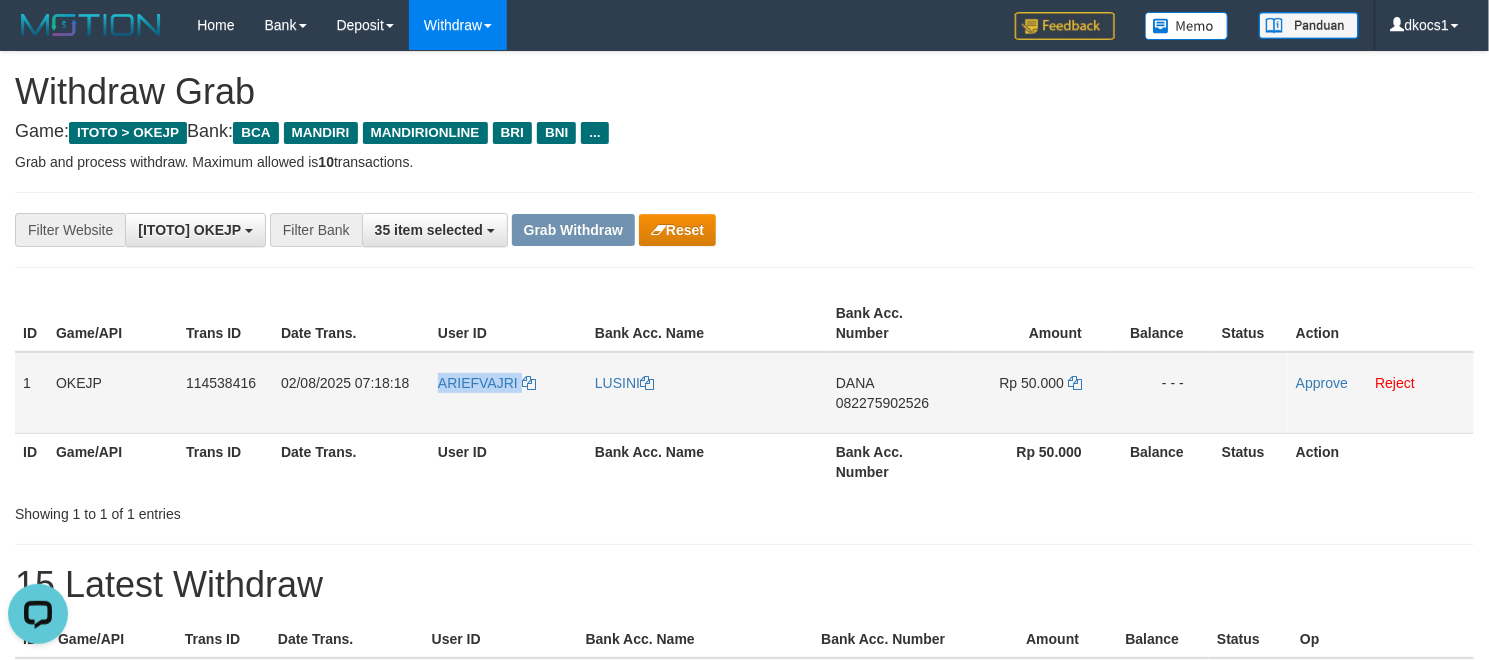 scroll, scrollTop: 0, scrollLeft: 0, axis: both 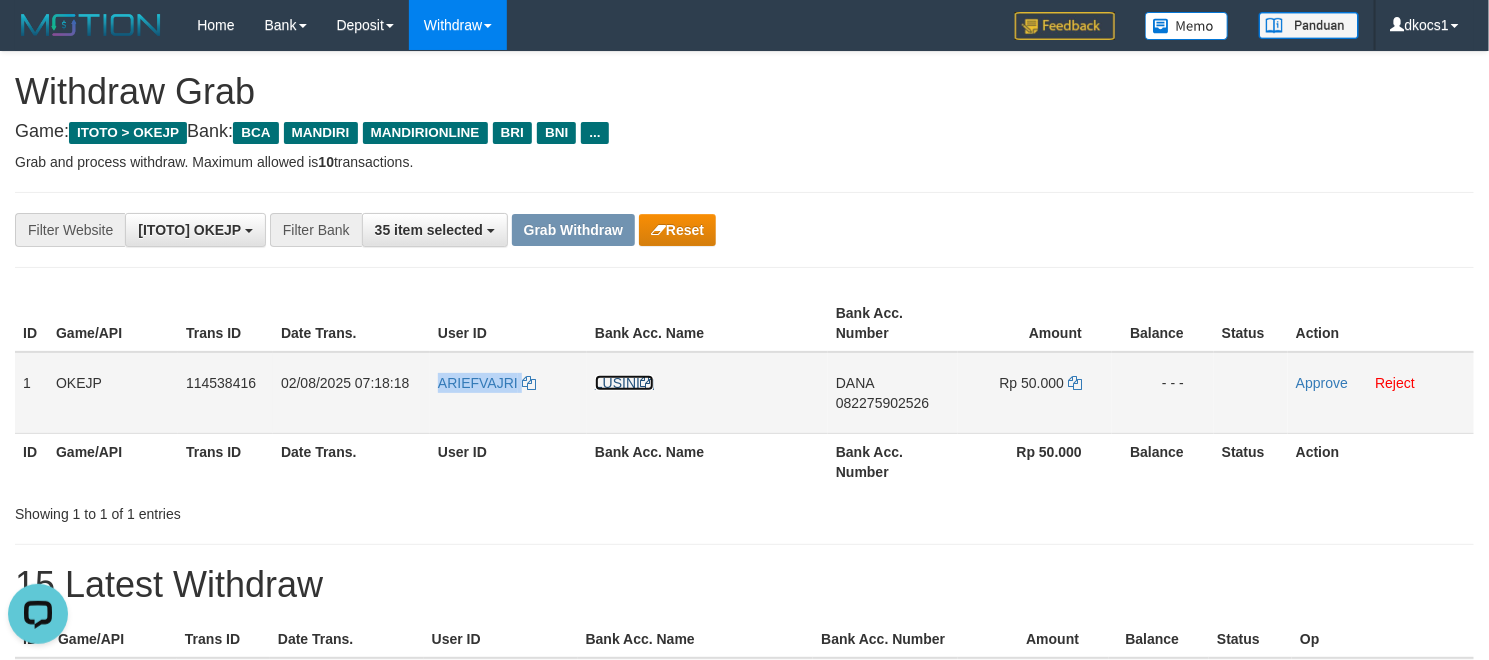 click on "LUSINI" at bounding box center [624, 383] 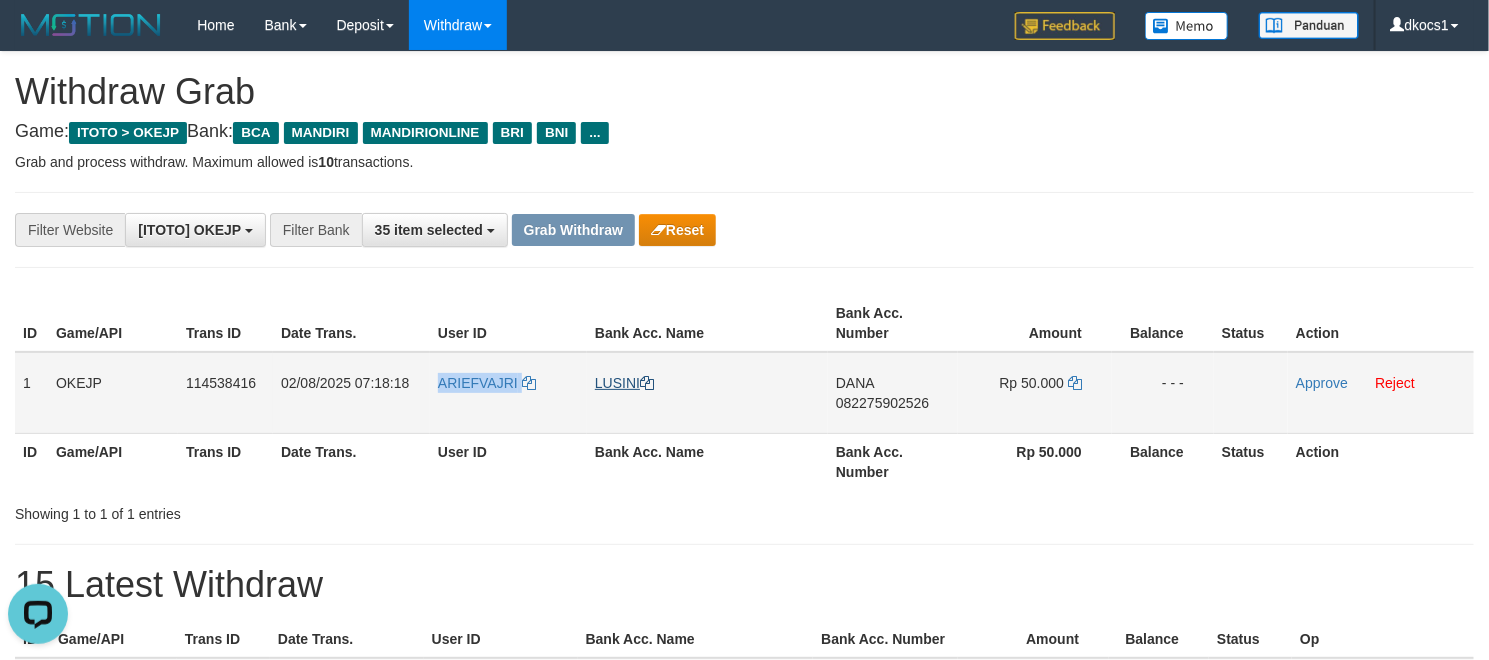 copy on "ARIEFVAJRI" 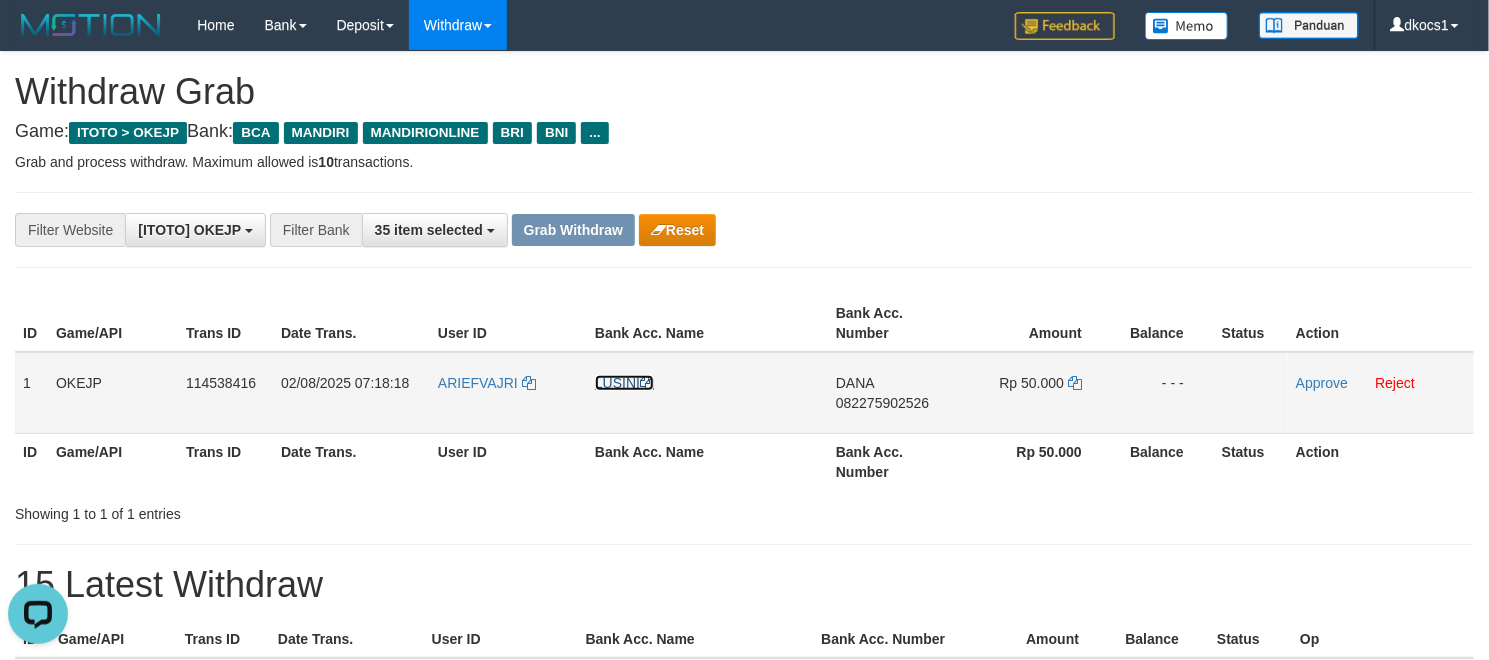 click on "LUSINI" at bounding box center [624, 383] 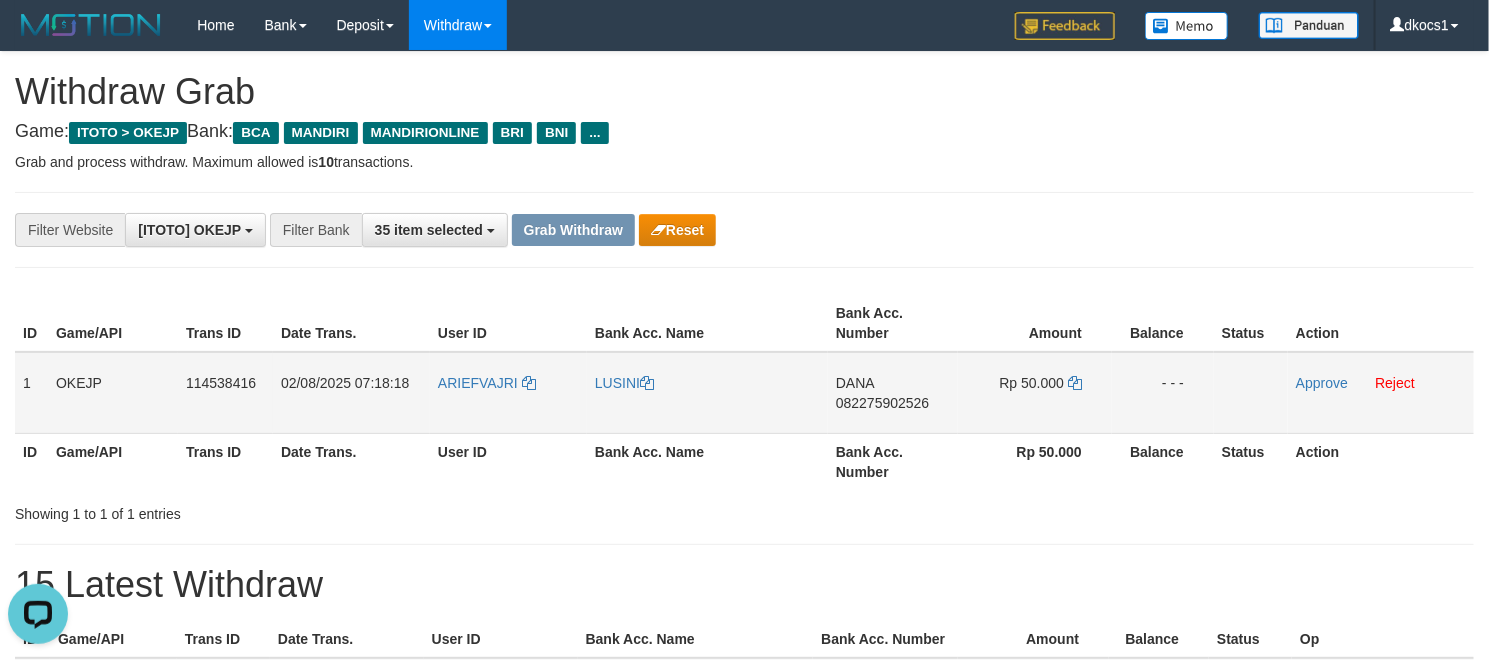 click on "DANA
082275902526" at bounding box center [893, 393] 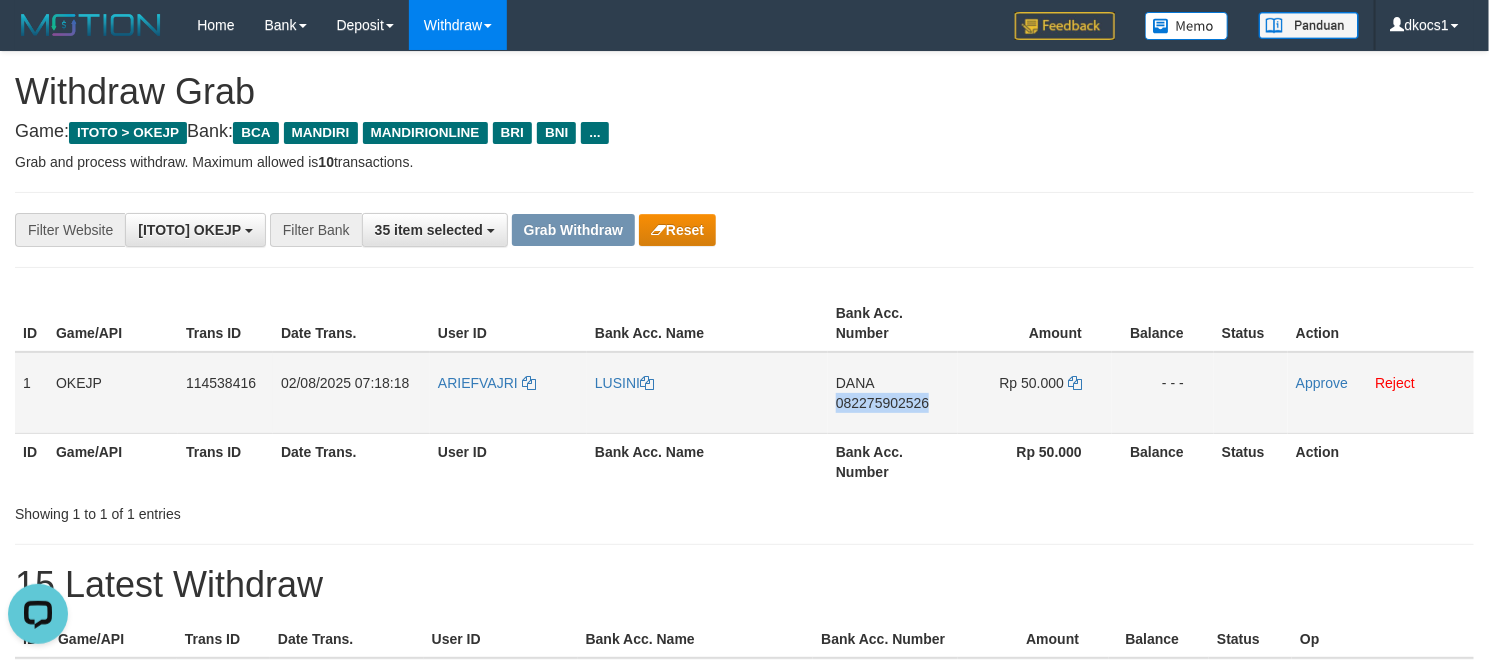 click on "DANA
082275902526" at bounding box center [893, 393] 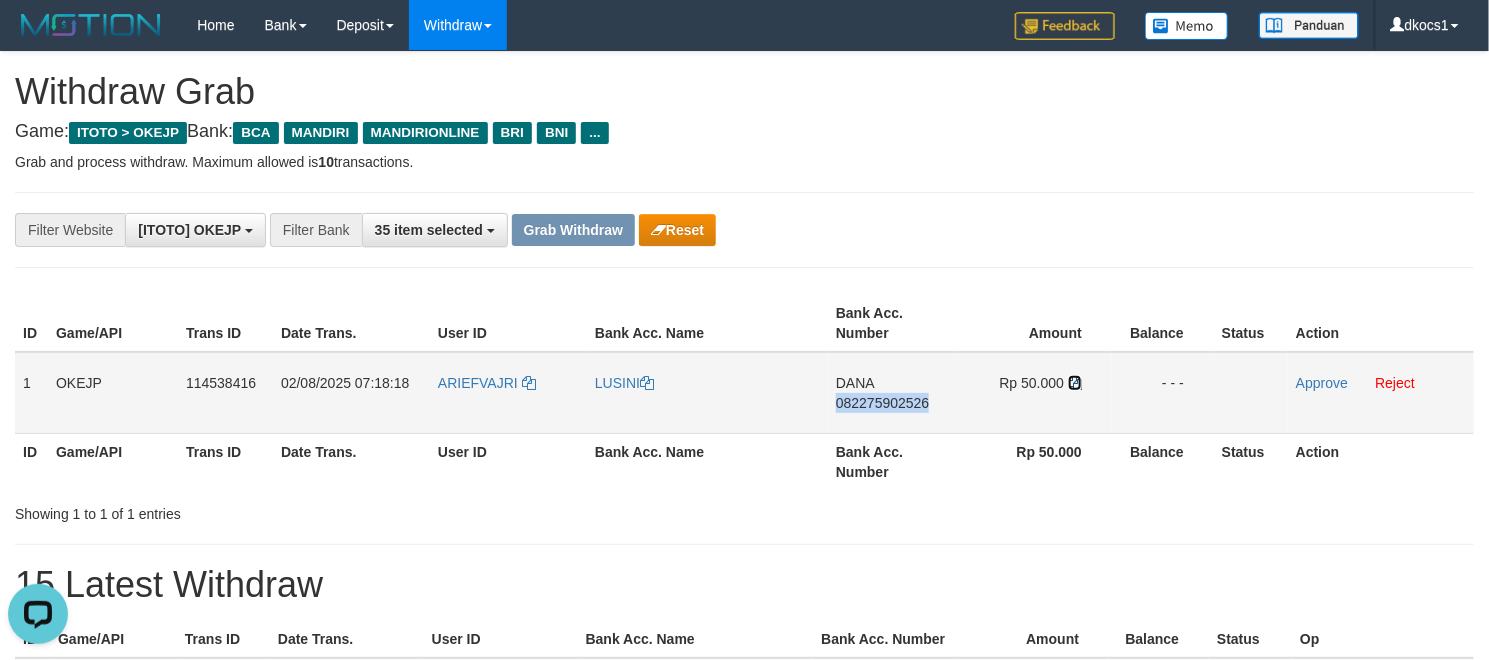 click at bounding box center [1075, 383] 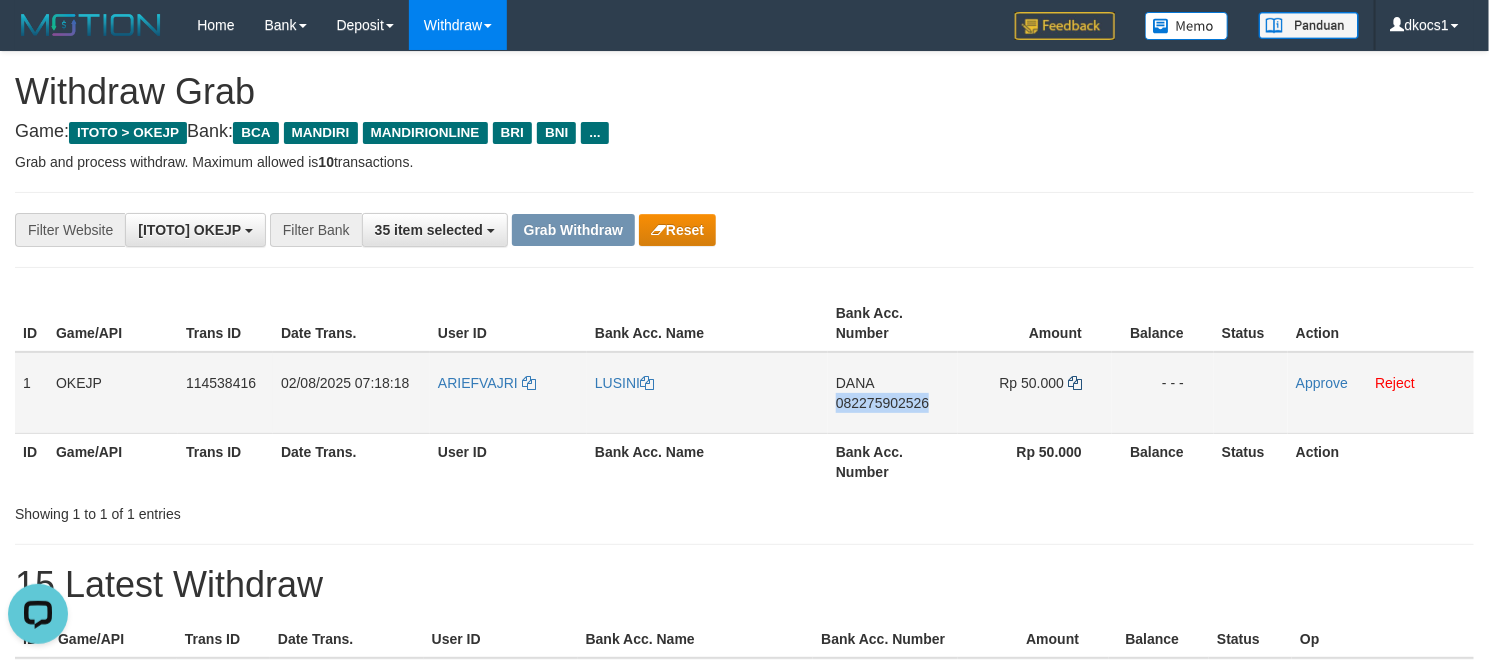 copy on "082275902526" 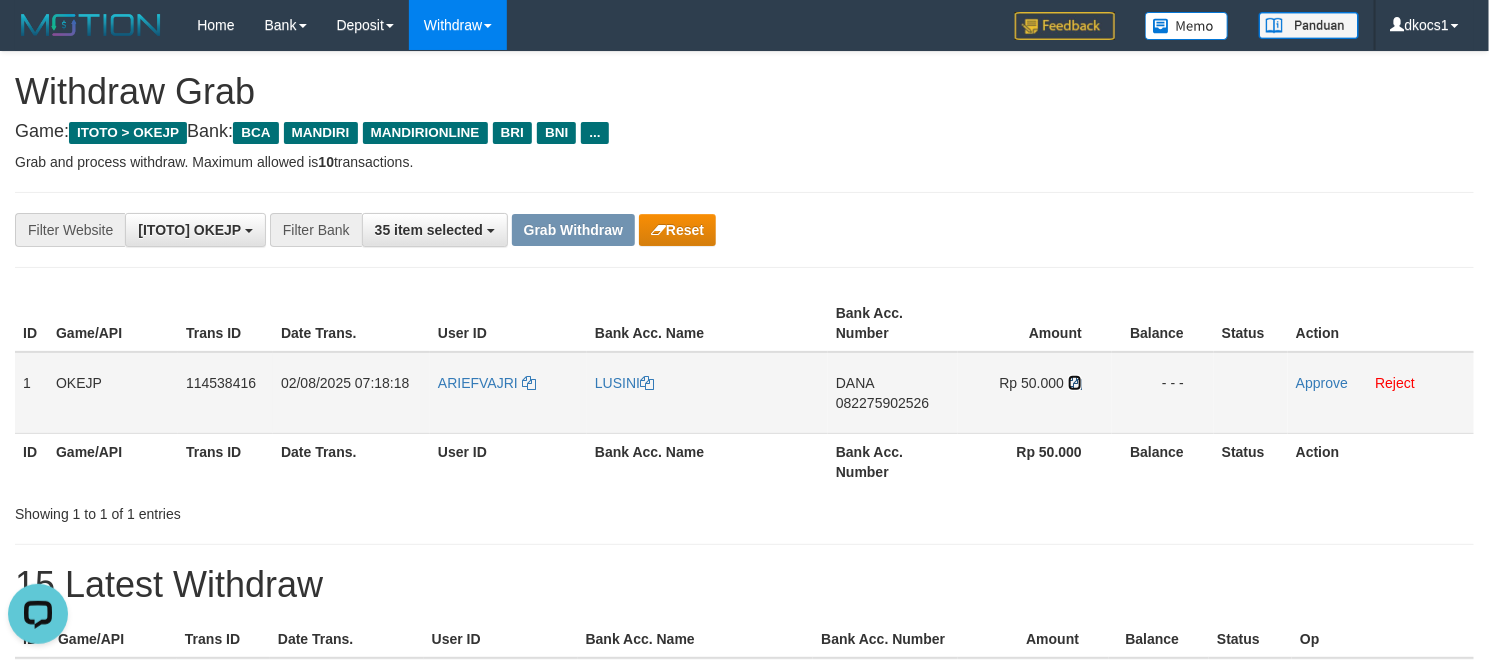 click at bounding box center [1075, 383] 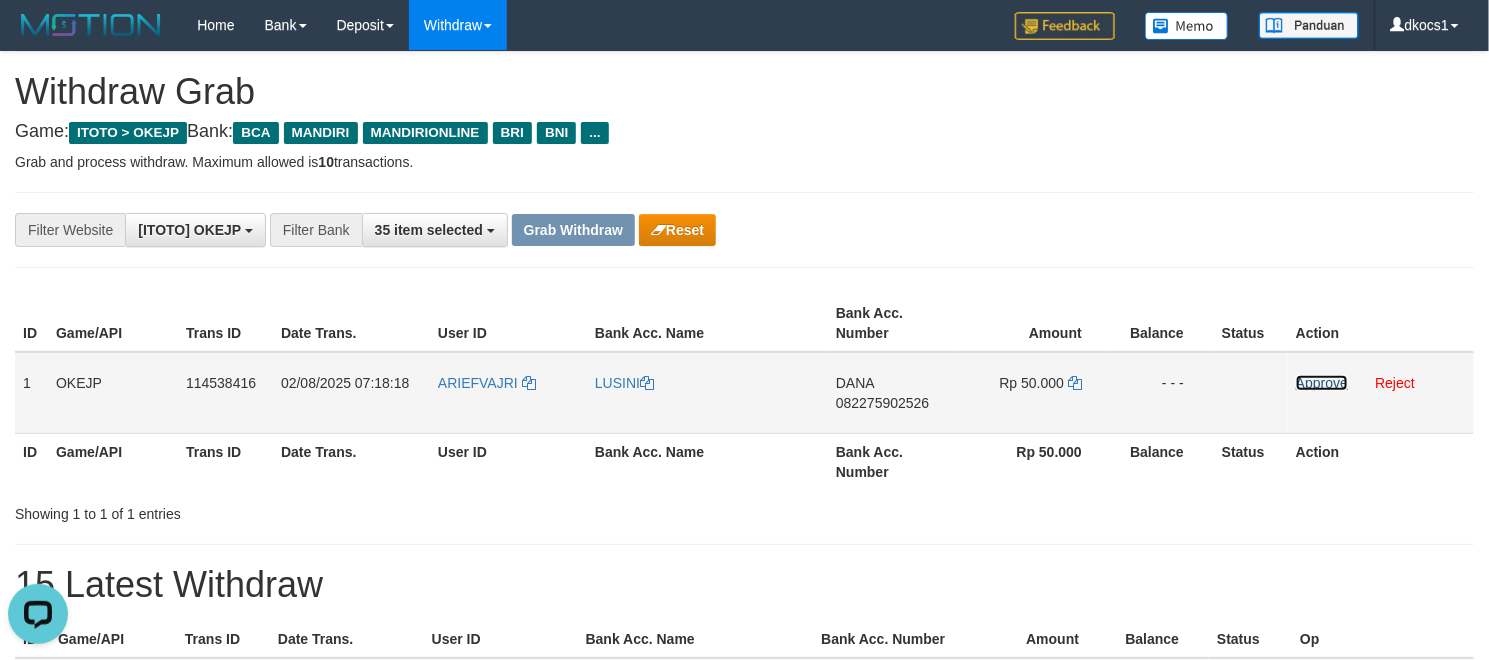 click on "Approve" at bounding box center [1322, 383] 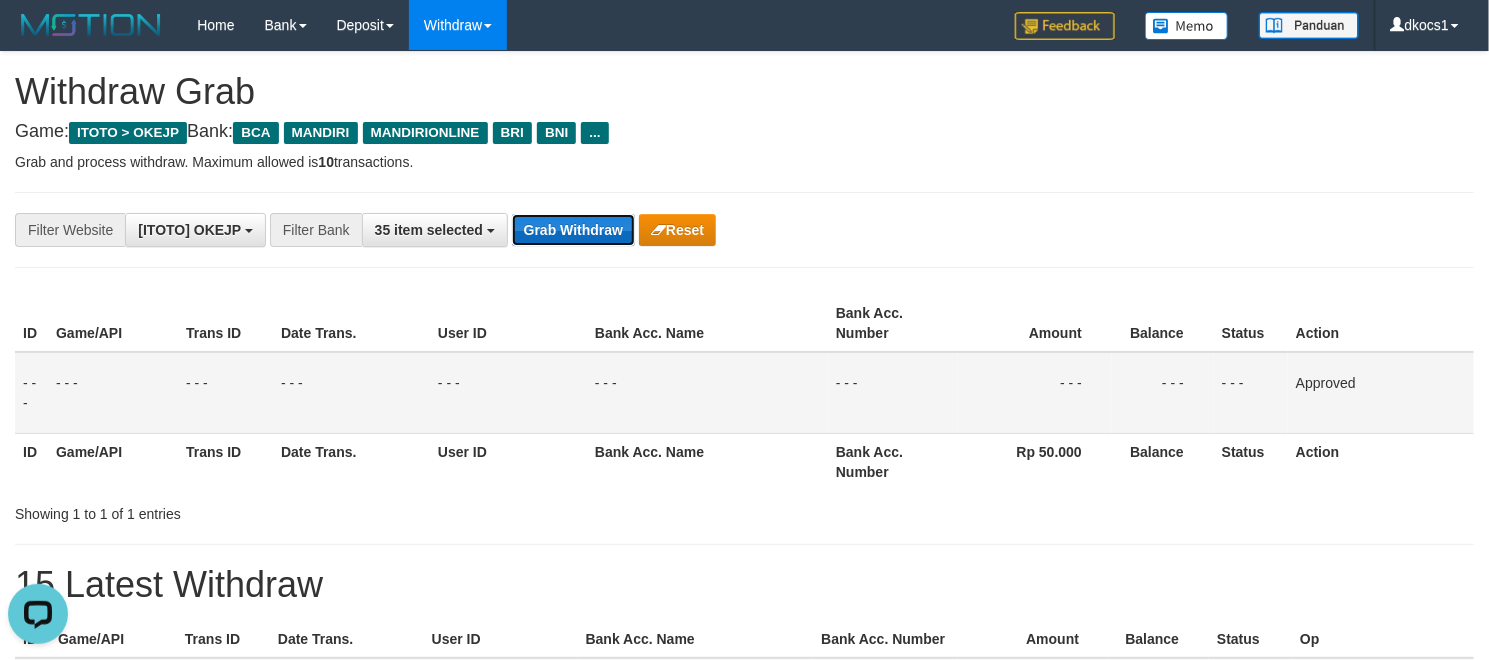click on "Grab Withdraw" at bounding box center (573, 230) 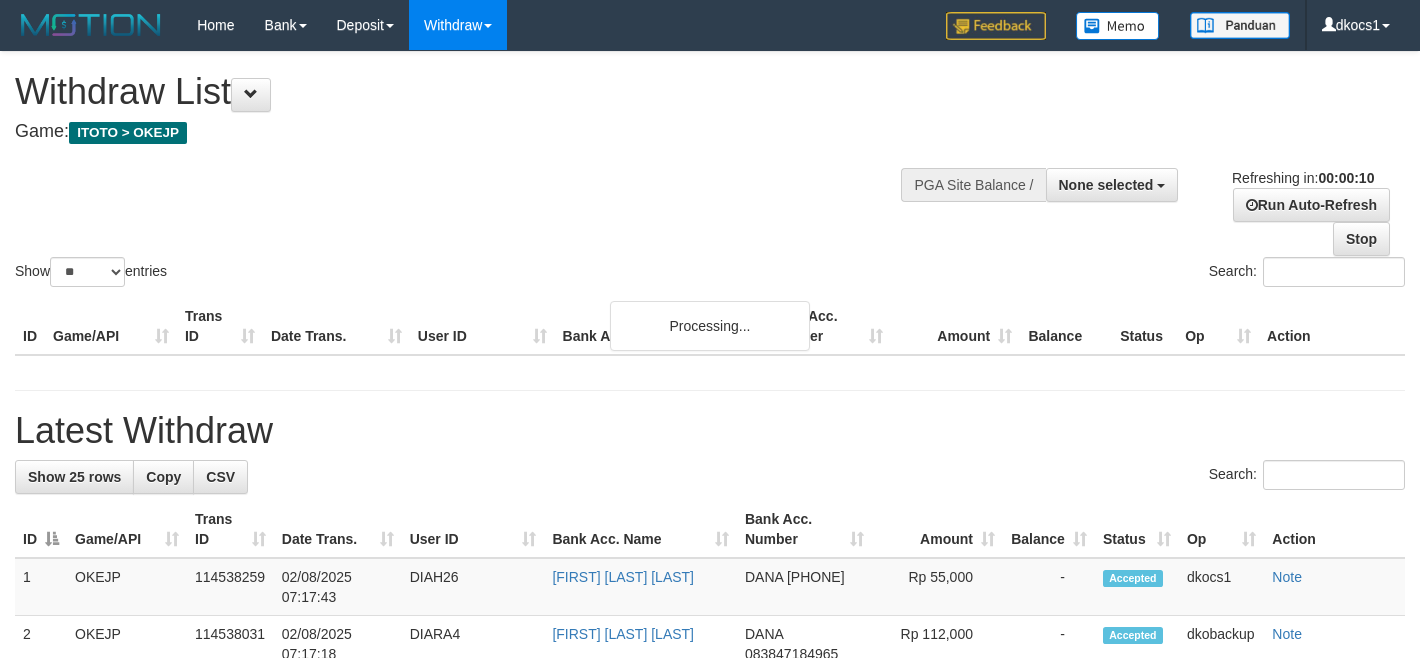 select 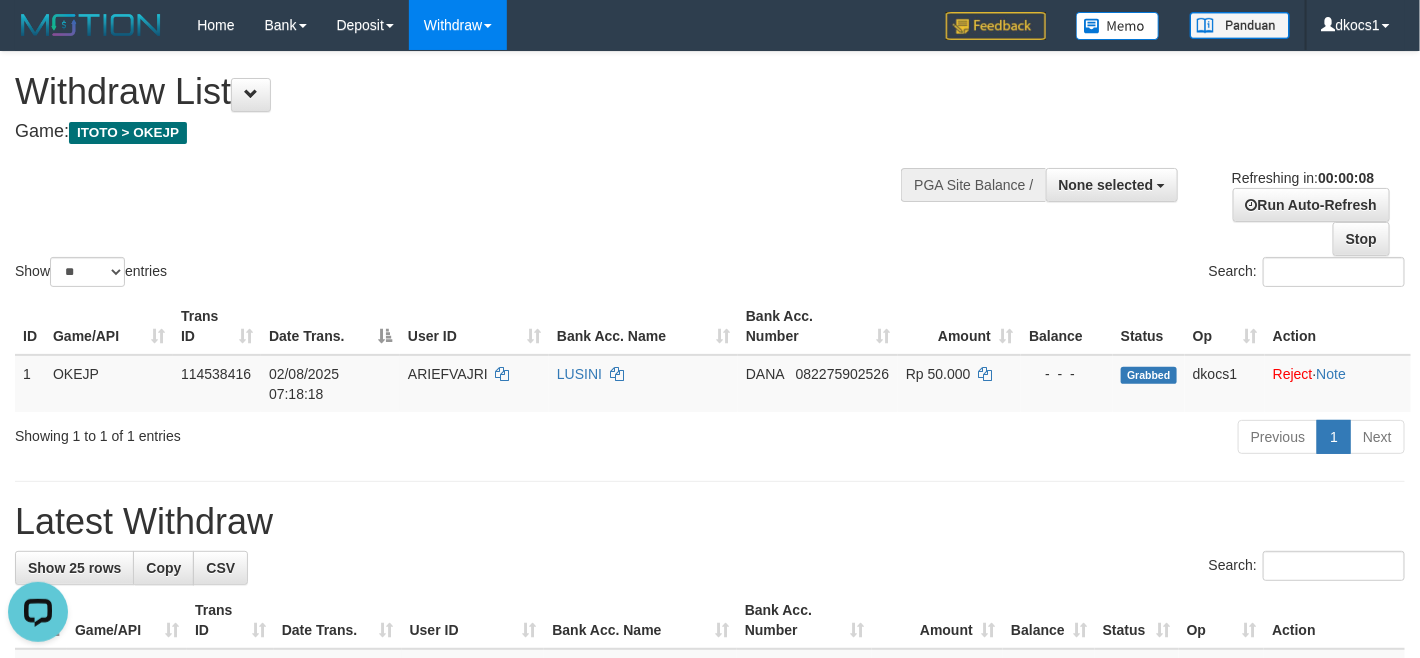 scroll, scrollTop: 0, scrollLeft: 0, axis: both 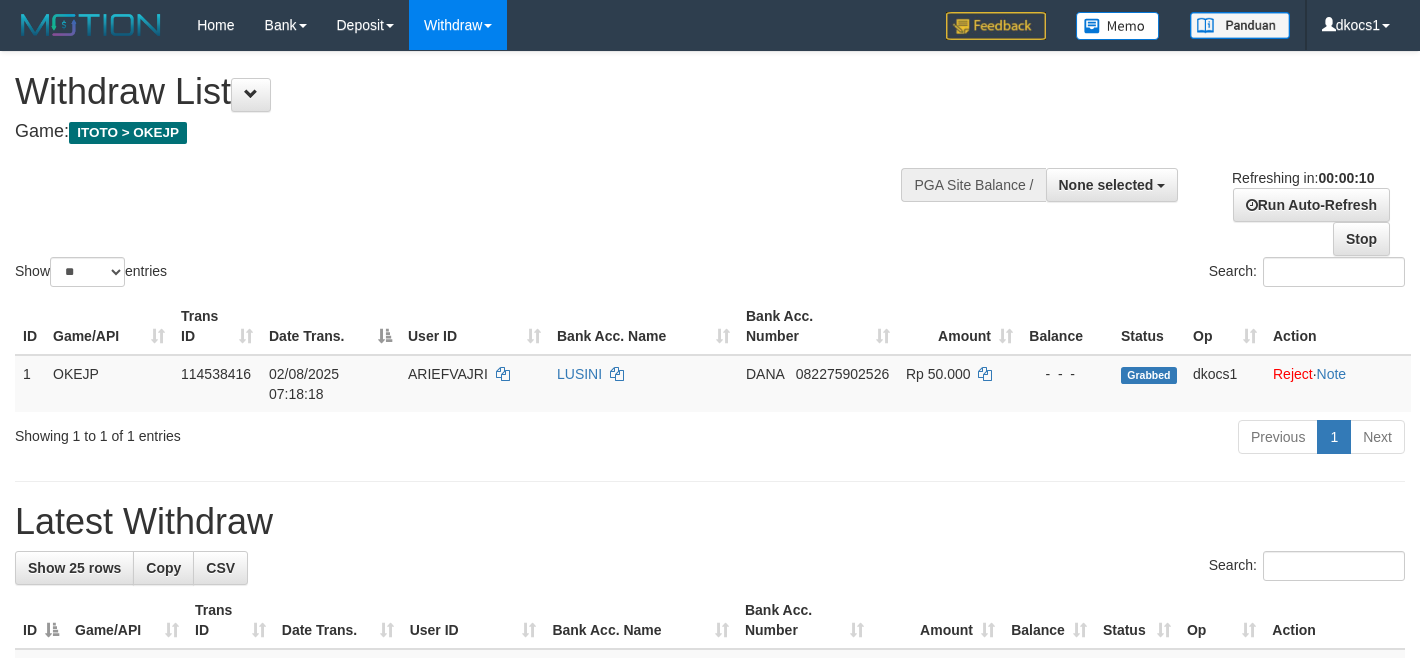 select 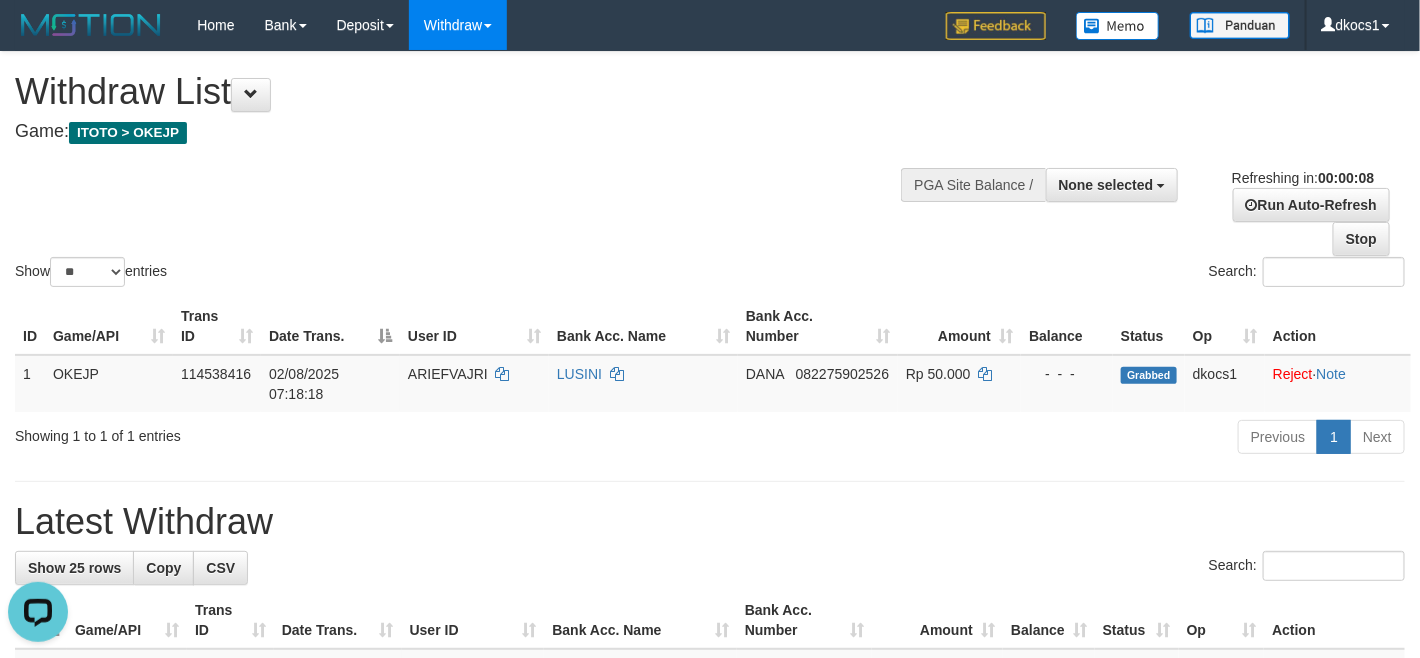 scroll, scrollTop: 0, scrollLeft: 0, axis: both 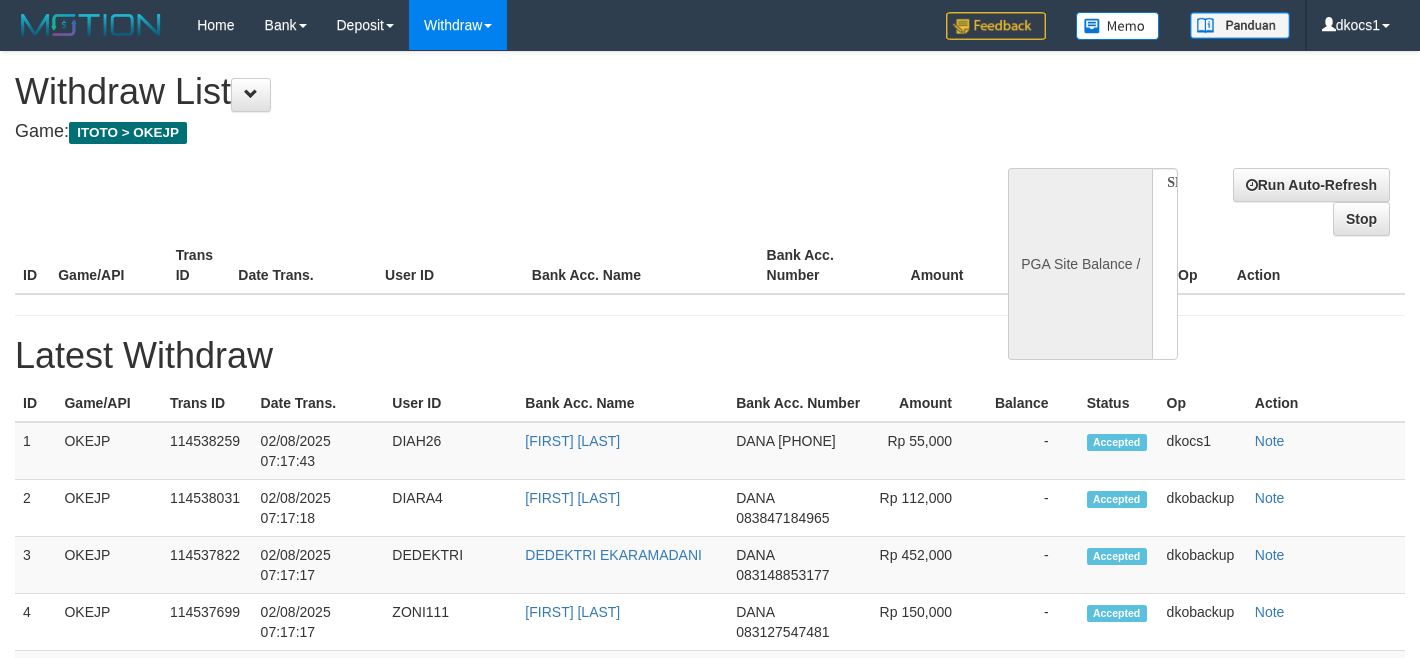 select 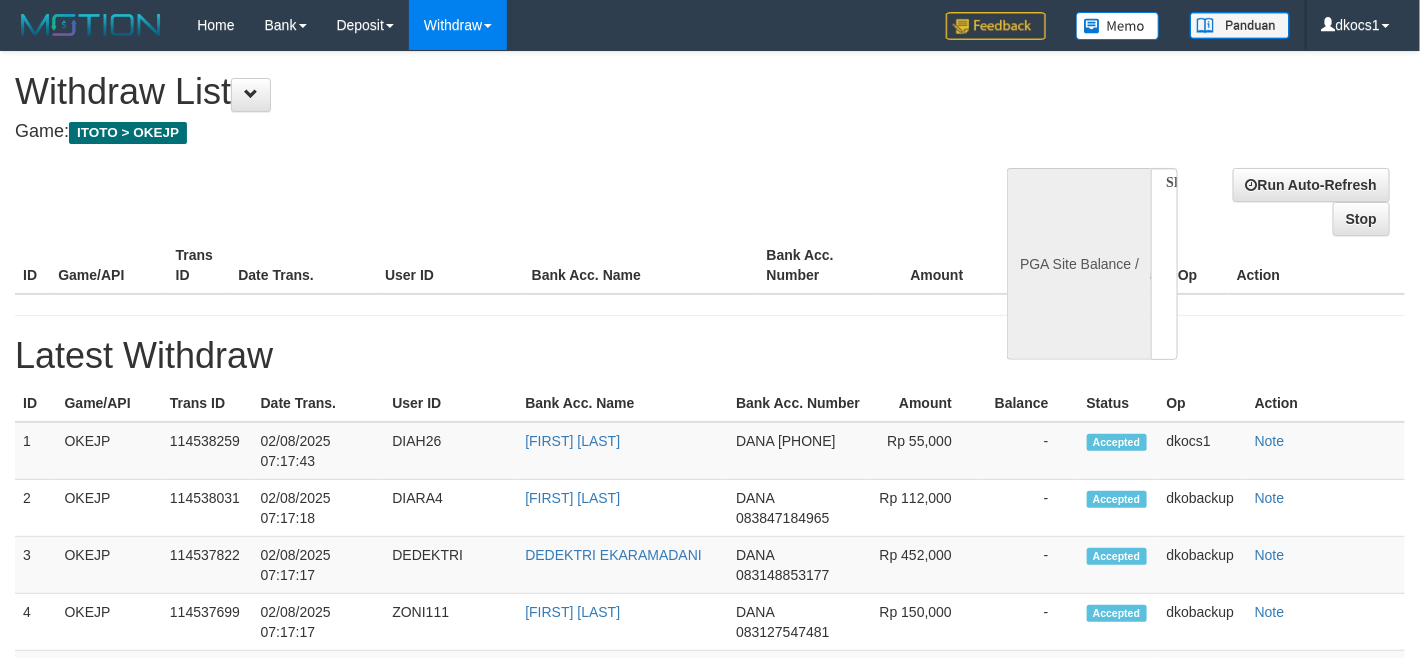 select on "**" 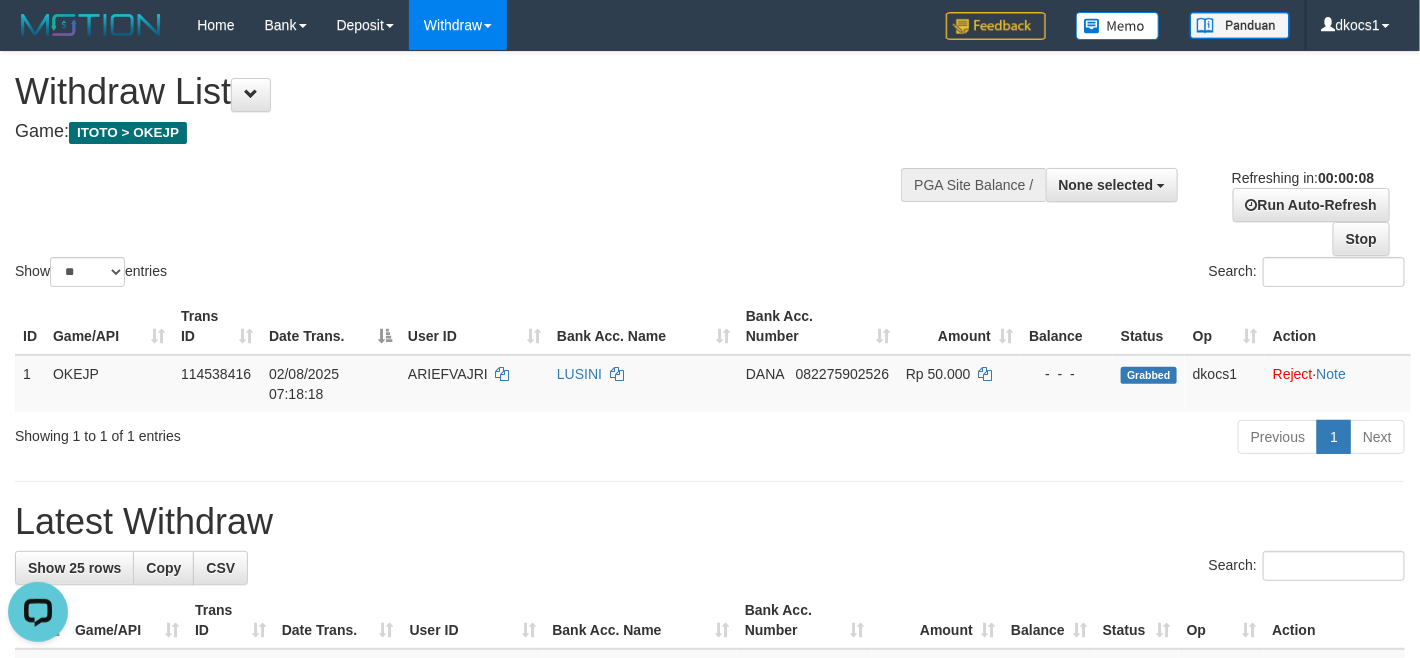 scroll, scrollTop: 0, scrollLeft: 0, axis: both 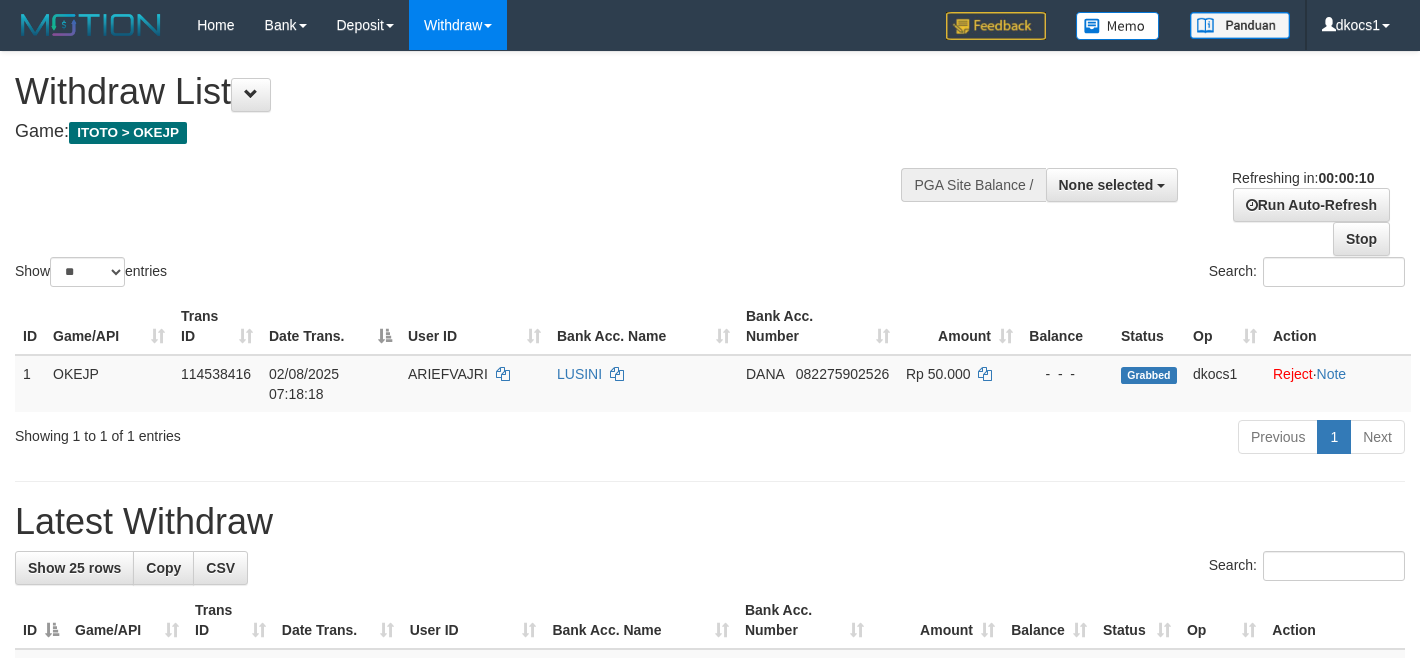 select 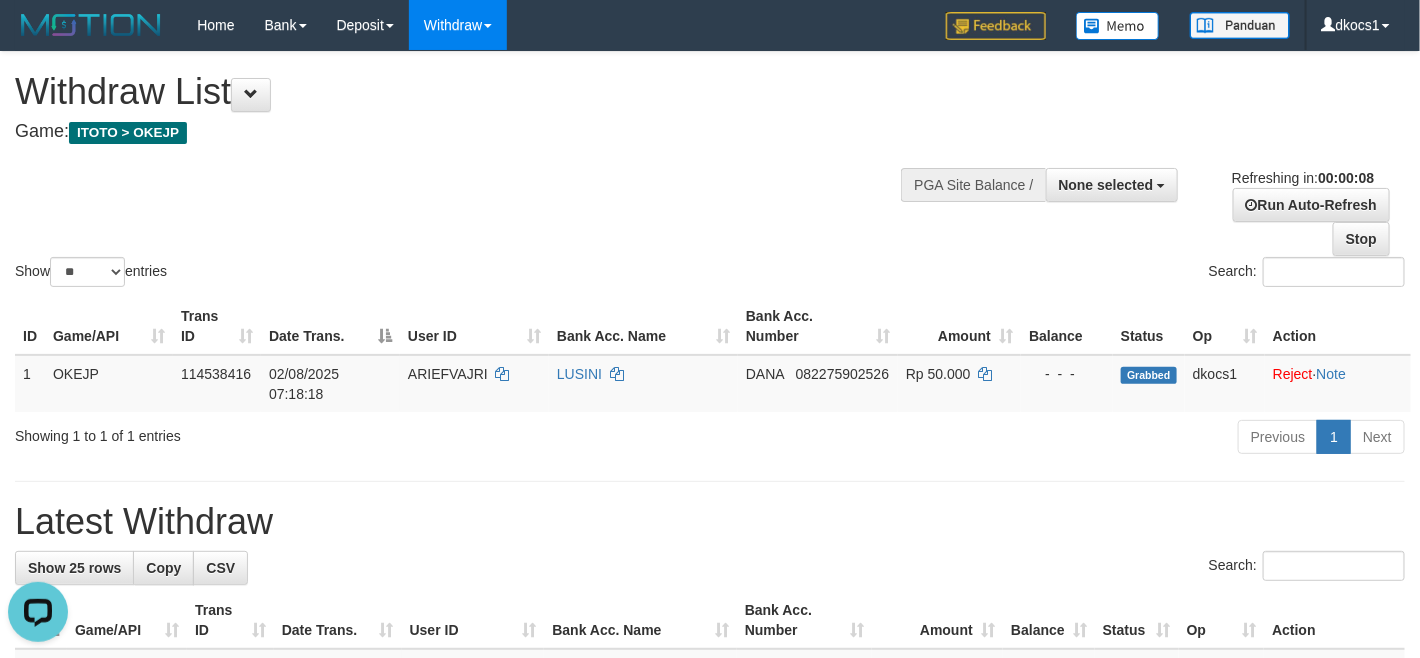 scroll, scrollTop: 0, scrollLeft: 0, axis: both 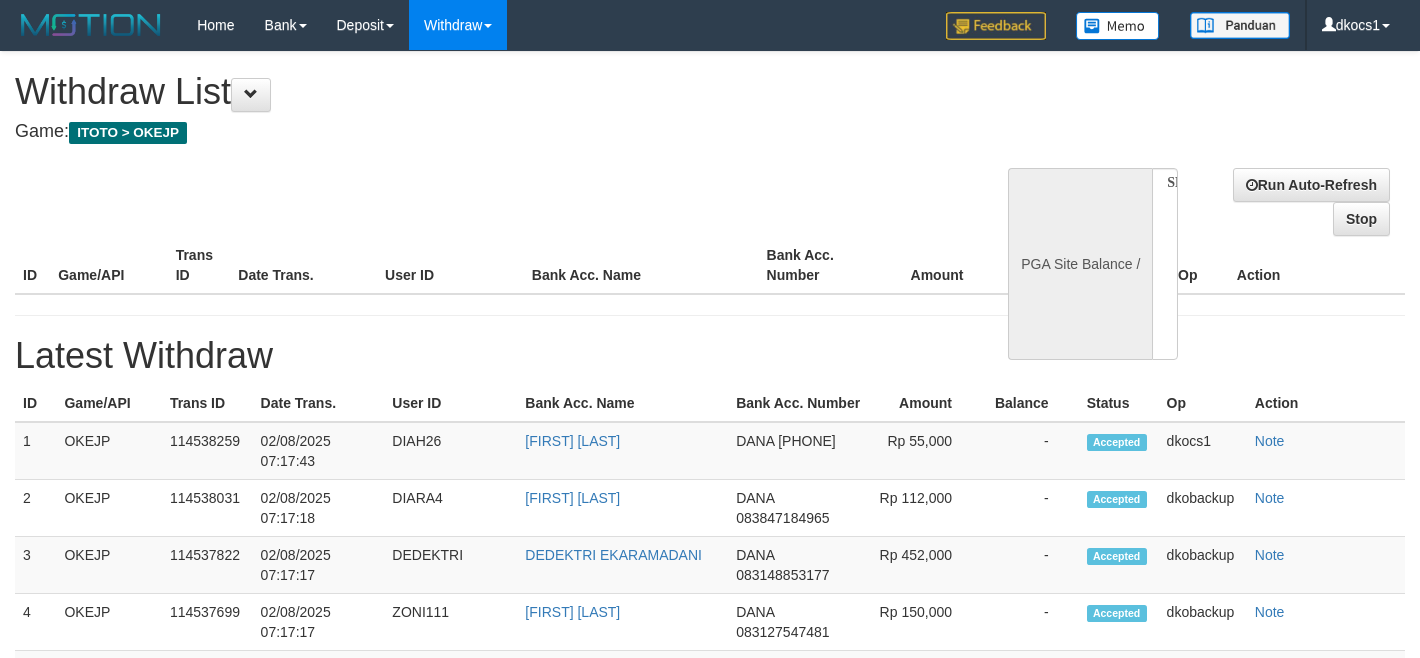 select 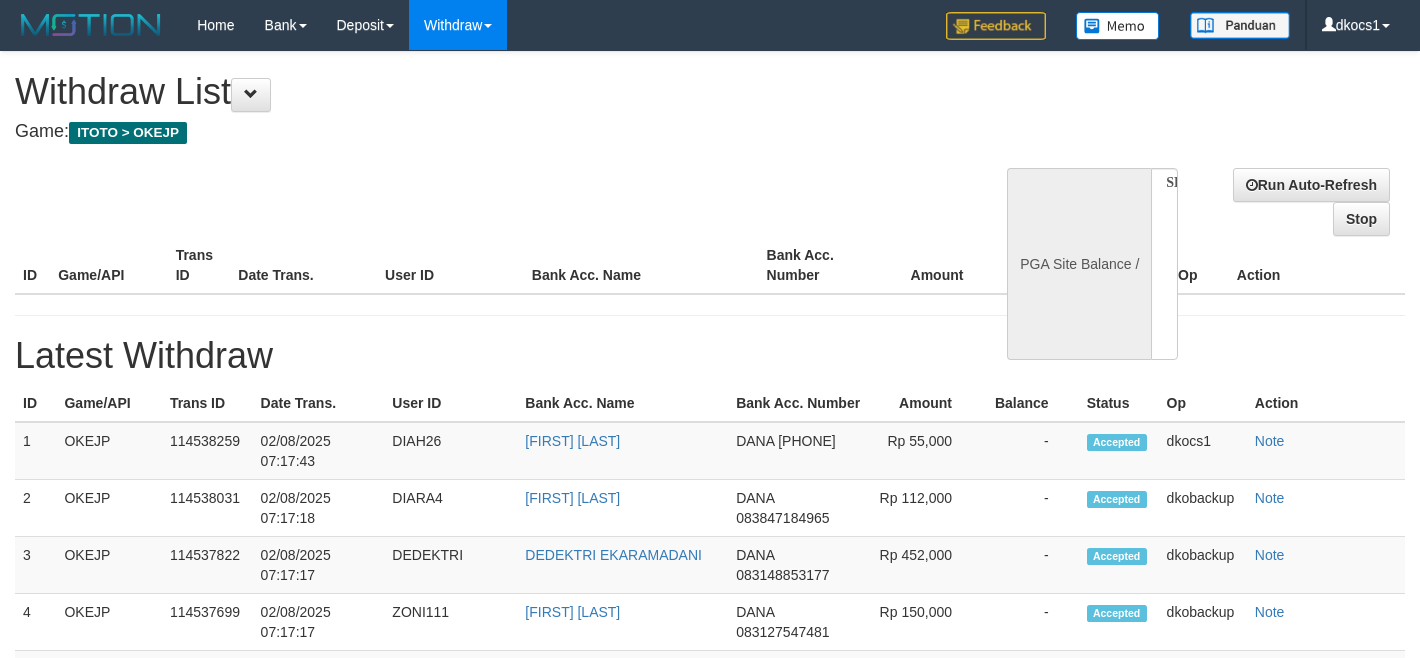scroll, scrollTop: 0, scrollLeft: 0, axis: both 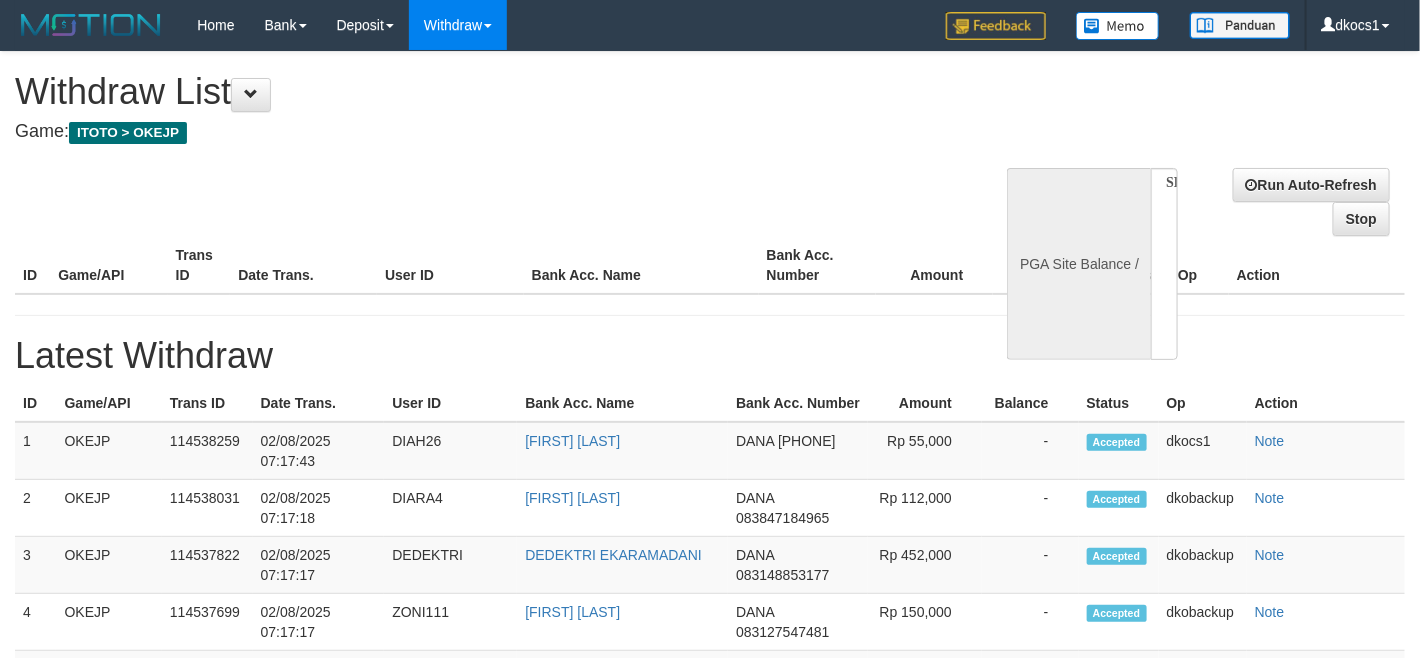 select on "**" 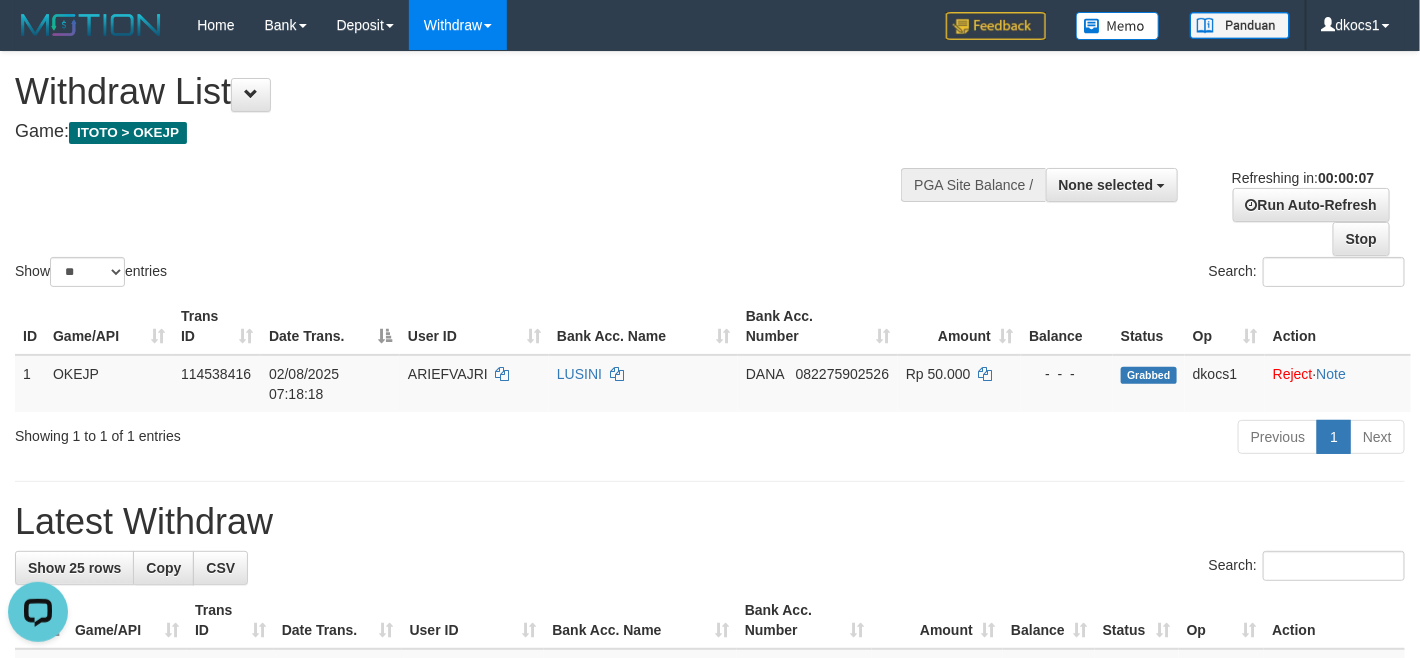 scroll, scrollTop: 0, scrollLeft: 0, axis: both 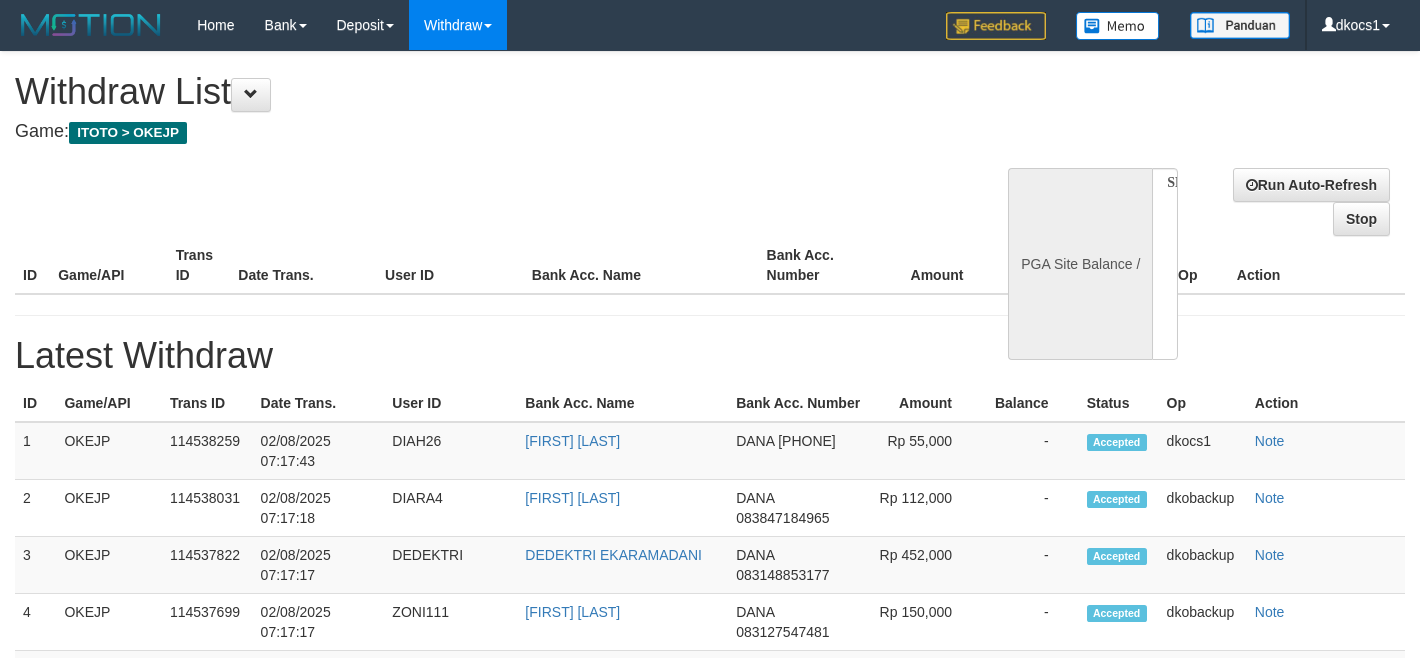 select 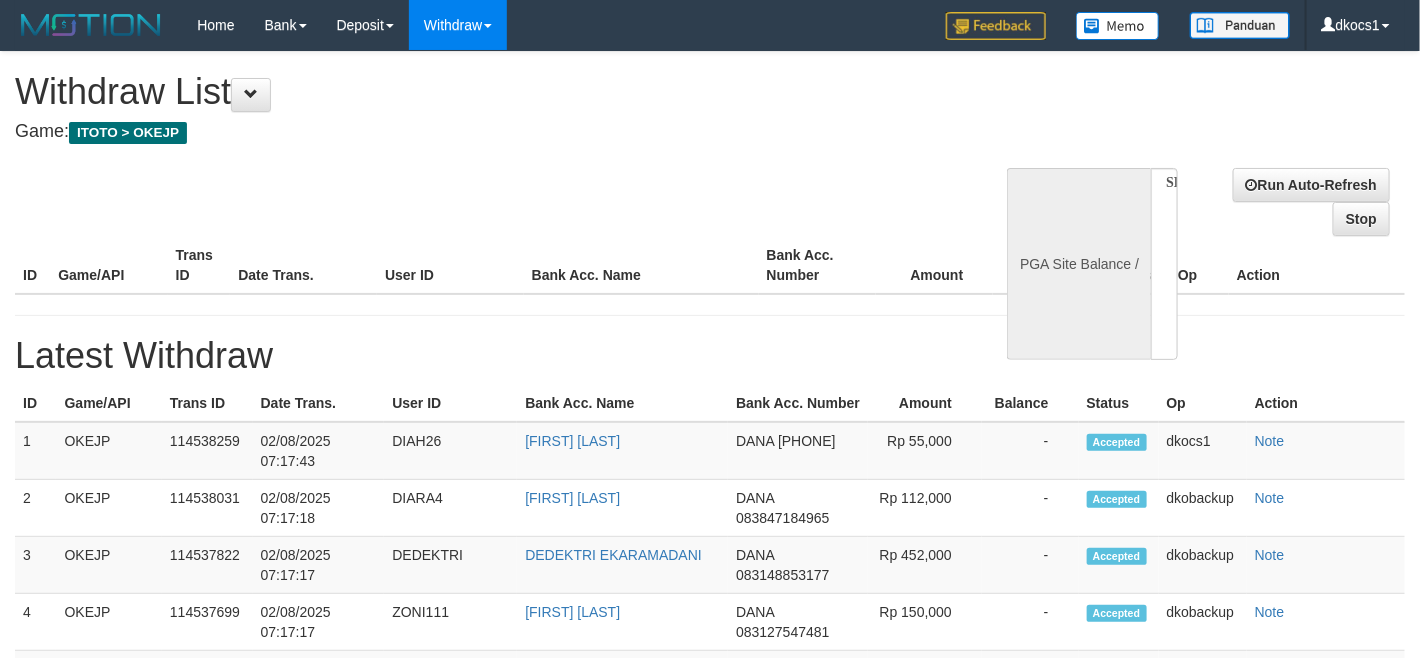 select on "**" 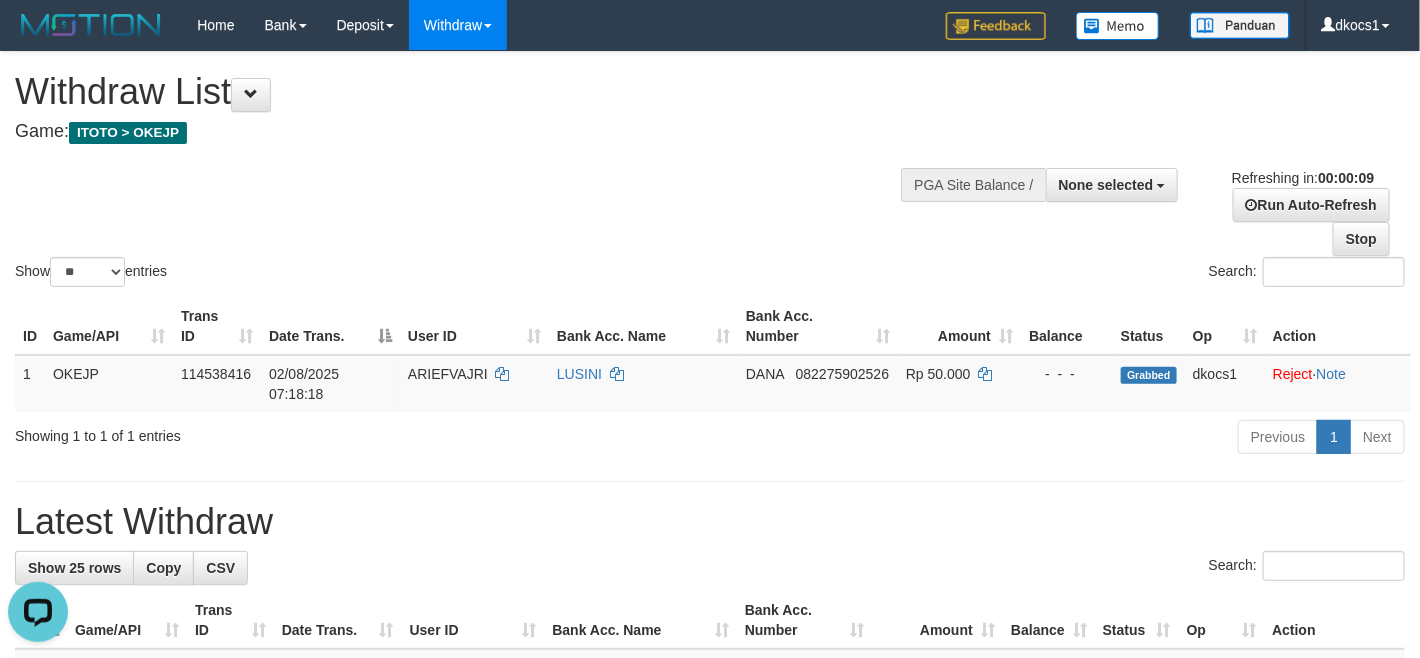 scroll, scrollTop: 0, scrollLeft: 0, axis: both 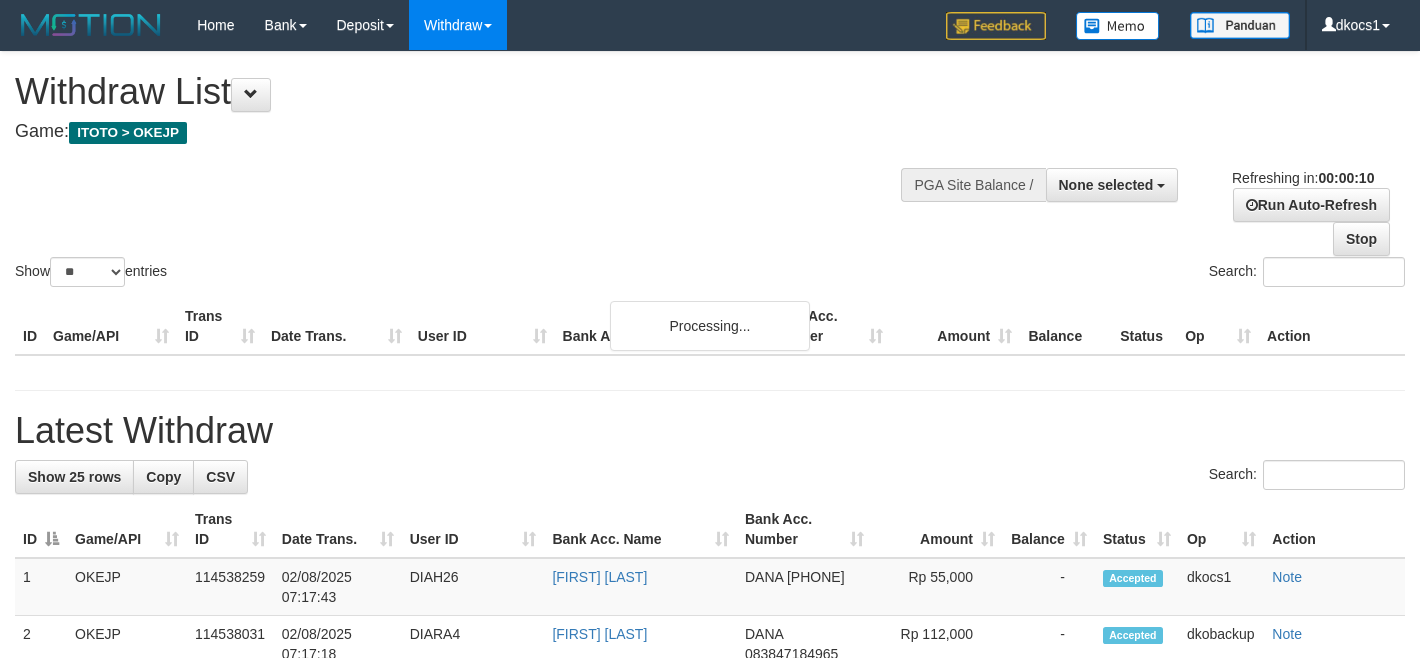 select 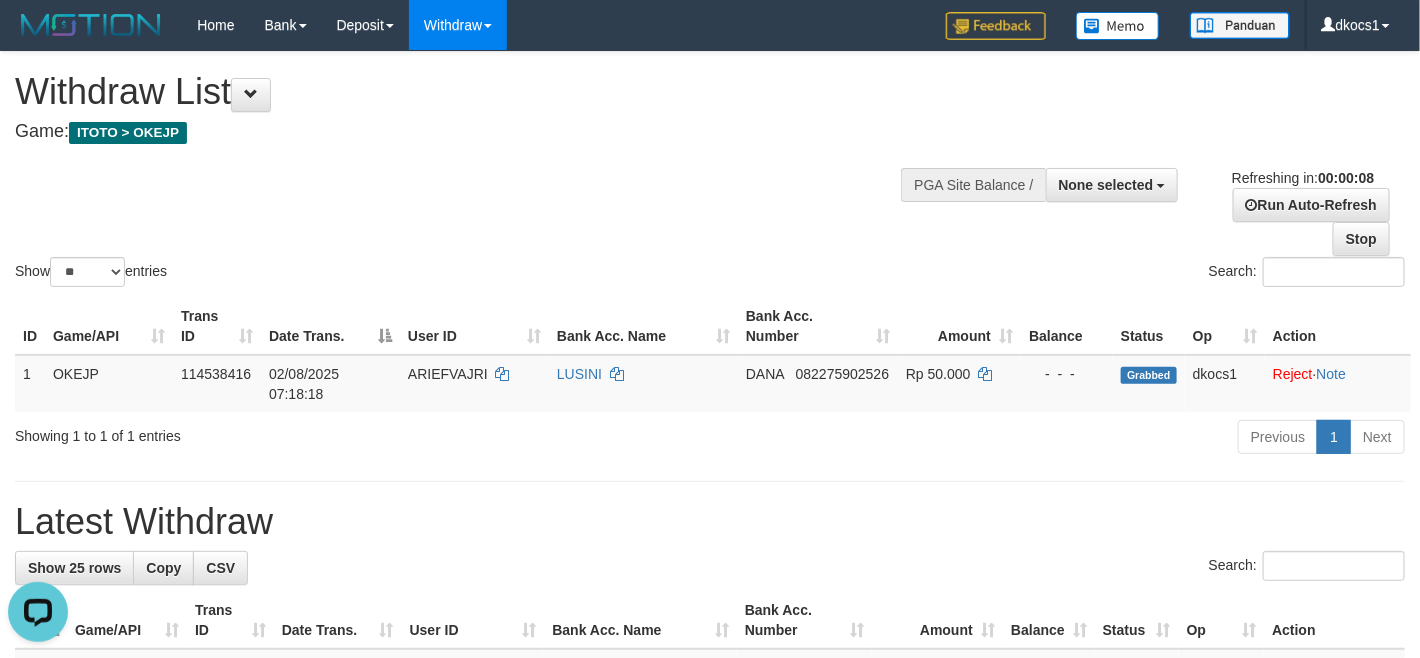 scroll, scrollTop: 0, scrollLeft: 0, axis: both 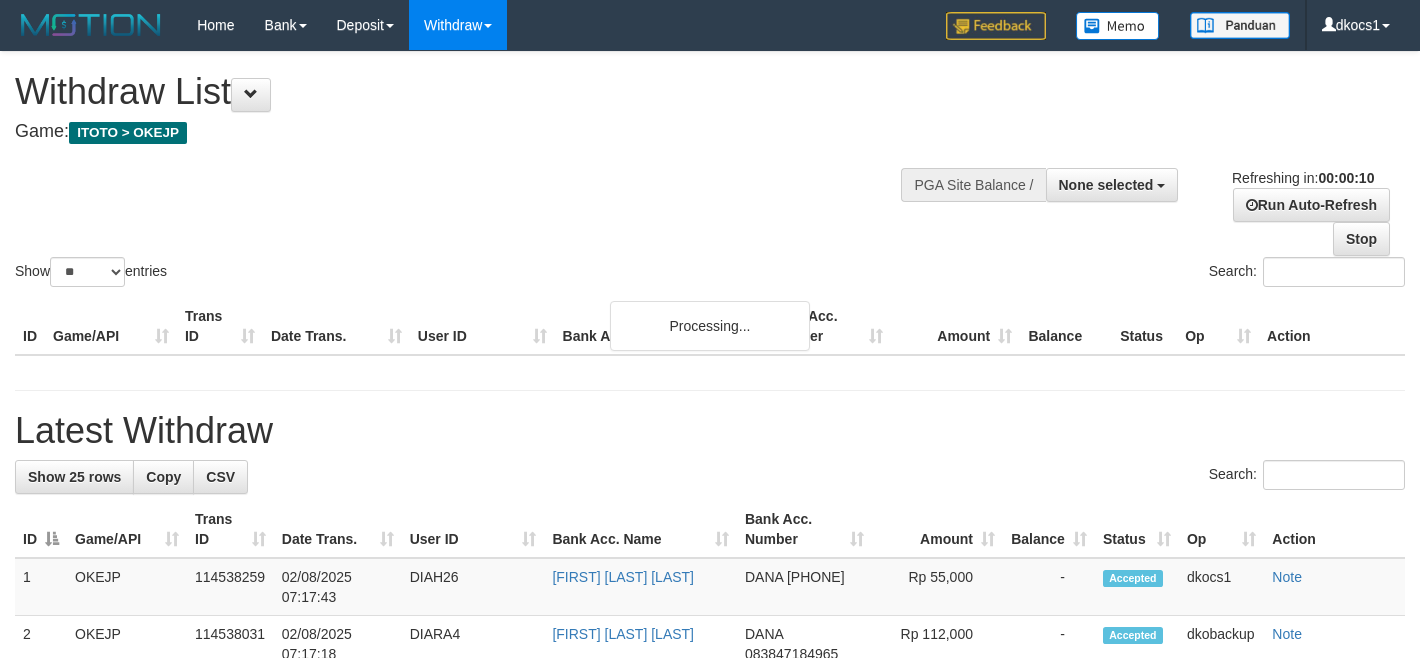 select 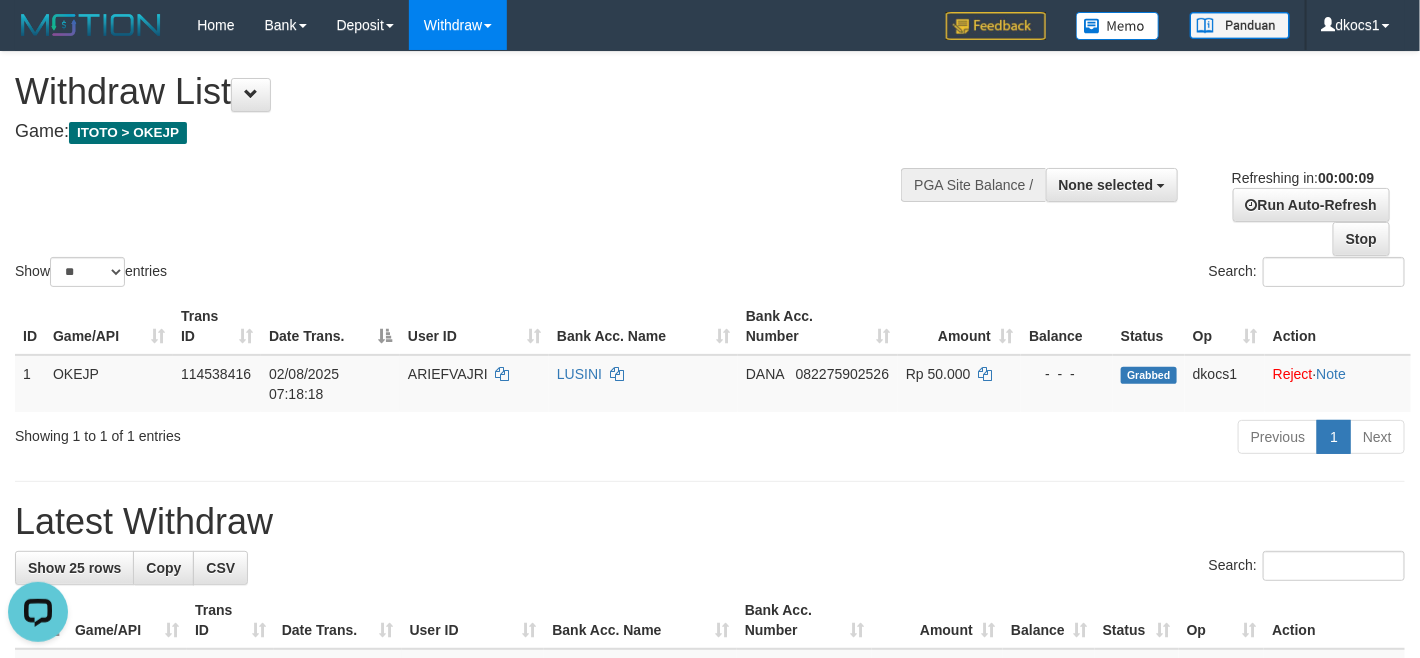 scroll, scrollTop: 0, scrollLeft: 0, axis: both 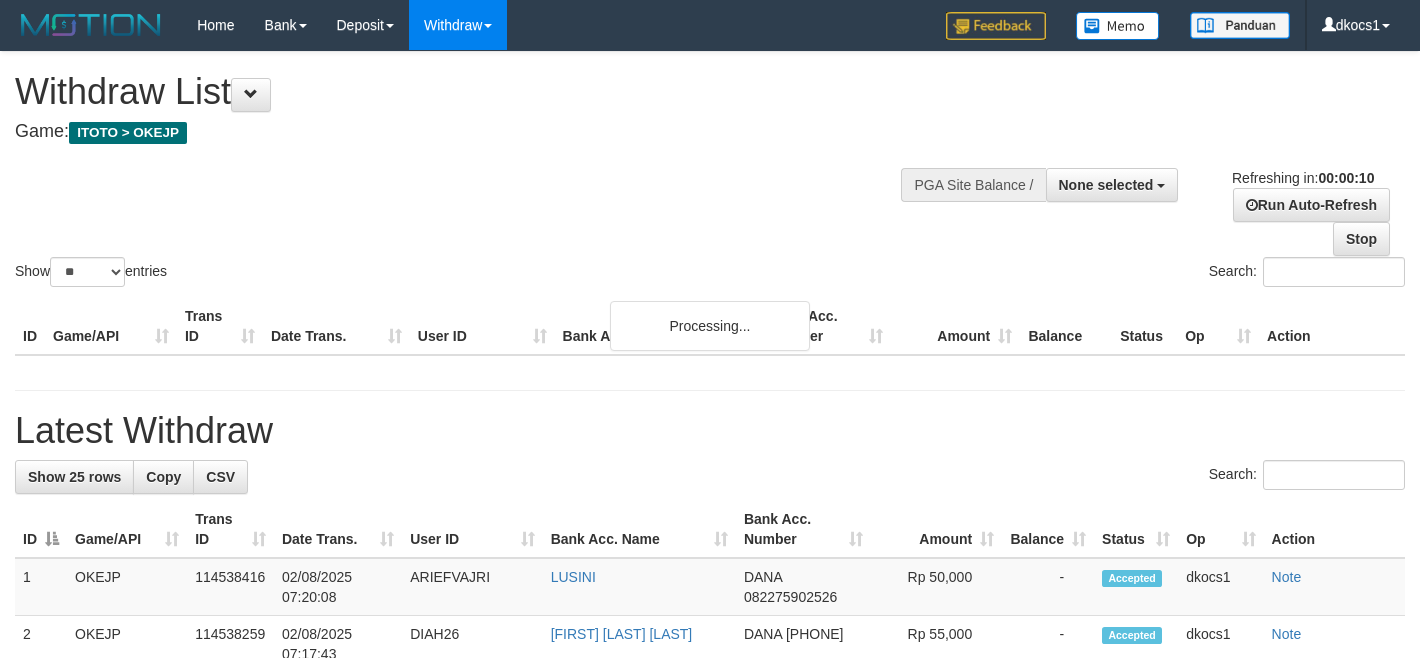 select 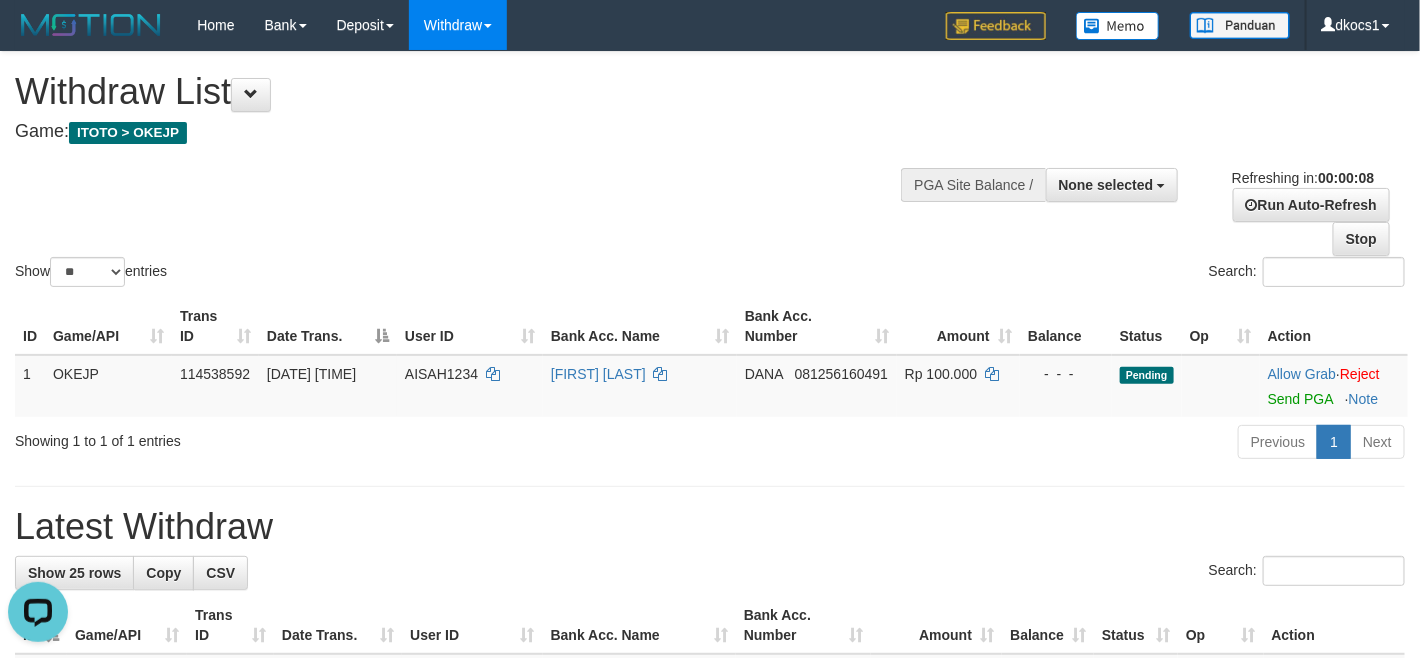 scroll, scrollTop: 0, scrollLeft: 0, axis: both 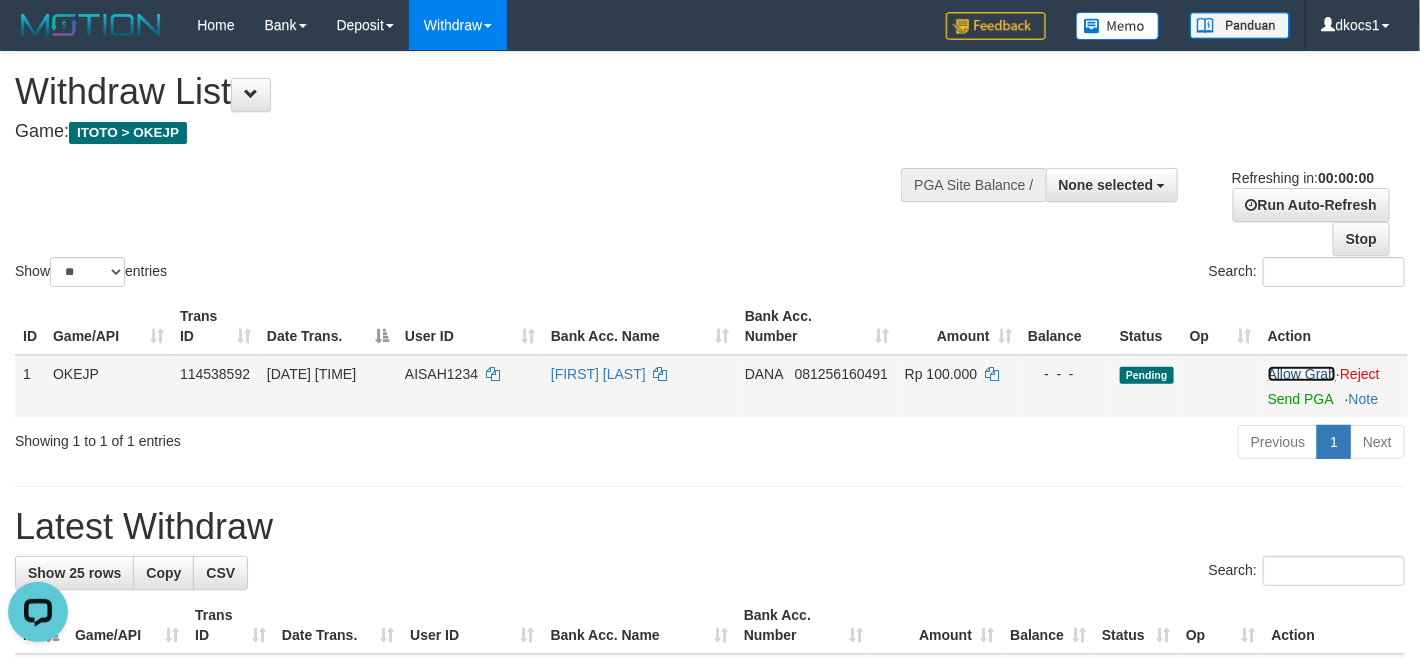 click on "Allow Grab" at bounding box center [1302, 374] 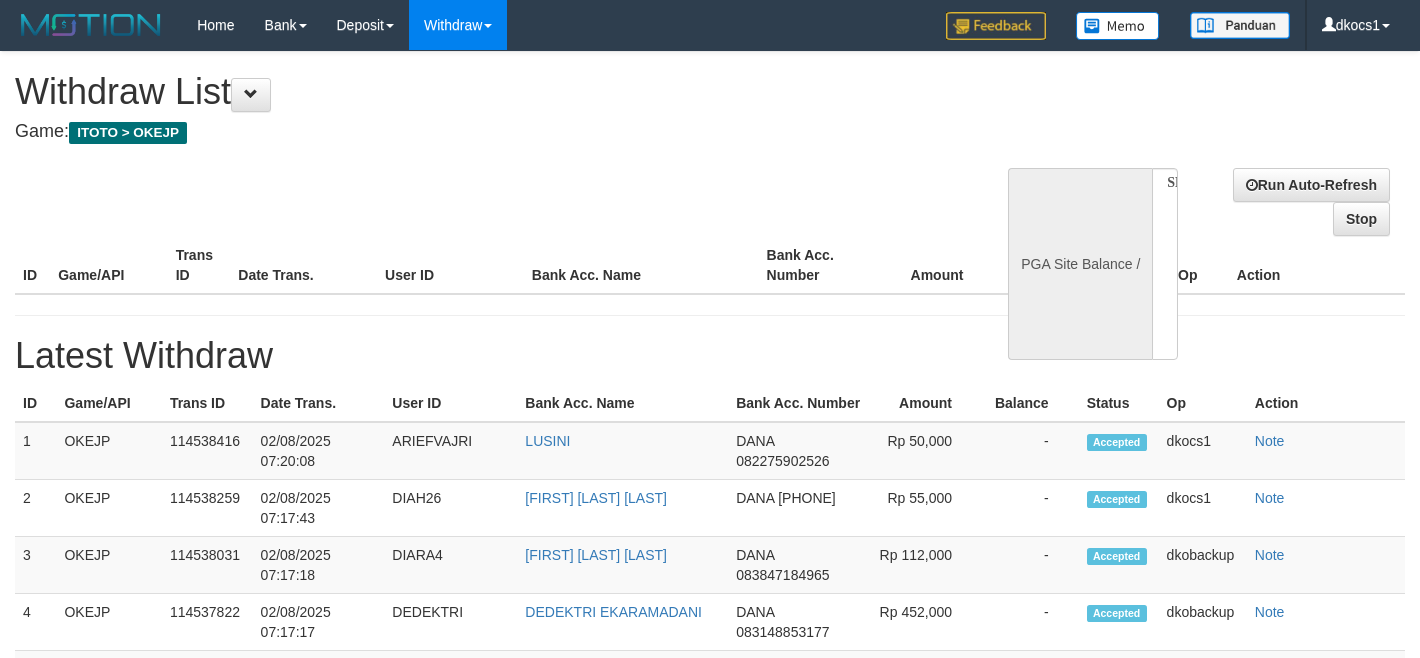 select 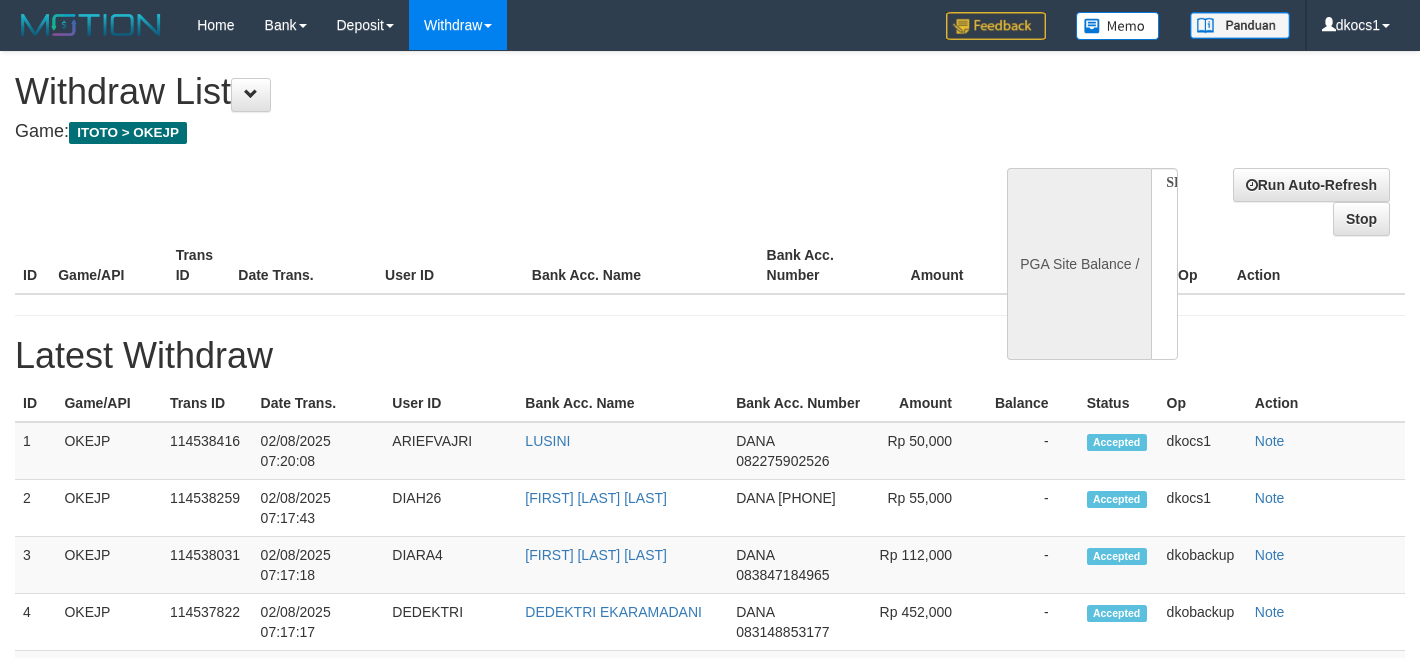 scroll, scrollTop: 0, scrollLeft: 0, axis: both 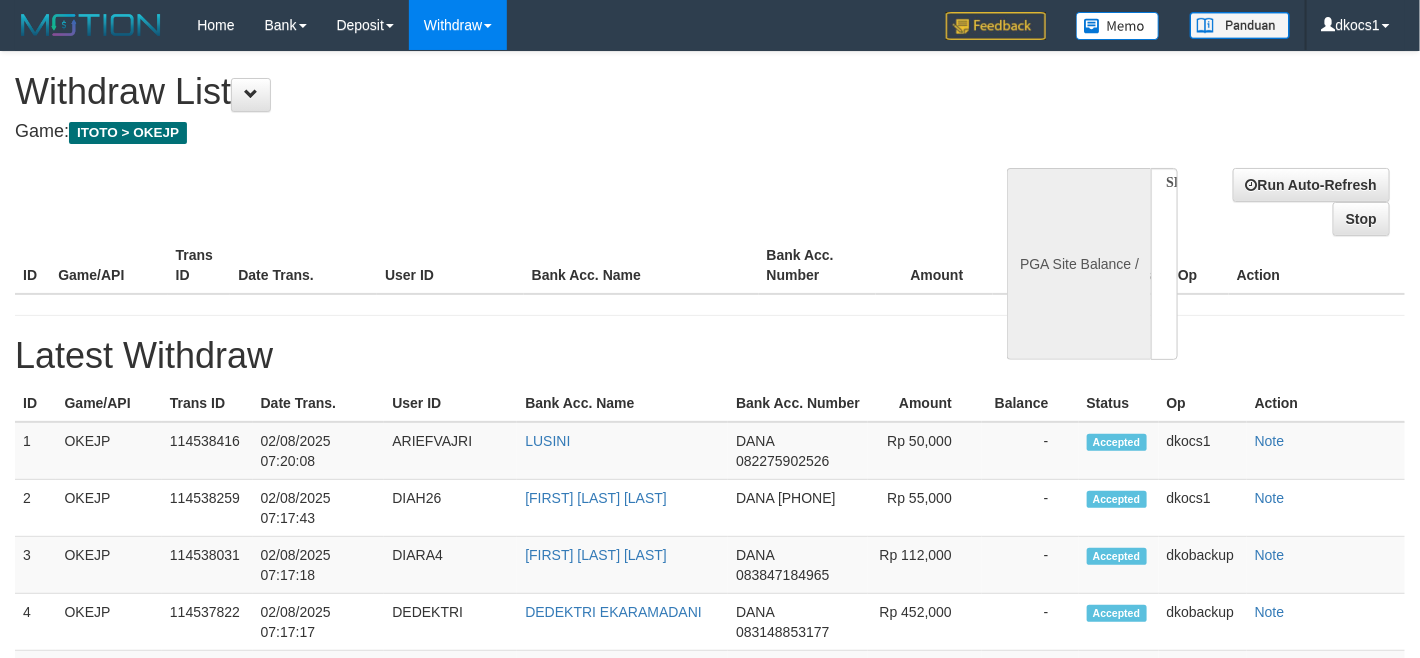 select on "**" 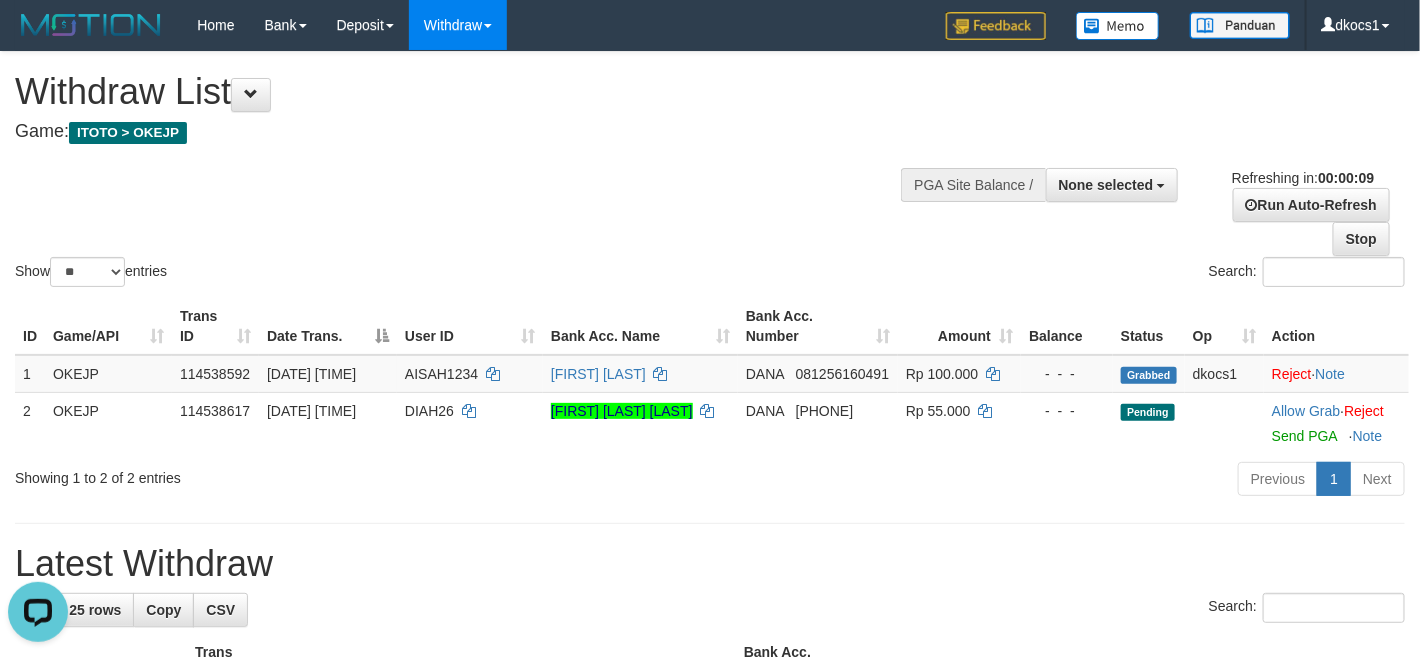 scroll, scrollTop: 0, scrollLeft: 0, axis: both 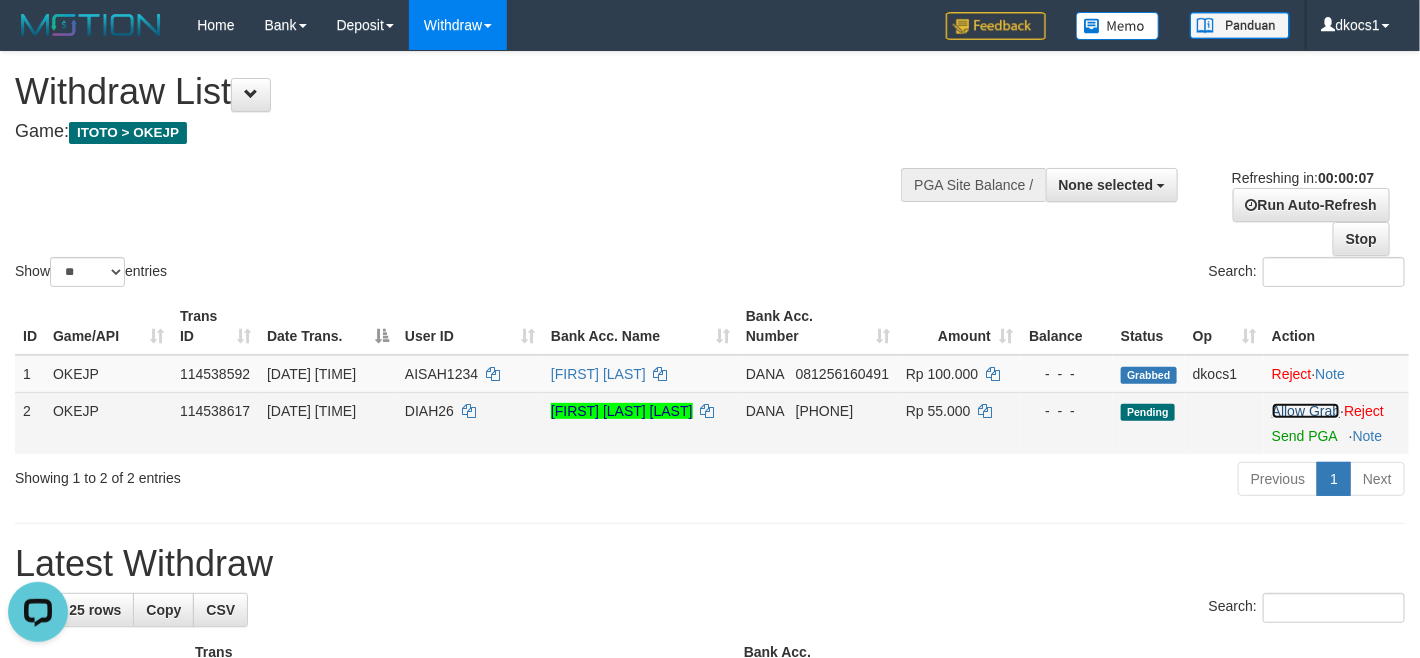 click on "Allow Grab" at bounding box center [1306, 411] 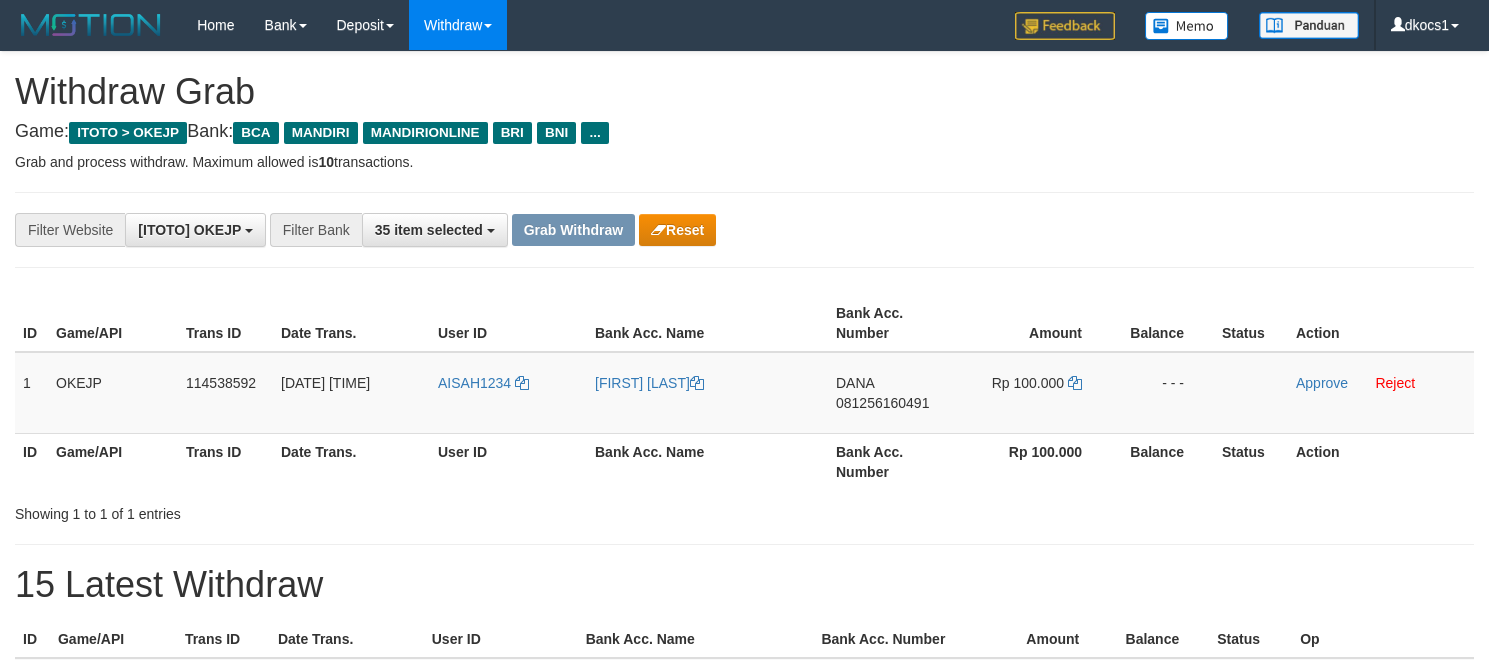 scroll, scrollTop: 0, scrollLeft: 0, axis: both 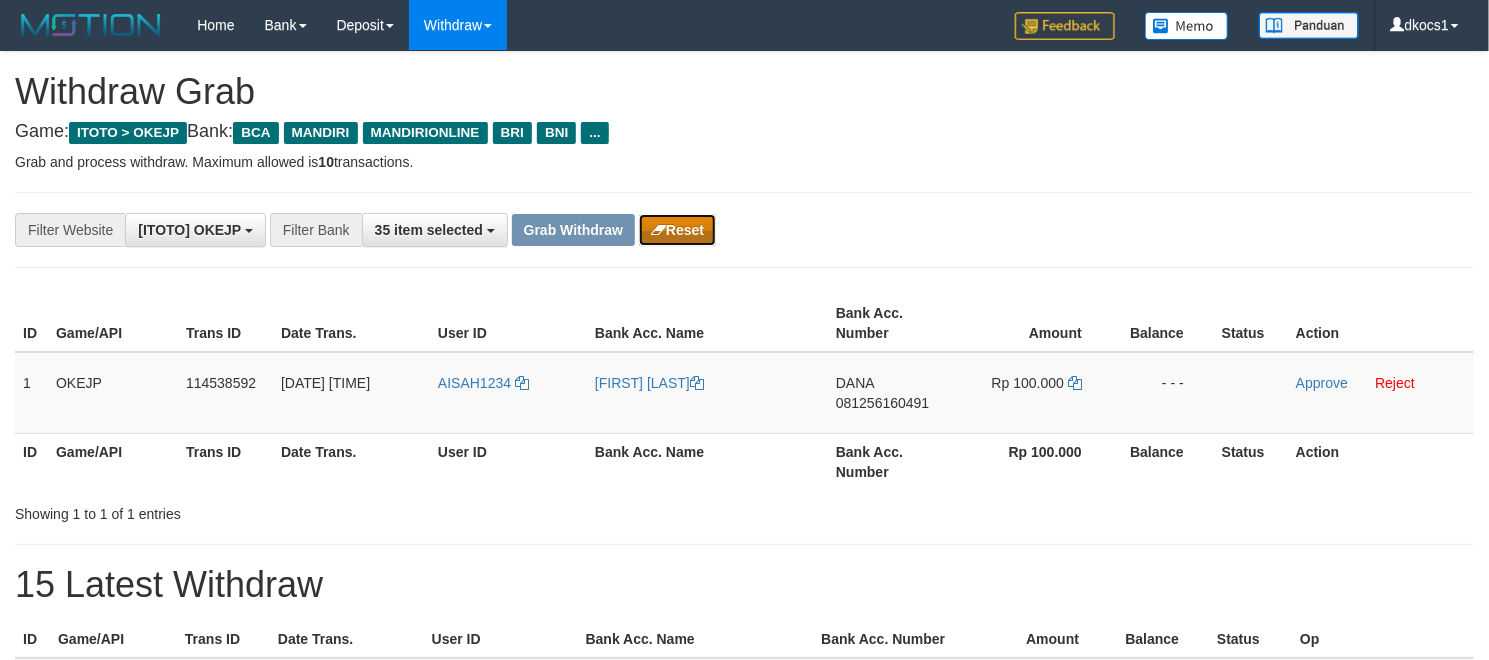 click on "Reset" at bounding box center [677, 230] 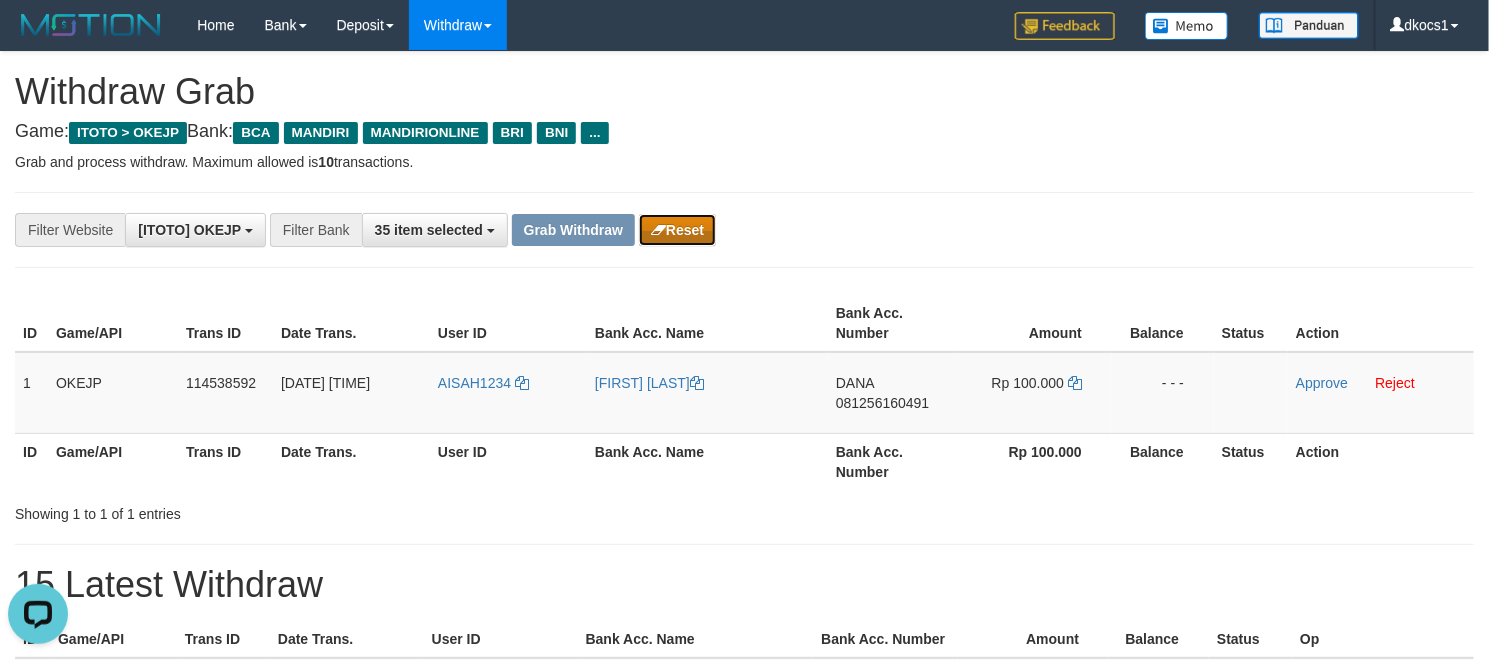 scroll, scrollTop: 0, scrollLeft: 0, axis: both 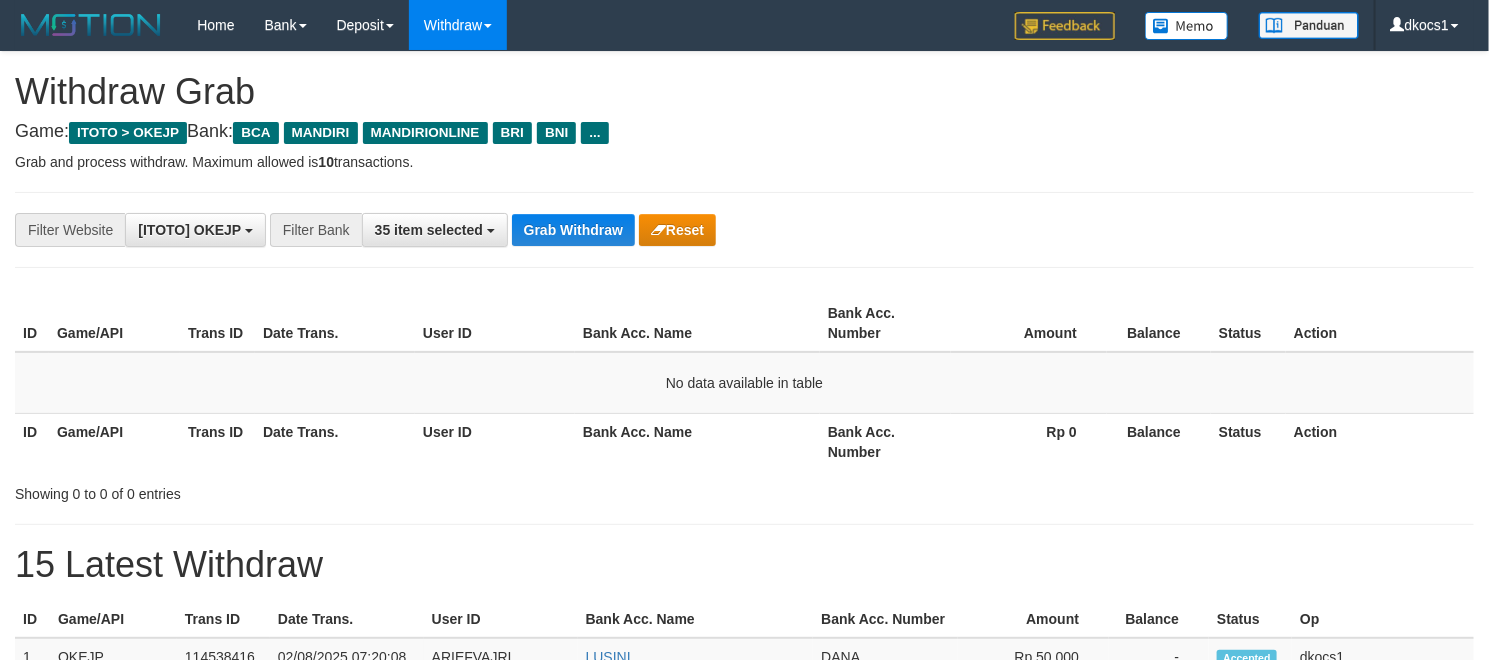 click on "**********" at bounding box center [620, 230] 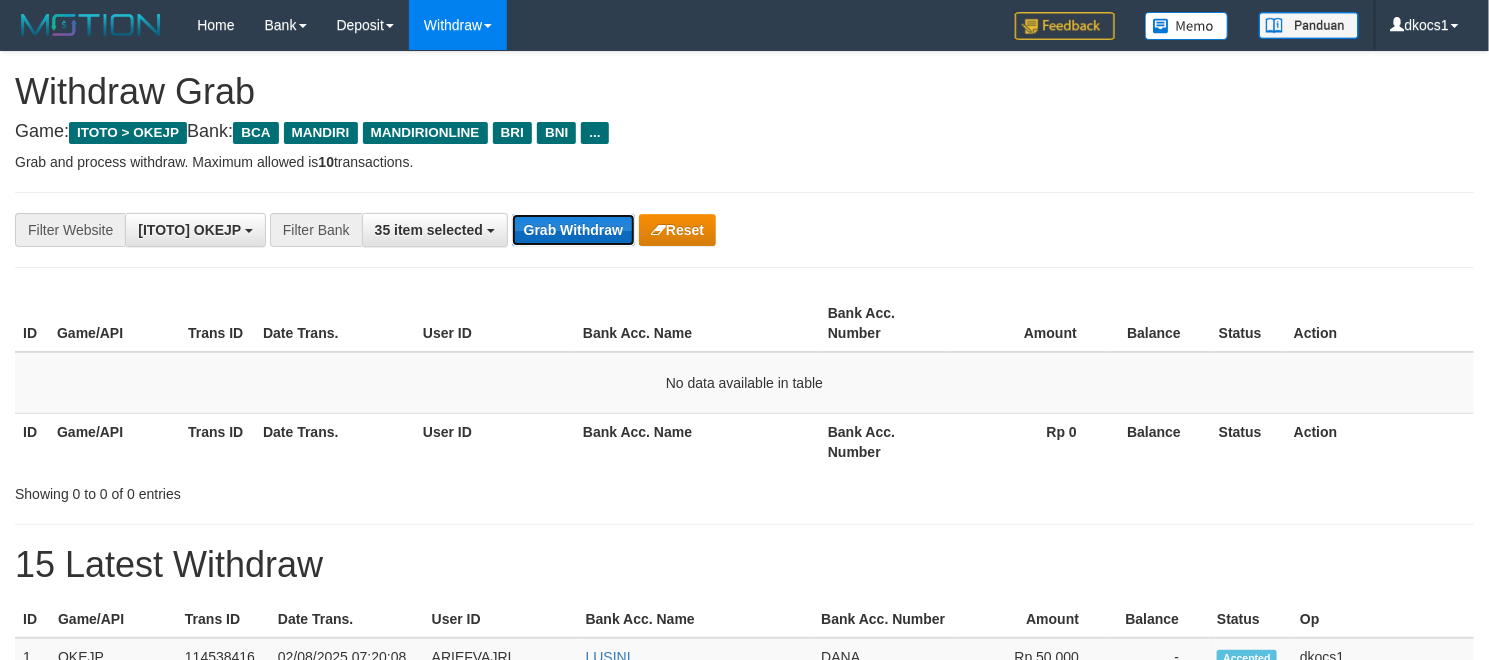 click on "Grab Withdraw" at bounding box center [573, 230] 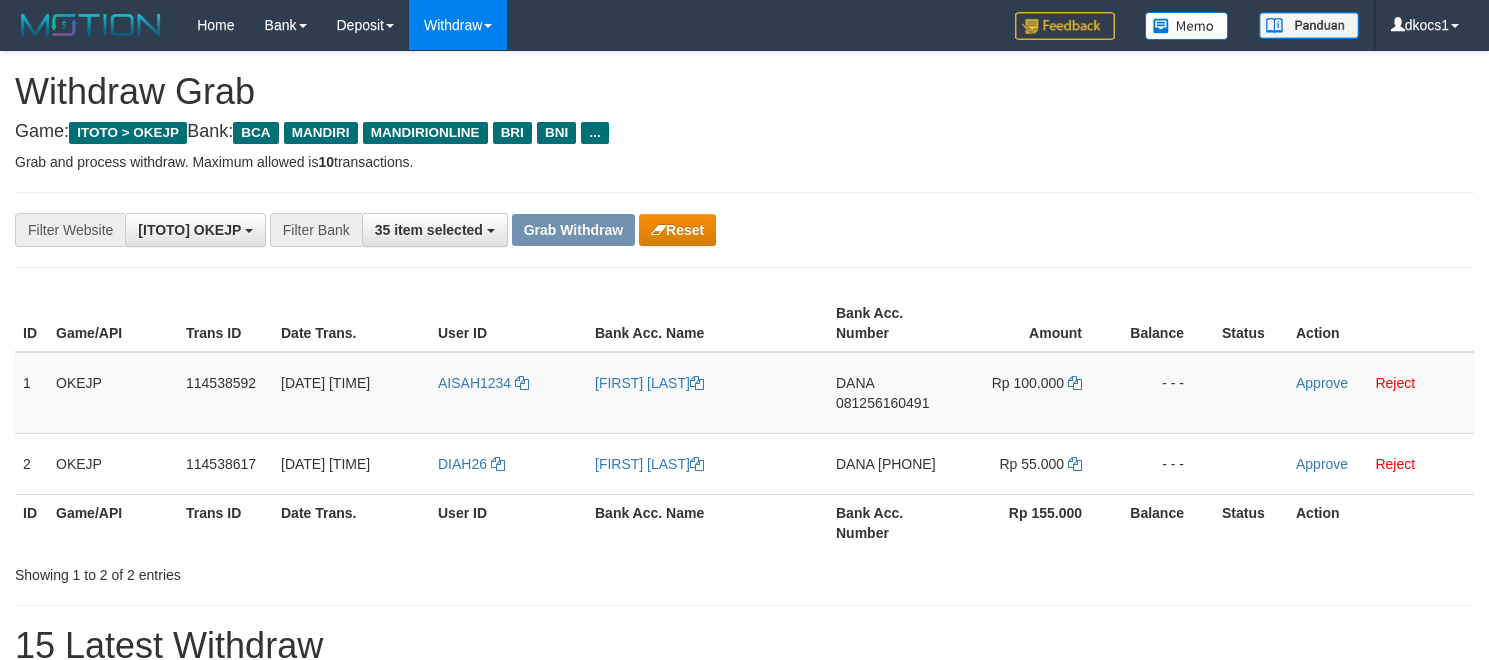 scroll, scrollTop: 0, scrollLeft: 0, axis: both 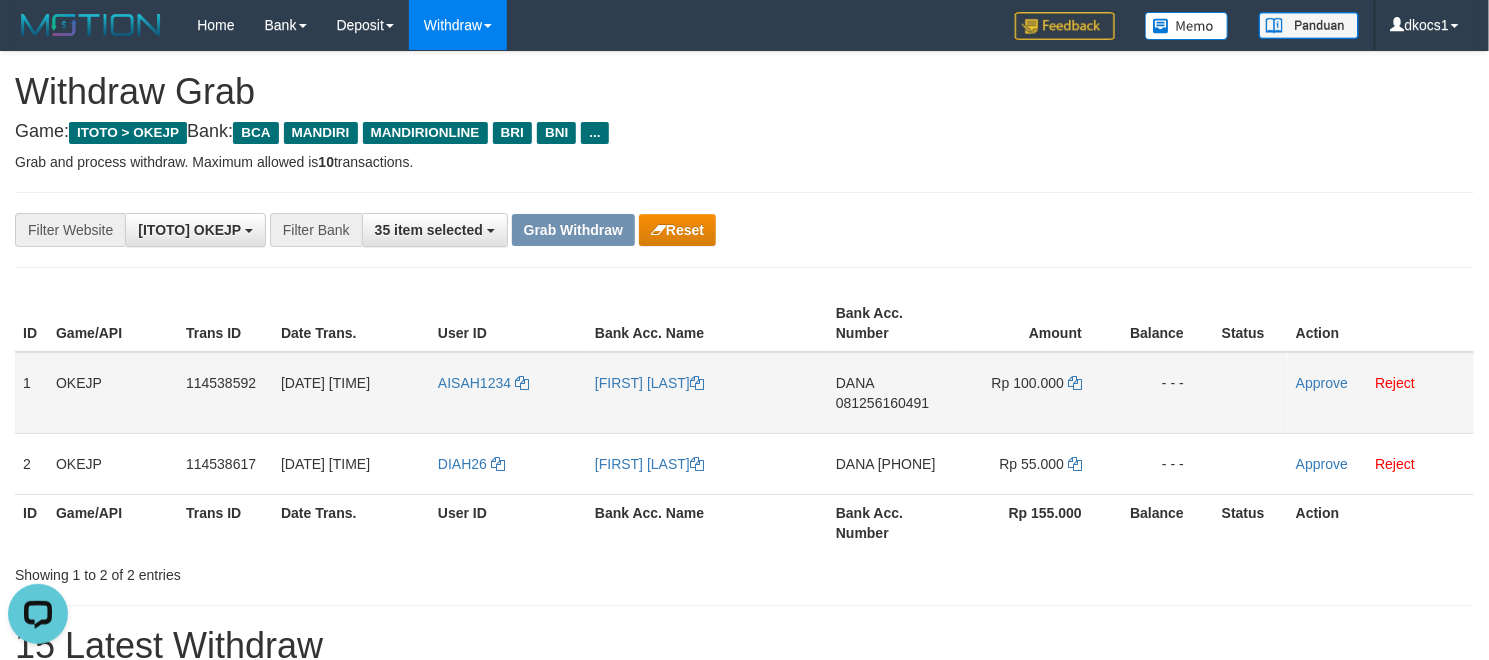 click on "AISAH1234" at bounding box center (508, 393) 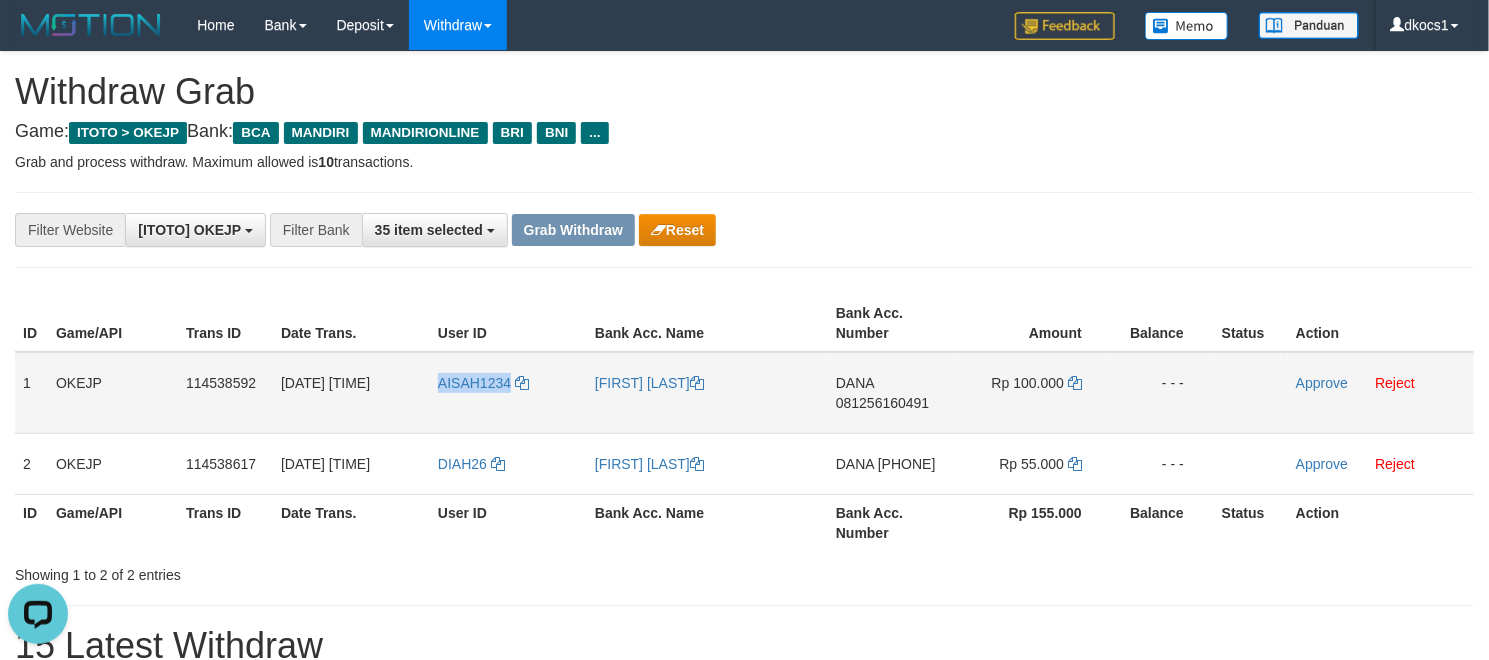 click on "AISAH1234" at bounding box center [508, 393] 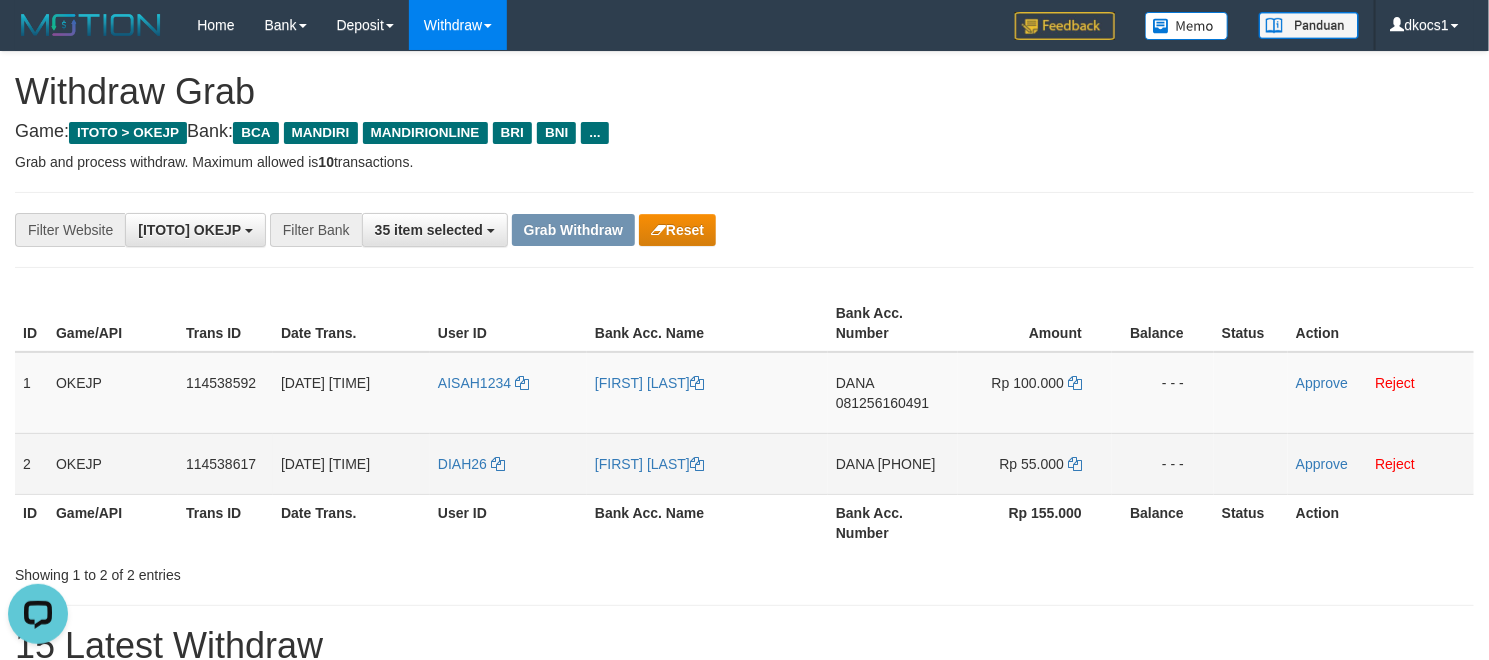 click on "DIAH26" at bounding box center (508, 463) 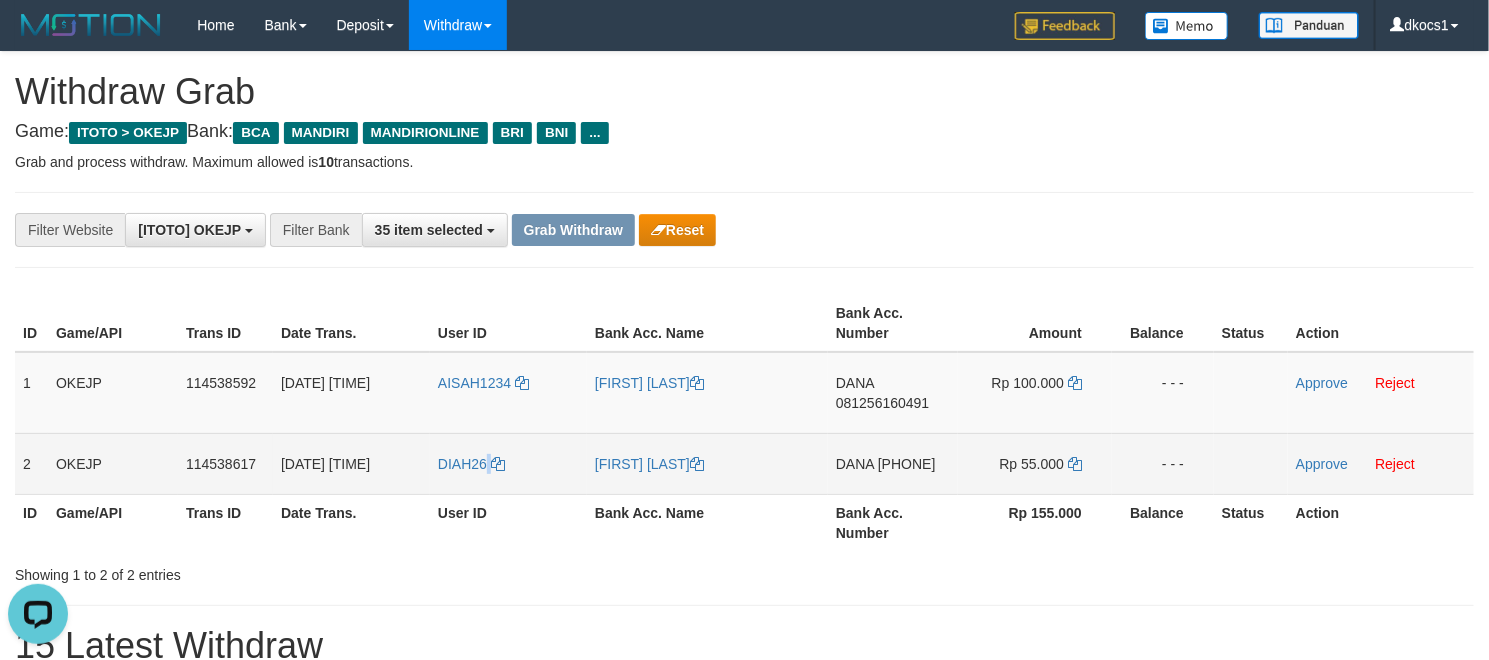 click on "DIAH26" at bounding box center (508, 463) 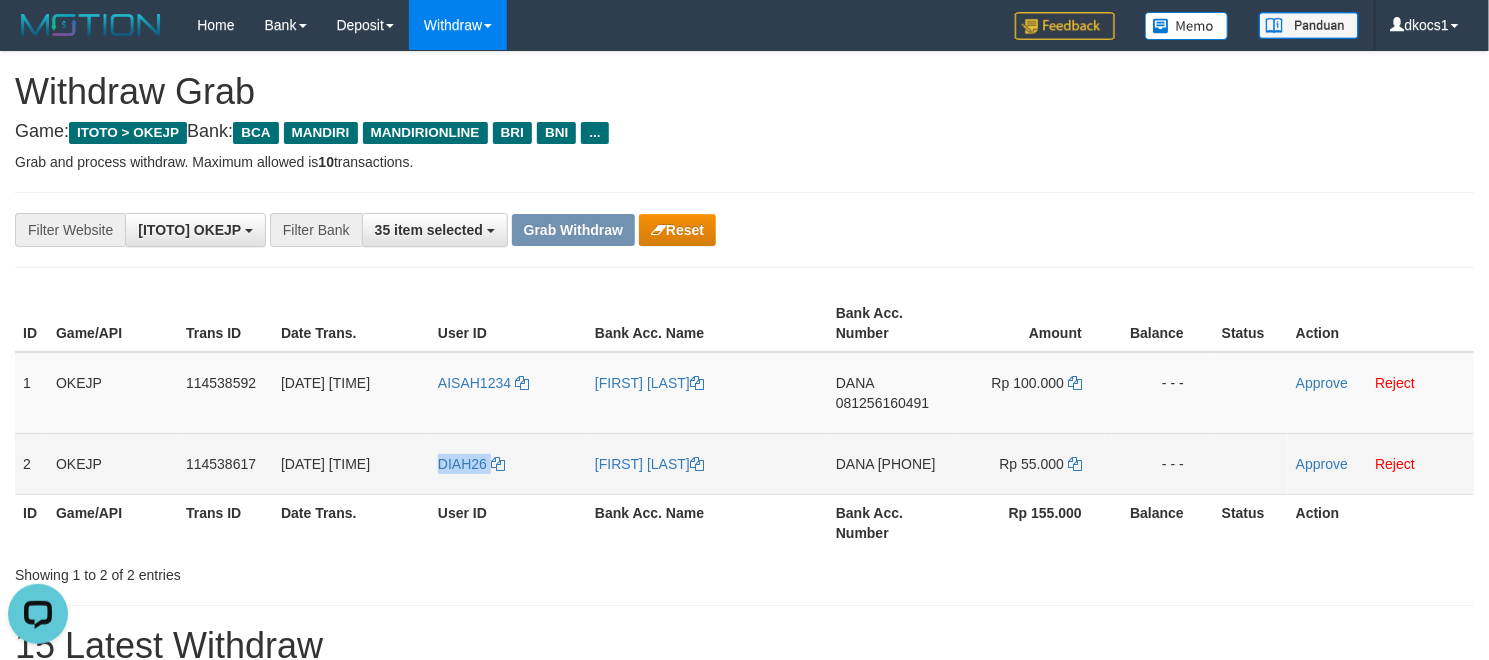 click on "DIAH26" at bounding box center [508, 463] 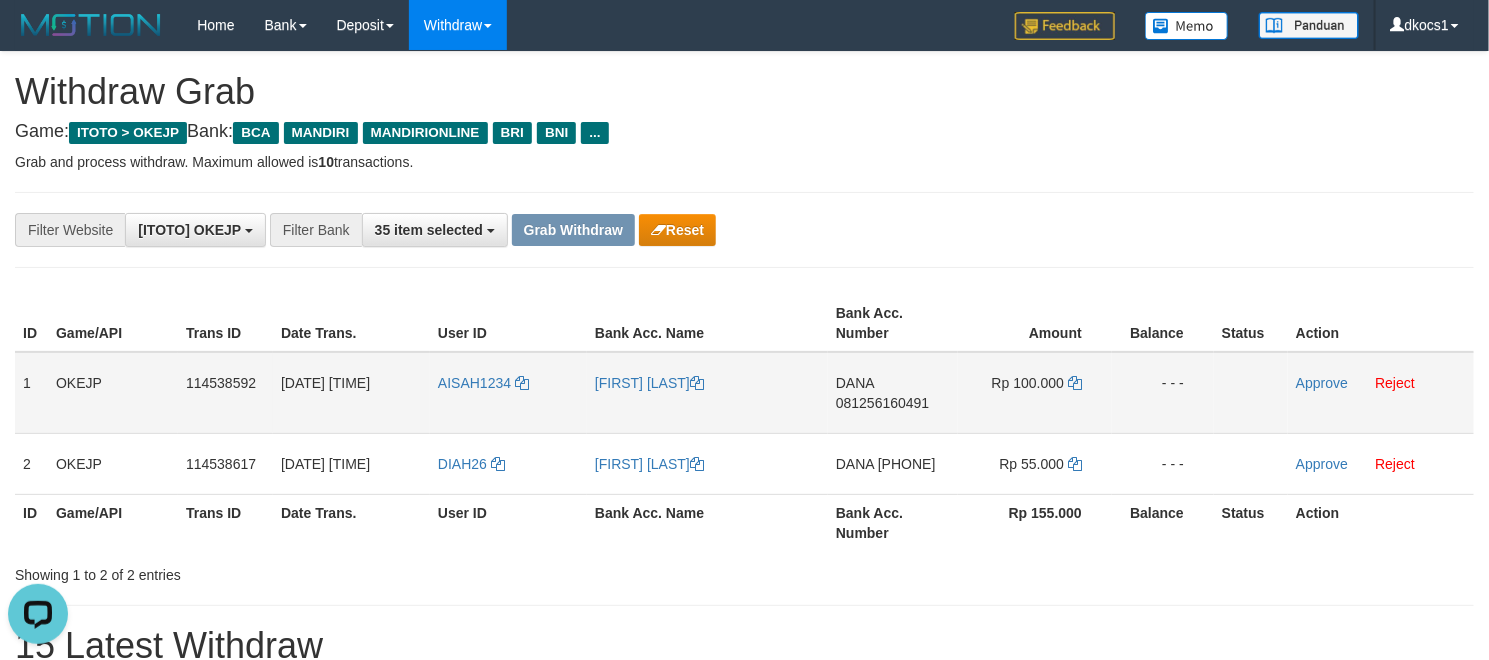 click on "AISAH1234" at bounding box center [508, 393] 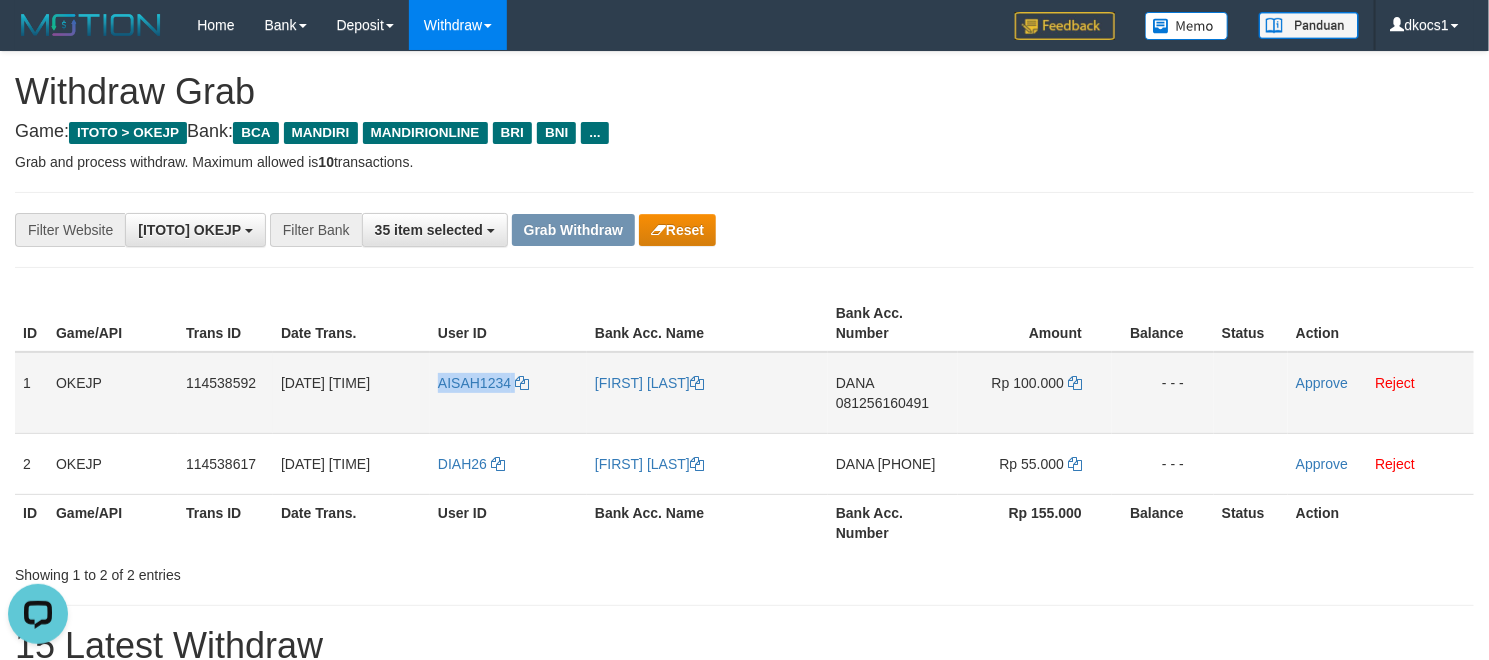 click on "AISAH1234" at bounding box center [508, 393] 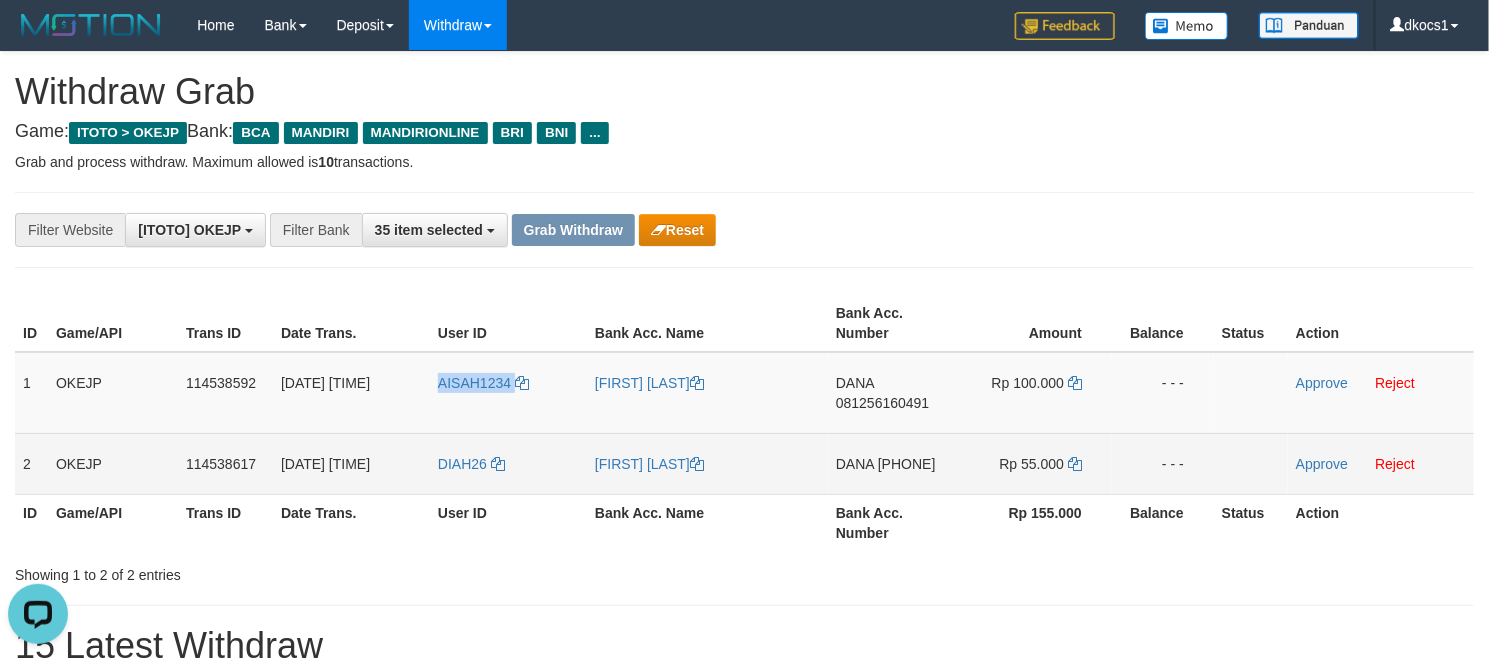 copy on "AISAH1234" 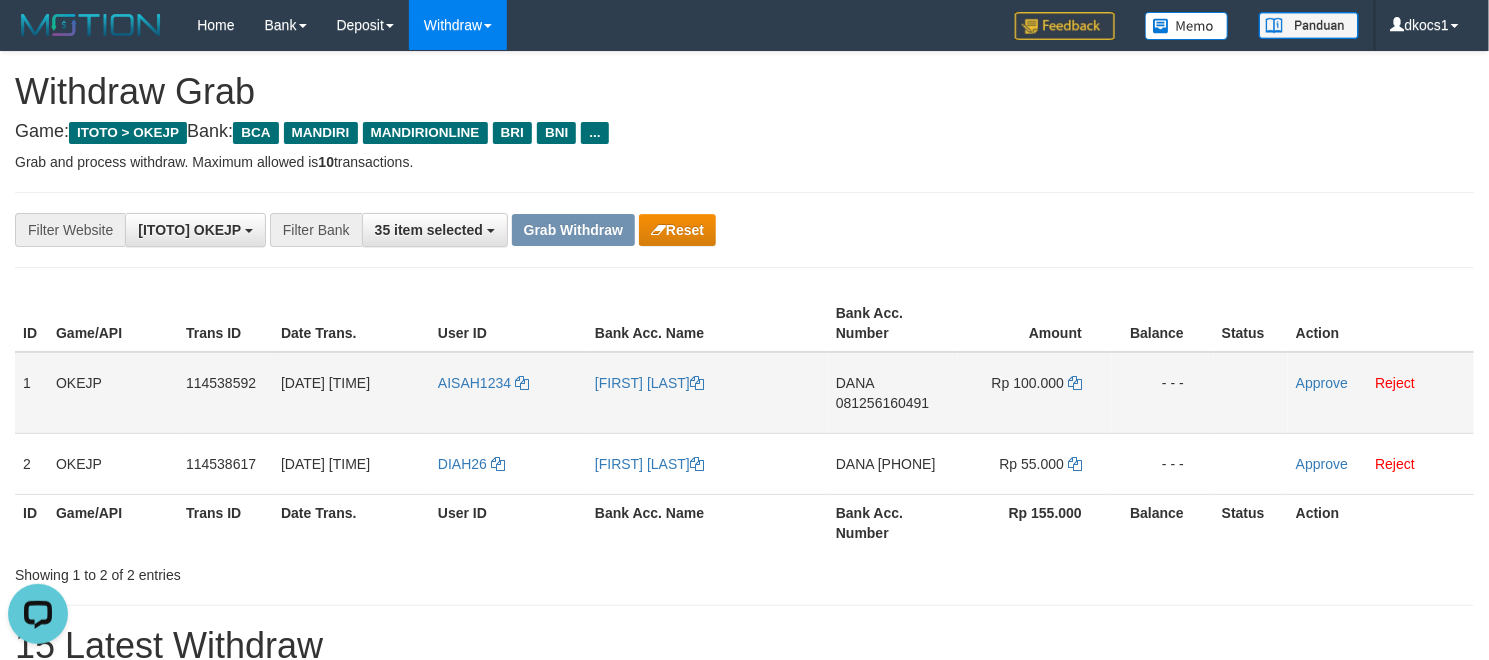 click on "[FIRST] [LAST]" at bounding box center [707, 393] 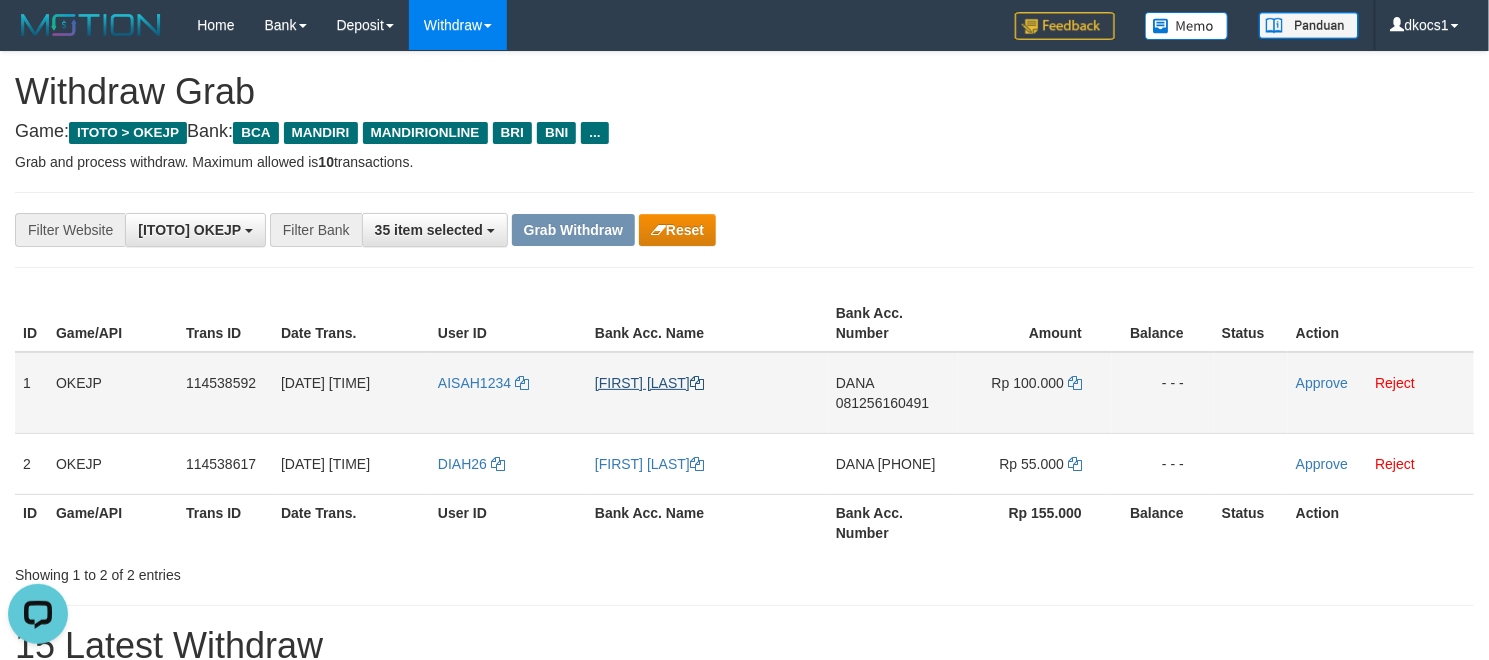 drag, startPoint x: 658, startPoint y: 375, endPoint x: 666, endPoint y: 384, distance: 12.0415945 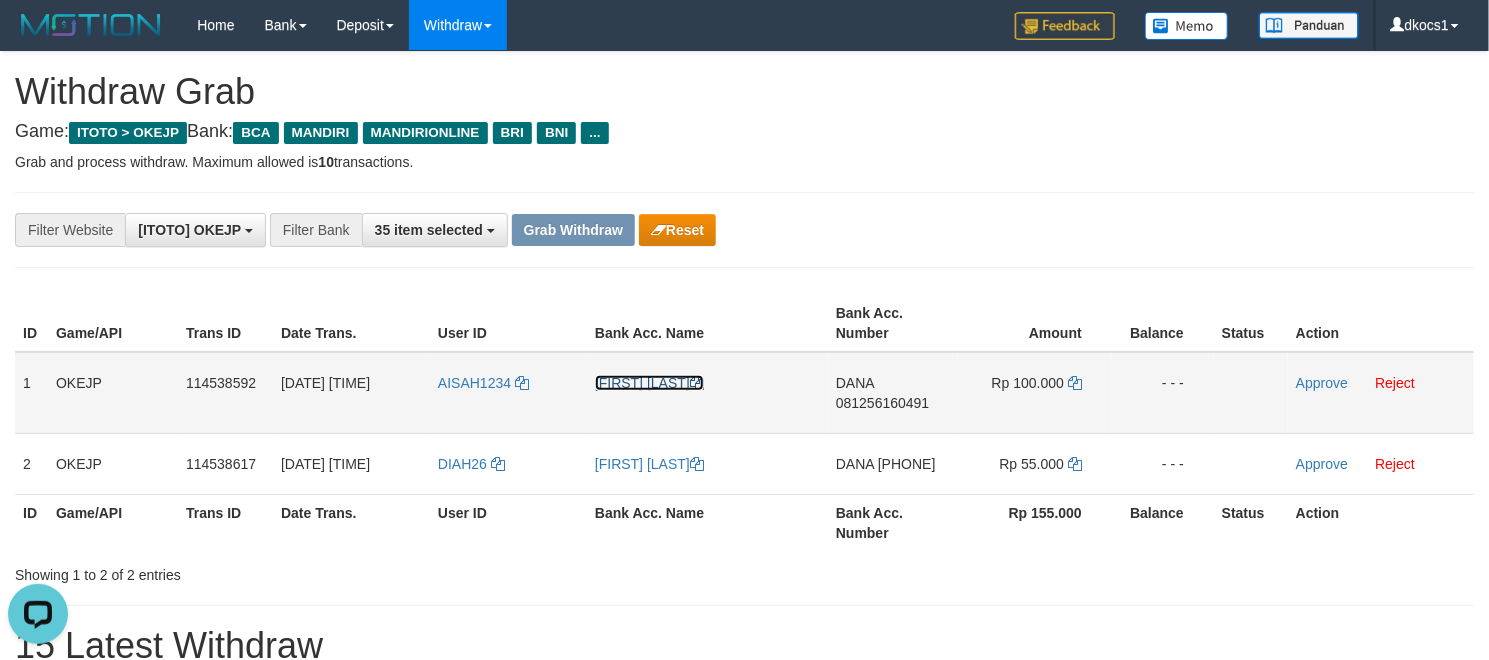 click on "[FIRST] [LAST]" at bounding box center (649, 383) 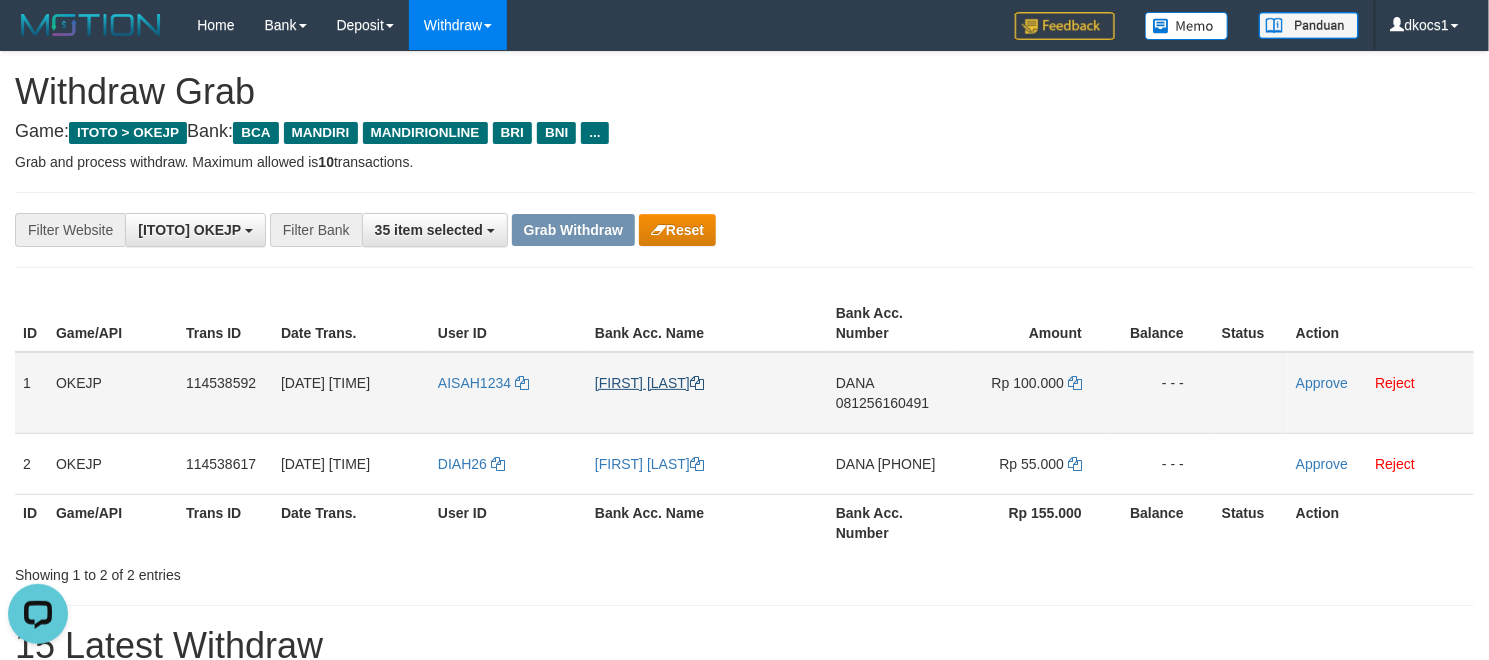 copy on "SUWANDI" 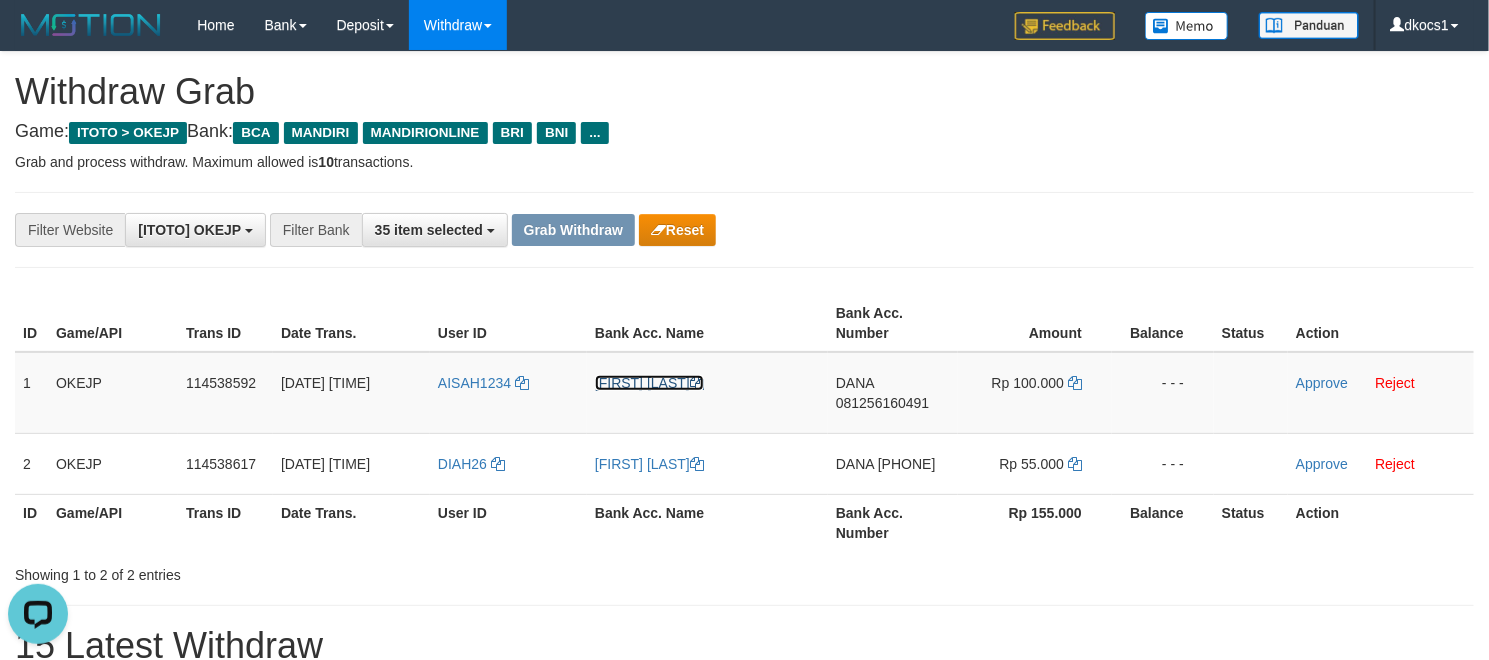 drag, startPoint x: 666, startPoint y: 384, endPoint x: 3, endPoint y: 406, distance: 663.3649 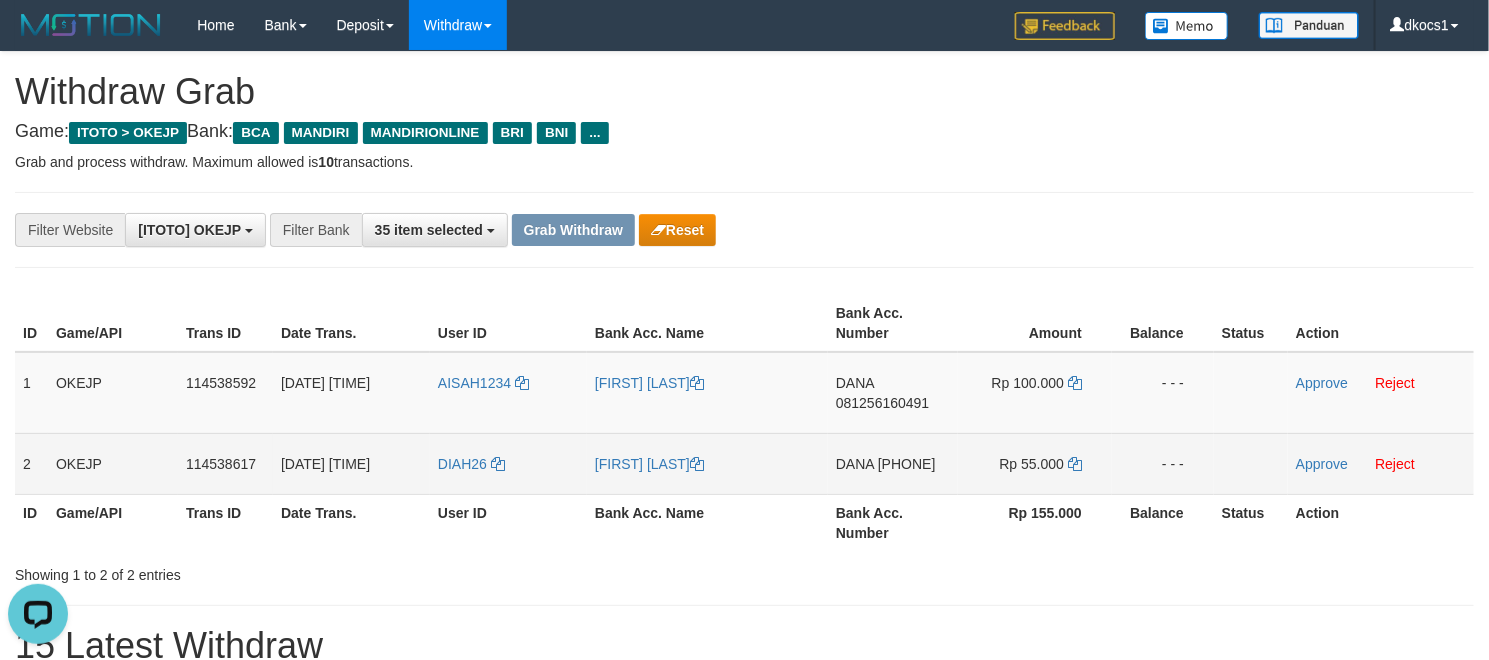 click on "02/08/2025 07:20:14" at bounding box center (351, 463) 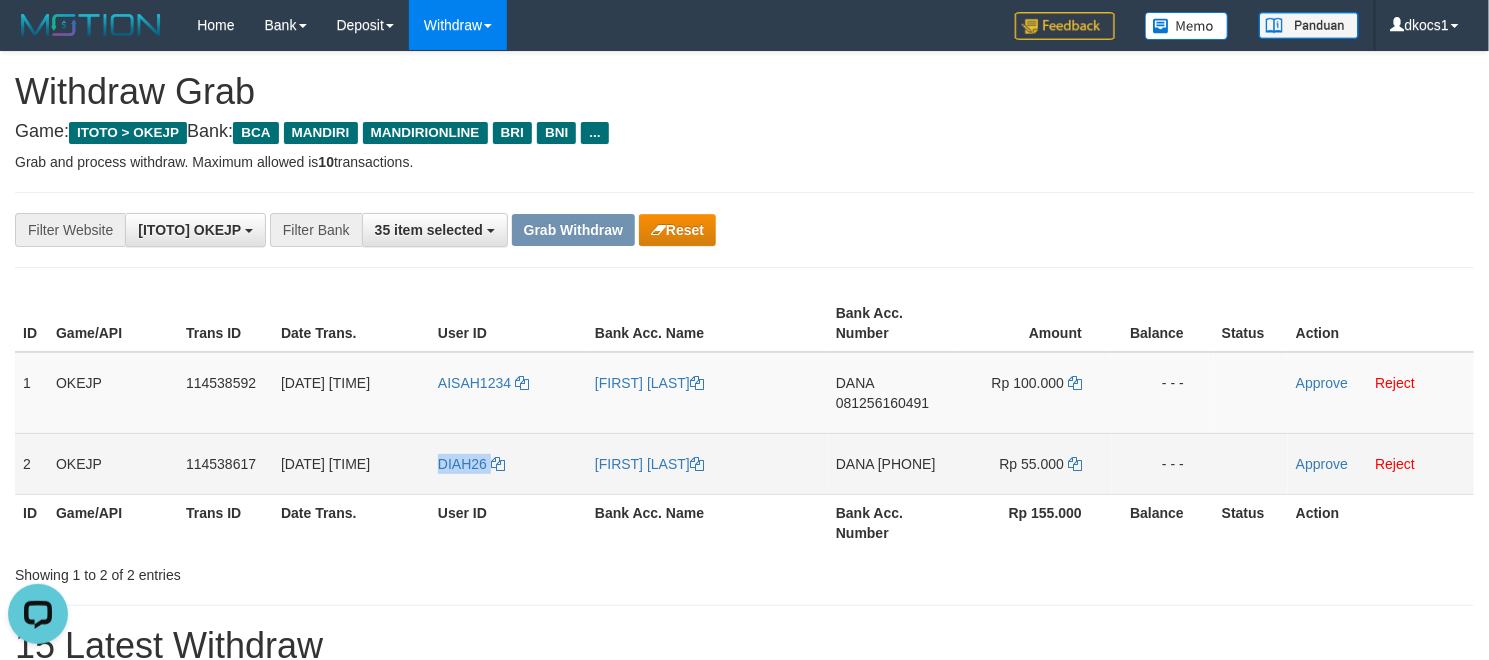 click on "DIAH26" at bounding box center (508, 463) 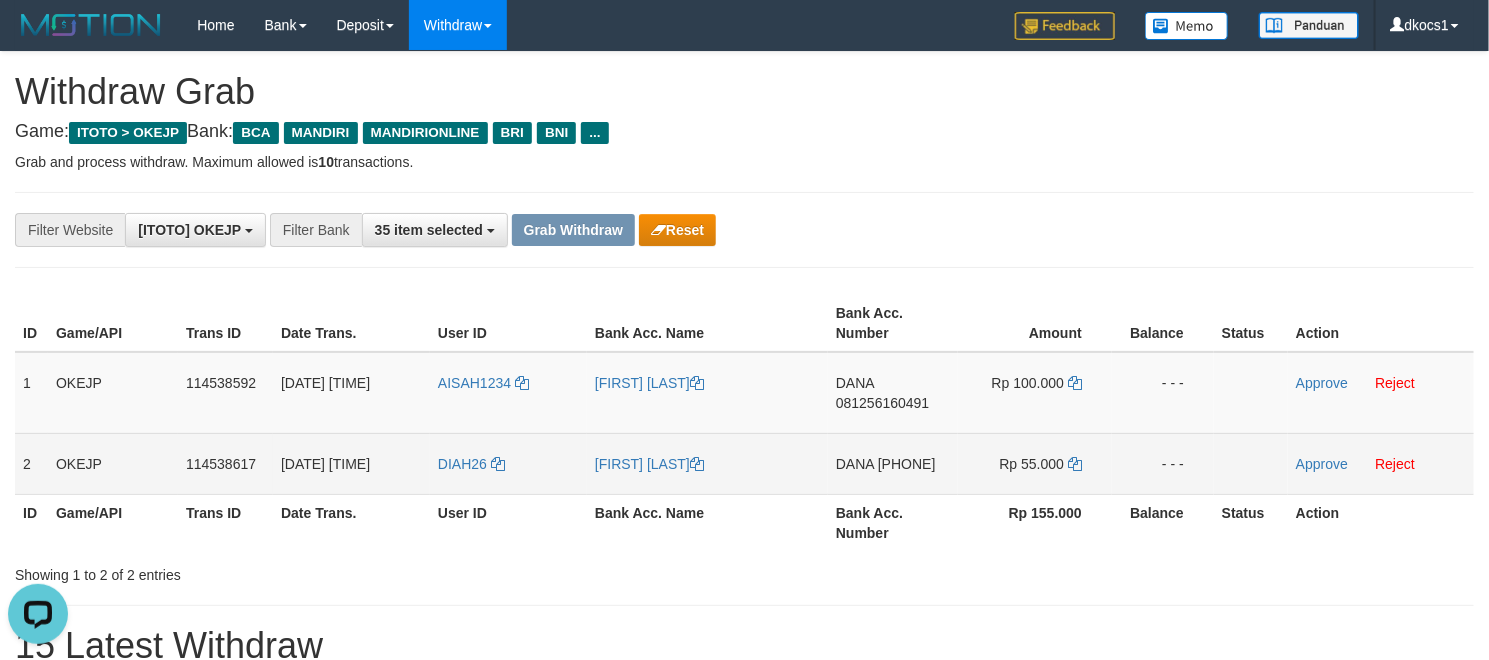 click on "[FIRST] [LAST]" at bounding box center (707, 463) 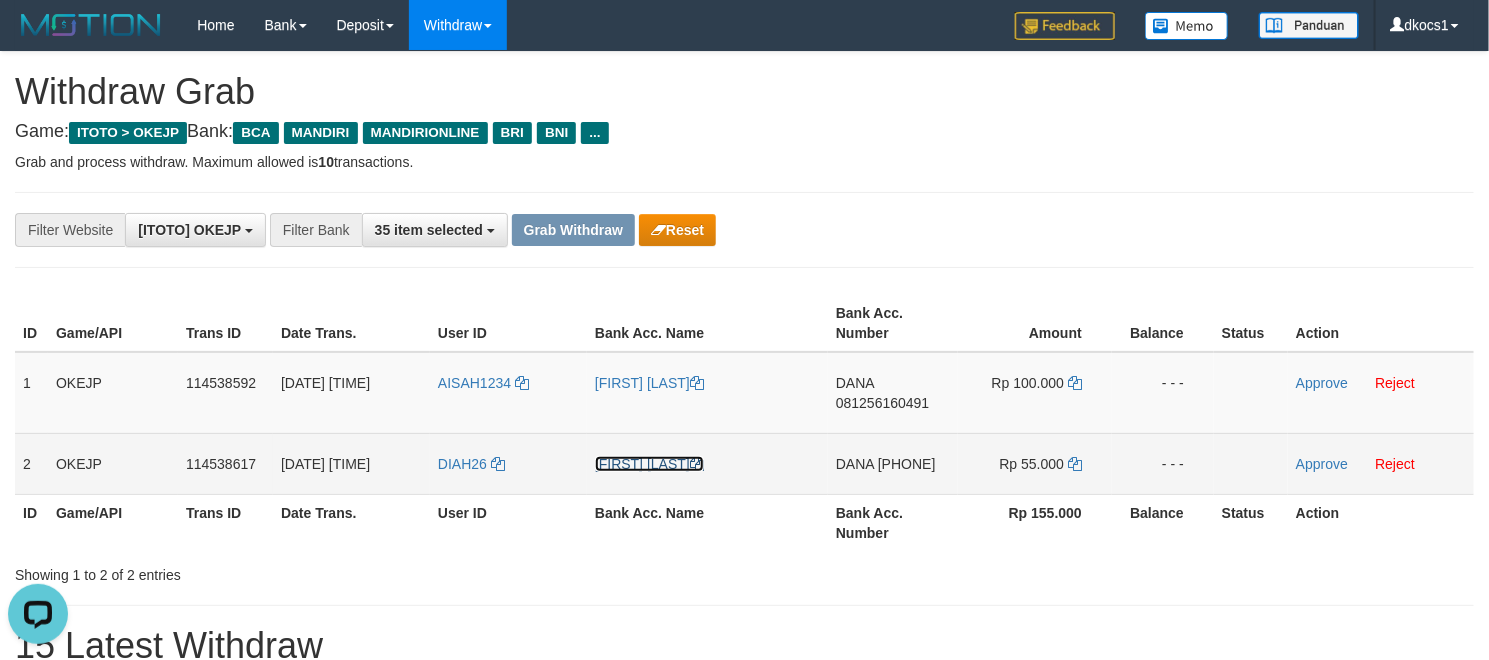 click on "[FIRST] [LAST]" at bounding box center (649, 464) 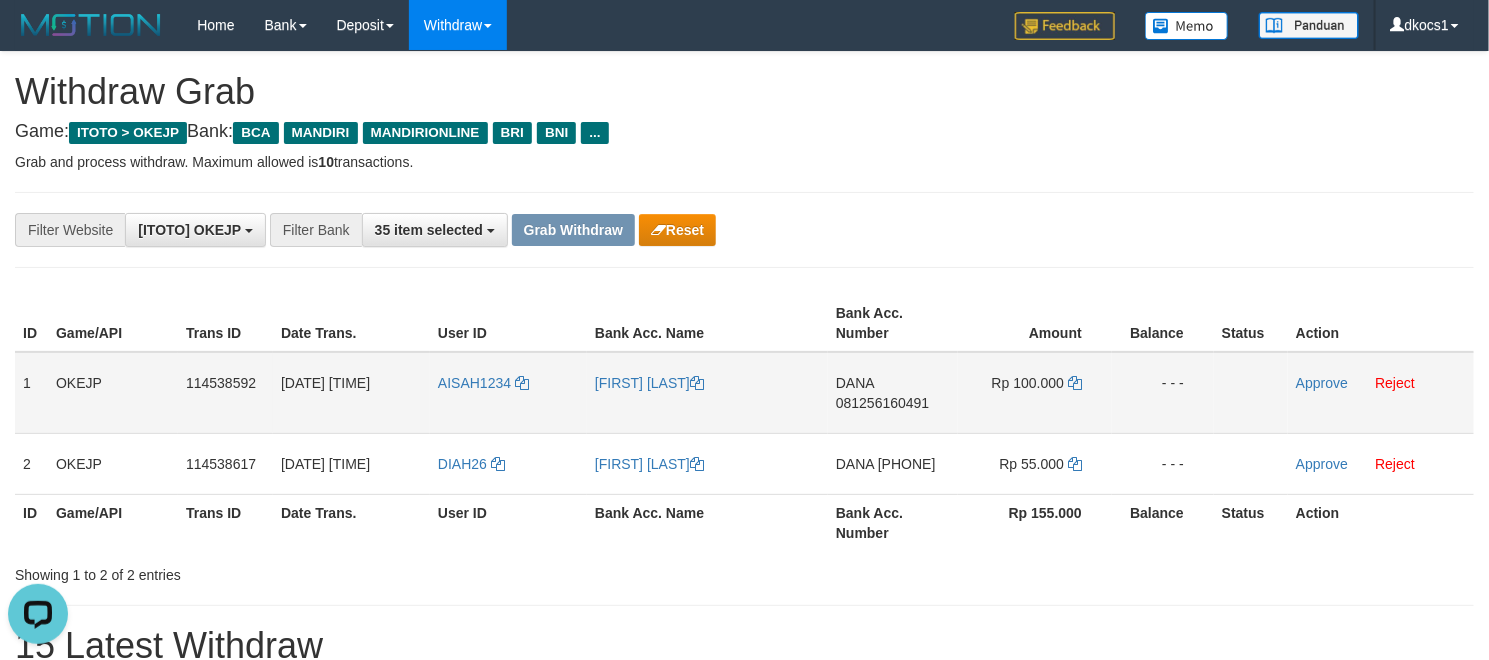 click on "DANA
081256160491" at bounding box center (893, 393) 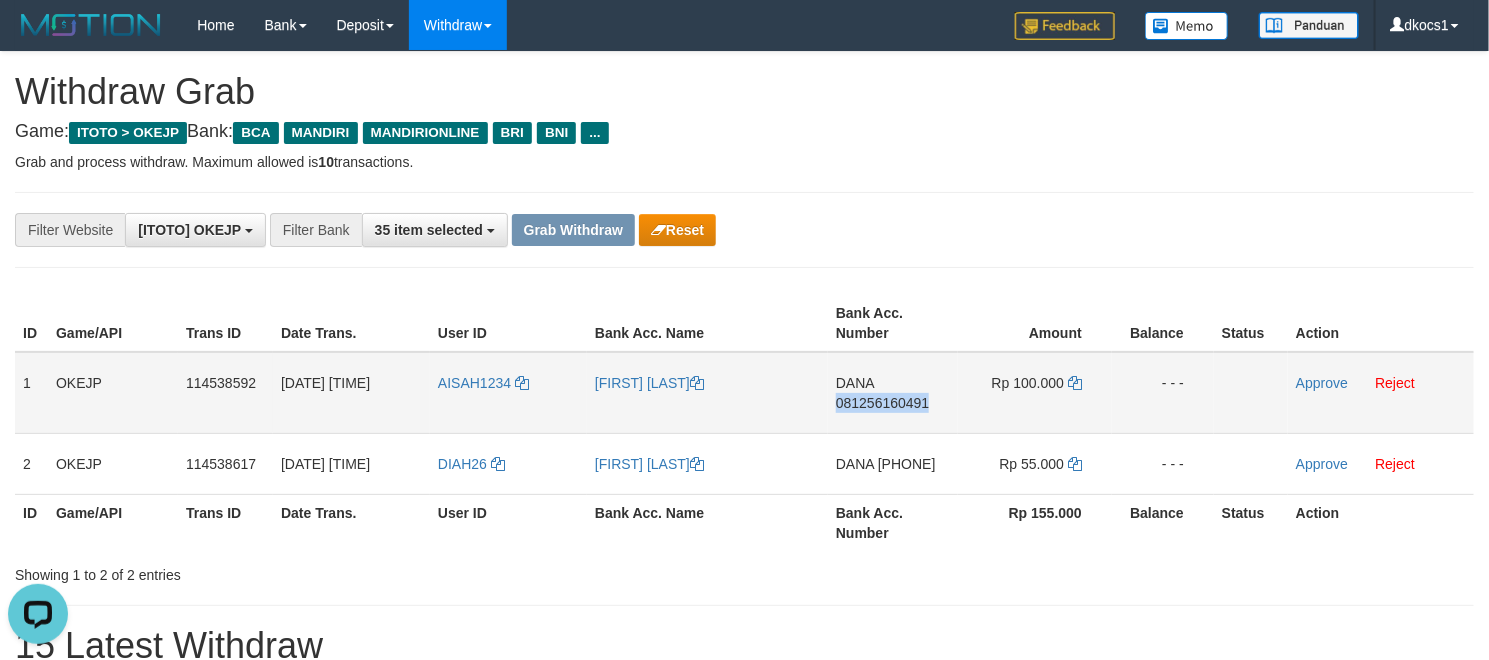 click on "DANA
081256160491" at bounding box center (893, 393) 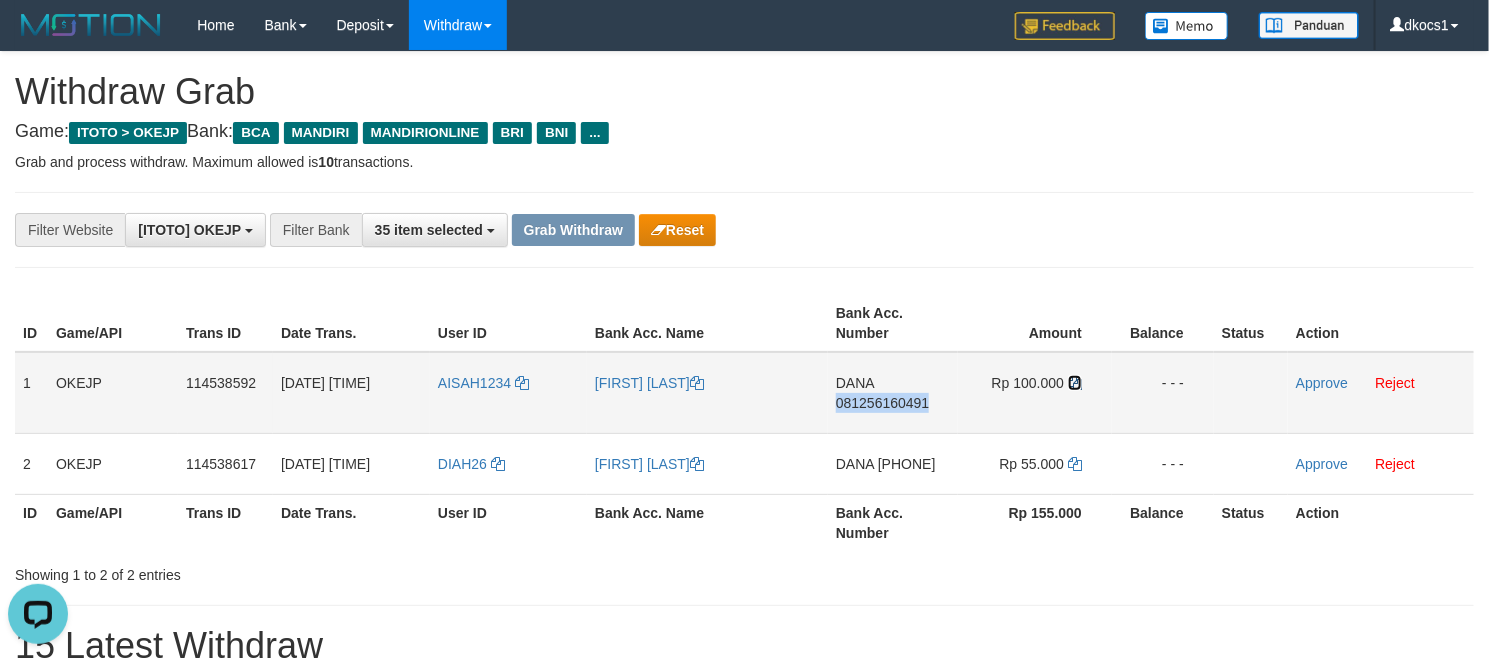 click at bounding box center (1075, 383) 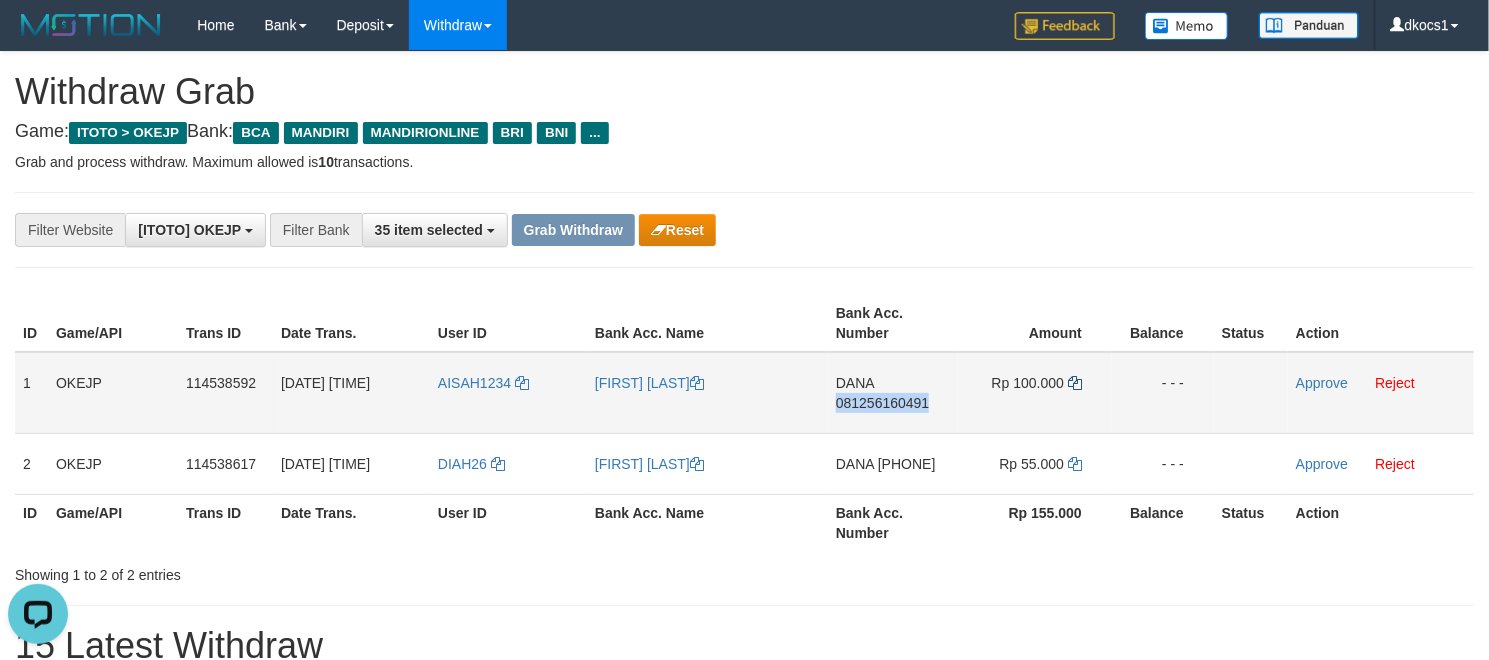 copy on "081256160491" 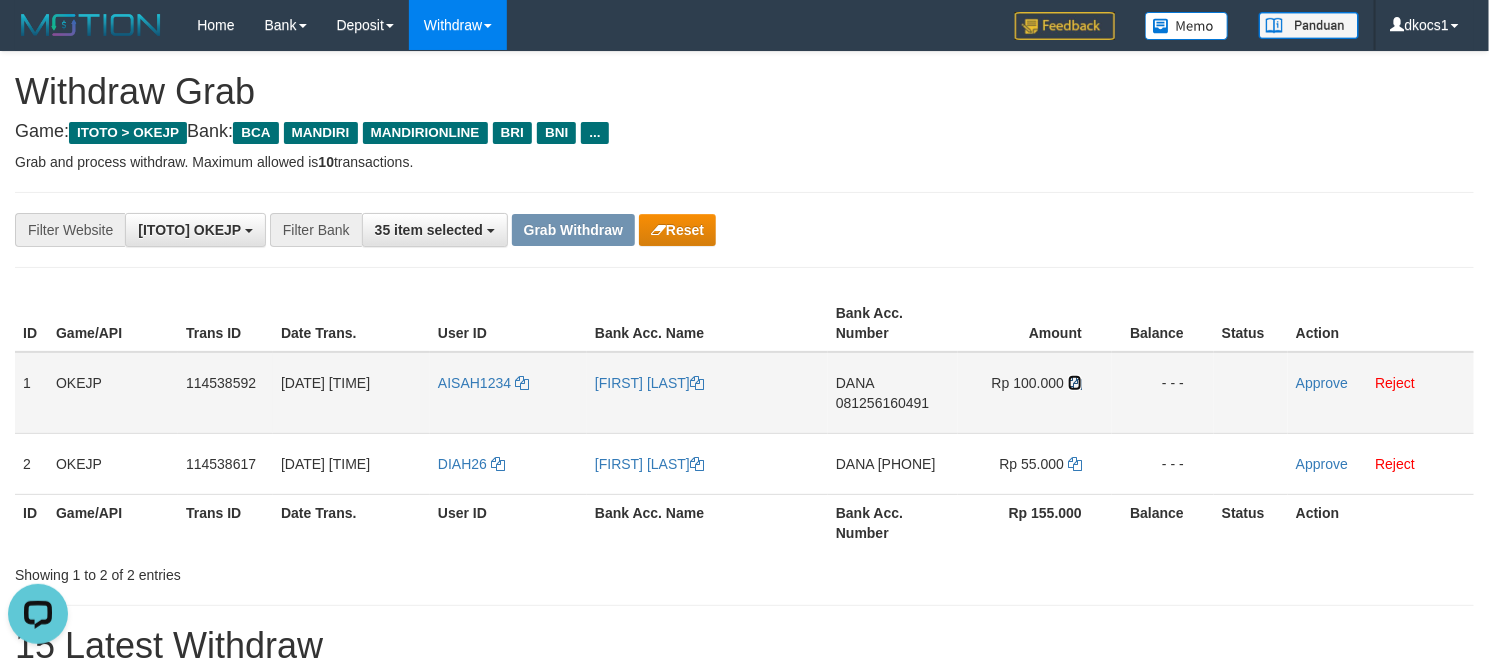 click at bounding box center [1075, 383] 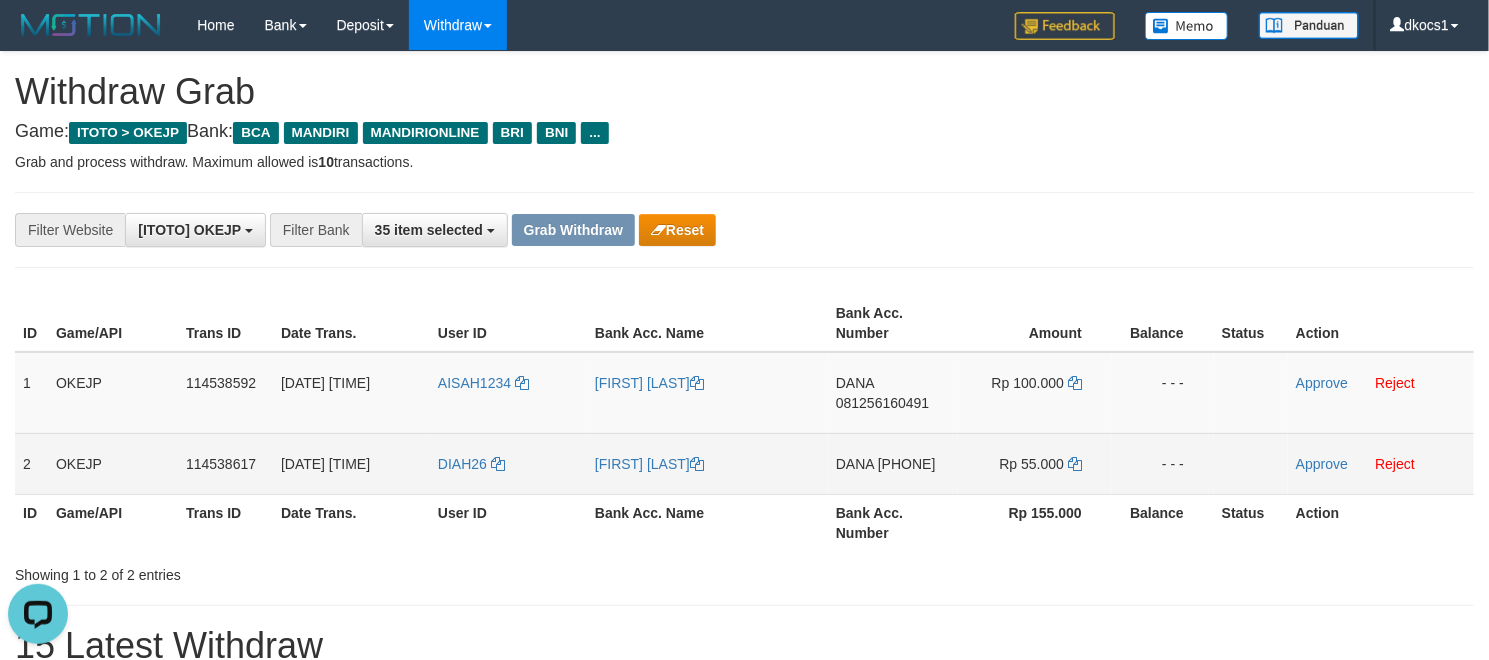 click on "DANA
088983939233" at bounding box center (893, 463) 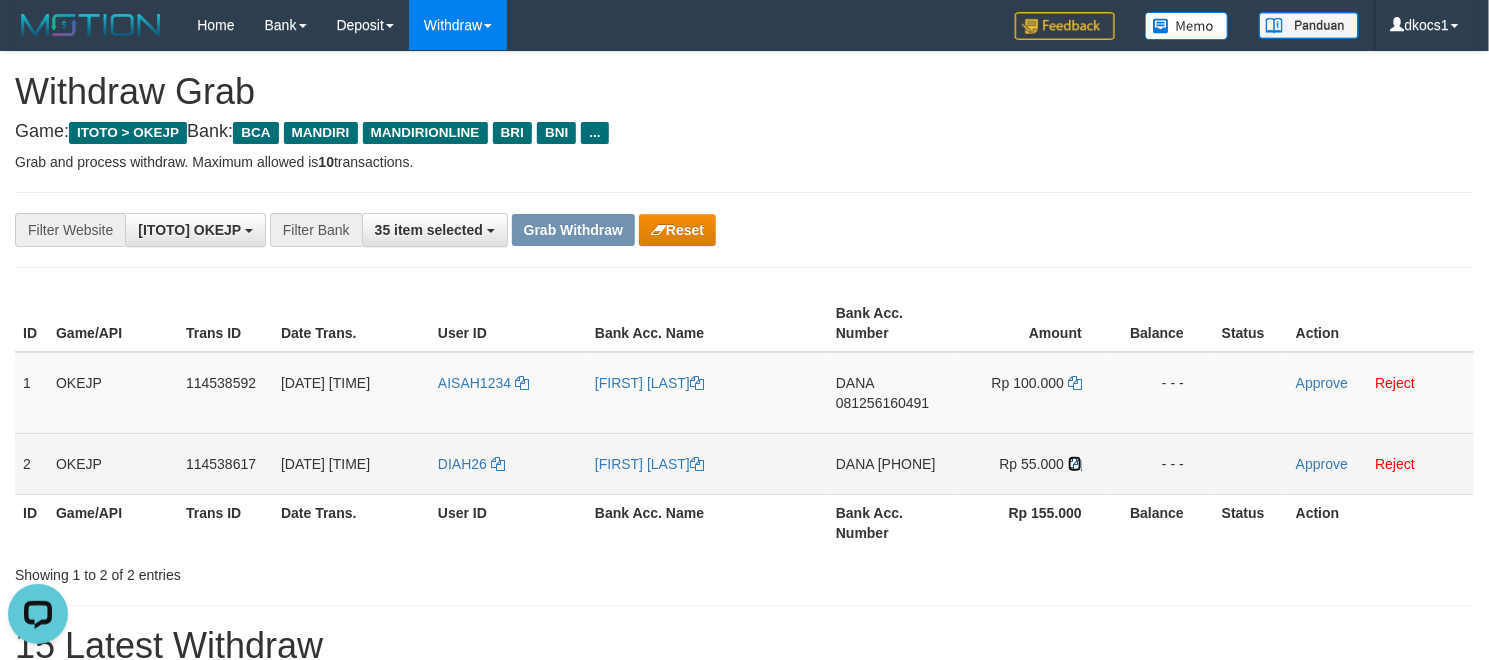 click at bounding box center [1075, 464] 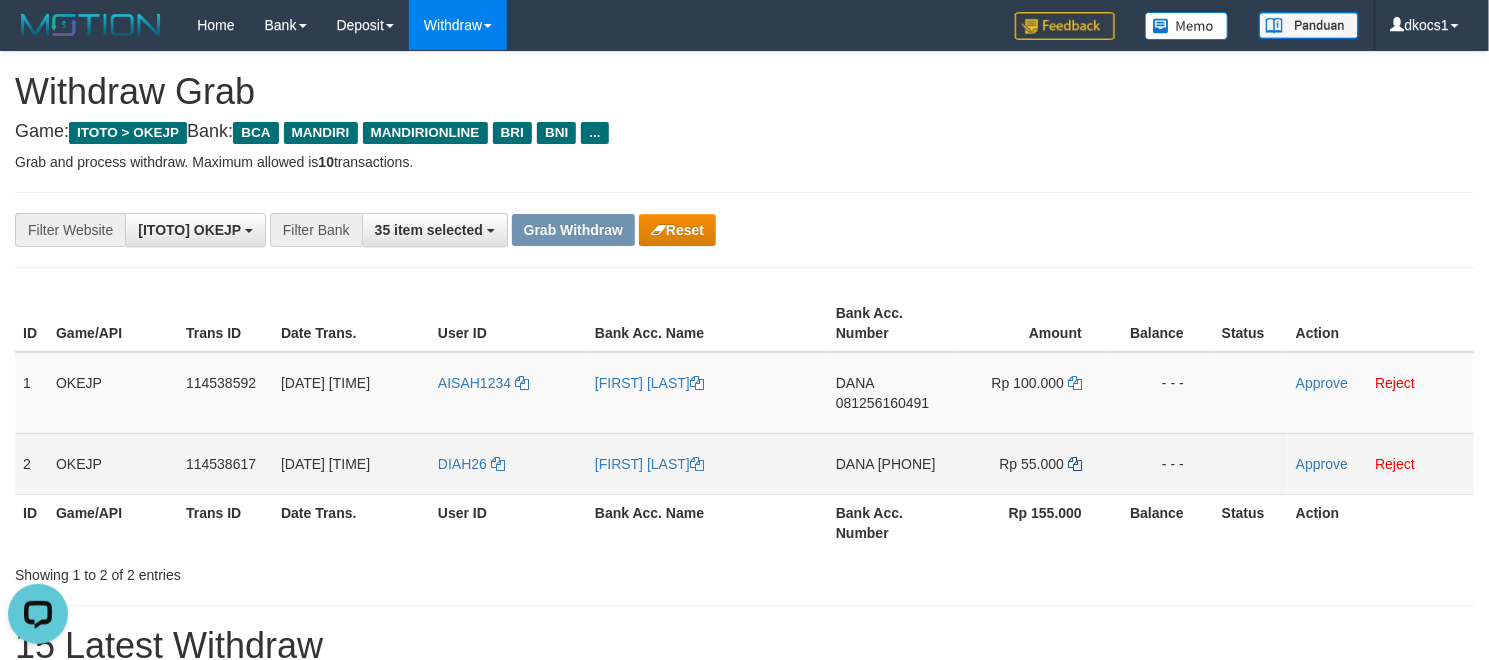 copy on "[PHONE]" 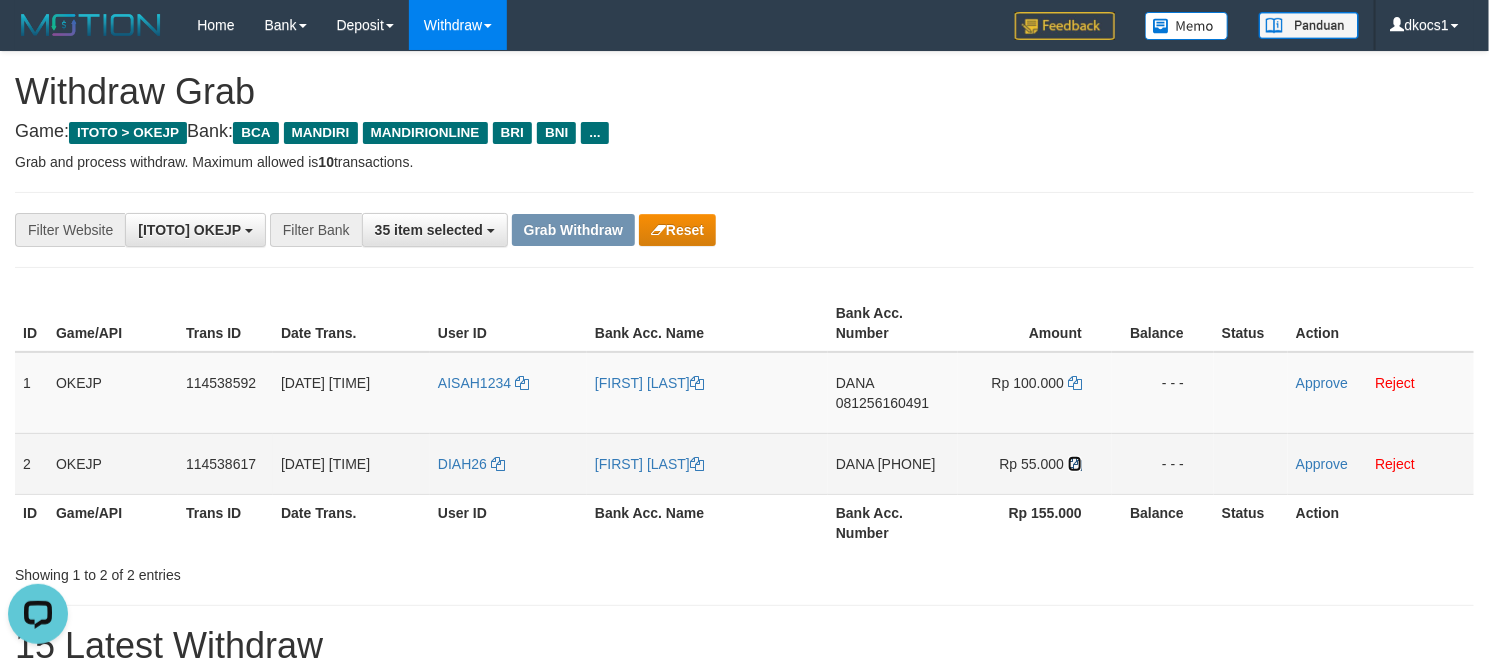 click at bounding box center (1075, 464) 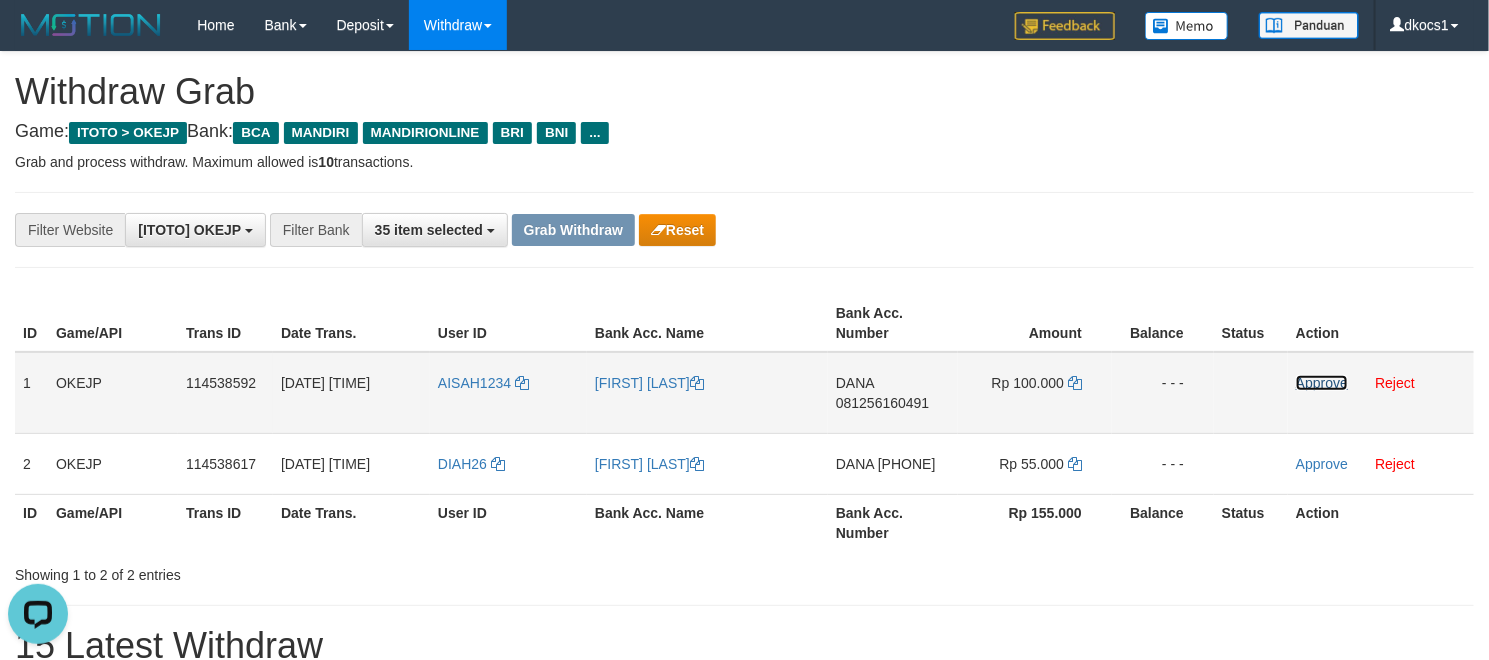 click on "Approve" at bounding box center [1322, 383] 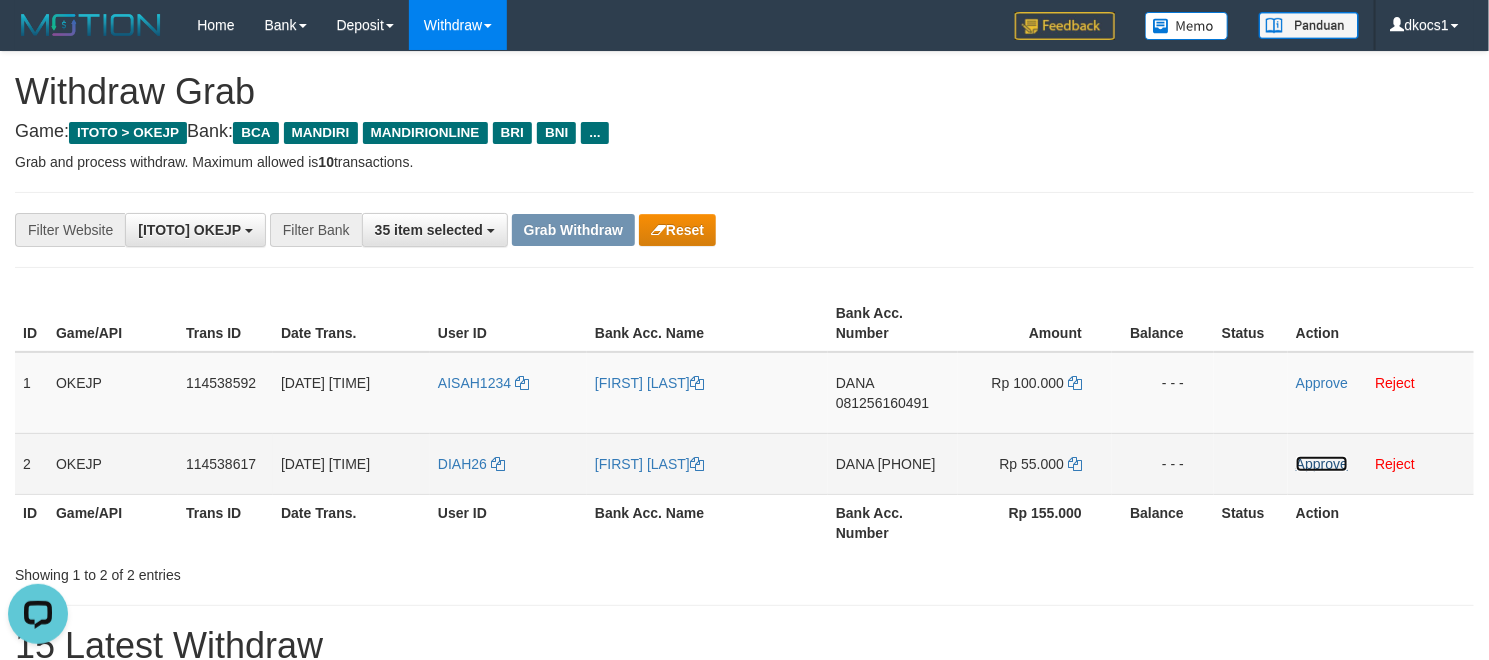 click on "Approve" at bounding box center [1322, 464] 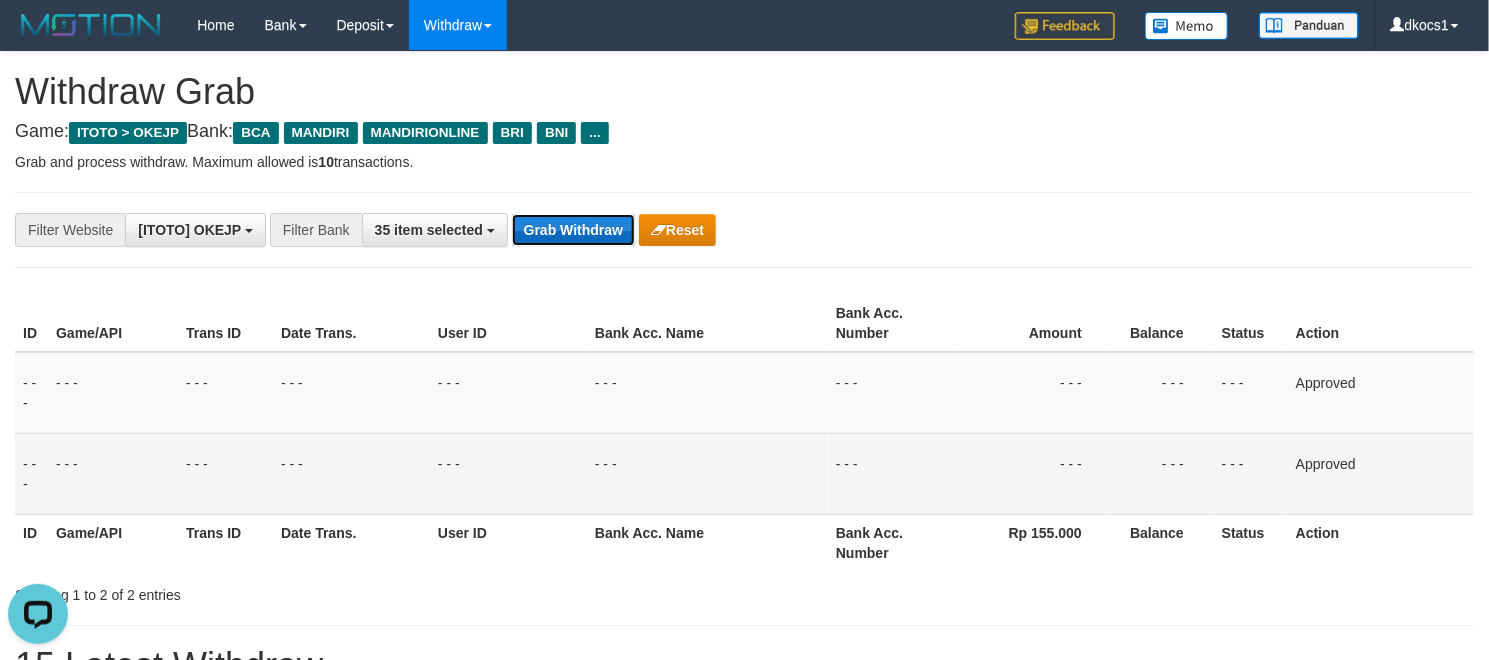 click on "Grab Withdraw" at bounding box center (573, 230) 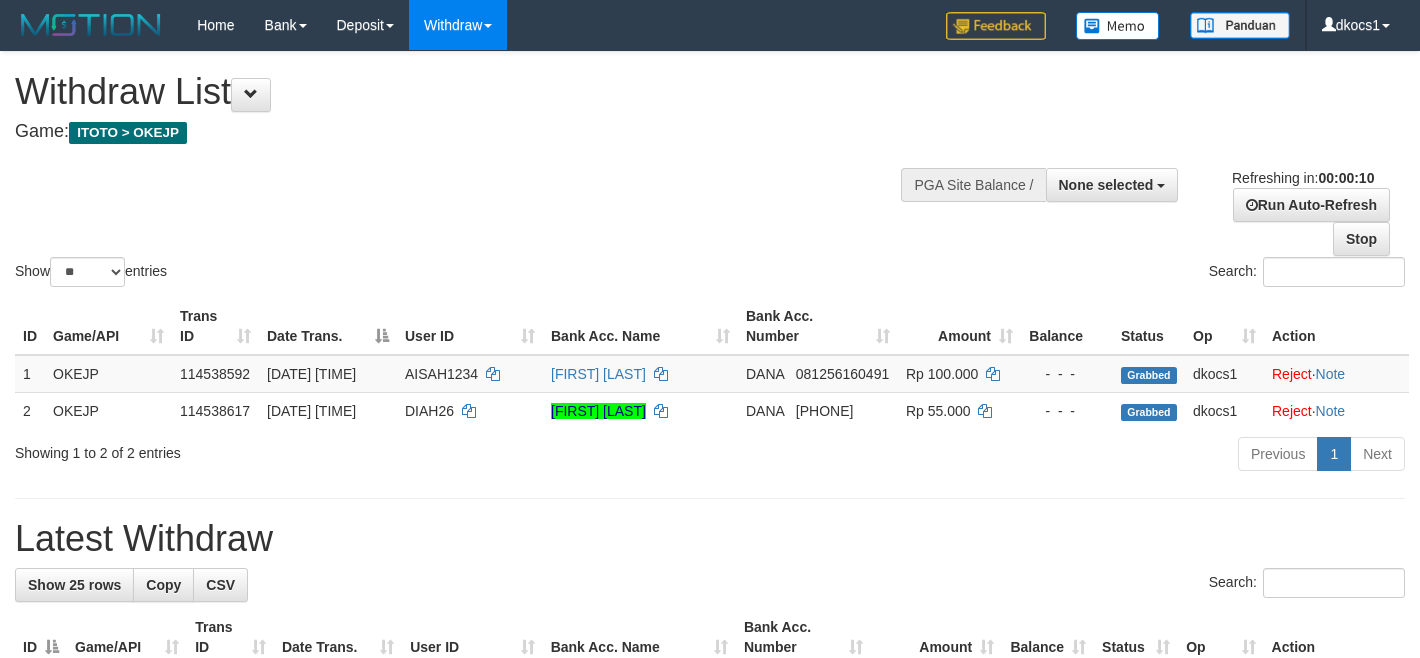 select 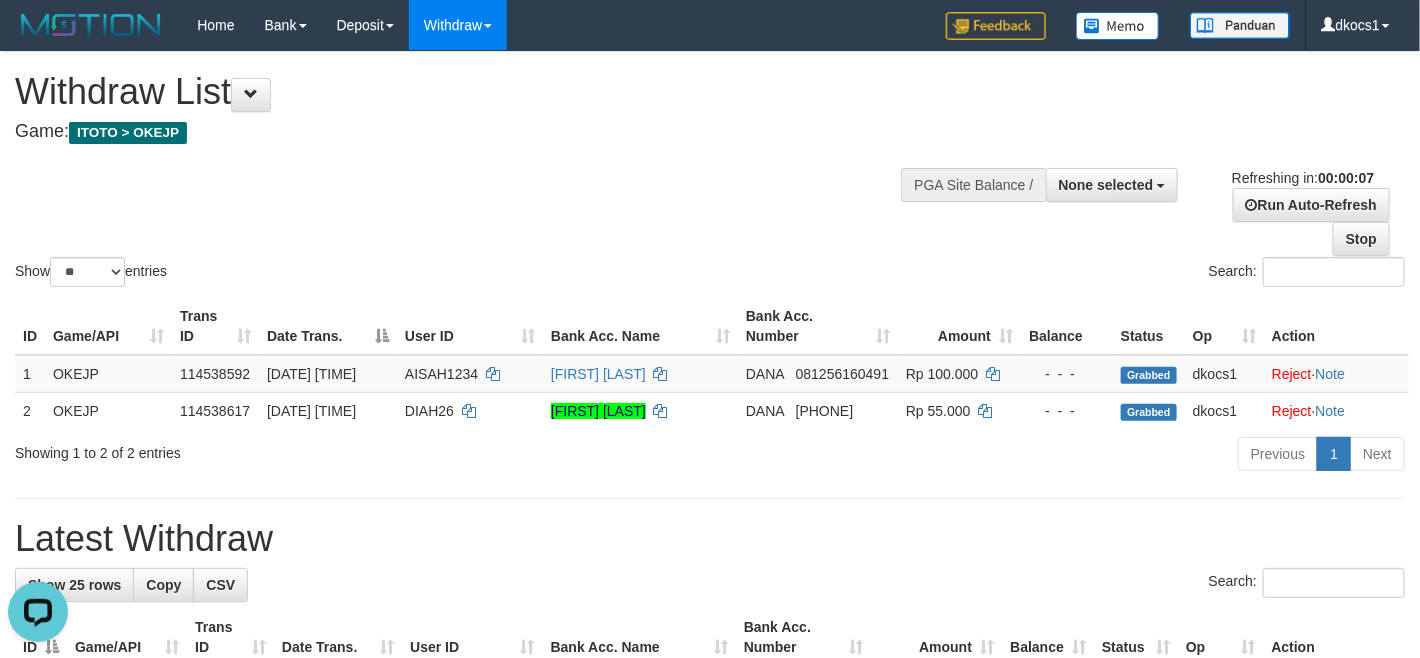scroll, scrollTop: 0, scrollLeft: 0, axis: both 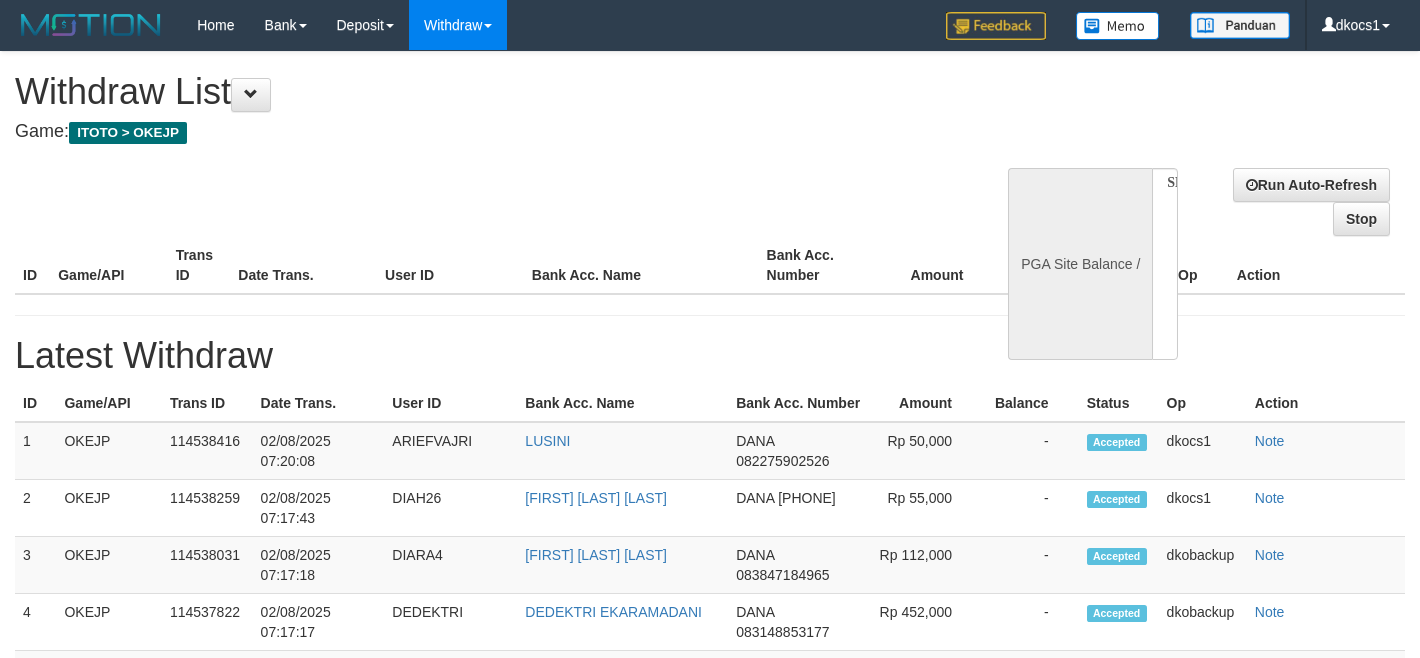 select 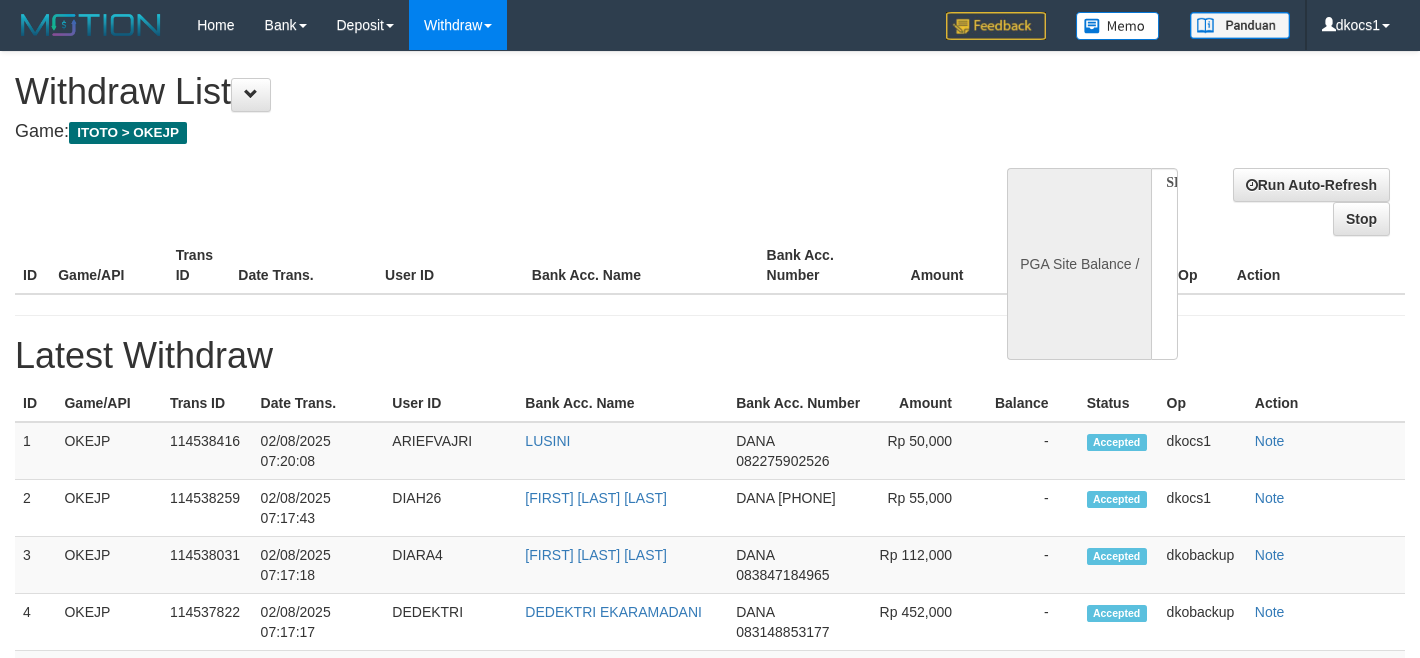 scroll, scrollTop: 0, scrollLeft: 0, axis: both 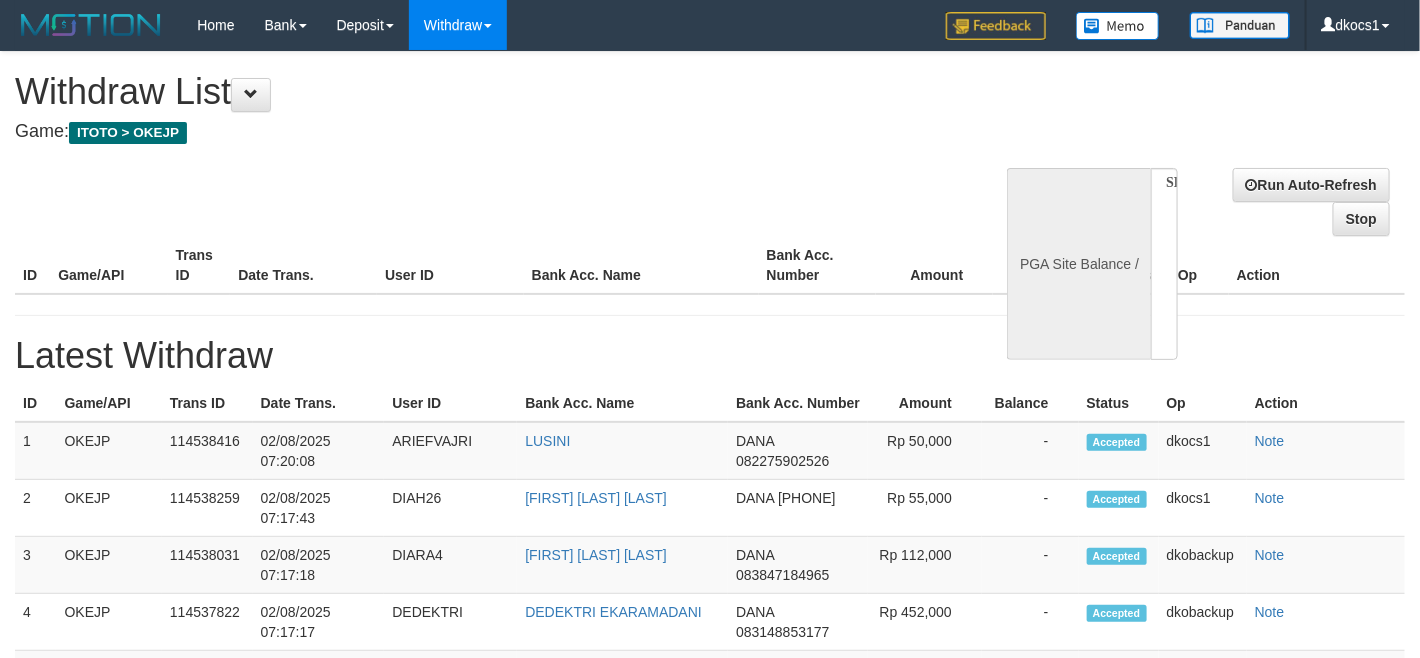 select on "**" 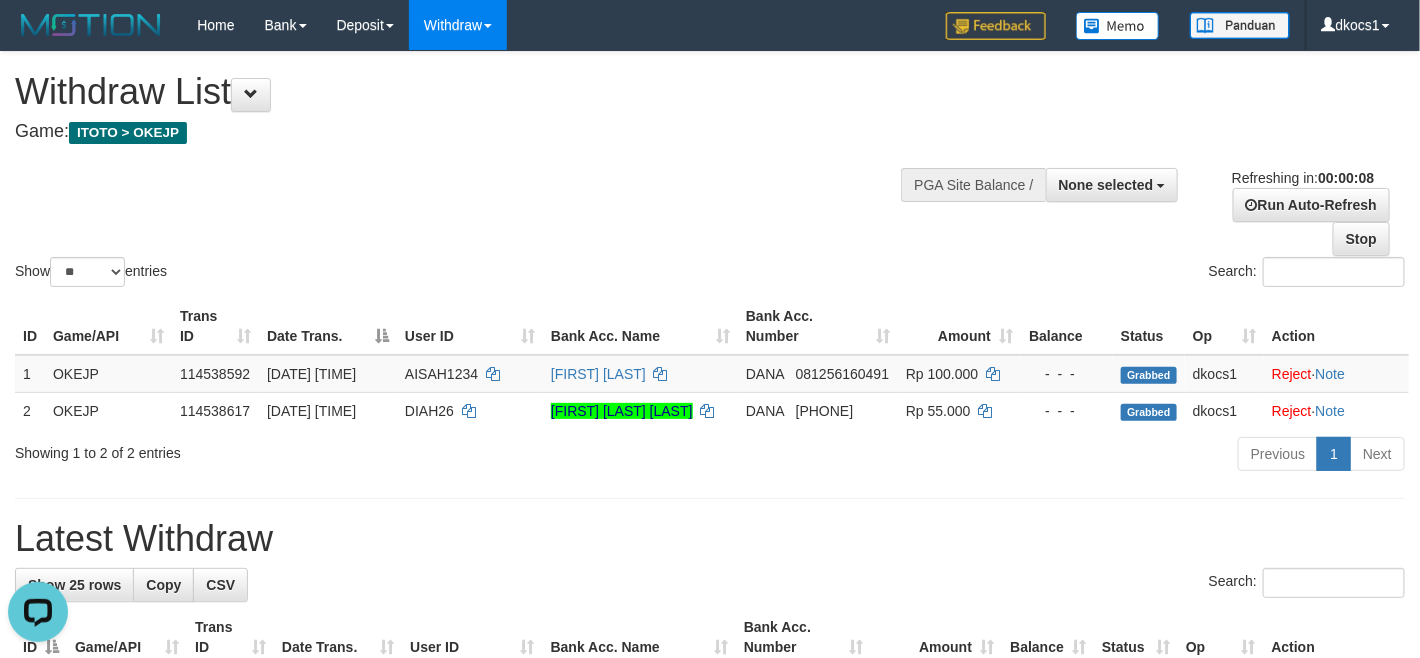 scroll, scrollTop: 0, scrollLeft: 0, axis: both 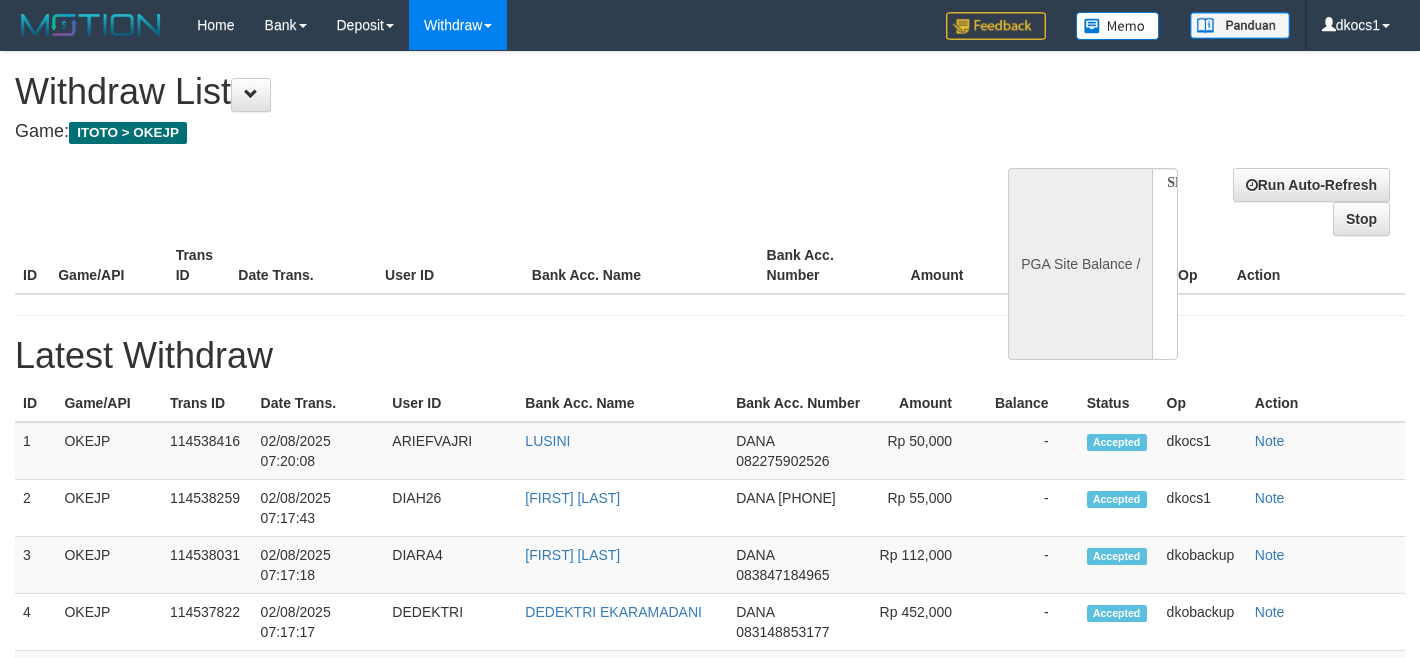 select 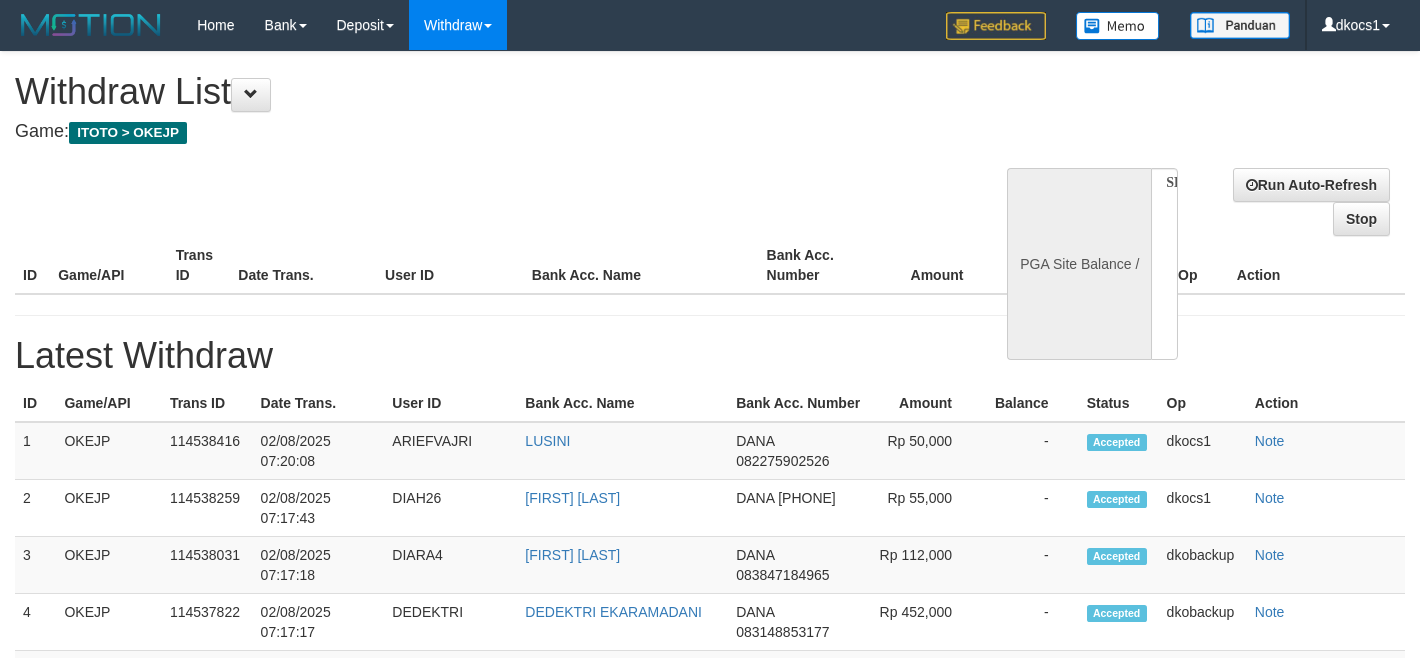 scroll, scrollTop: 0, scrollLeft: 0, axis: both 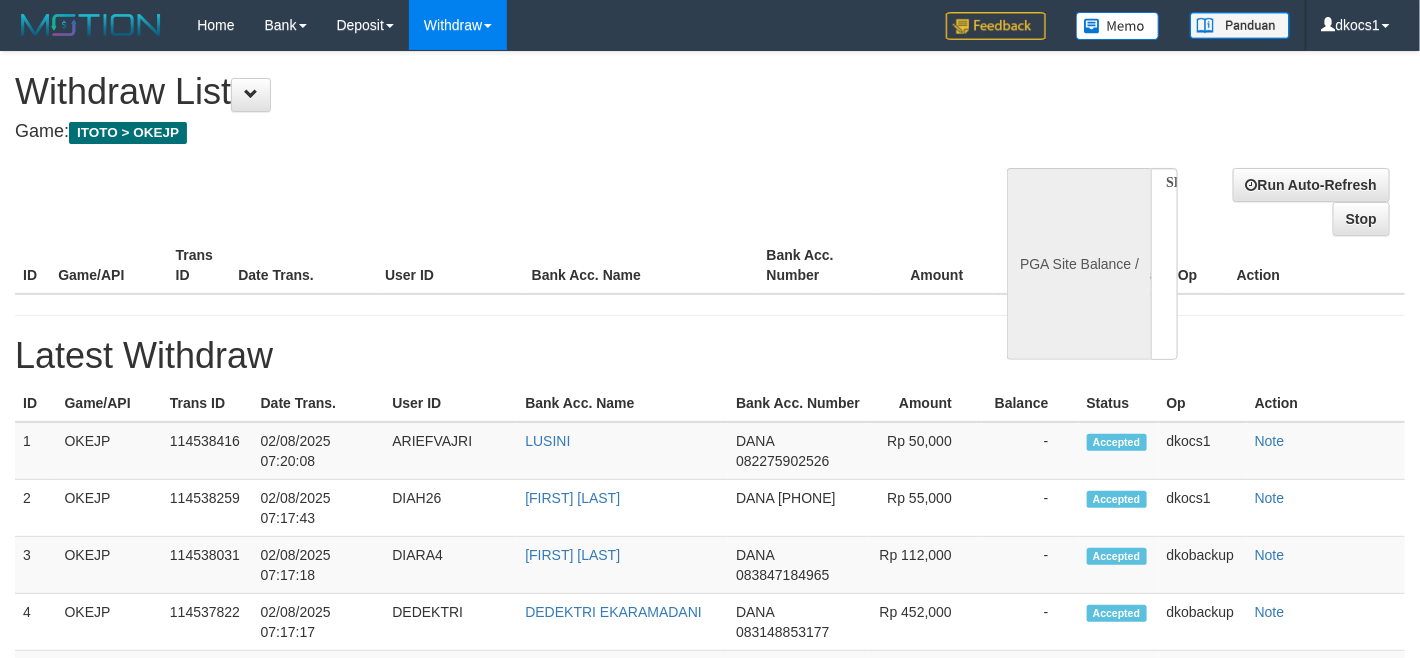 select on "**" 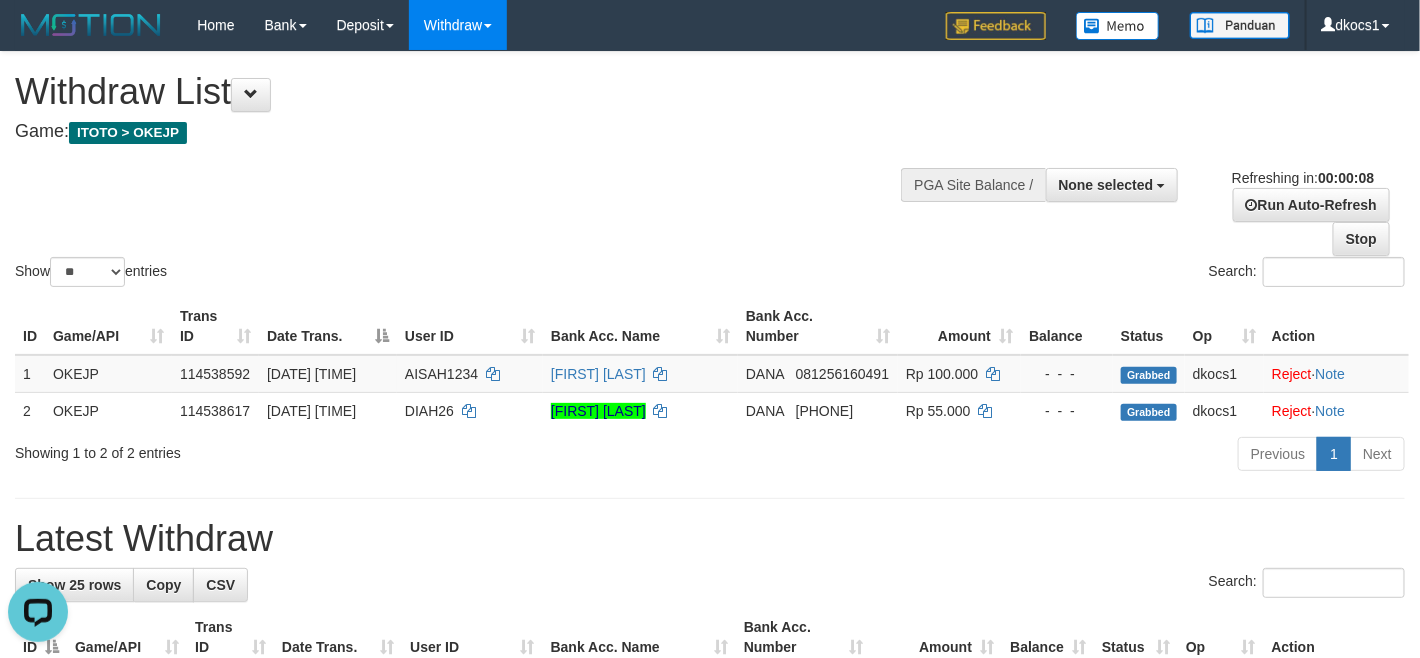 scroll, scrollTop: 0, scrollLeft: 0, axis: both 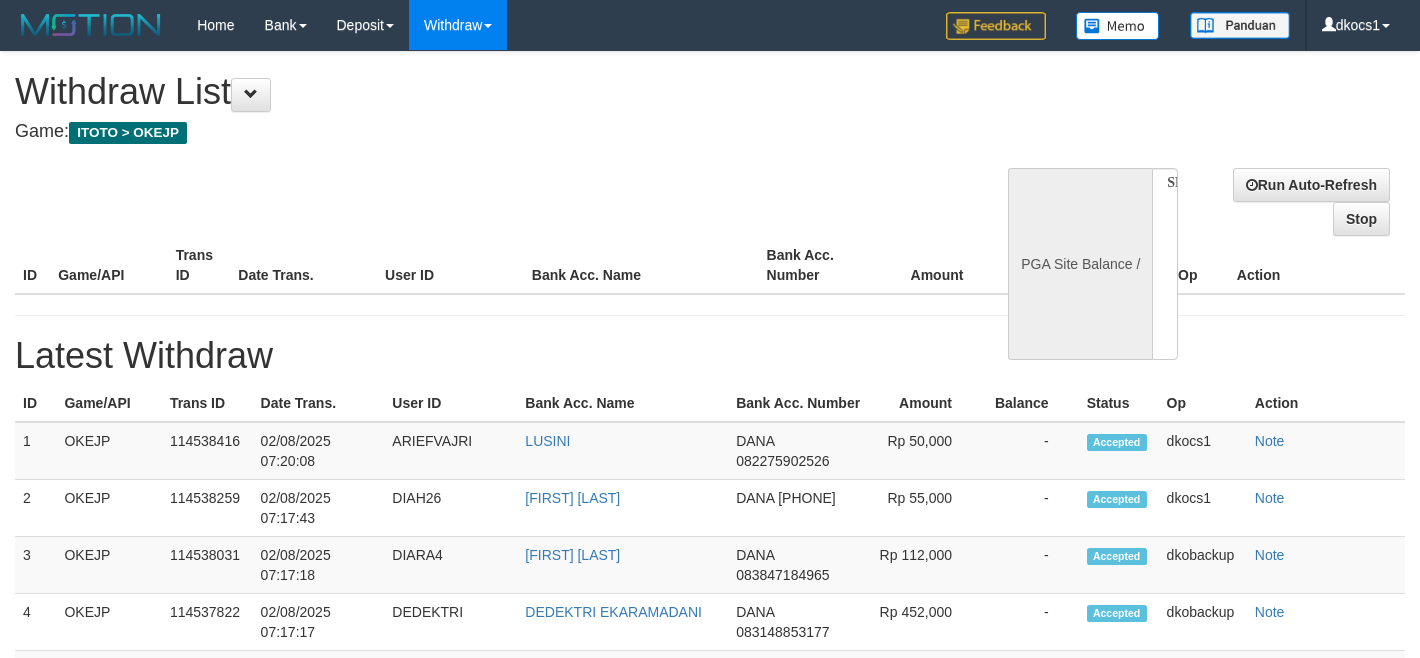 select 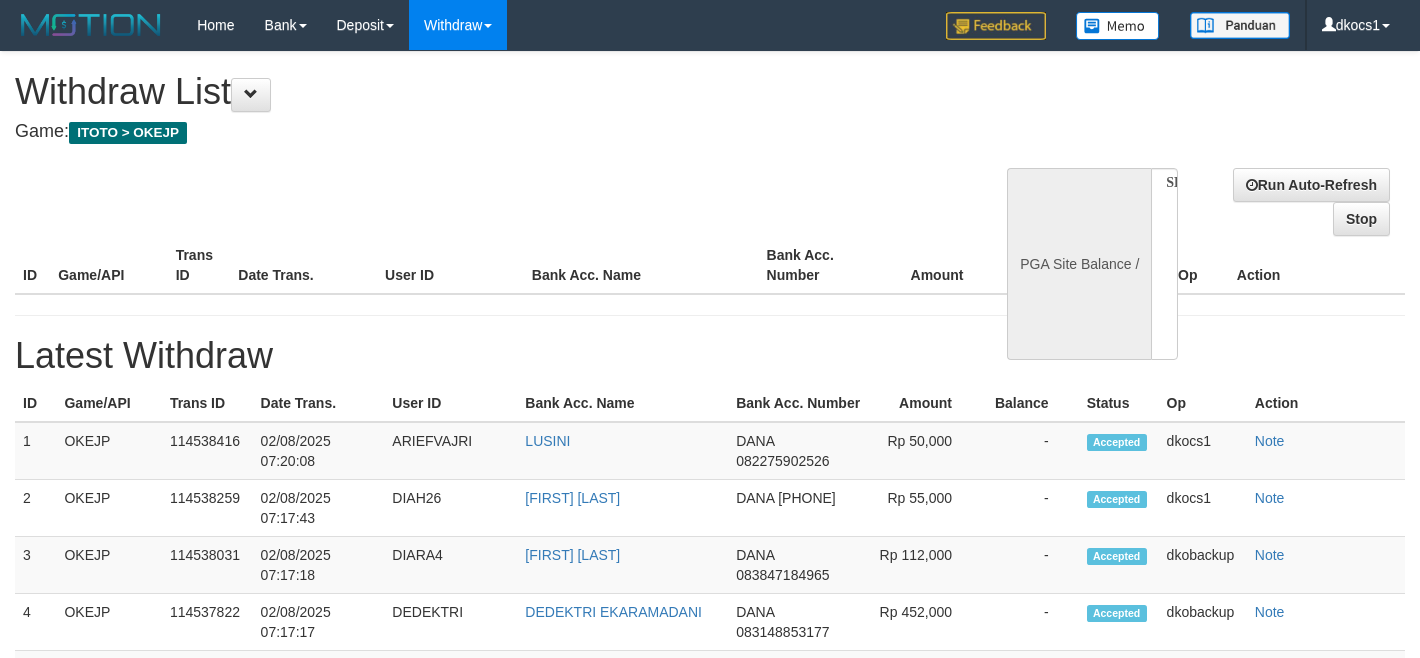 scroll, scrollTop: 0, scrollLeft: 0, axis: both 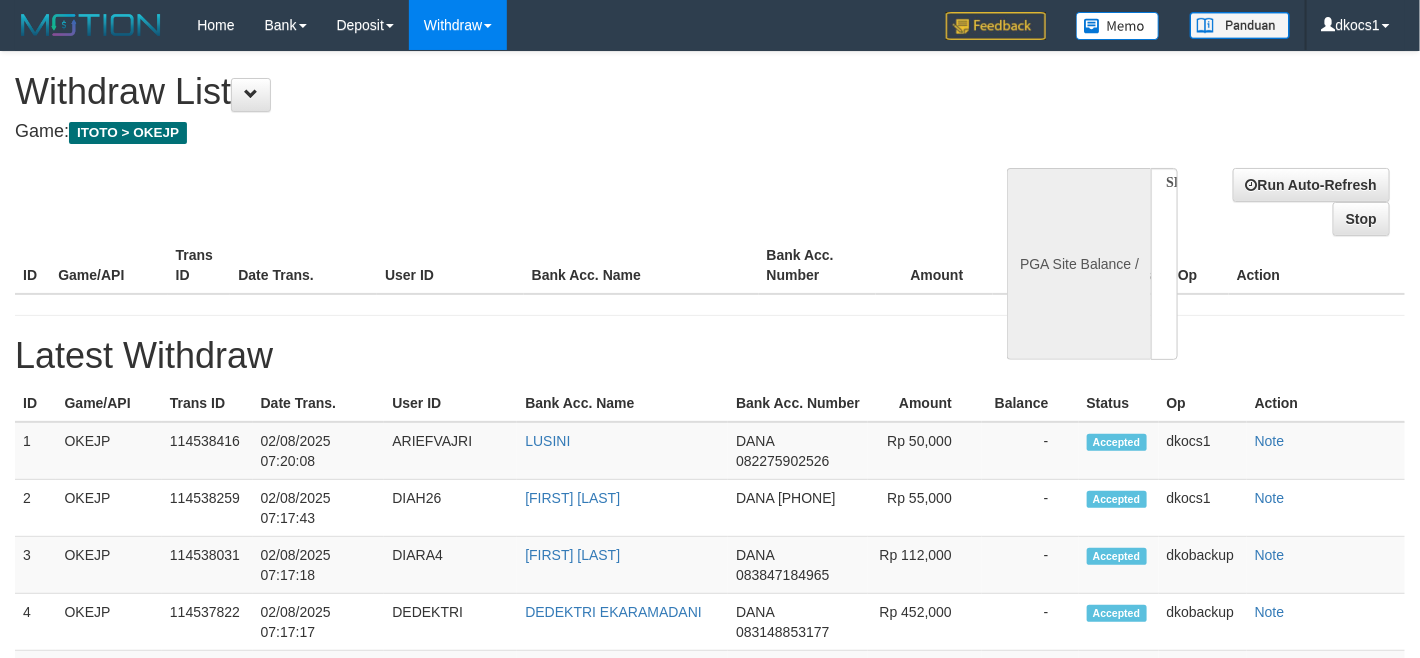 select on "**" 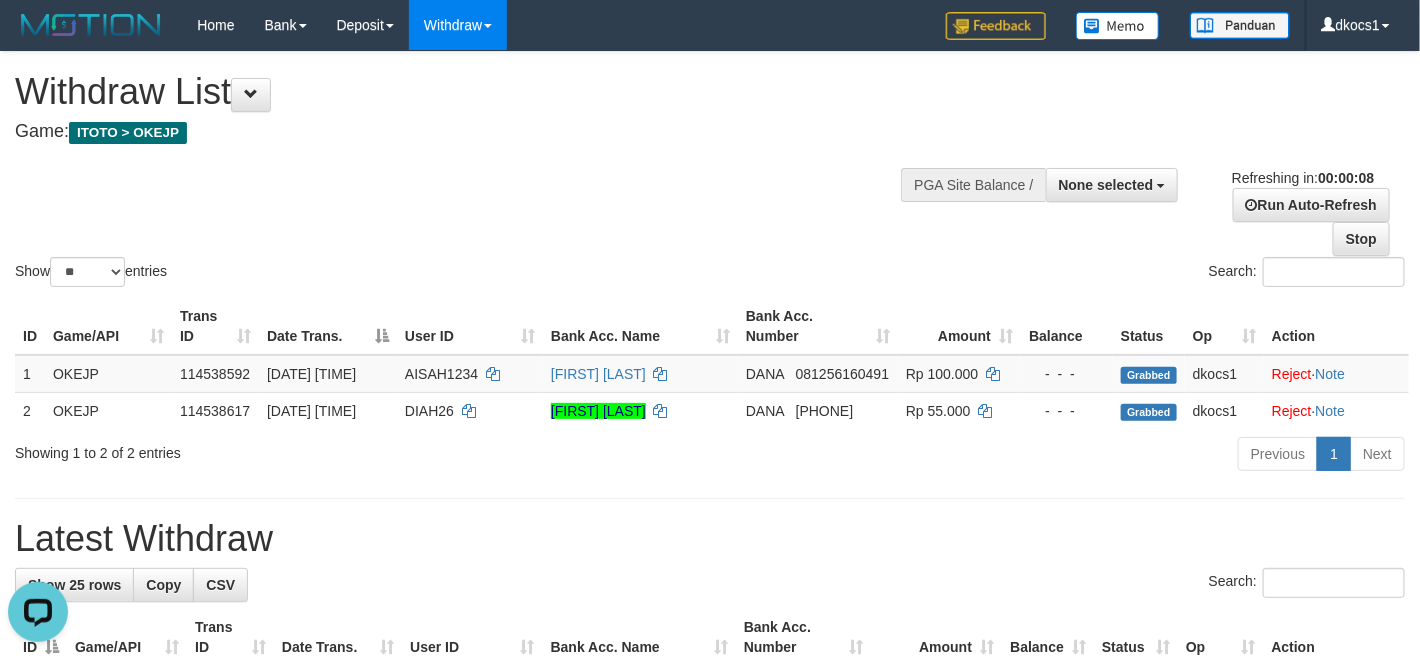scroll, scrollTop: 0, scrollLeft: 0, axis: both 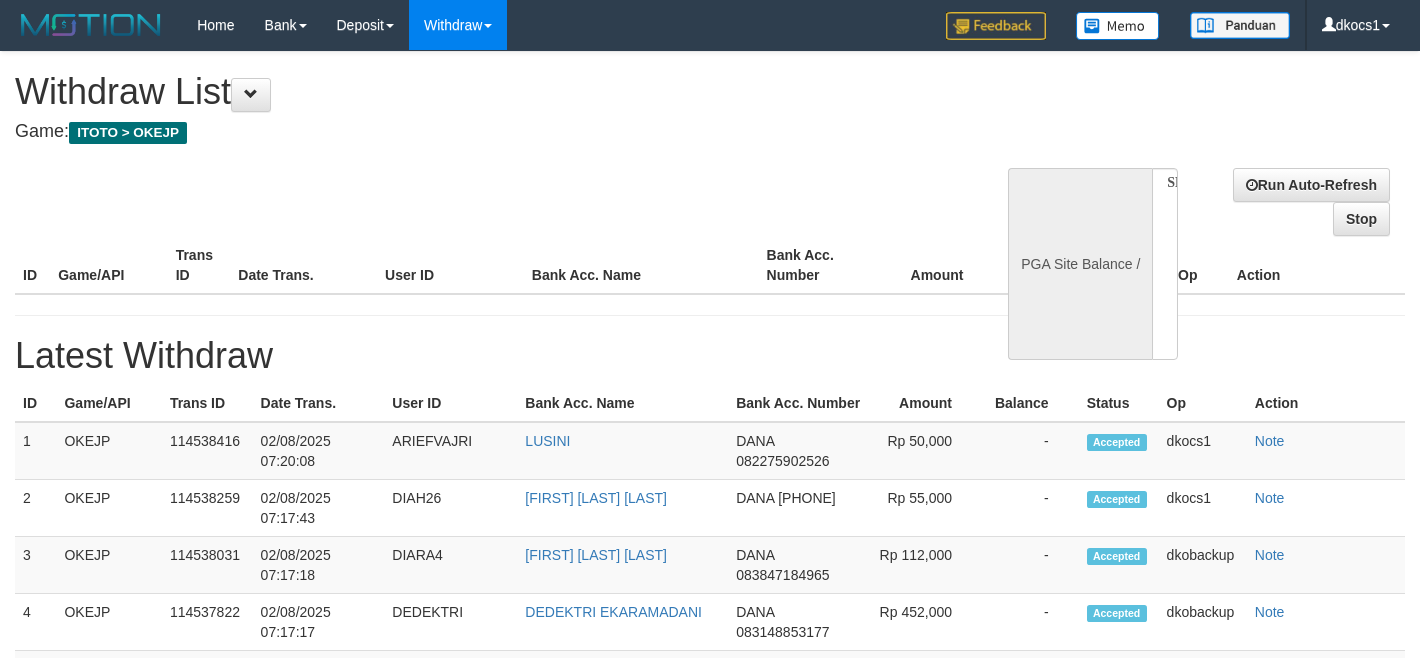 select 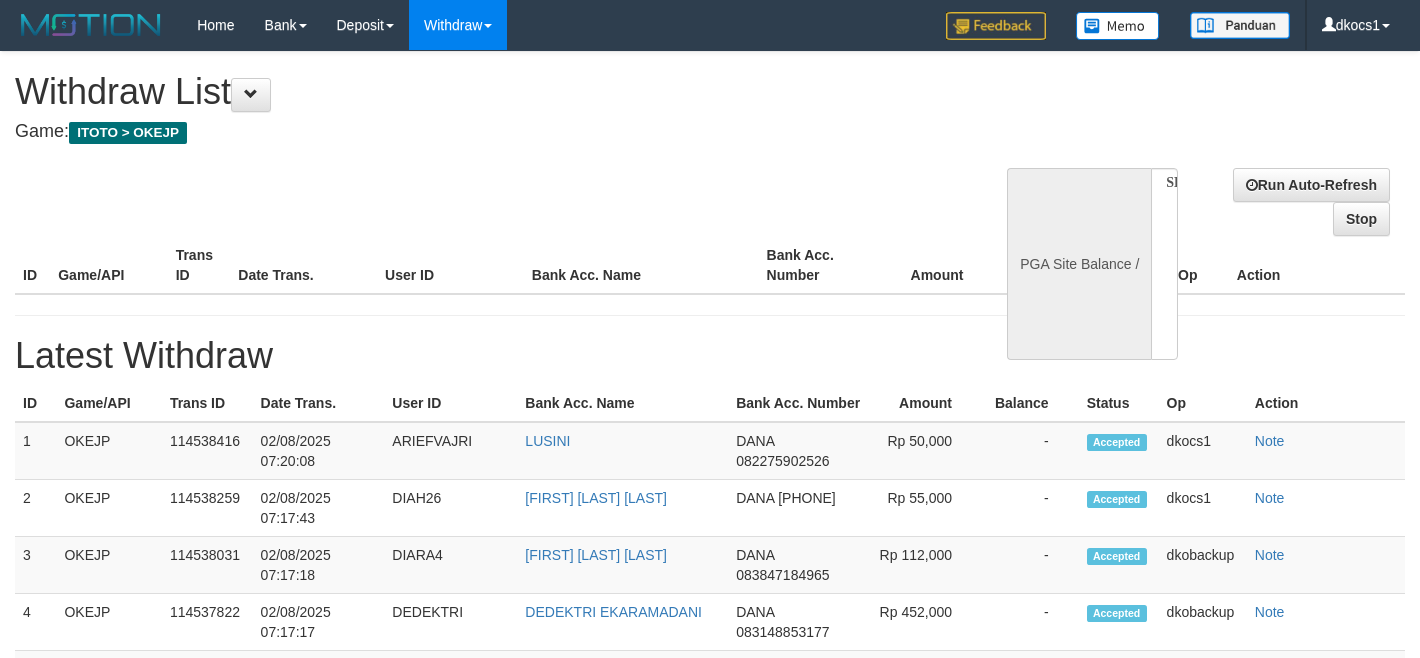 scroll, scrollTop: 0, scrollLeft: 0, axis: both 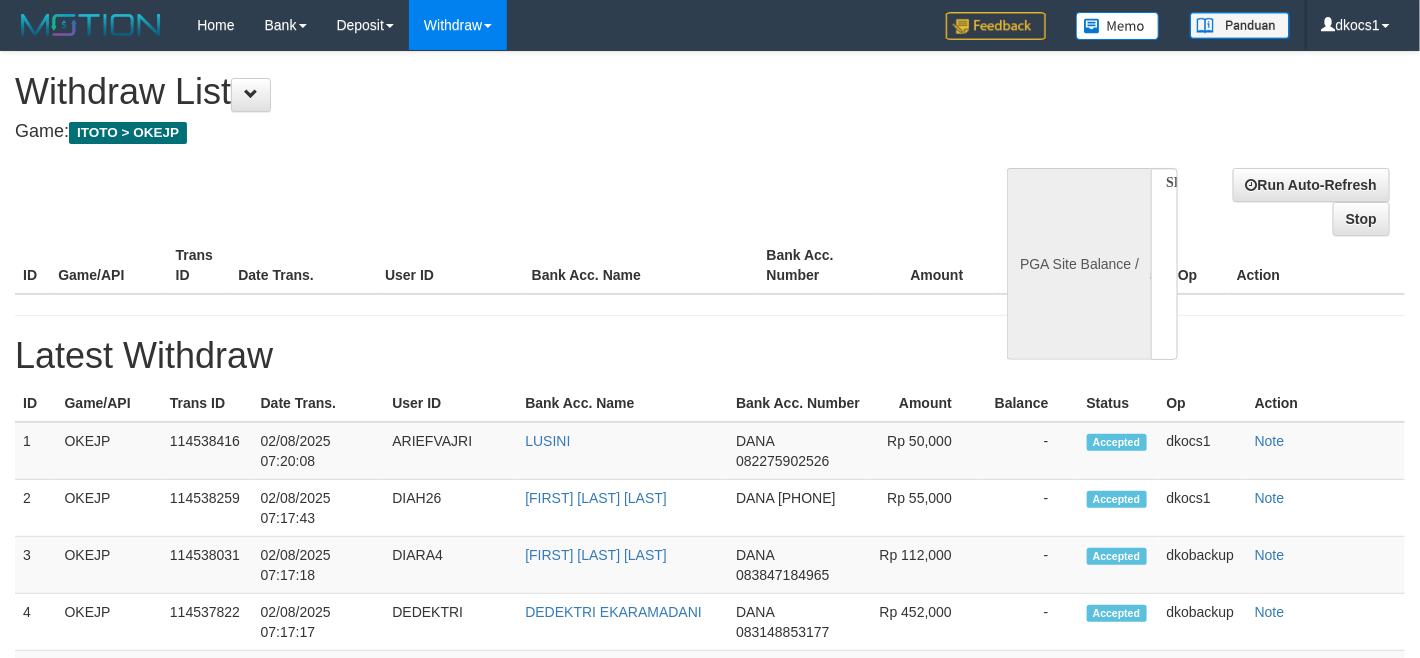 select on "**" 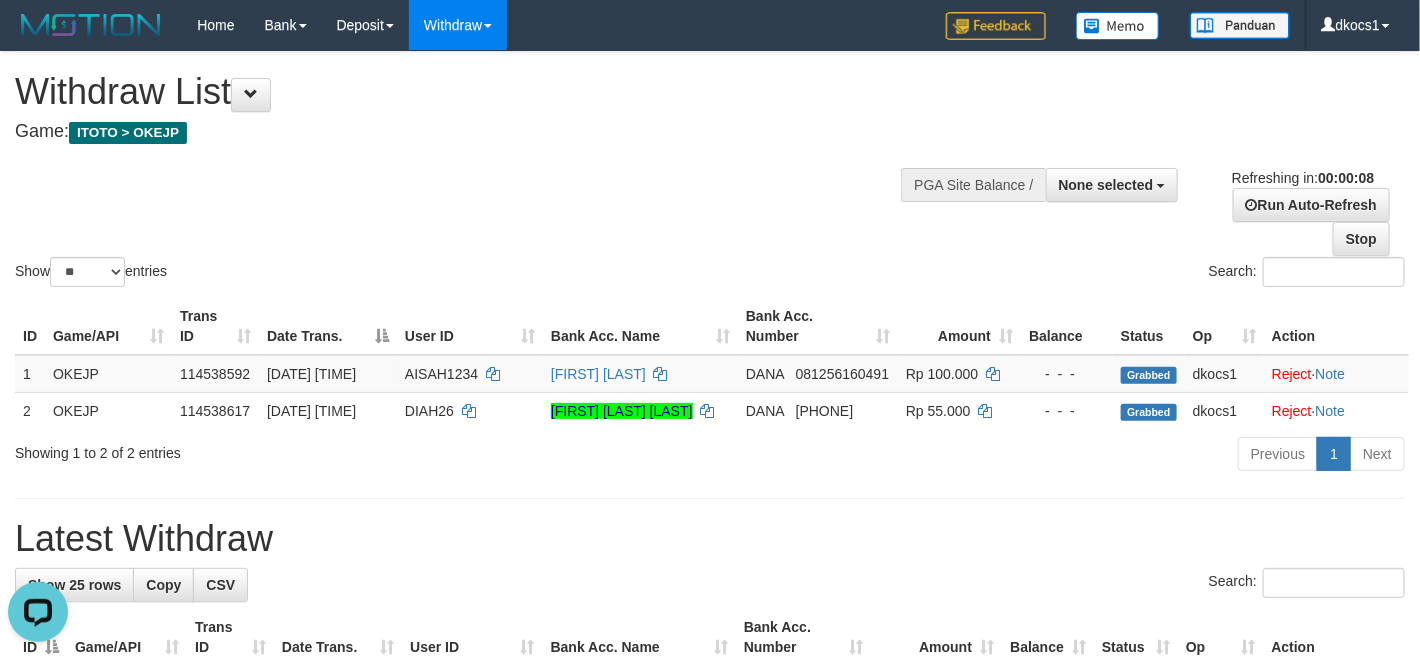 scroll, scrollTop: 0, scrollLeft: 0, axis: both 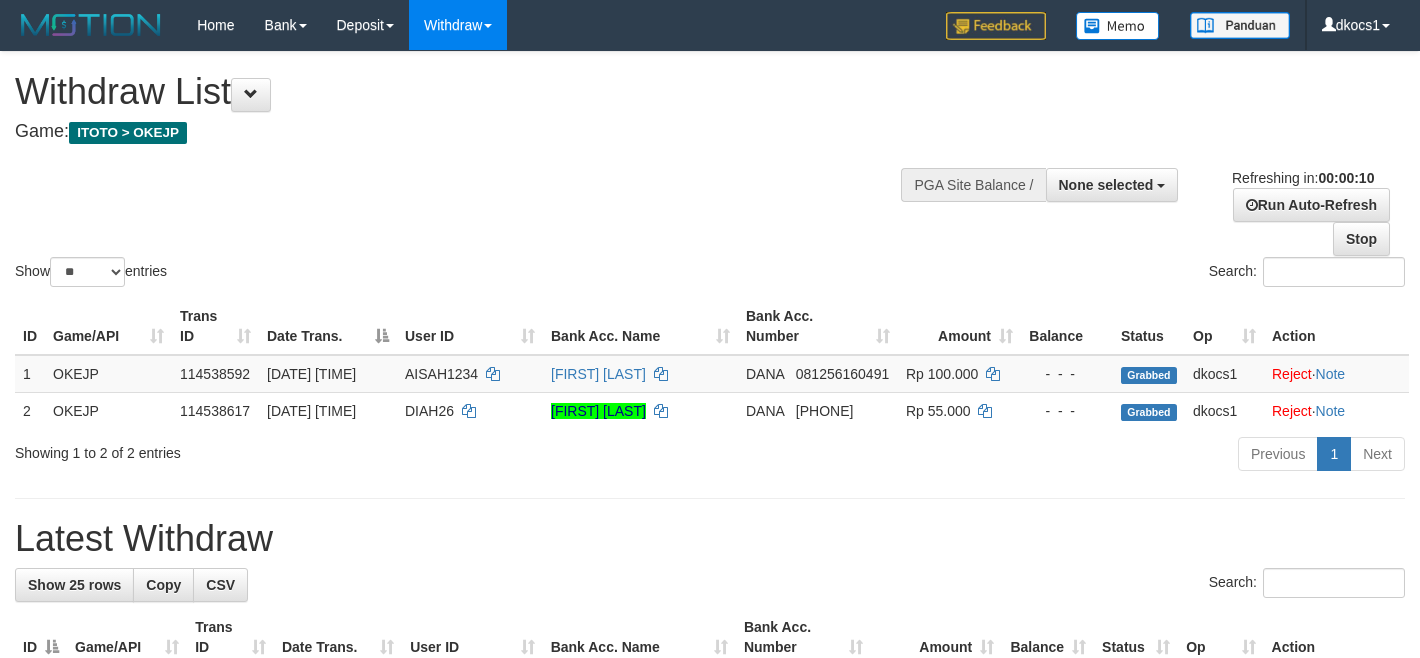 select 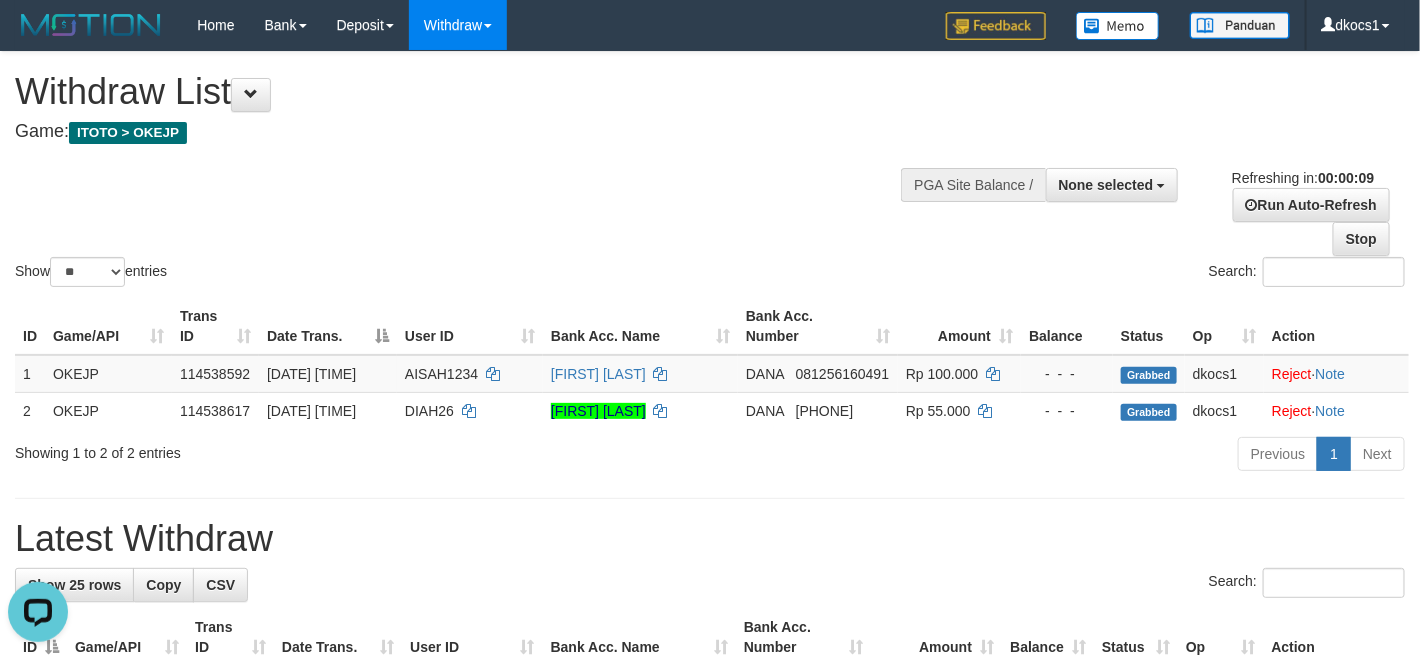 scroll, scrollTop: 0, scrollLeft: 0, axis: both 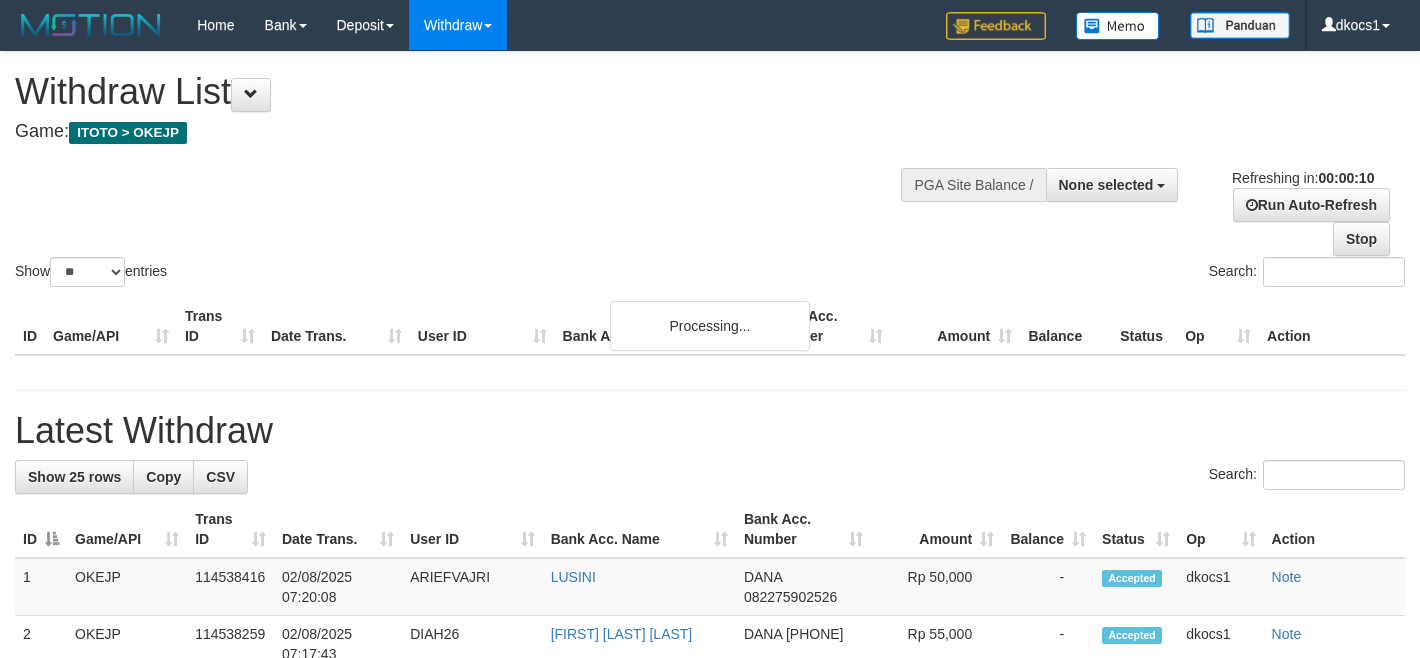 select 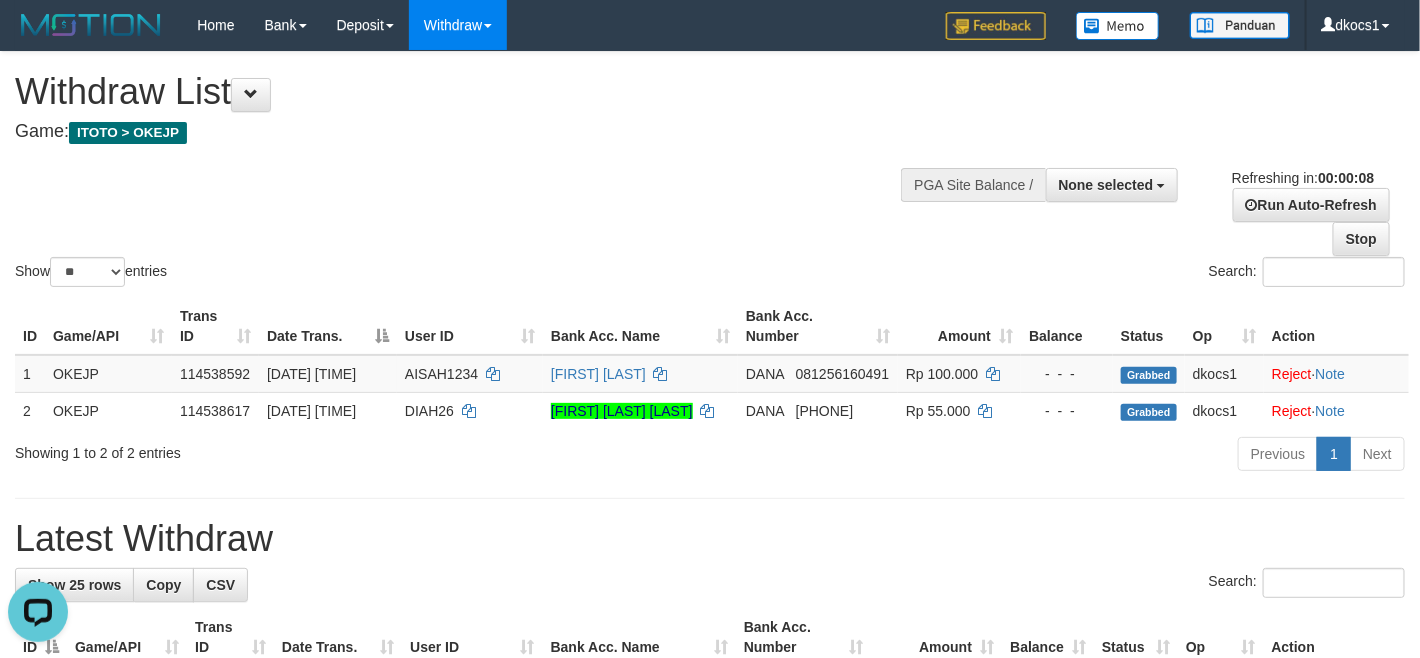 scroll, scrollTop: 0, scrollLeft: 0, axis: both 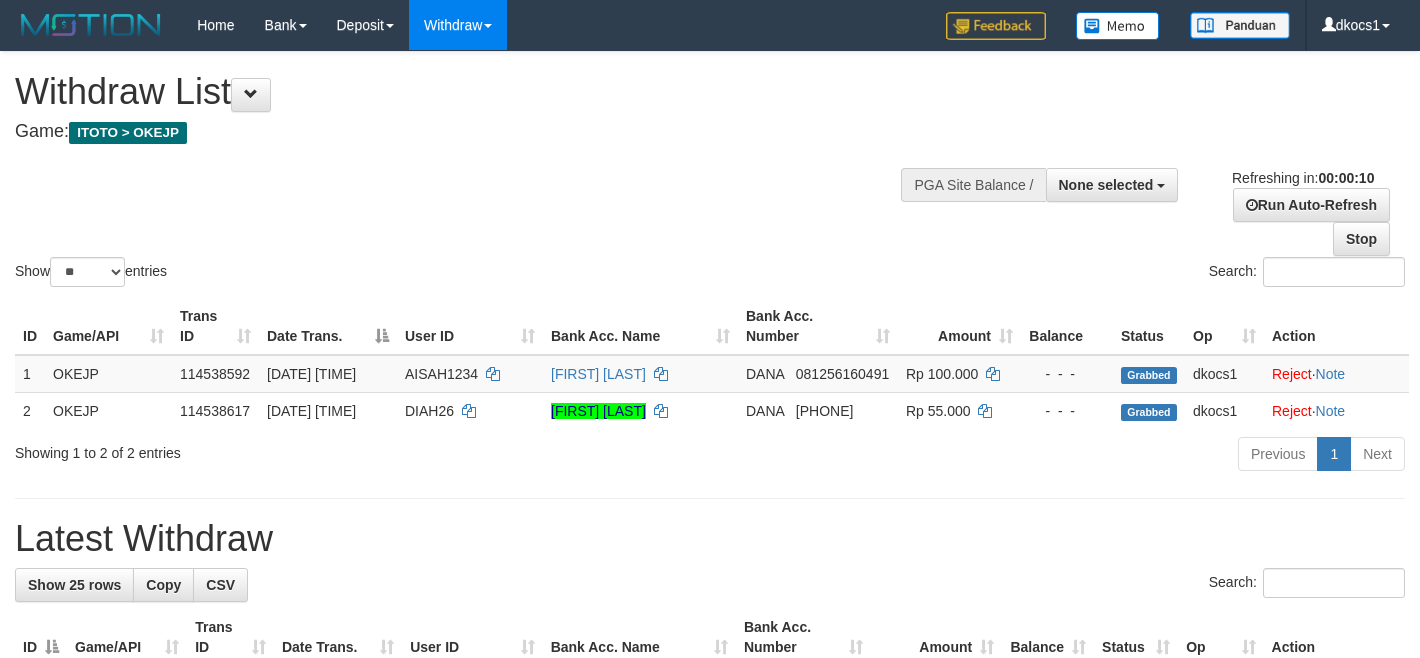 select 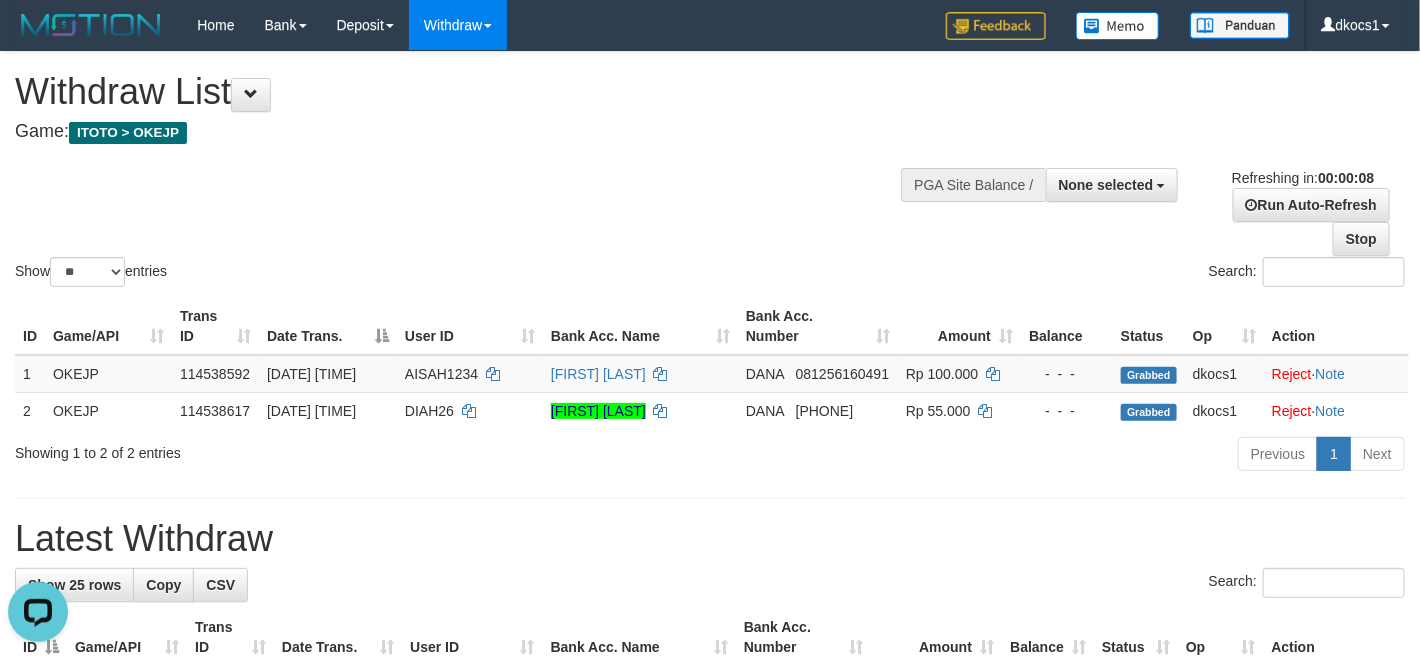 scroll, scrollTop: 0, scrollLeft: 0, axis: both 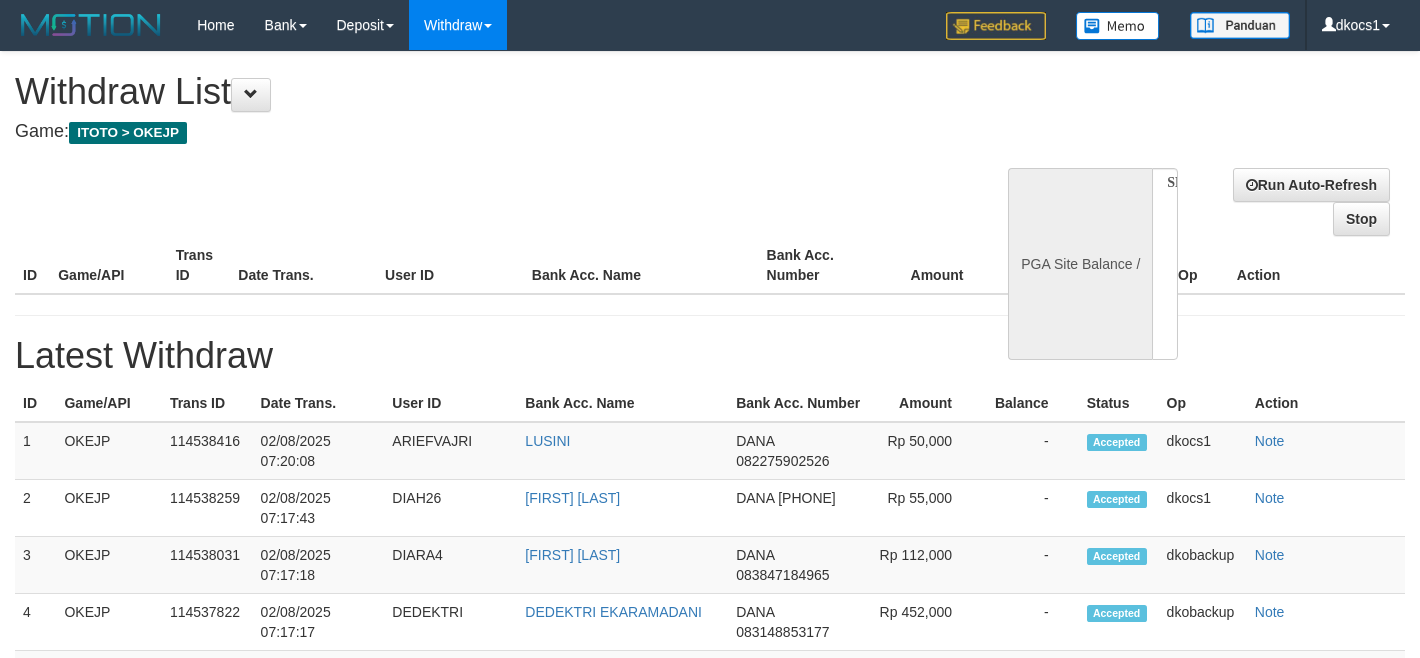 select 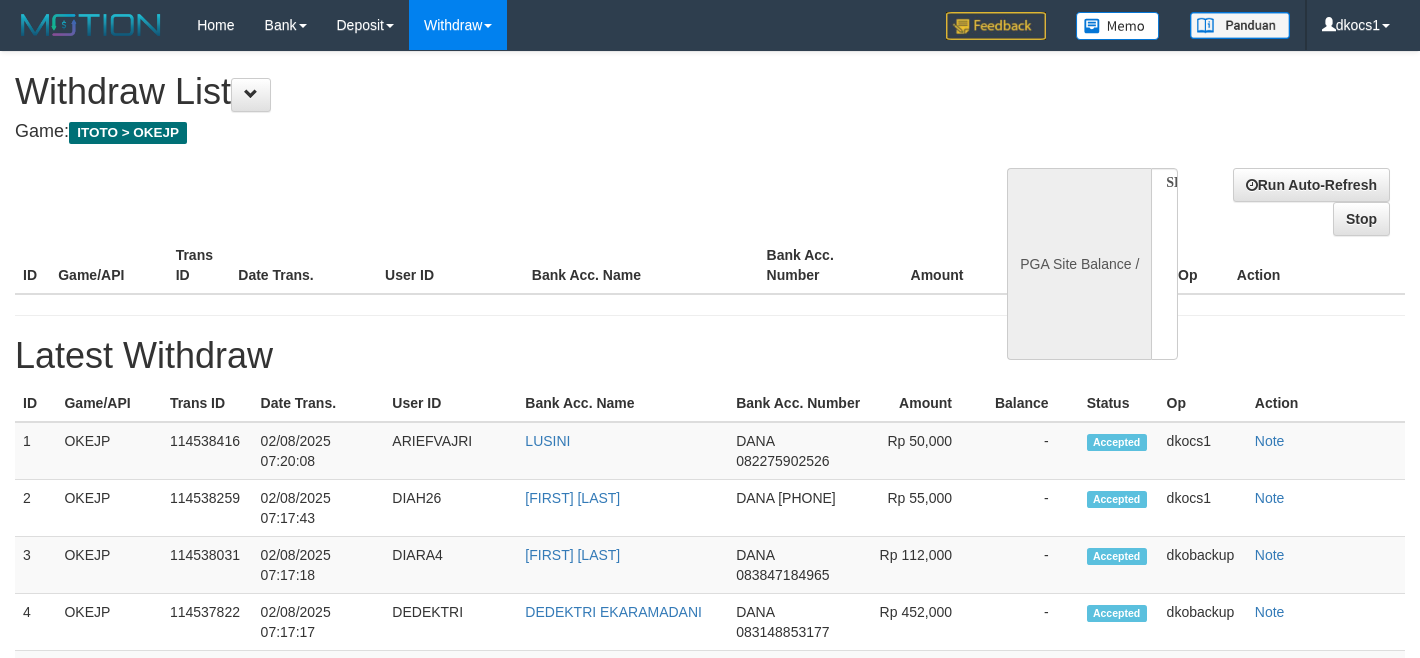 scroll, scrollTop: 0, scrollLeft: 0, axis: both 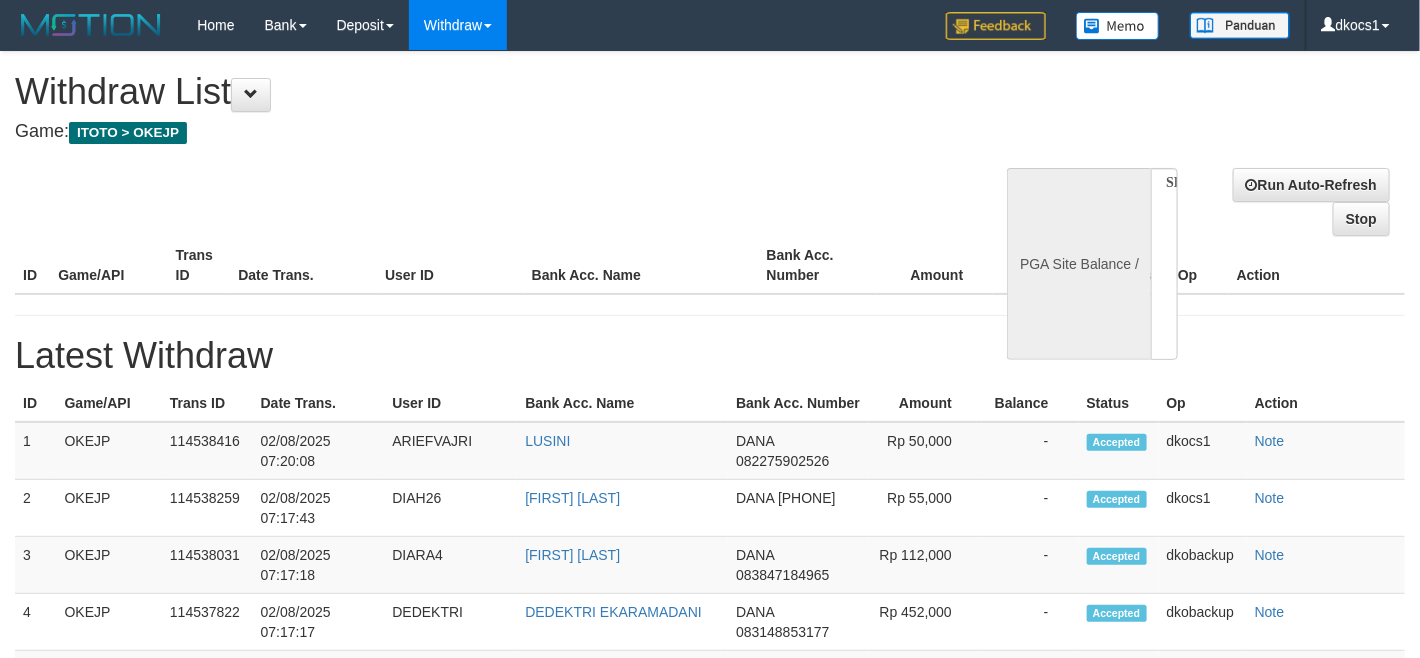 select on "**" 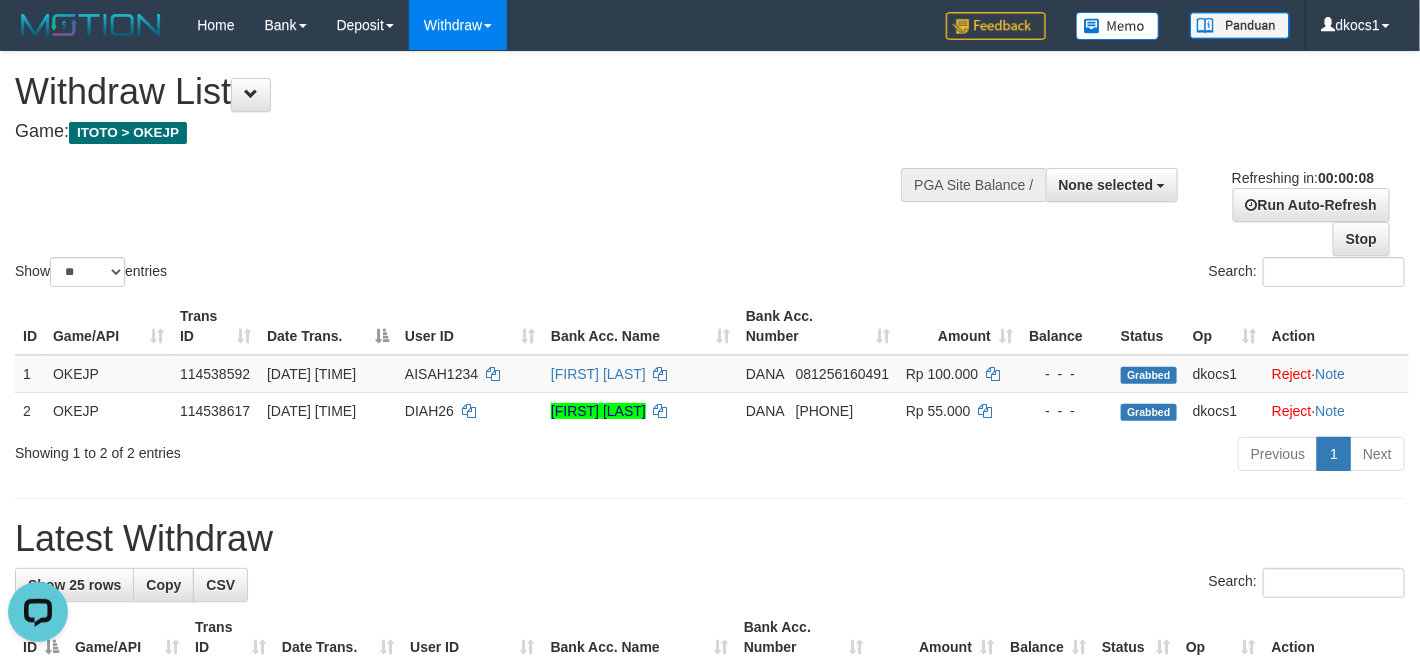scroll, scrollTop: 0, scrollLeft: 0, axis: both 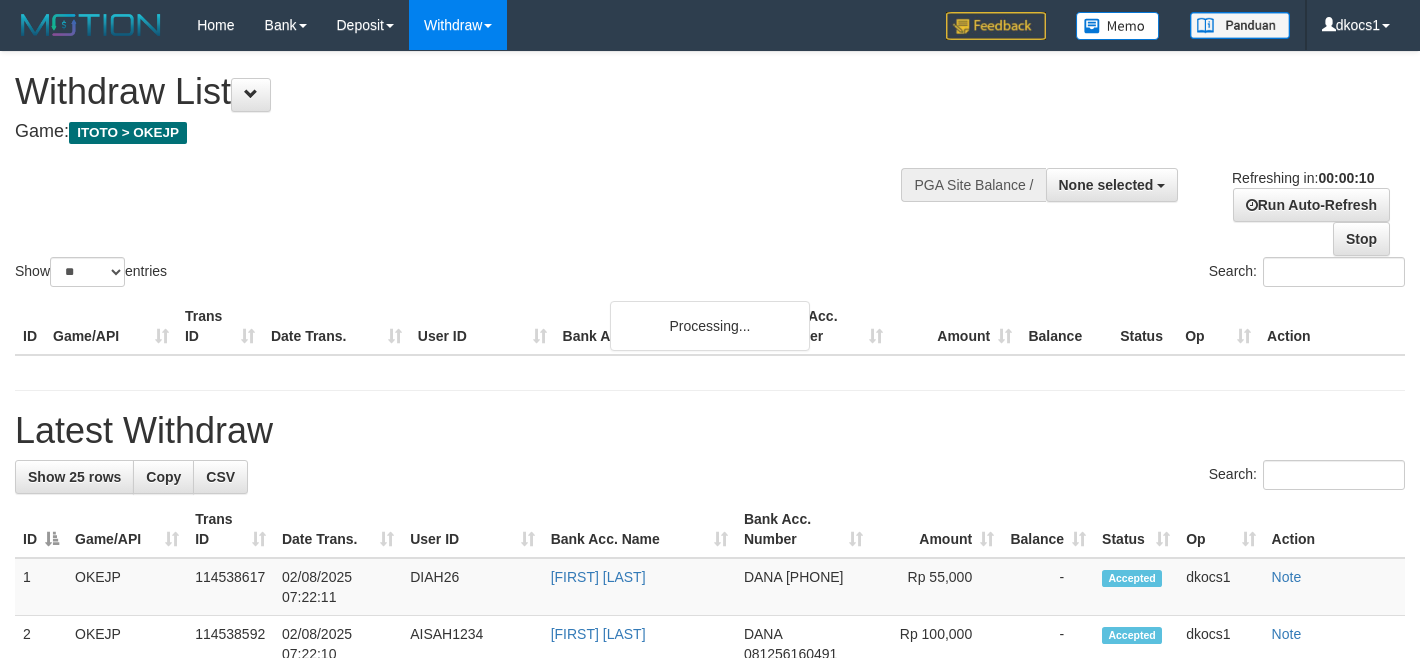 select 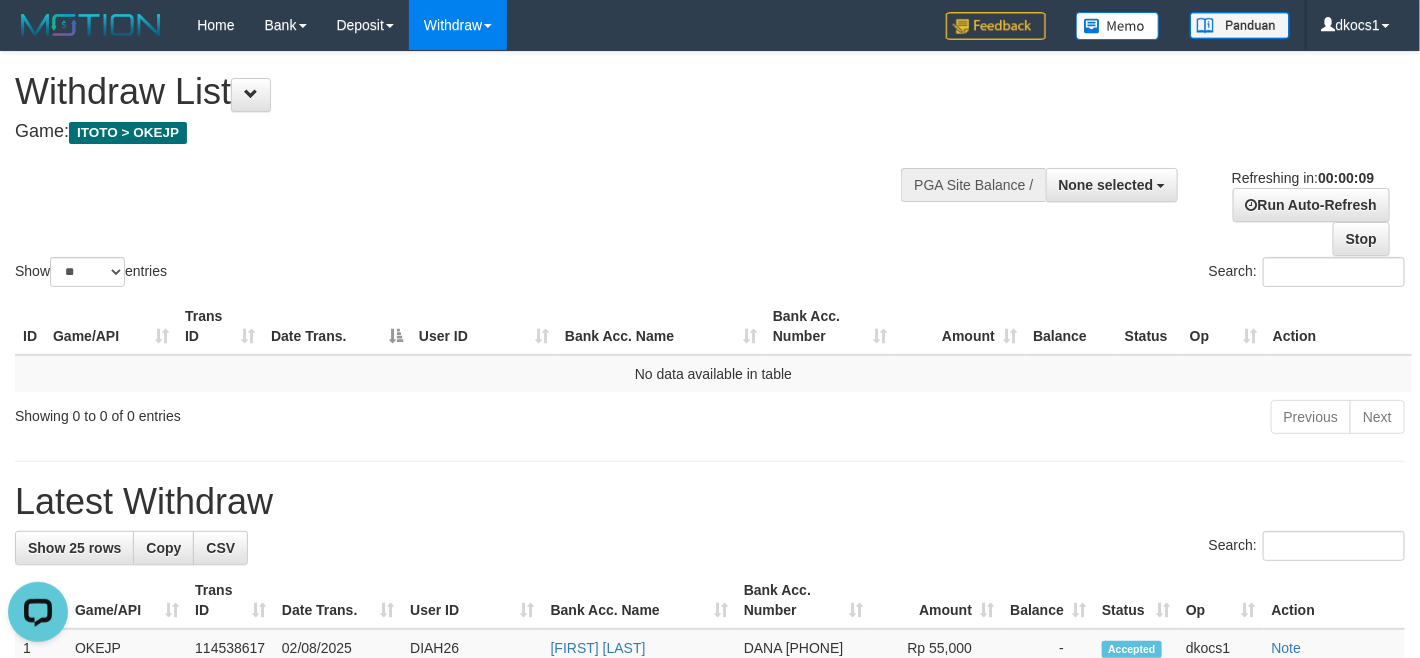 scroll, scrollTop: 0, scrollLeft: 0, axis: both 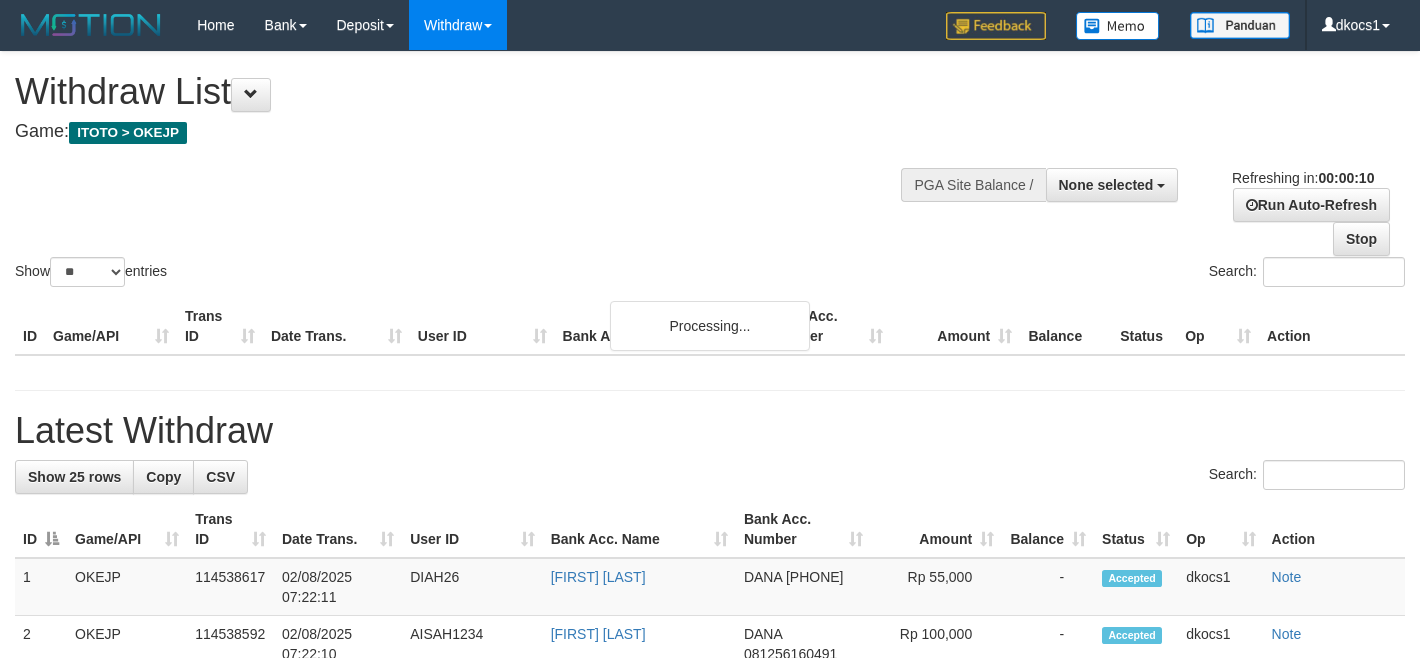 select 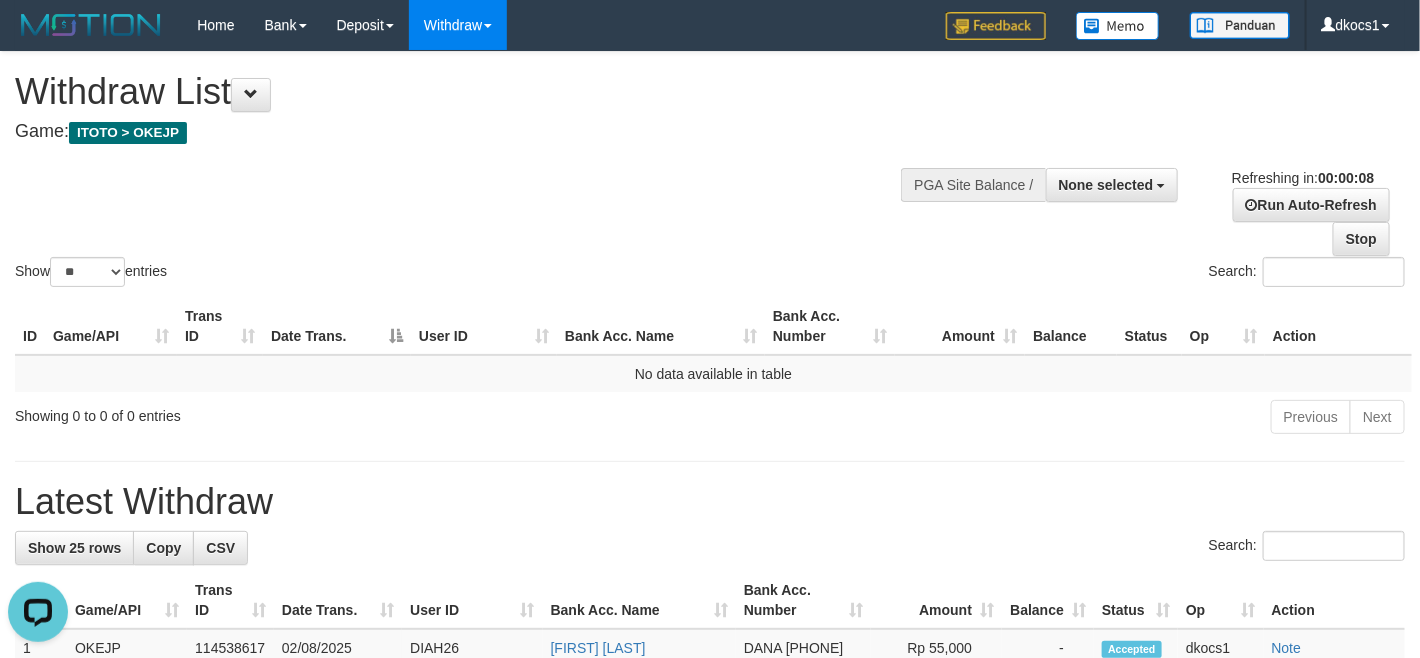 scroll, scrollTop: 0, scrollLeft: 0, axis: both 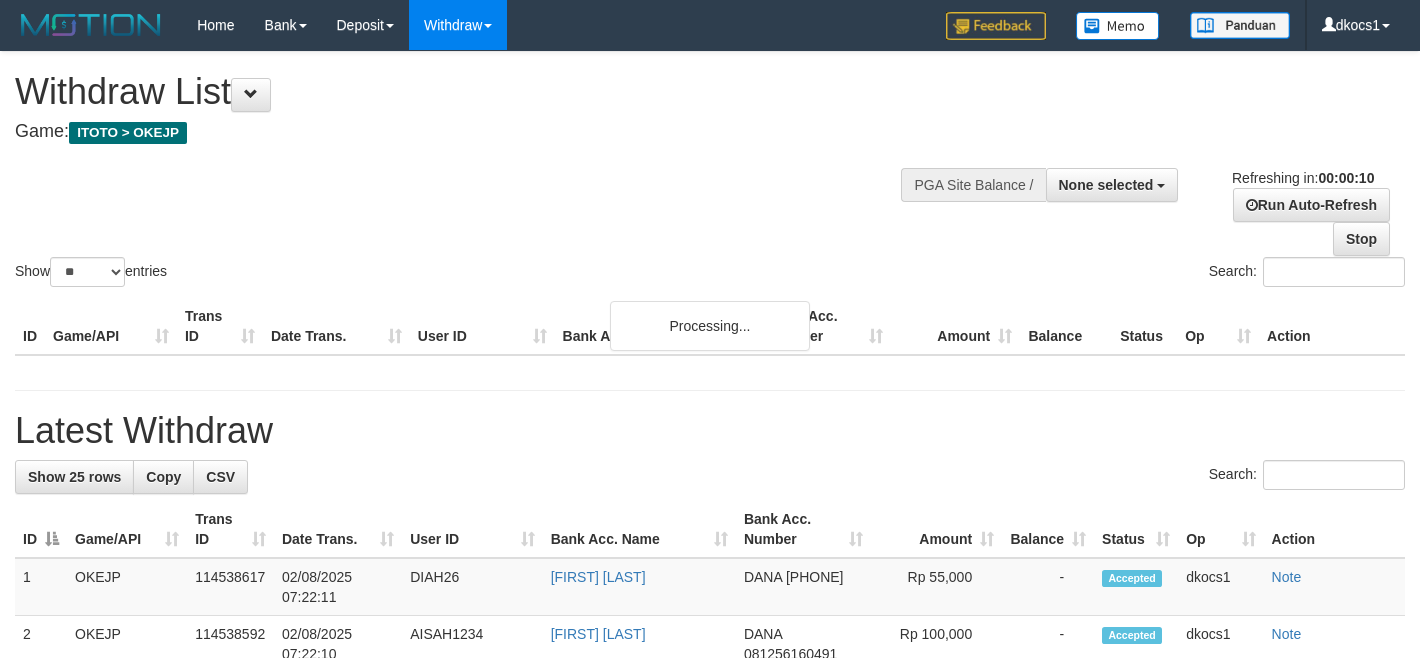 select 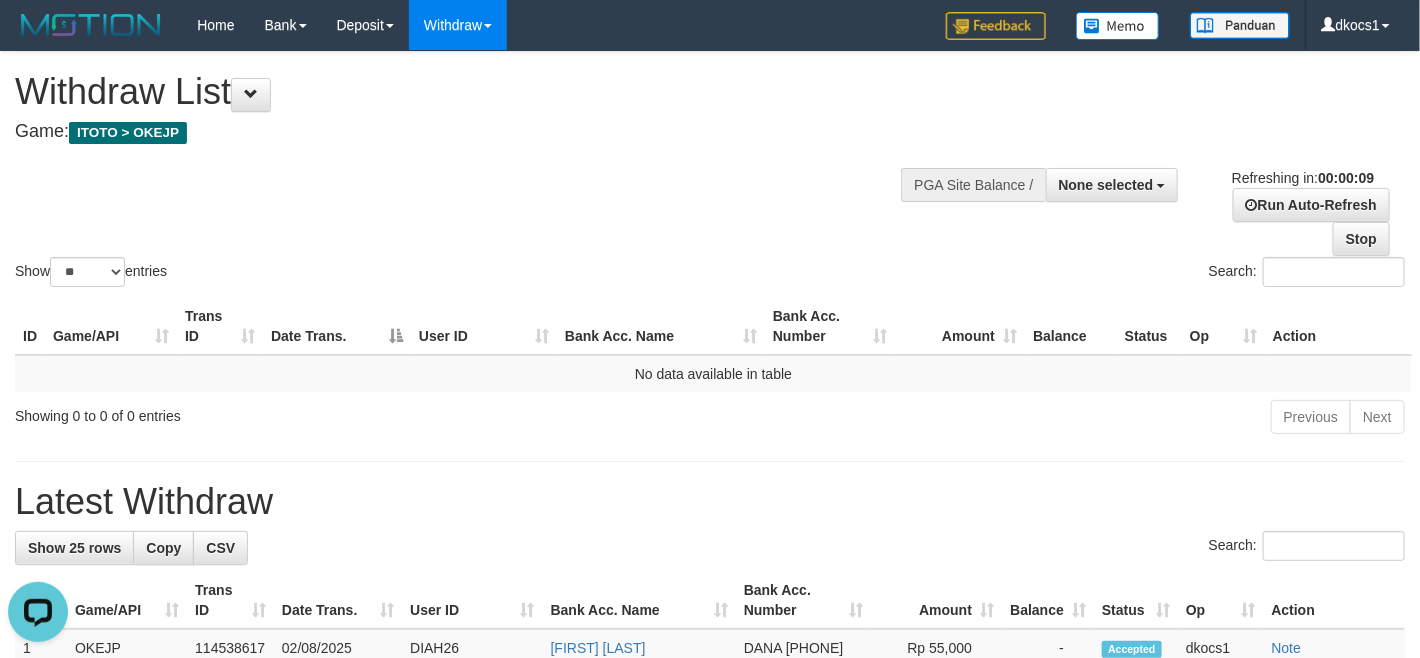 scroll, scrollTop: 0, scrollLeft: 0, axis: both 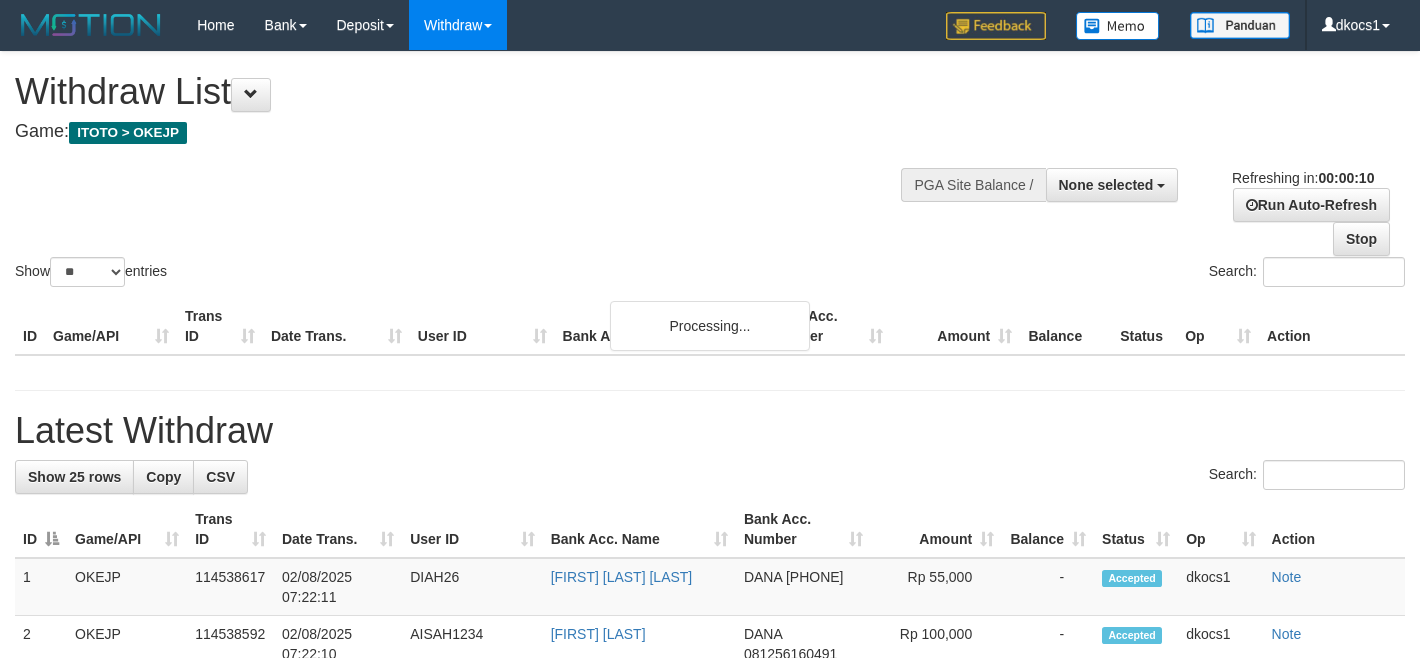 select 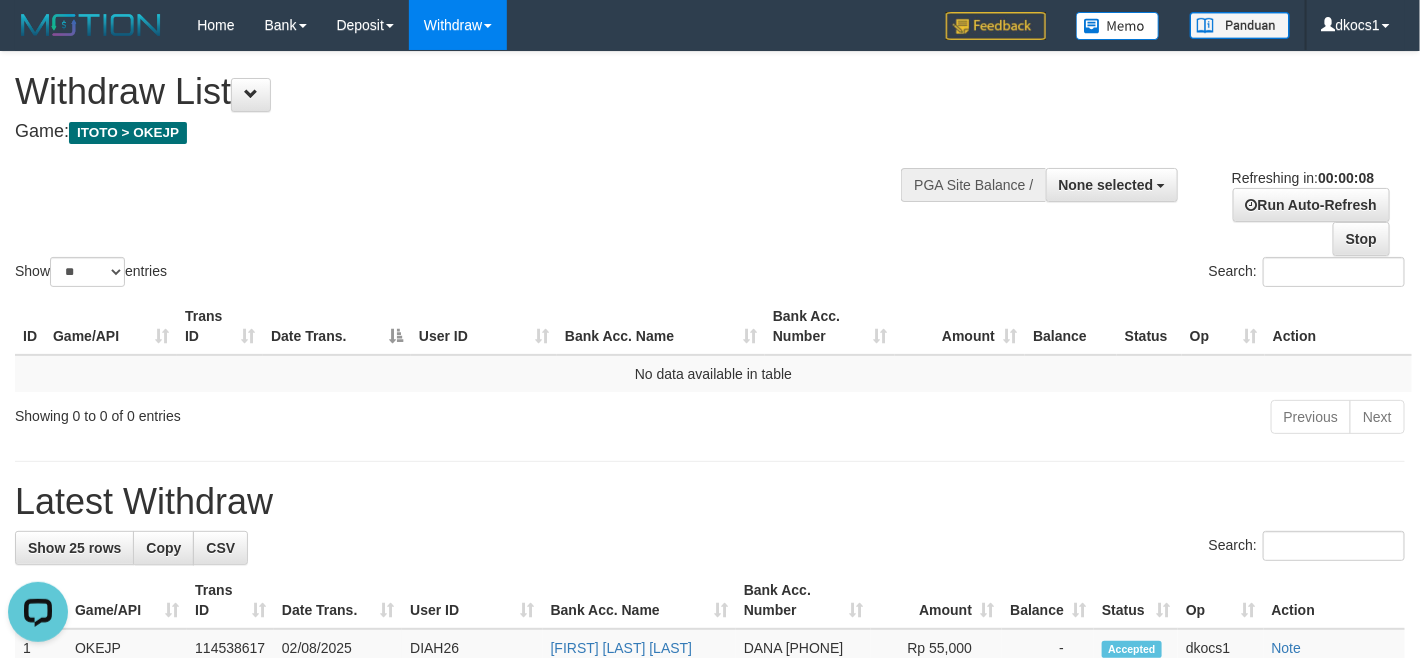 scroll, scrollTop: 0, scrollLeft: 0, axis: both 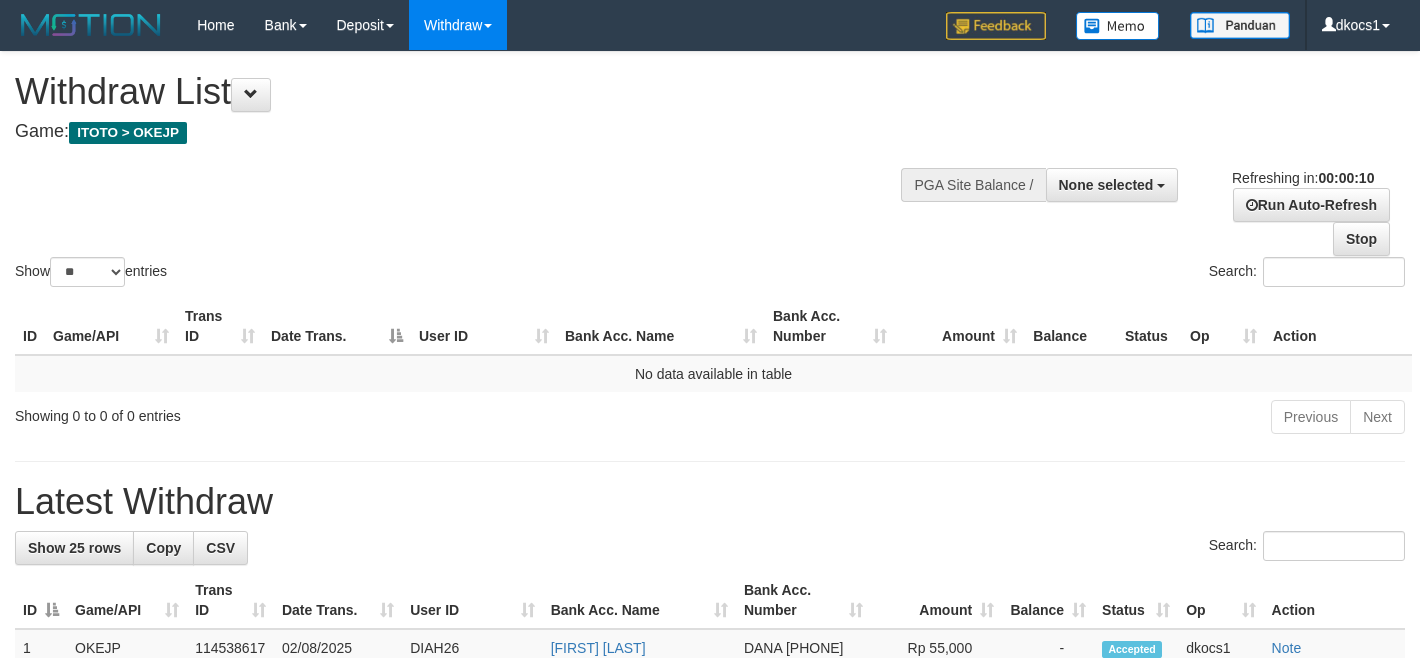select 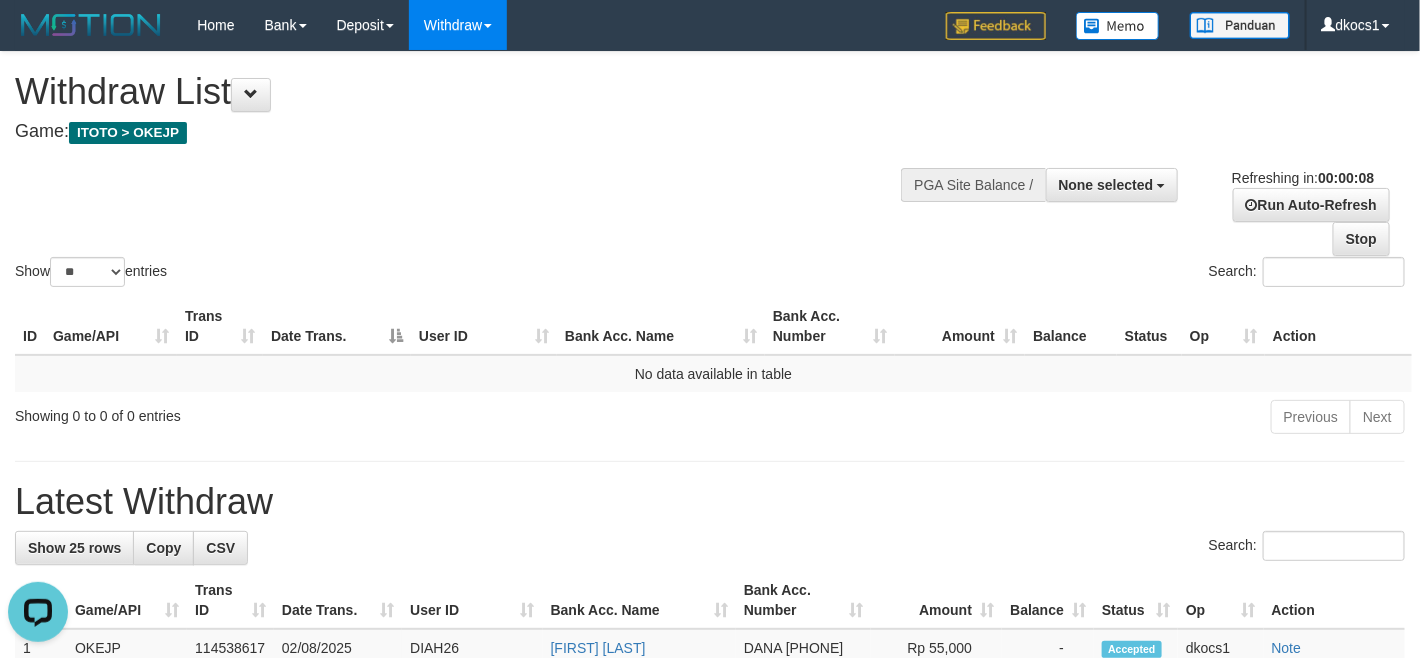 scroll, scrollTop: 0, scrollLeft: 0, axis: both 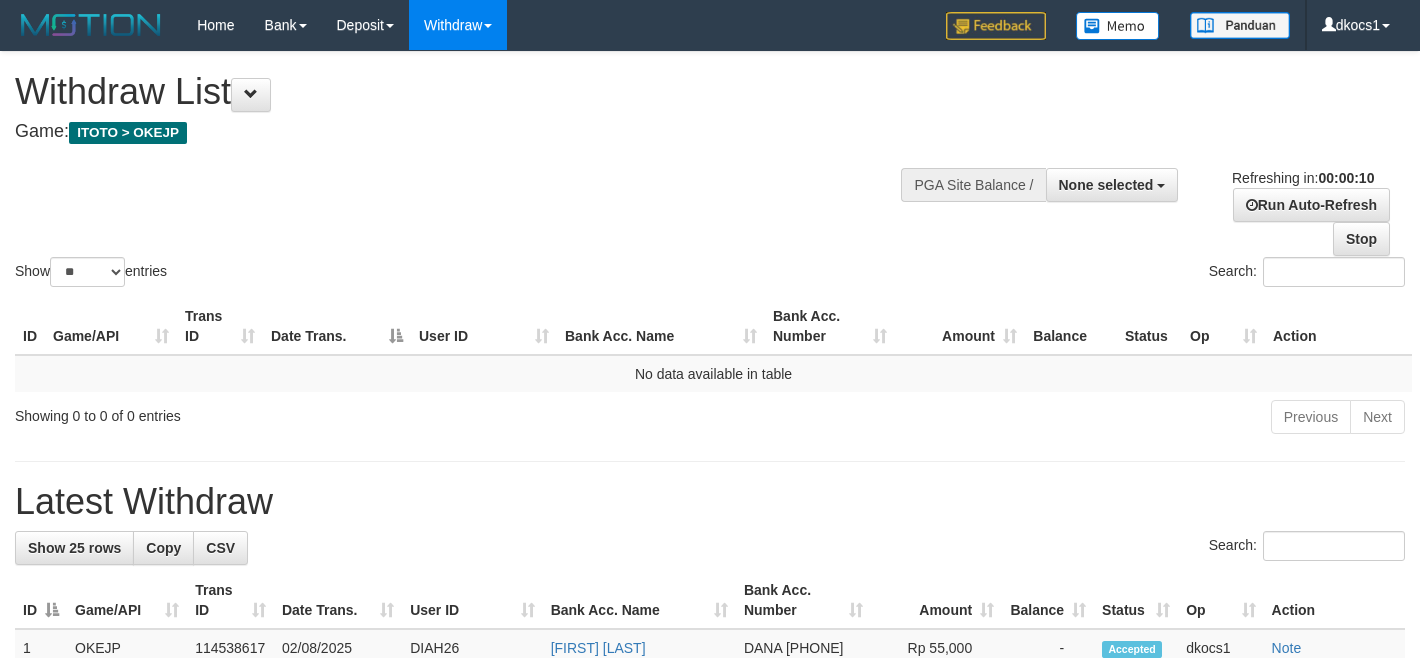 select 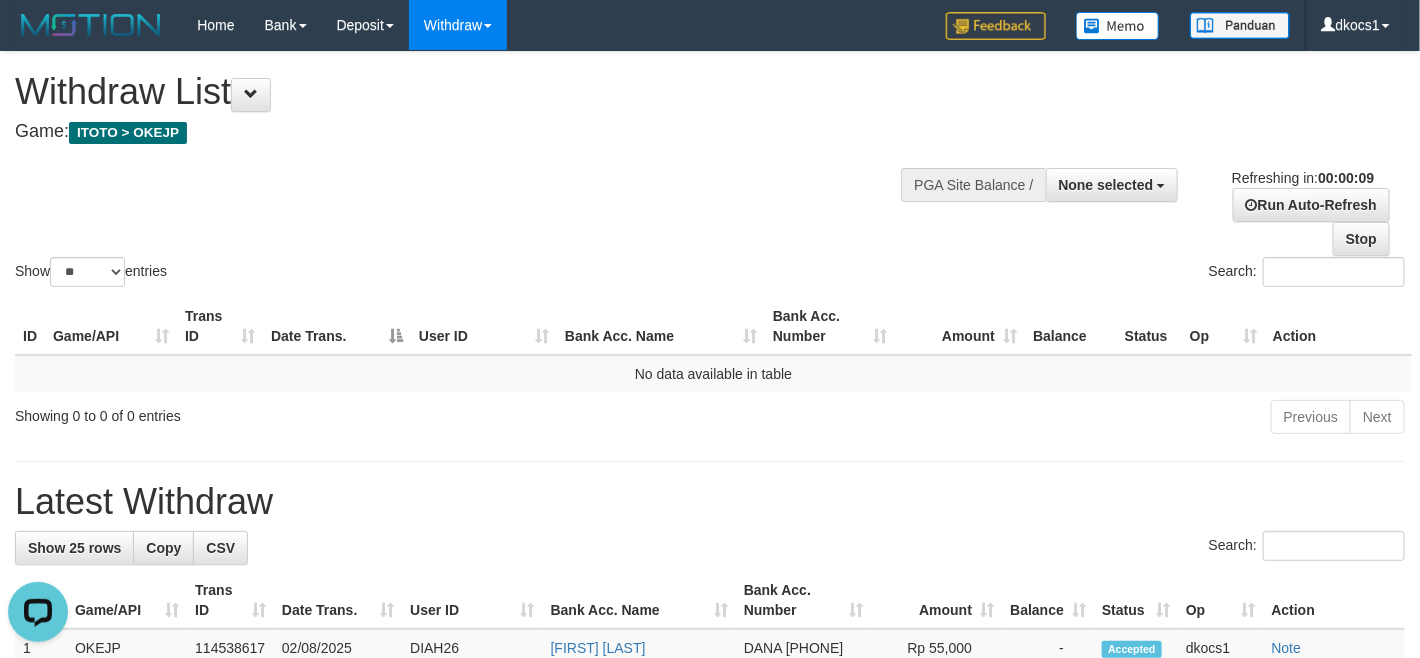 scroll, scrollTop: 0, scrollLeft: 0, axis: both 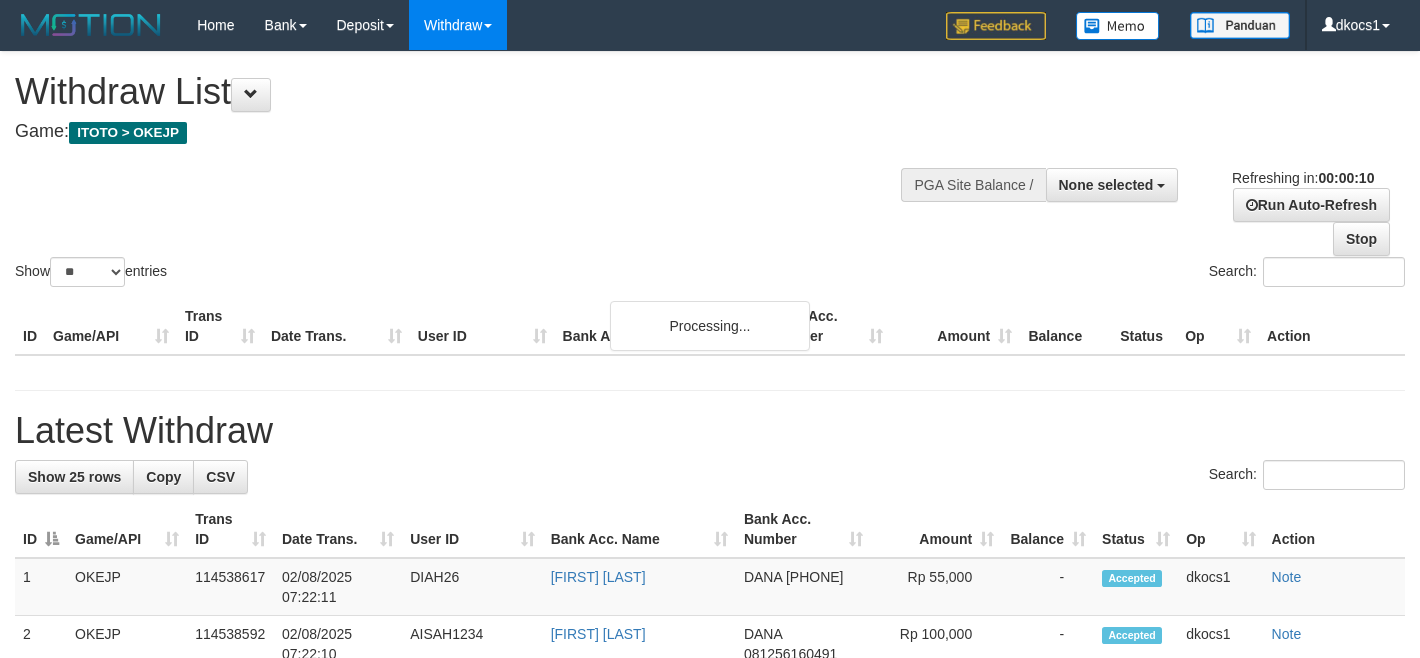 select 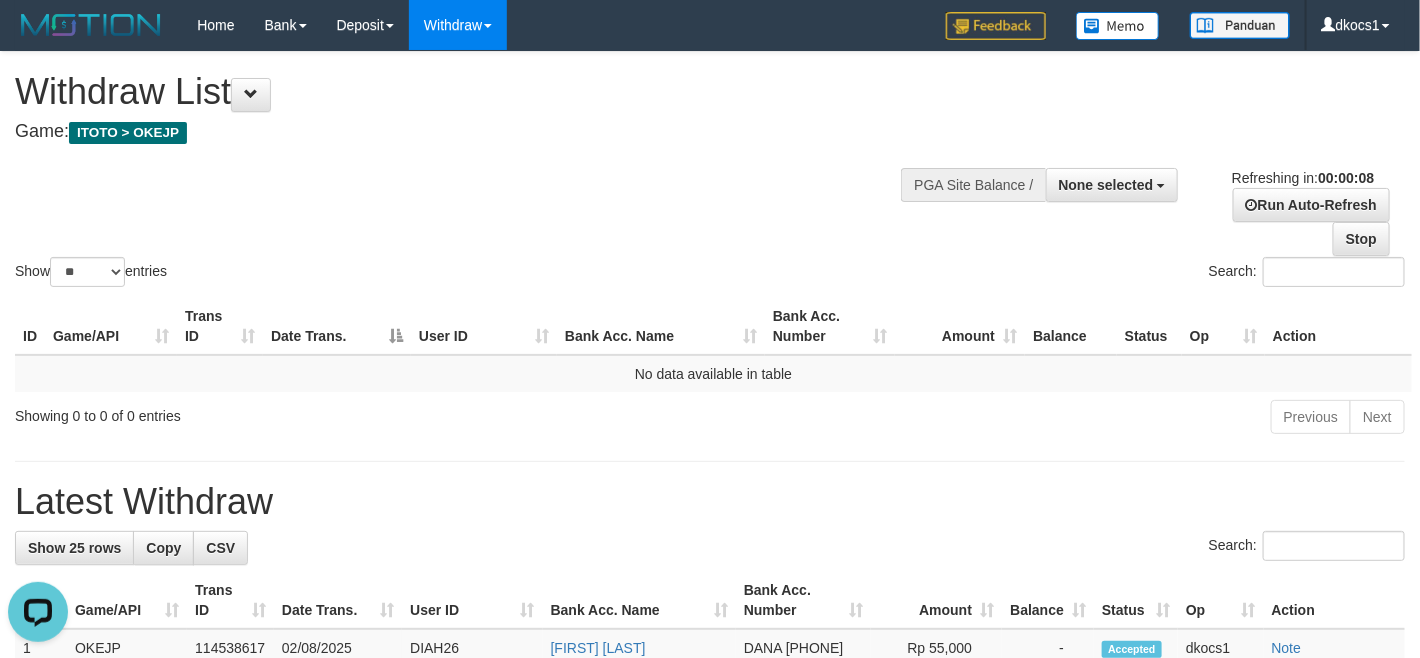scroll, scrollTop: 0, scrollLeft: 0, axis: both 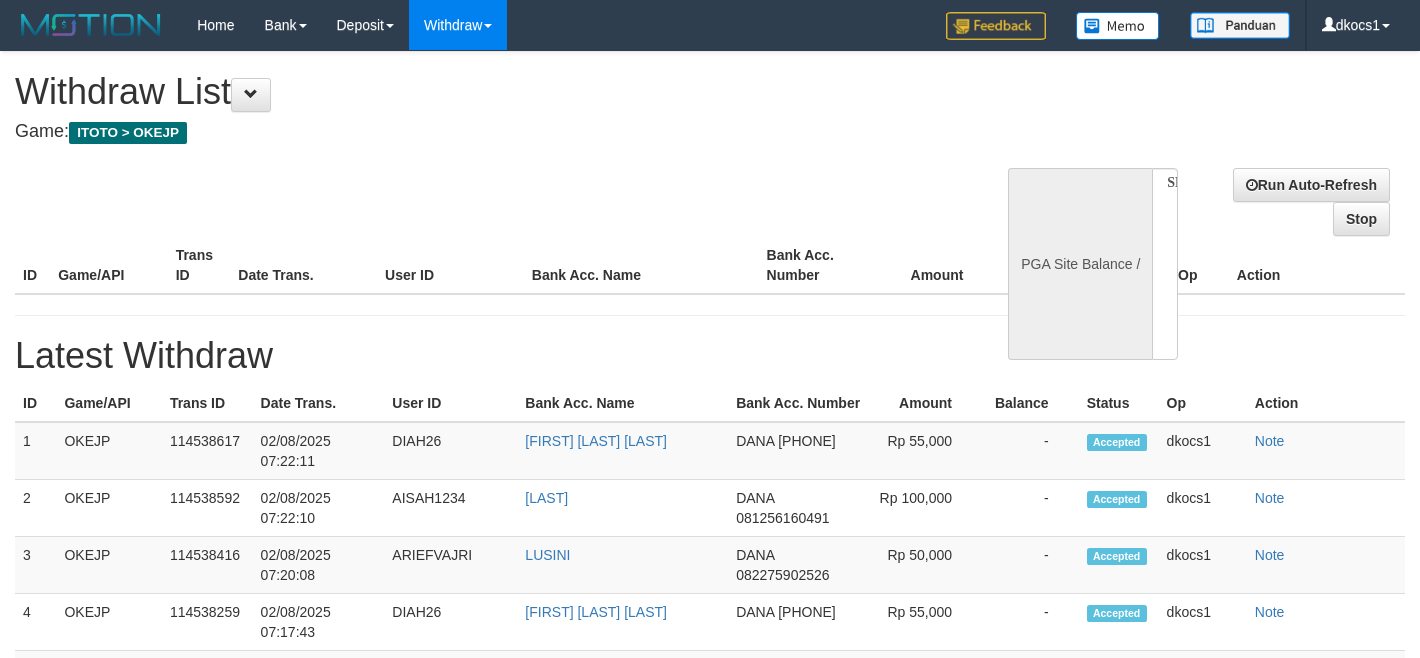 select 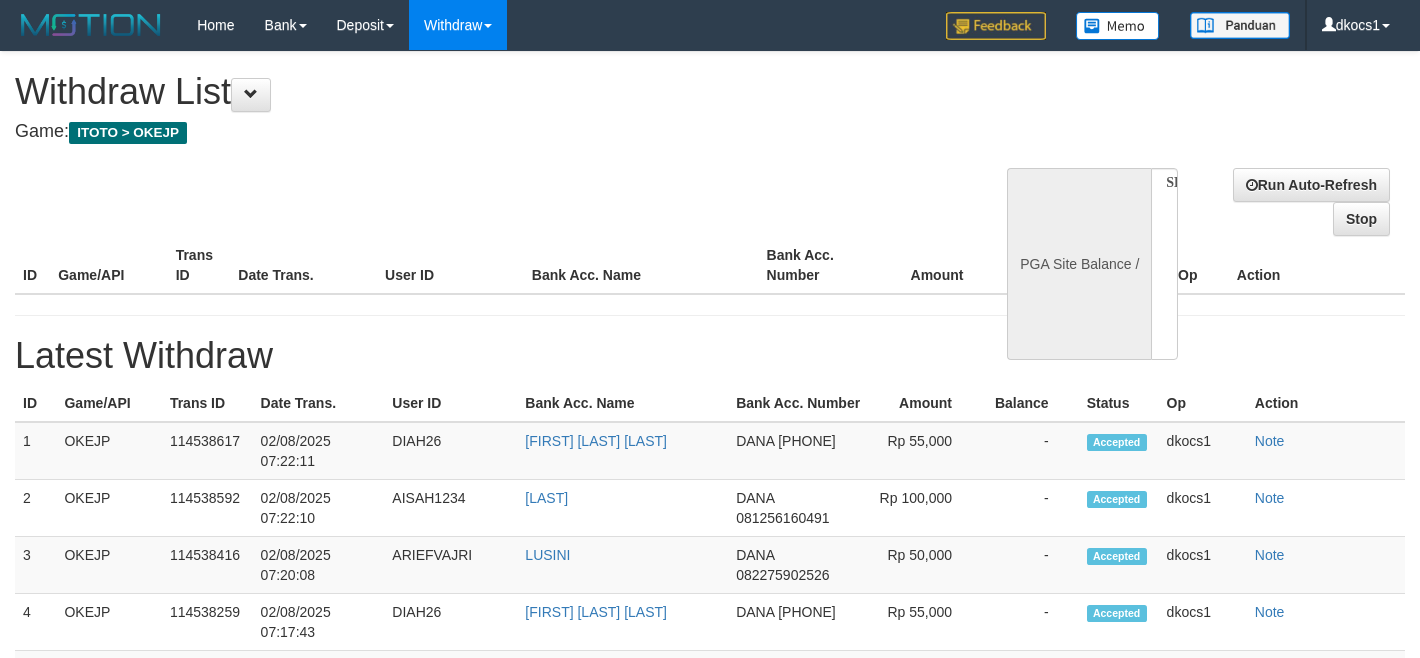 scroll, scrollTop: 0, scrollLeft: 0, axis: both 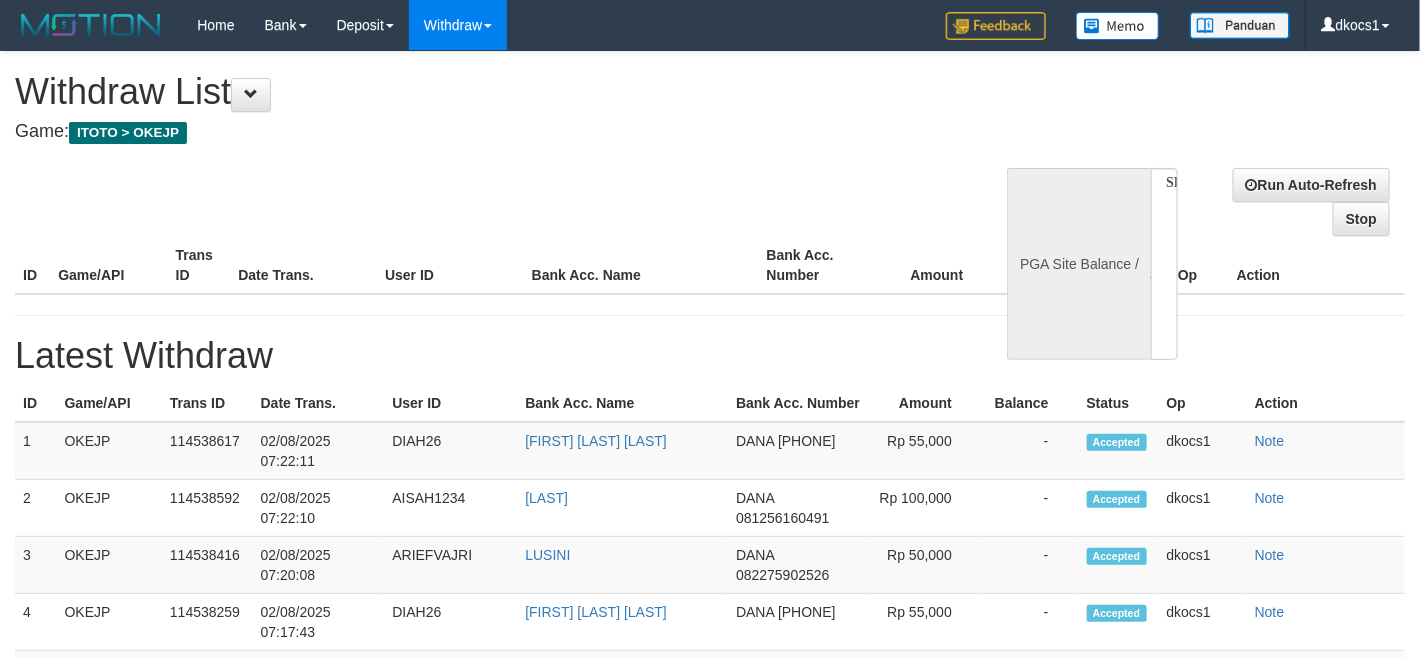 select on "**" 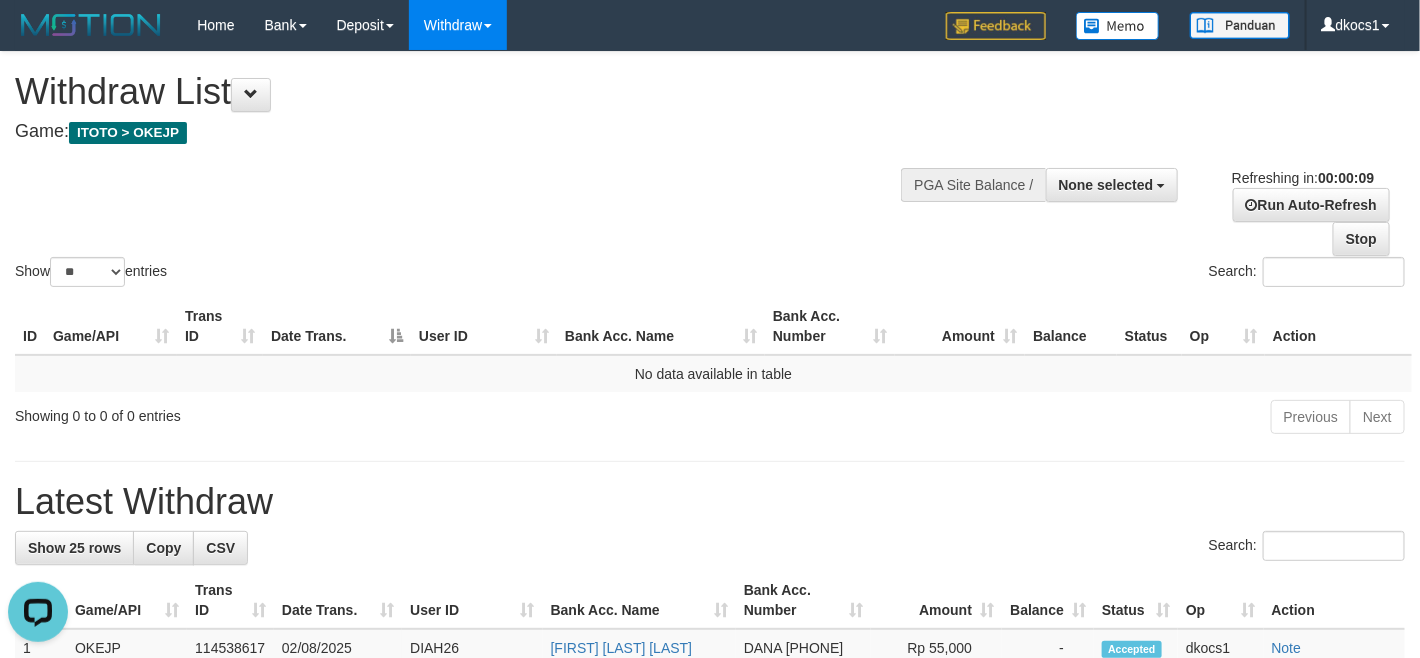 scroll, scrollTop: 0, scrollLeft: 0, axis: both 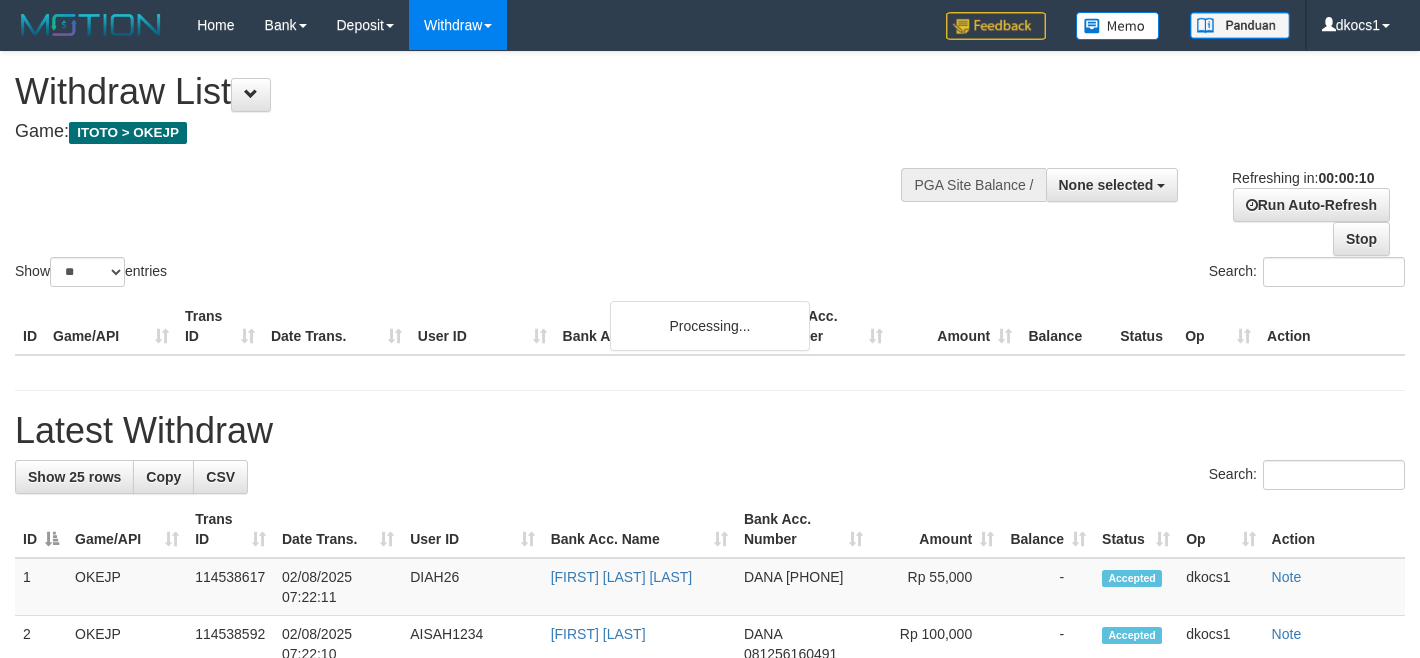select 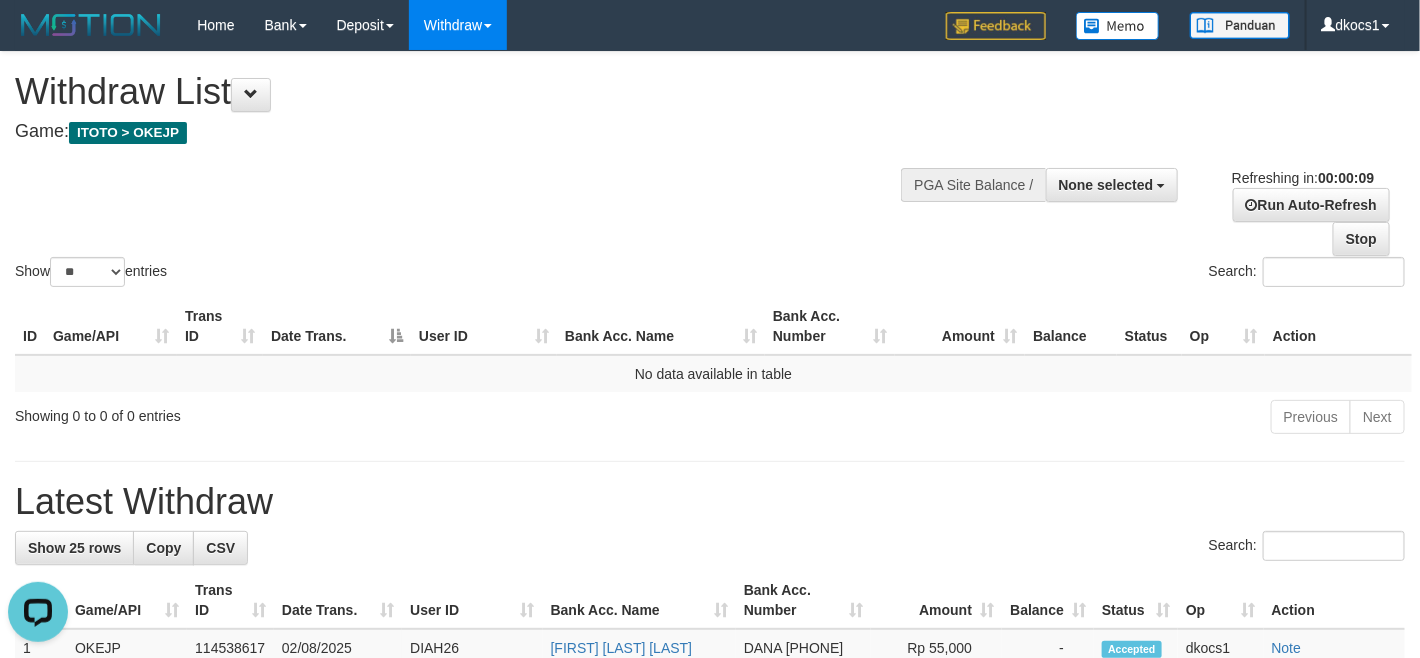 scroll, scrollTop: 0, scrollLeft: 0, axis: both 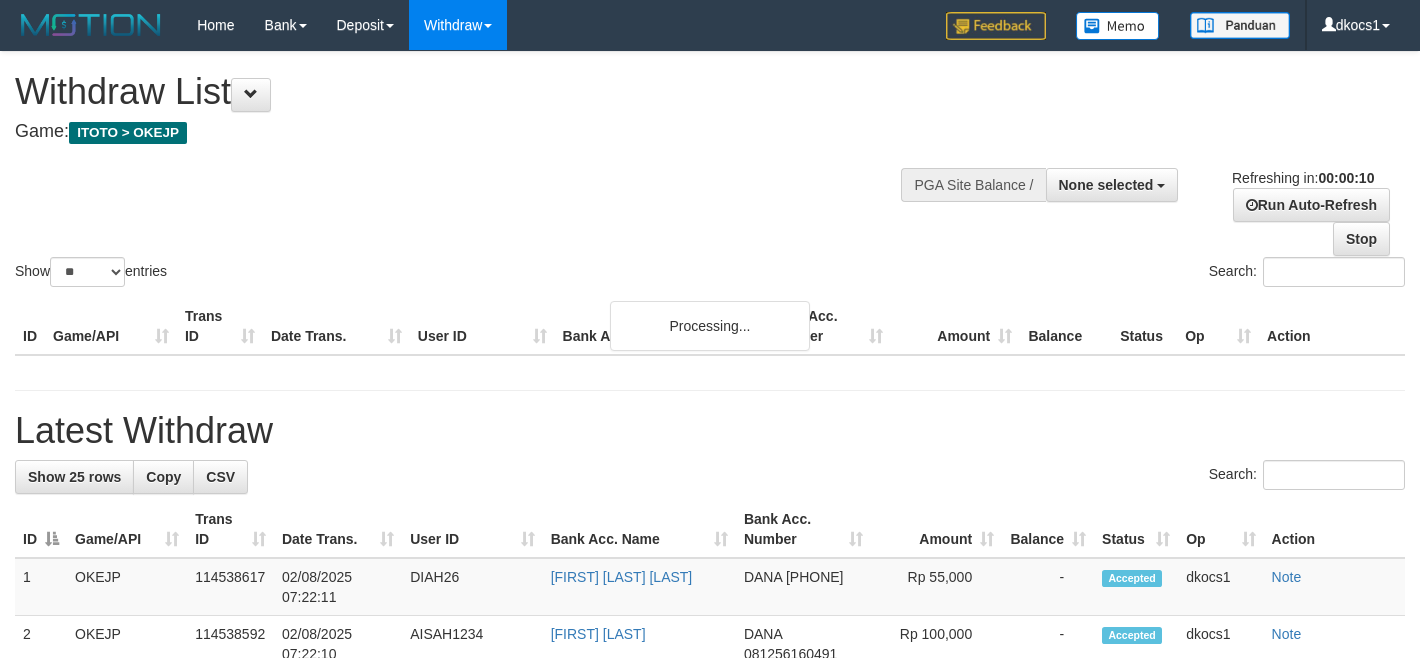 select 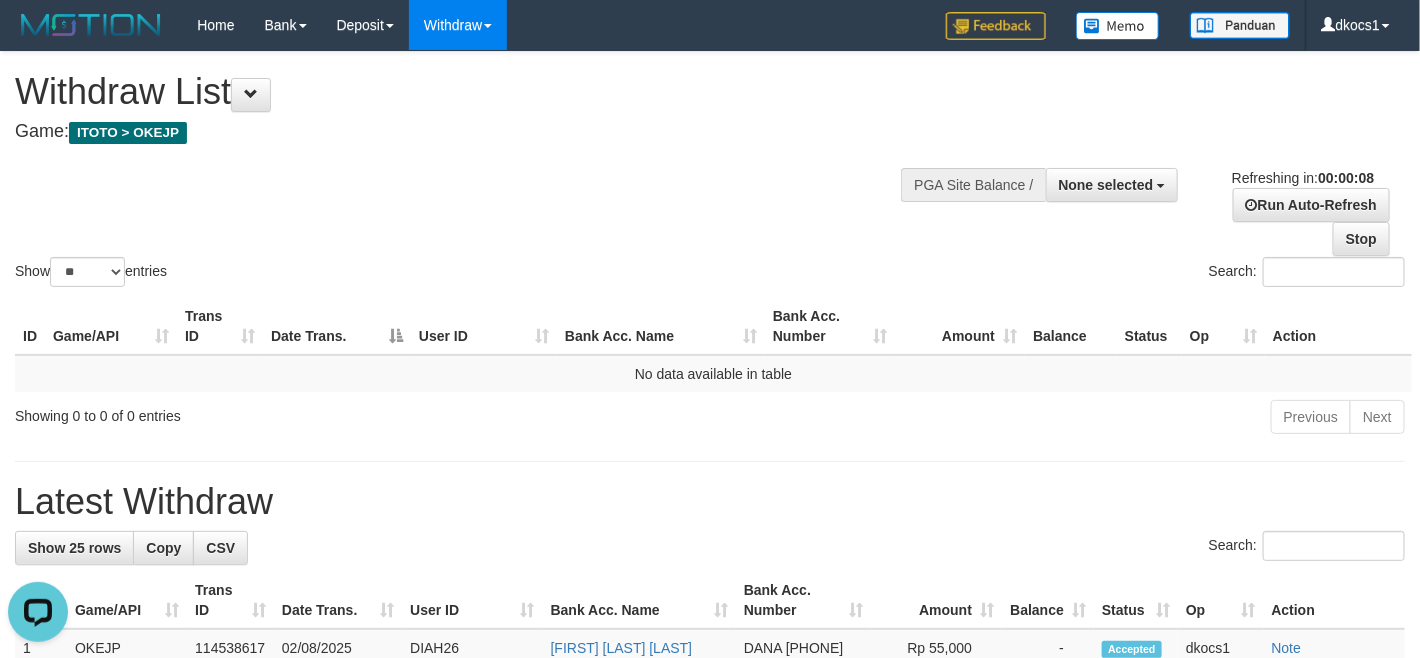 scroll, scrollTop: 0, scrollLeft: 0, axis: both 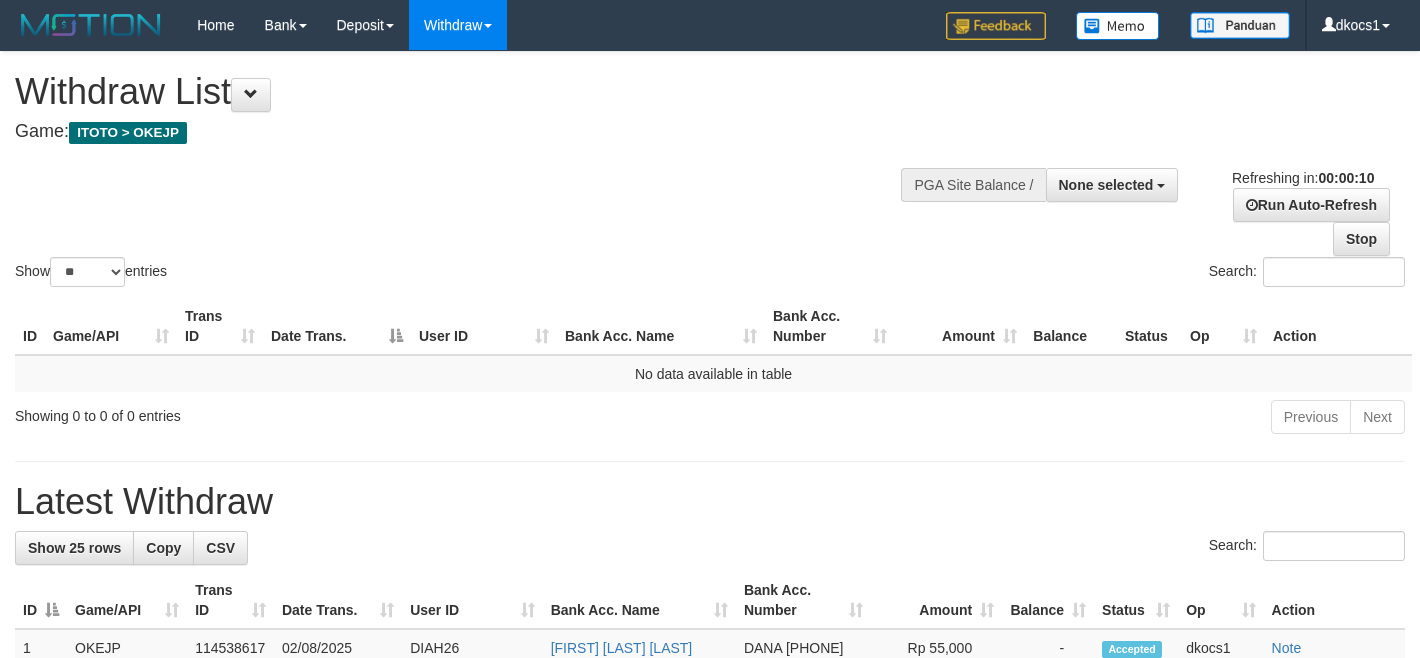 select 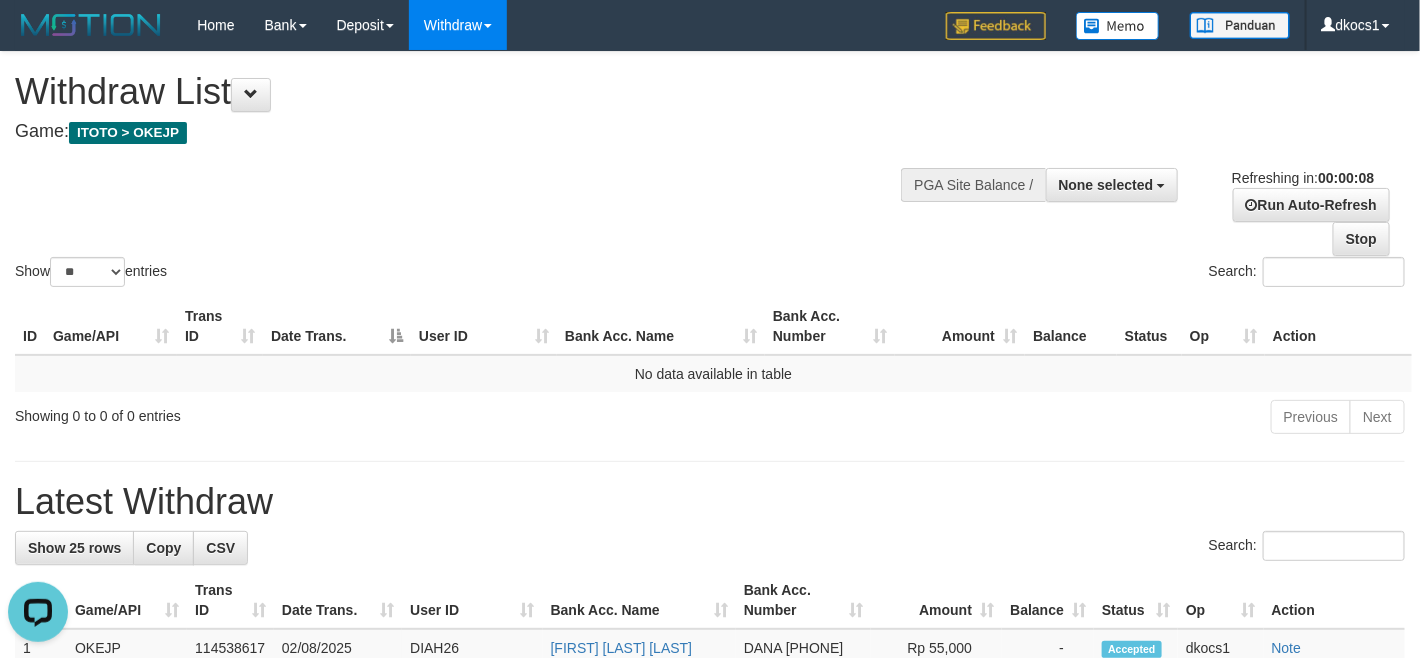 scroll, scrollTop: 0, scrollLeft: 0, axis: both 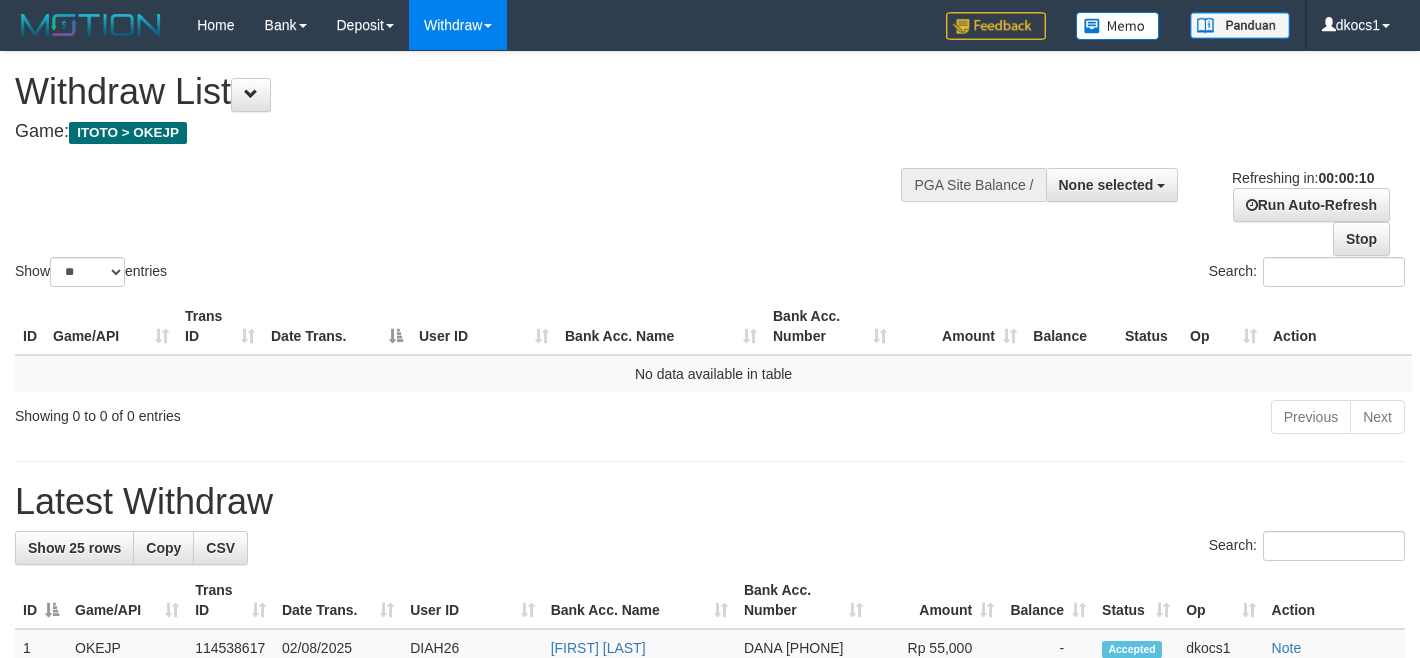 select 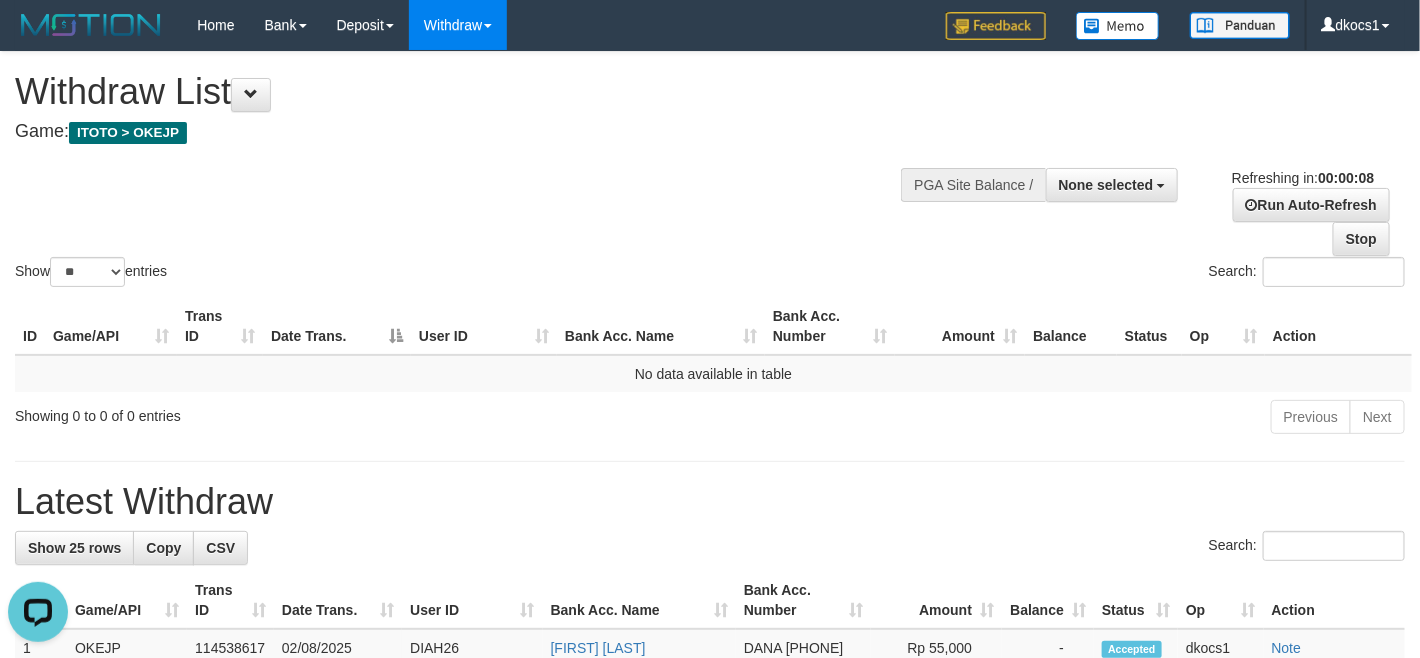 scroll, scrollTop: 0, scrollLeft: 0, axis: both 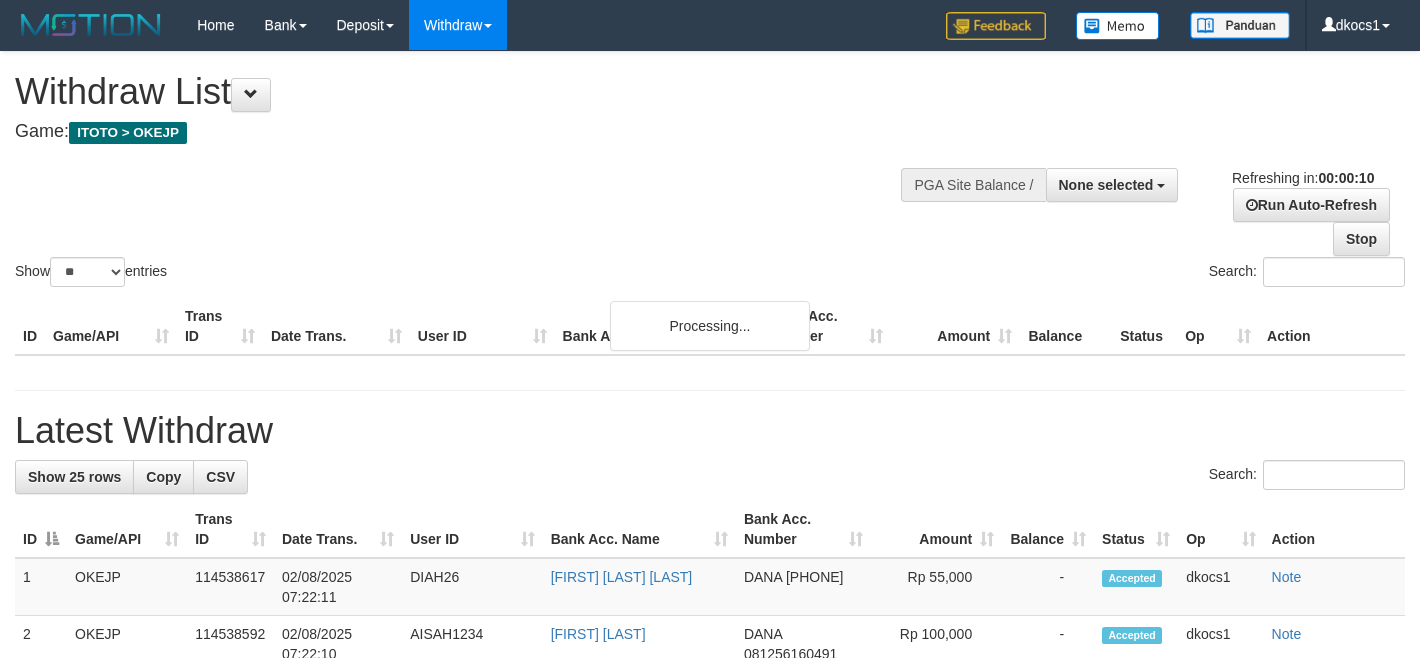 select 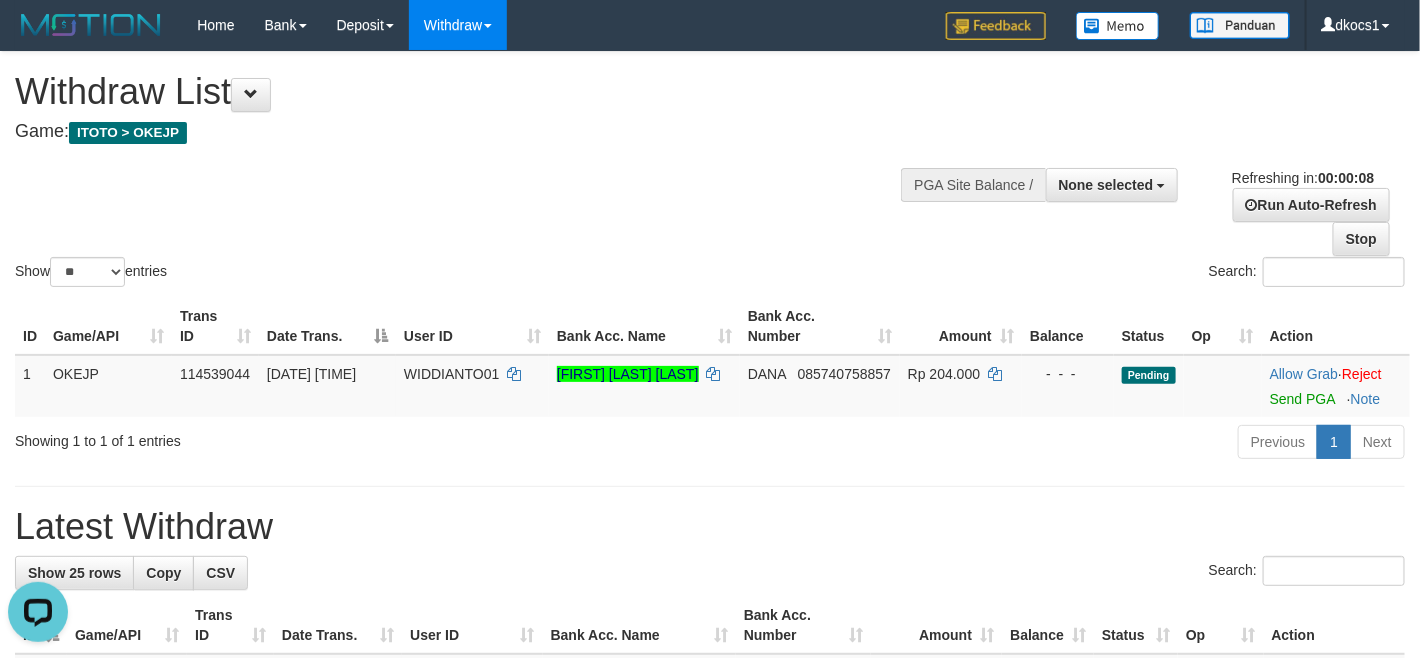 scroll, scrollTop: 0, scrollLeft: 0, axis: both 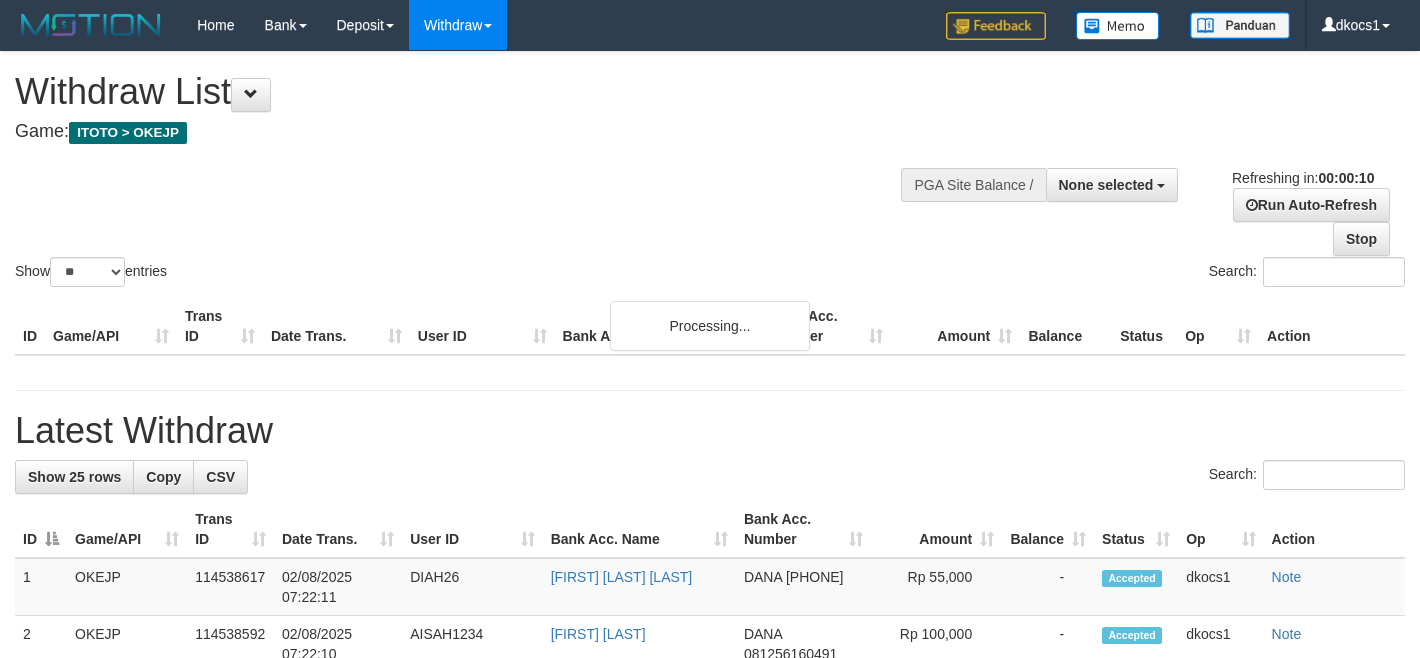 select 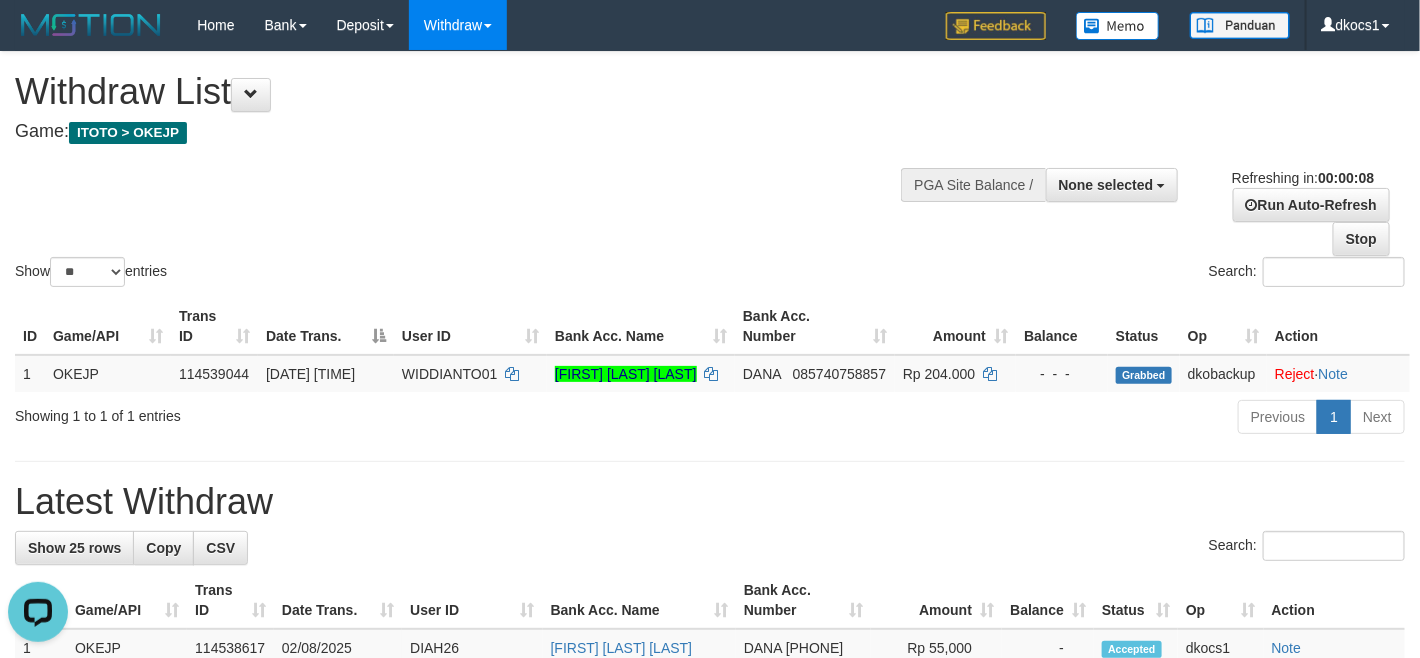 scroll, scrollTop: 0, scrollLeft: 0, axis: both 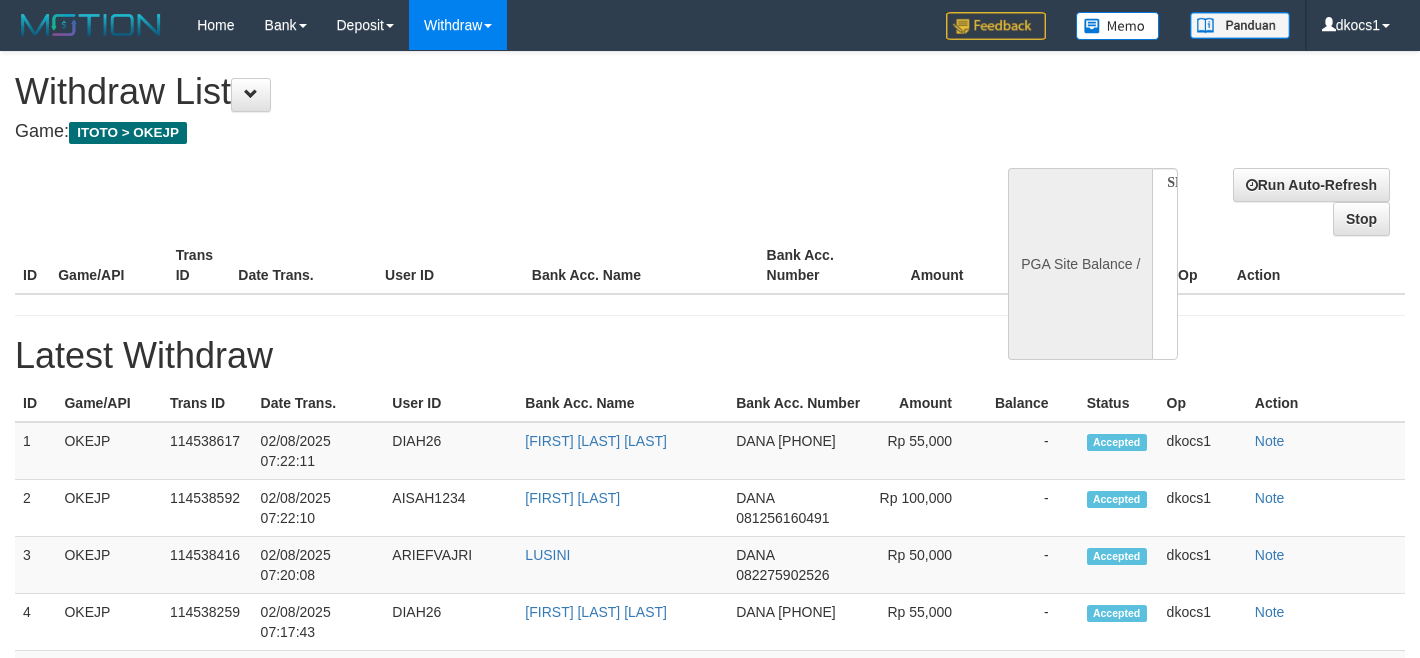 select 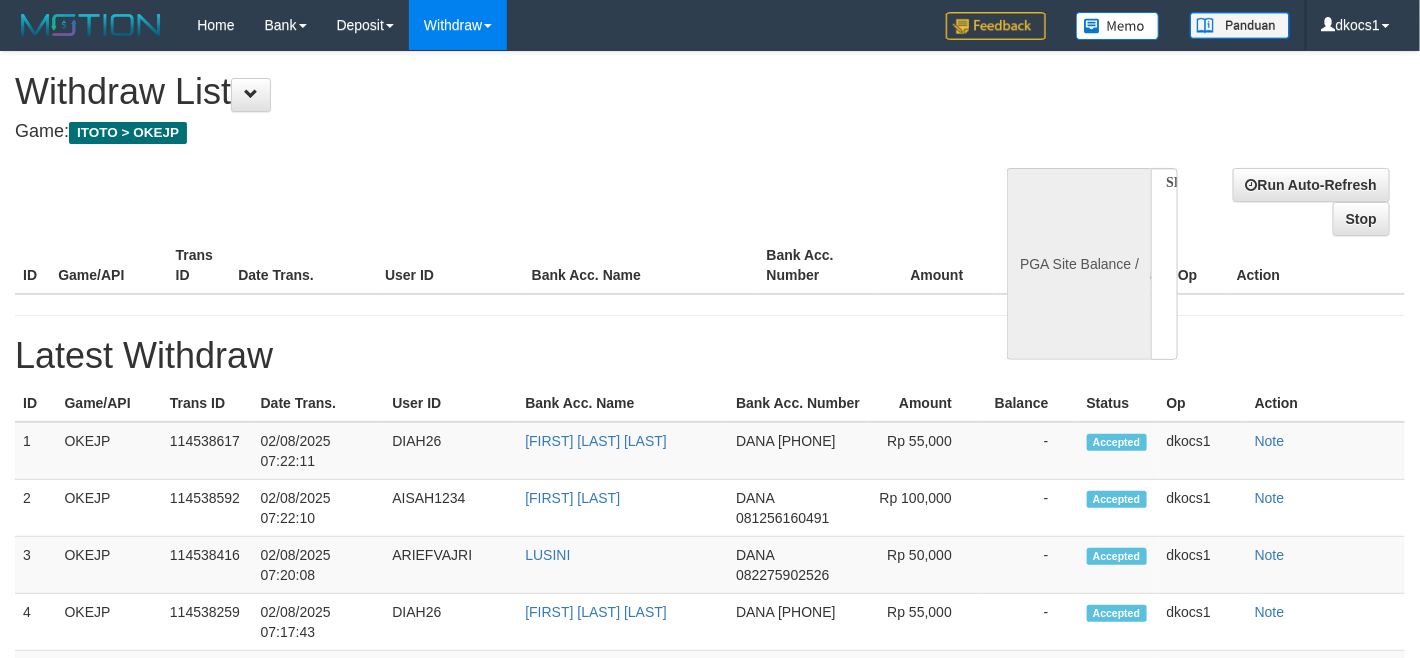 select on "**" 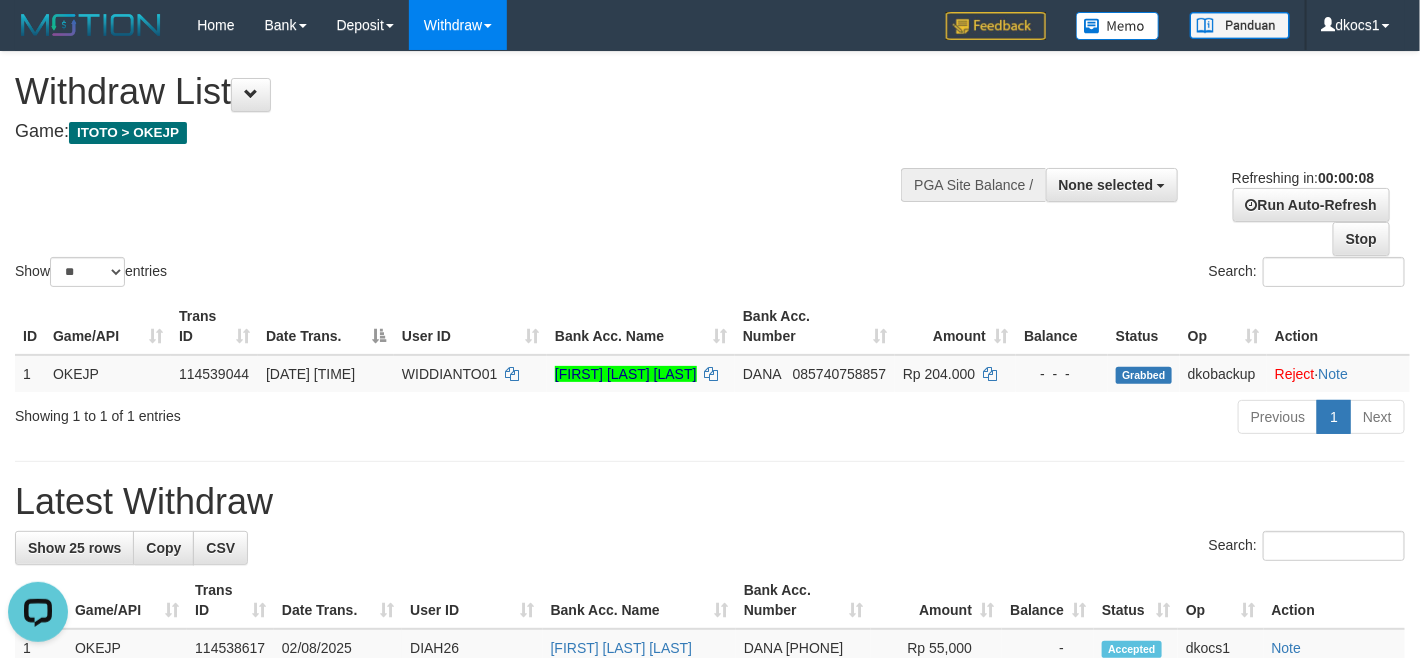 scroll, scrollTop: 0, scrollLeft: 0, axis: both 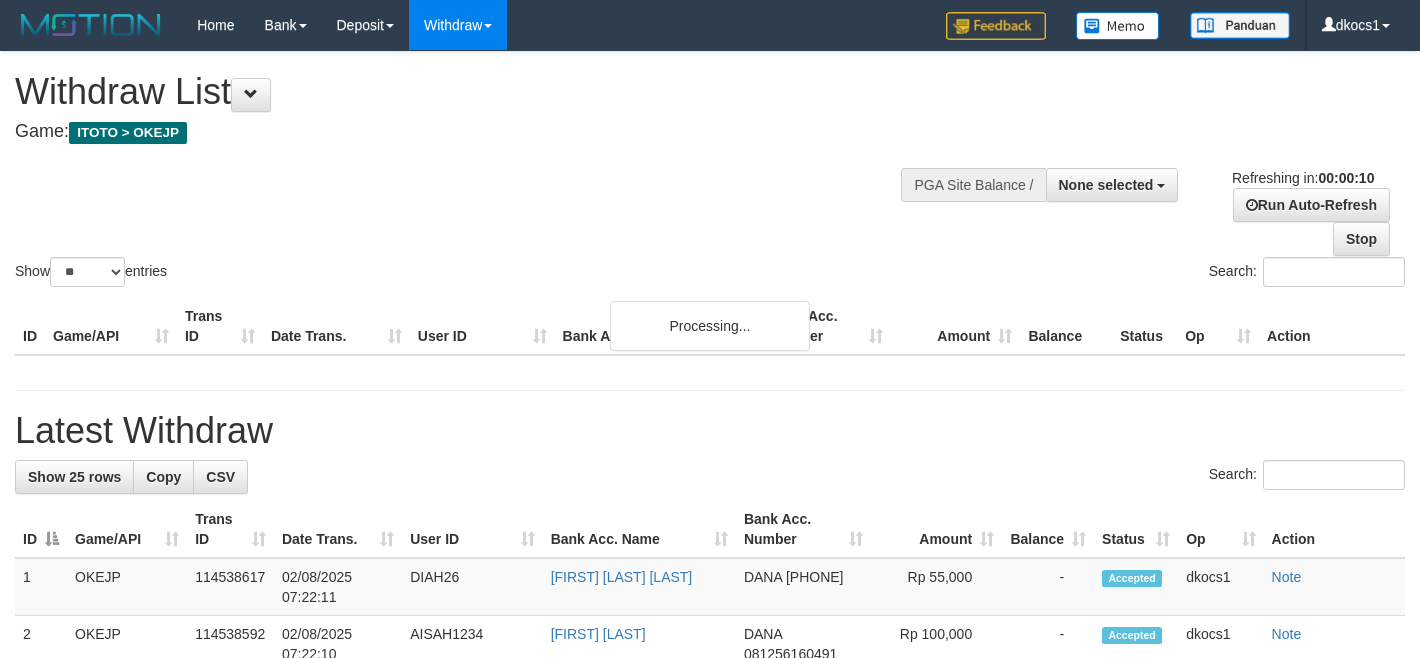 select 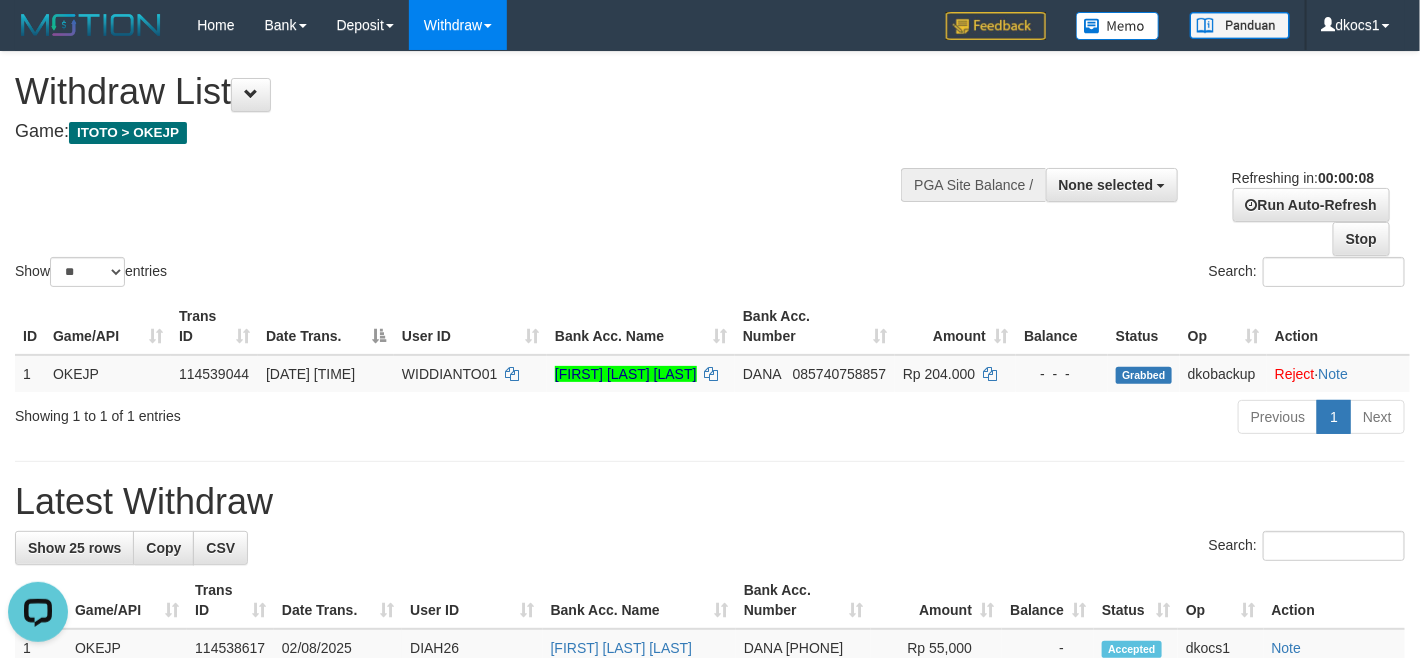 scroll, scrollTop: 0, scrollLeft: 0, axis: both 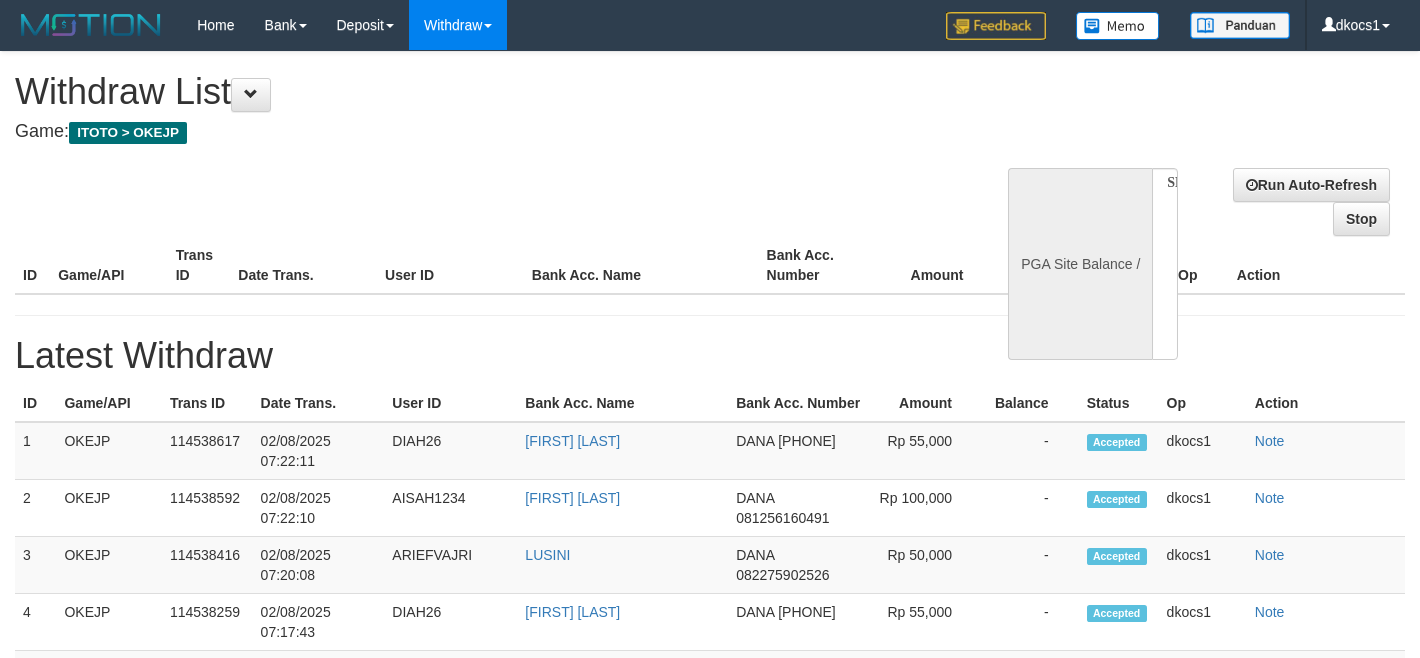 select 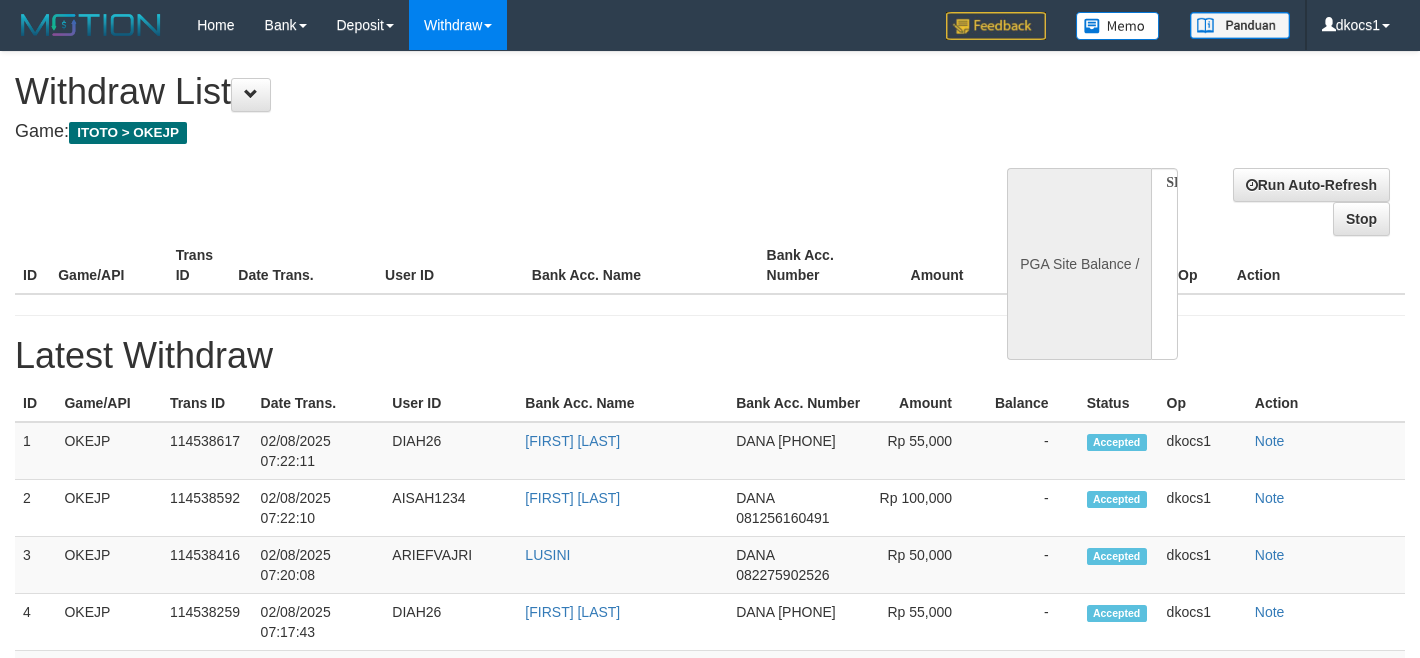 scroll, scrollTop: 0, scrollLeft: 0, axis: both 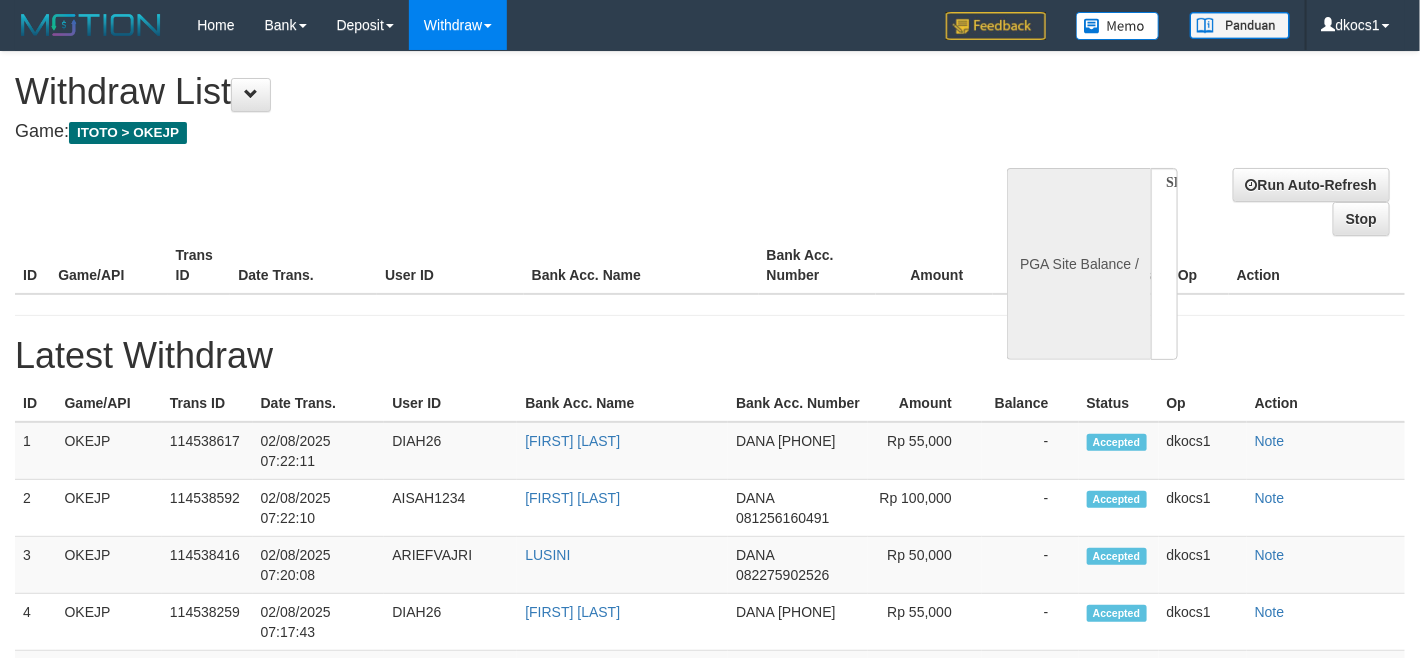 select on "**" 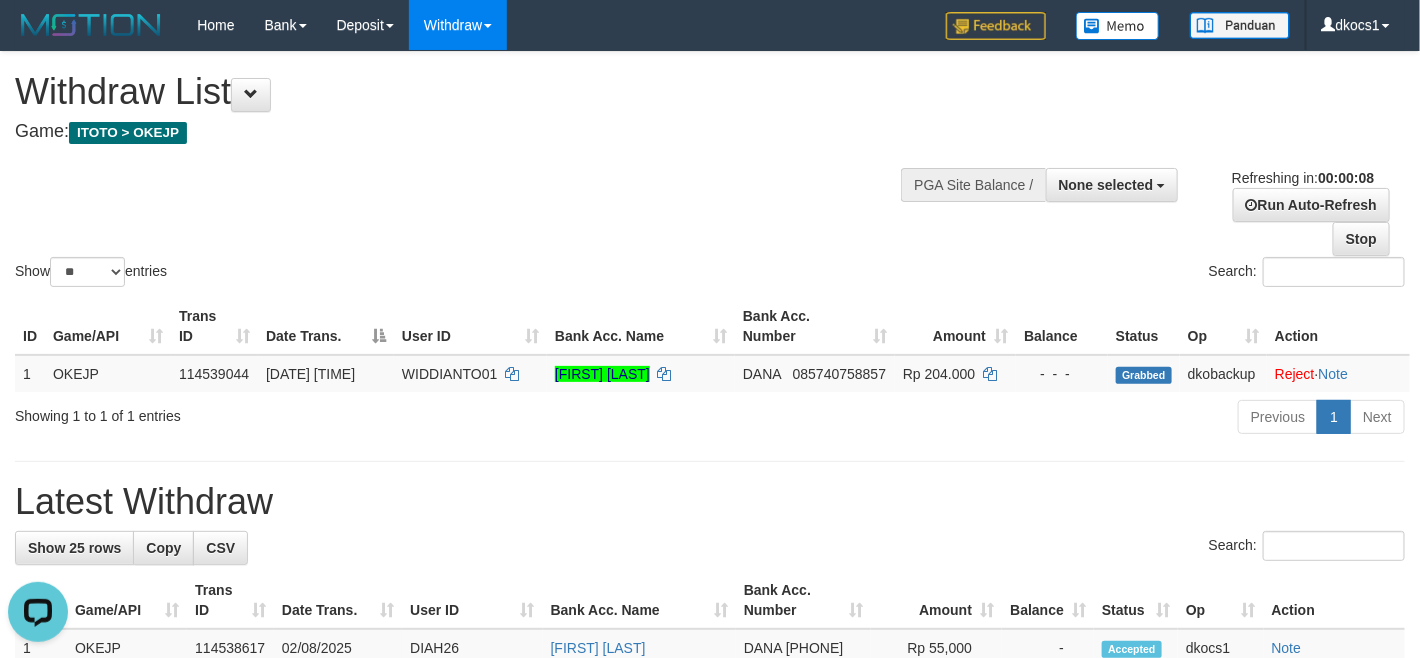 scroll, scrollTop: 0, scrollLeft: 0, axis: both 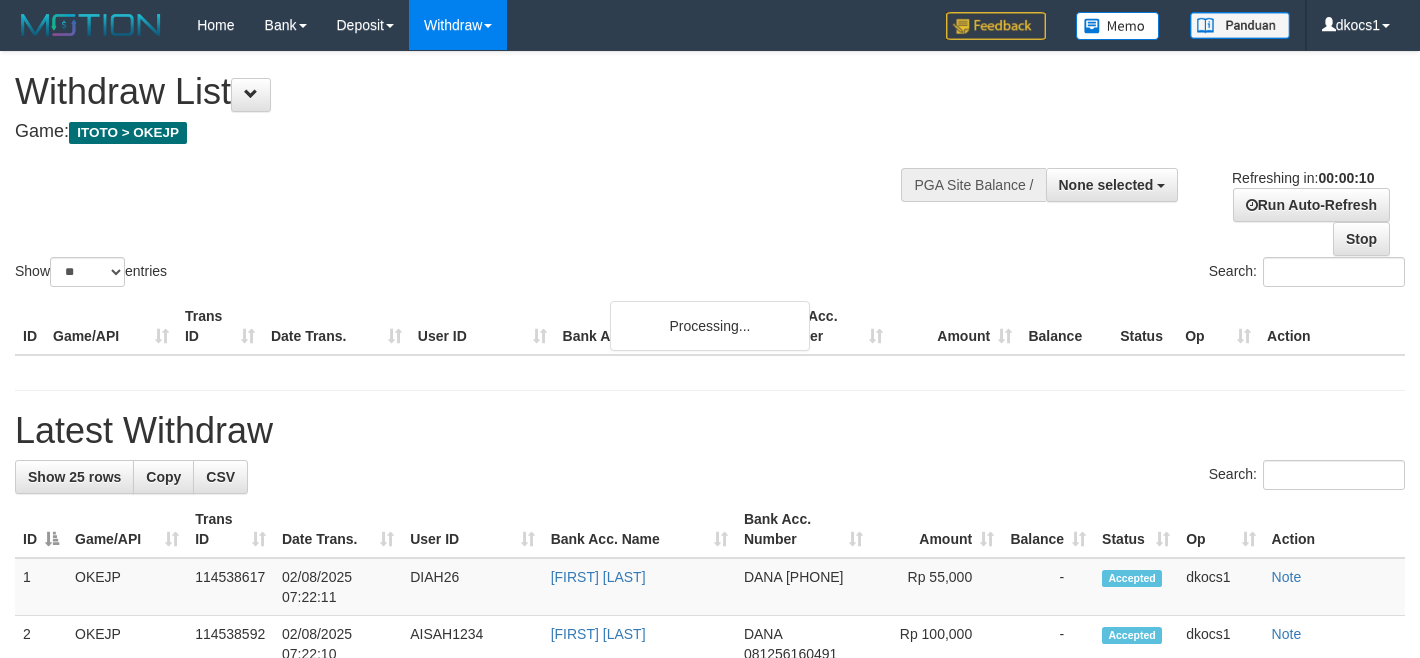 select 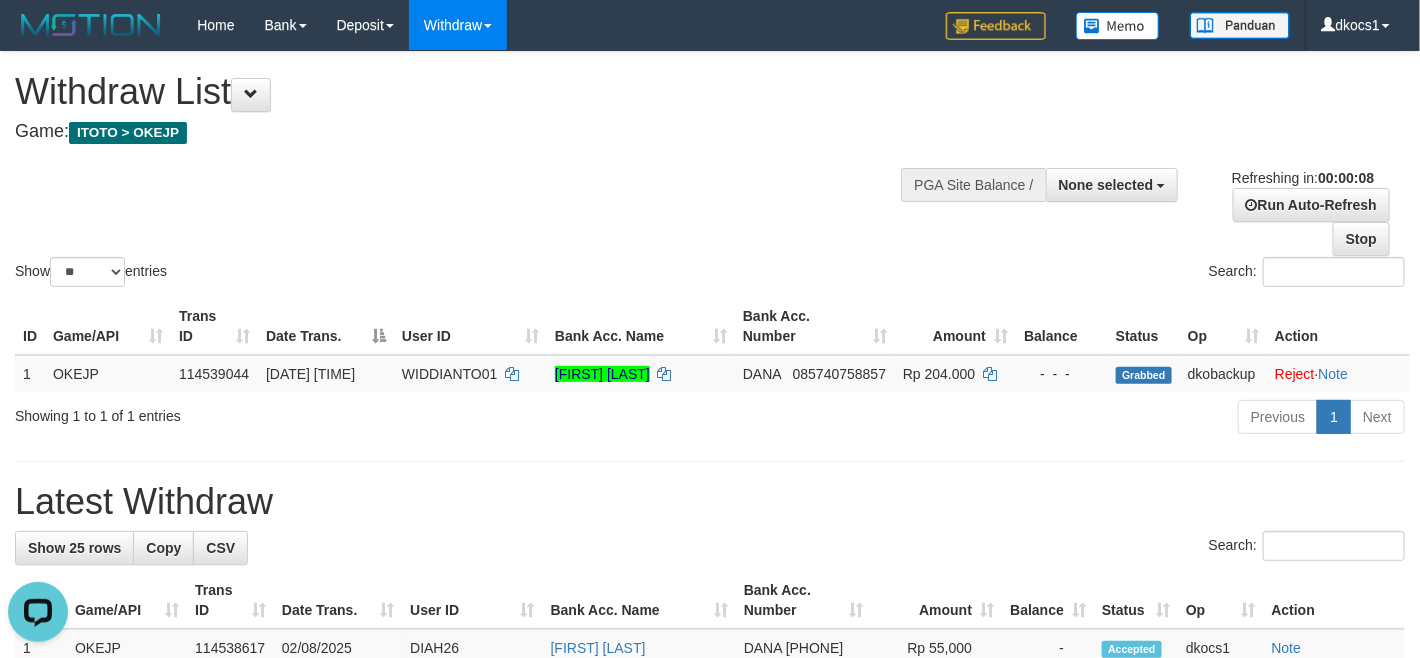scroll, scrollTop: 0, scrollLeft: 0, axis: both 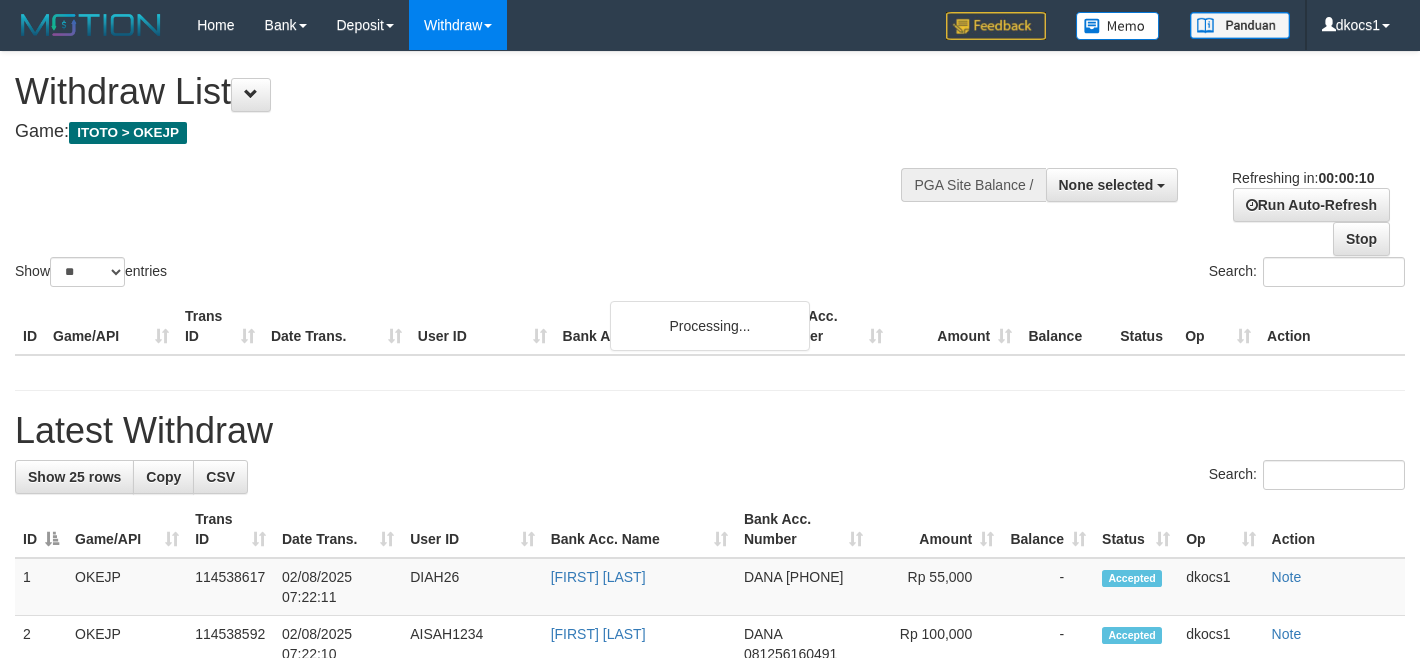 select 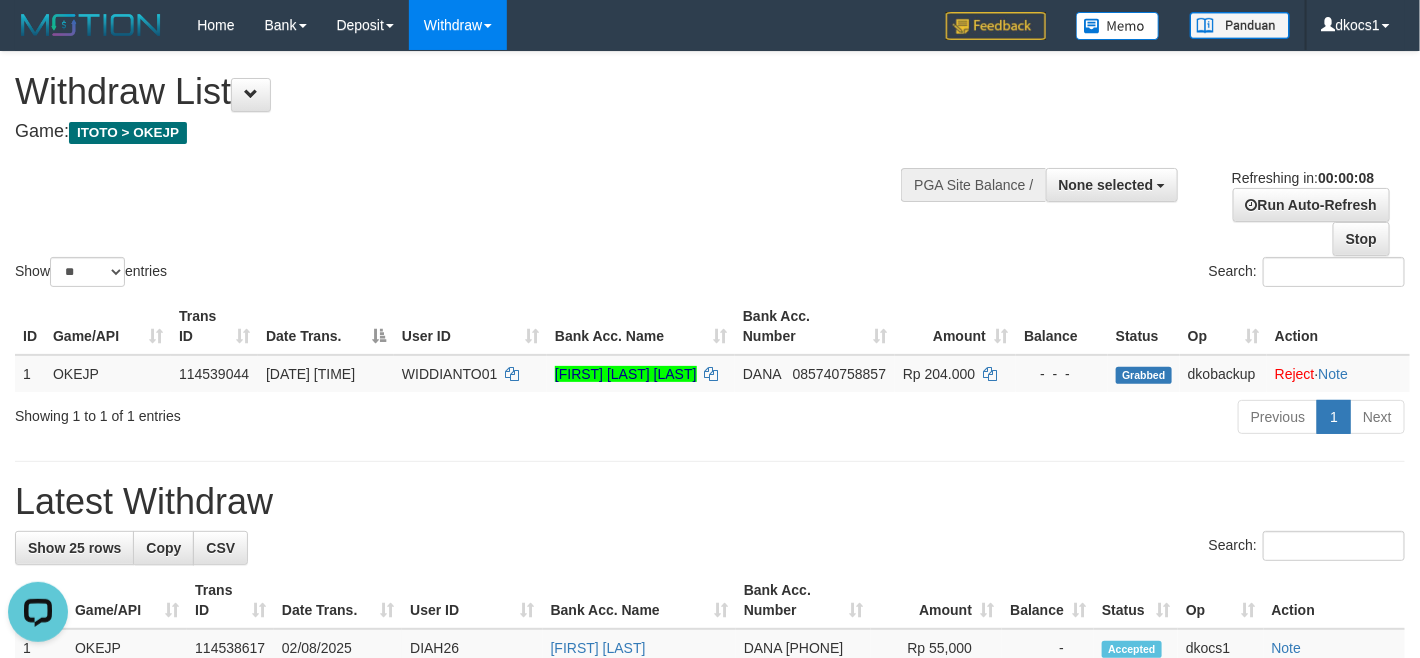 scroll, scrollTop: 0, scrollLeft: 0, axis: both 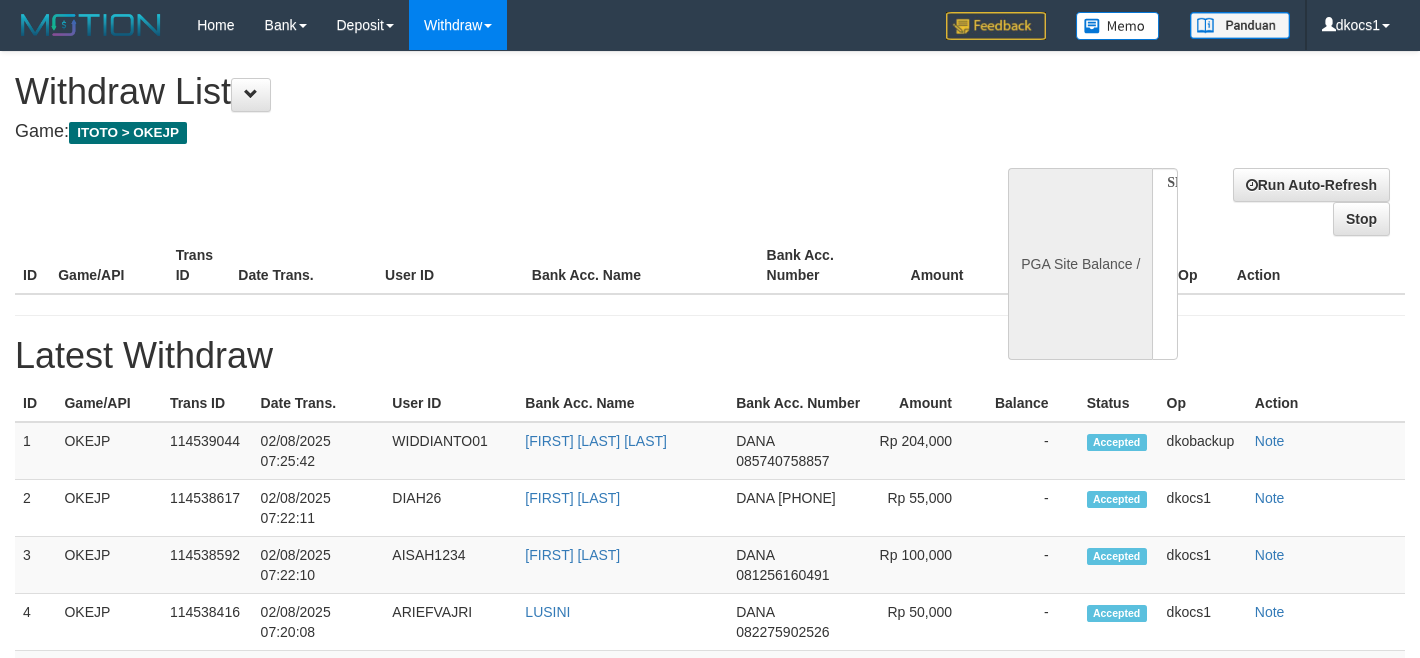 select 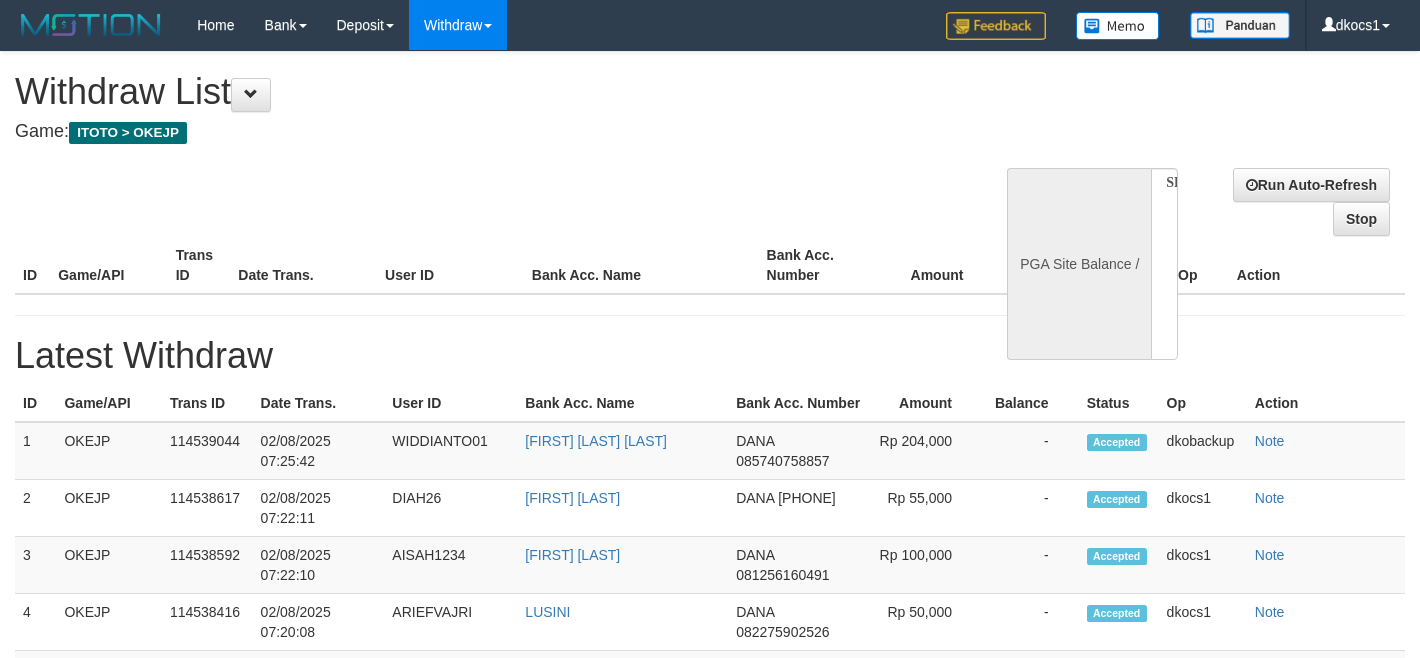 scroll, scrollTop: 0, scrollLeft: 0, axis: both 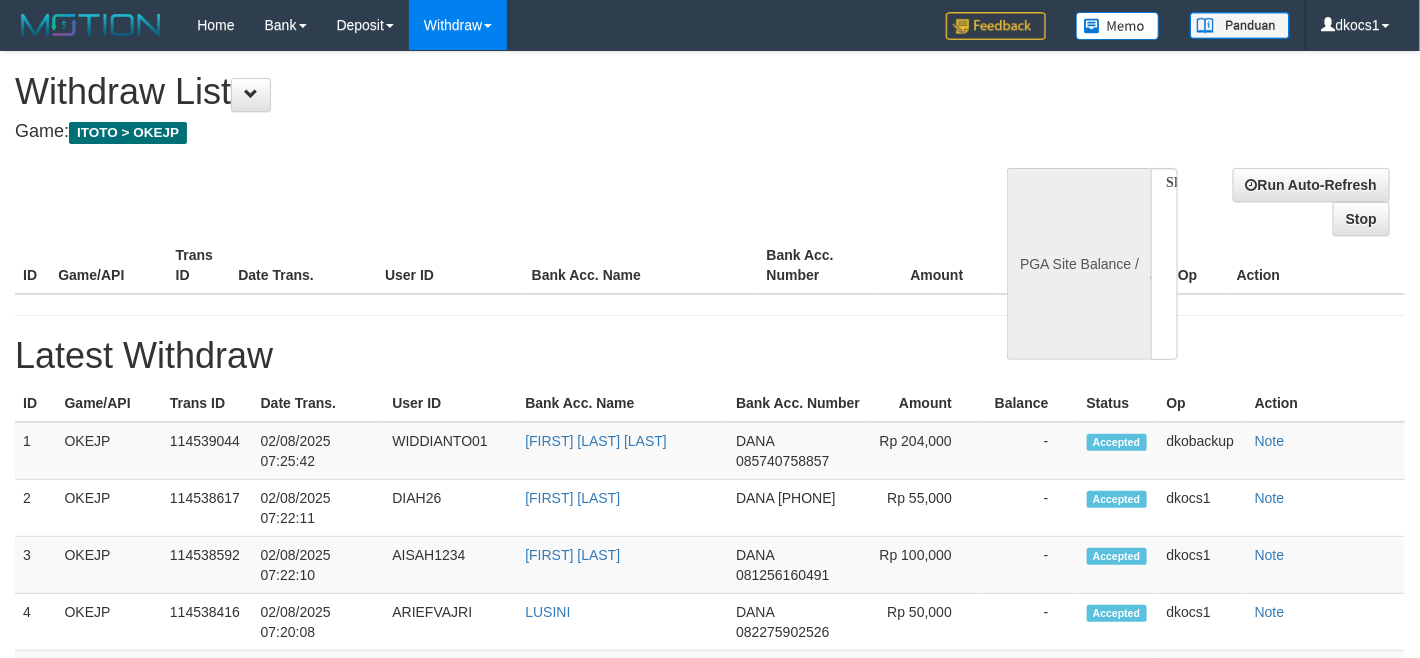 select on "**" 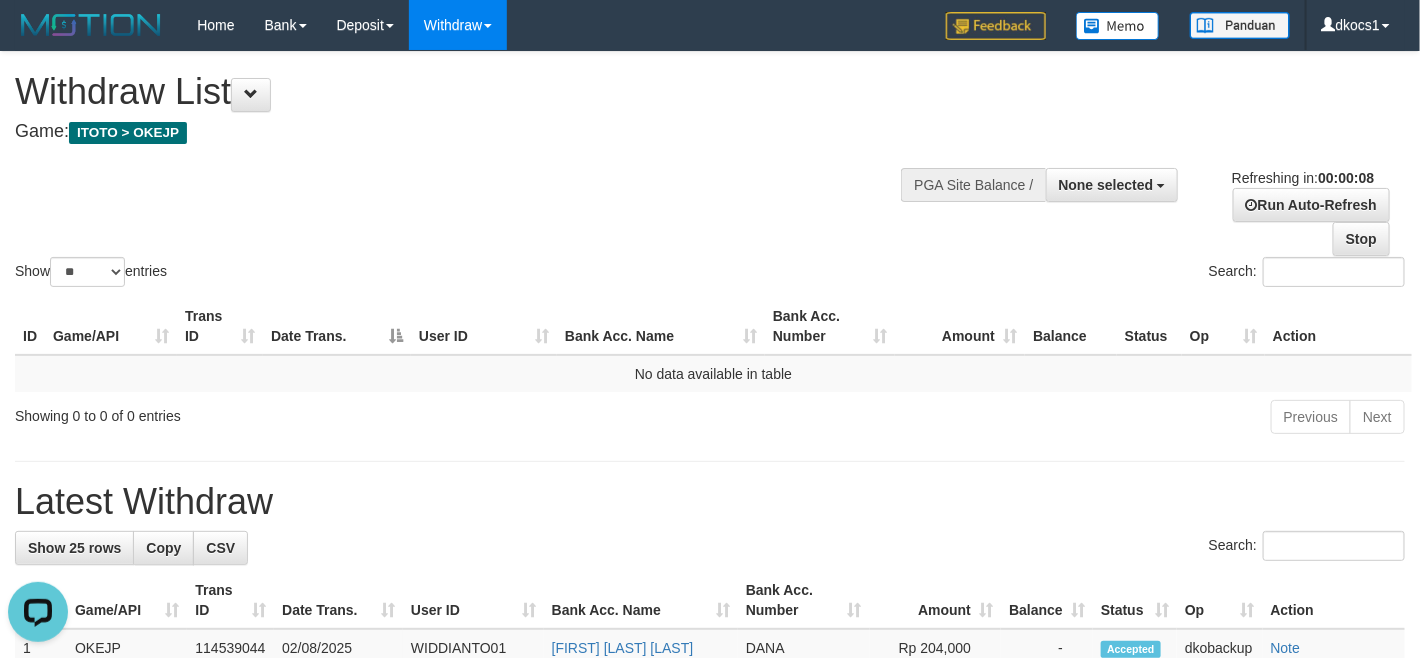 scroll, scrollTop: 0, scrollLeft: 0, axis: both 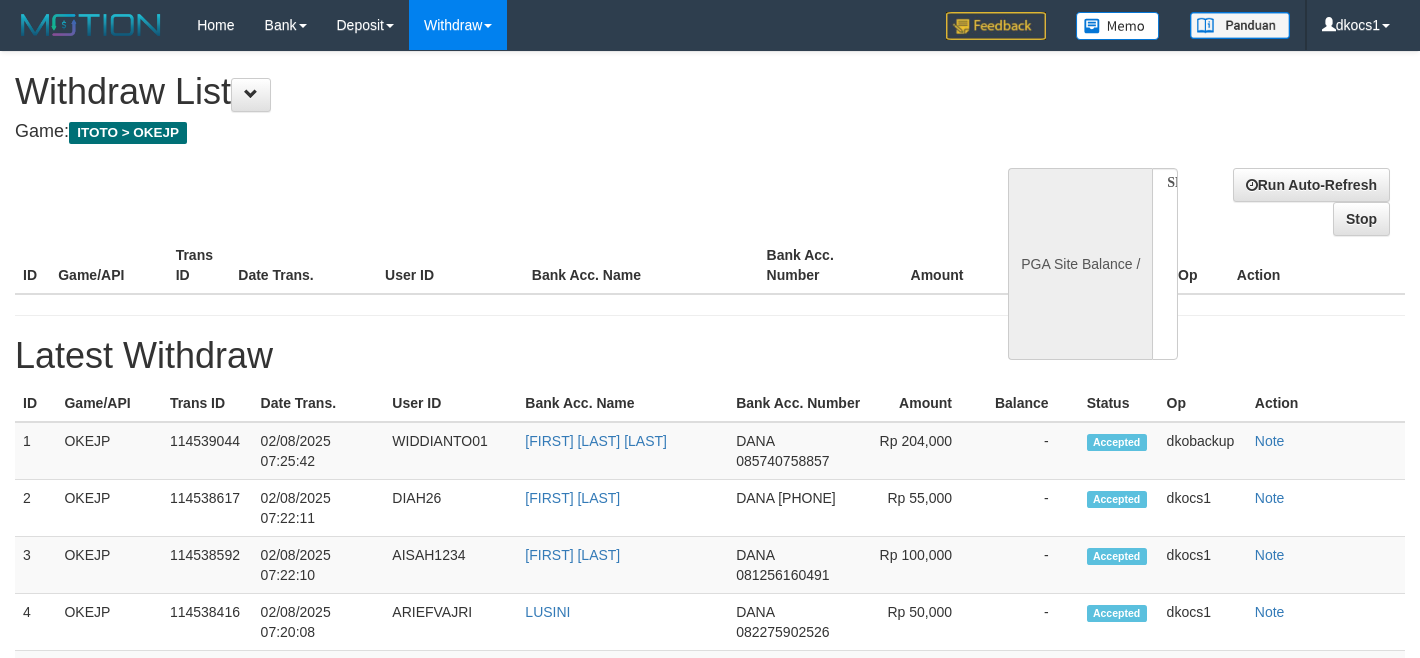 select 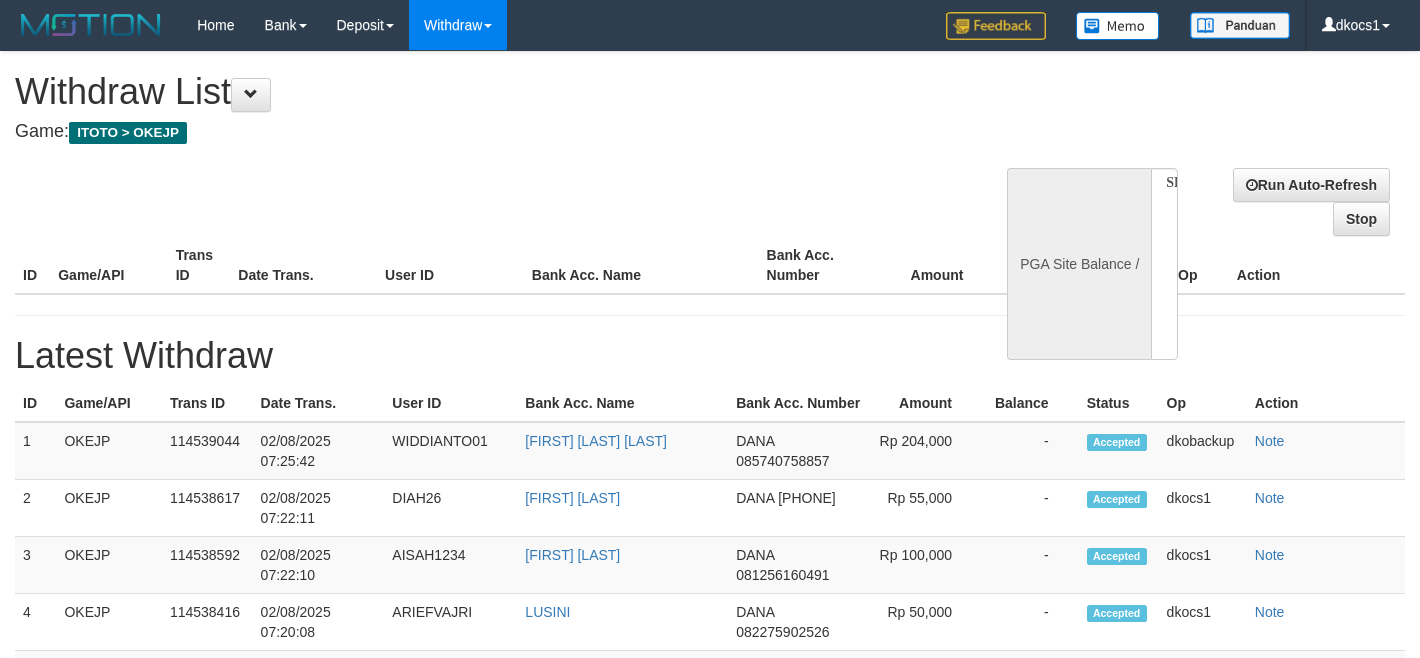 scroll, scrollTop: 0, scrollLeft: 0, axis: both 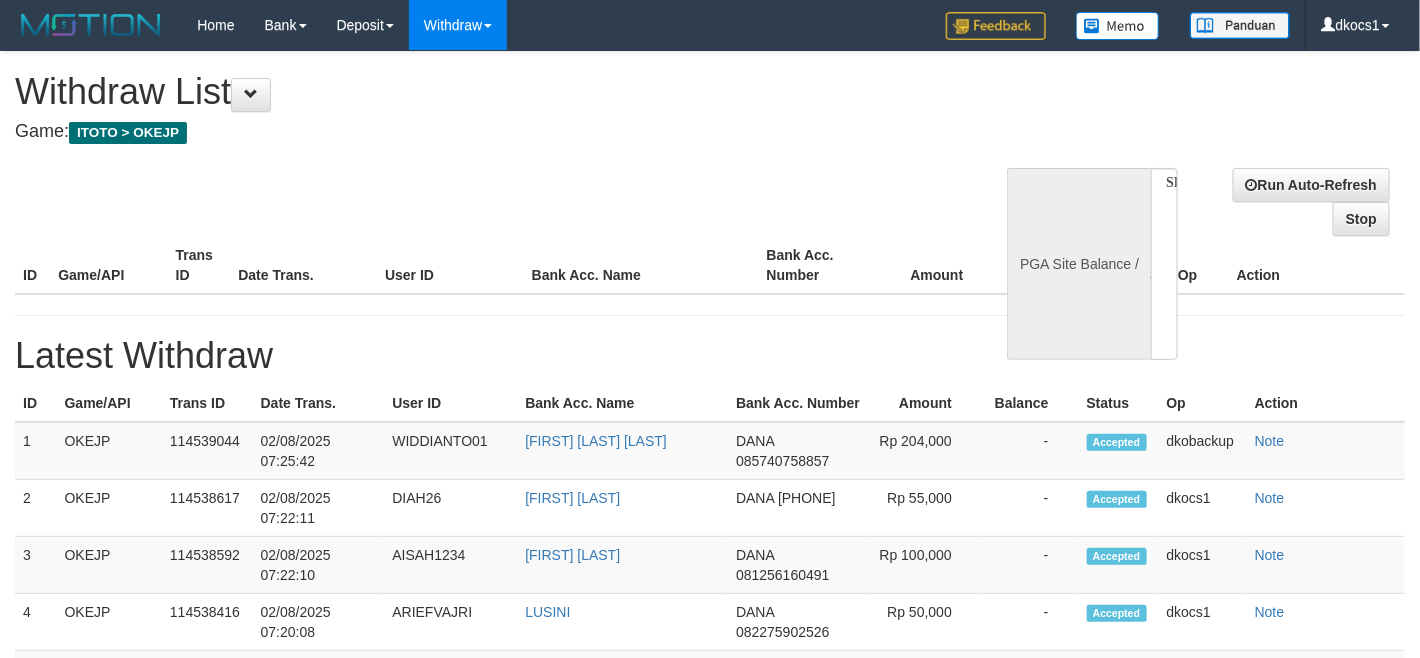 select on "**" 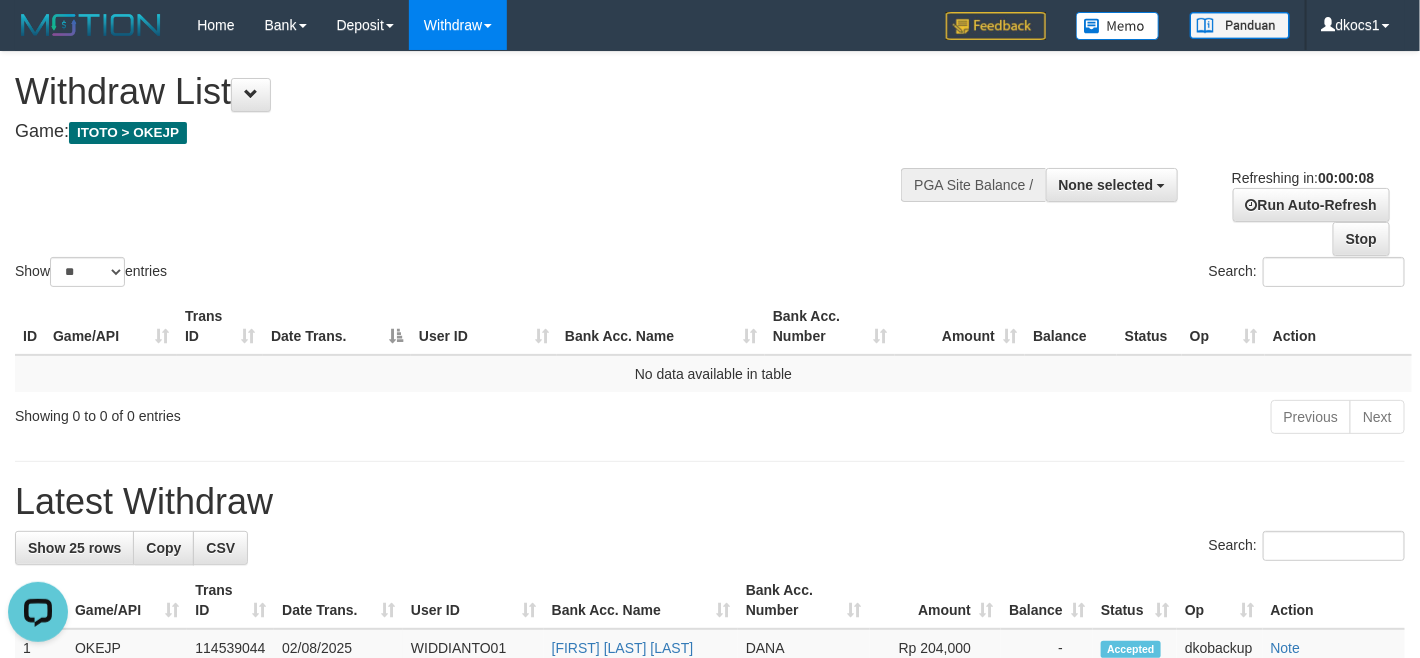 scroll, scrollTop: 0, scrollLeft: 0, axis: both 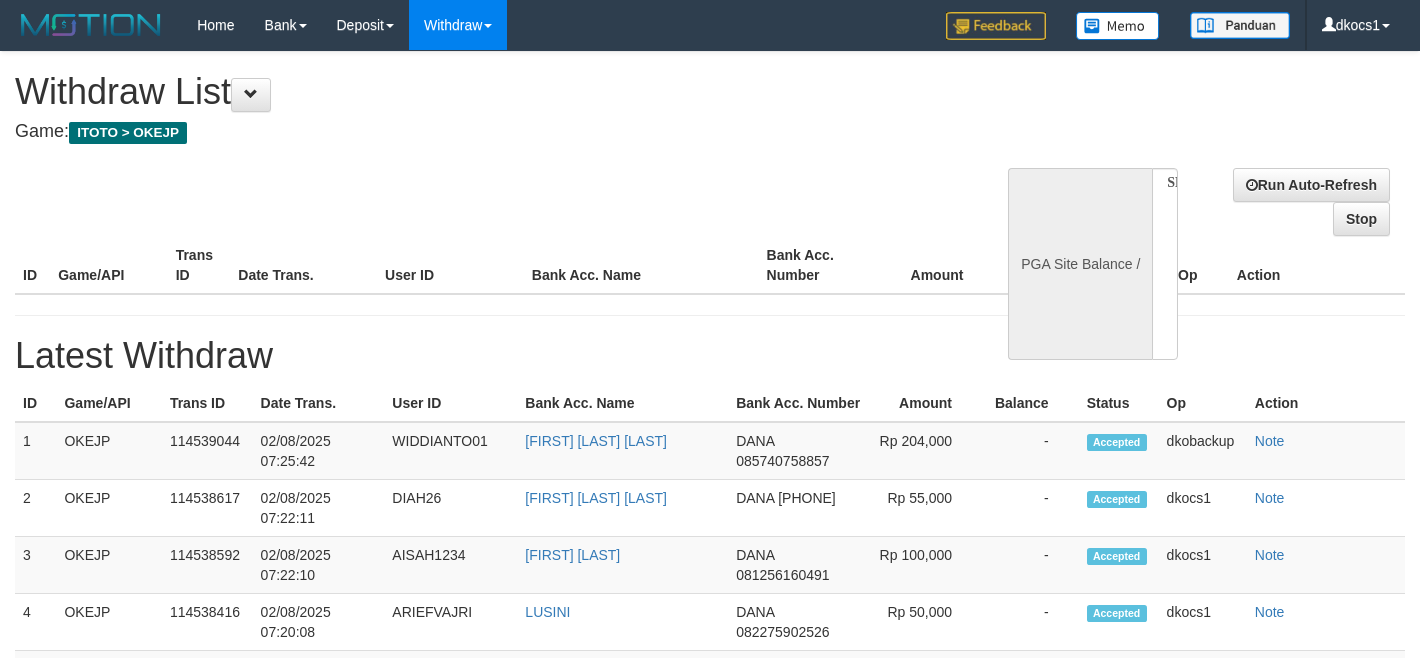 select 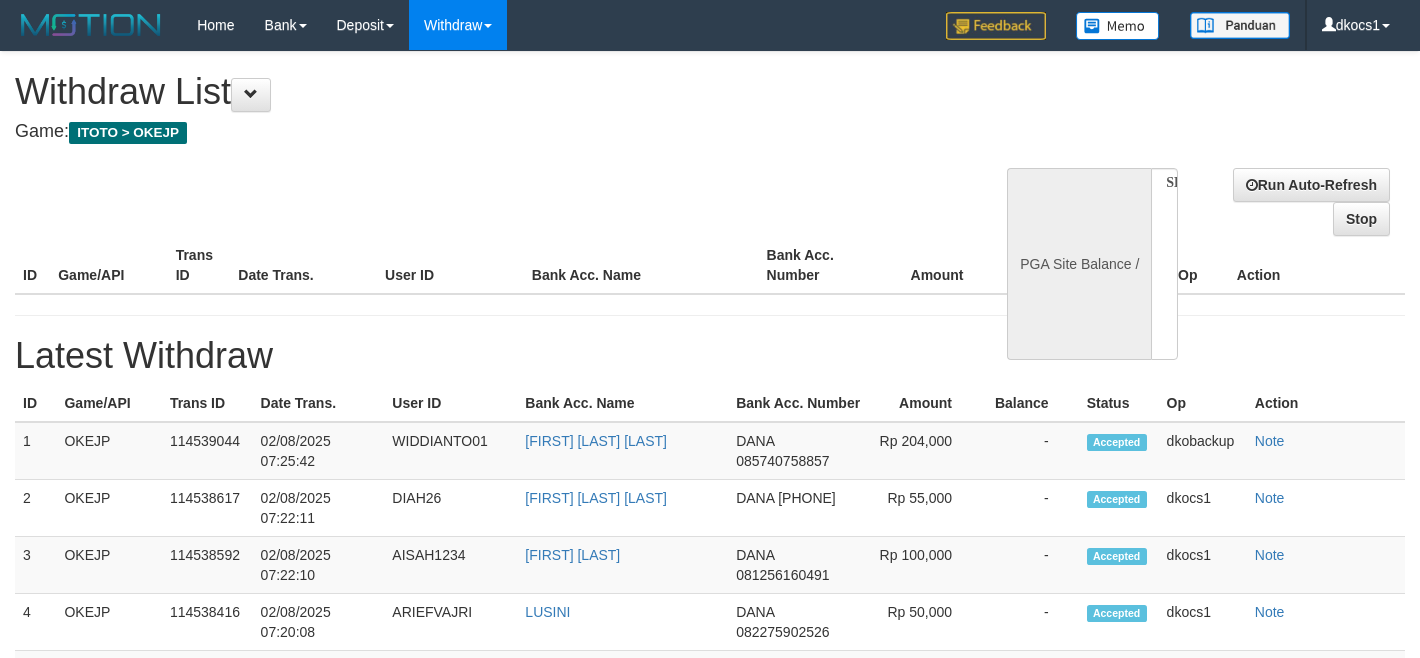 scroll, scrollTop: 0, scrollLeft: 0, axis: both 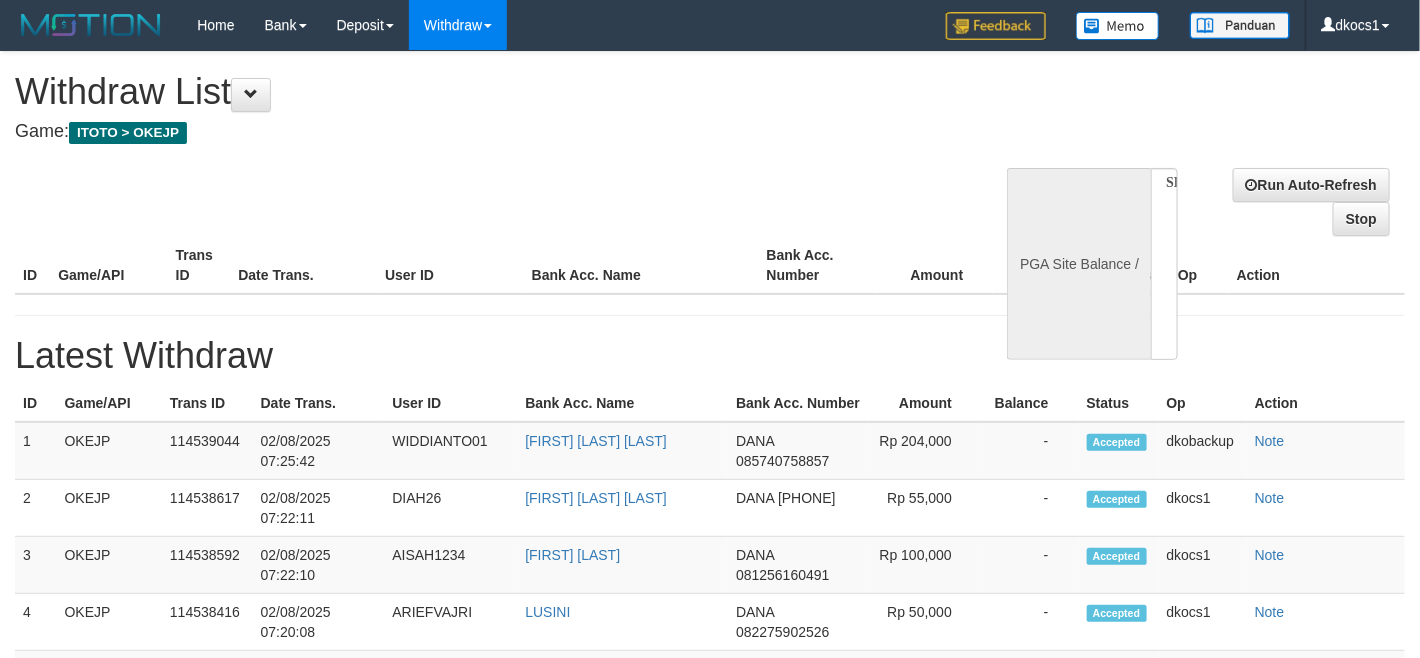 select on "**" 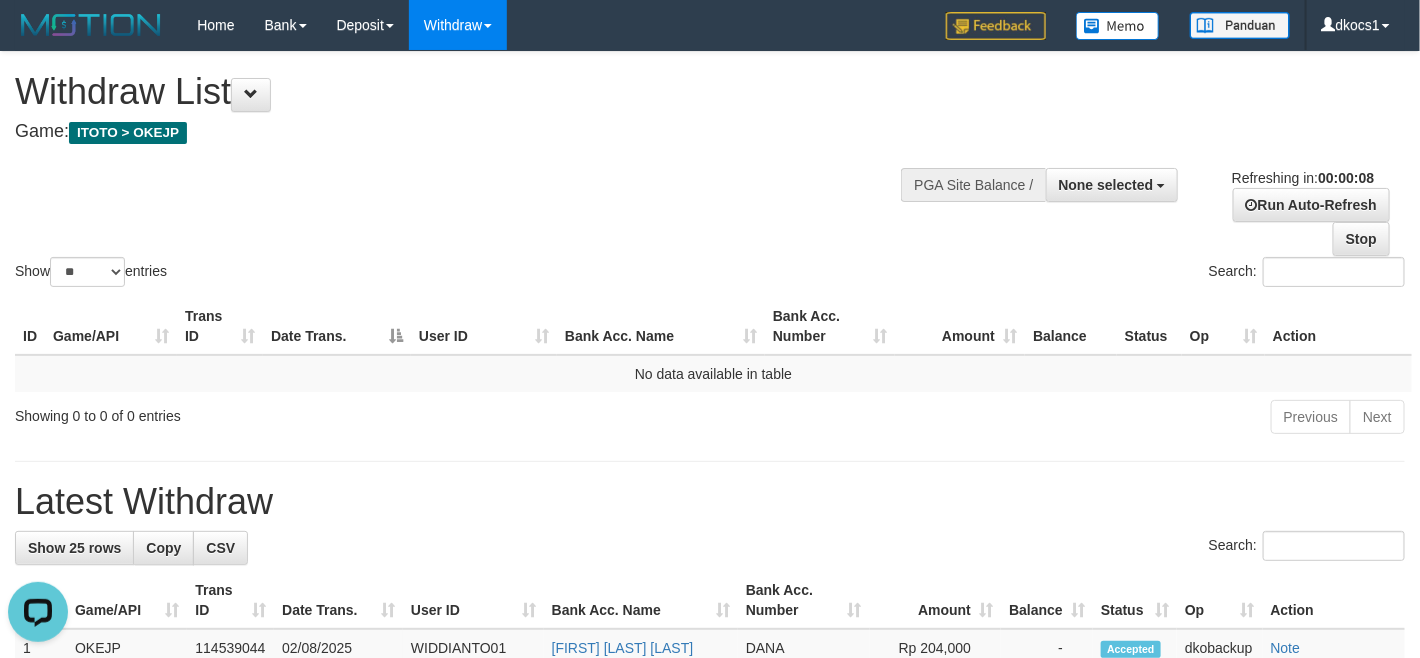 scroll, scrollTop: 0, scrollLeft: 0, axis: both 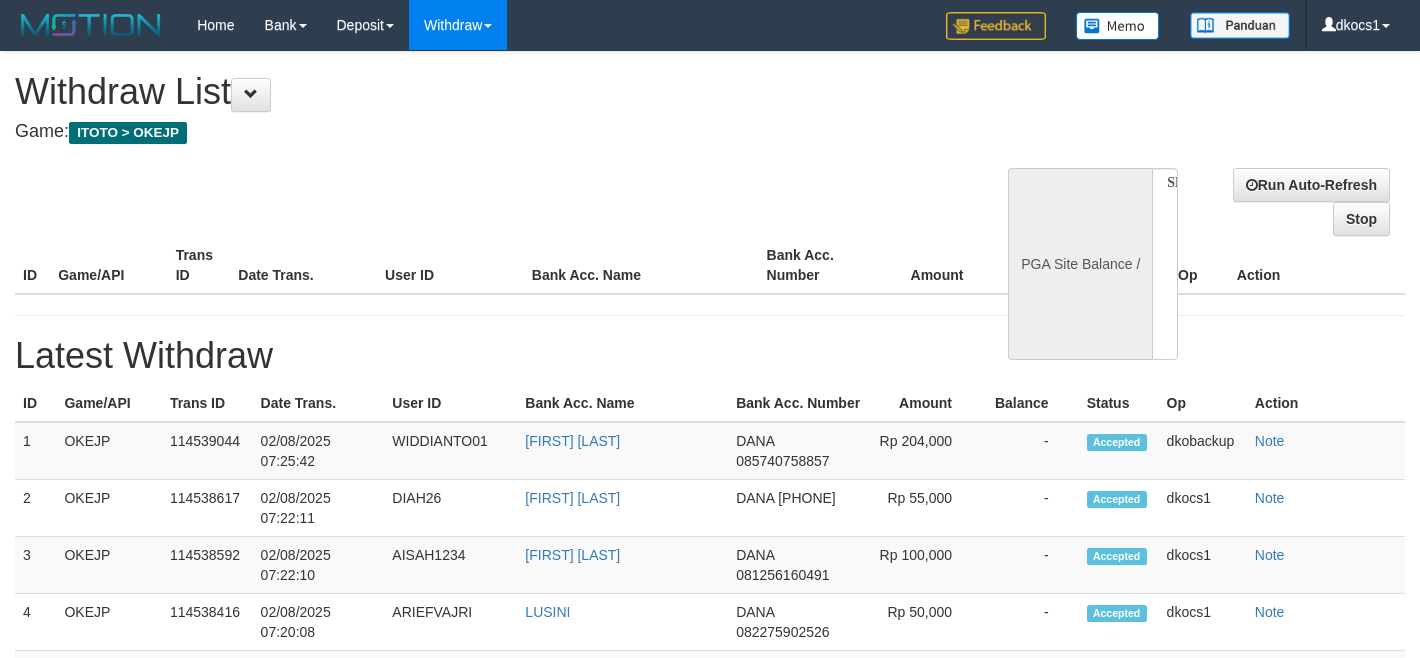 select 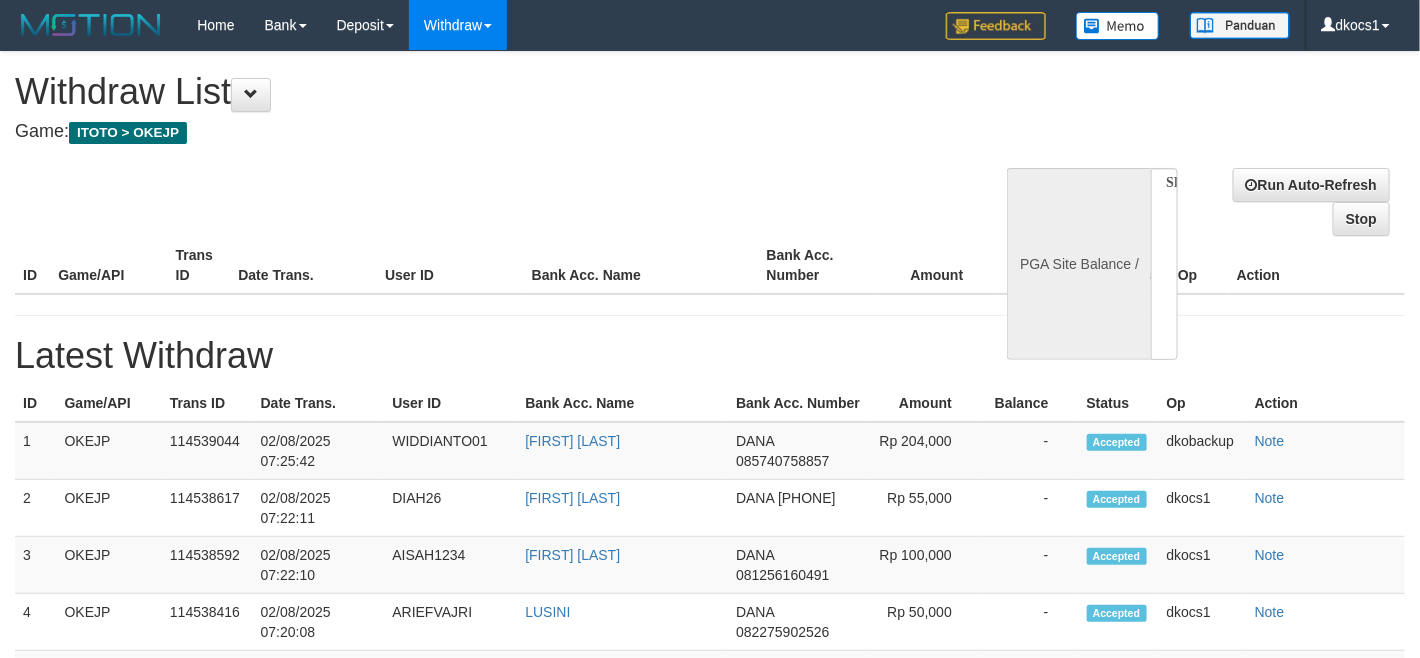 select on "**" 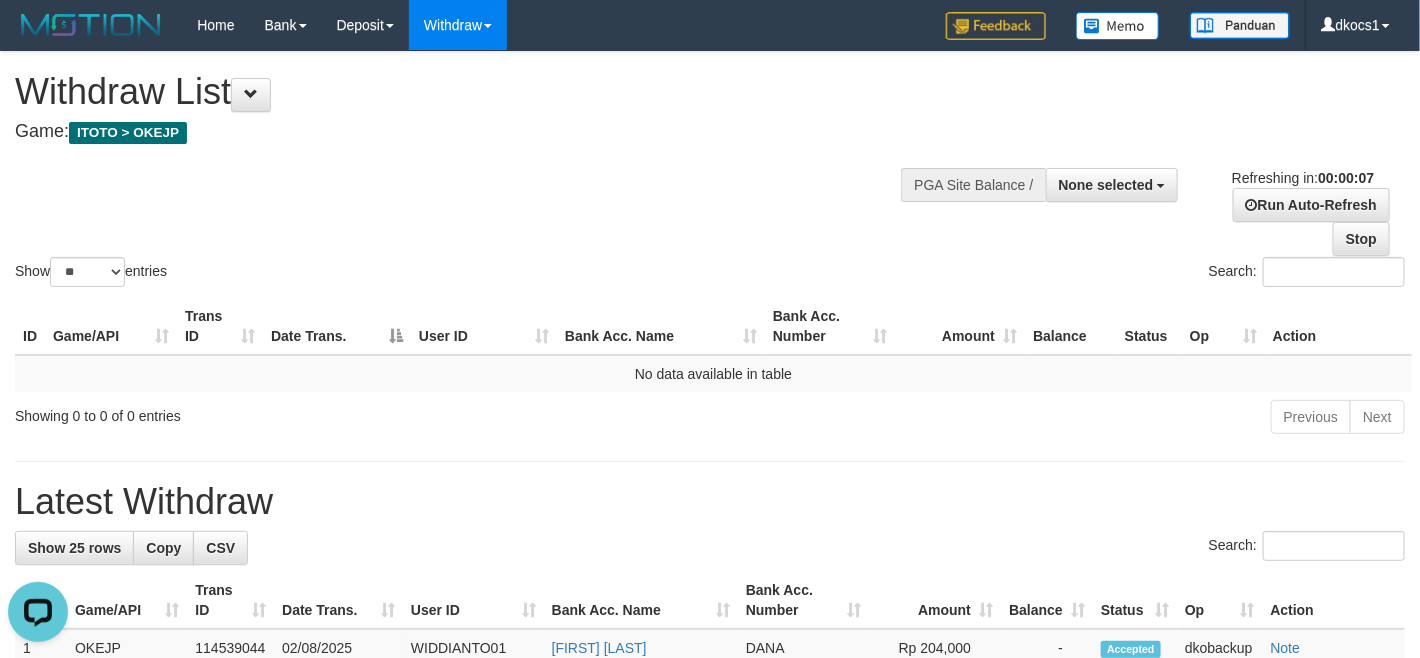 scroll, scrollTop: 0, scrollLeft: 0, axis: both 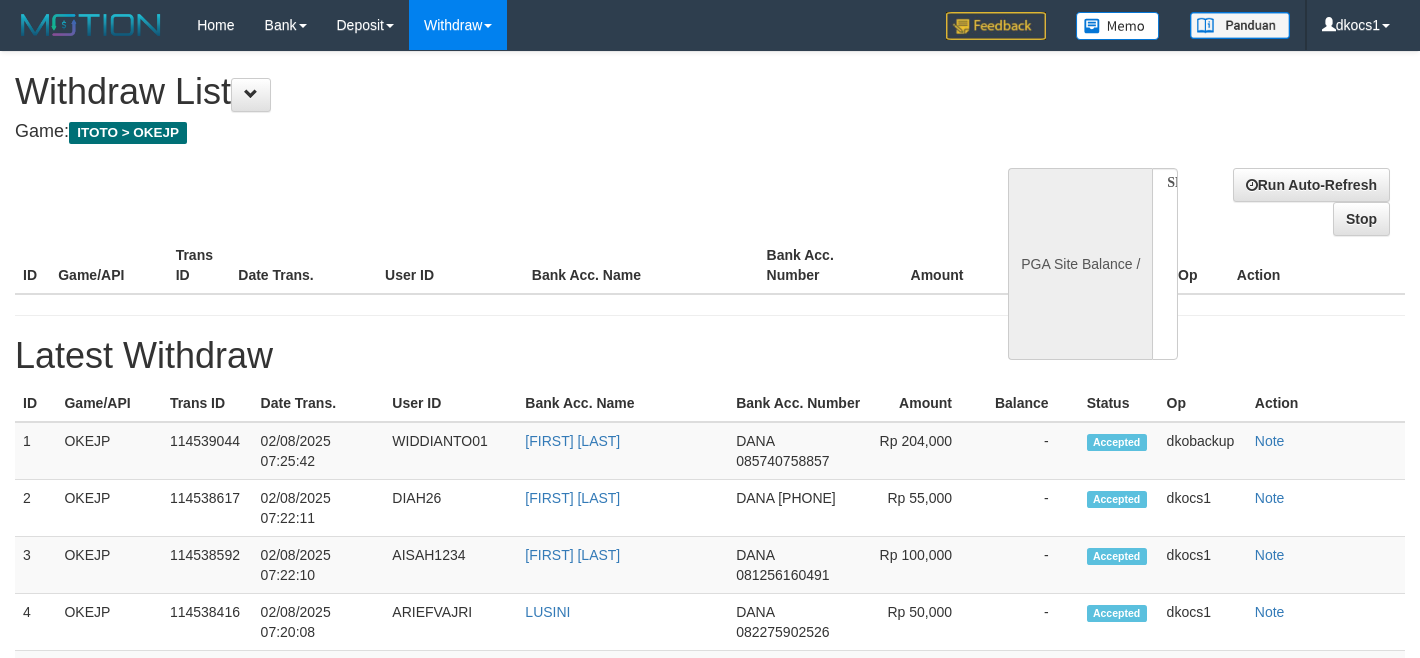 select 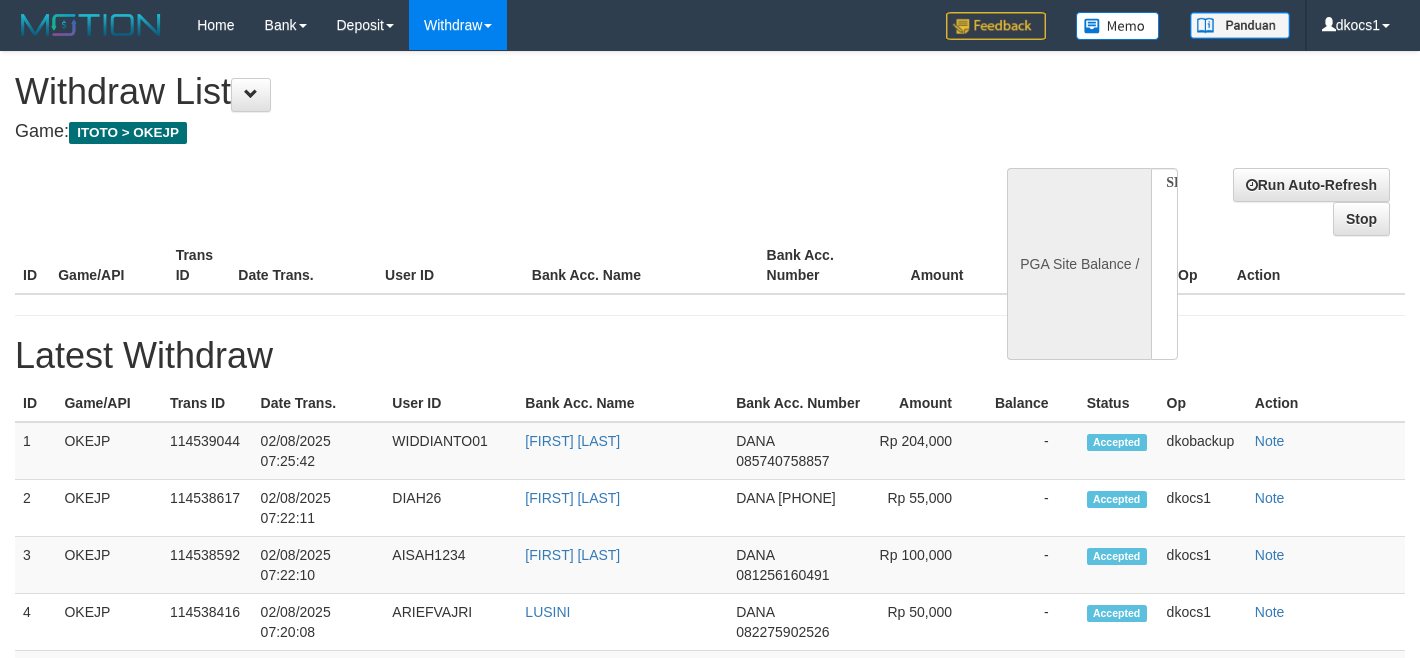 scroll, scrollTop: 0, scrollLeft: 0, axis: both 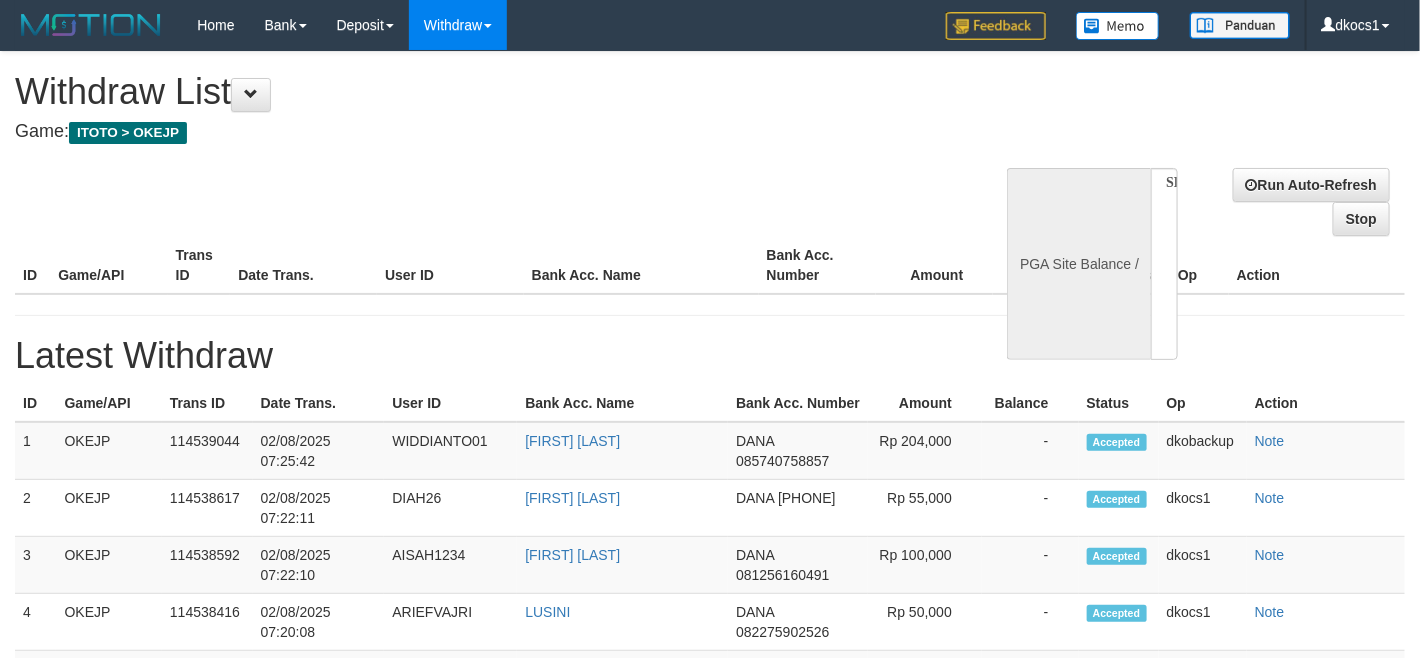select on "**" 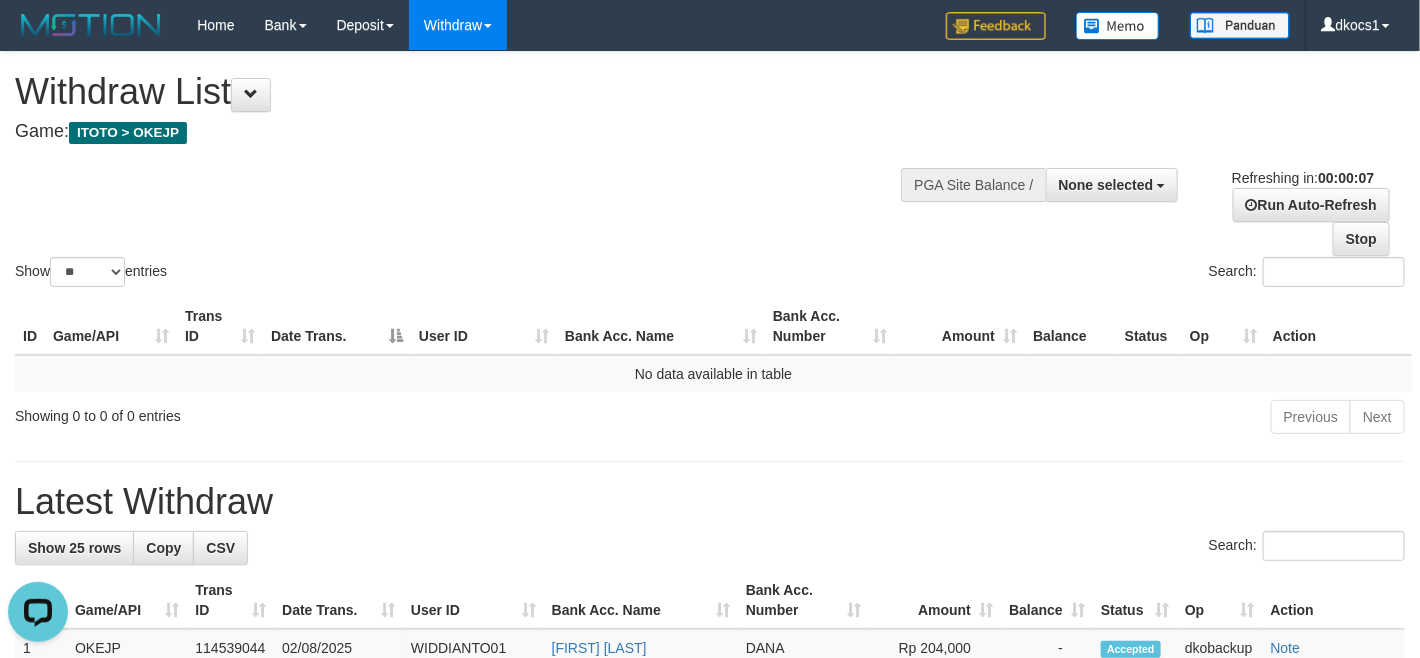 scroll, scrollTop: 0, scrollLeft: 0, axis: both 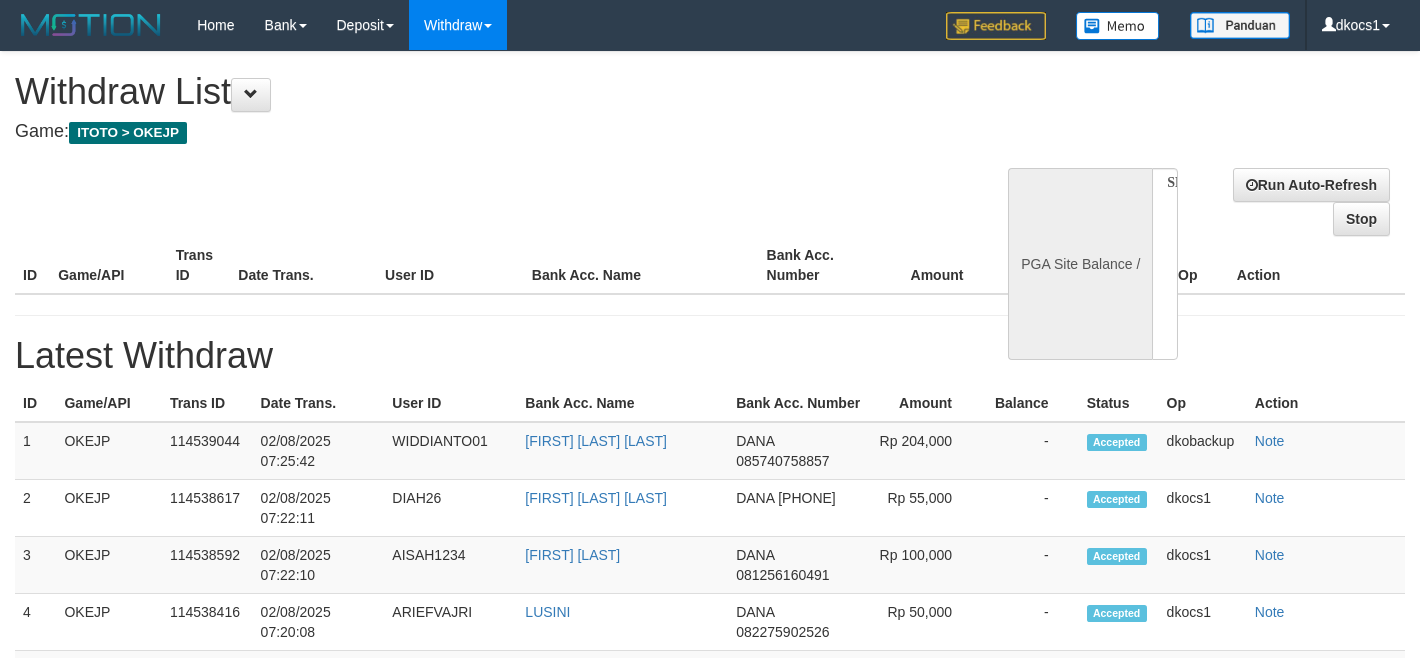 select 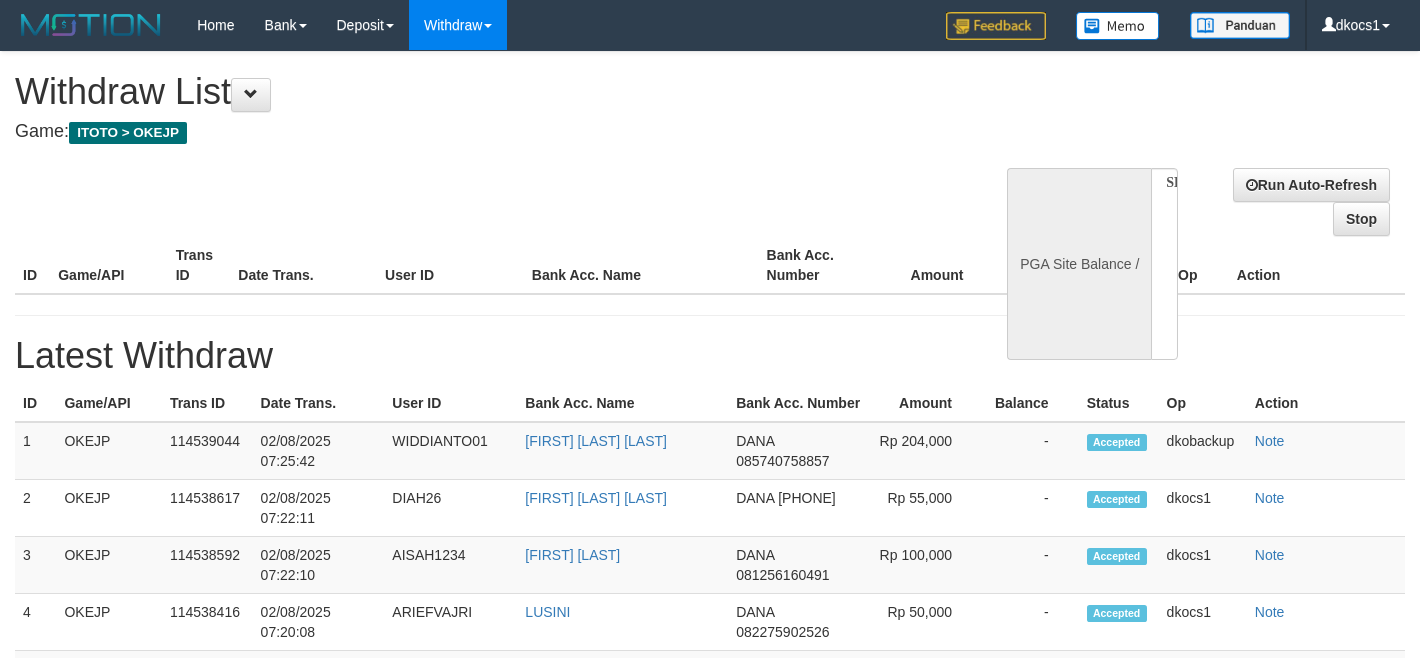 scroll, scrollTop: 0, scrollLeft: 0, axis: both 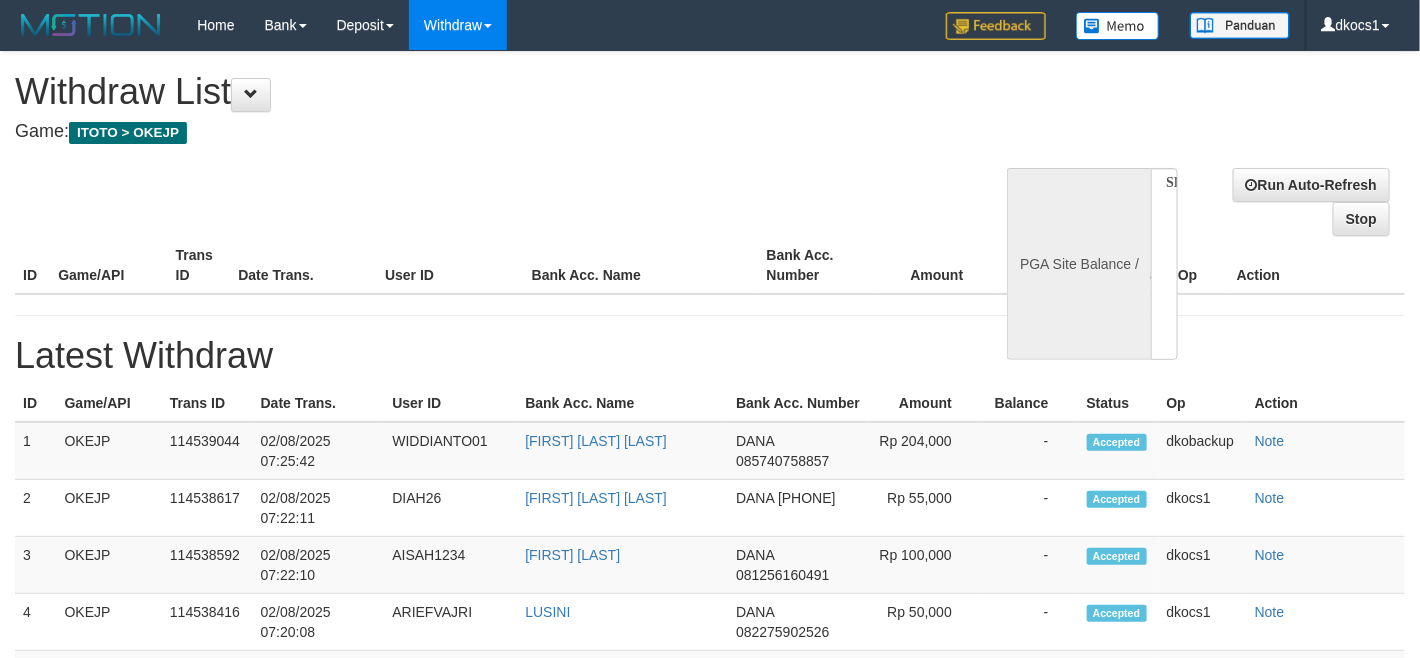 select on "**" 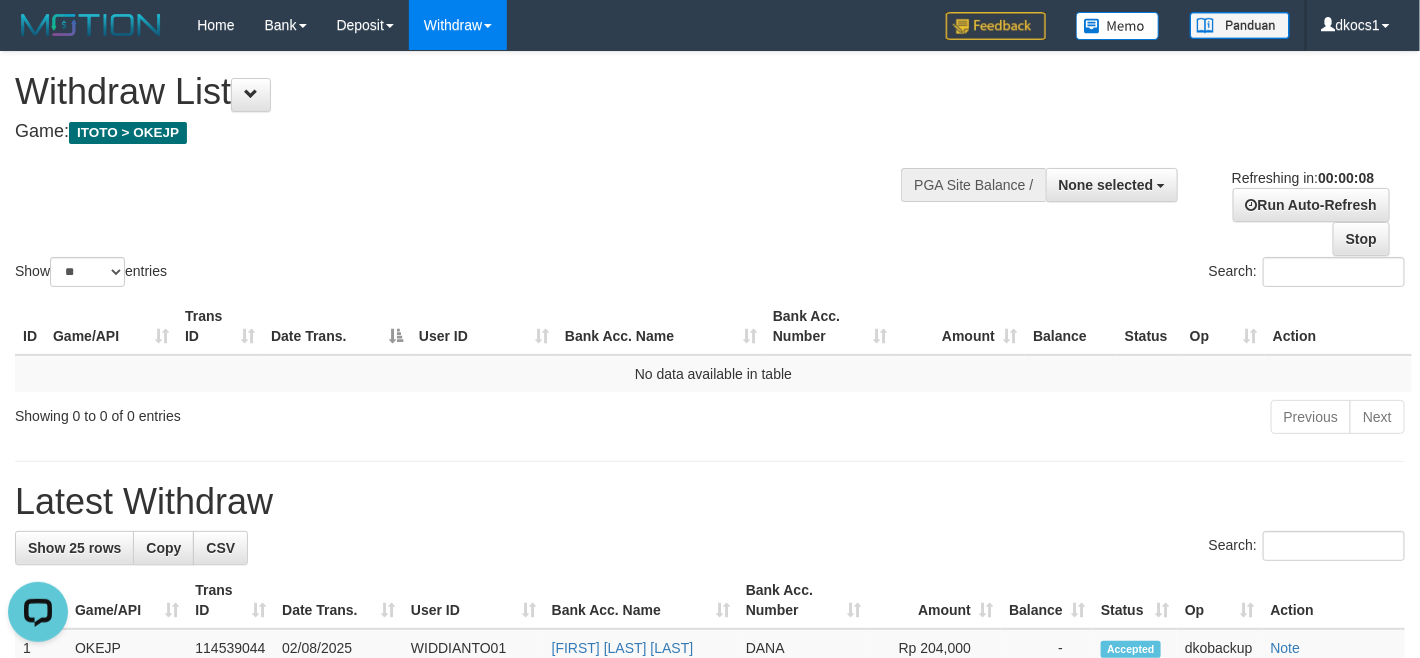 scroll, scrollTop: 0, scrollLeft: 0, axis: both 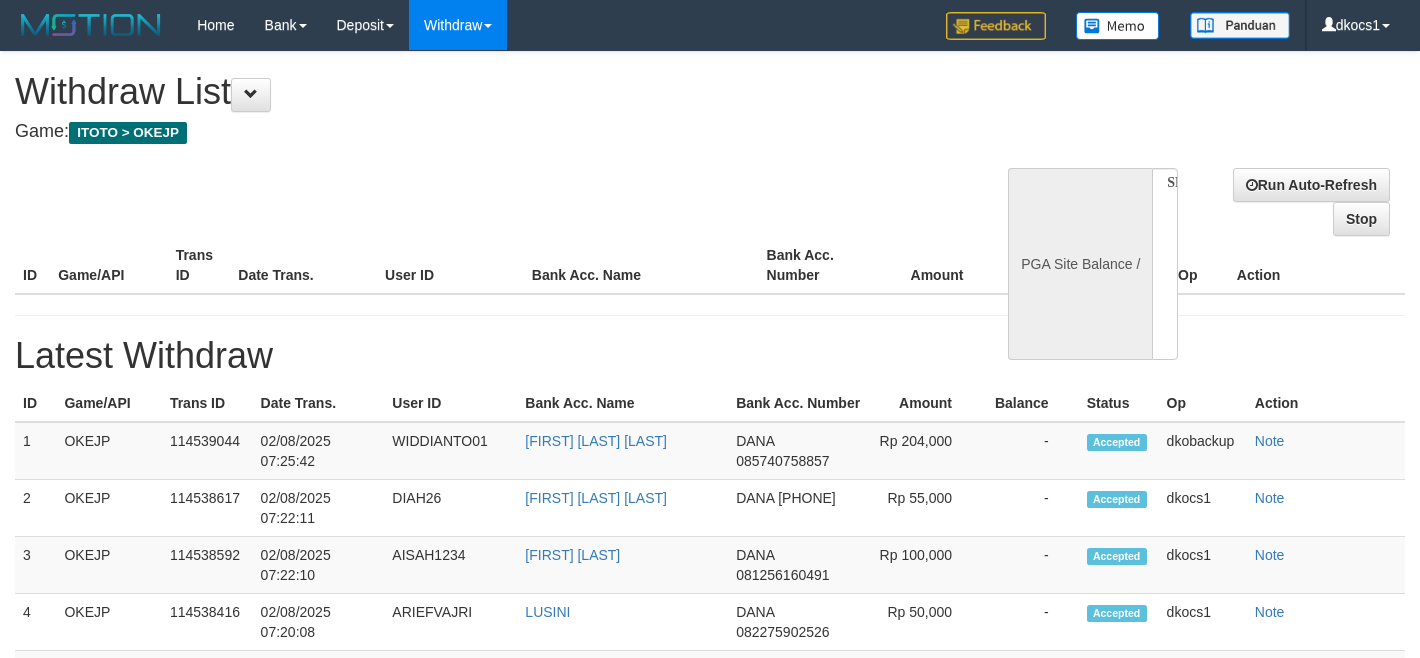 select 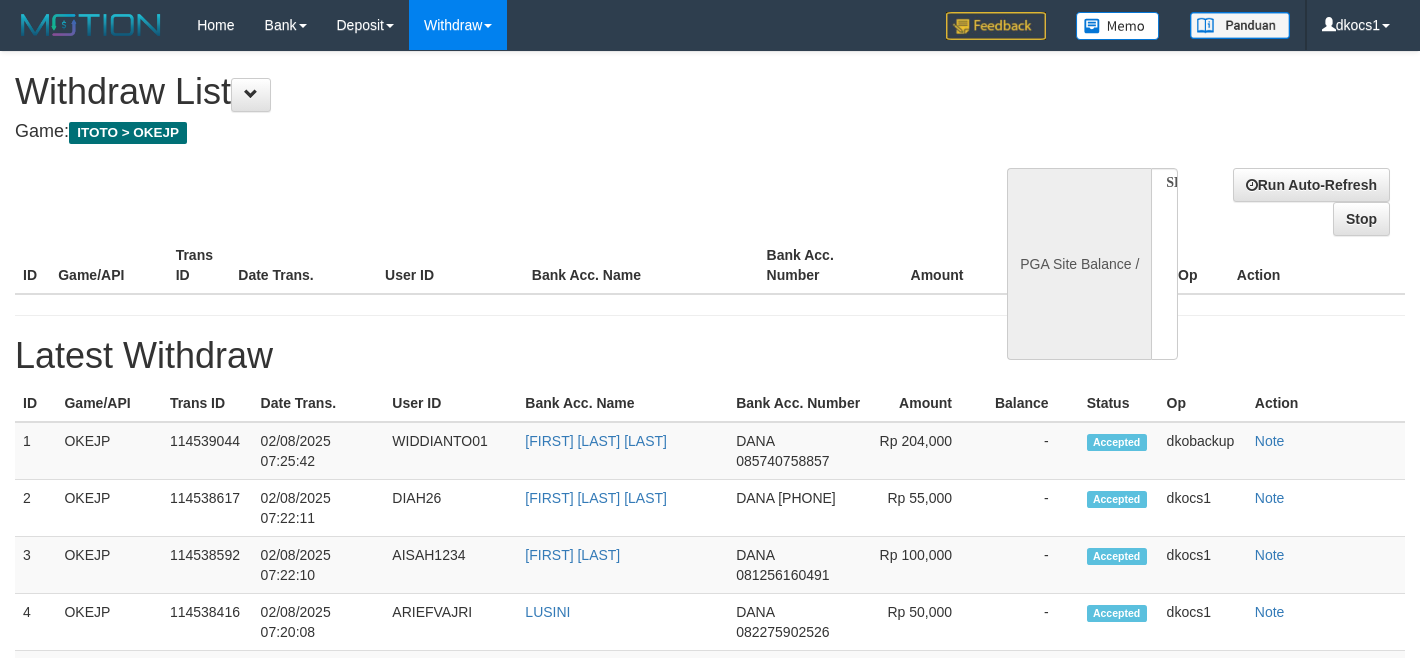 scroll, scrollTop: 0, scrollLeft: 0, axis: both 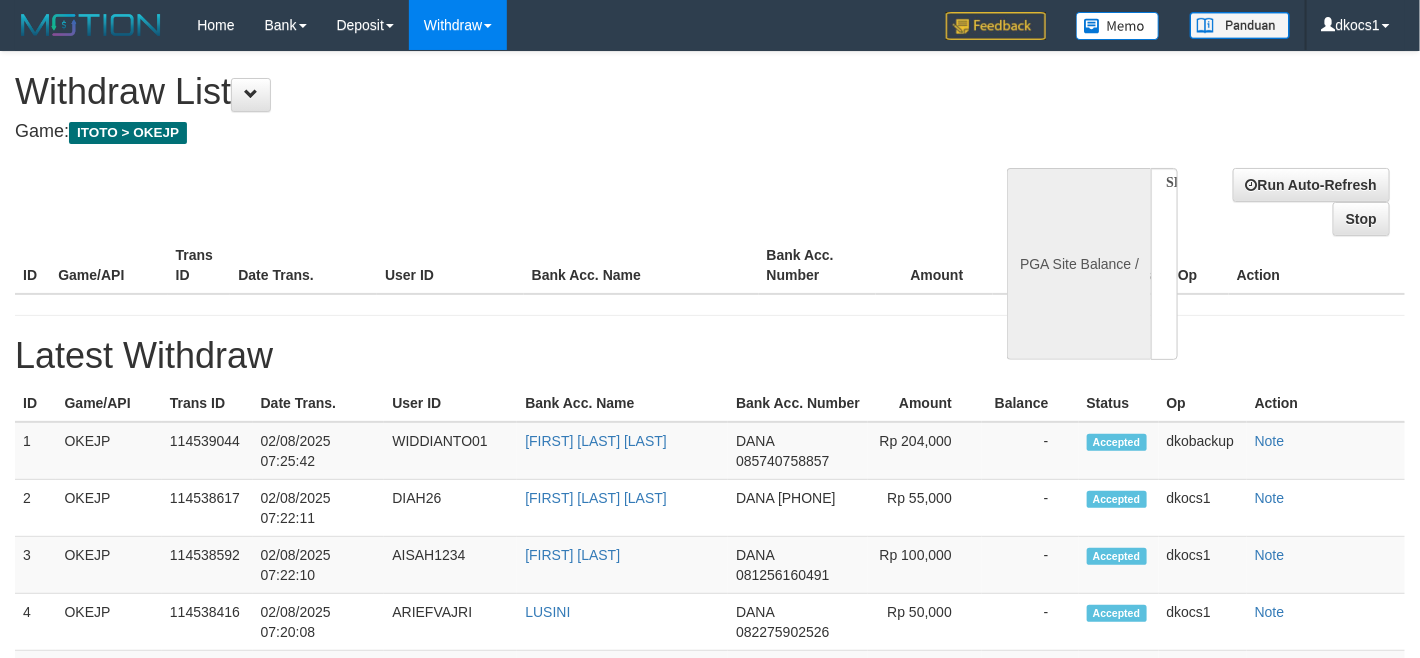 select on "**" 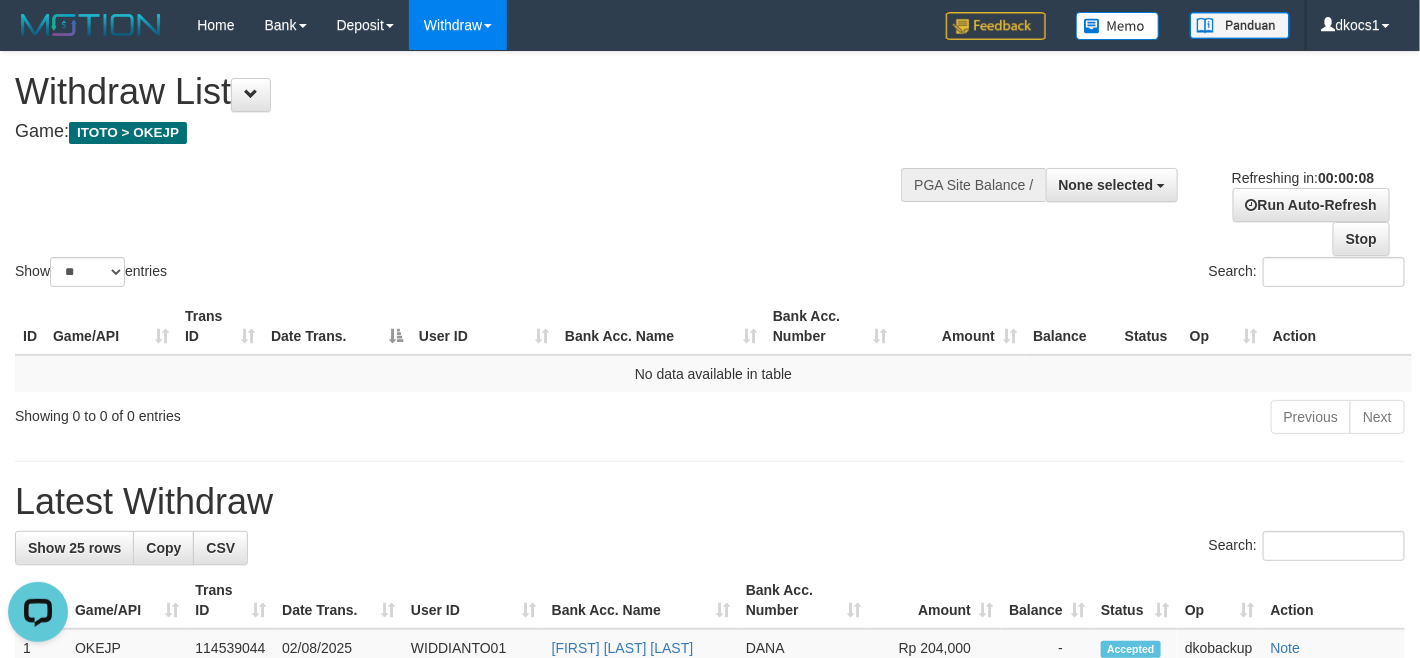 scroll, scrollTop: 0, scrollLeft: 0, axis: both 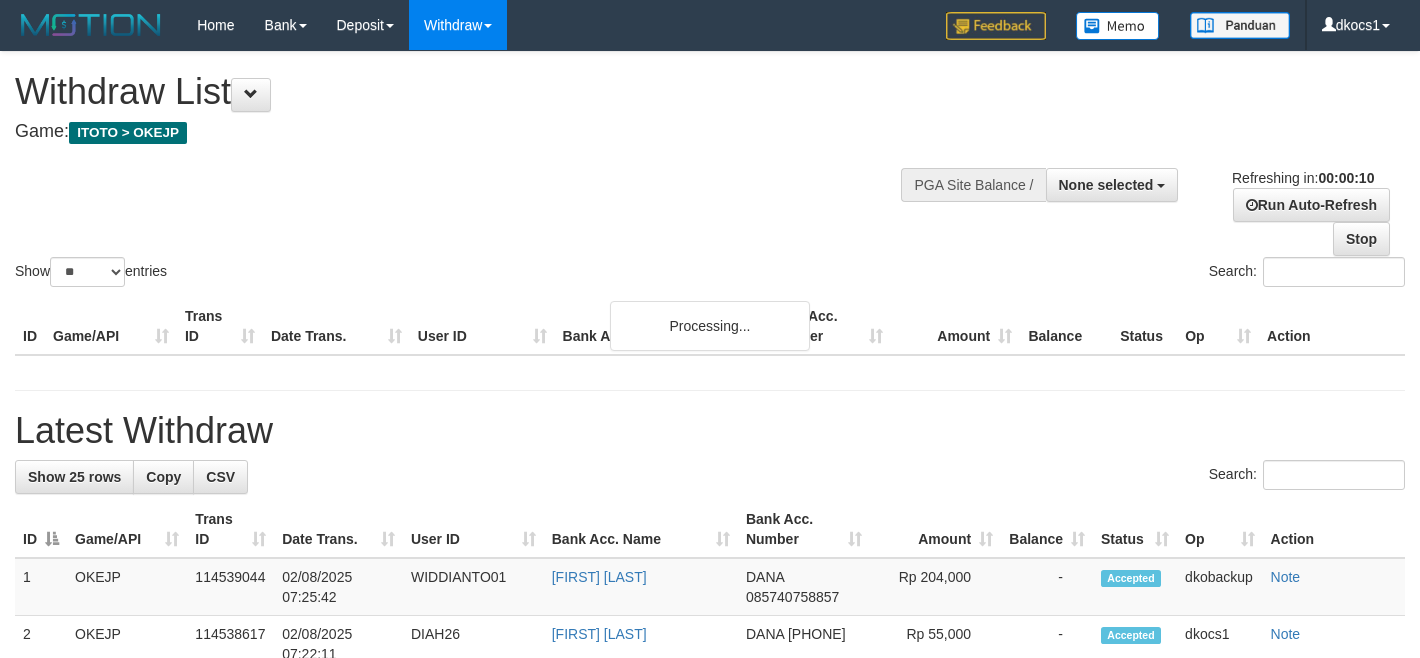 select 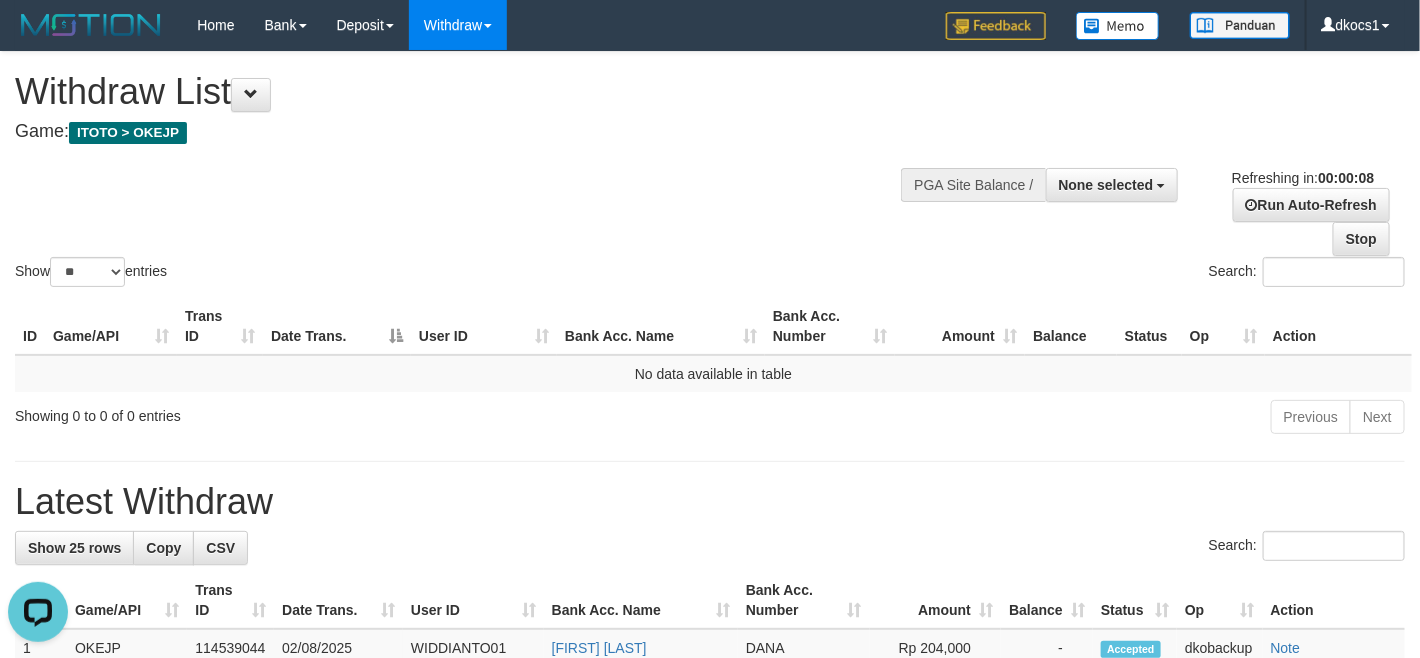 scroll, scrollTop: 0, scrollLeft: 0, axis: both 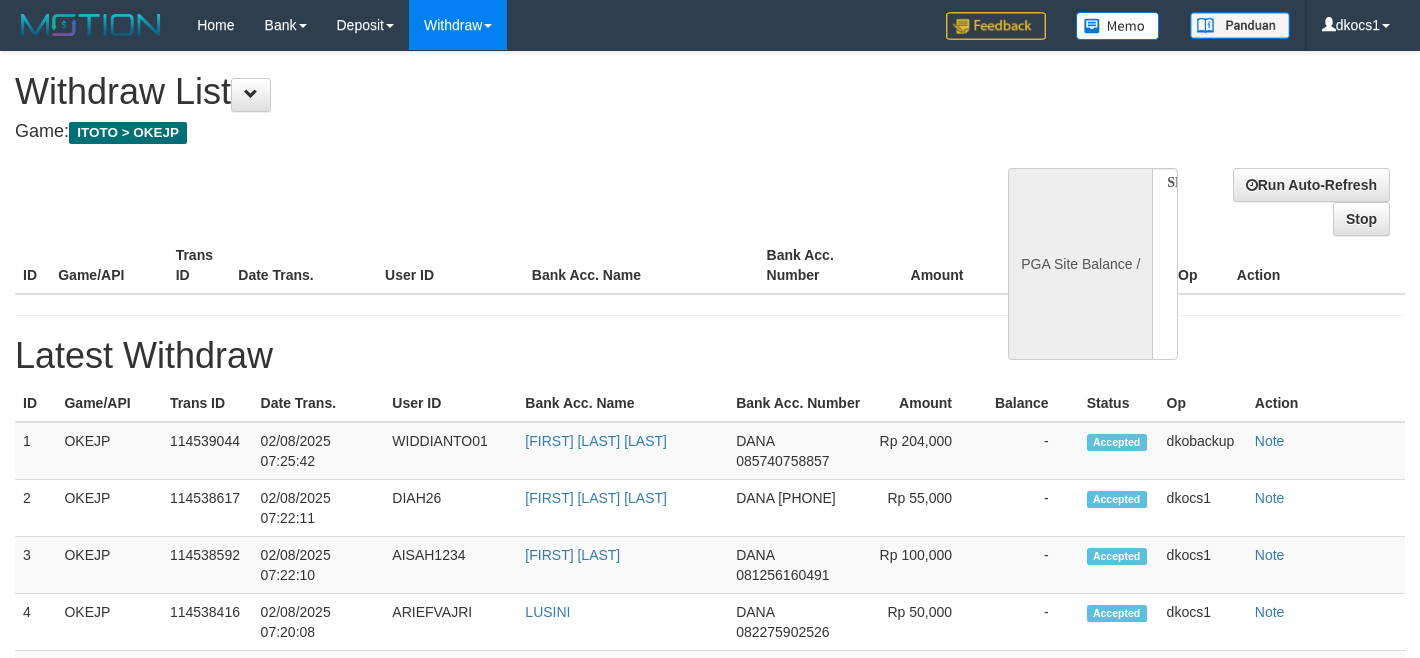 select 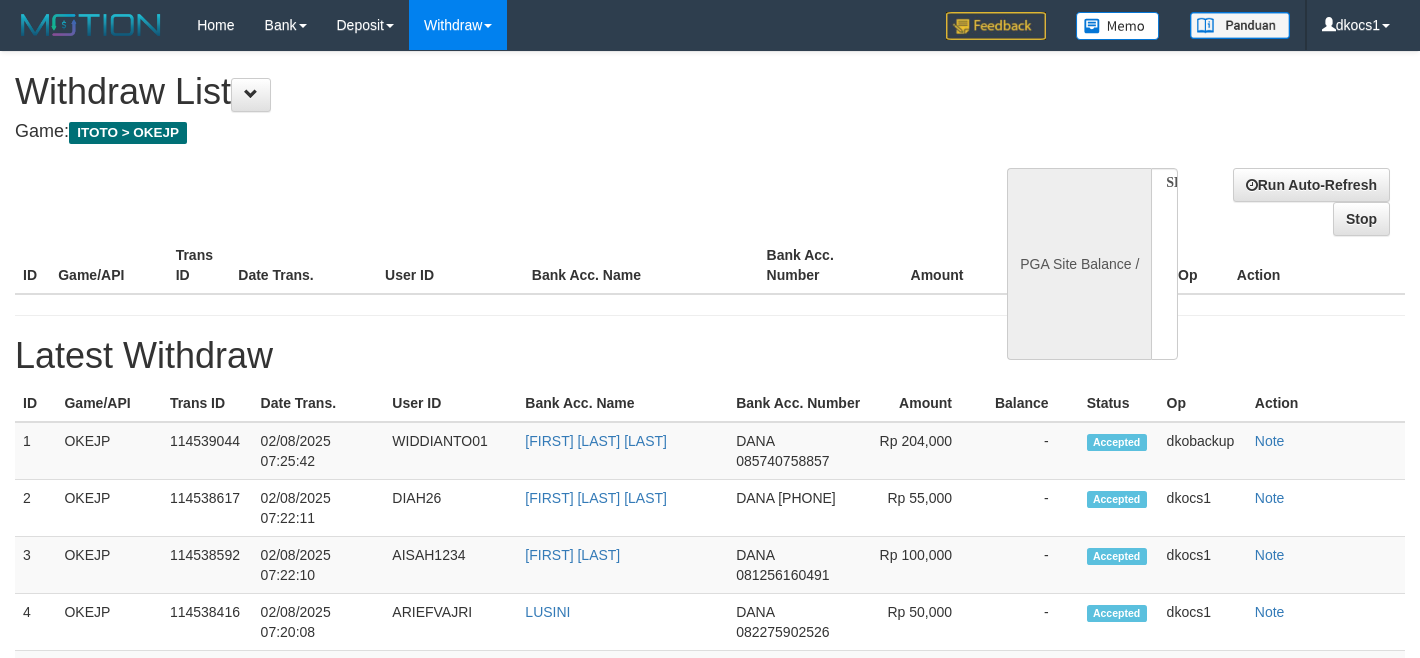 scroll, scrollTop: 0, scrollLeft: 0, axis: both 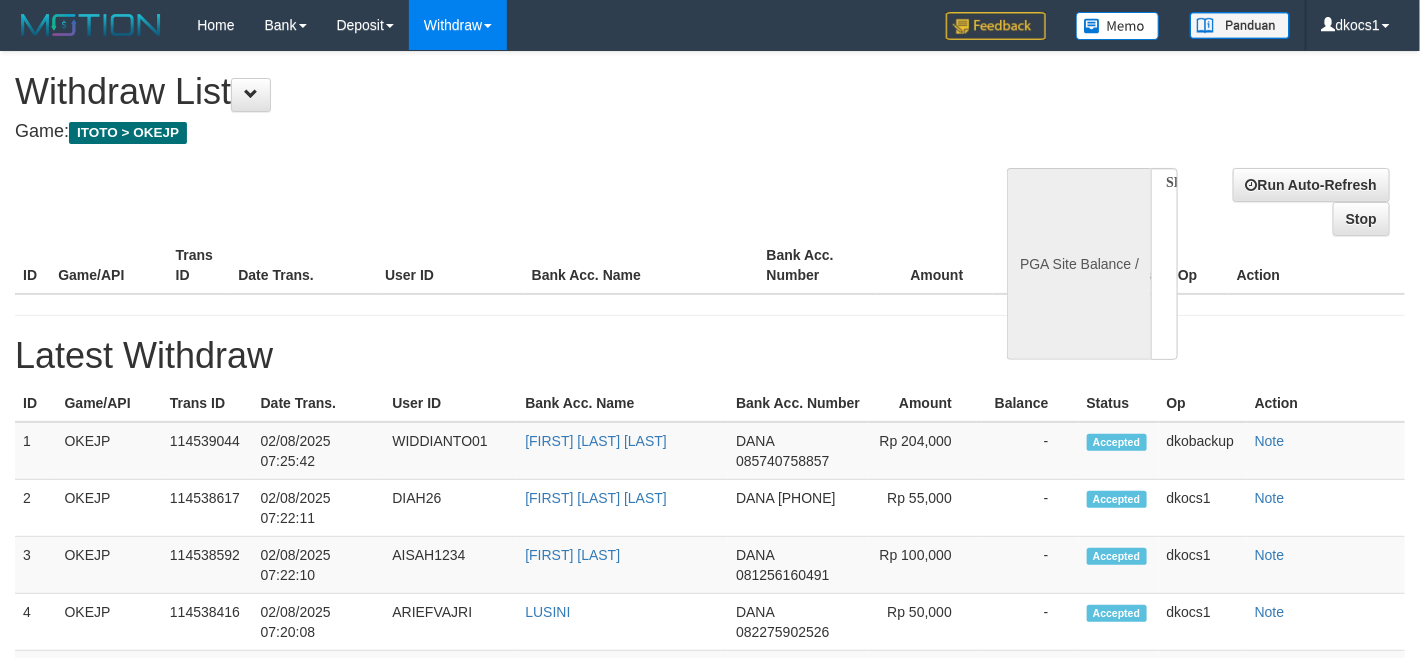 select on "**" 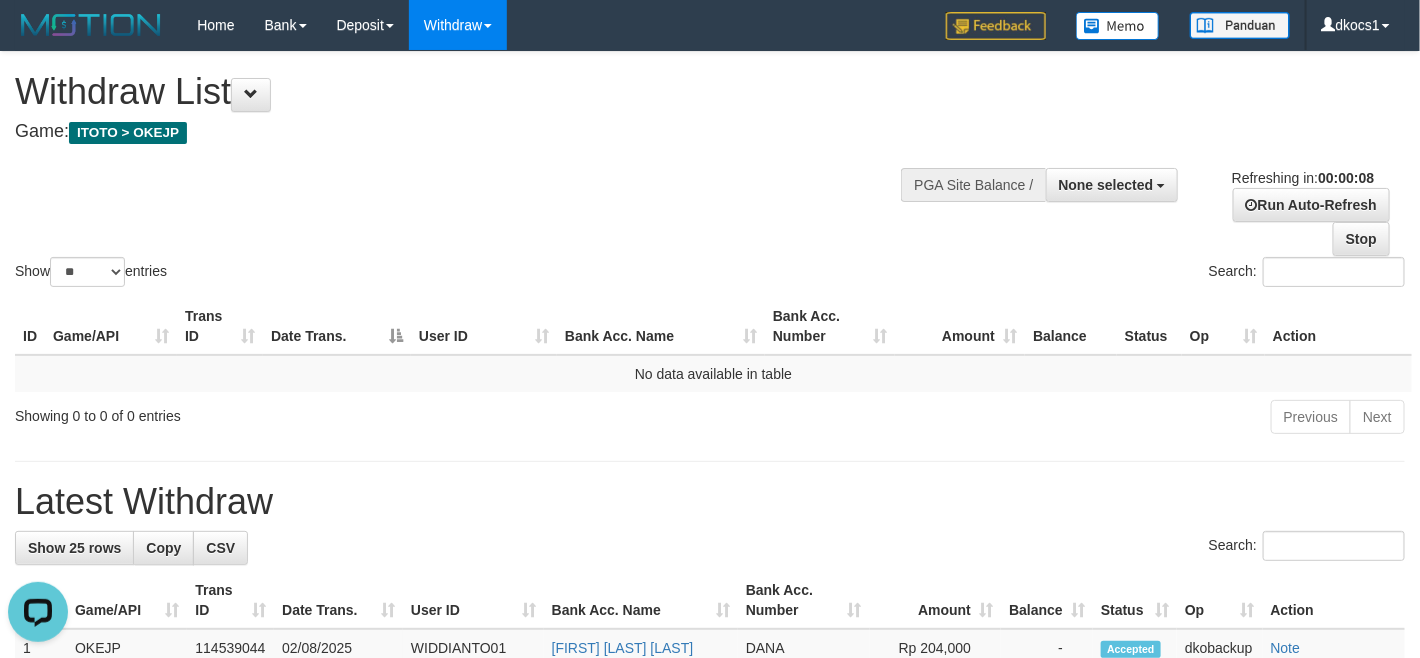 scroll, scrollTop: 0, scrollLeft: 0, axis: both 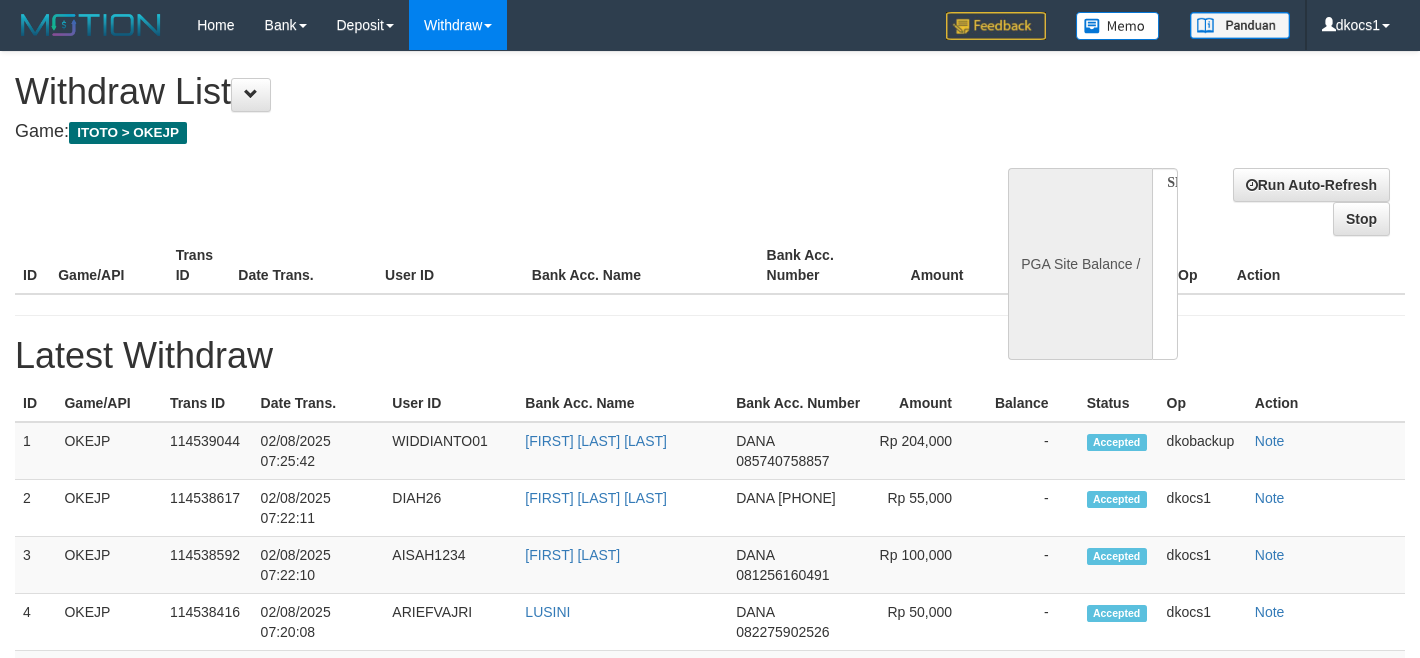 select 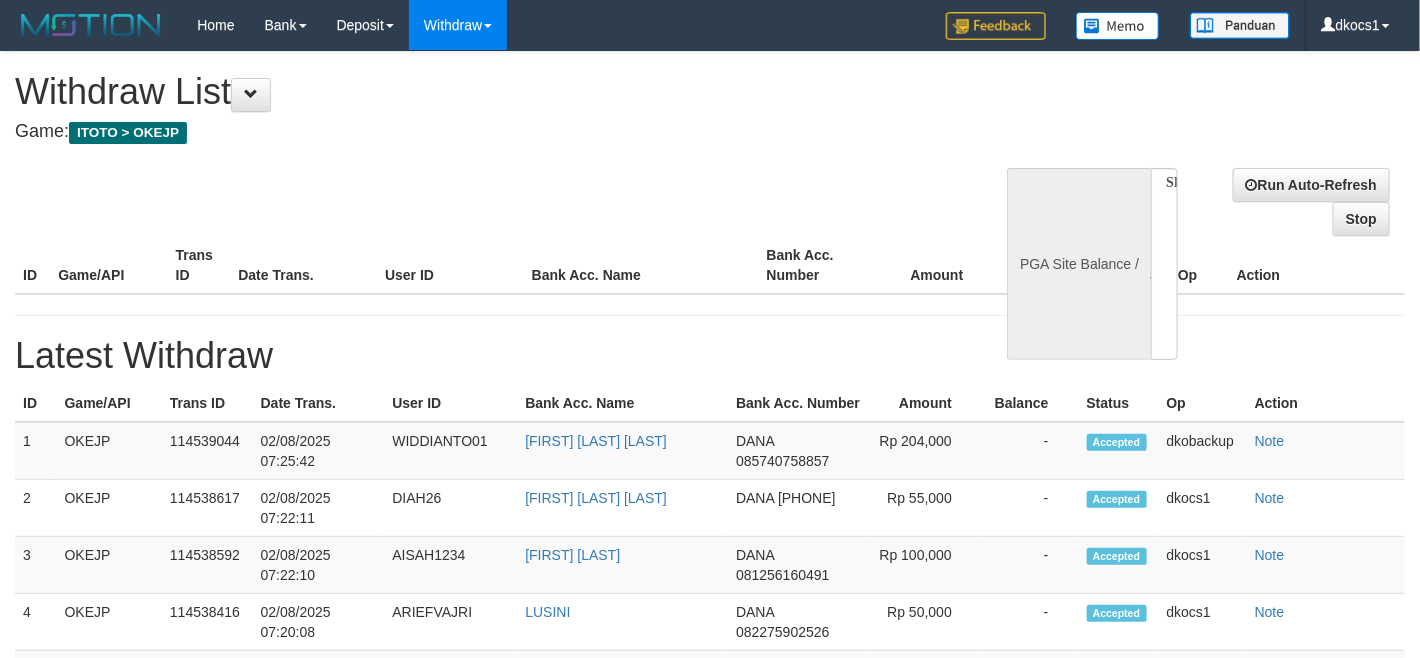 select on "**" 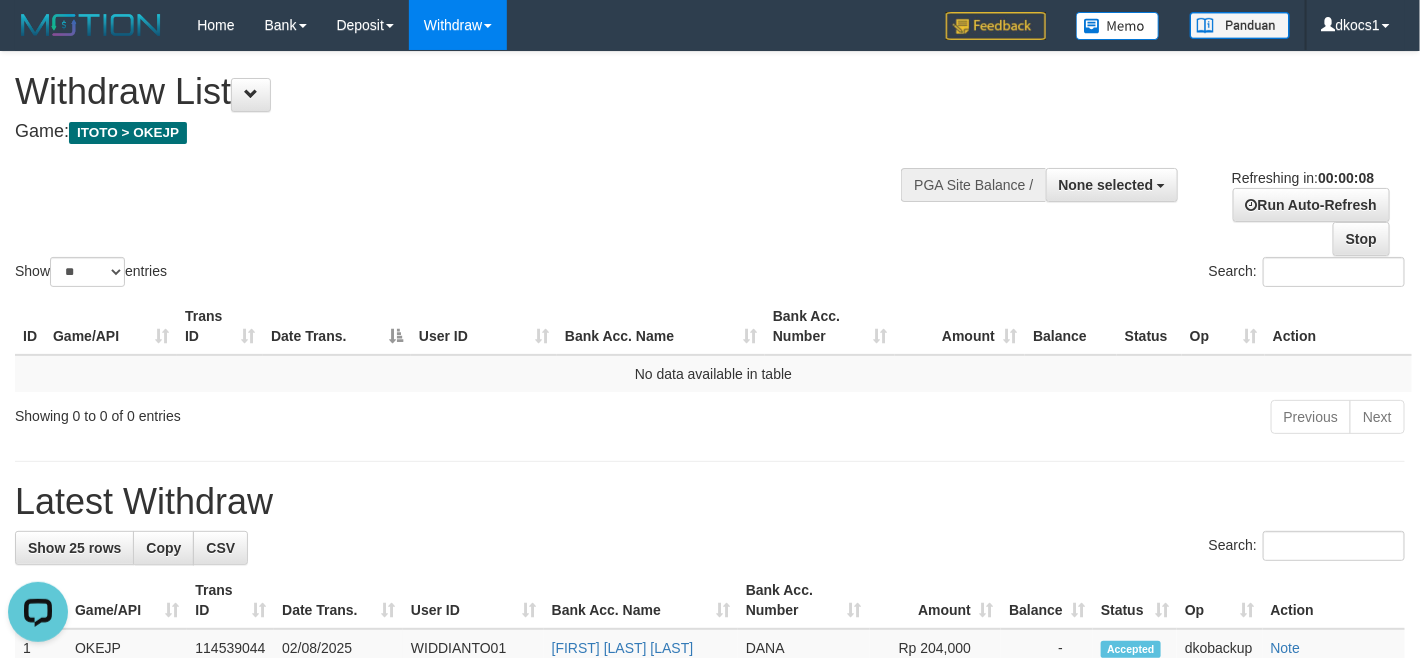 scroll, scrollTop: 0, scrollLeft: 0, axis: both 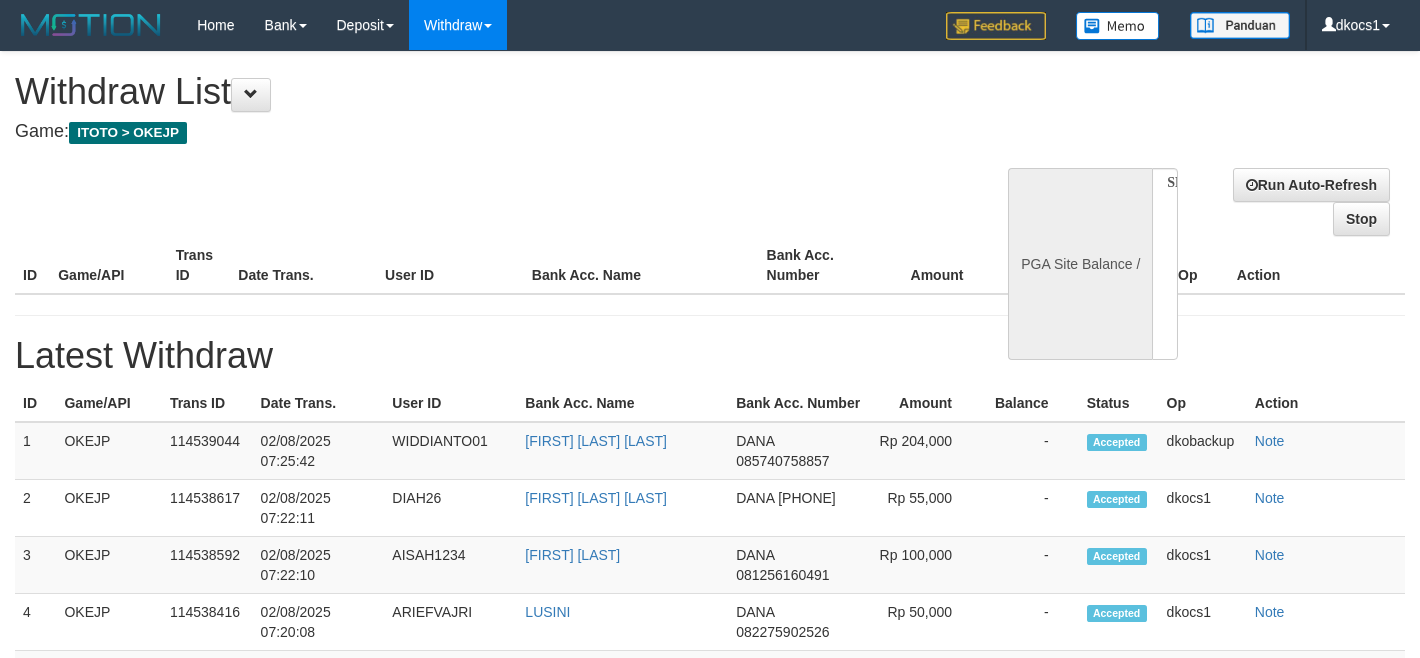 select 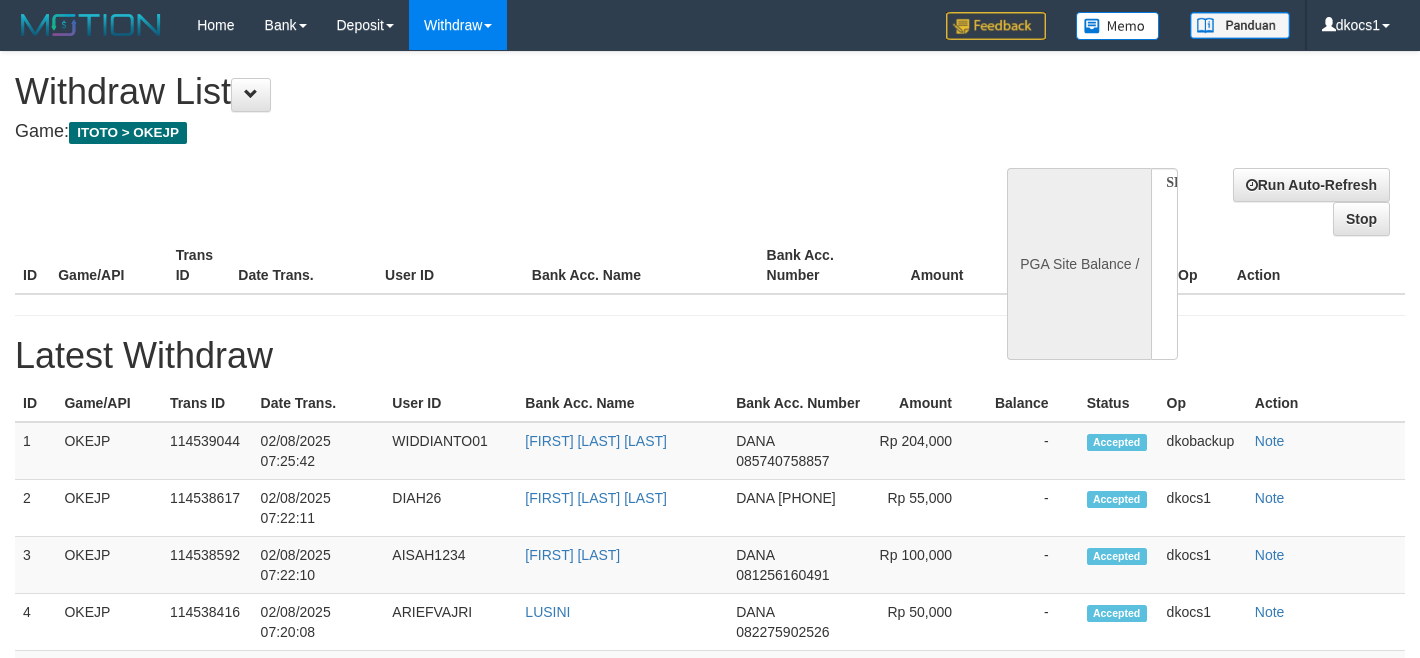 scroll, scrollTop: 0, scrollLeft: 0, axis: both 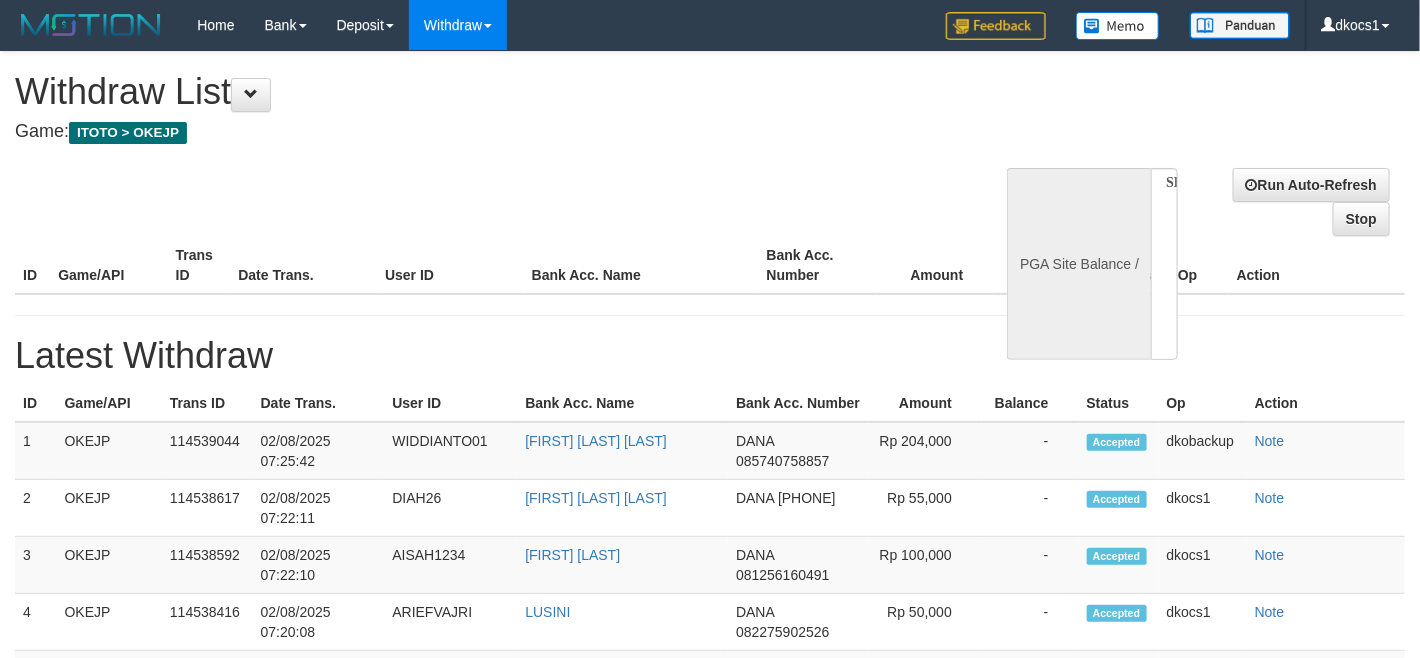 select on "**" 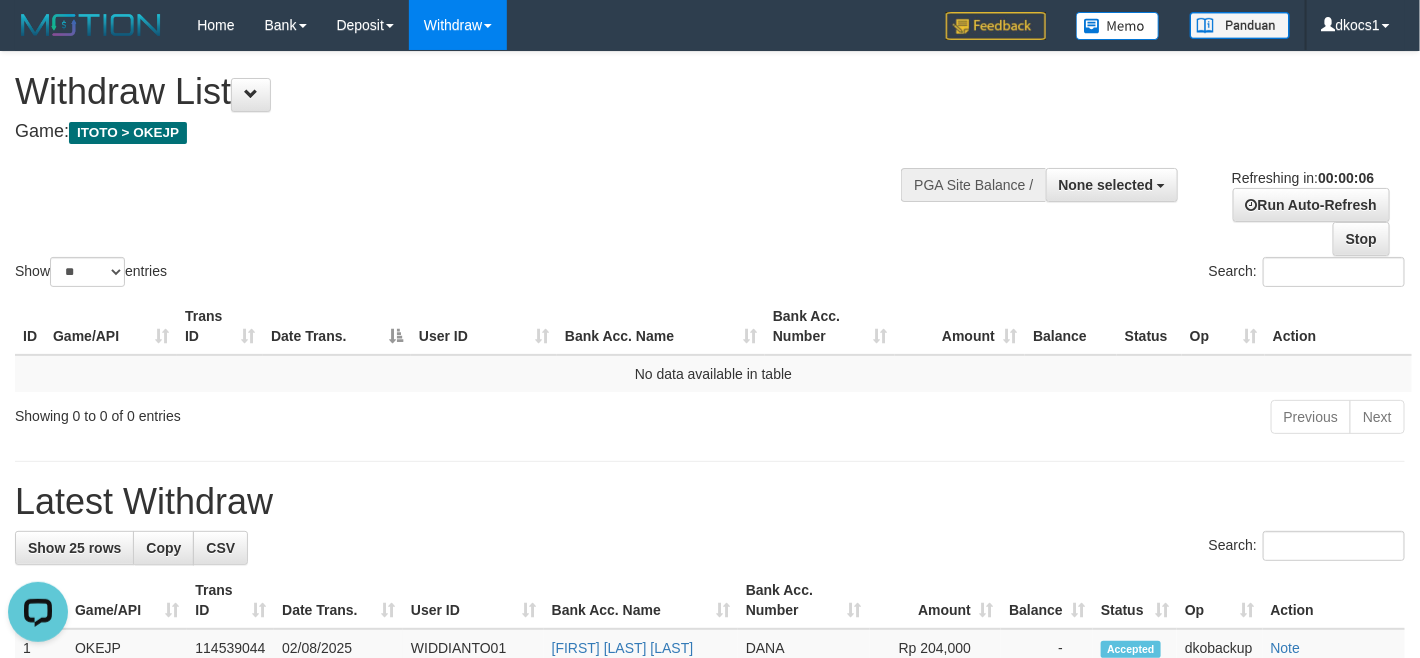 scroll, scrollTop: 0, scrollLeft: 0, axis: both 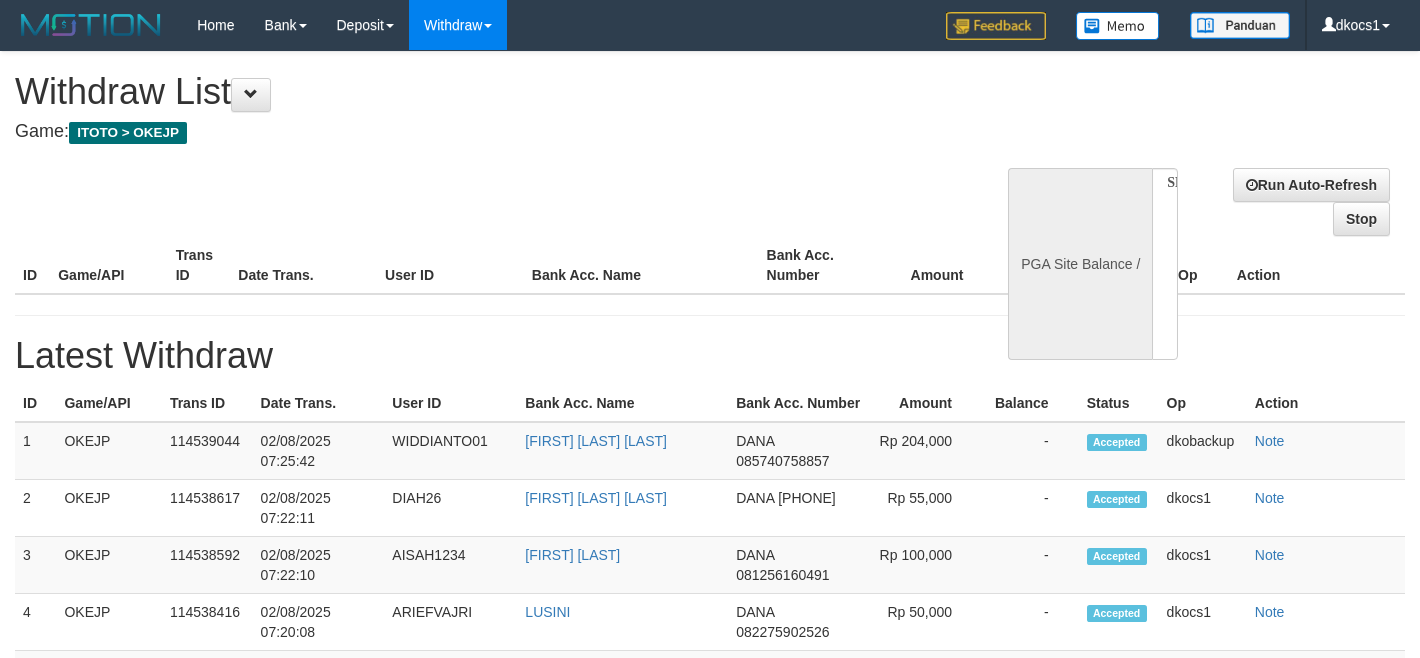 select 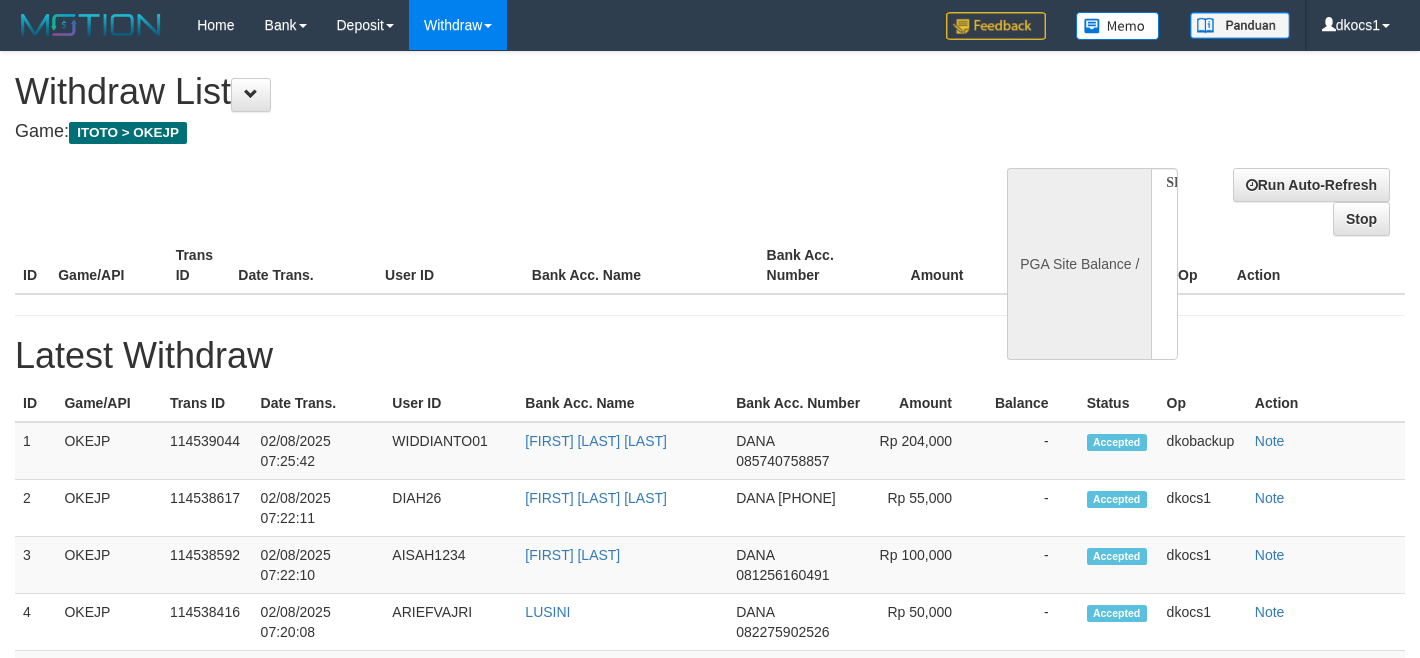 scroll, scrollTop: 0, scrollLeft: 0, axis: both 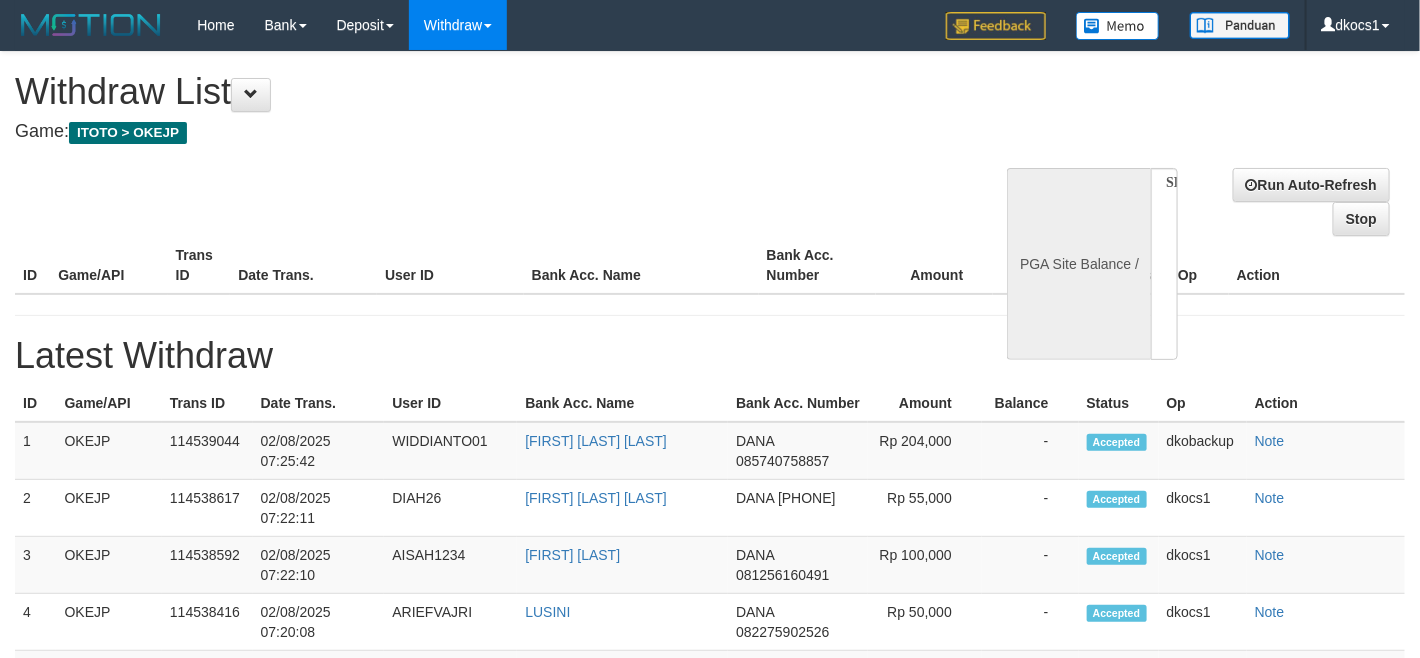 select on "**" 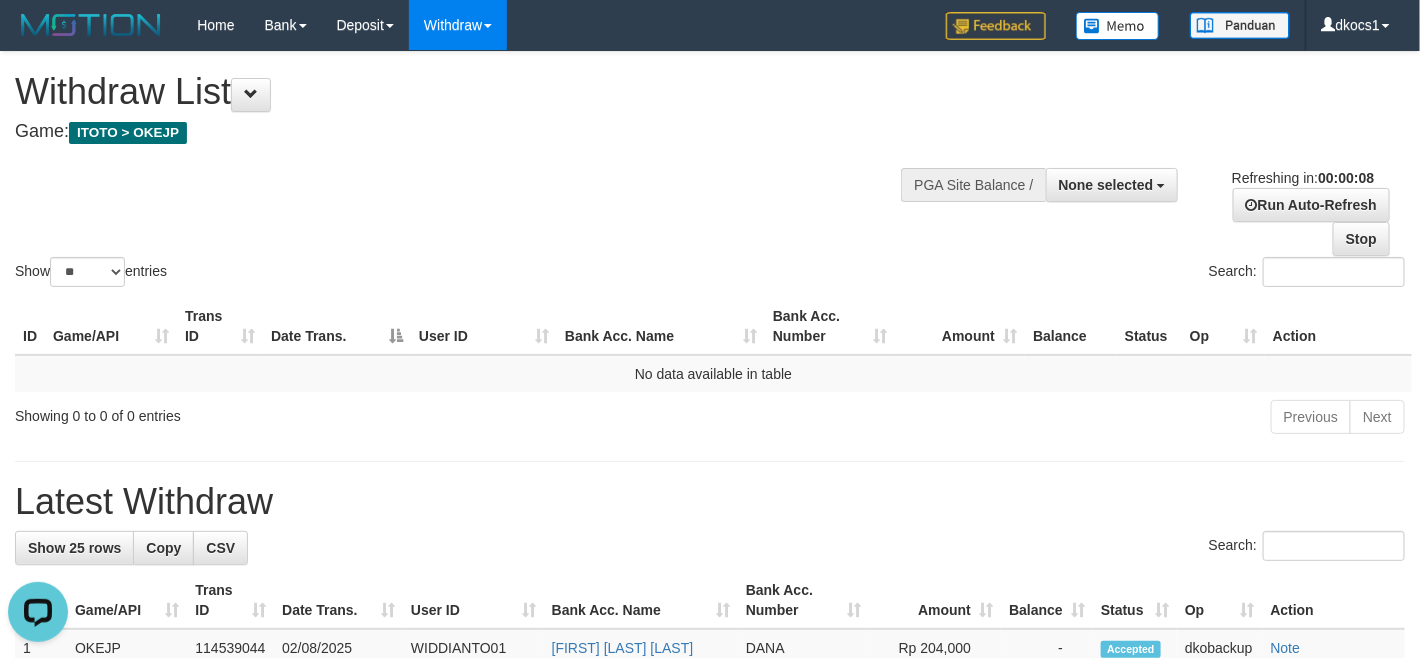 scroll, scrollTop: 0, scrollLeft: 0, axis: both 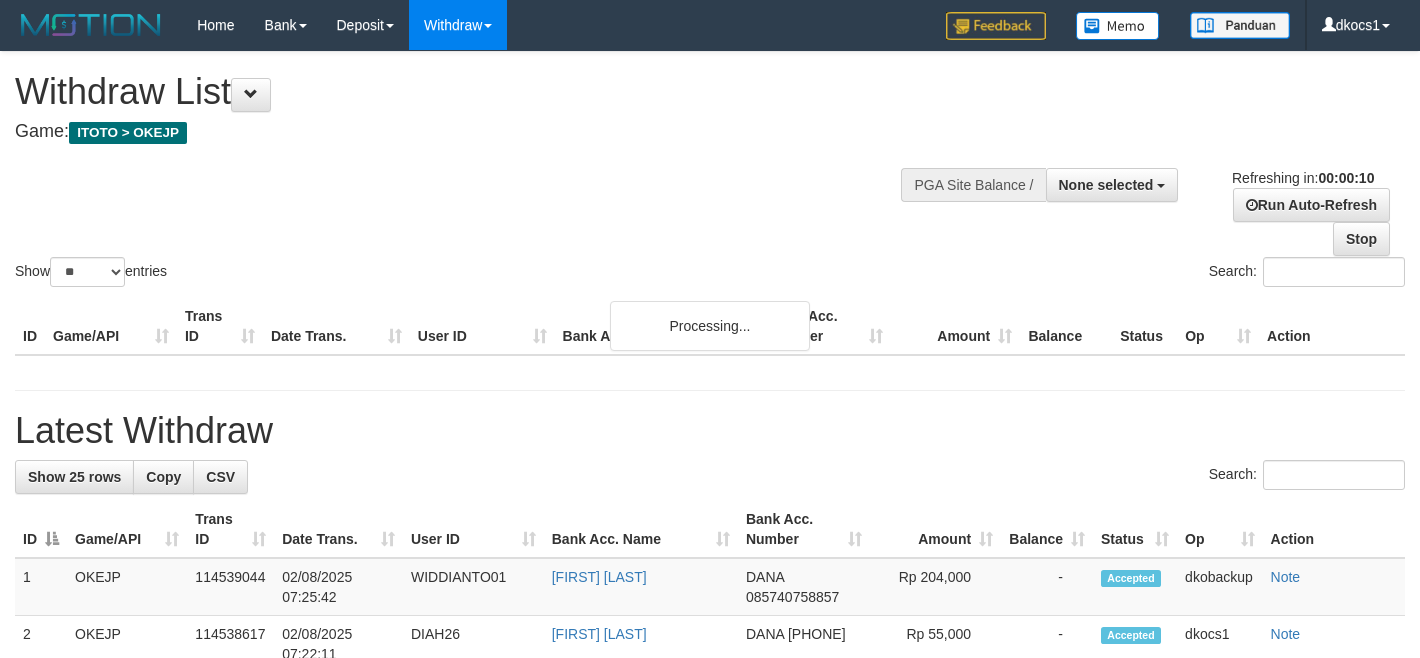 select 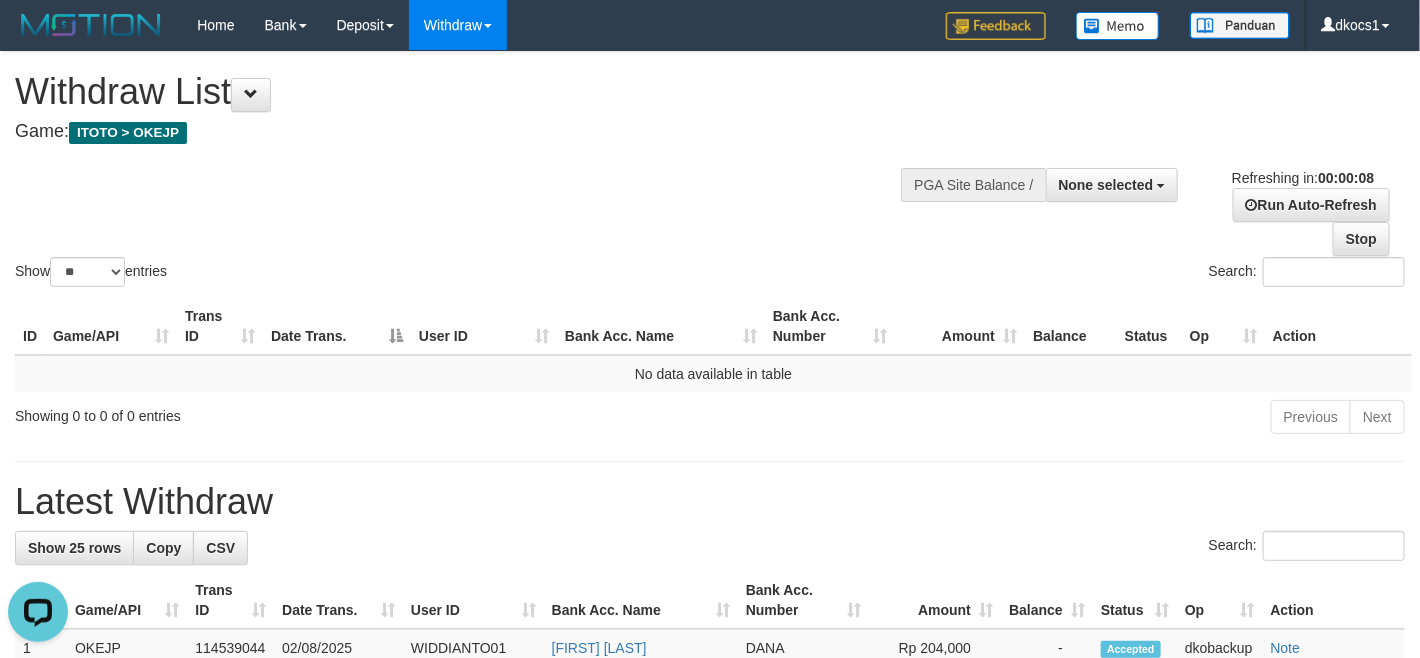 scroll, scrollTop: 0, scrollLeft: 0, axis: both 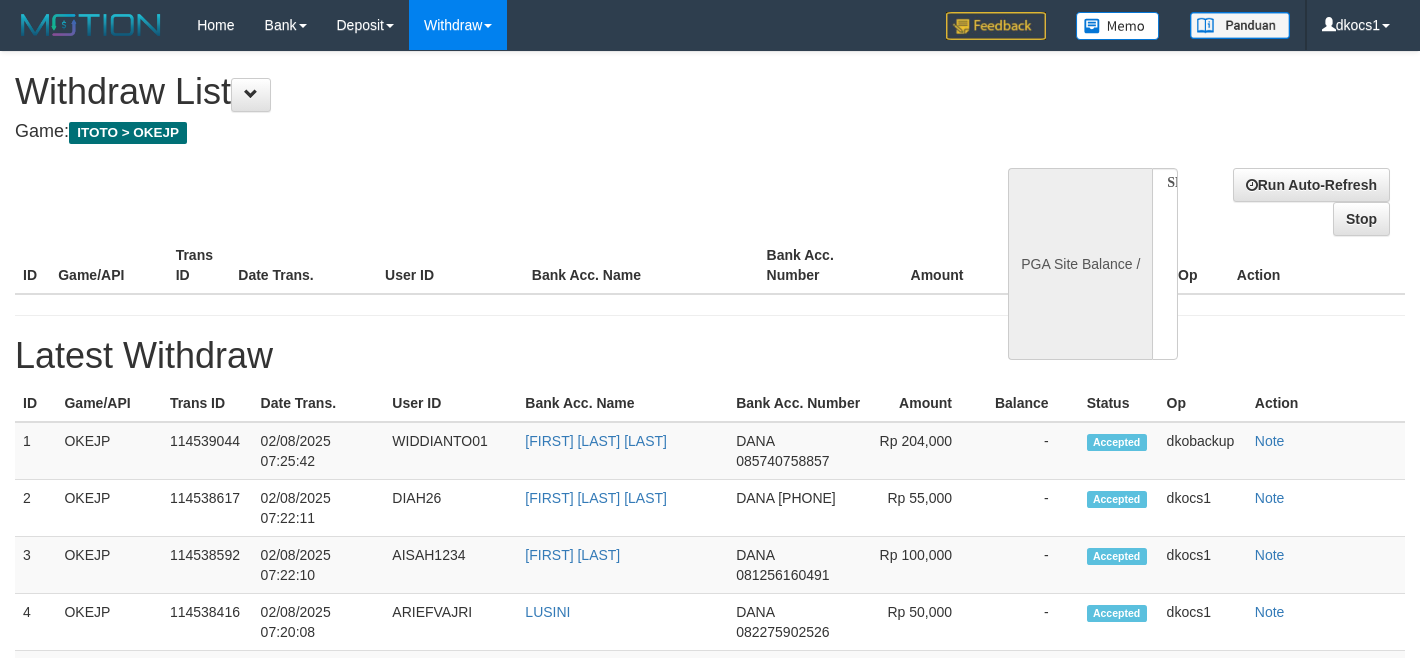 select 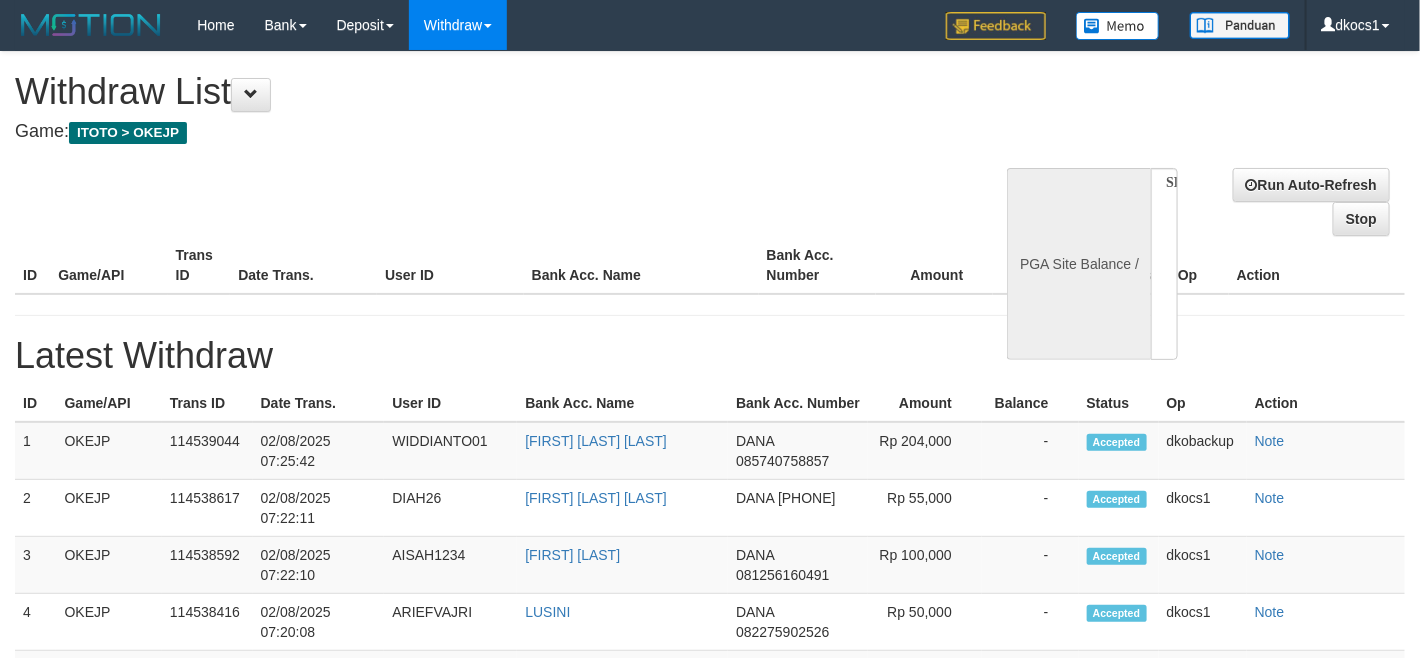 select on "**" 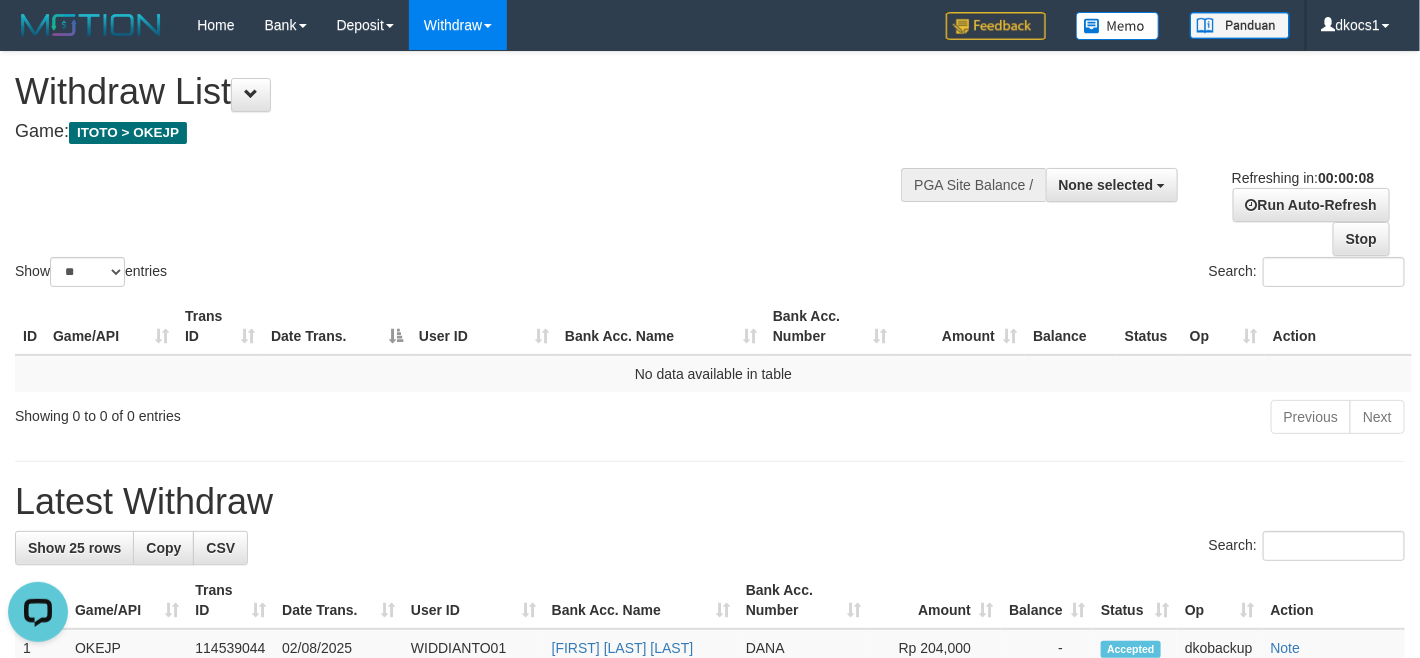 scroll, scrollTop: 0, scrollLeft: 0, axis: both 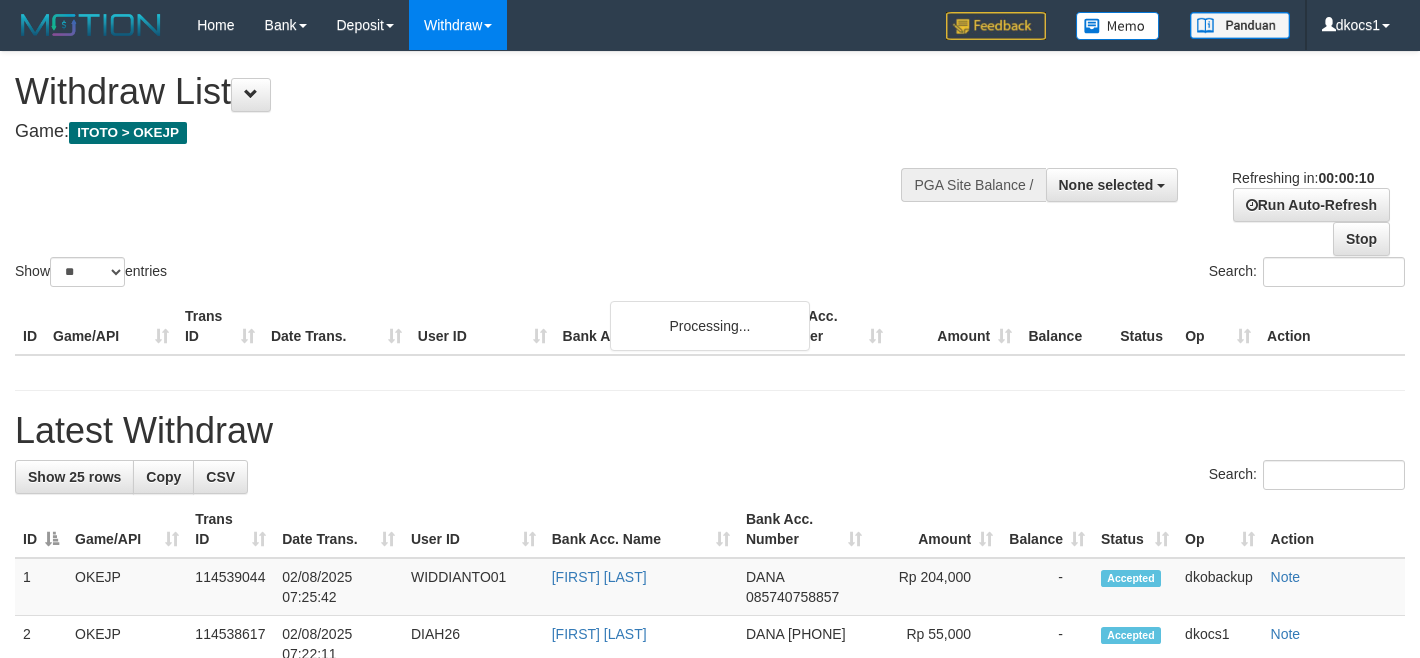 select 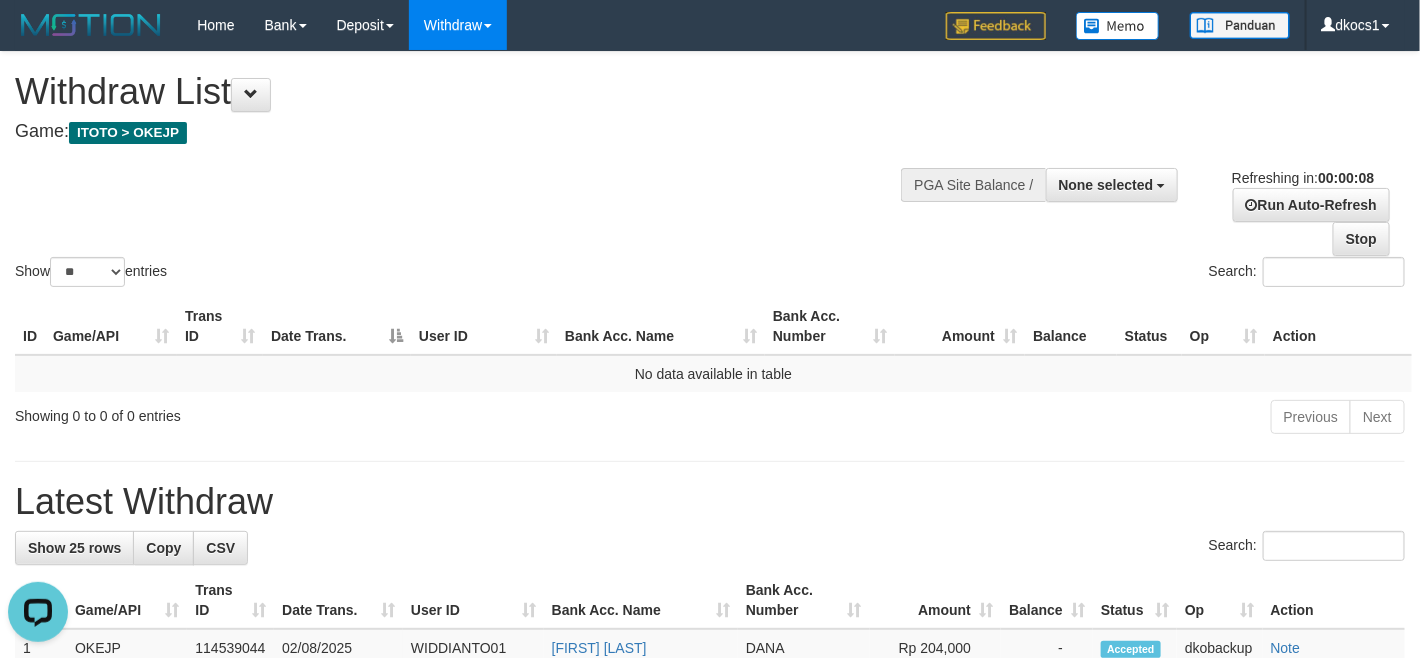 scroll, scrollTop: 0, scrollLeft: 0, axis: both 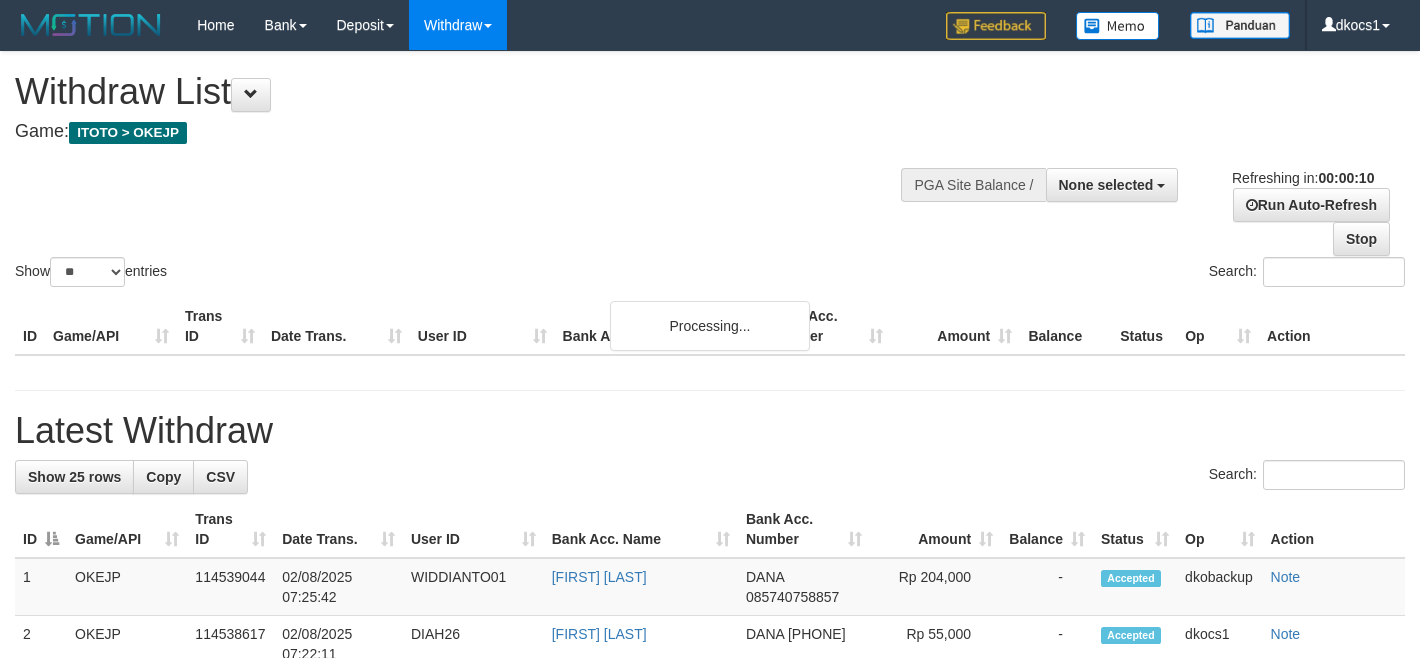 select 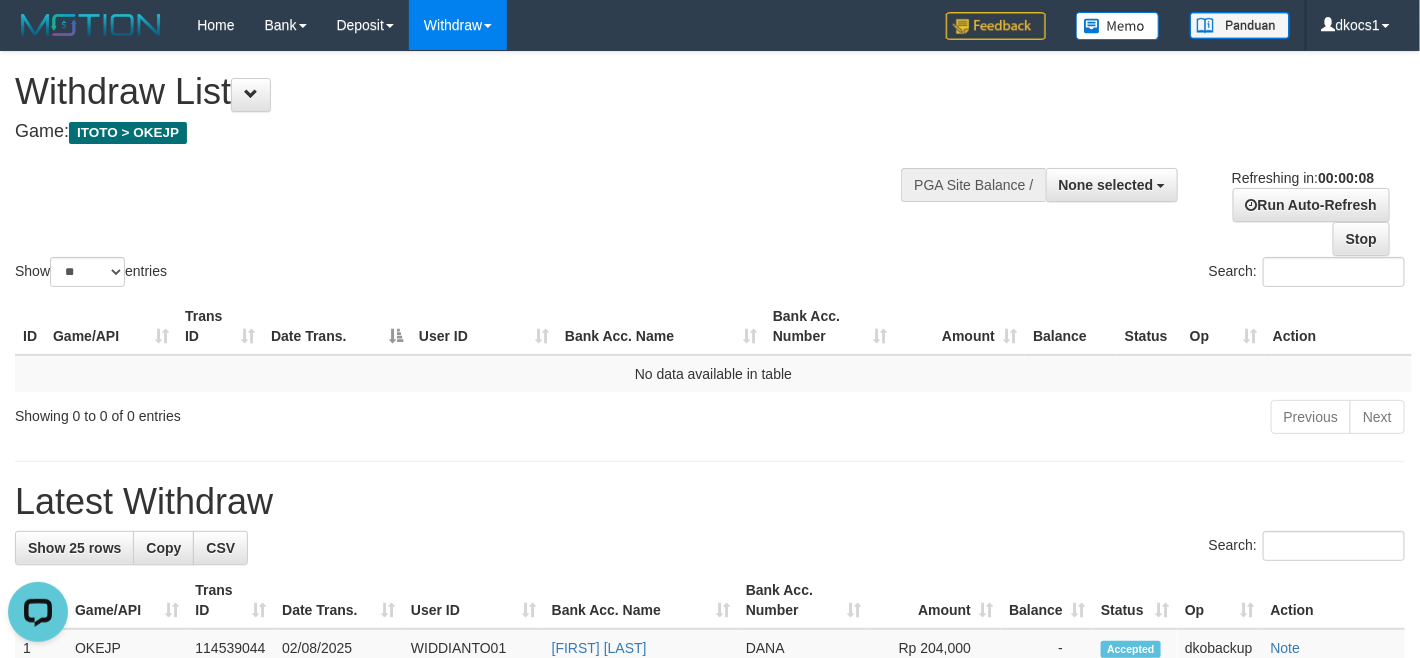 scroll, scrollTop: 0, scrollLeft: 0, axis: both 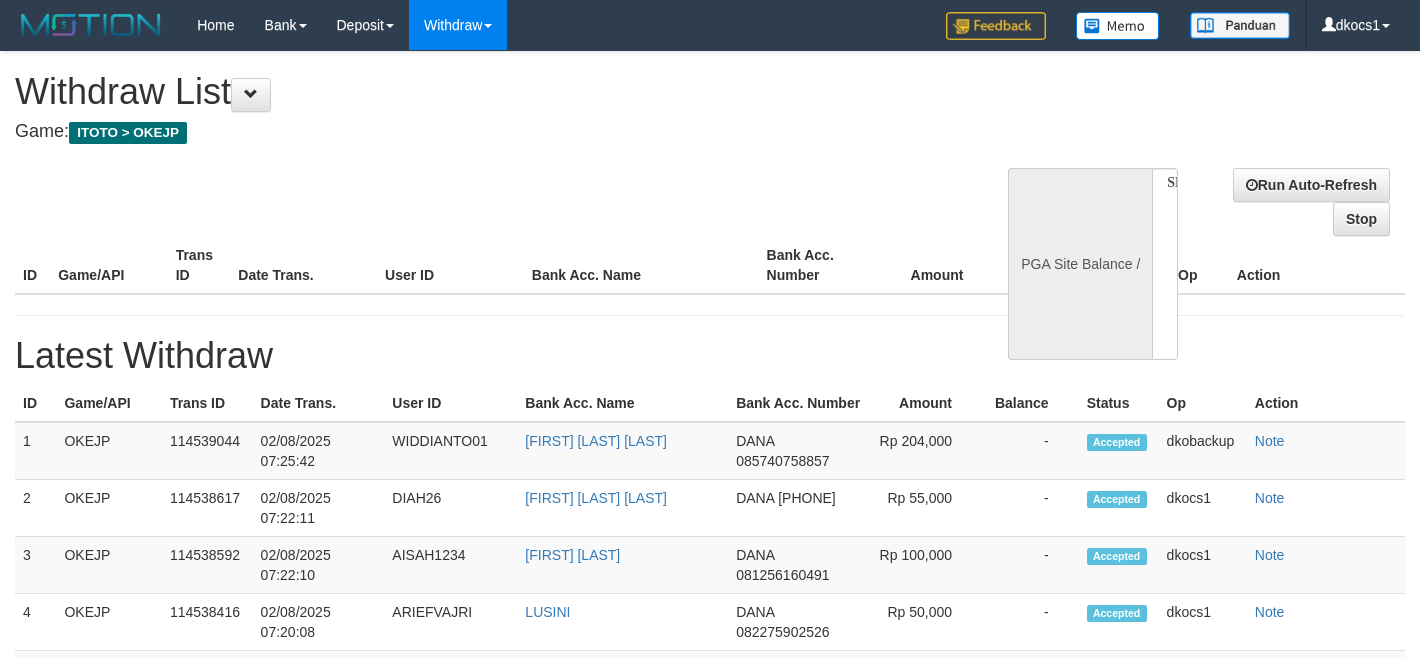 select 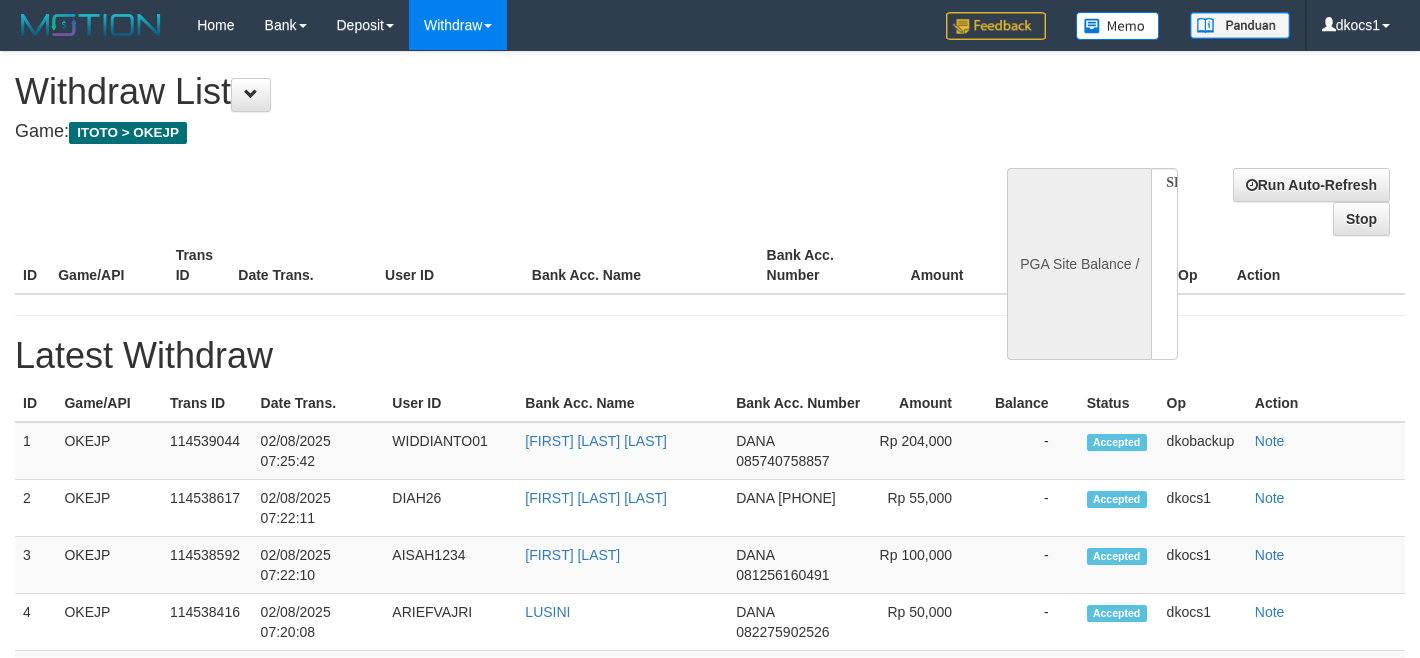 scroll, scrollTop: 0, scrollLeft: 0, axis: both 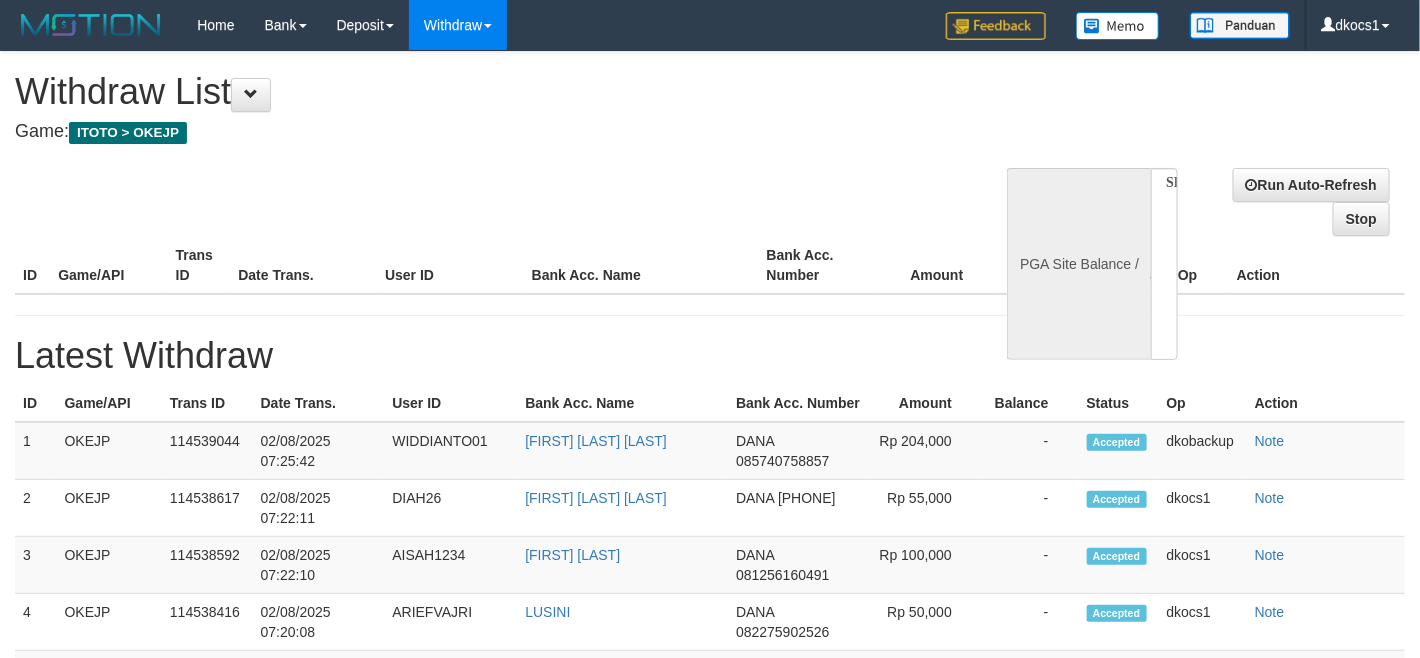 select on "**" 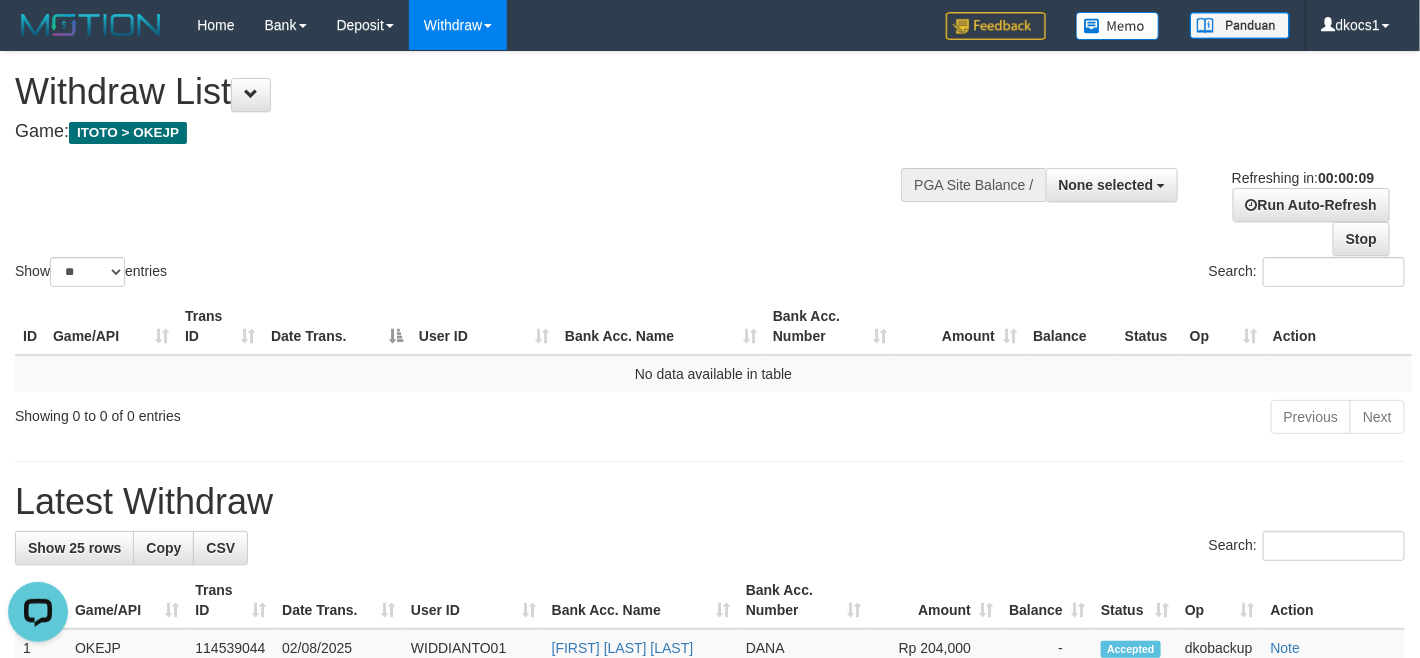 scroll, scrollTop: 0, scrollLeft: 0, axis: both 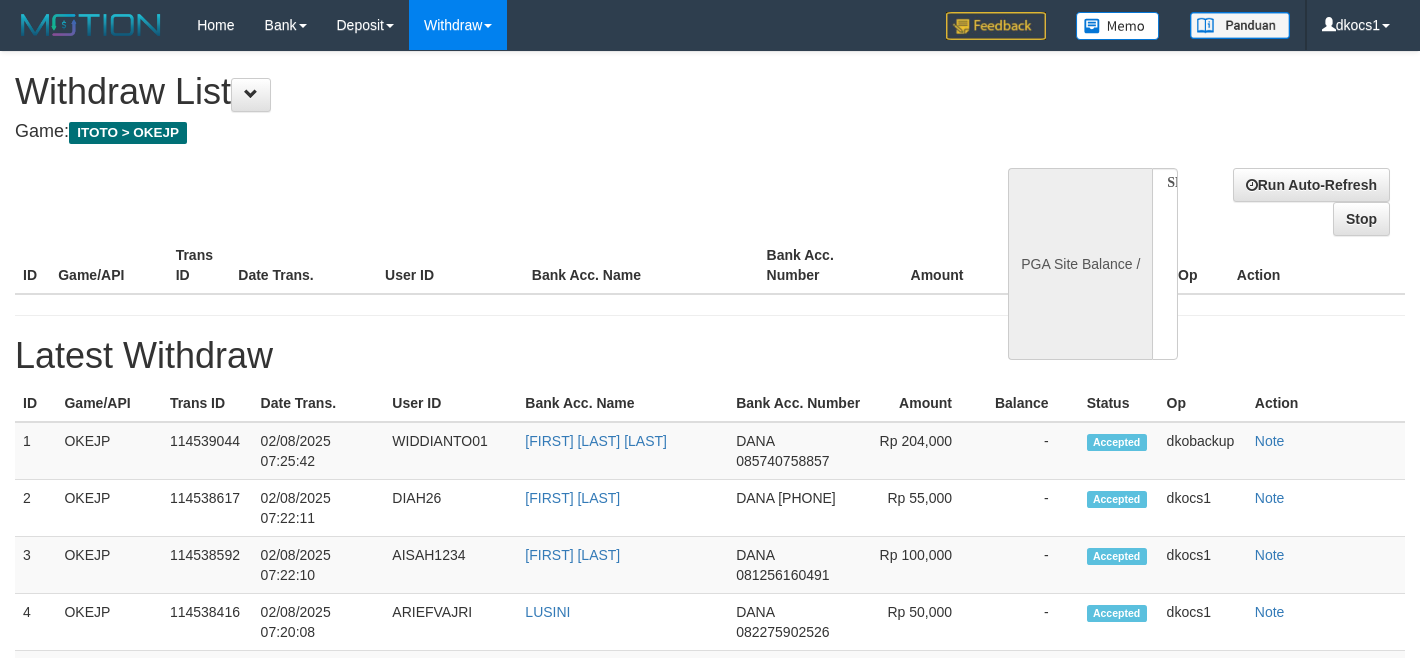 select 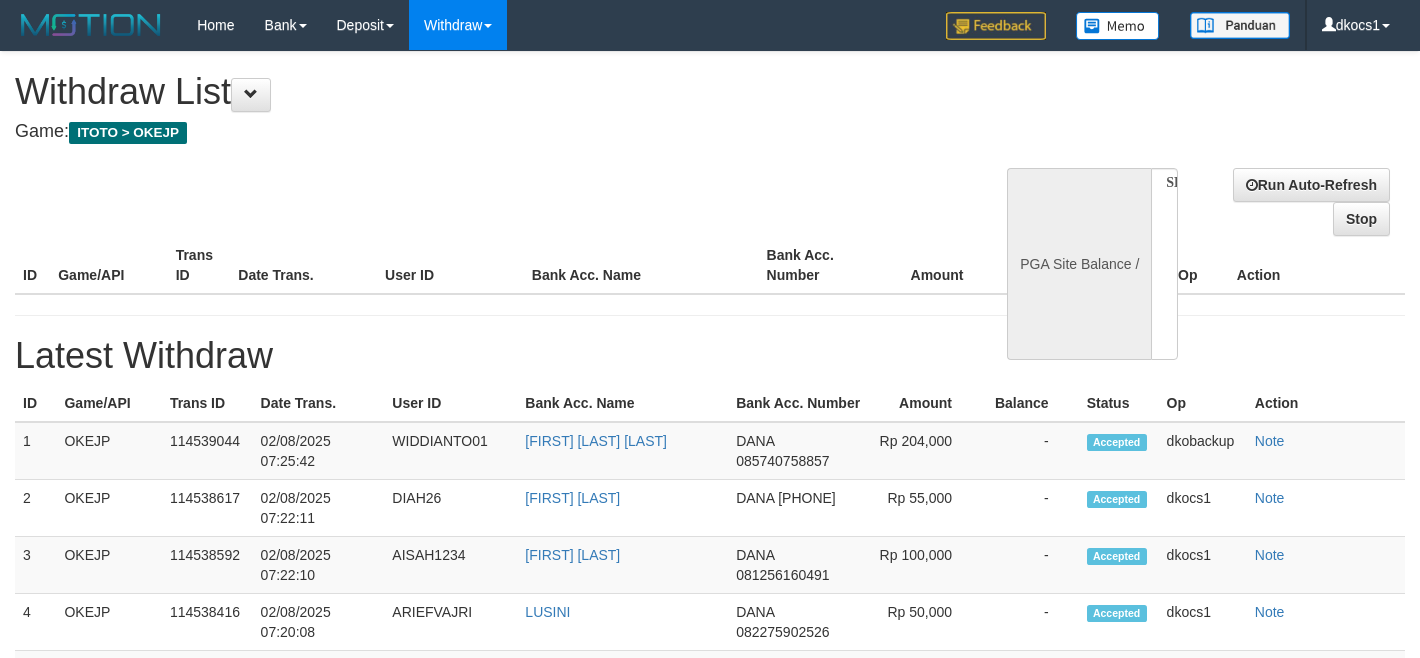 scroll, scrollTop: 0, scrollLeft: 0, axis: both 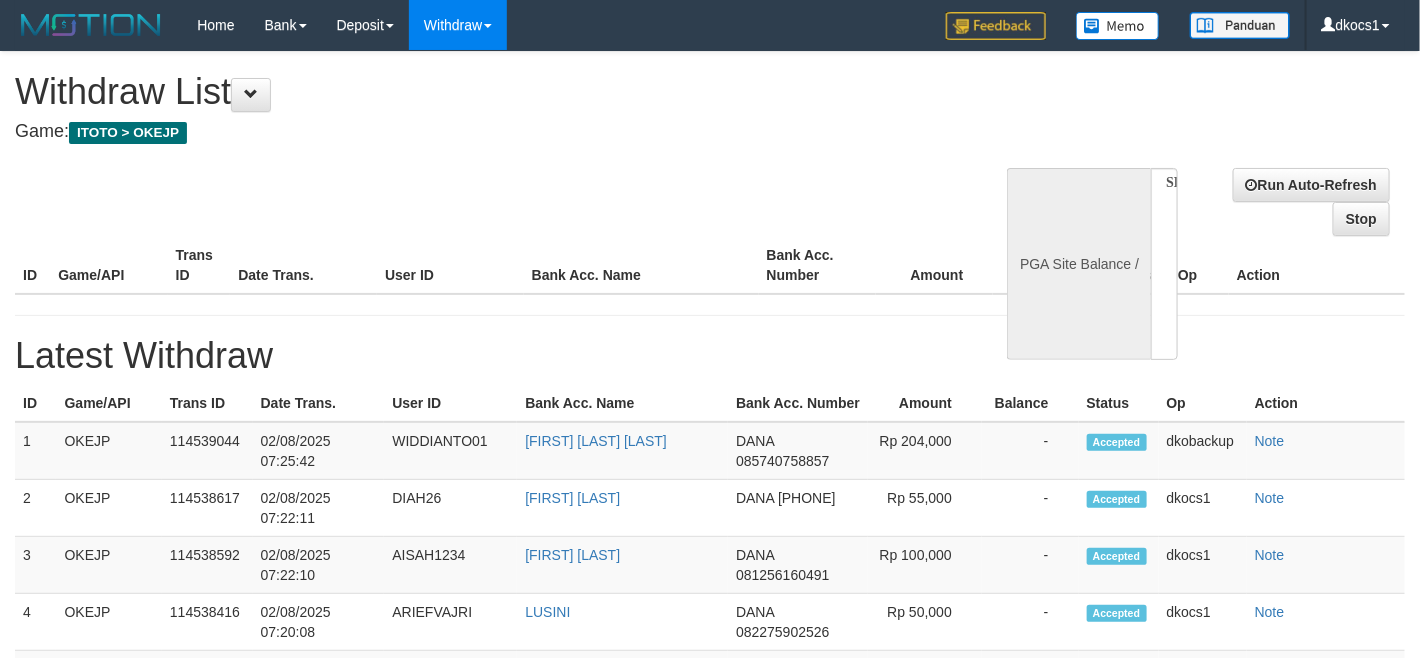 select on "**" 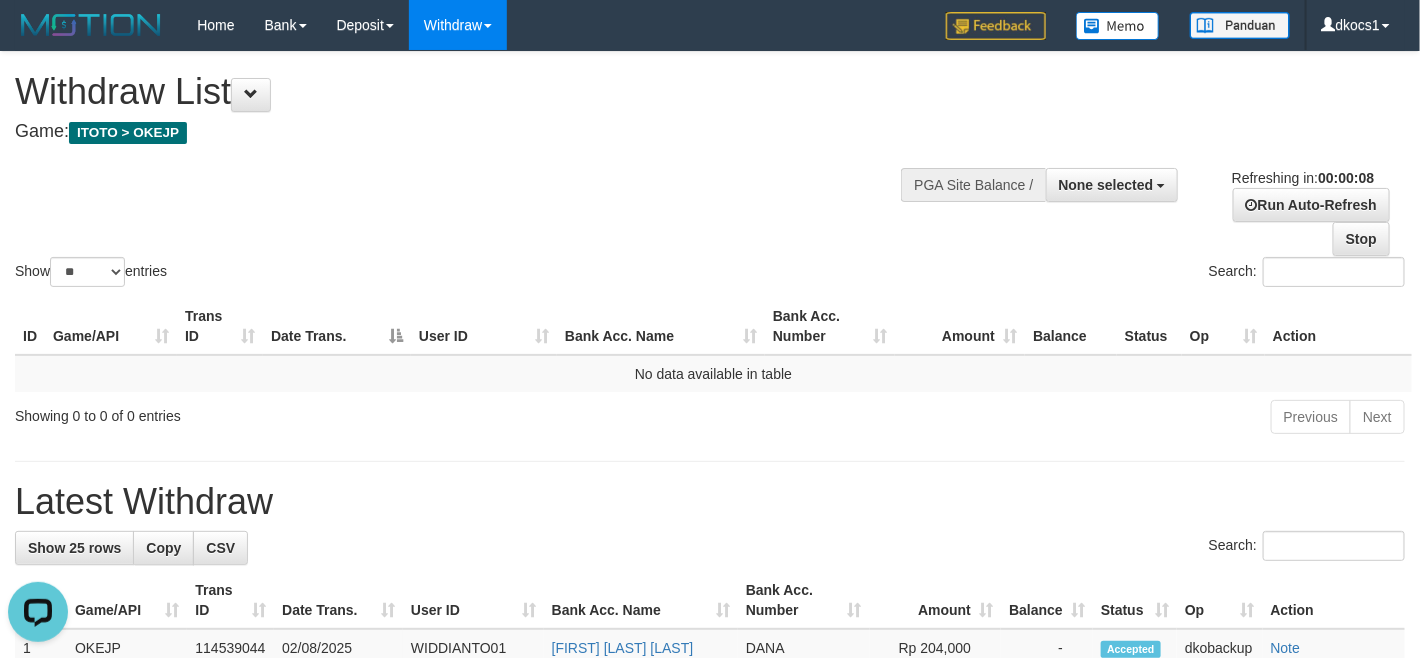 scroll, scrollTop: 0, scrollLeft: 0, axis: both 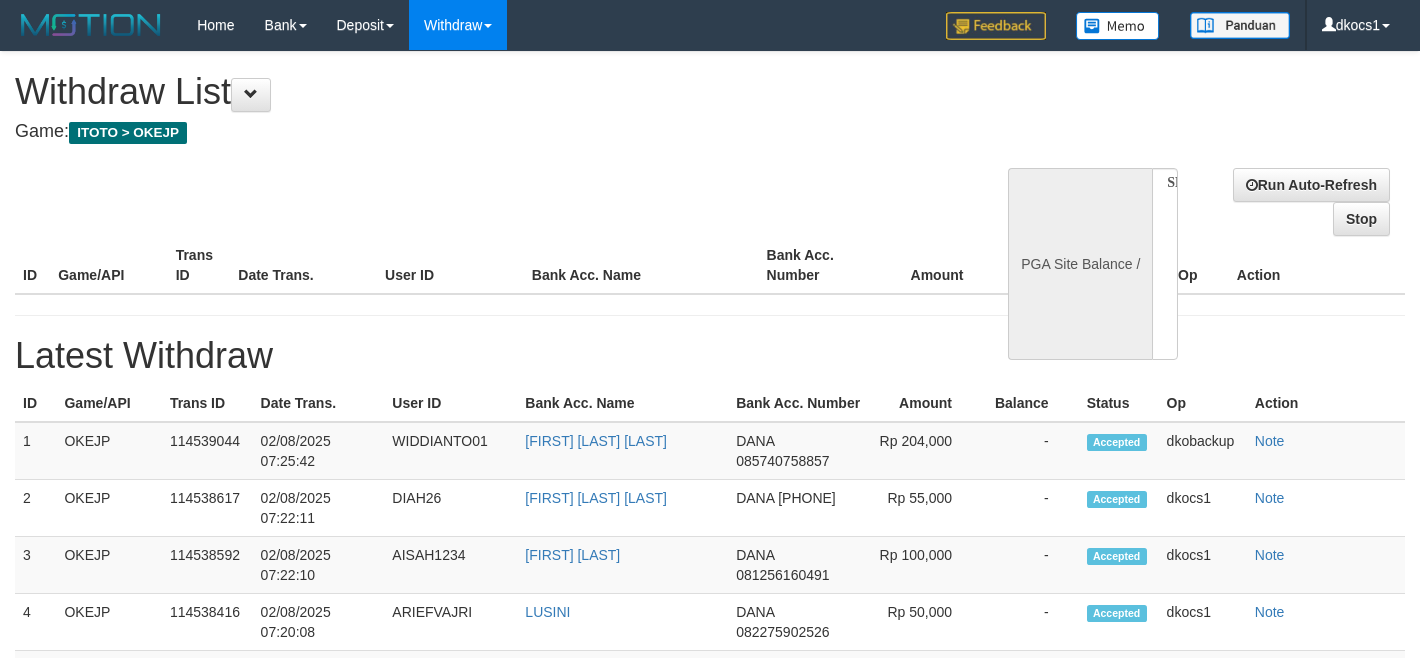 select 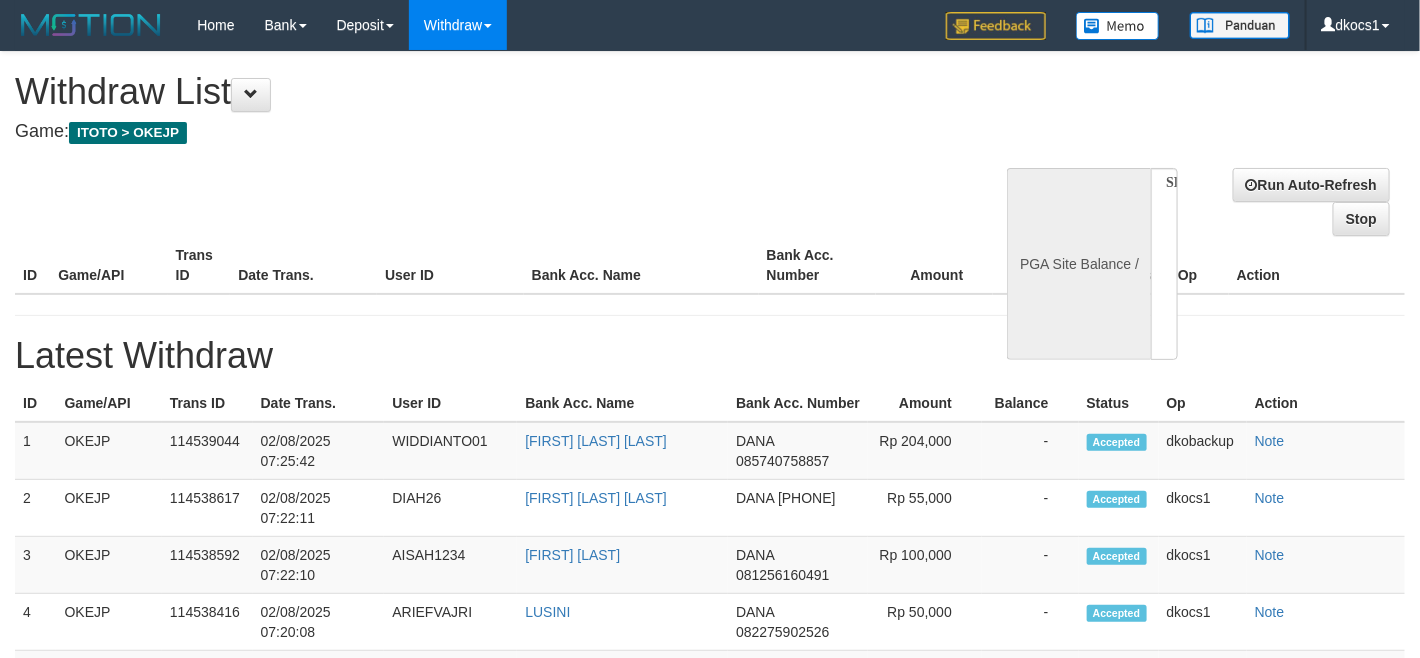 select on "**" 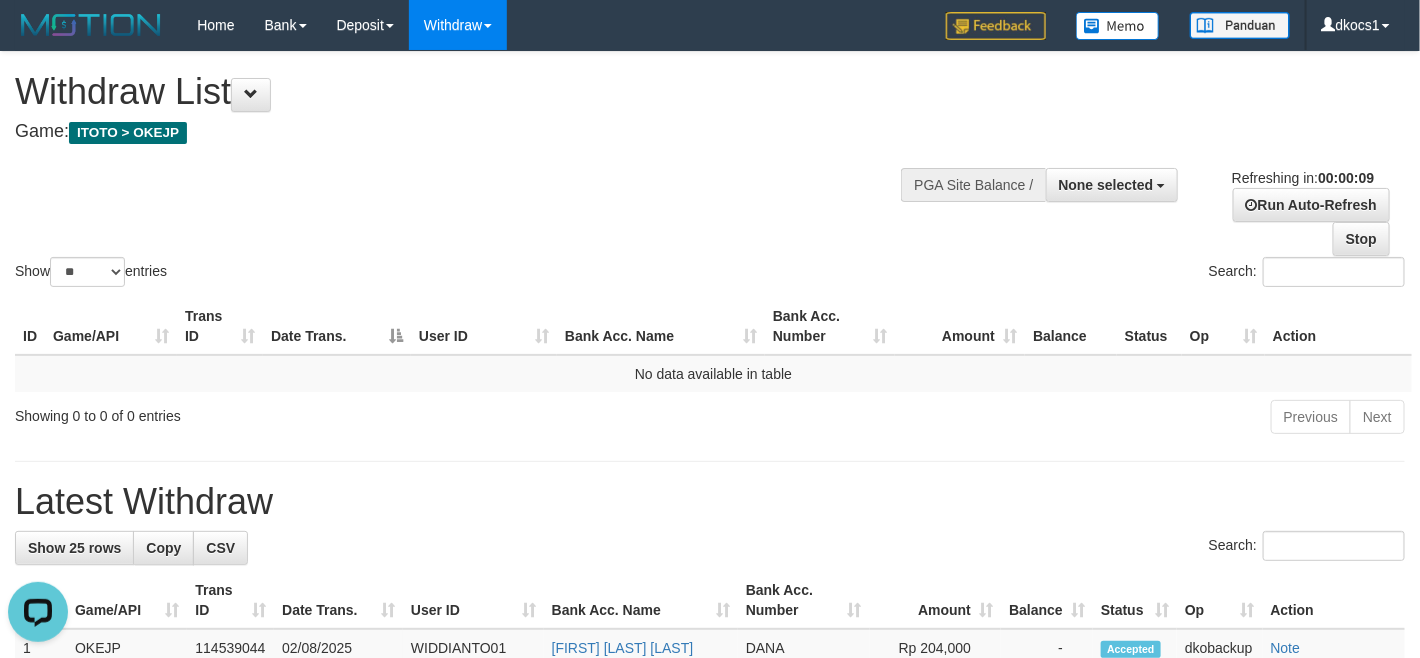 scroll, scrollTop: 0, scrollLeft: 0, axis: both 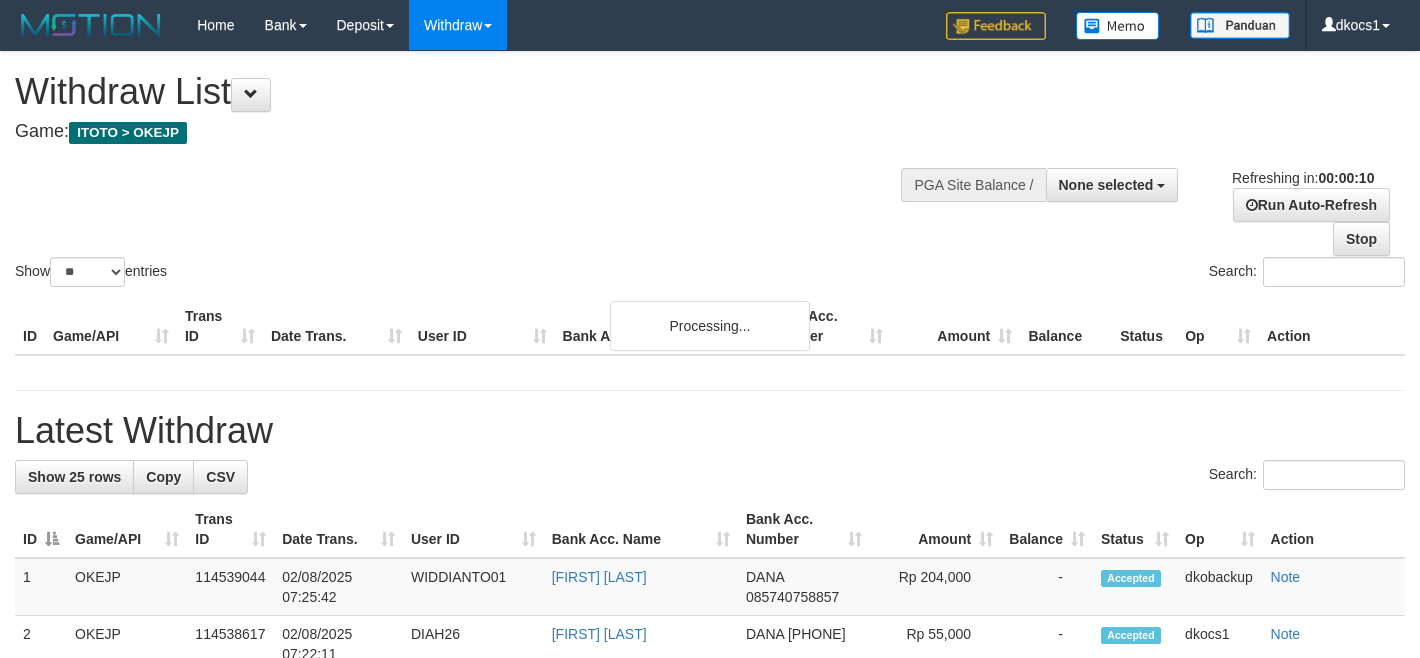 select 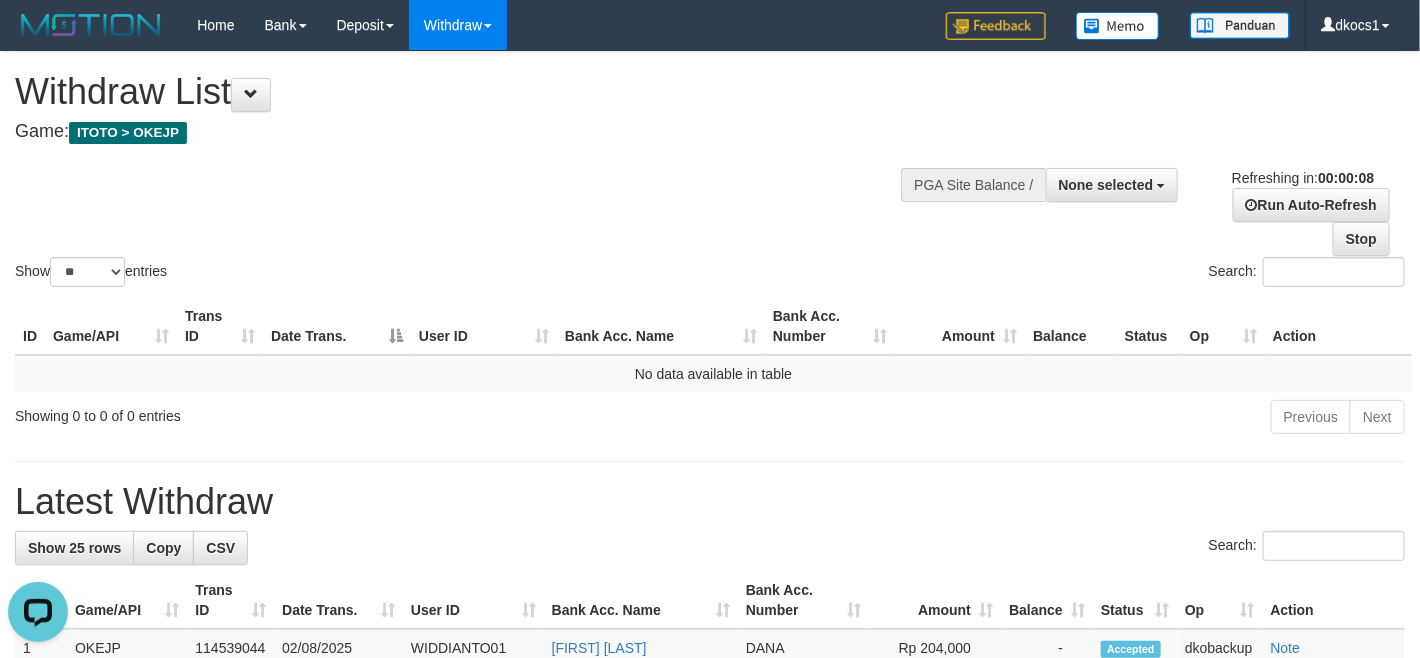 scroll, scrollTop: 0, scrollLeft: 0, axis: both 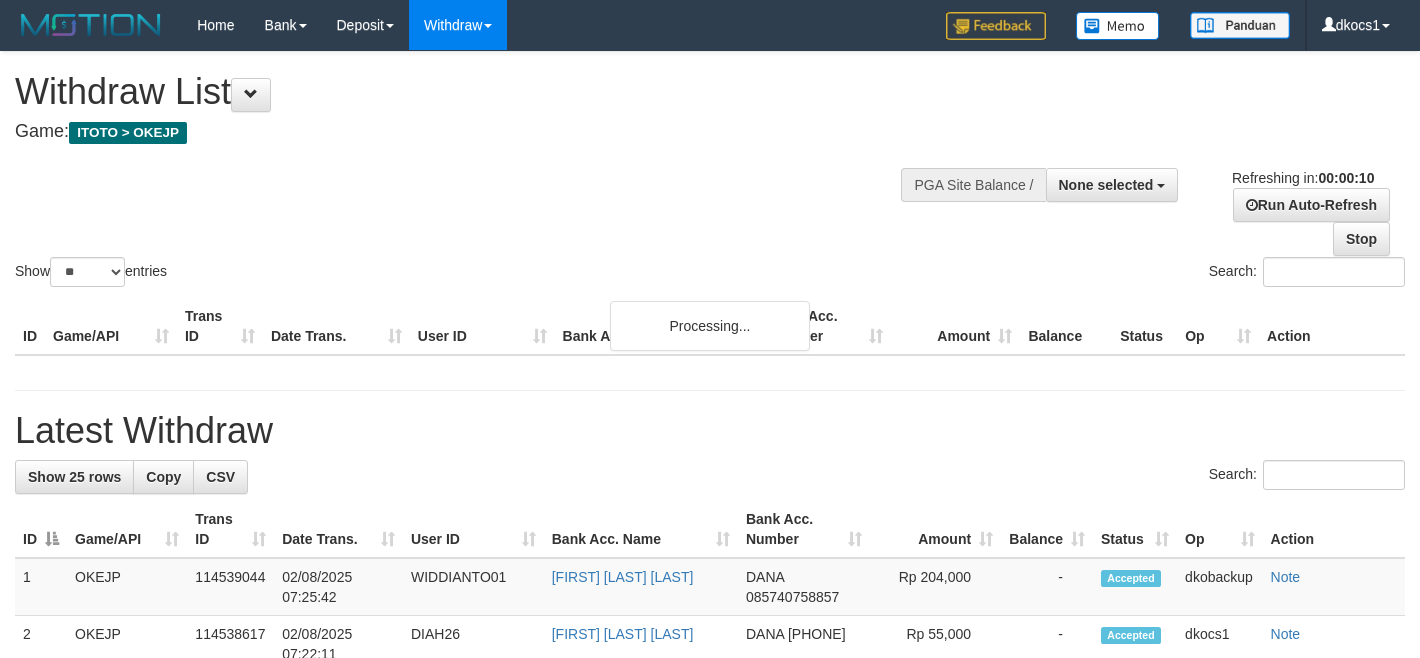 select 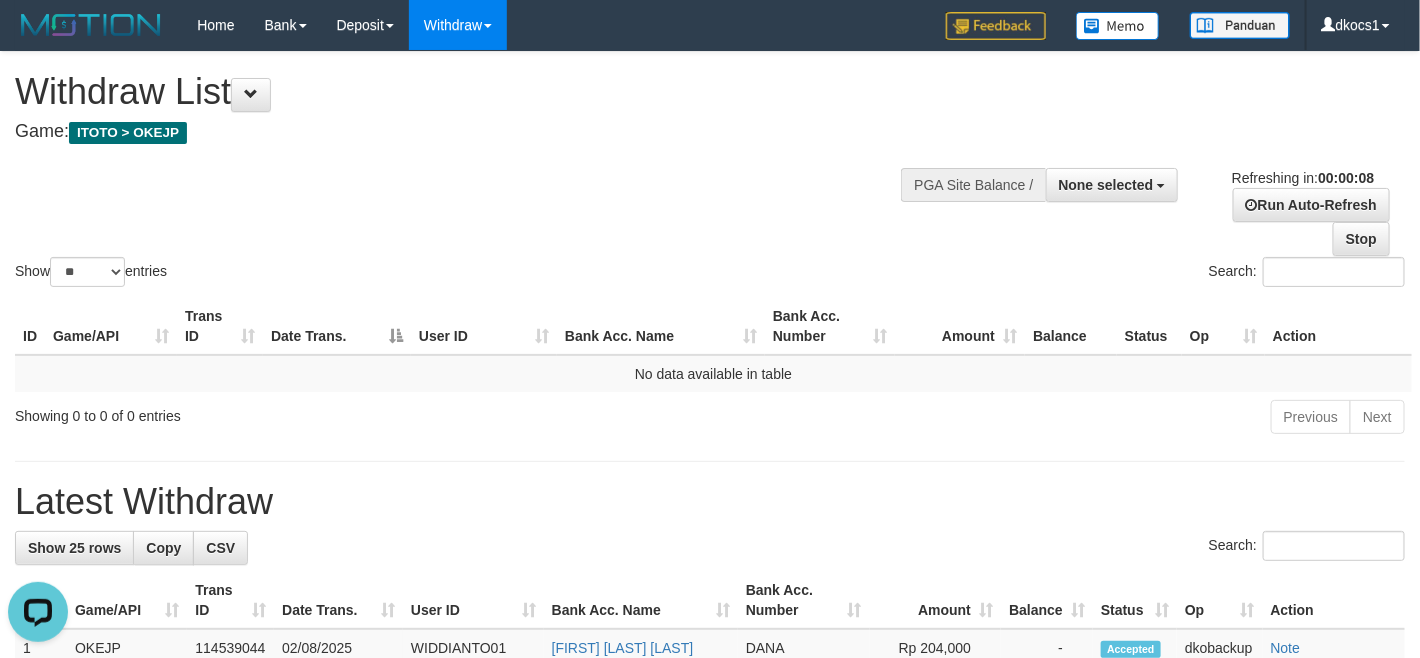 scroll, scrollTop: 0, scrollLeft: 0, axis: both 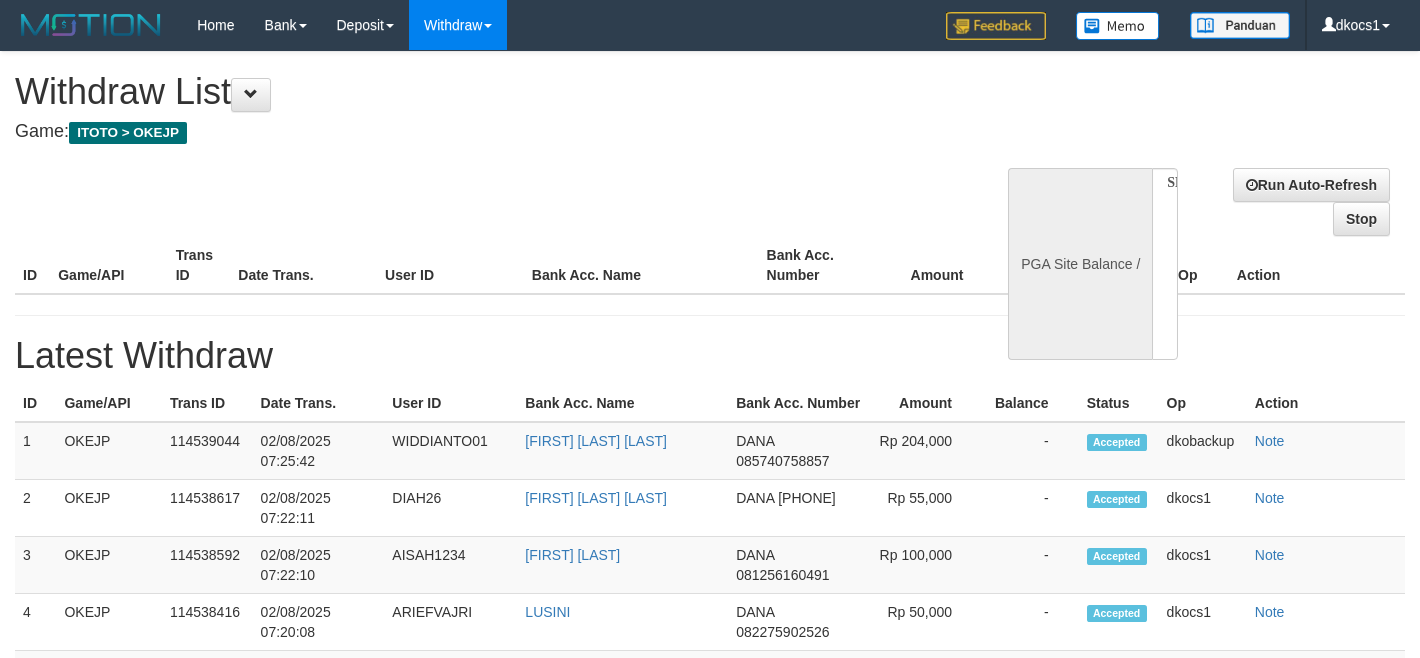 select 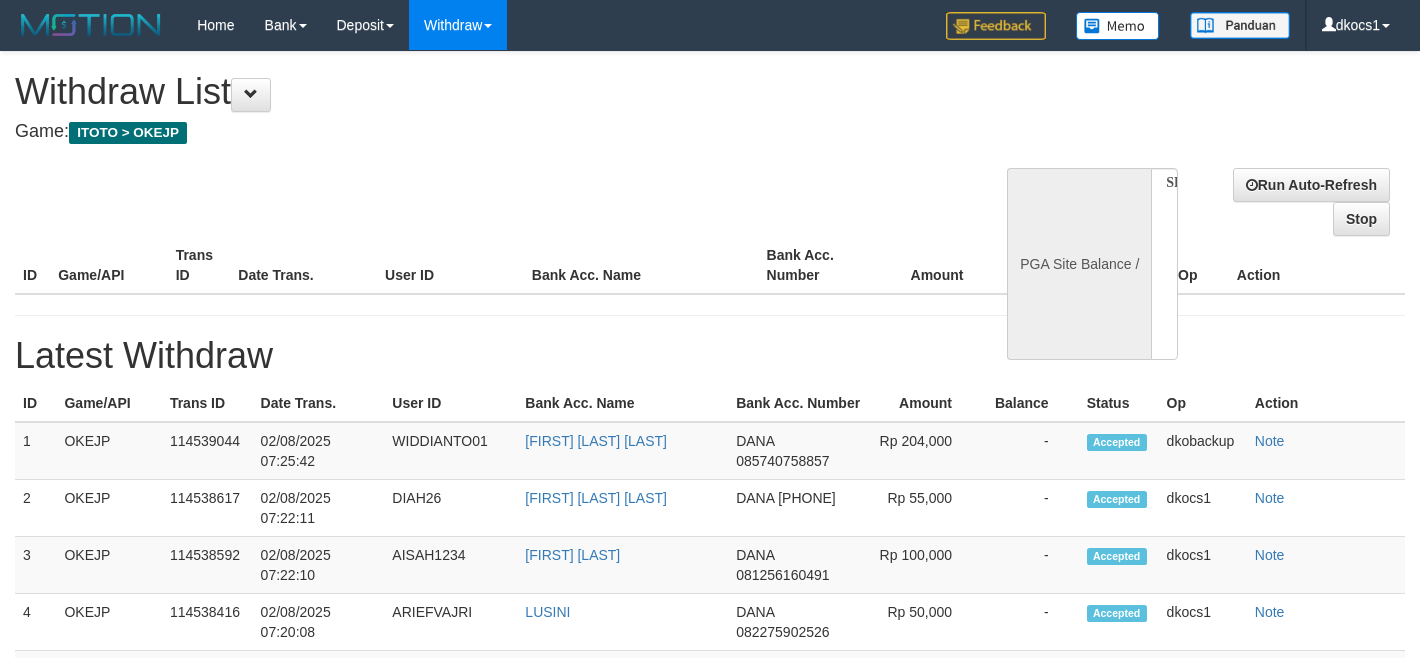 scroll, scrollTop: 0, scrollLeft: 0, axis: both 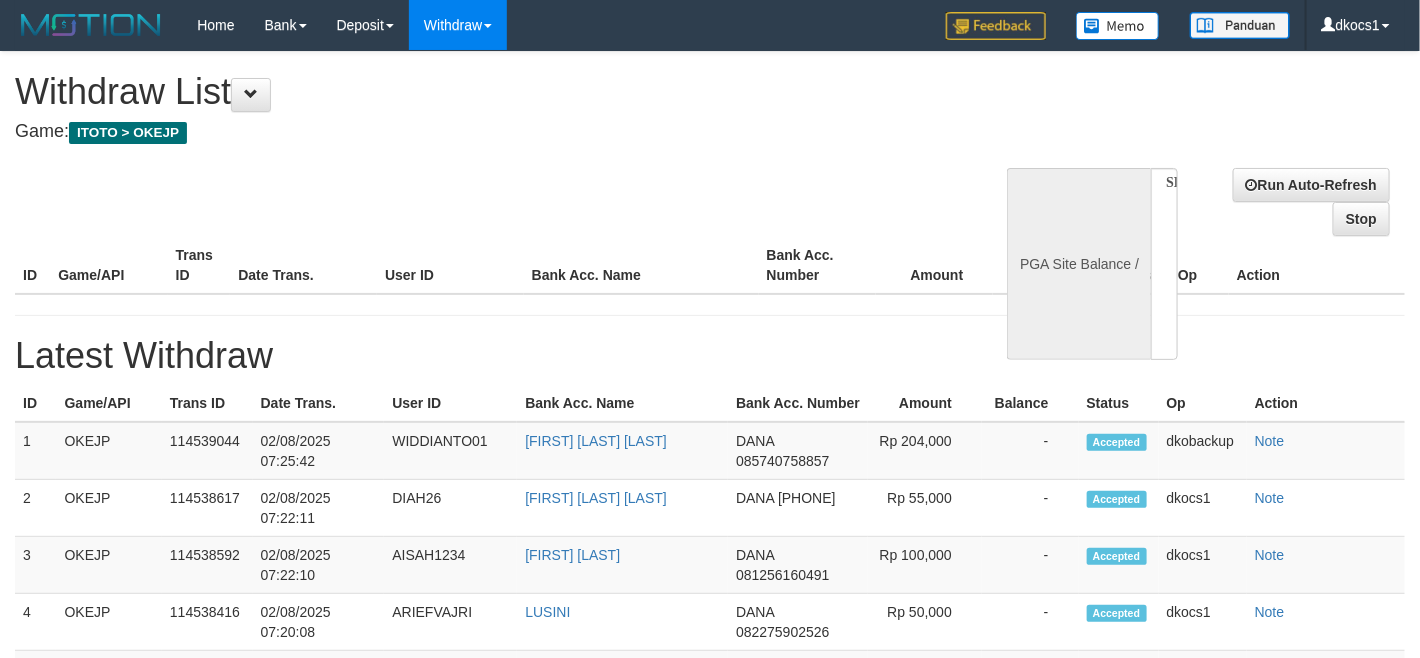 select on "**" 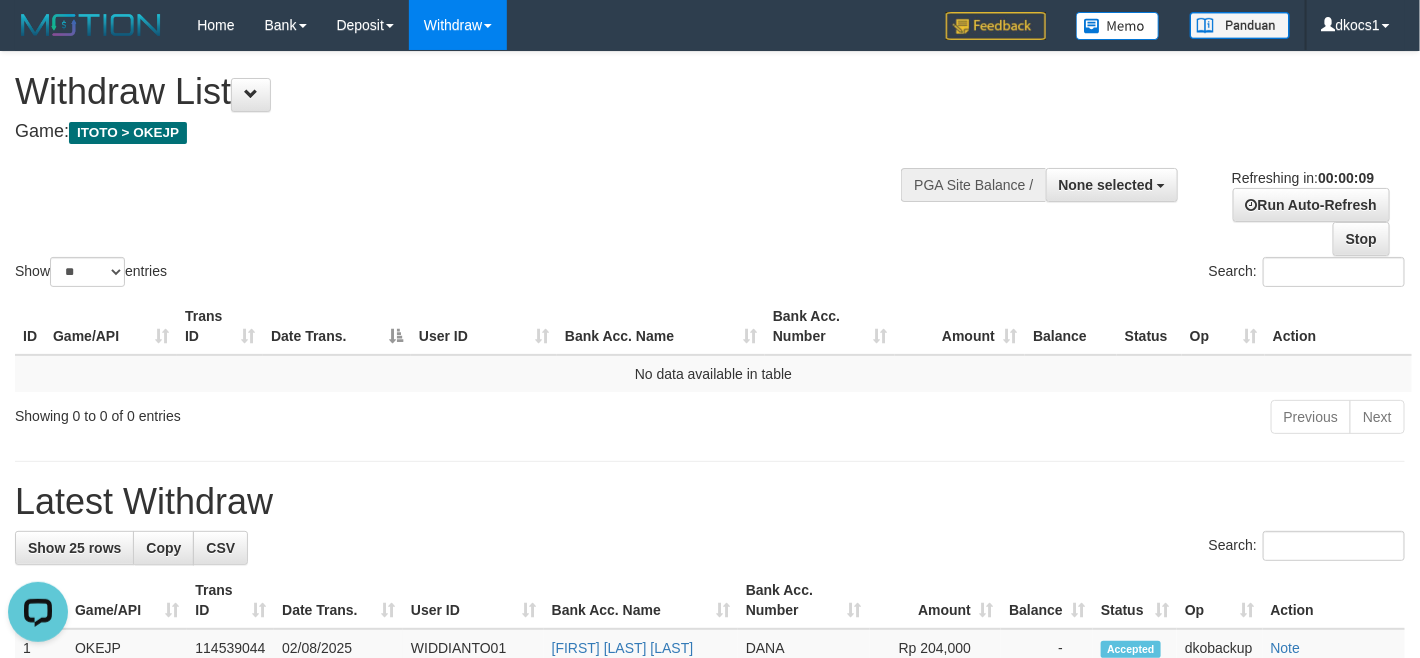 scroll, scrollTop: 0, scrollLeft: 0, axis: both 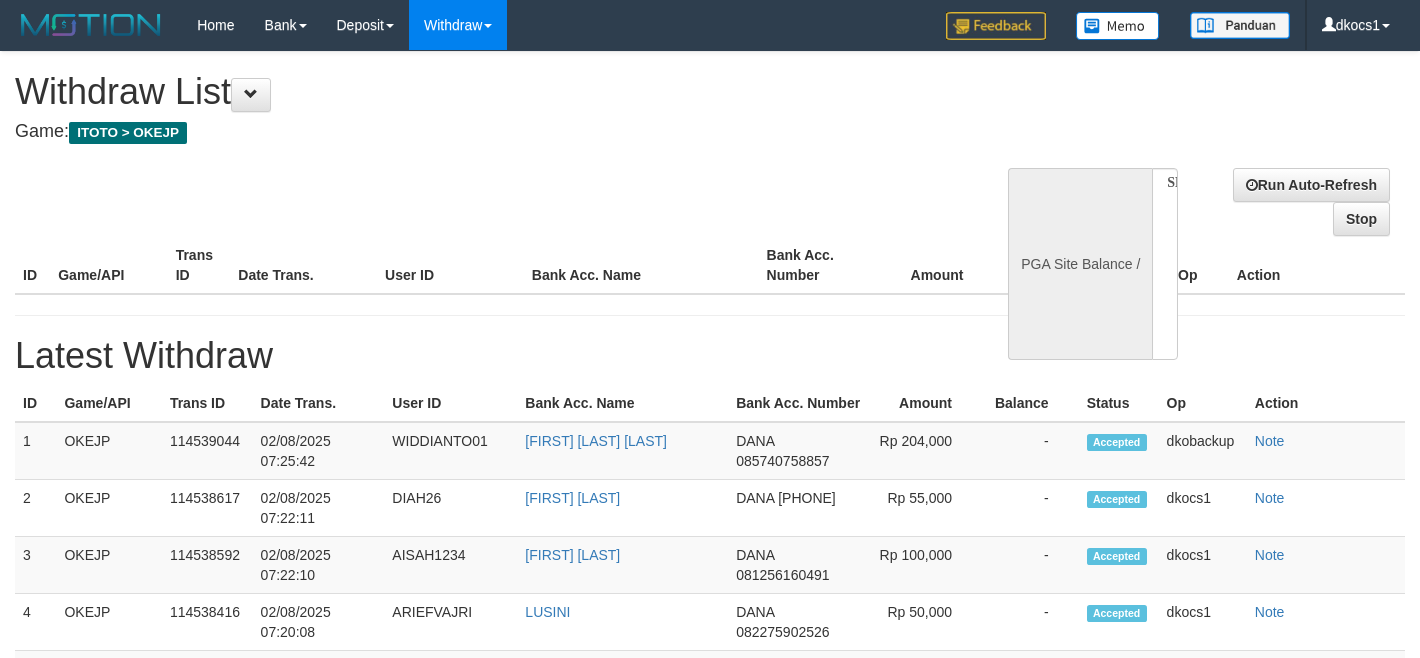 select 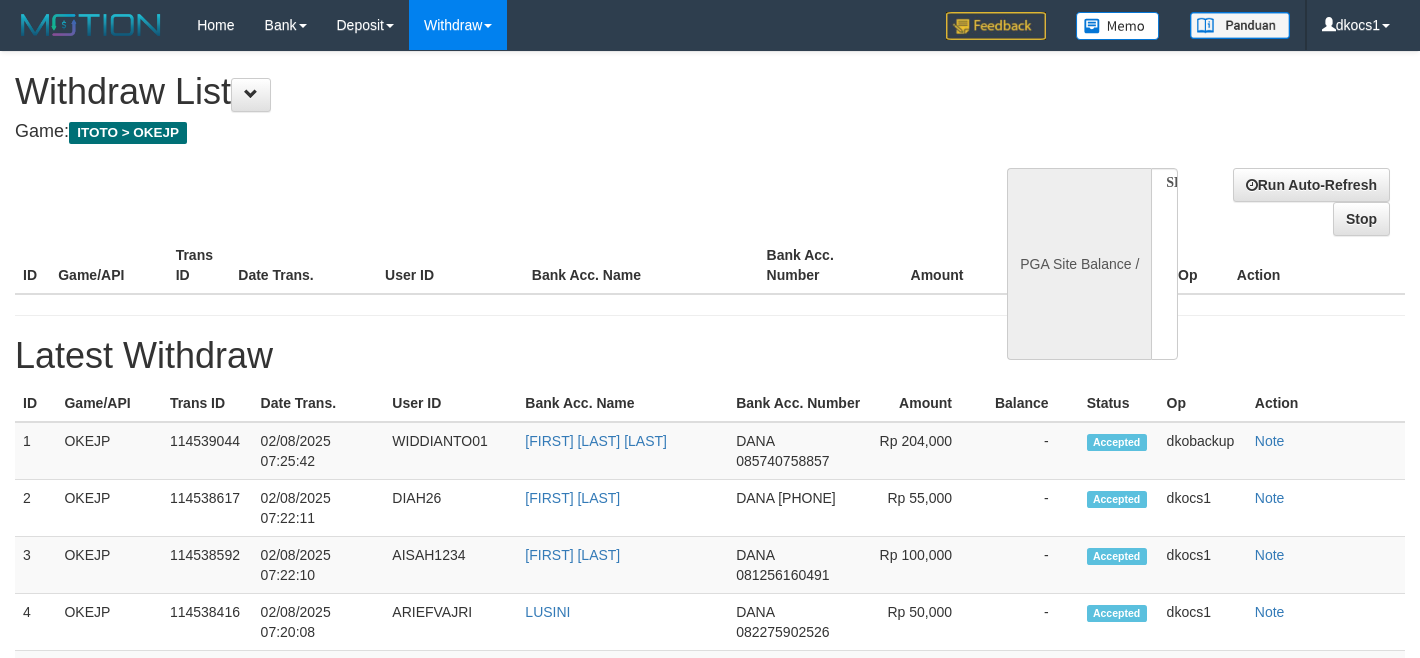 scroll, scrollTop: 0, scrollLeft: 0, axis: both 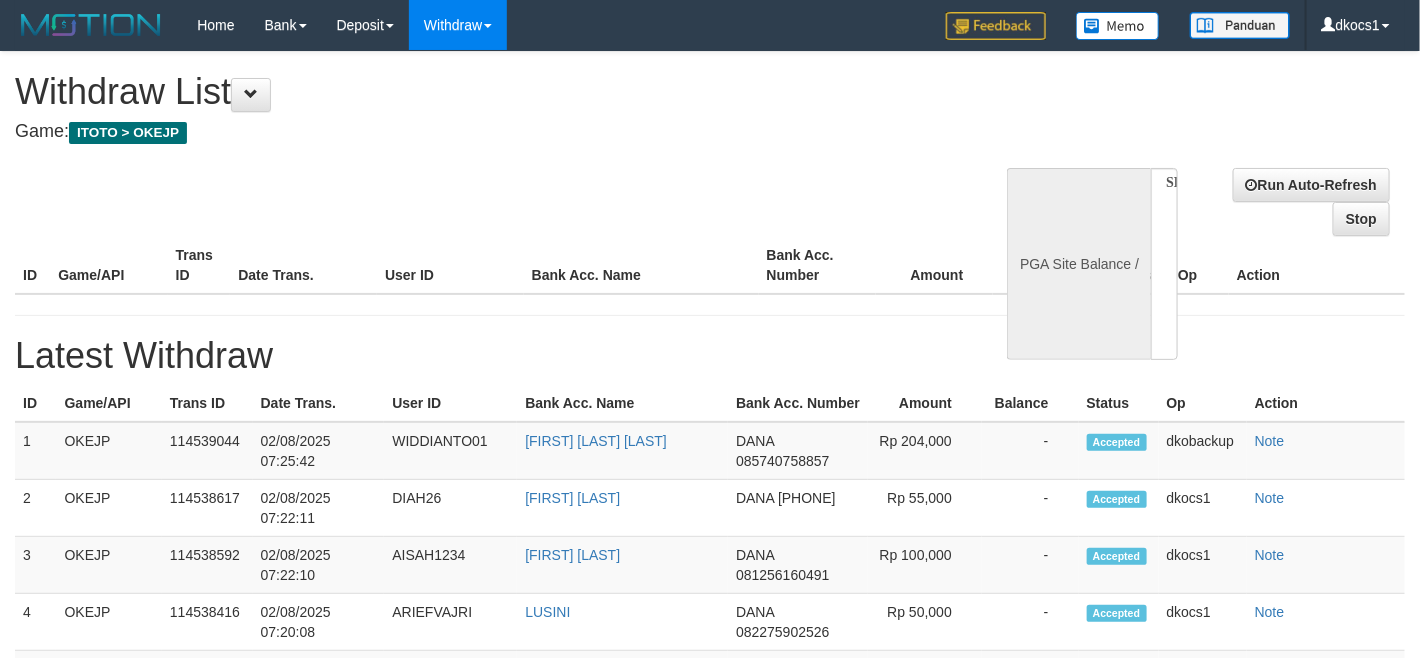 select on "**" 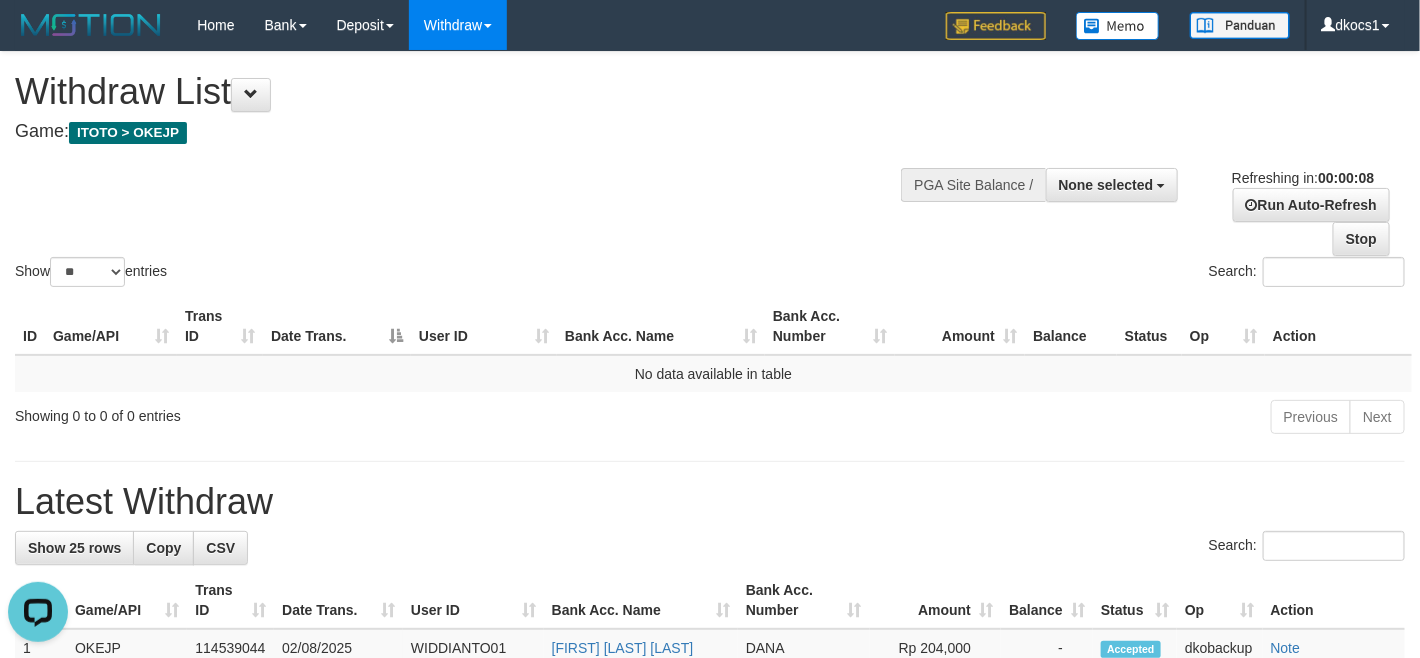 scroll, scrollTop: 0, scrollLeft: 0, axis: both 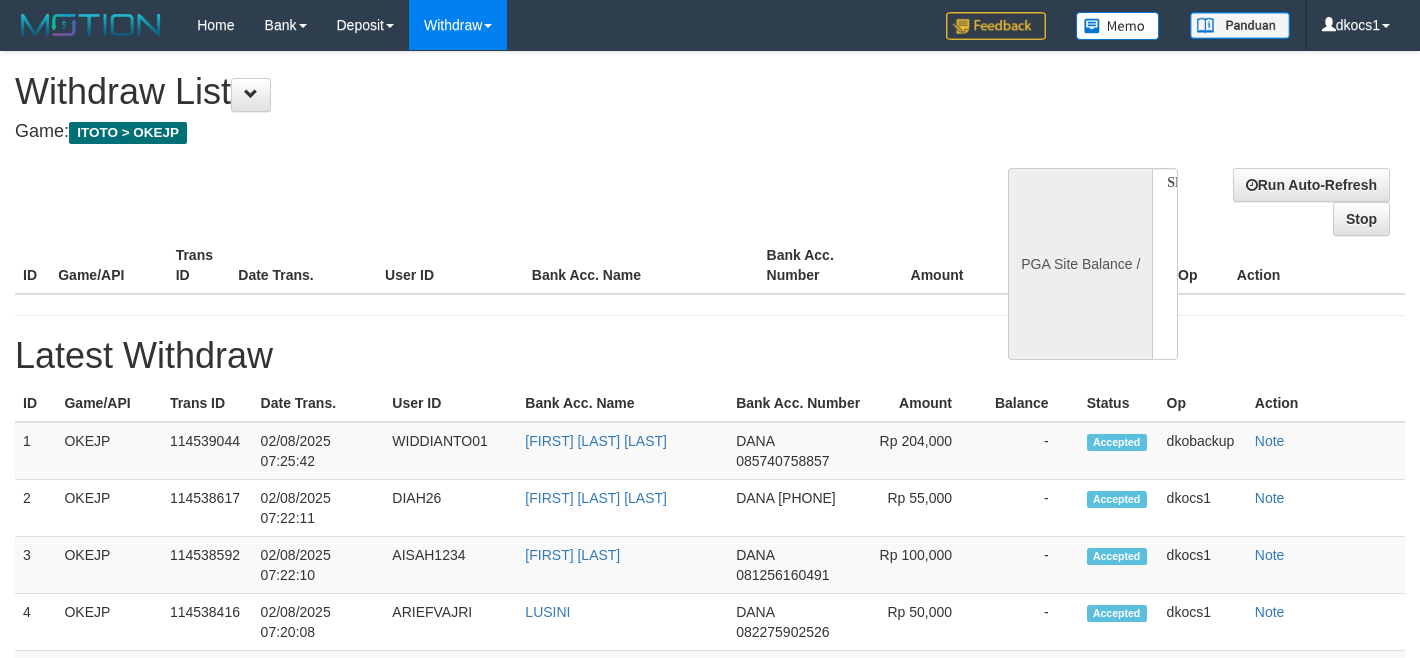 select 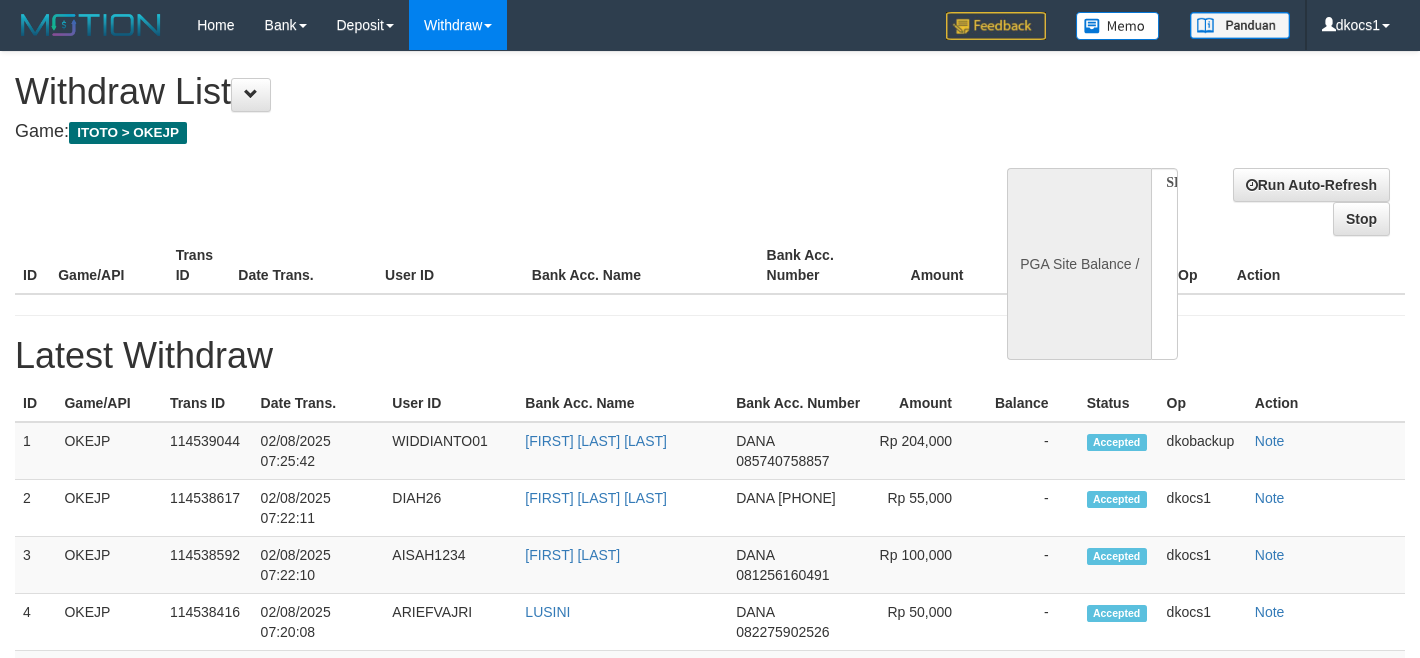 scroll, scrollTop: 0, scrollLeft: 0, axis: both 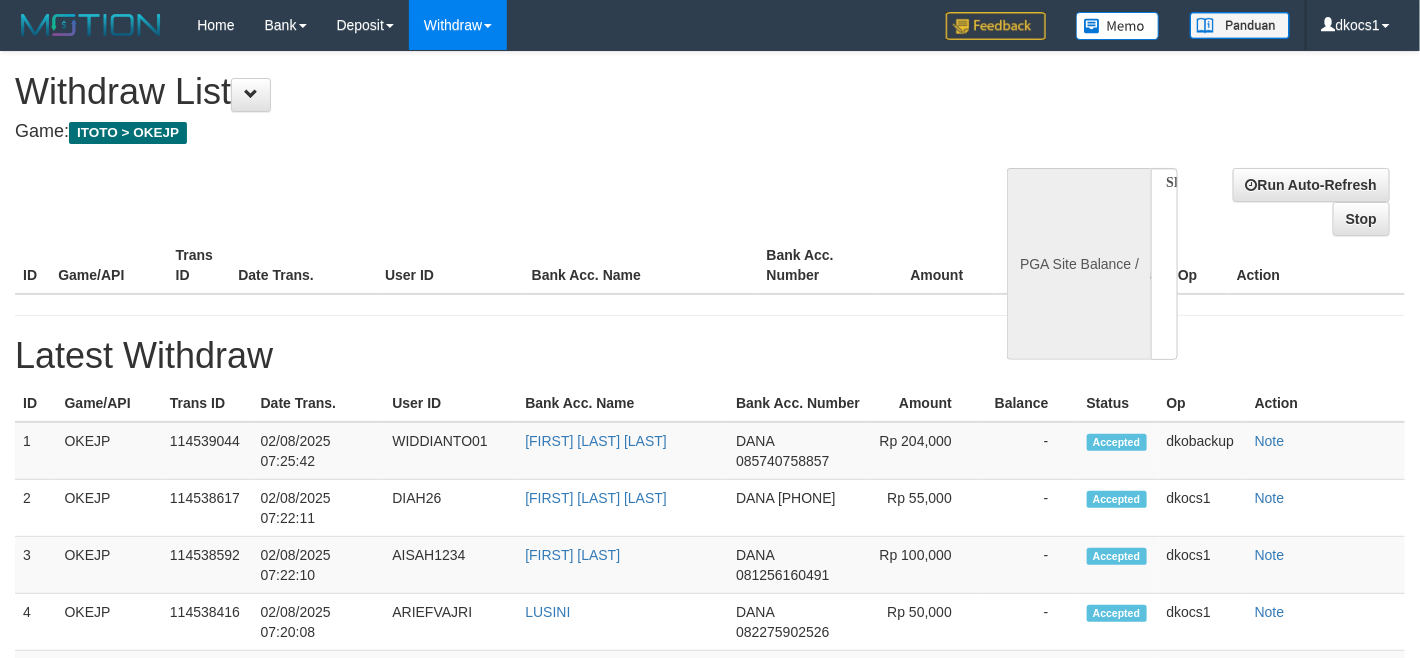 select on "**" 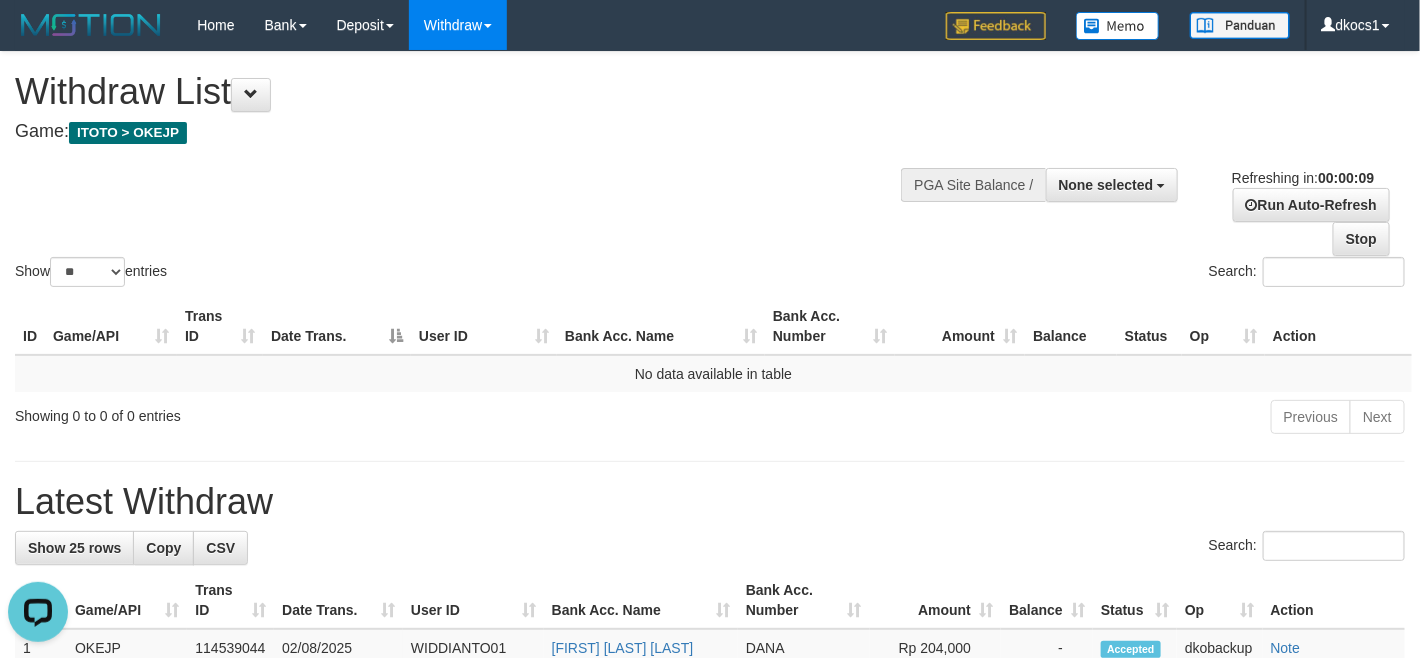 scroll, scrollTop: 0, scrollLeft: 0, axis: both 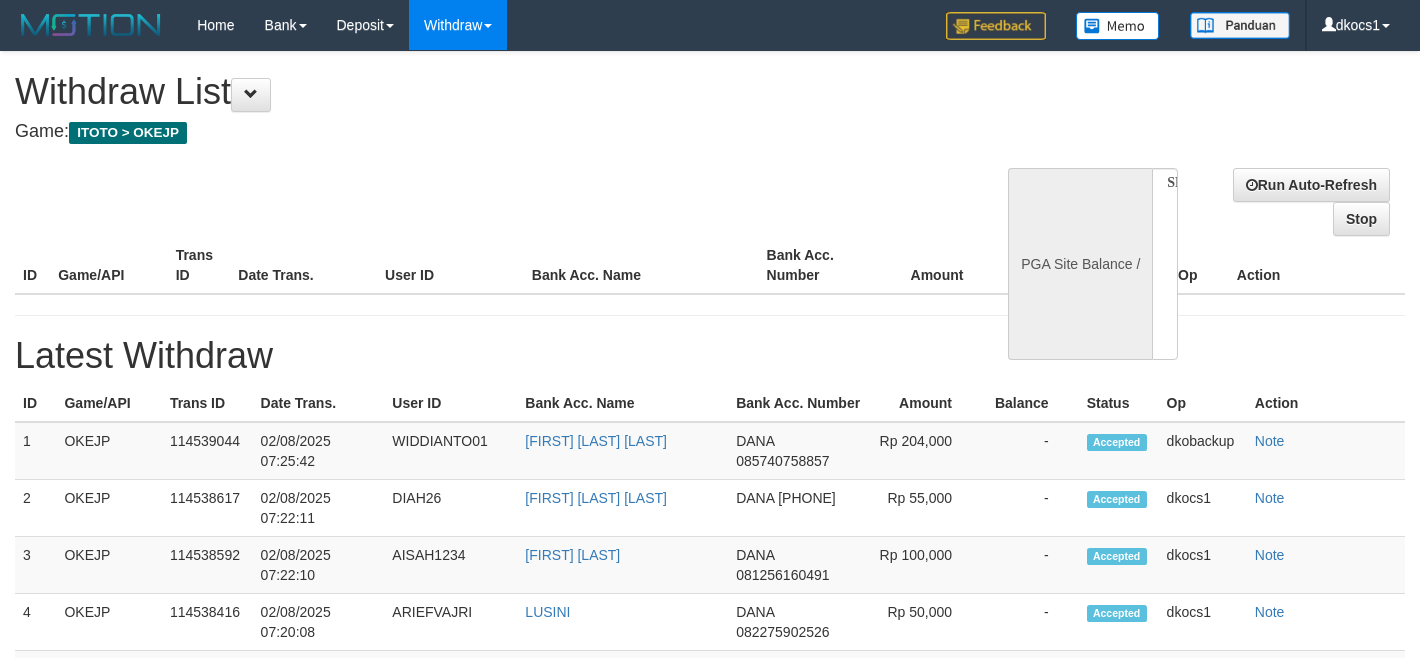 select 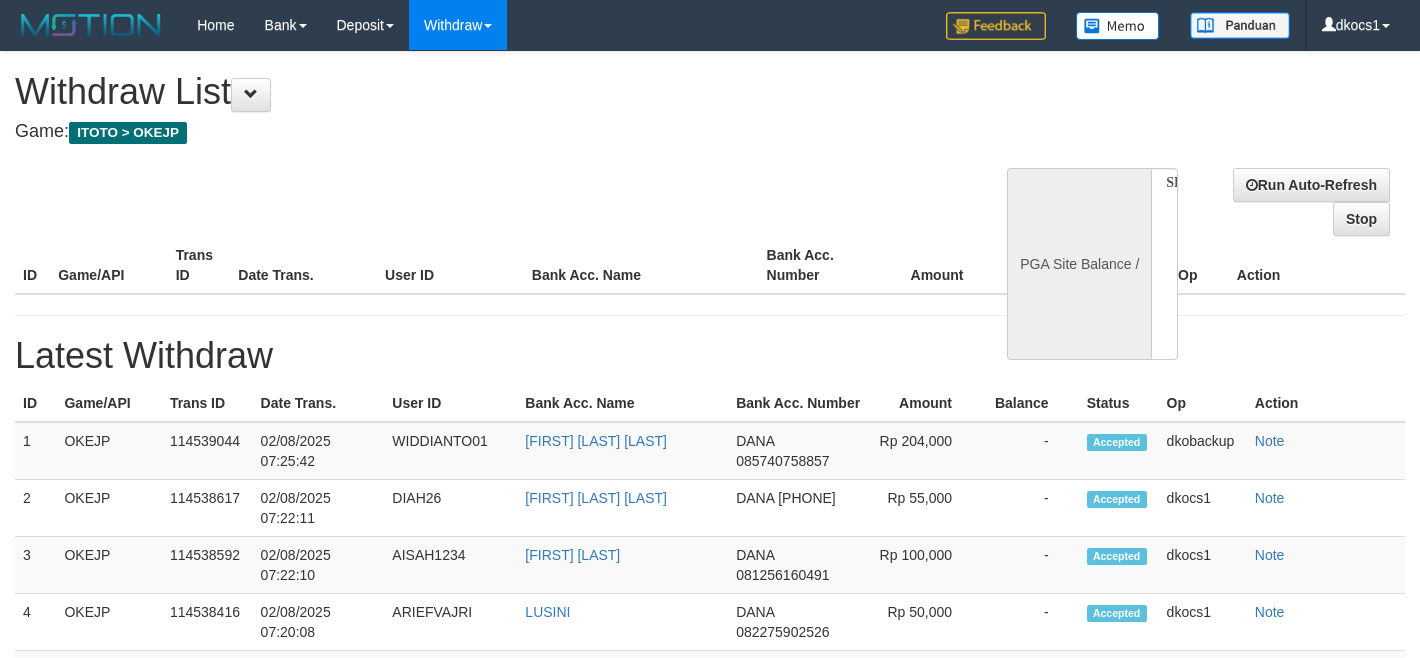 scroll, scrollTop: 0, scrollLeft: 0, axis: both 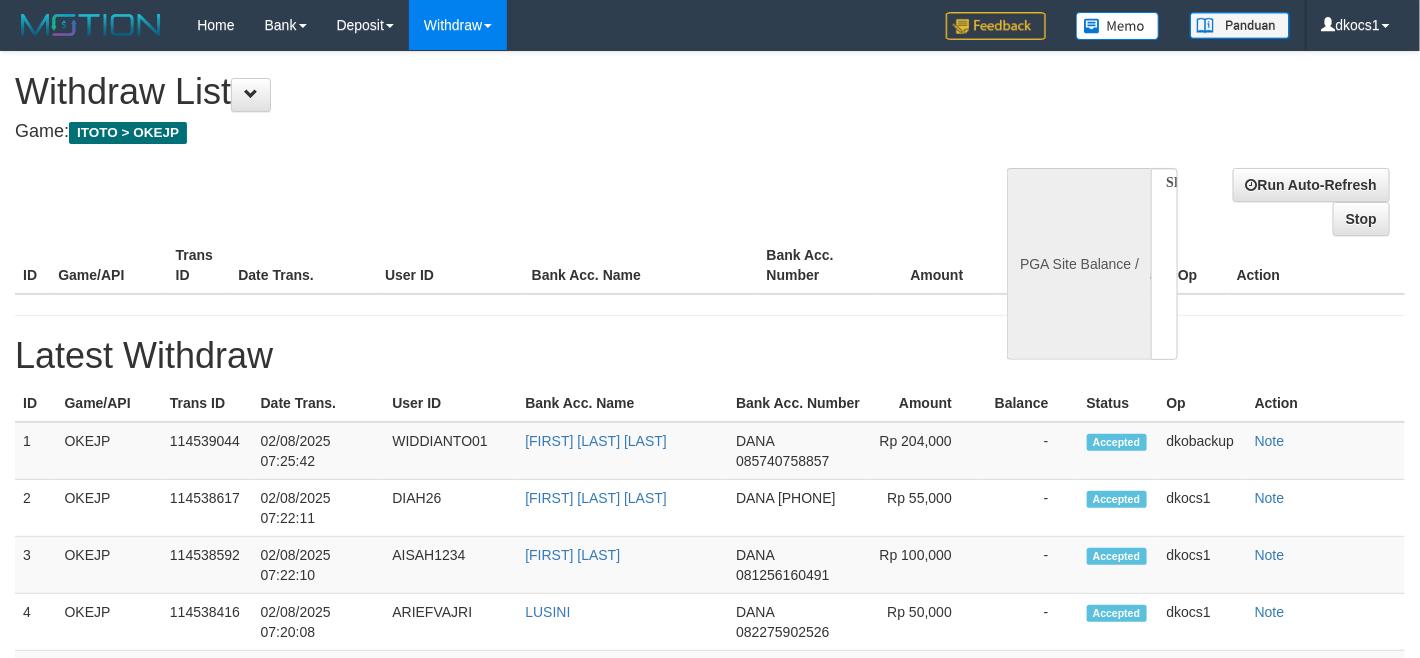 select on "**" 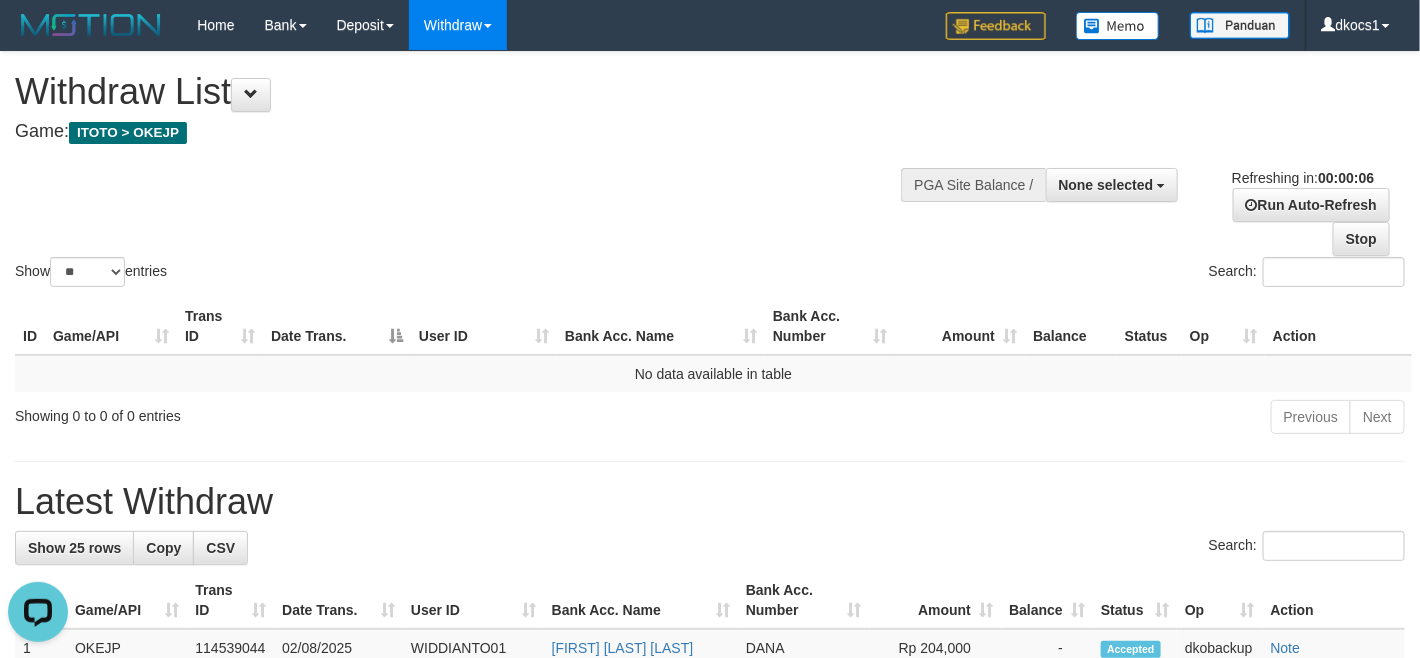scroll, scrollTop: 0, scrollLeft: 0, axis: both 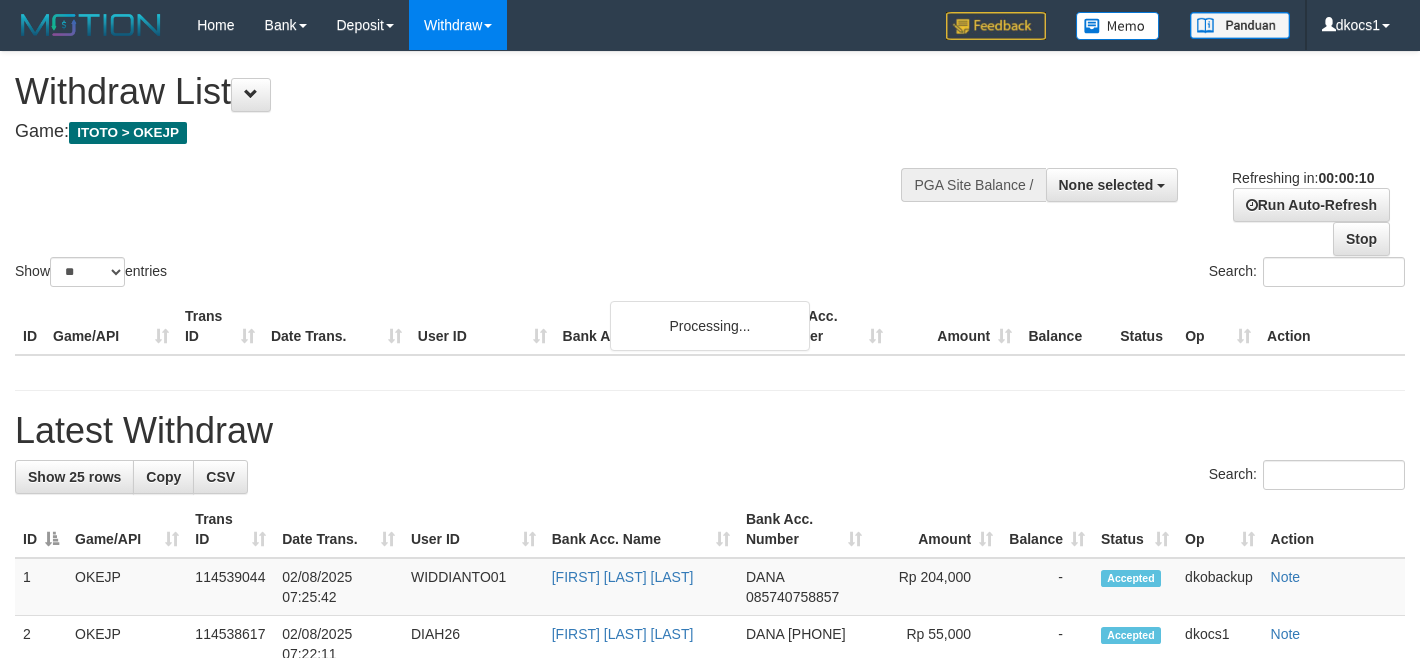 select 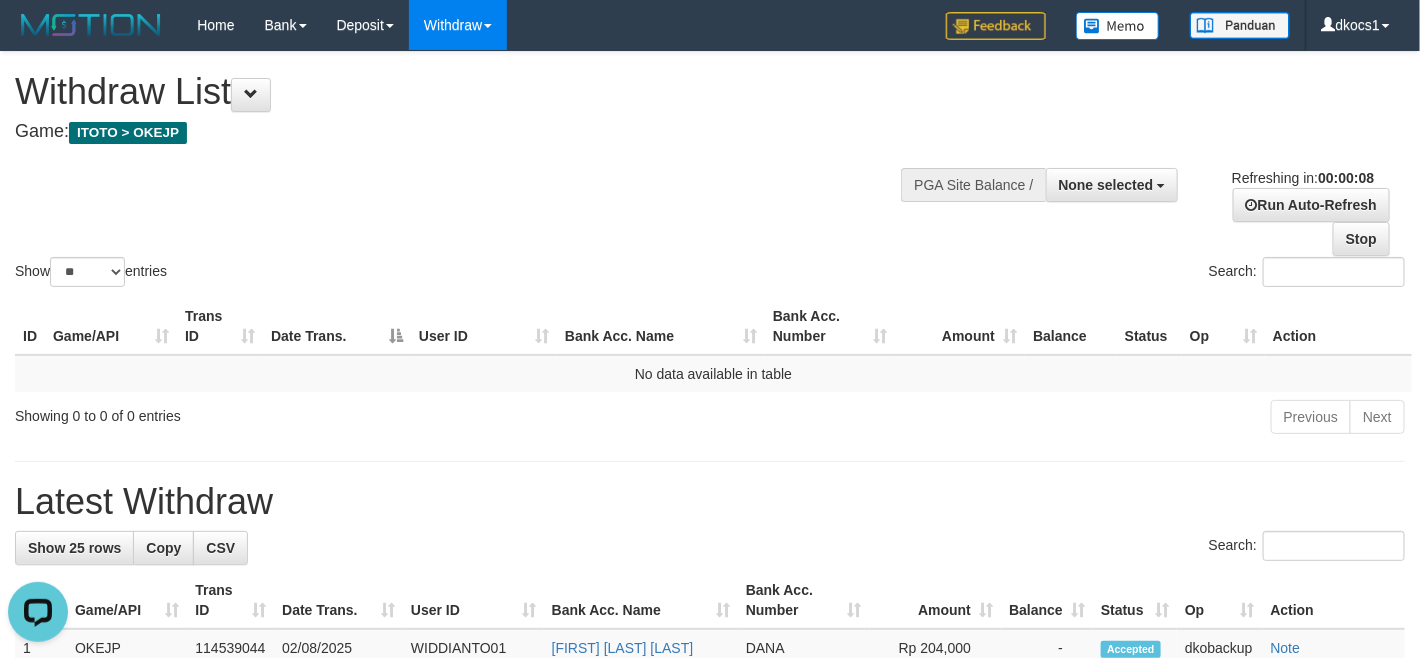scroll, scrollTop: 0, scrollLeft: 0, axis: both 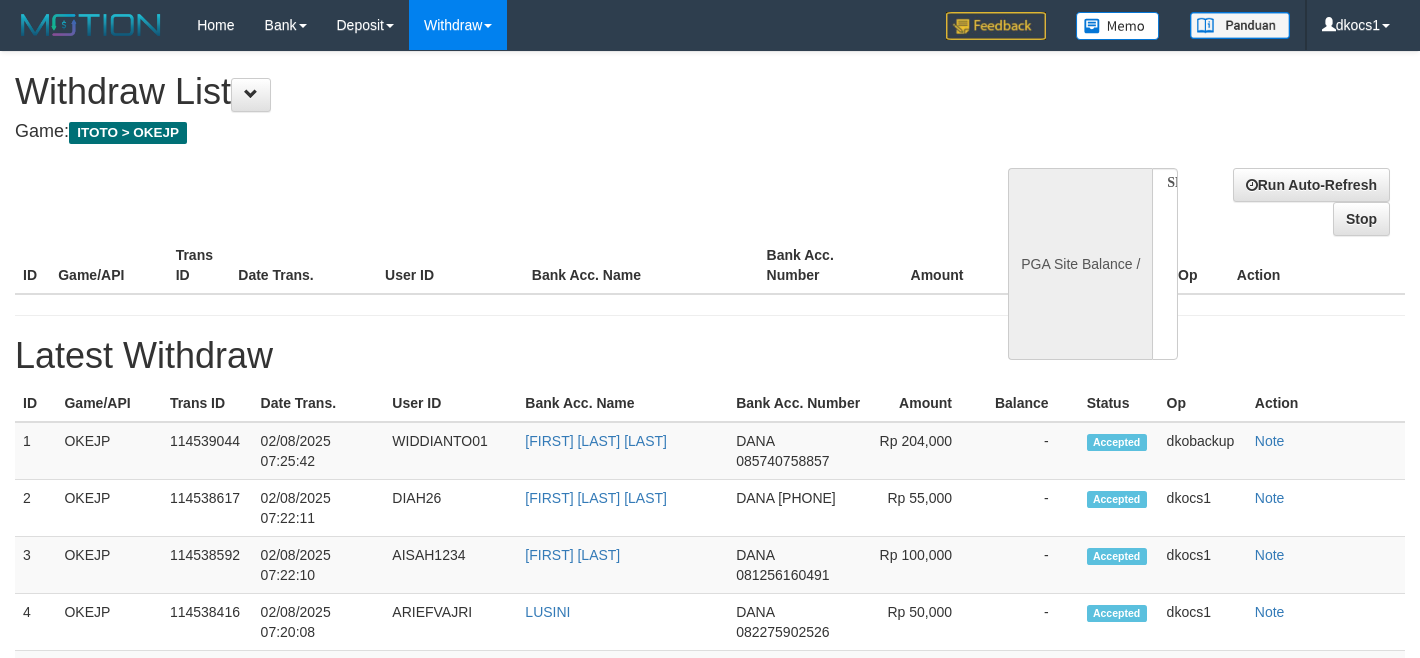 select 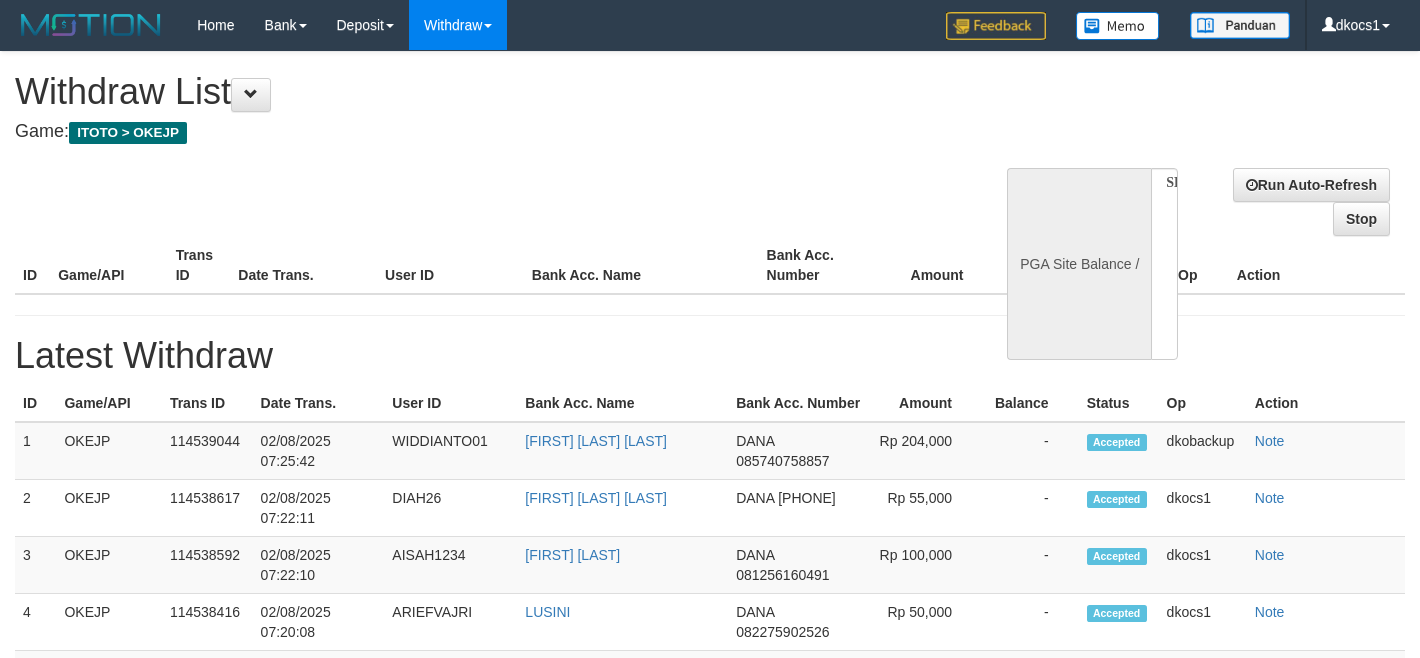 scroll, scrollTop: 0, scrollLeft: 0, axis: both 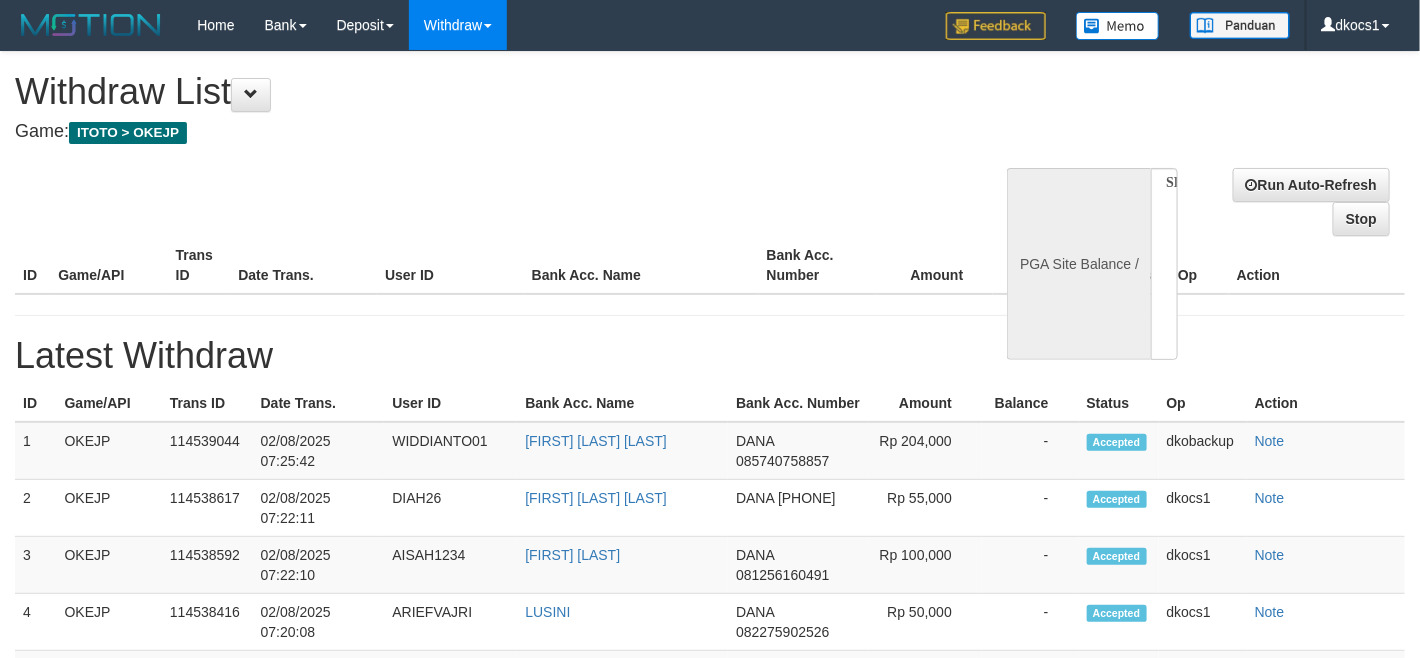 select on "**" 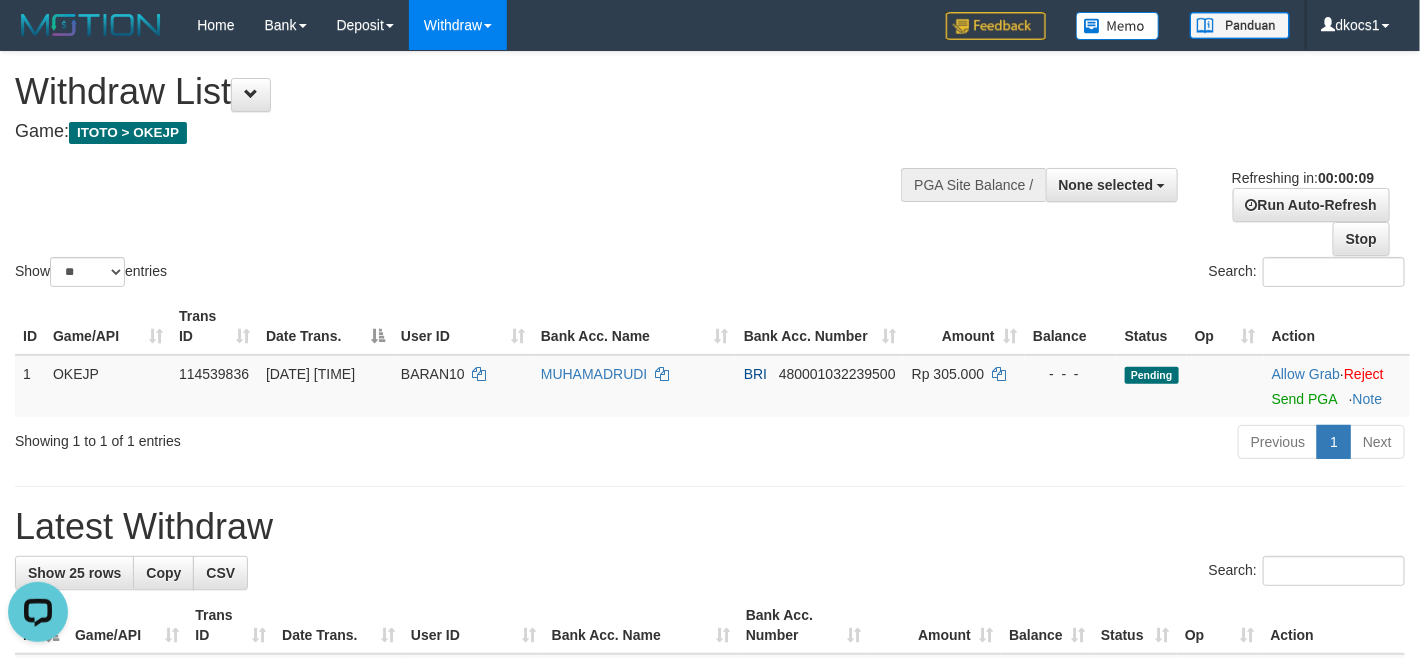 scroll, scrollTop: 0, scrollLeft: 0, axis: both 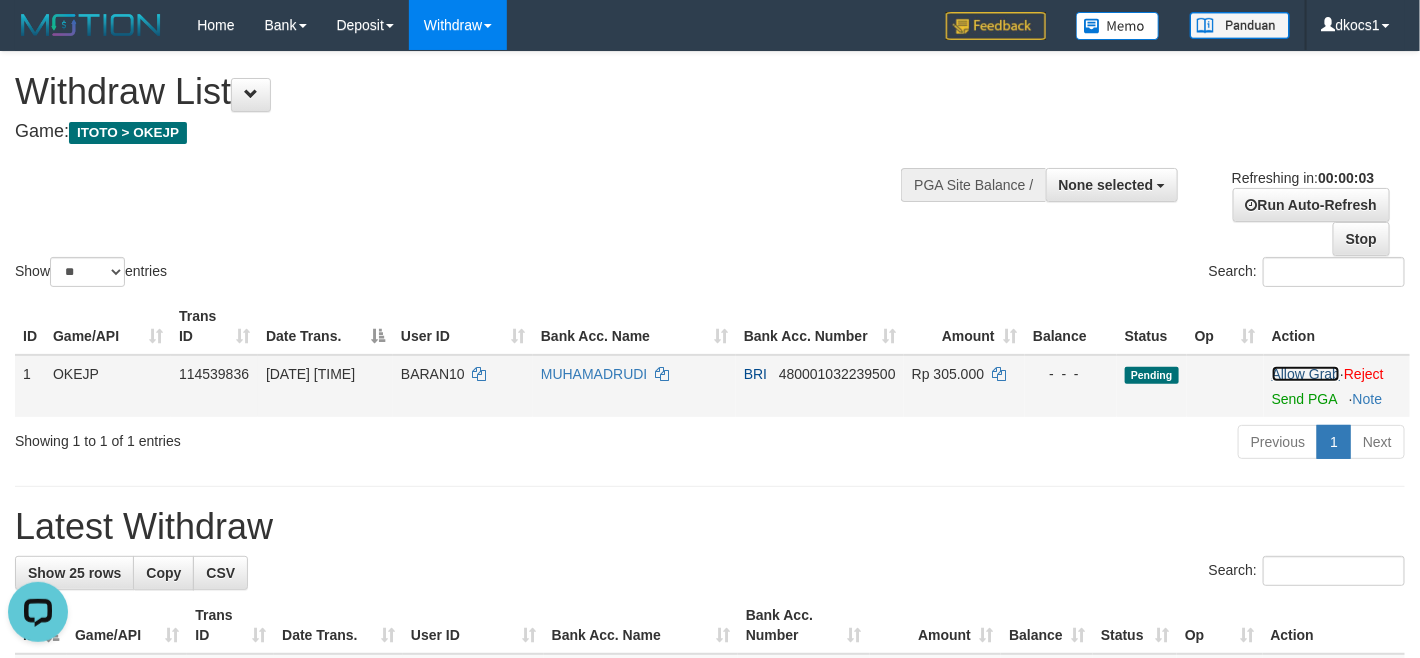 click on "Allow Grab" at bounding box center [1306, 374] 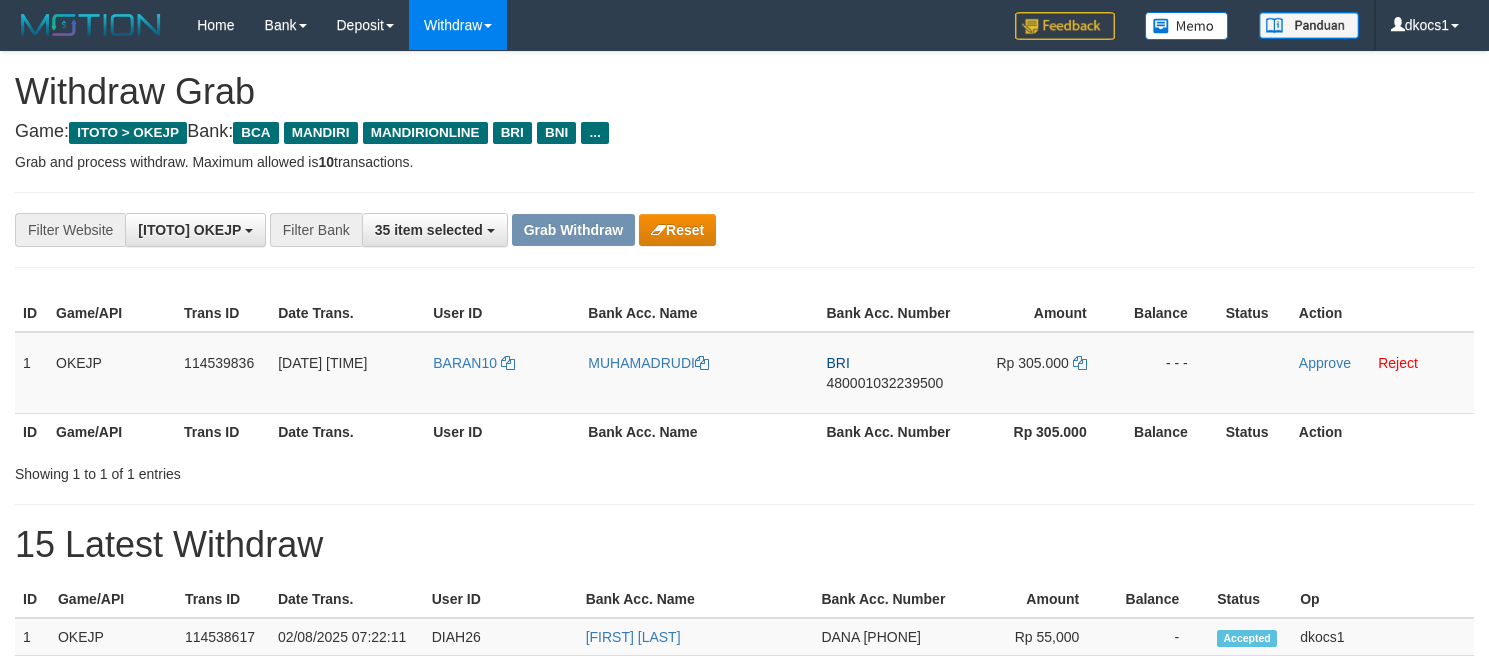 scroll, scrollTop: 0, scrollLeft: 0, axis: both 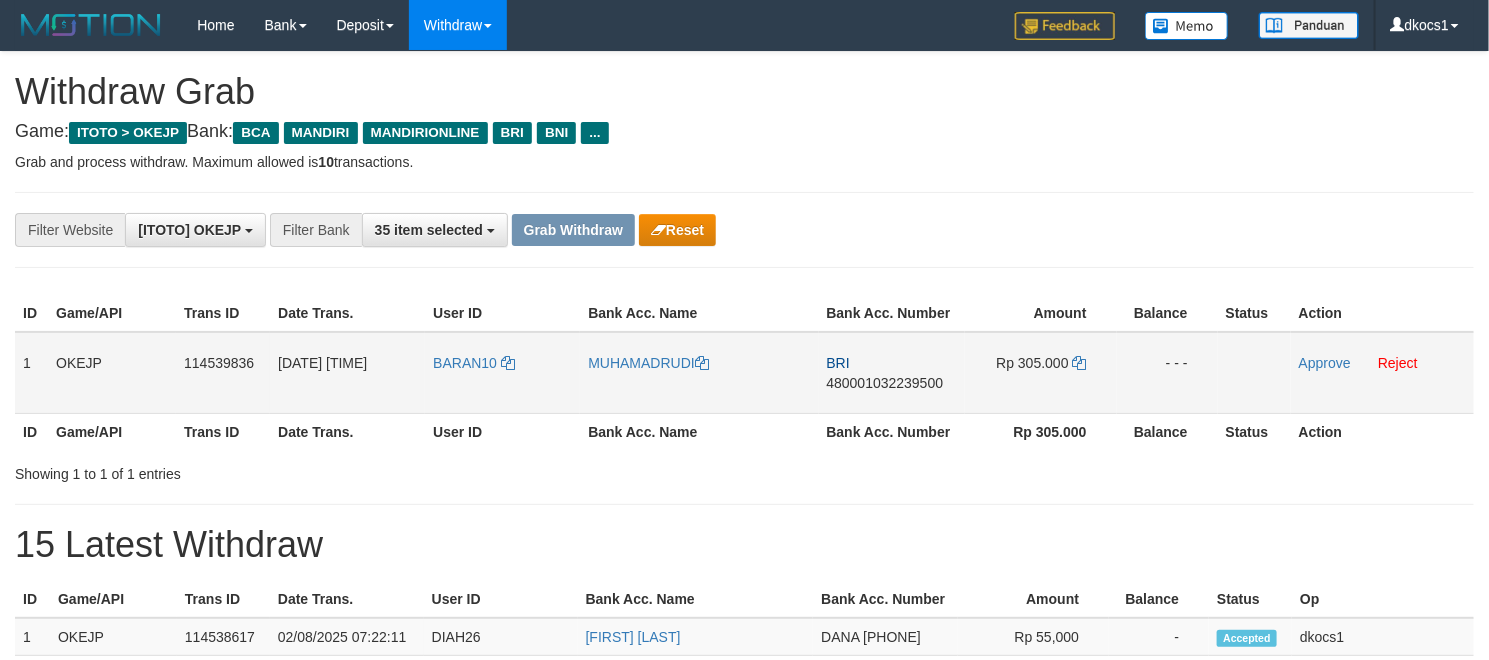 click on "BARAN10" at bounding box center [502, 373] 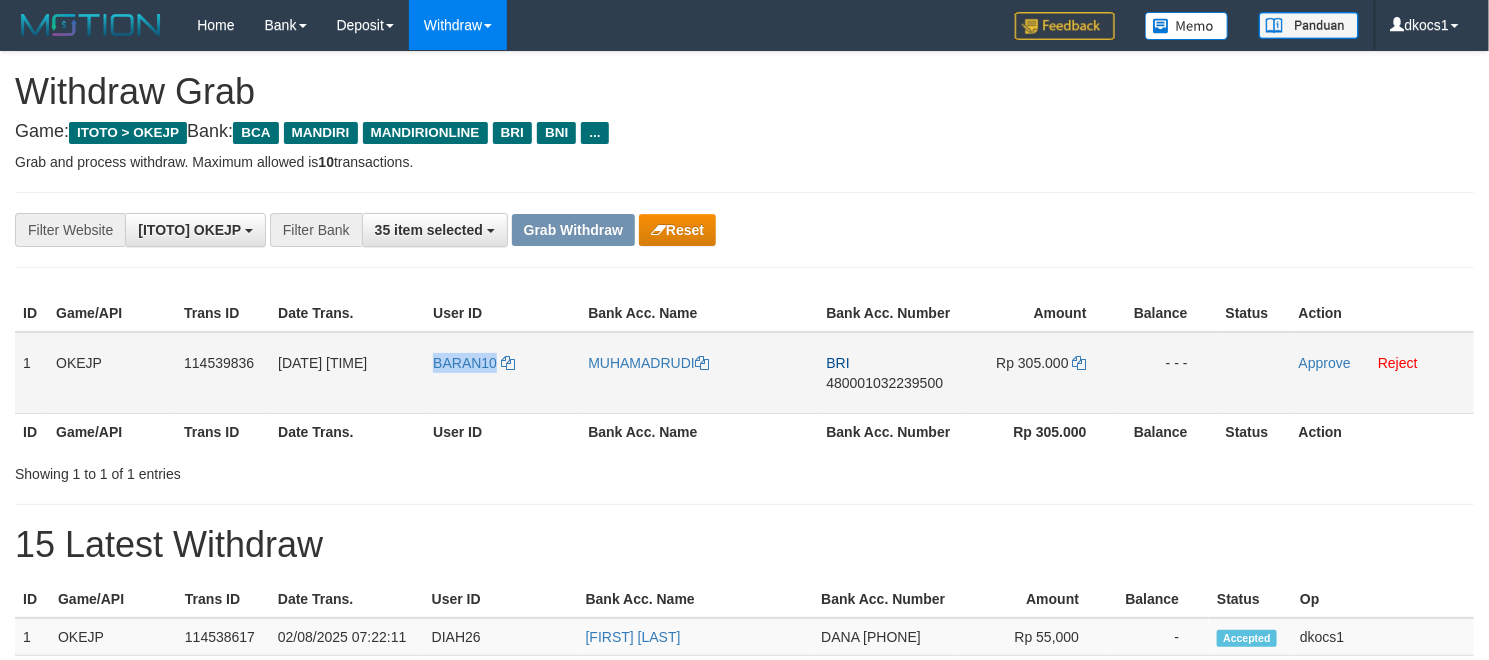 click on "BARAN10" at bounding box center [502, 373] 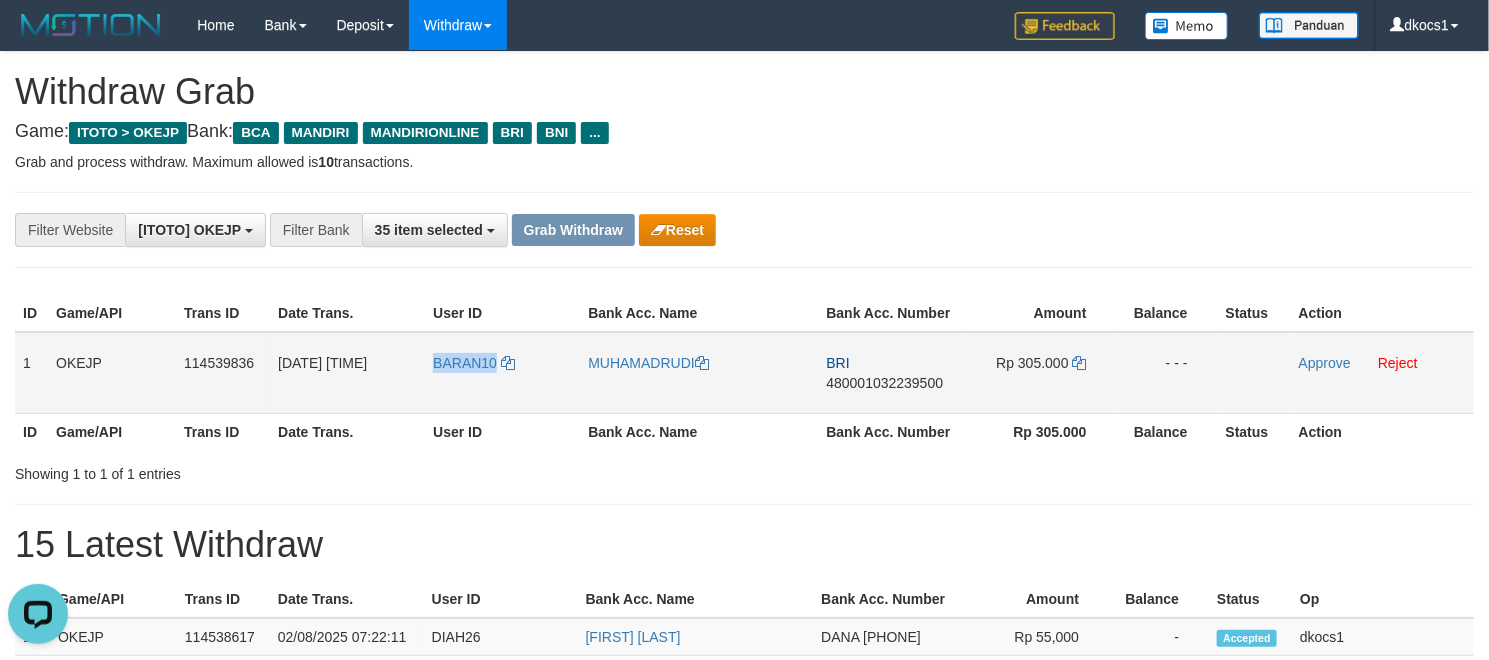 scroll, scrollTop: 0, scrollLeft: 0, axis: both 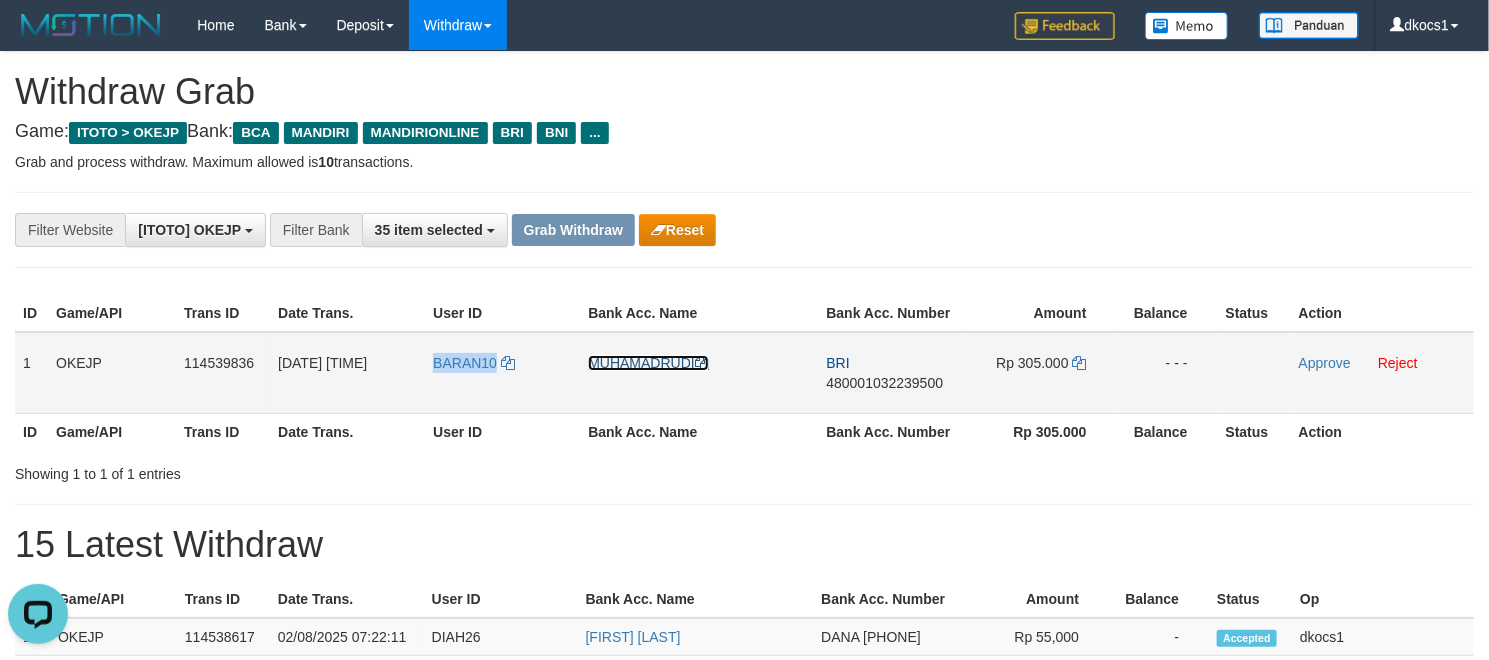 click on "MUHAMADRUDI" at bounding box center (648, 363) 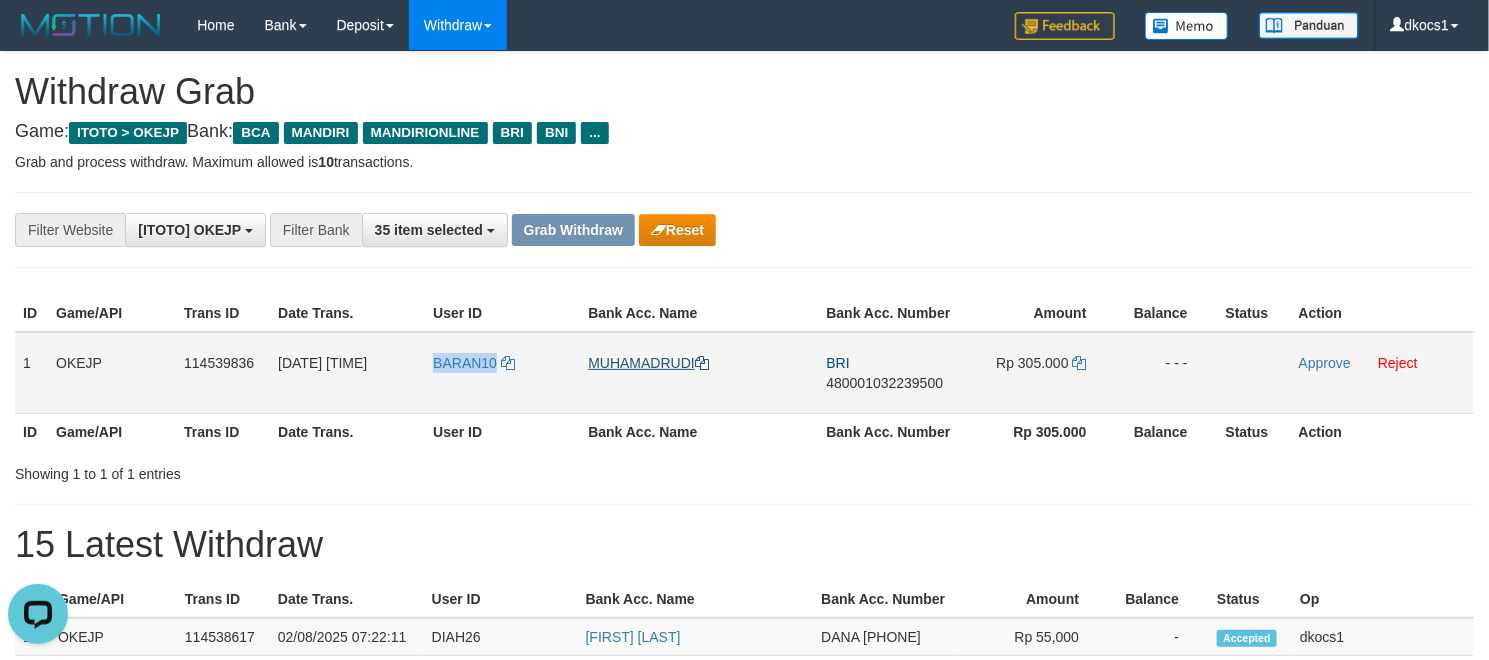 copy on "BARAN10" 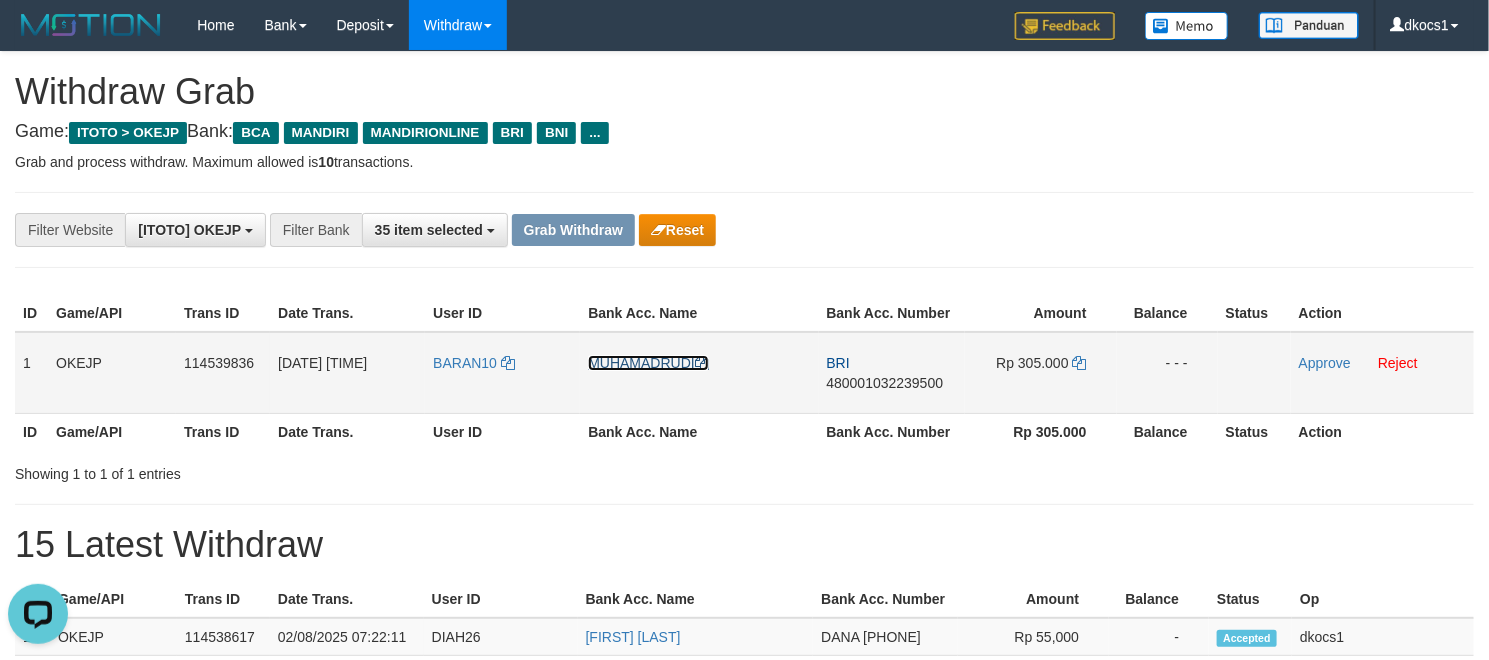 click on "MUHAMADRUDI" at bounding box center [648, 363] 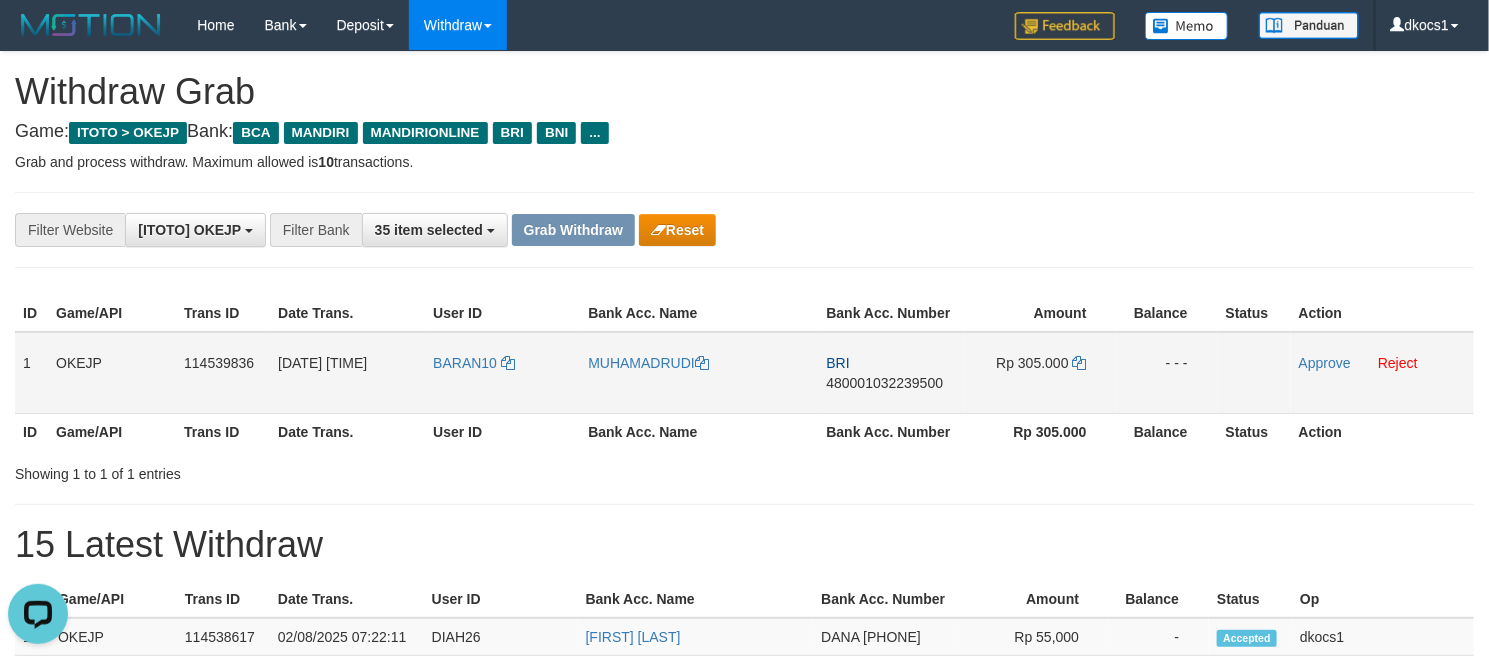 click on "BRI
480001032239500" at bounding box center (892, 373) 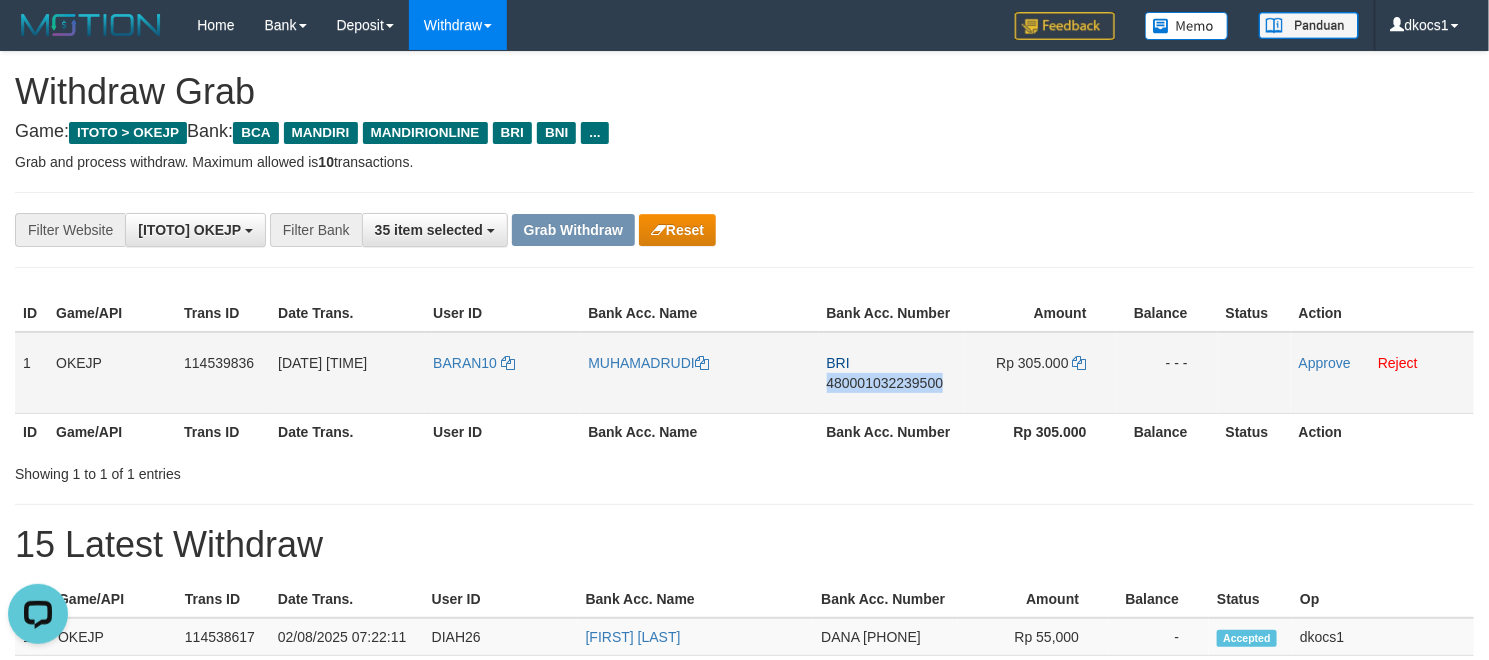 click on "BRI
480001032239500" at bounding box center [892, 373] 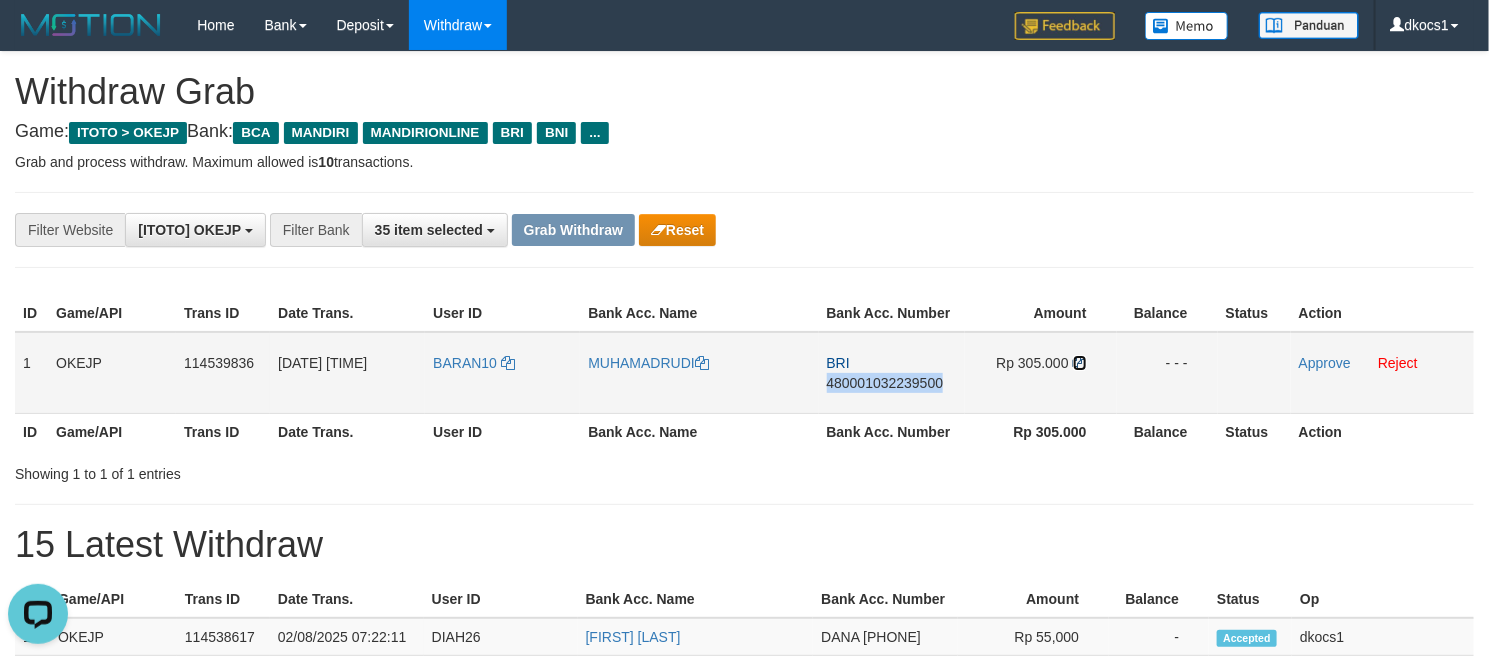 click at bounding box center (1080, 363) 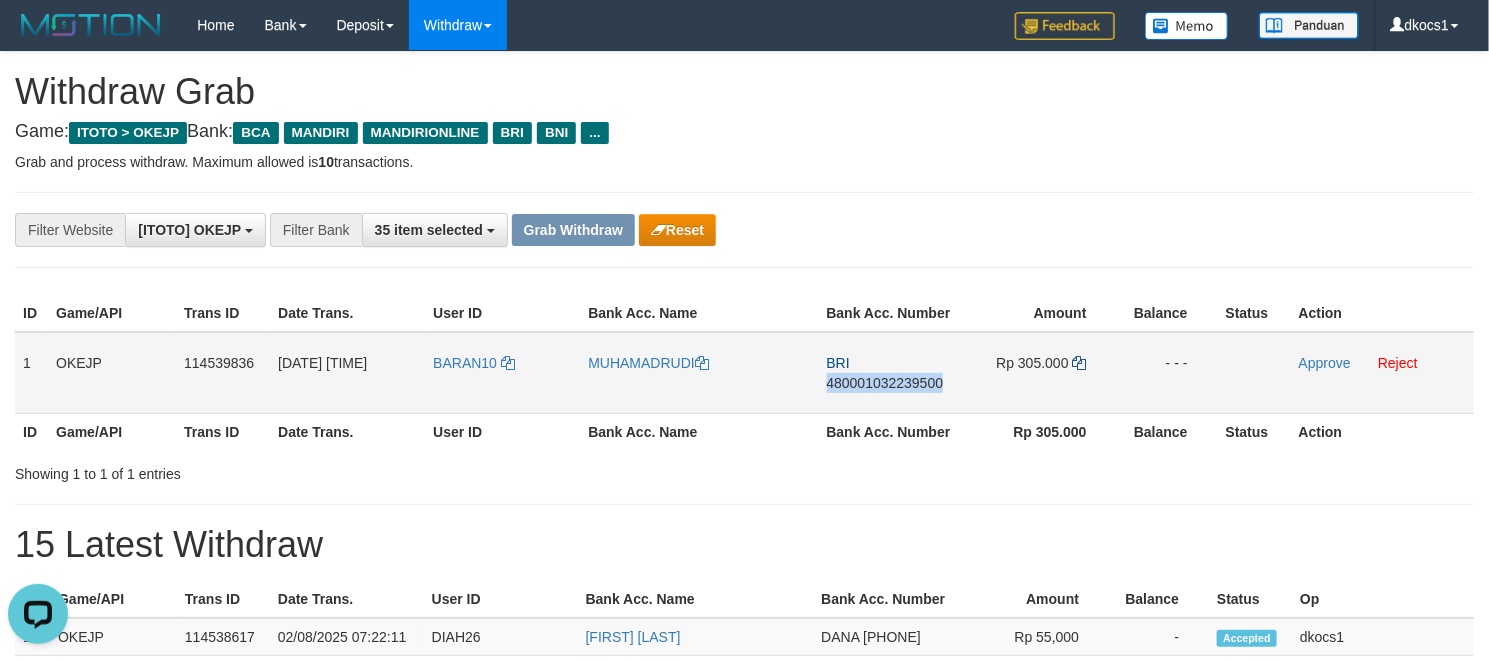 copy on "480001032239500" 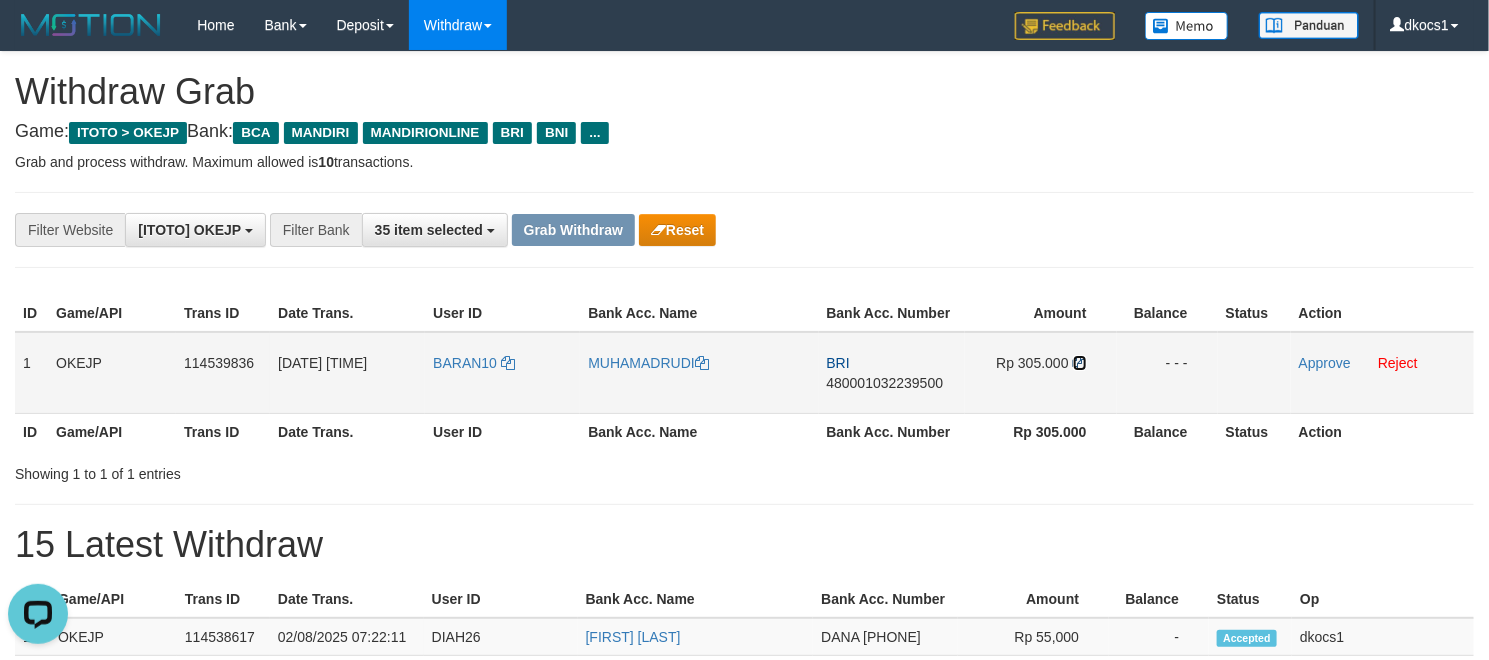 click at bounding box center (1080, 363) 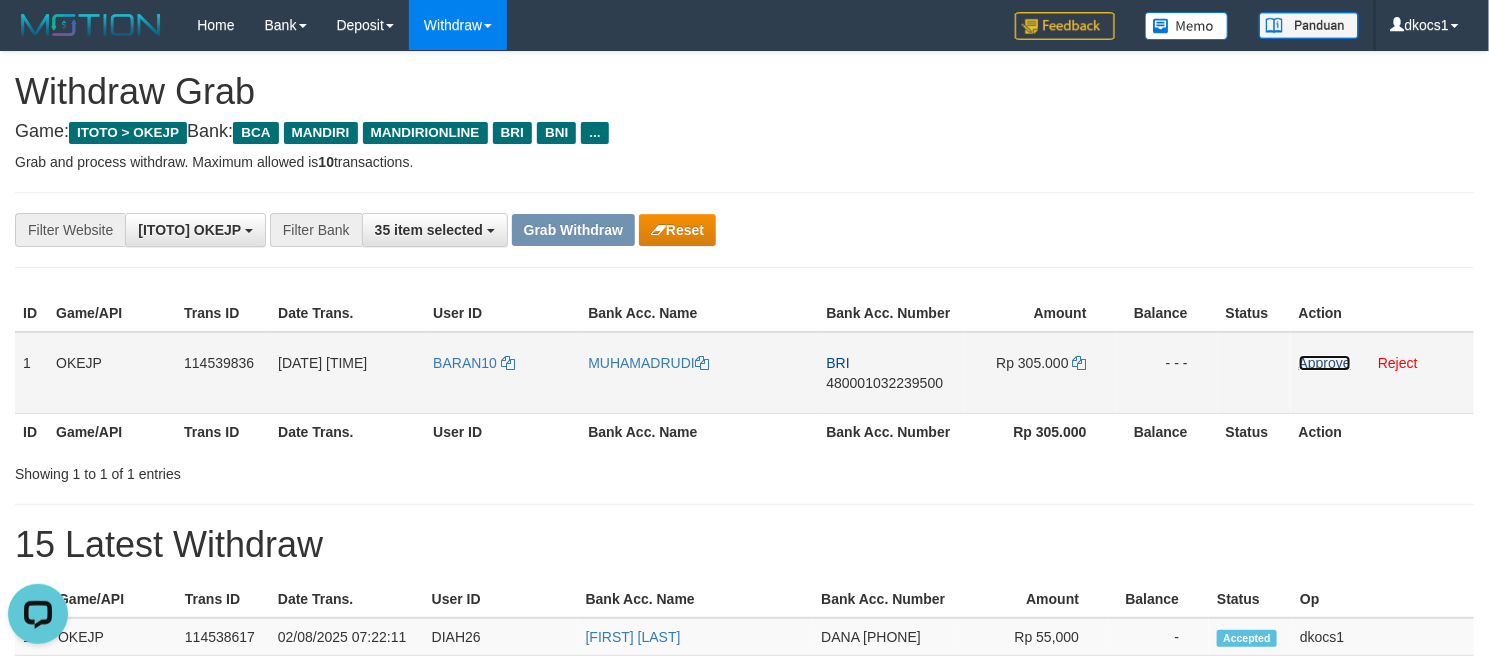 click on "Approve" at bounding box center [1325, 363] 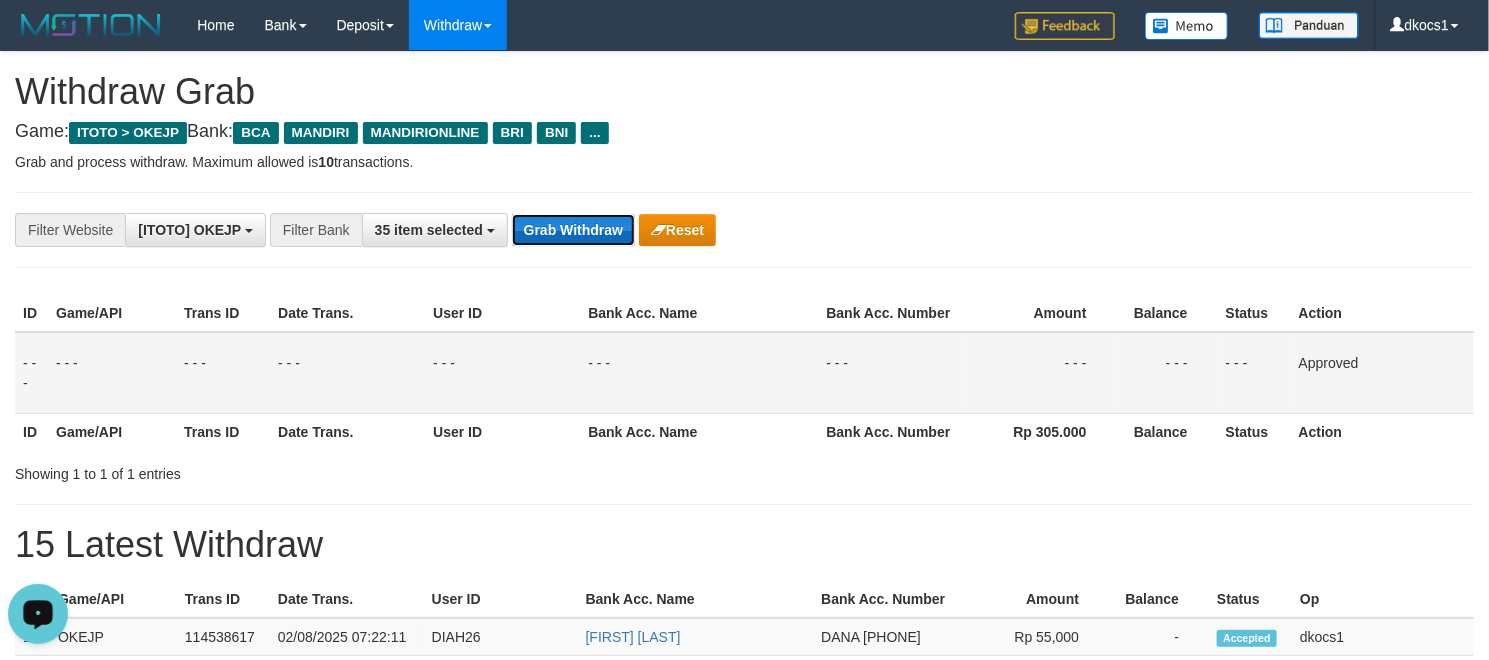 click on "Grab Withdraw" at bounding box center [573, 230] 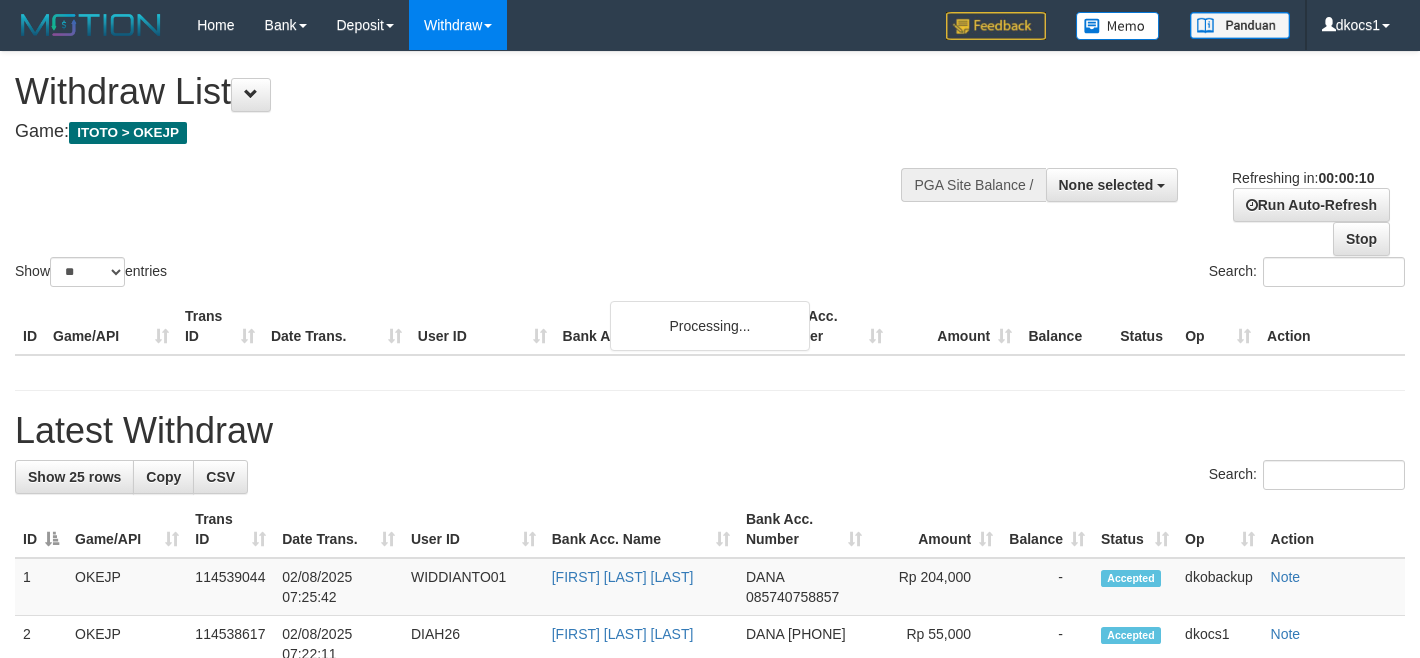 select 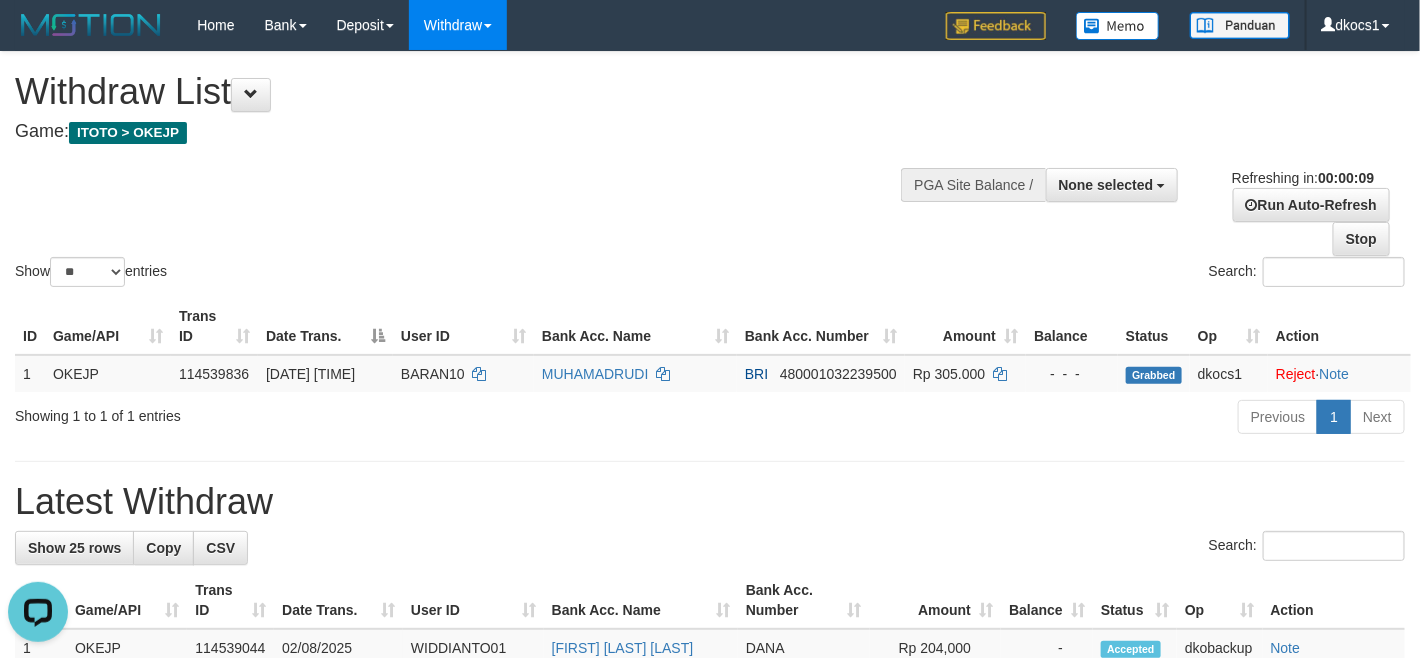 scroll, scrollTop: 0, scrollLeft: 0, axis: both 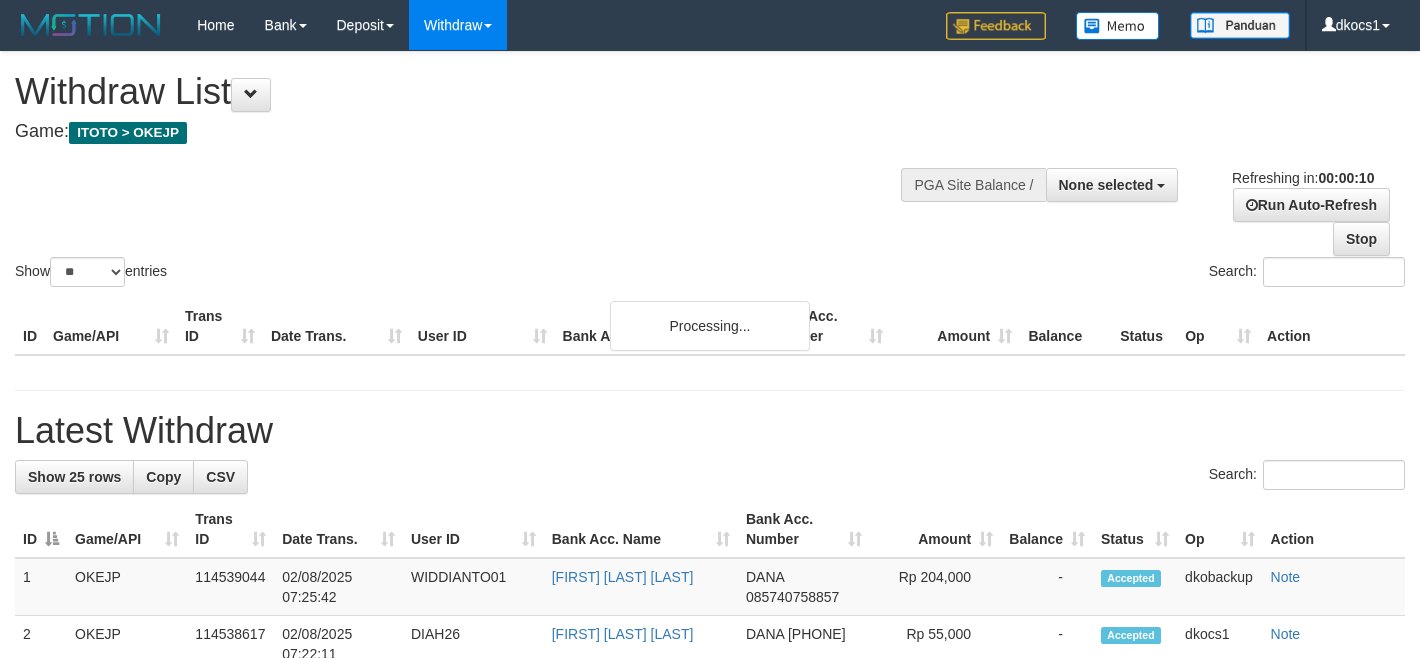 select 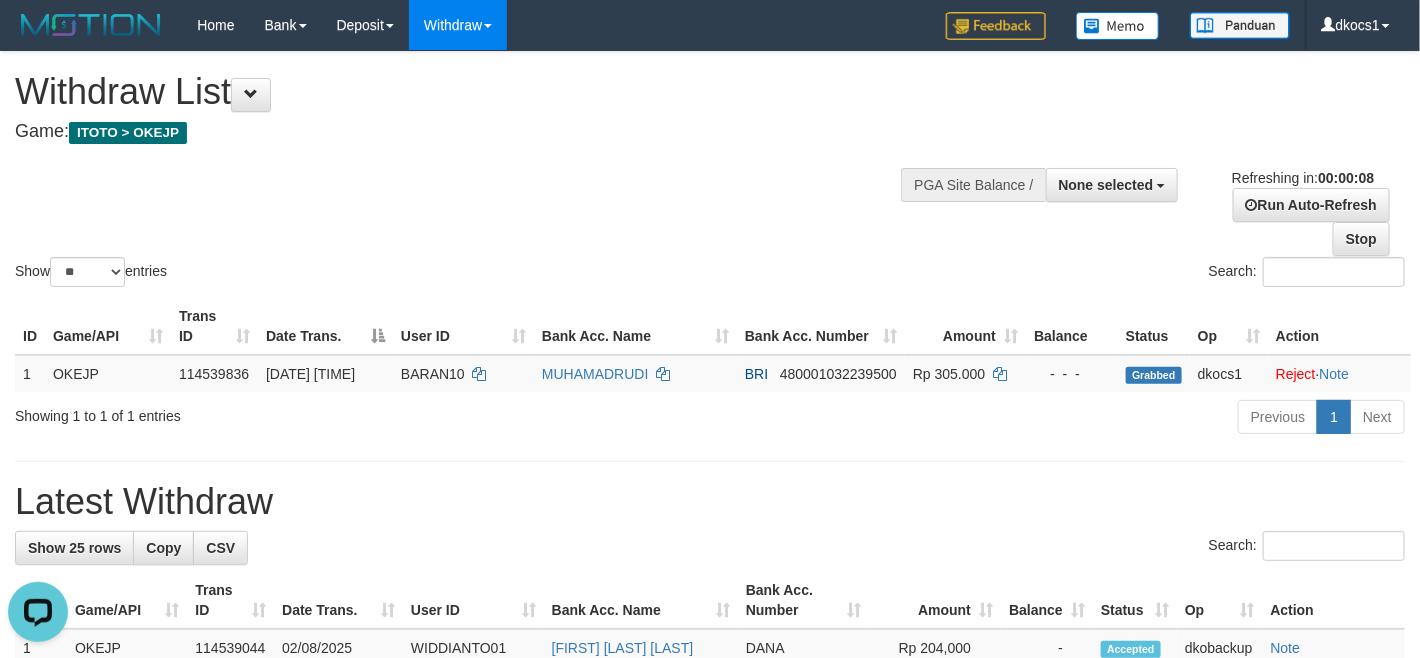 scroll, scrollTop: 0, scrollLeft: 0, axis: both 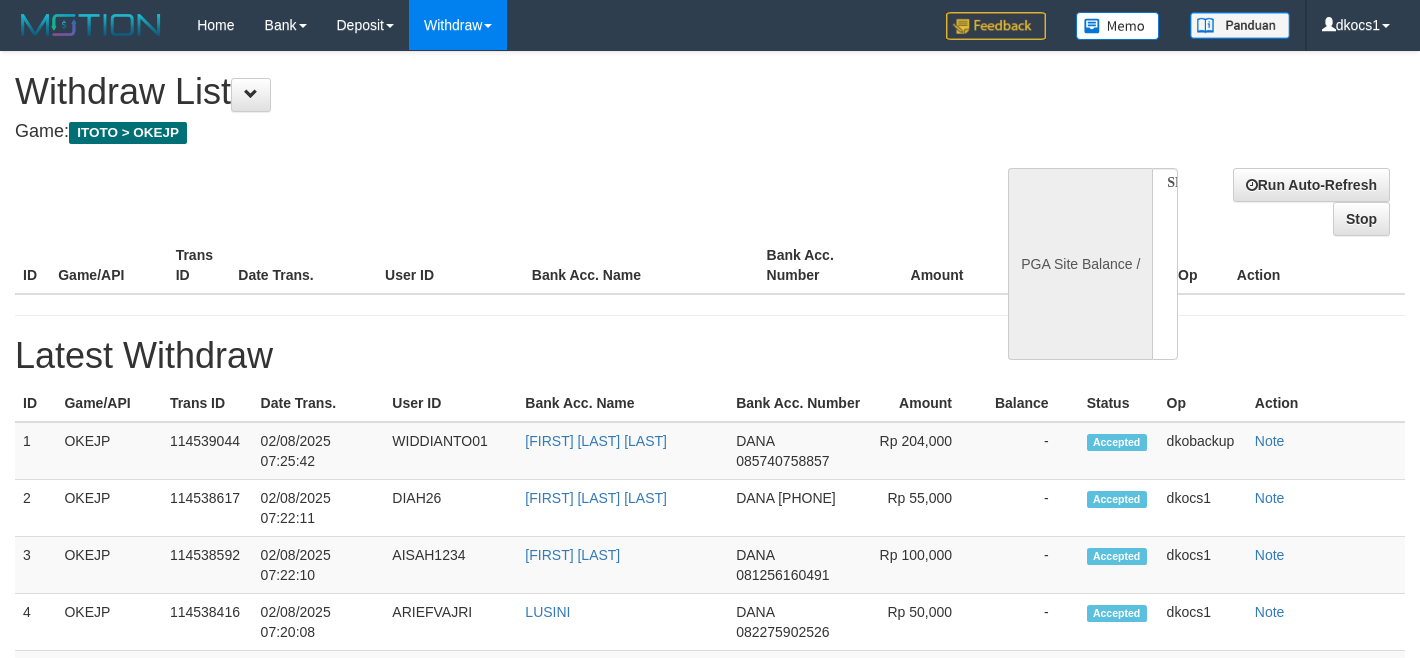 select 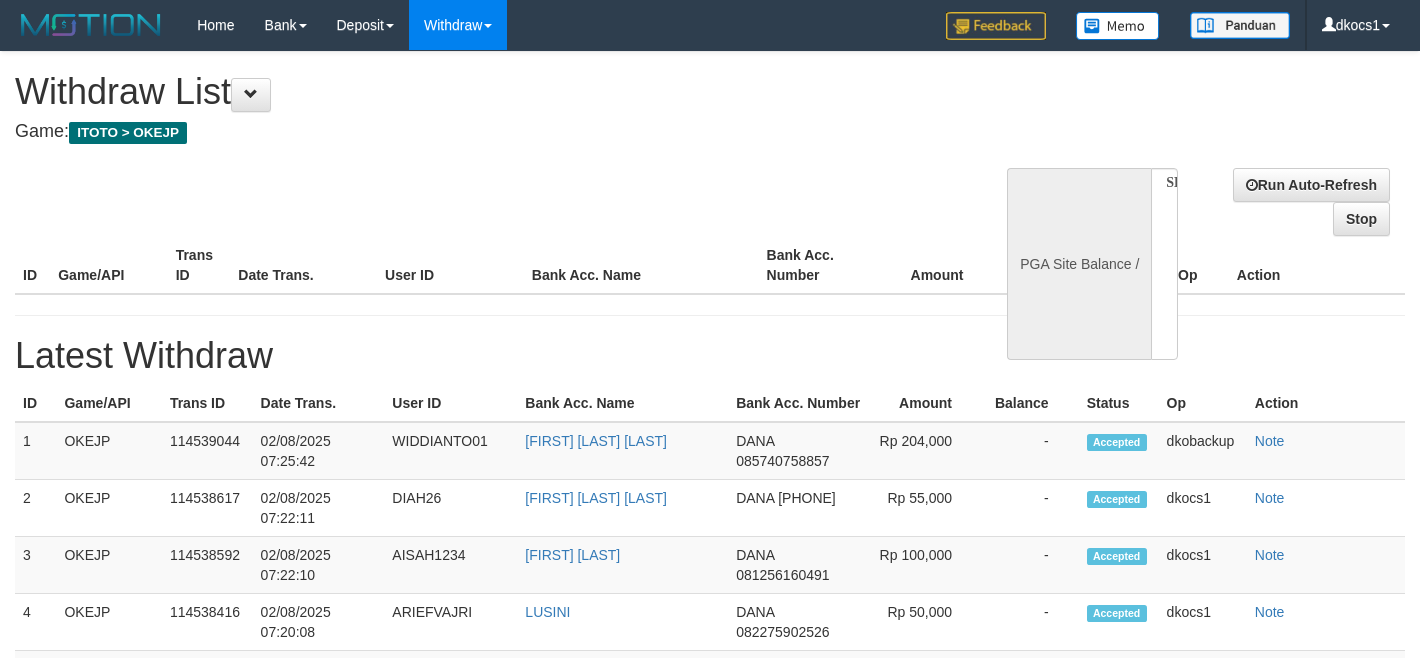 scroll, scrollTop: 0, scrollLeft: 0, axis: both 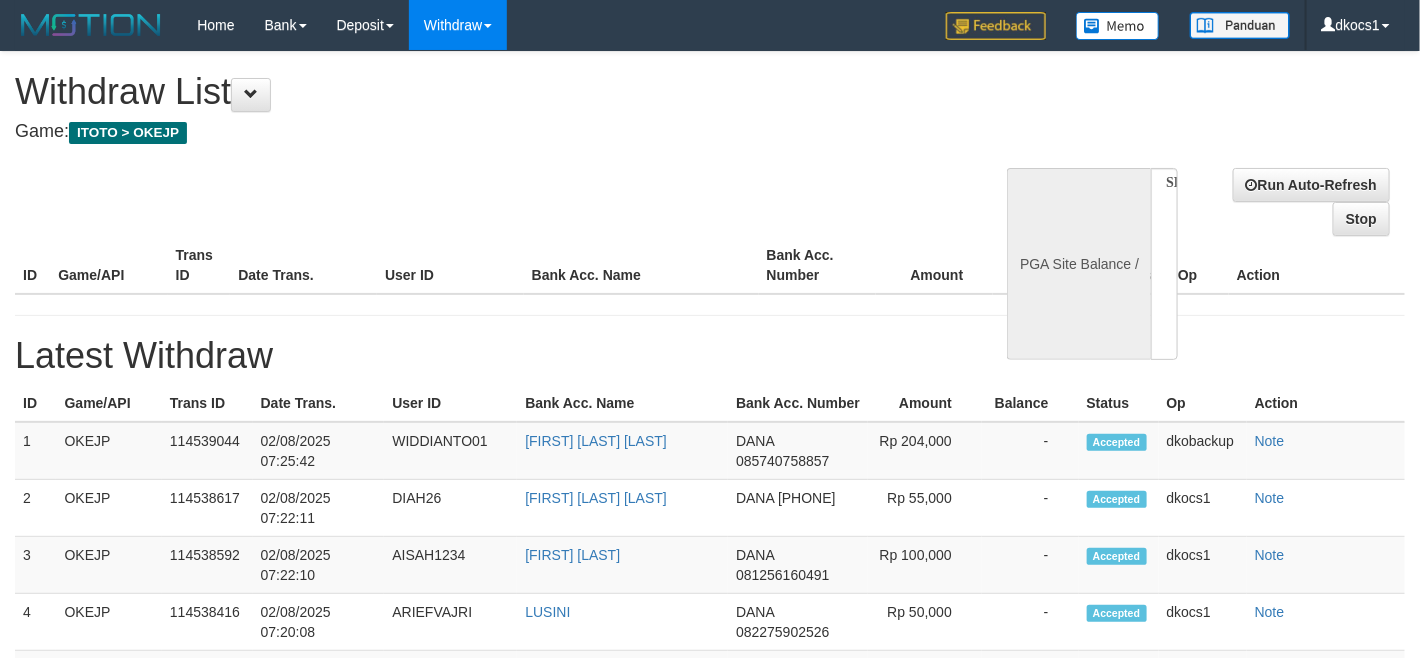 select on "**" 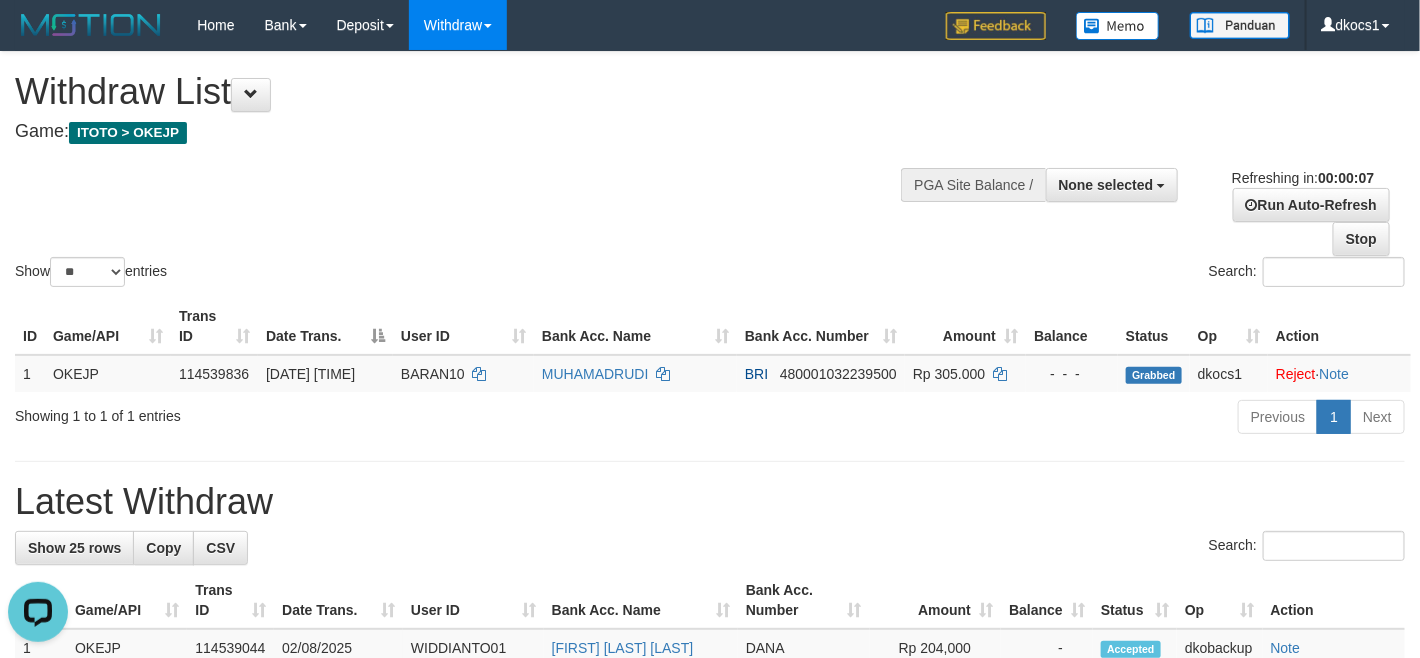 scroll, scrollTop: 0, scrollLeft: 0, axis: both 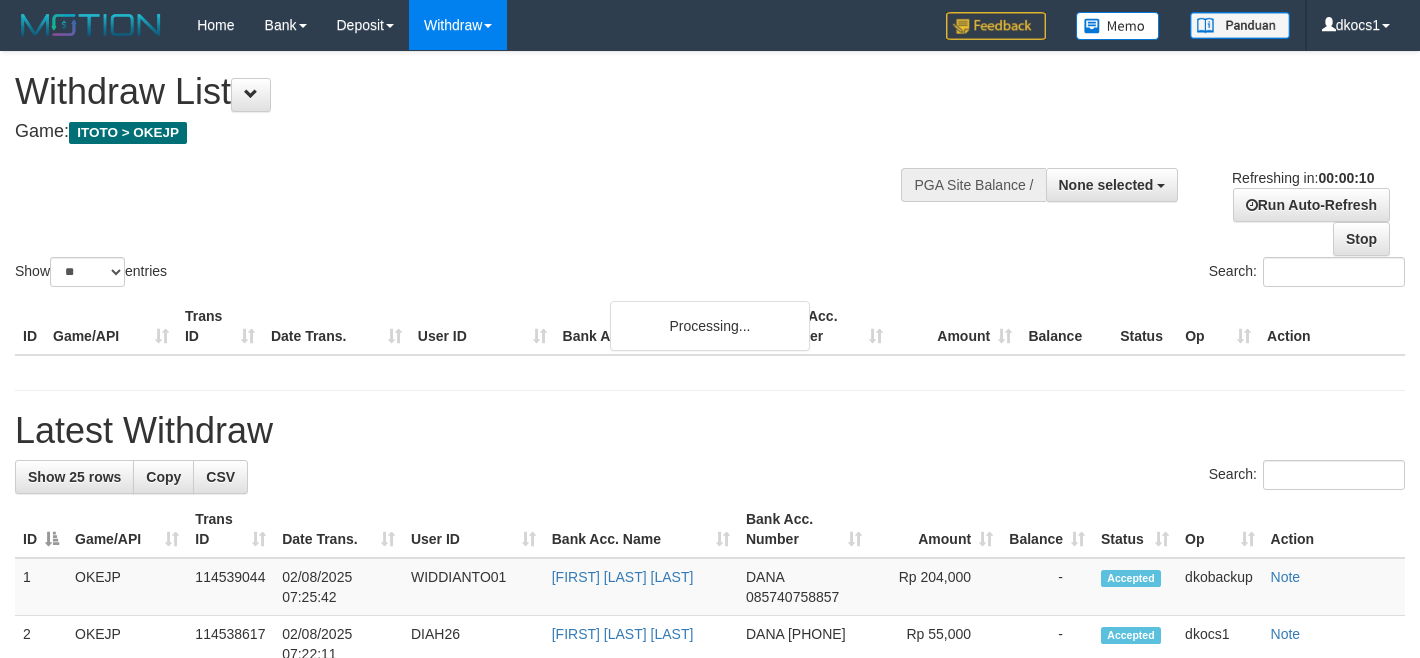 select 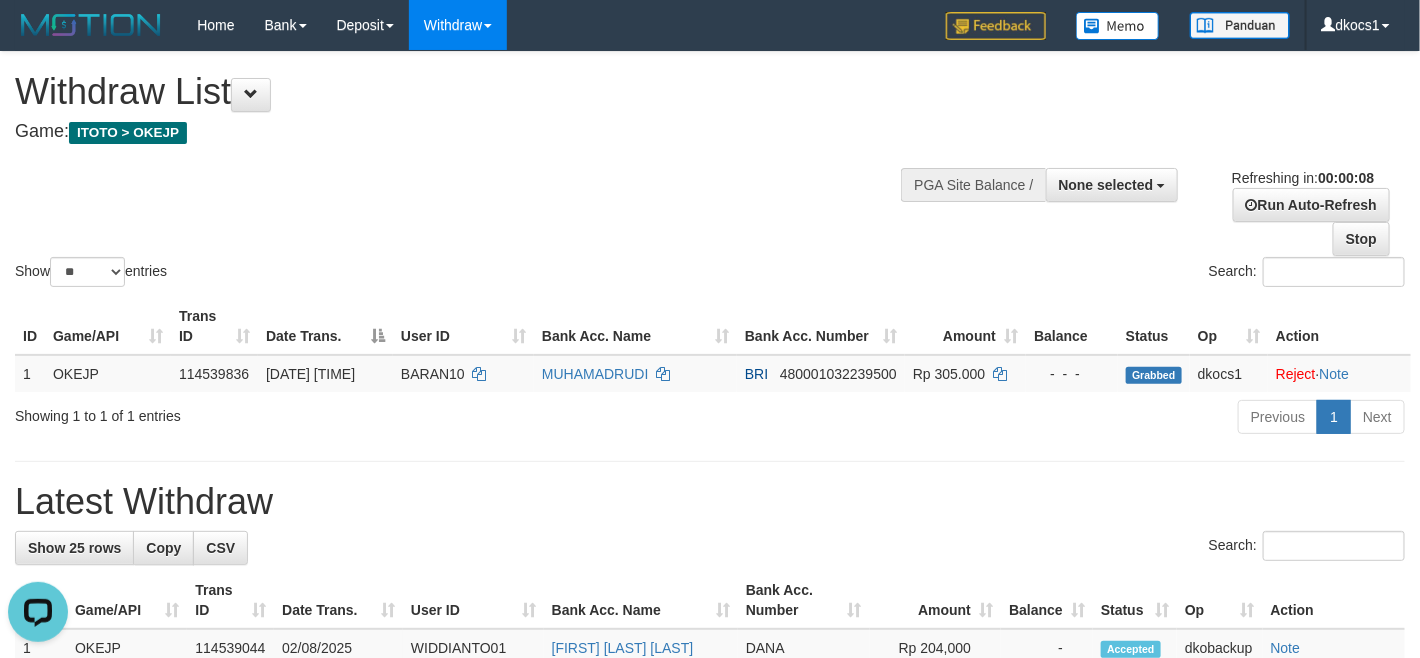 scroll, scrollTop: 0, scrollLeft: 0, axis: both 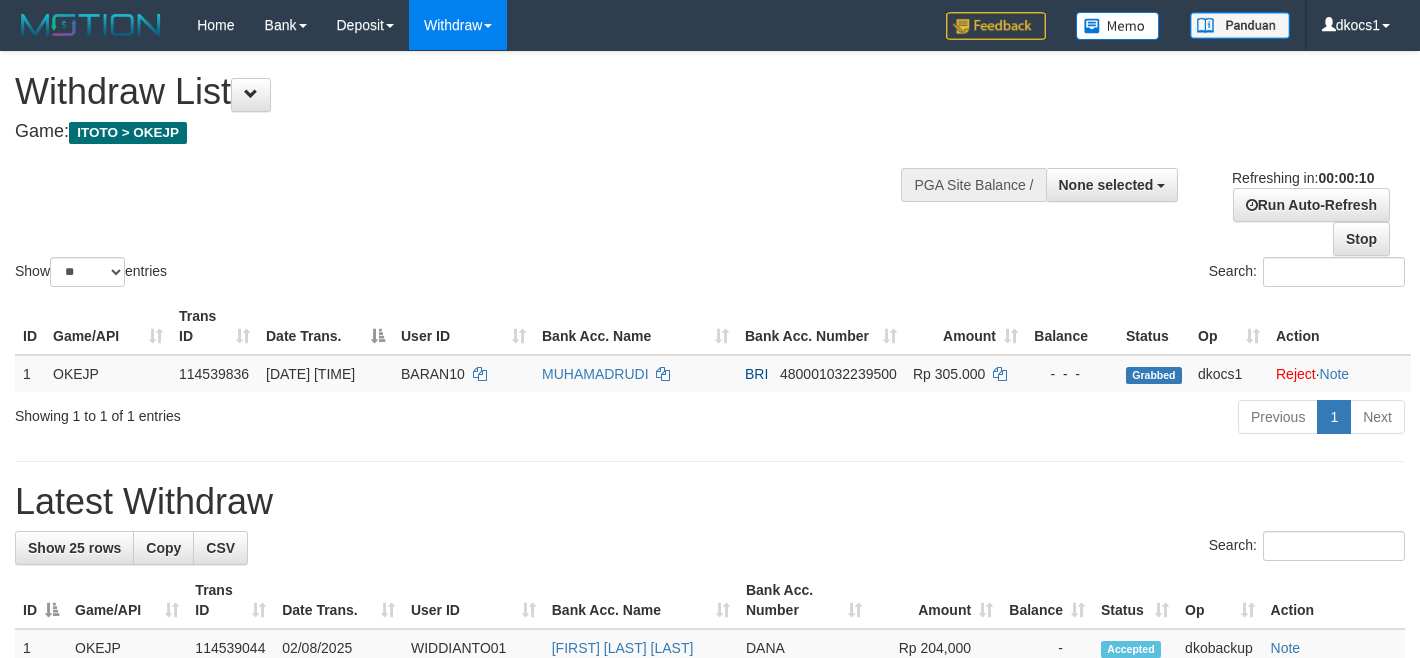 select 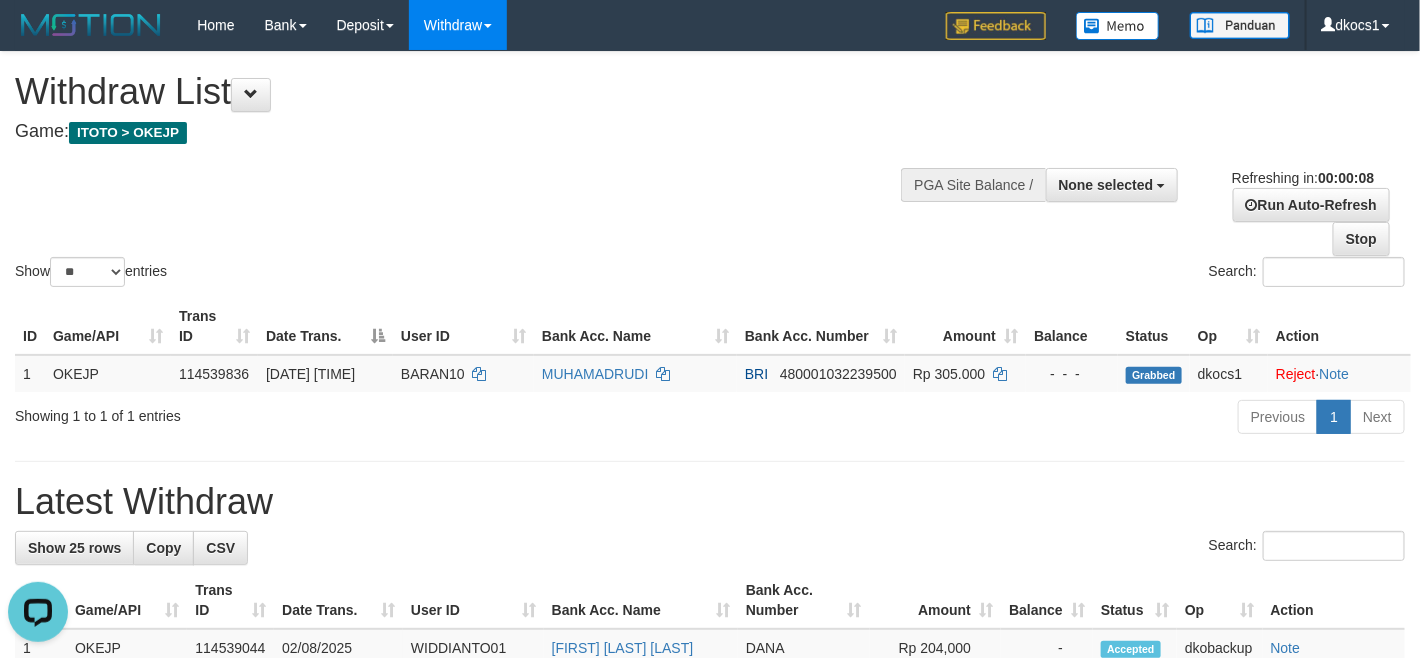 scroll, scrollTop: 0, scrollLeft: 0, axis: both 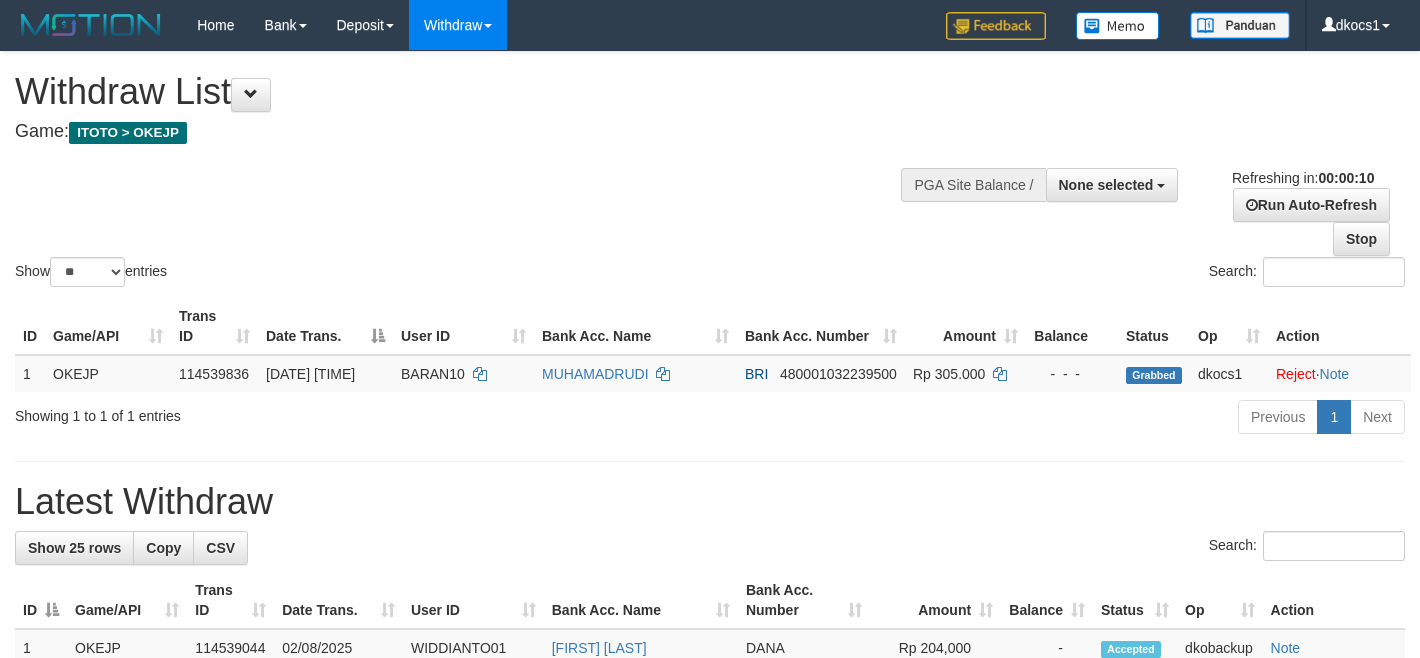 select 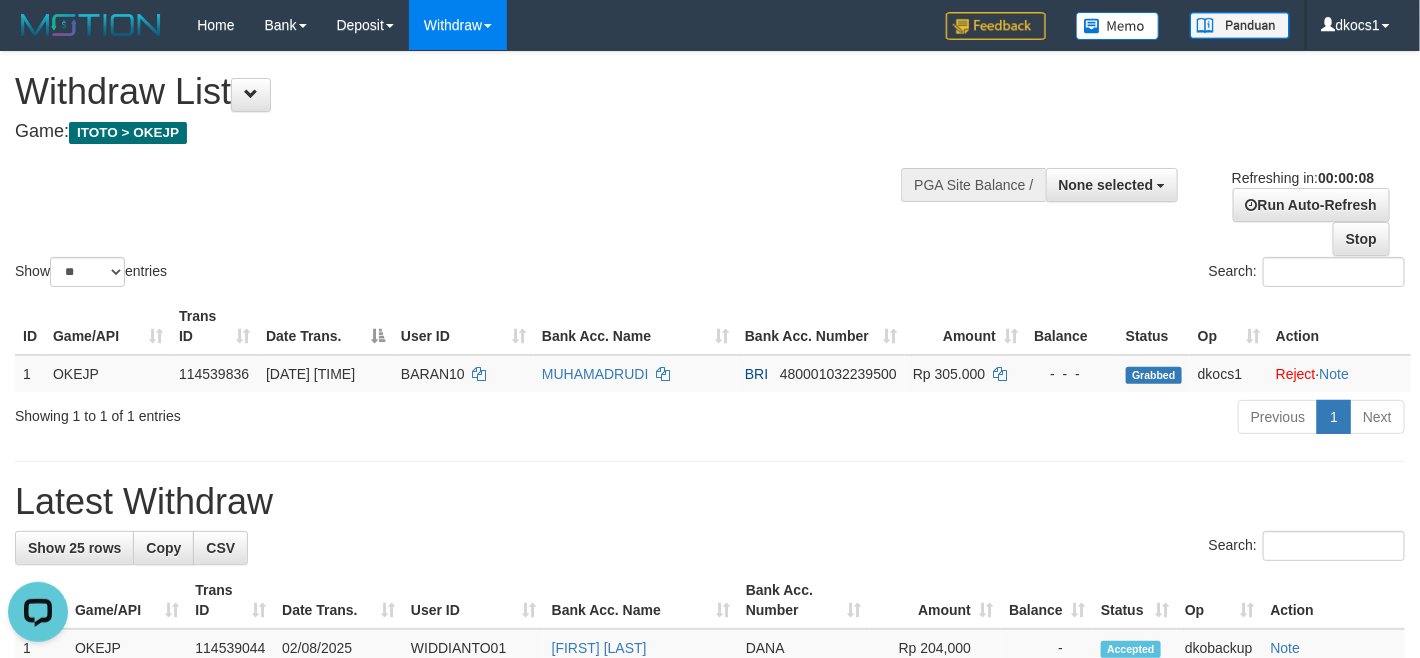 scroll, scrollTop: 0, scrollLeft: 0, axis: both 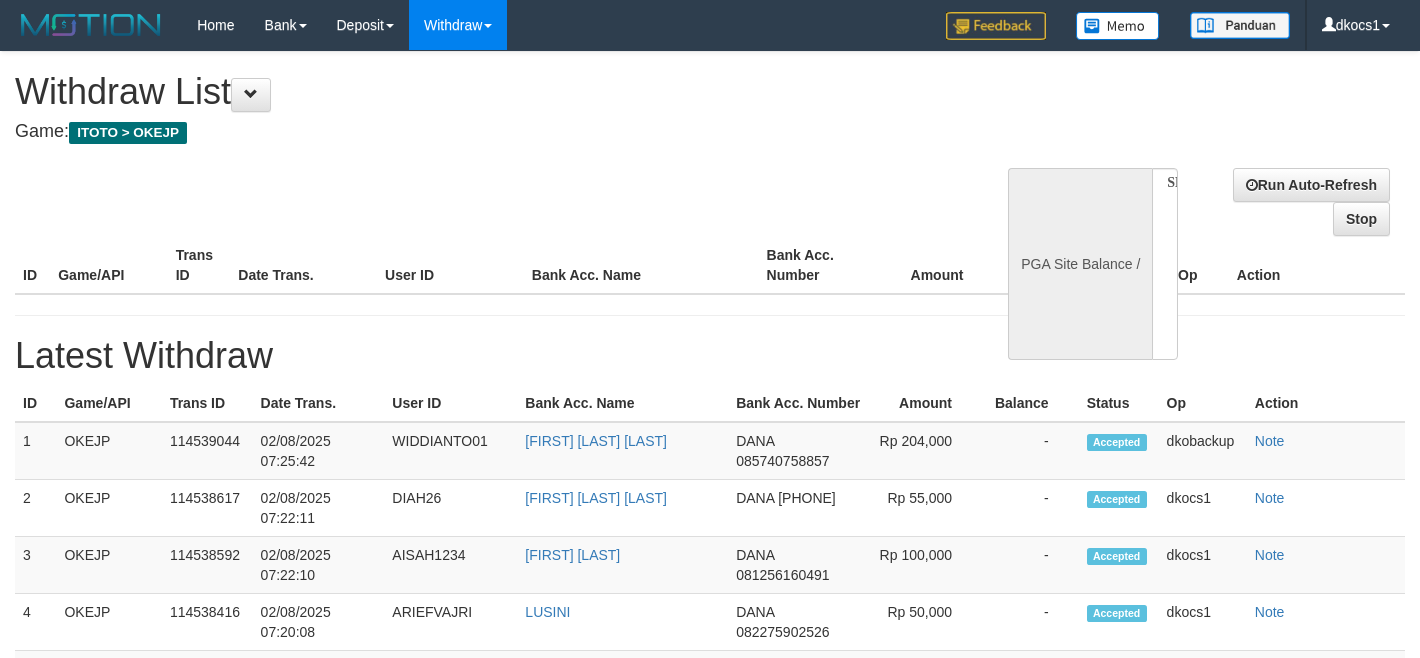 select 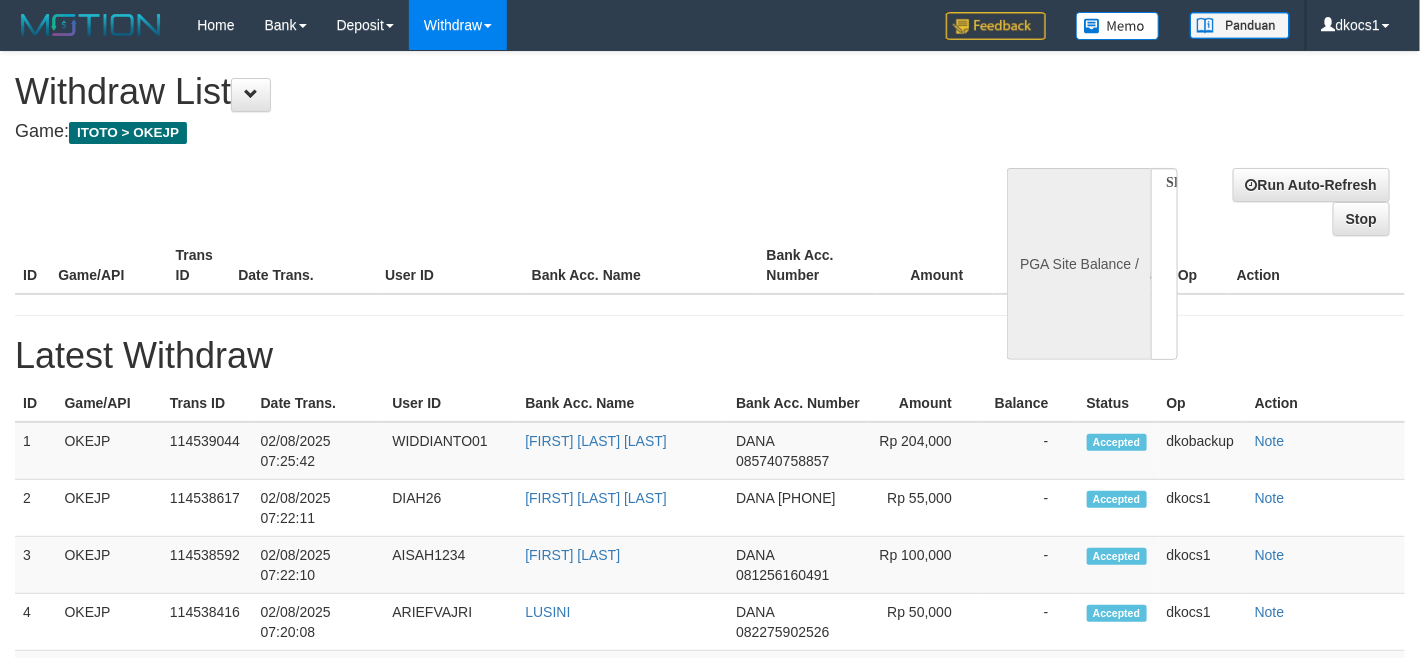 select on "**" 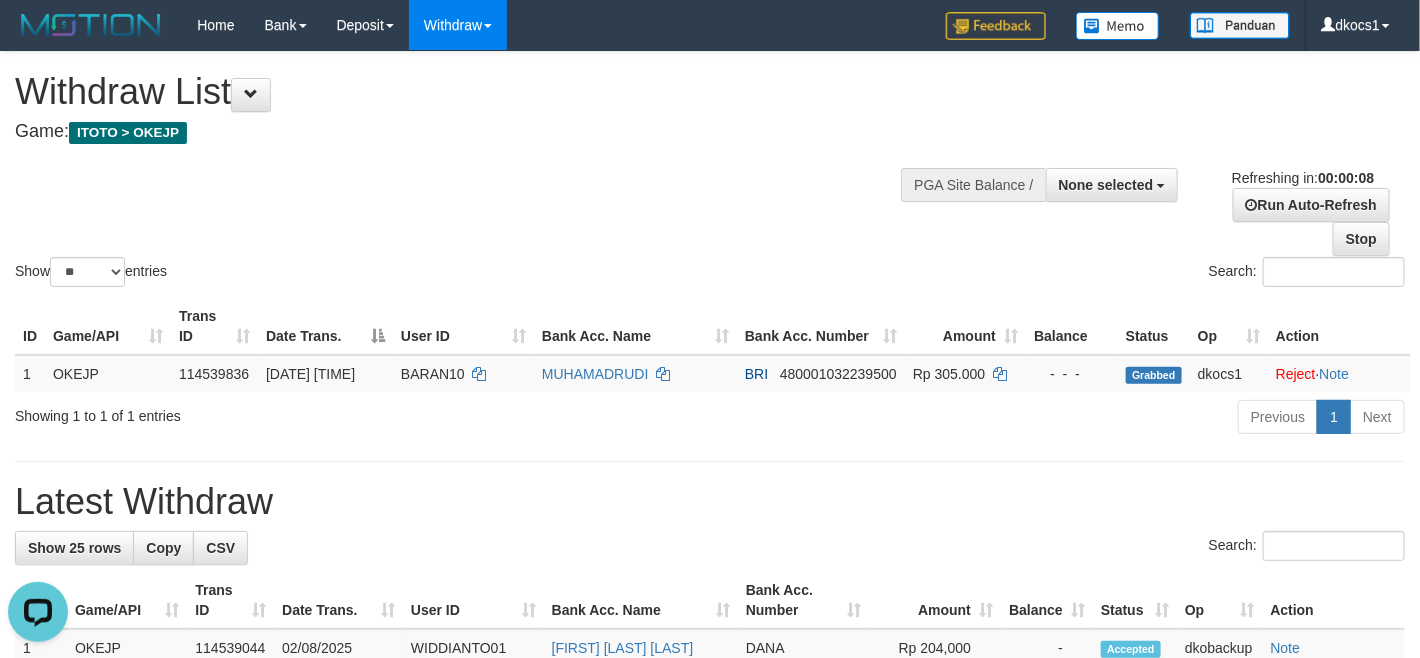 scroll, scrollTop: 0, scrollLeft: 0, axis: both 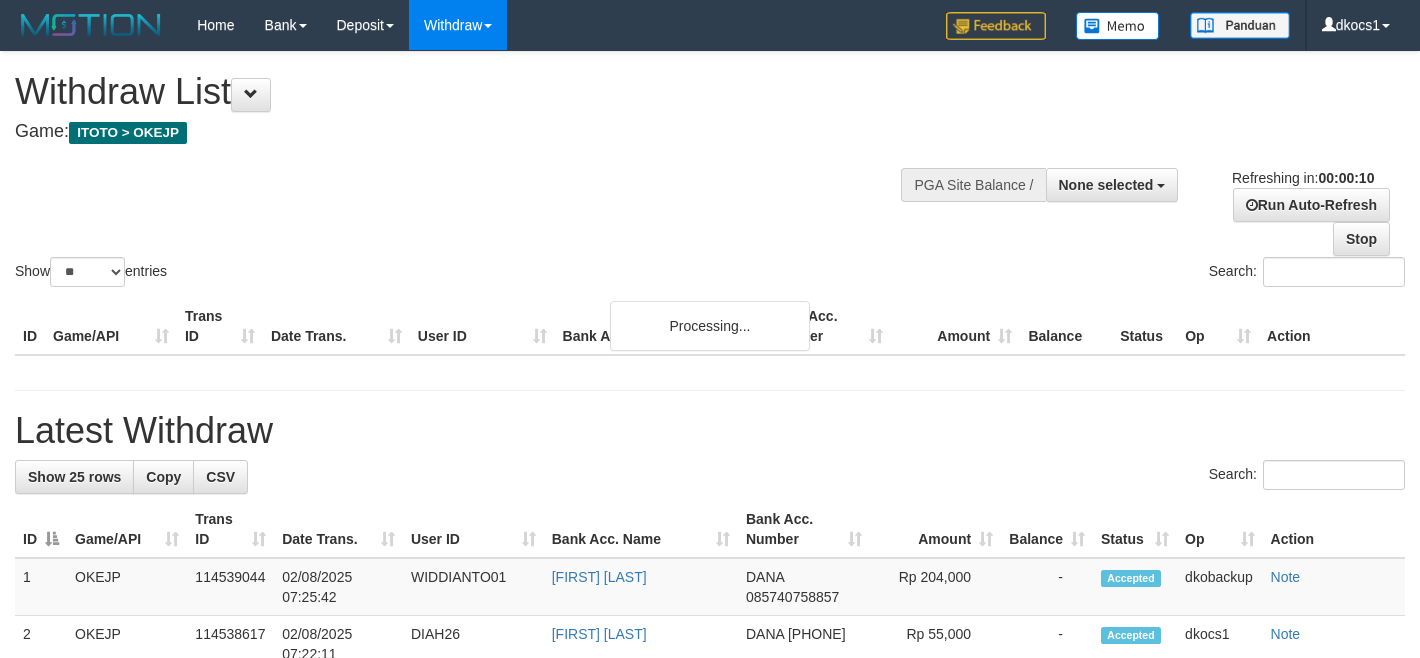 select 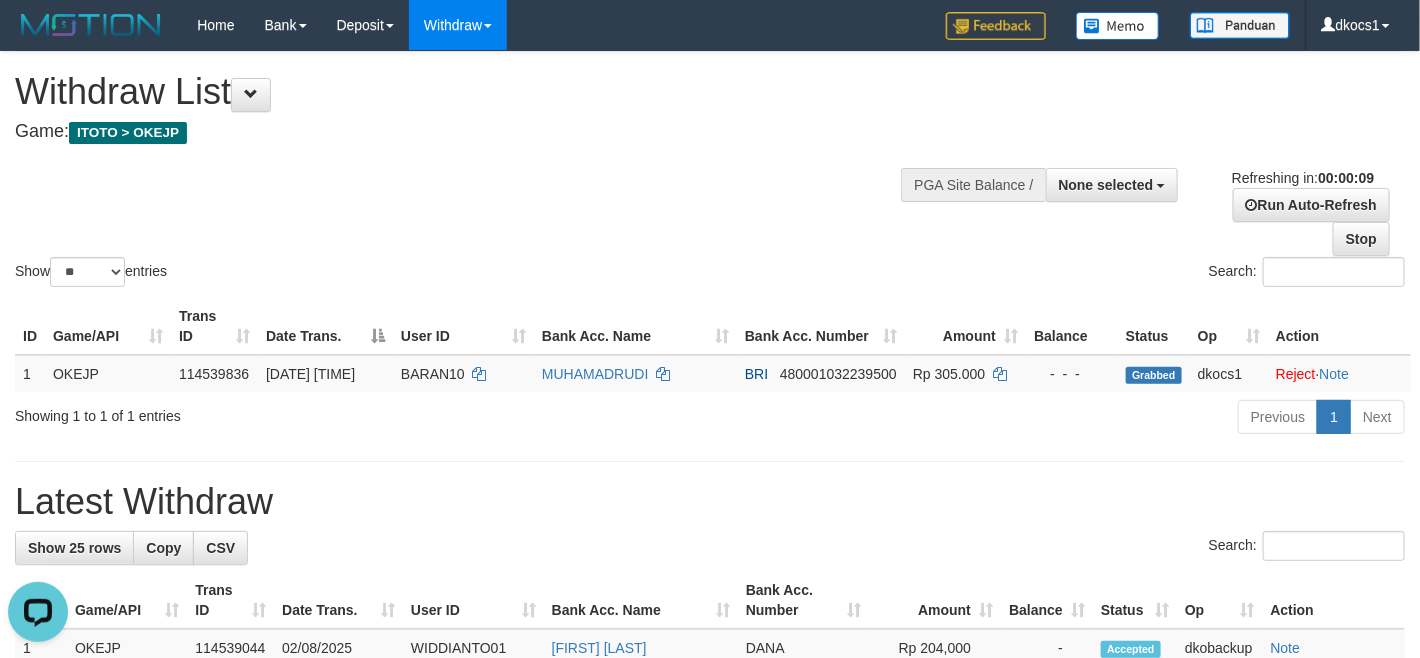 scroll, scrollTop: 0, scrollLeft: 0, axis: both 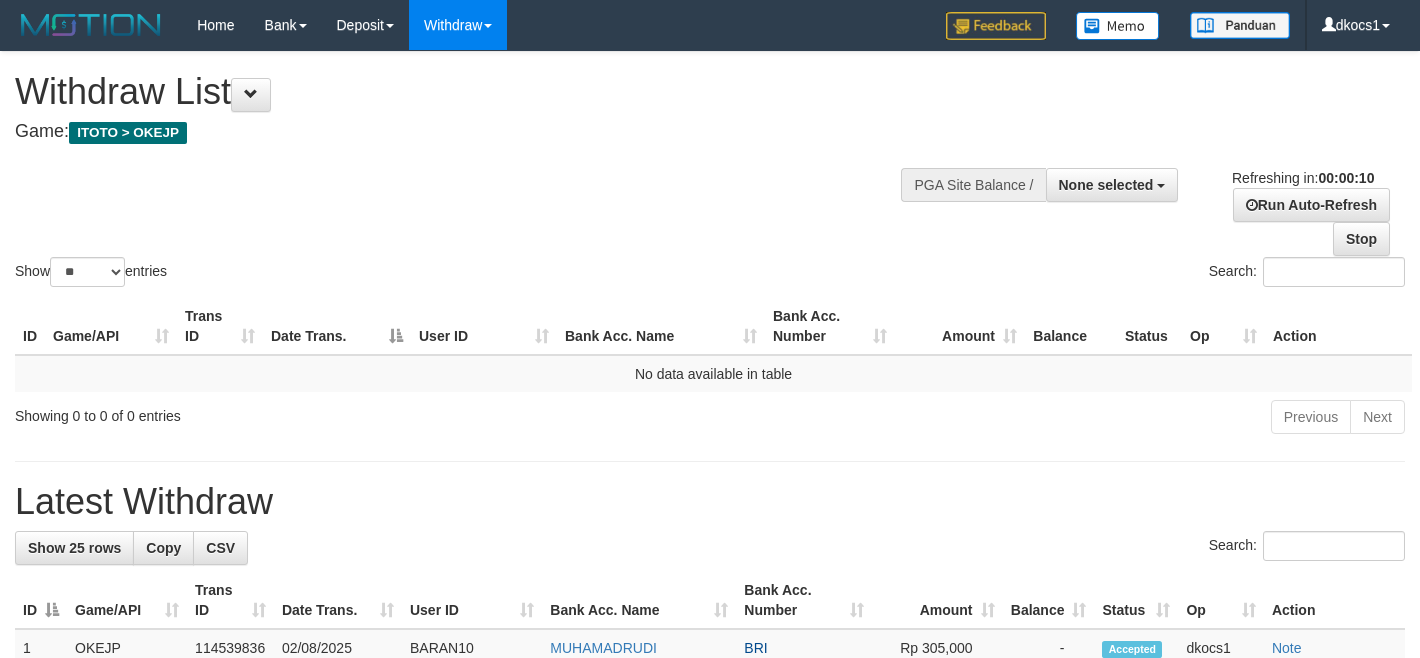 select 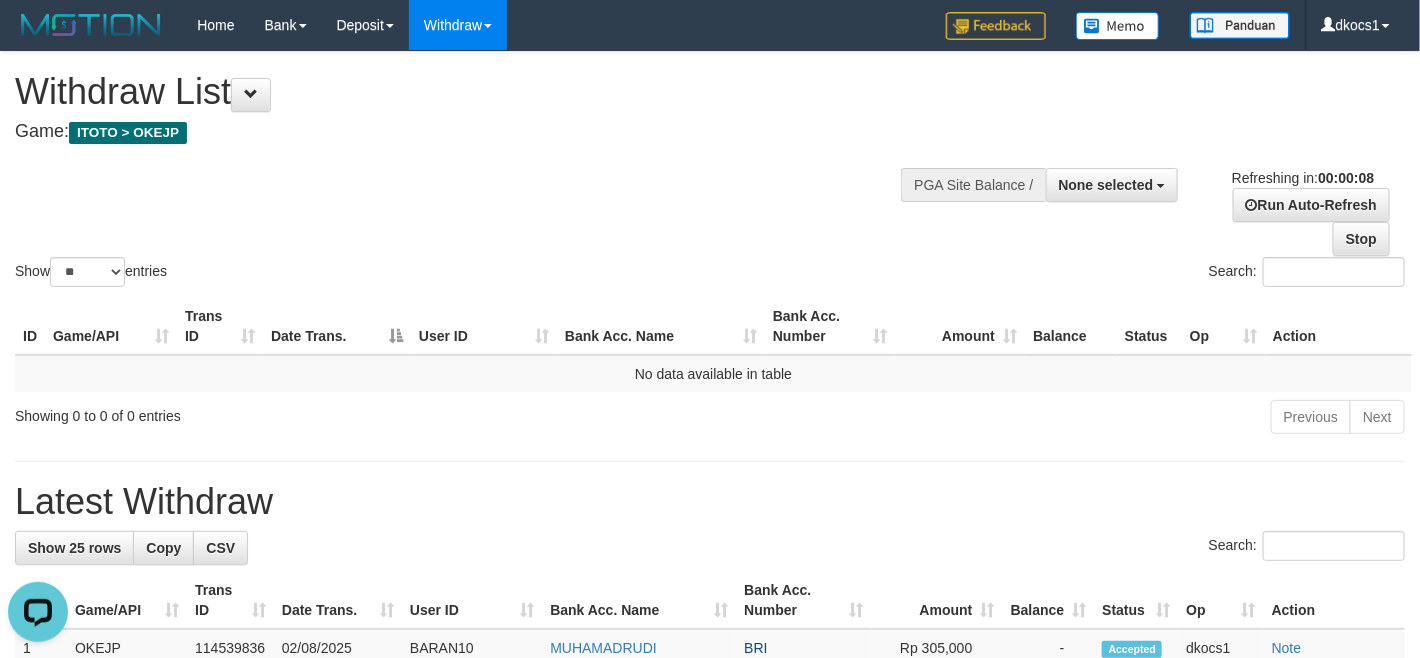 scroll, scrollTop: 0, scrollLeft: 0, axis: both 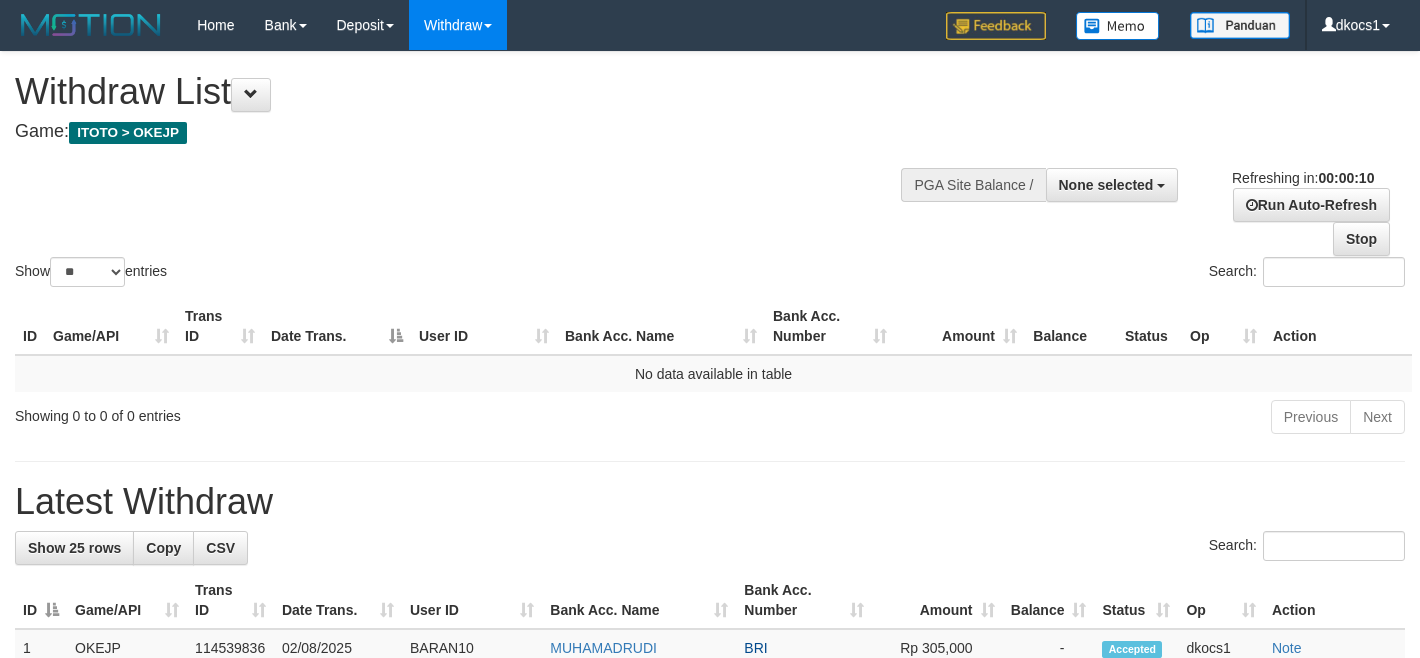 select 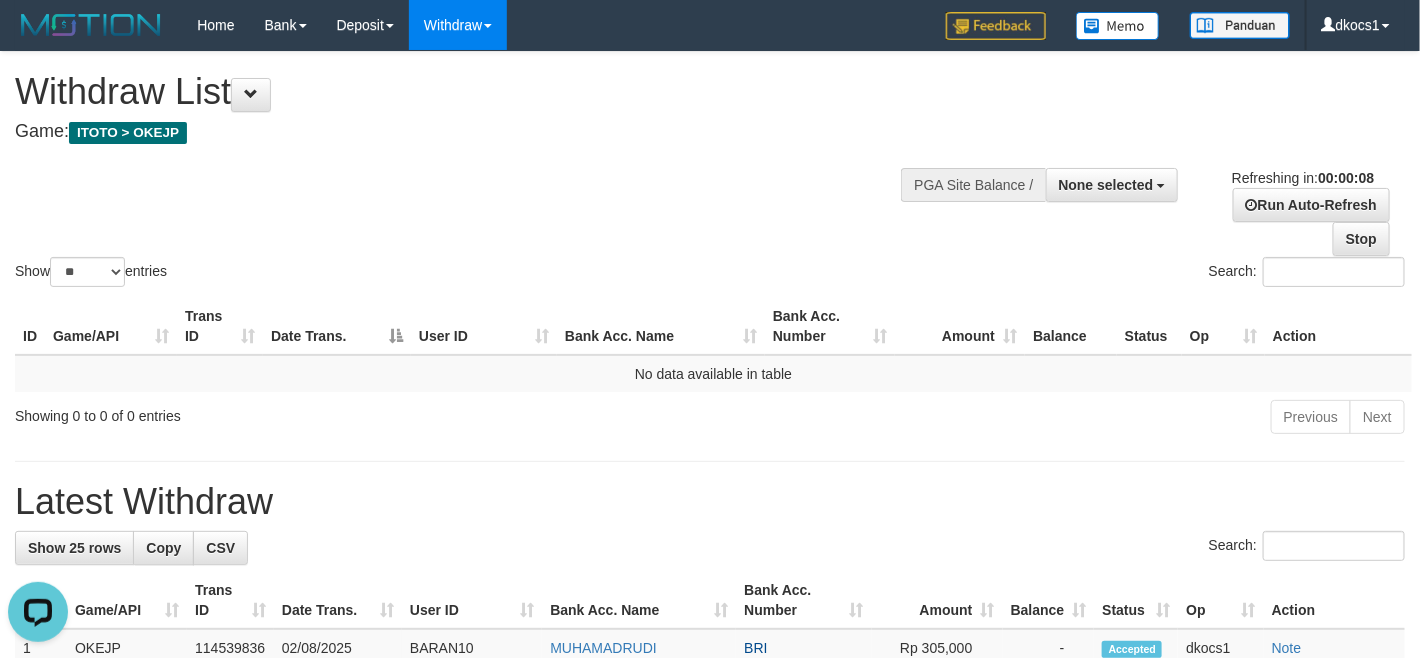 scroll, scrollTop: 0, scrollLeft: 0, axis: both 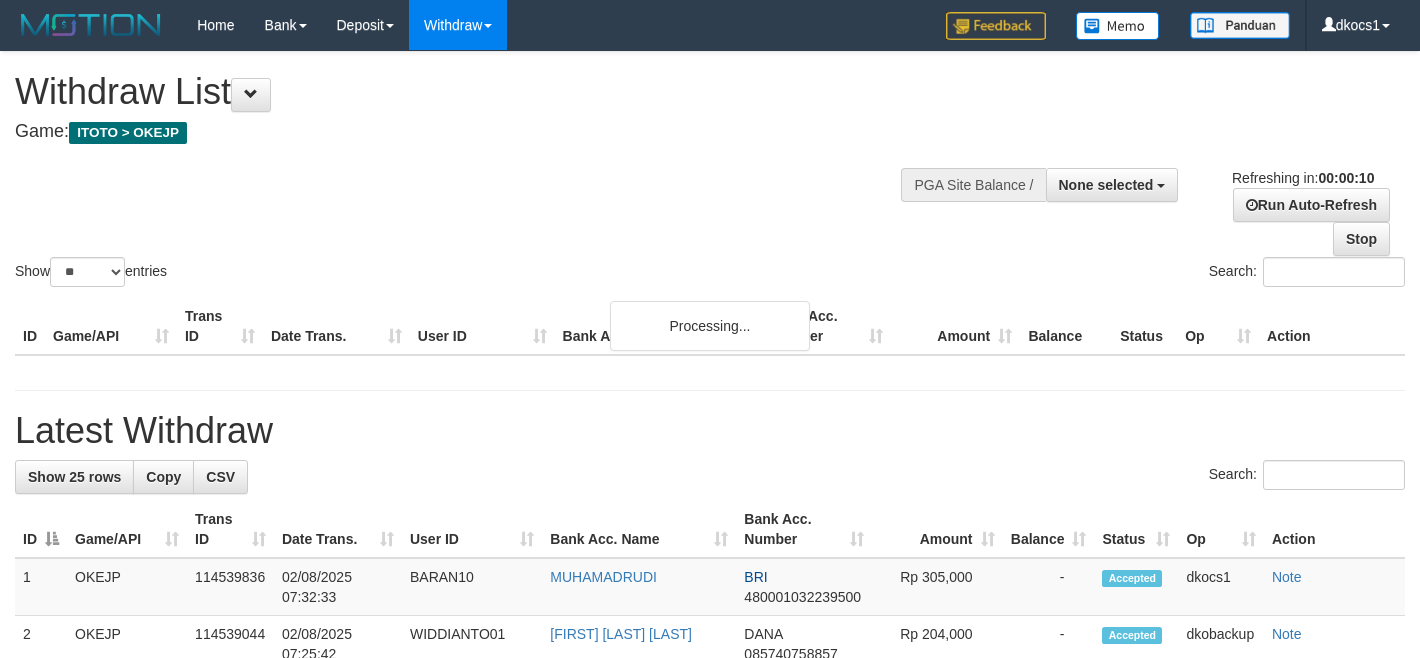 select 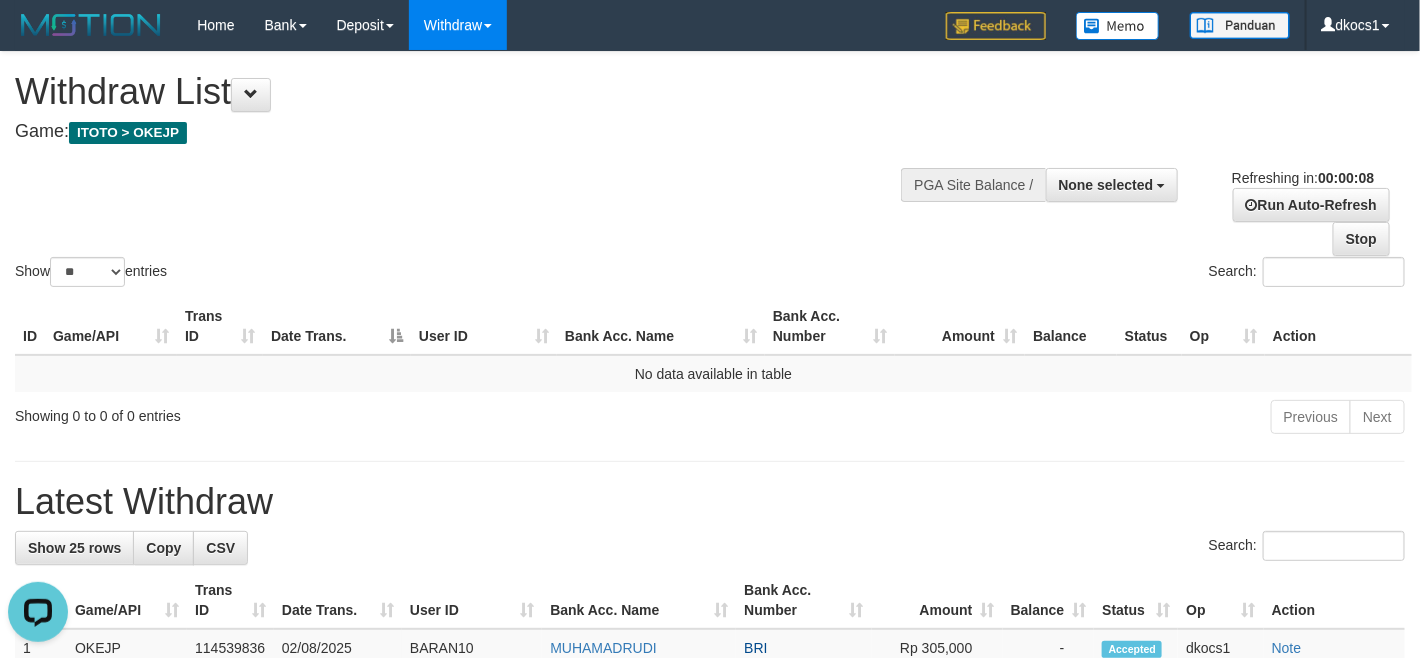 scroll, scrollTop: 0, scrollLeft: 0, axis: both 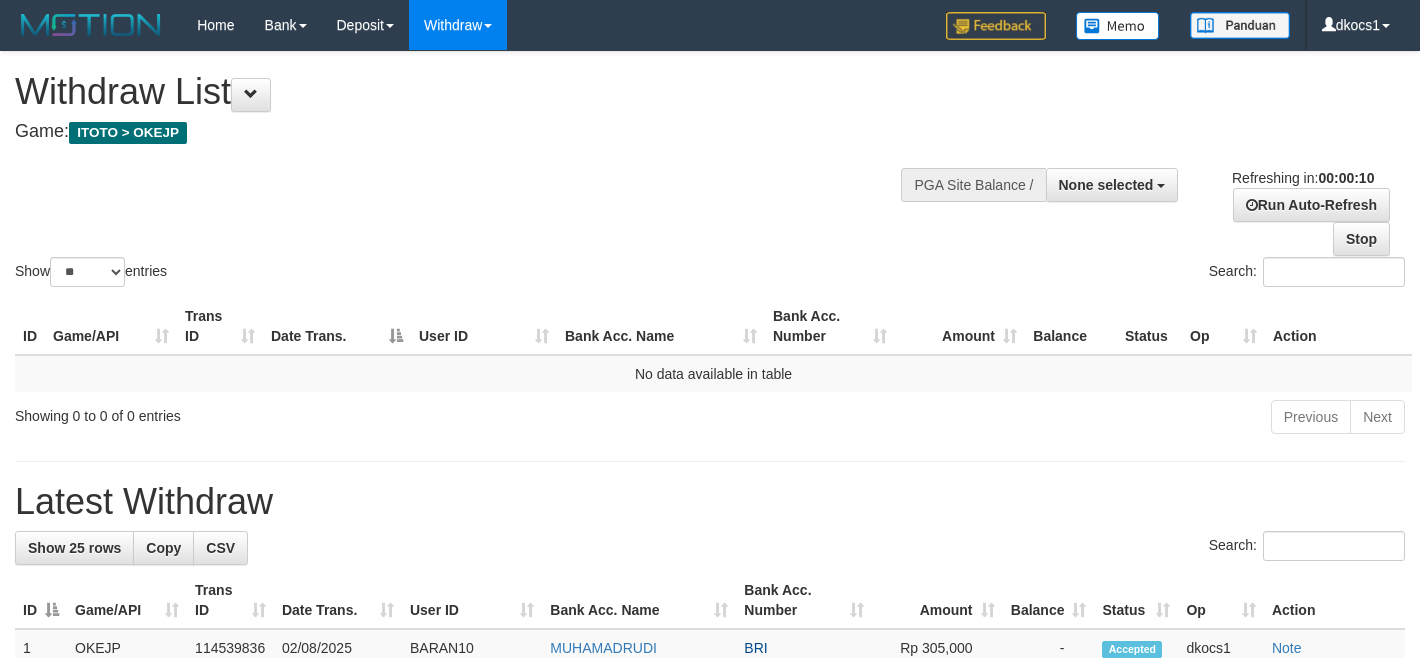 select 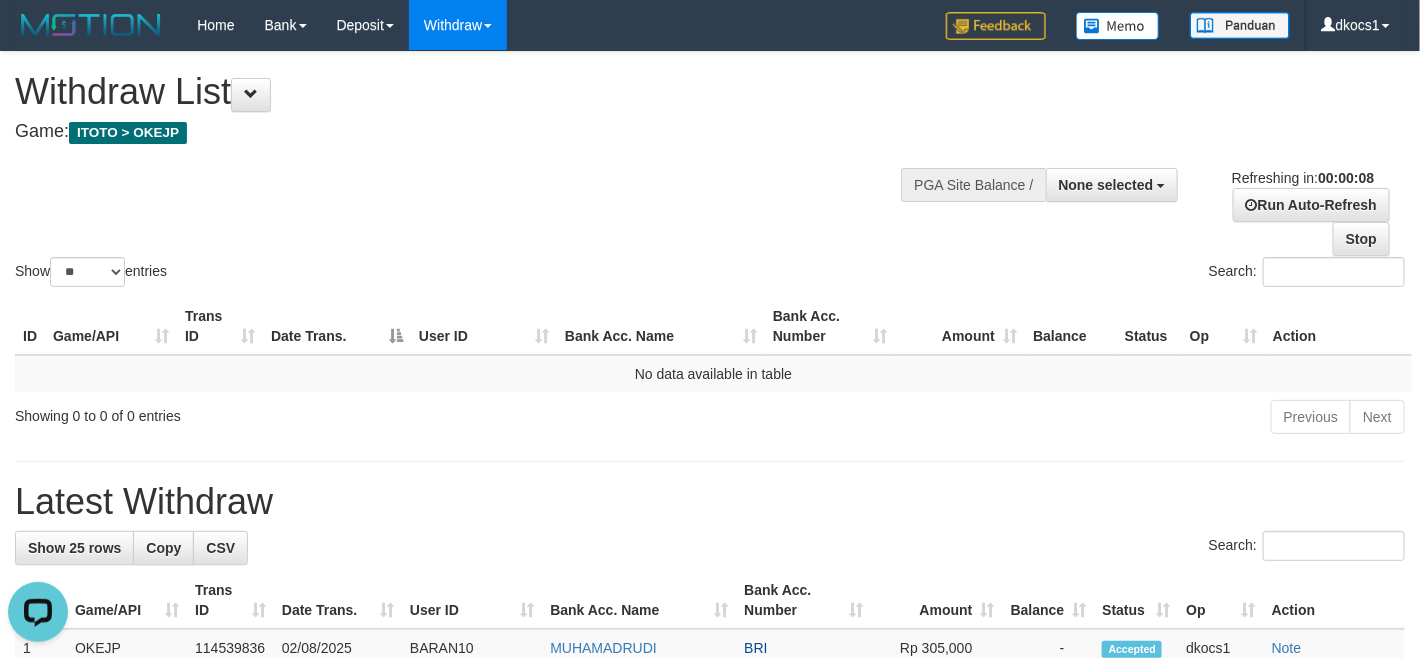 scroll, scrollTop: 0, scrollLeft: 0, axis: both 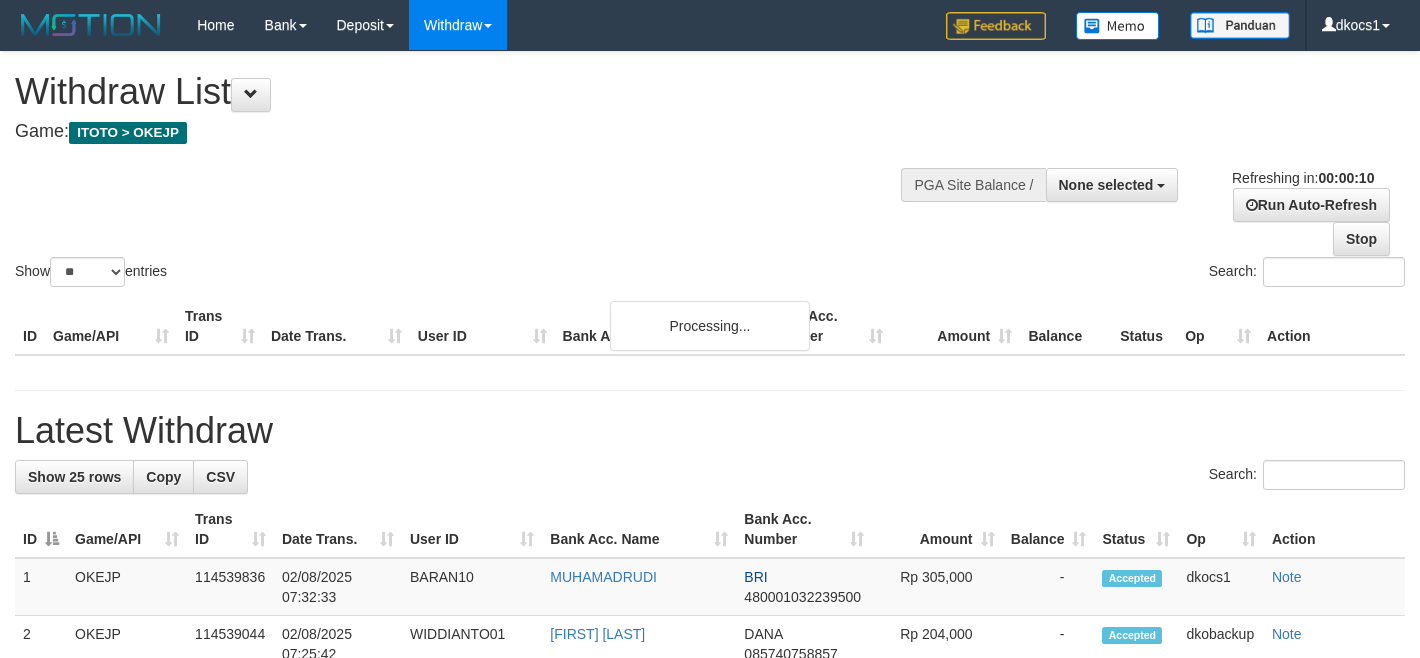 select 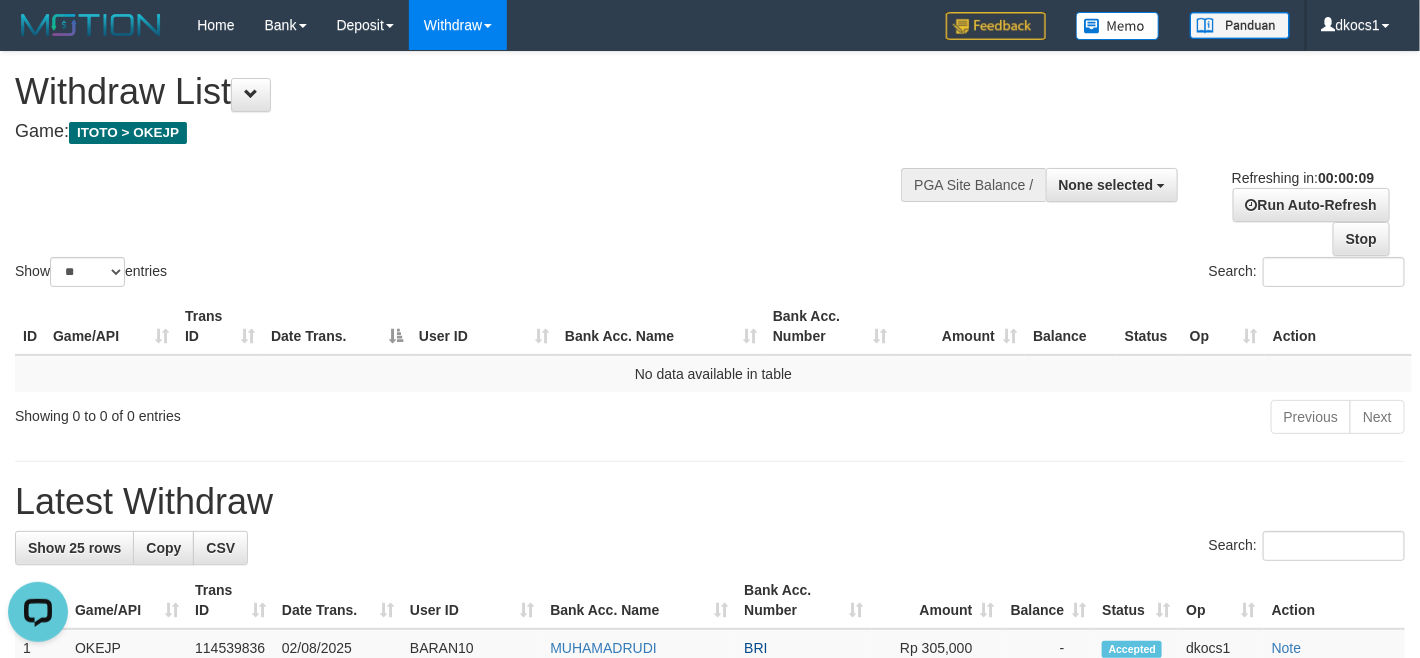 scroll, scrollTop: 0, scrollLeft: 0, axis: both 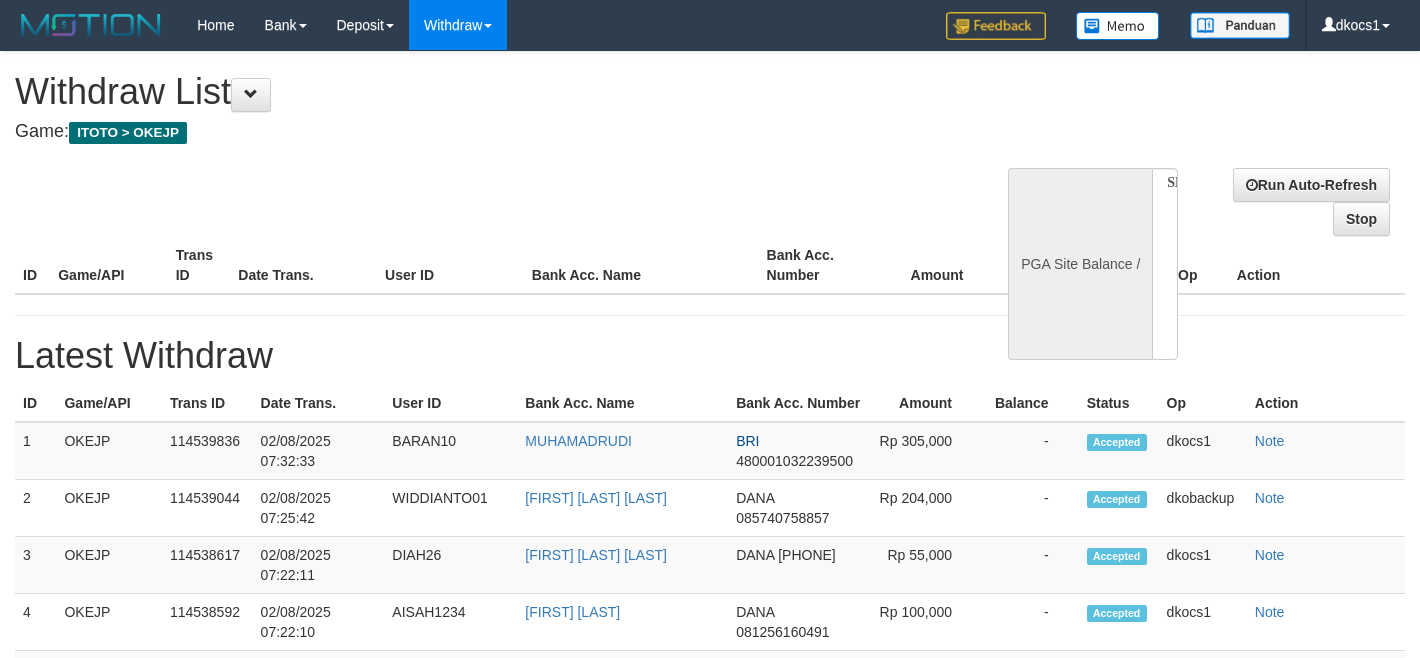 select 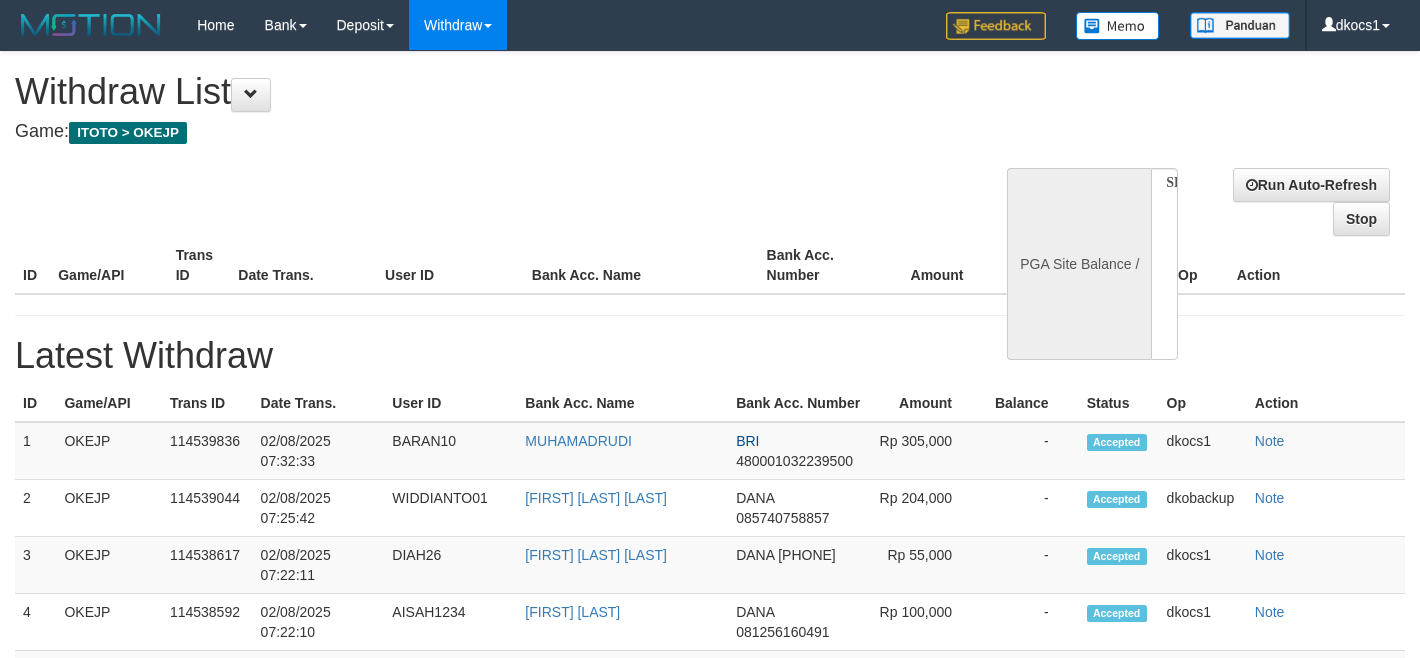 scroll, scrollTop: 0, scrollLeft: 0, axis: both 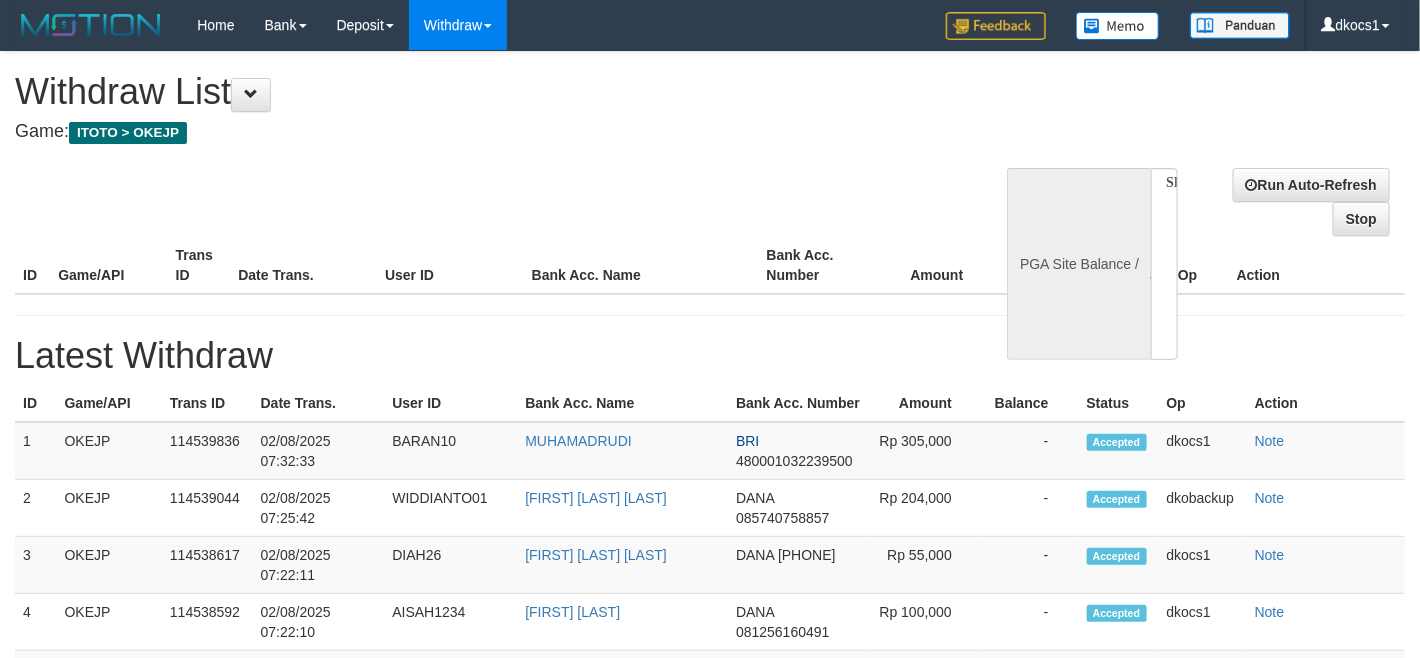 select on "**" 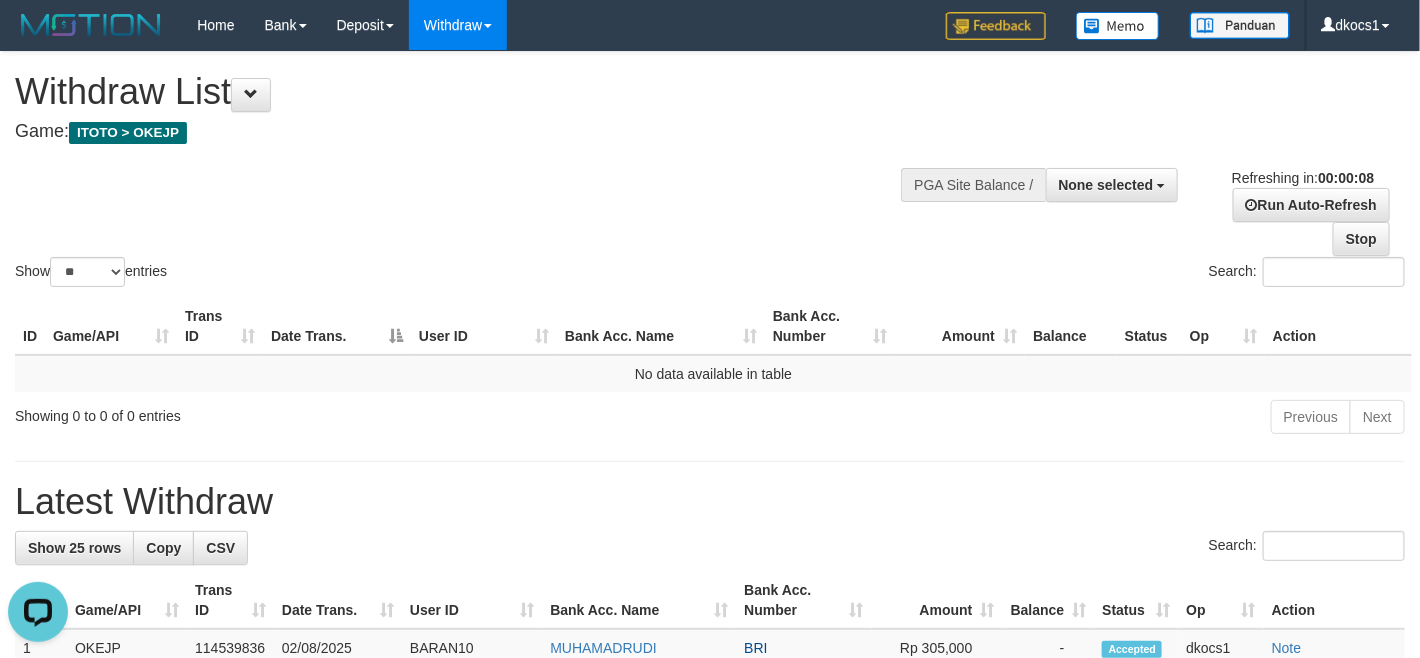 scroll, scrollTop: 0, scrollLeft: 0, axis: both 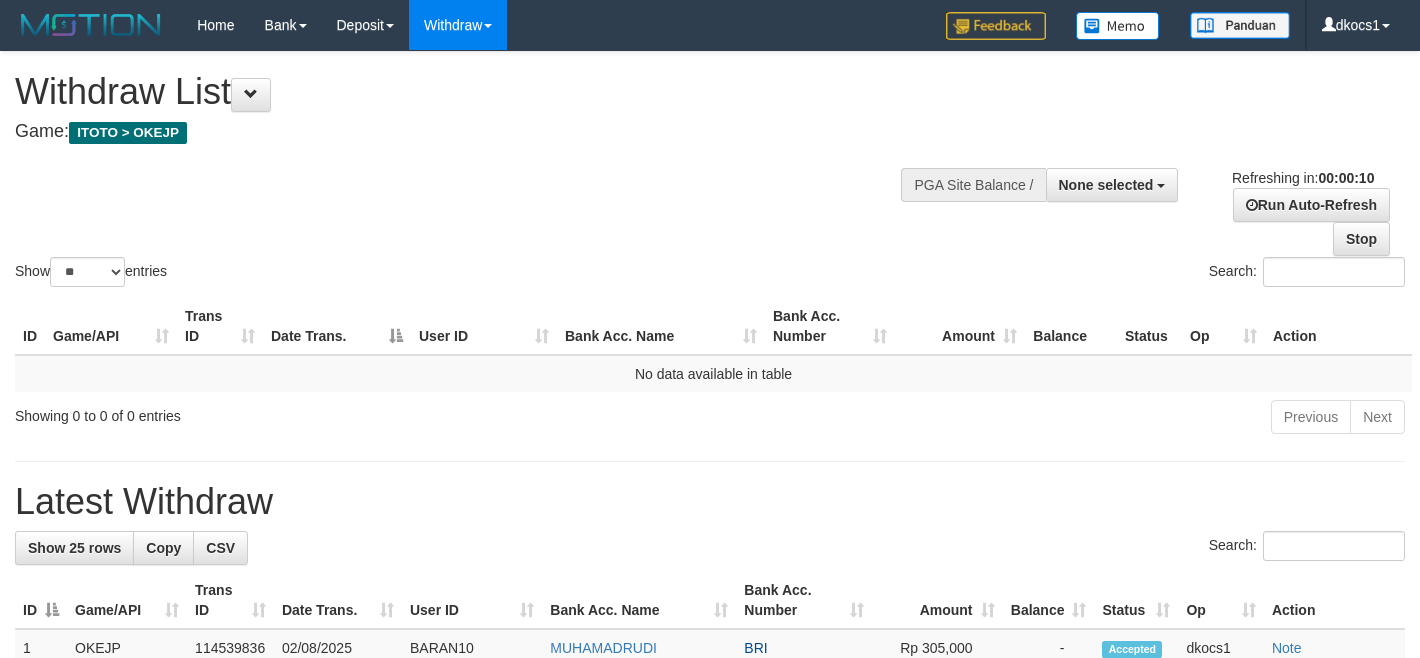select 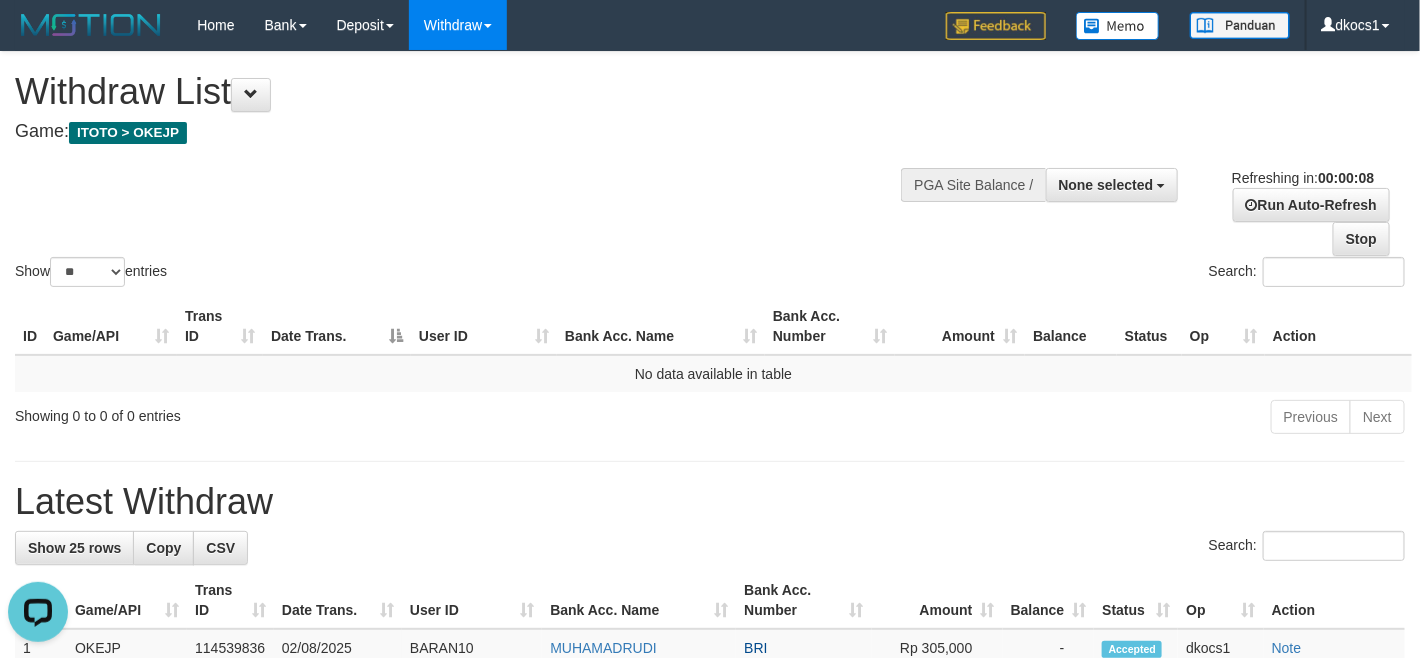 scroll, scrollTop: 0, scrollLeft: 0, axis: both 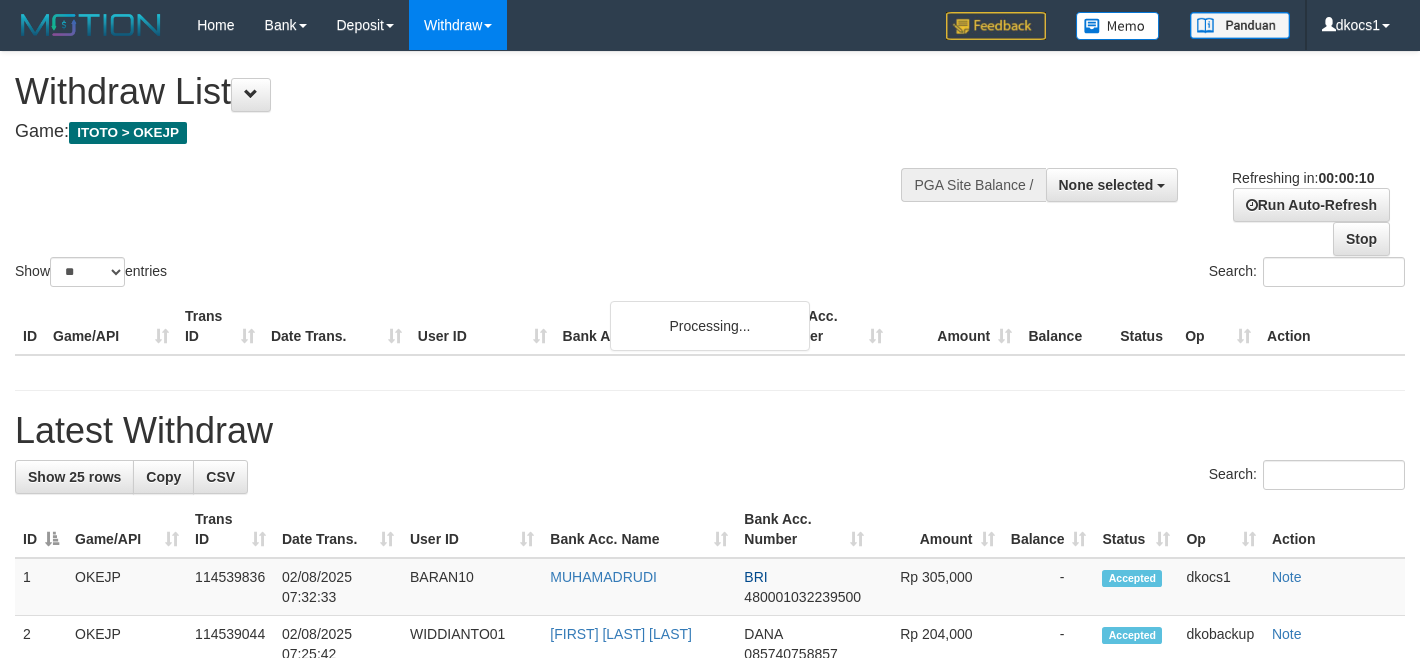 select 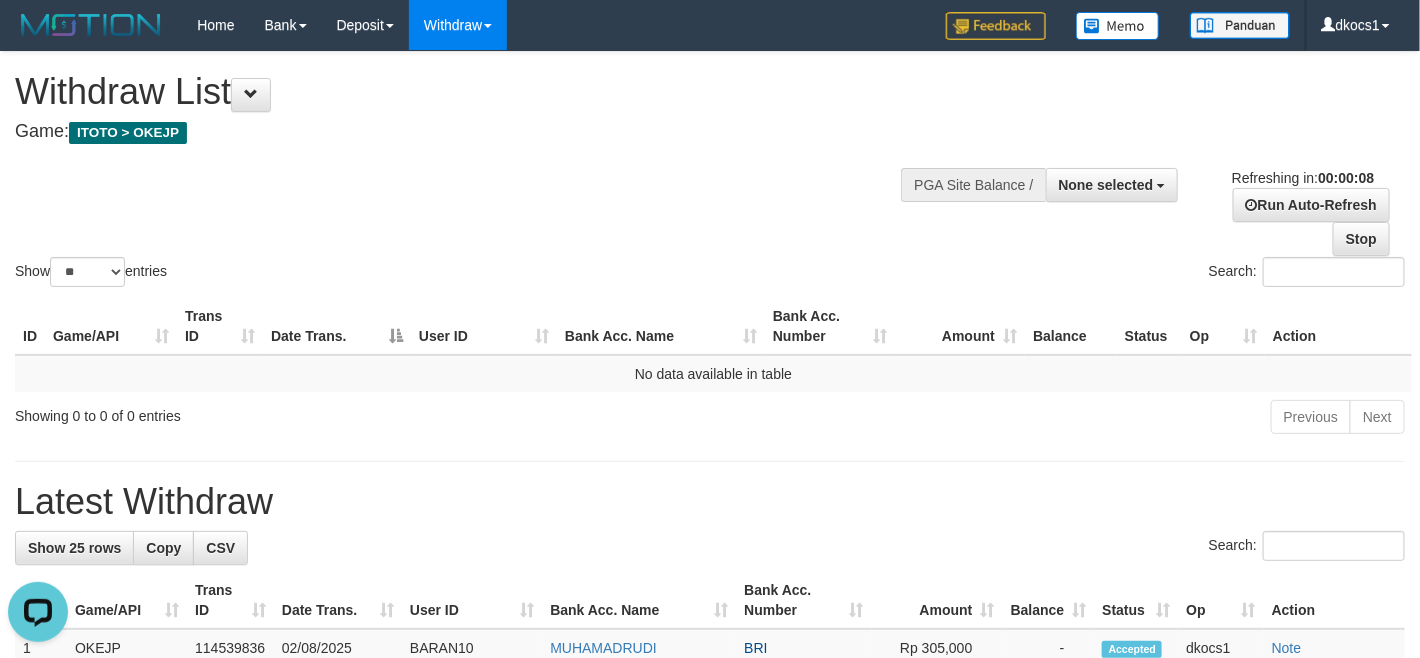 scroll, scrollTop: 0, scrollLeft: 0, axis: both 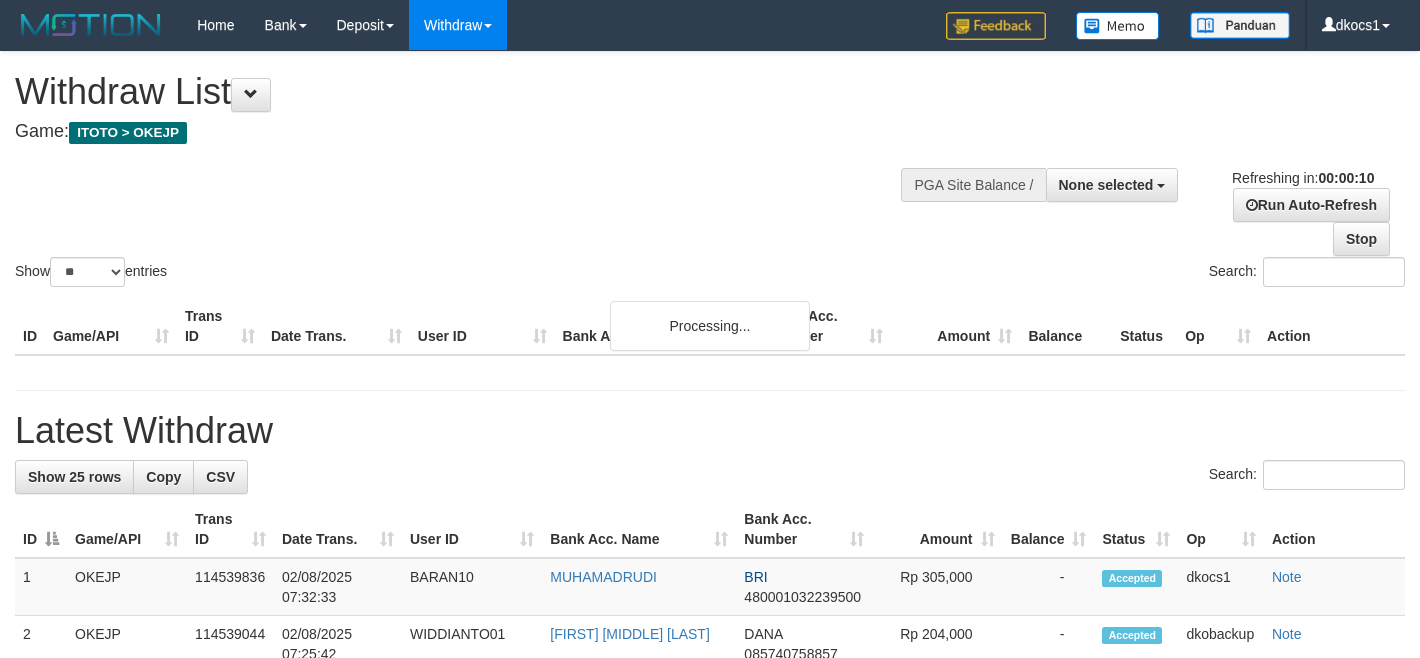 select 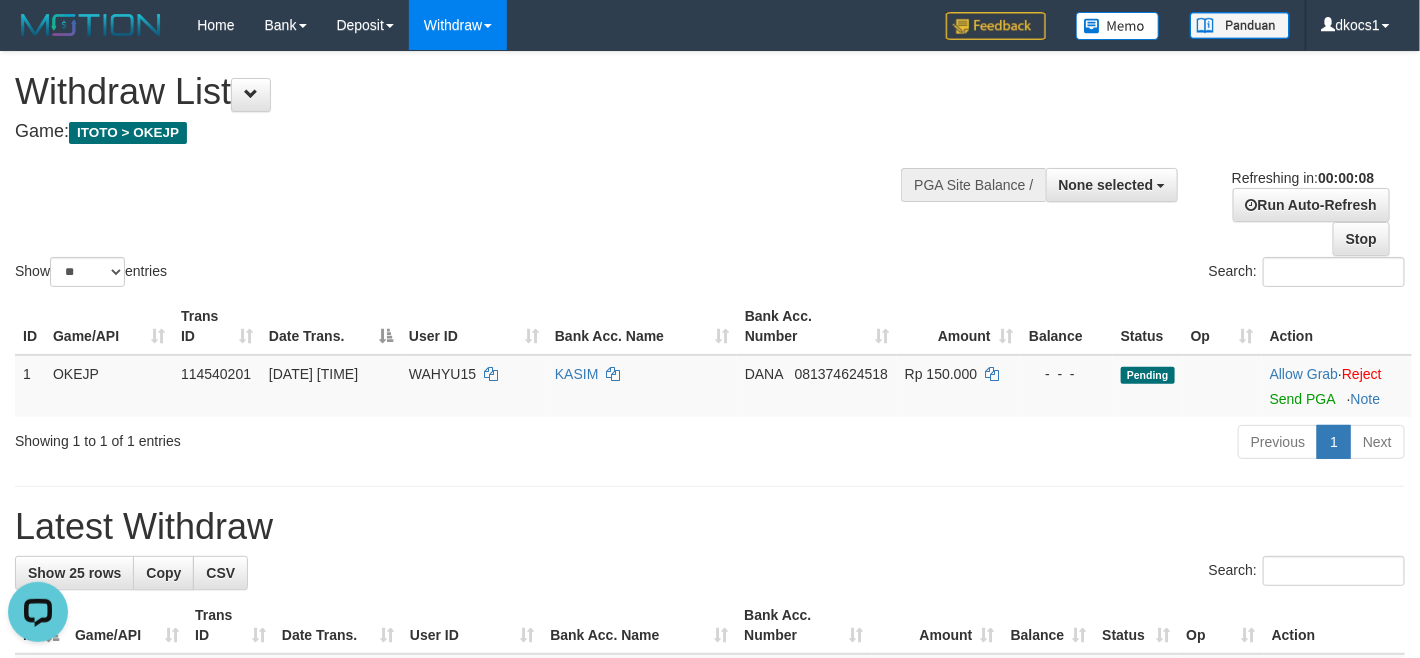 scroll, scrollTop: 0, scrollLeft: 0, axis: both 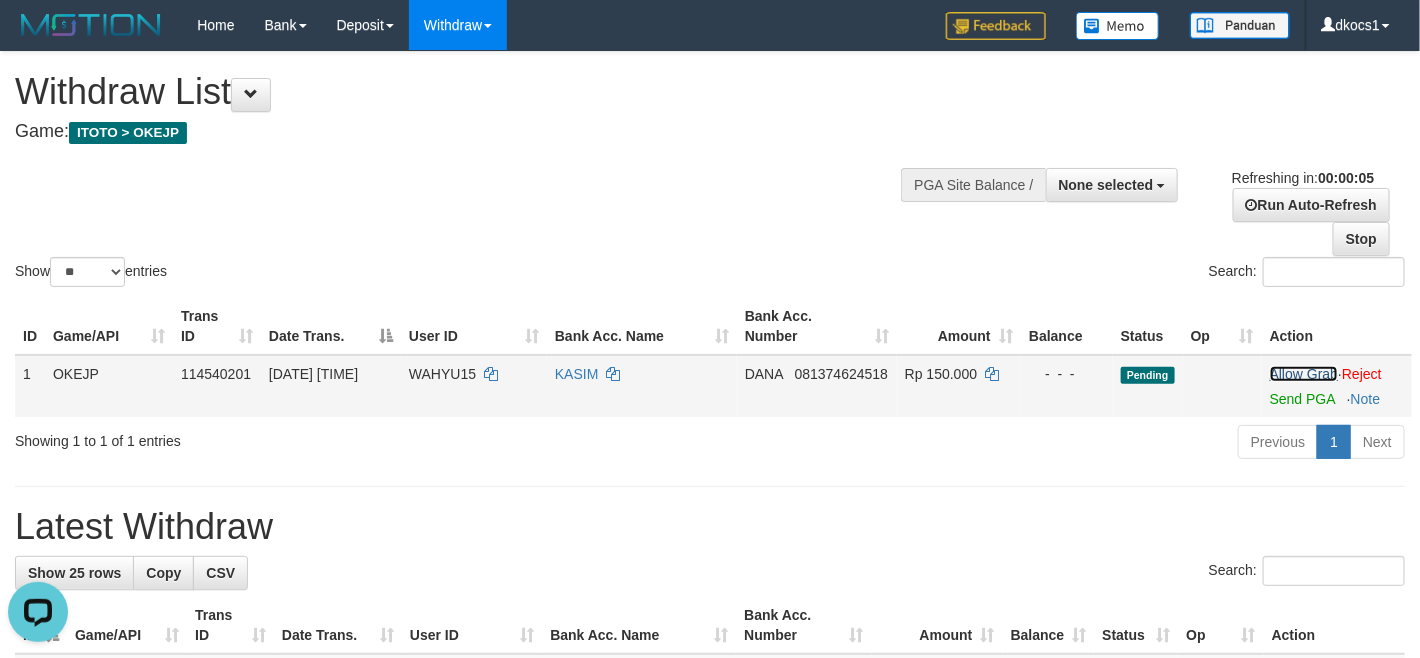 click on "Allow Grab" at bounding box center (1304, 374) 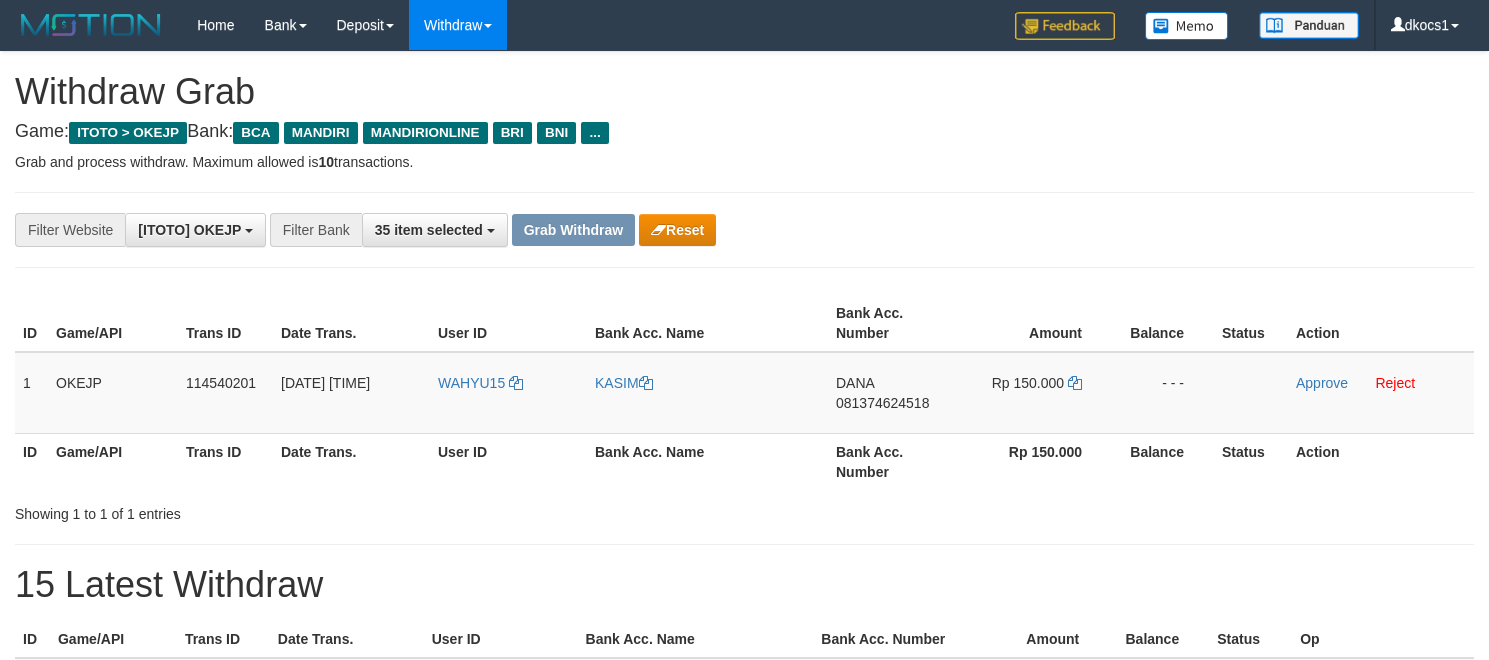 scroll, scrollTop: 0, scrollLeft: 0, axis: both 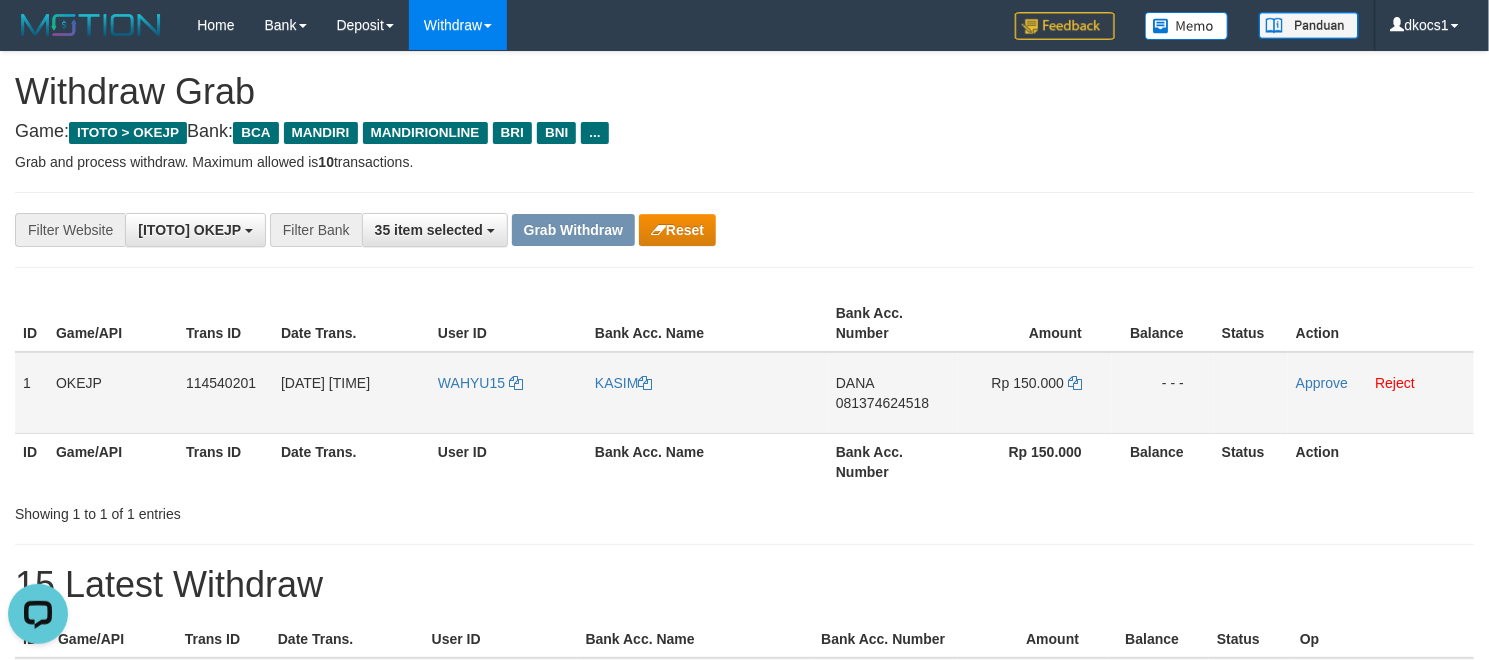 click on "WAHYU15" at bounding box center [508, 393] 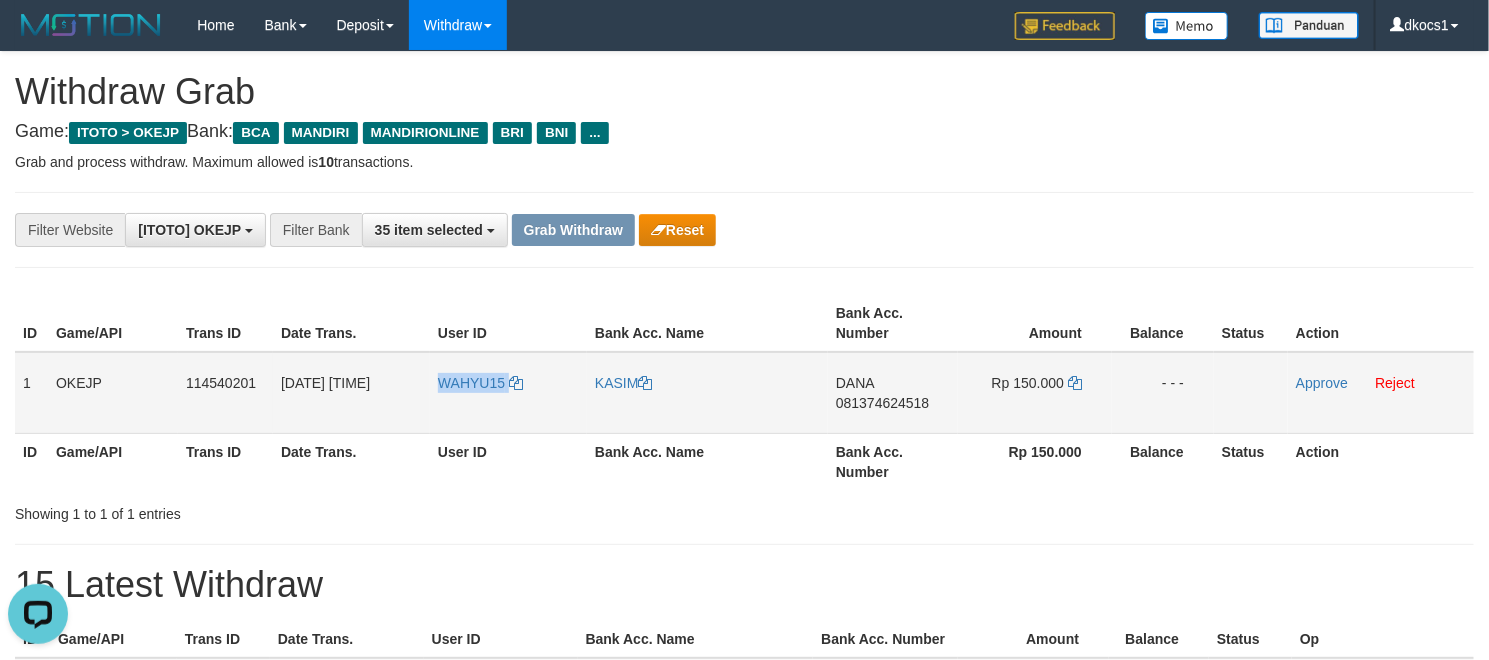 click on "WAHYU15" at bounding box center (508, 393) 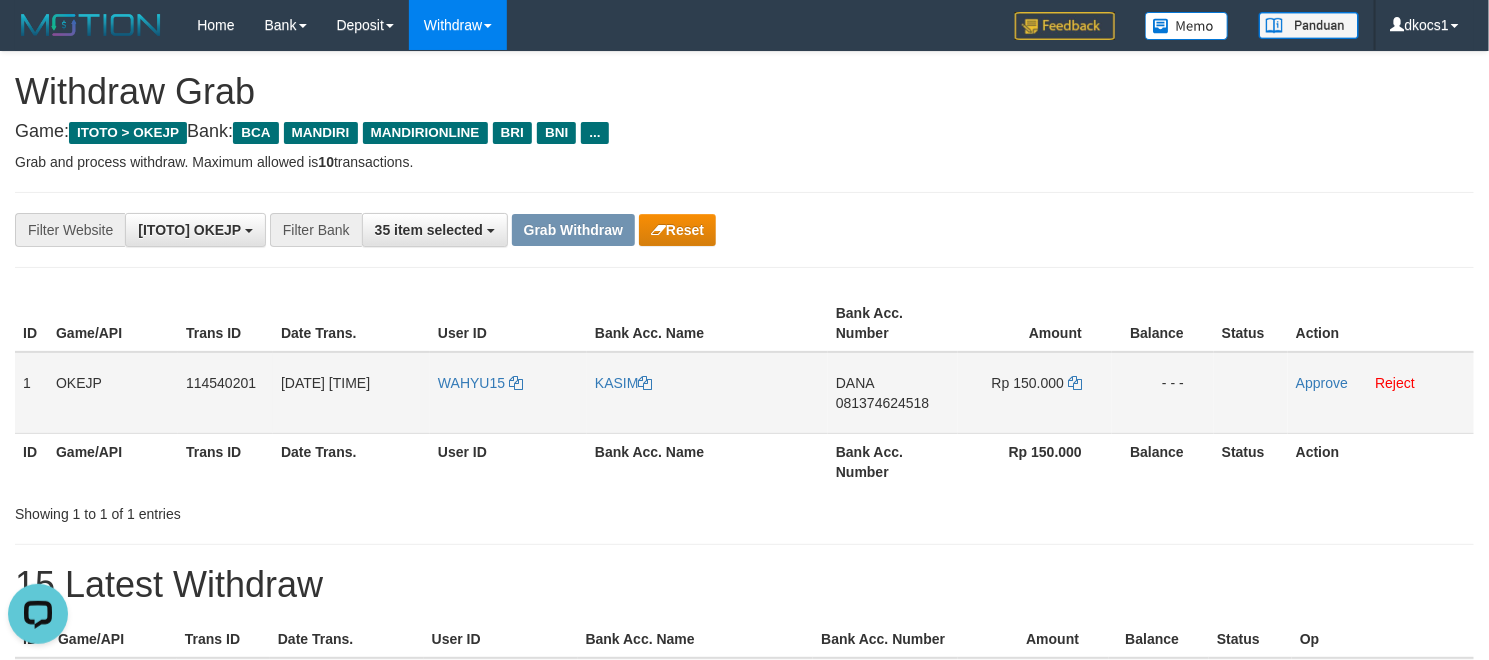 click on "KASIM" at bounding box center [707, 393] 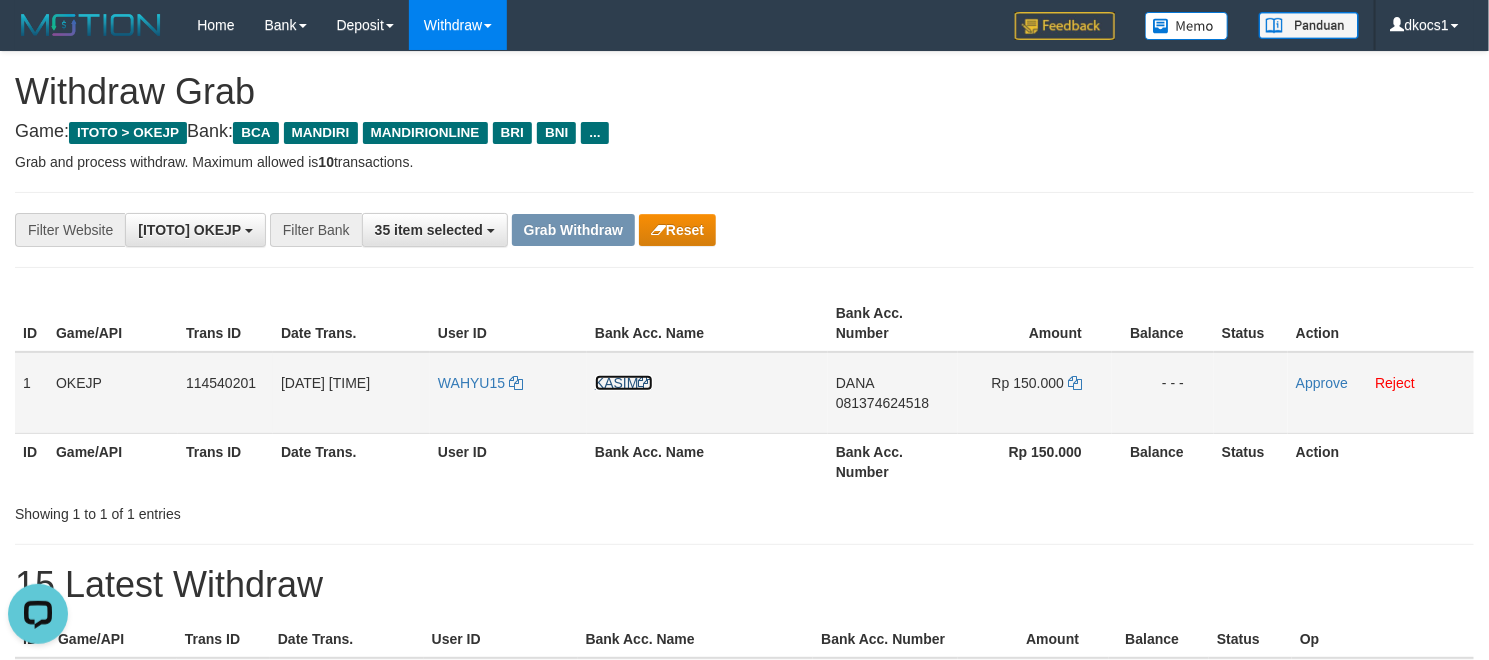 click on "KASIM" at bounding box center [624, 383] 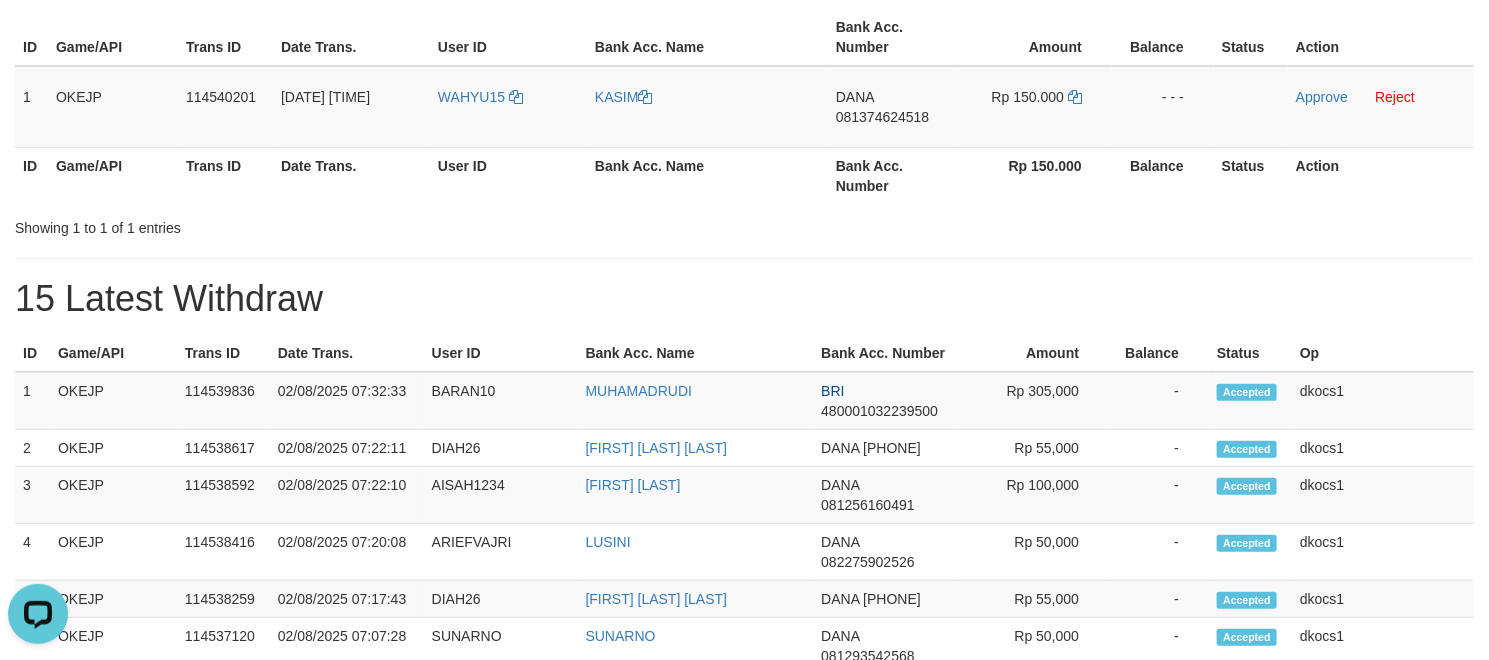 scroll, scrollTop: 300, scrollLeft: 0, axis: vertical 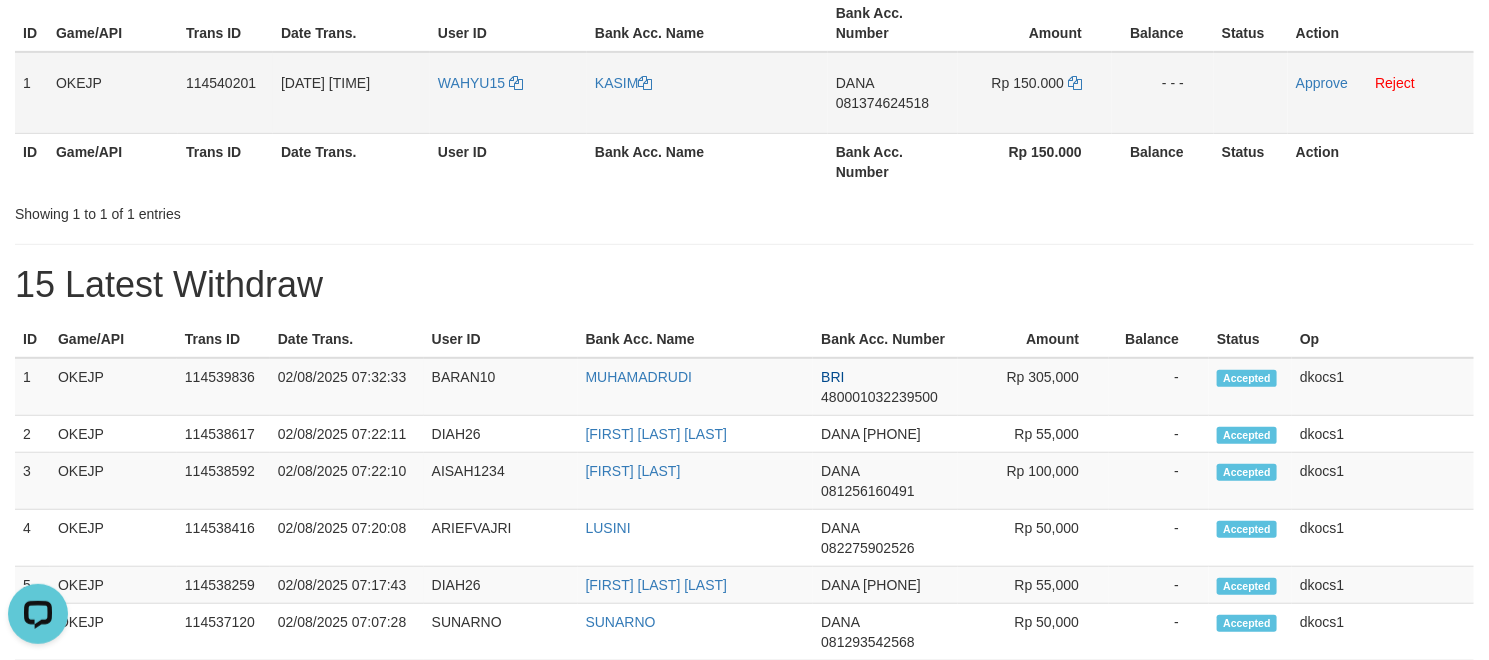 click on "DANA
081374624518" at bounding box center [893, 93] 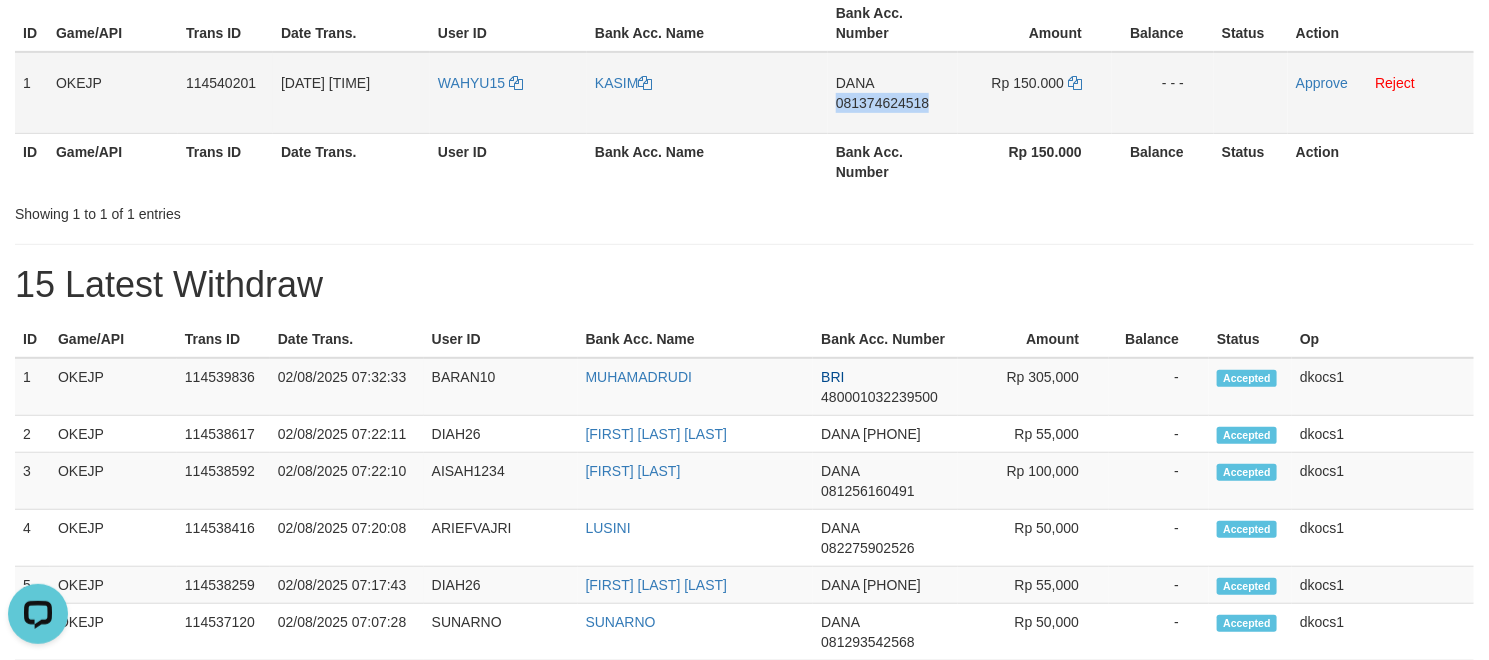 click on "DANA
081374624518" at bounding box center [893, 93] 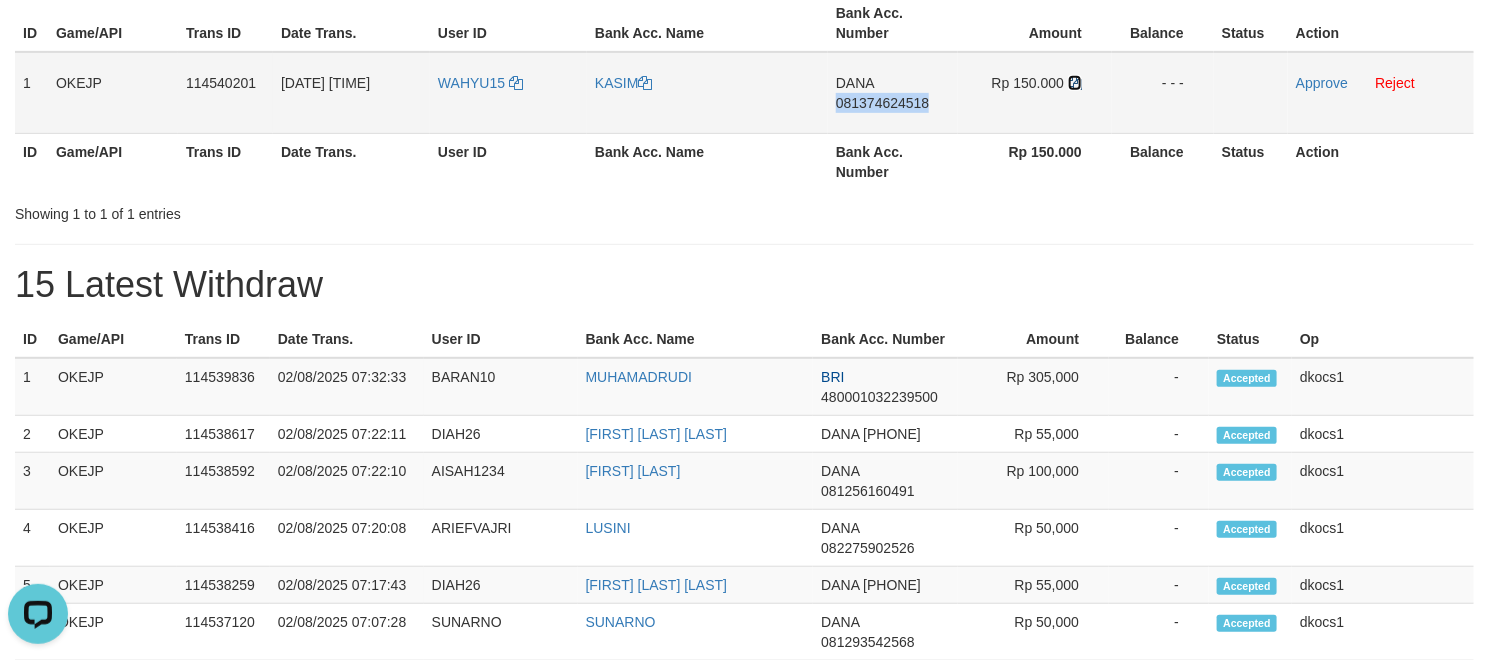 click at bounding box center (1075, 83) 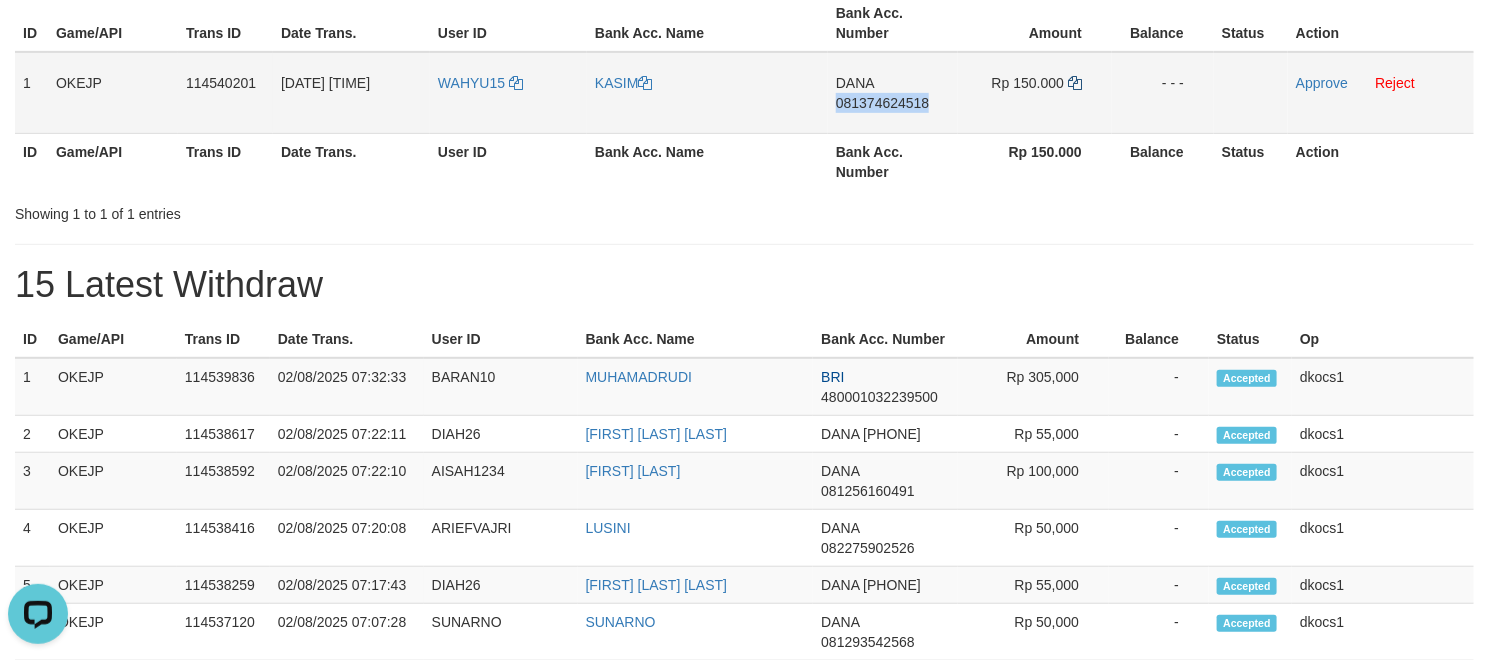 copy on "081374624518" 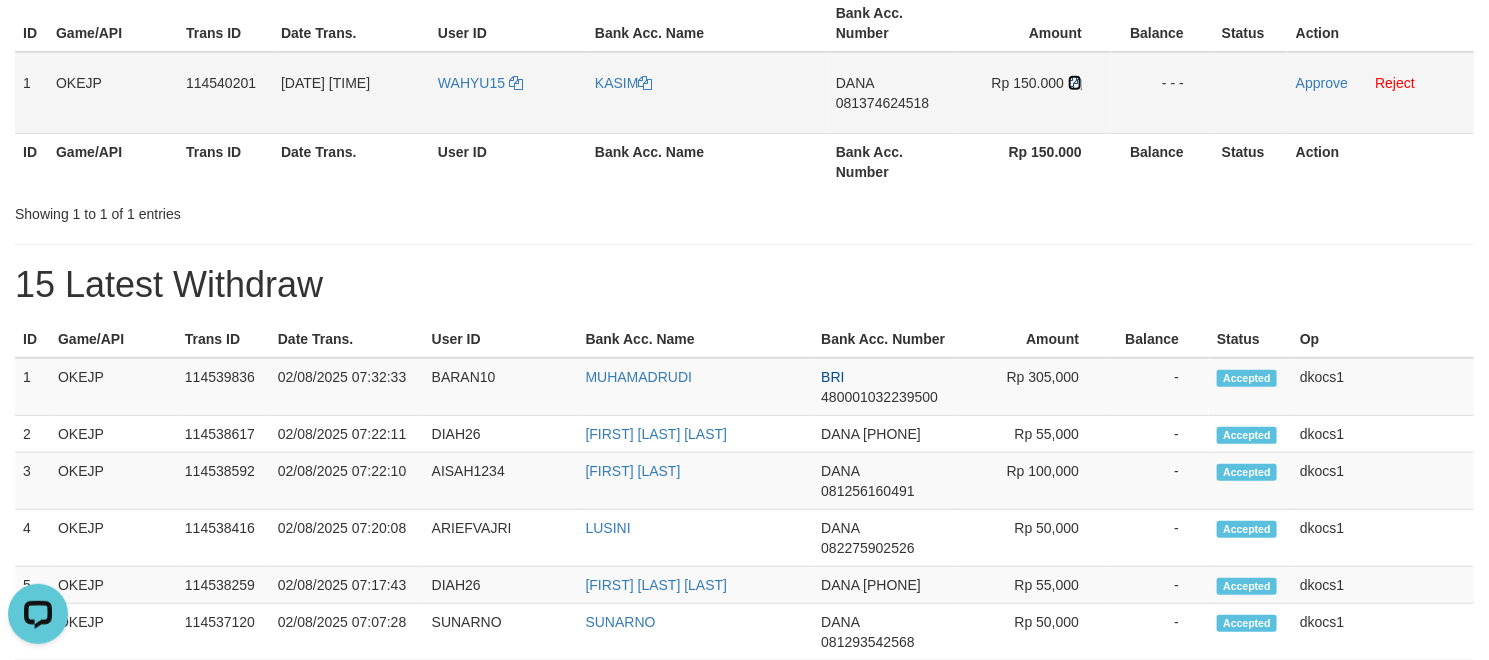 click at bounding box center [1075, 83] 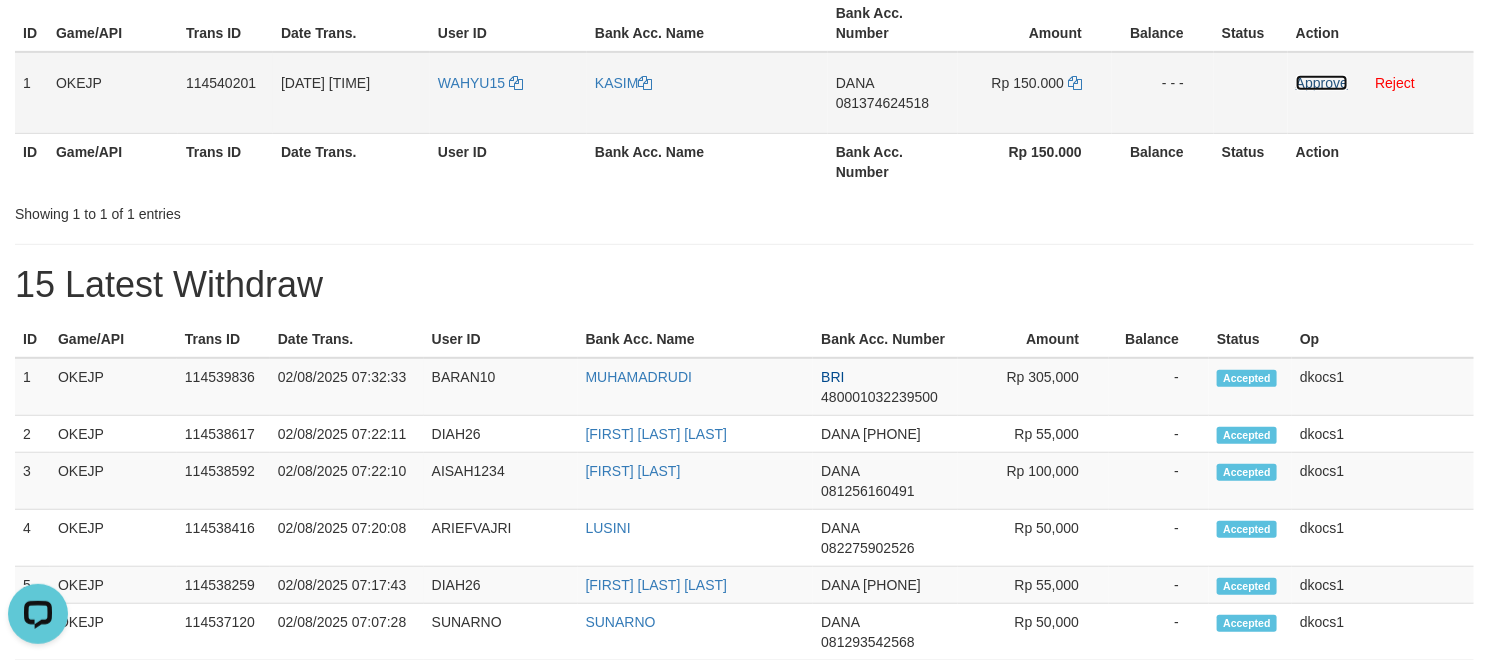 click on "Approve" at bounding box center [1322, 83] 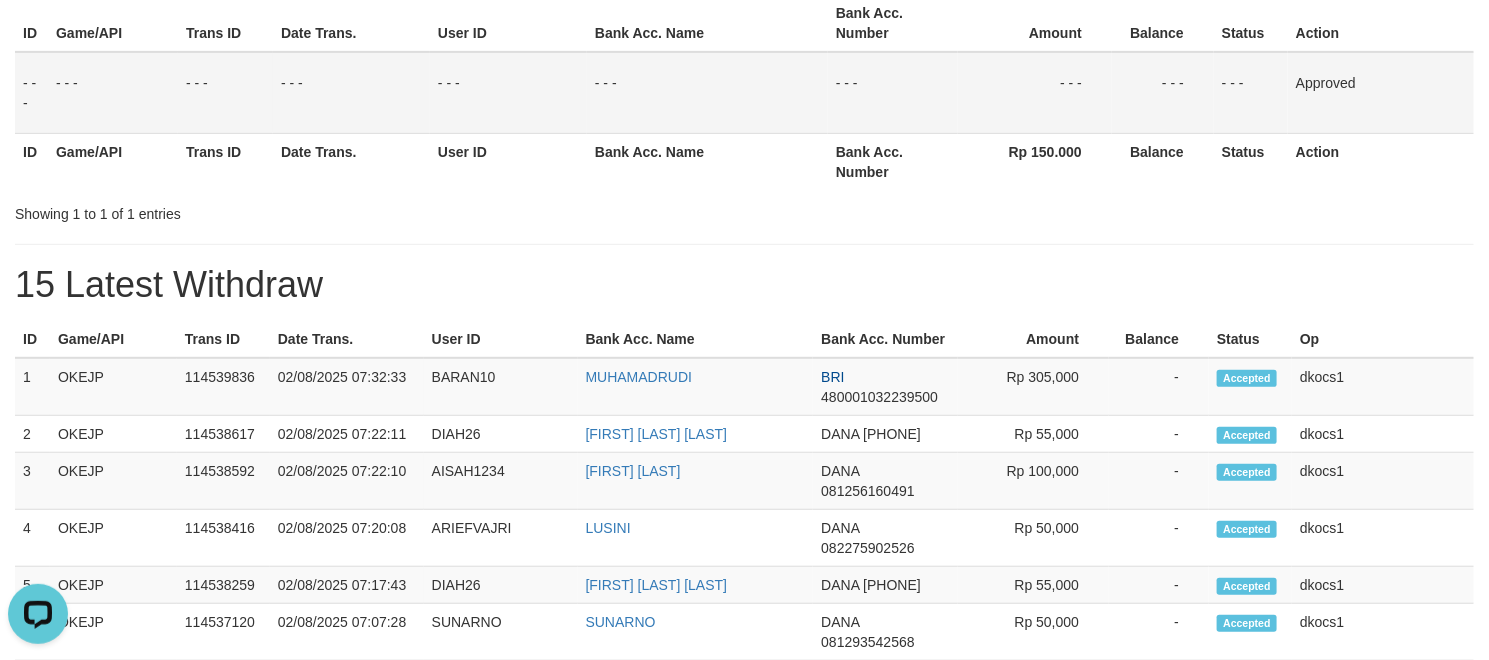 scroll, scrollTop: 150, scrollLeft: 0, axis: vertical 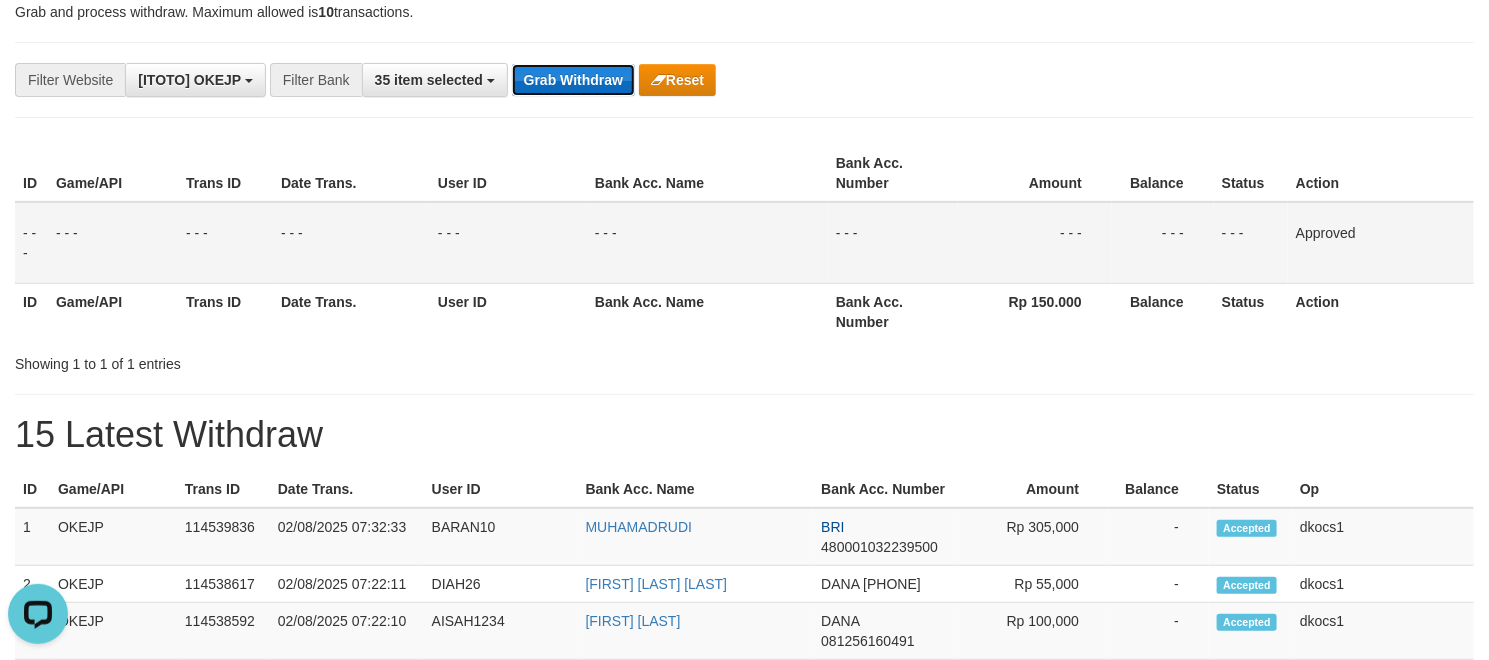 click on "Grab Withdraw" at bounding box center [573, 80] 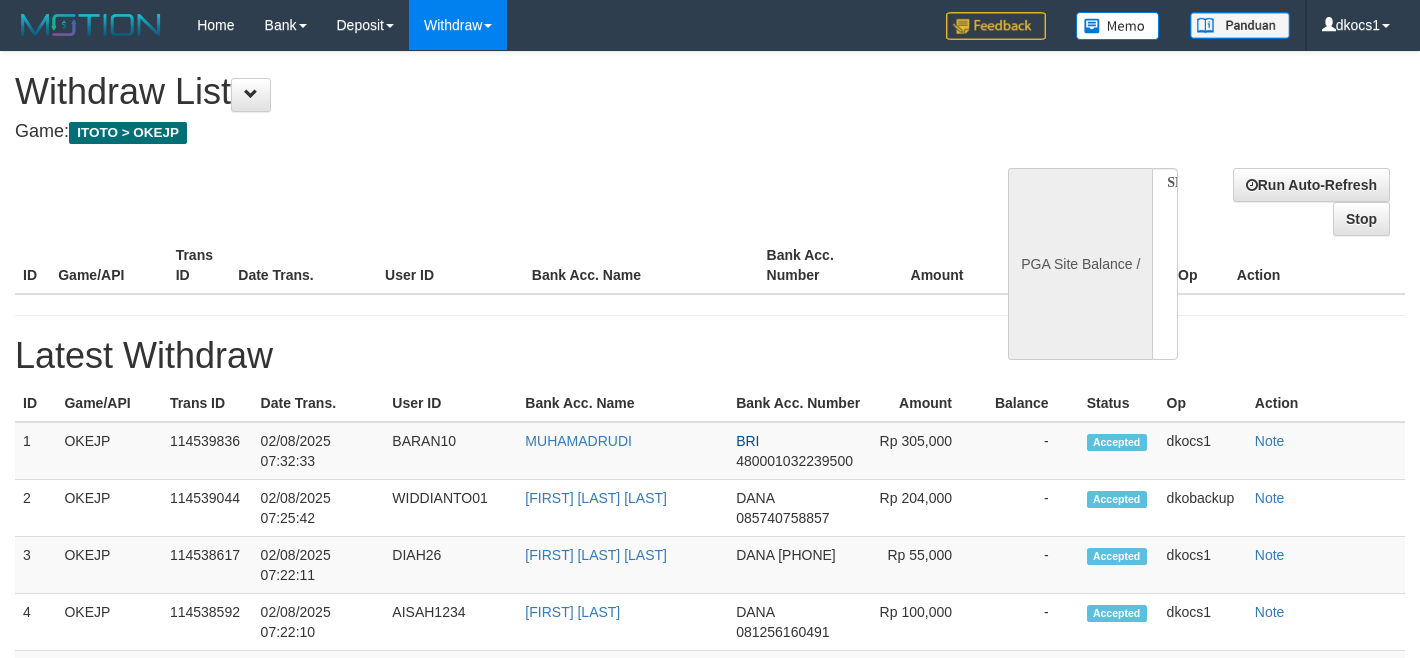 select 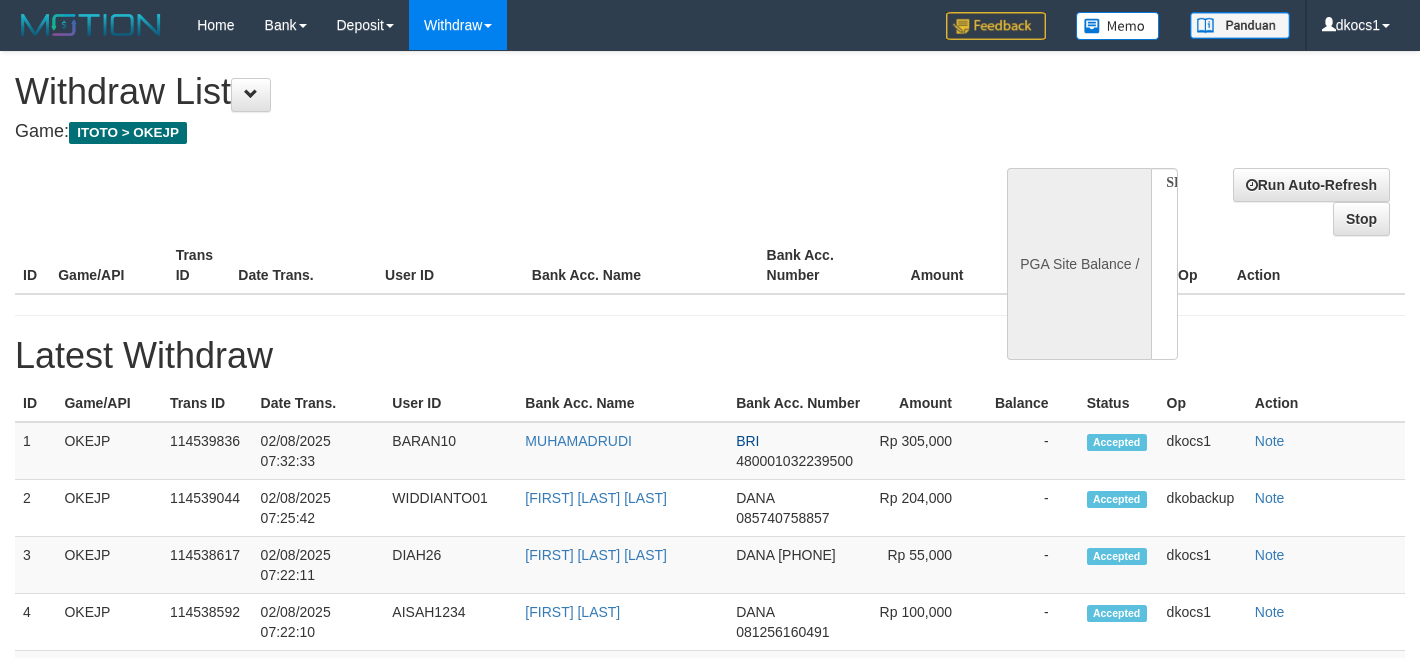 scroll, scrollTop: 0, scrollLeft: 0, axis: both 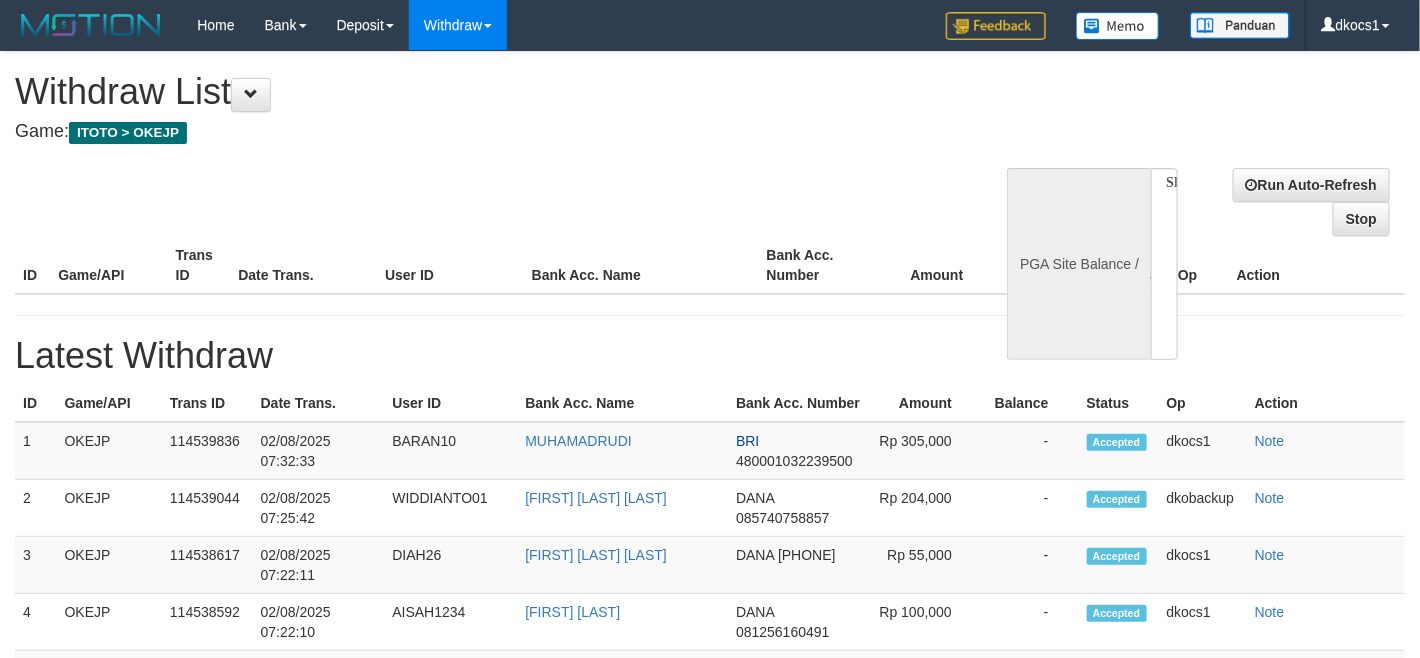 select on "**" 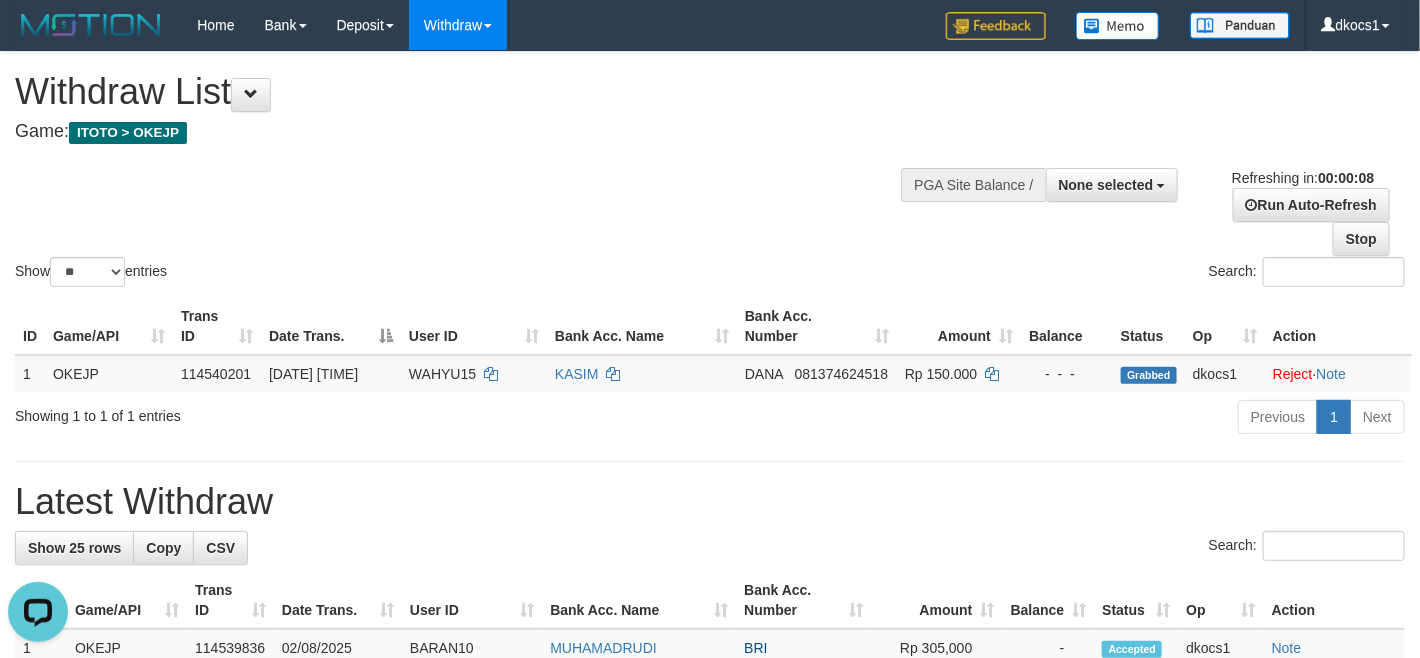 scroll, scrollTop: 0, scrollLeft: 0, axis: both 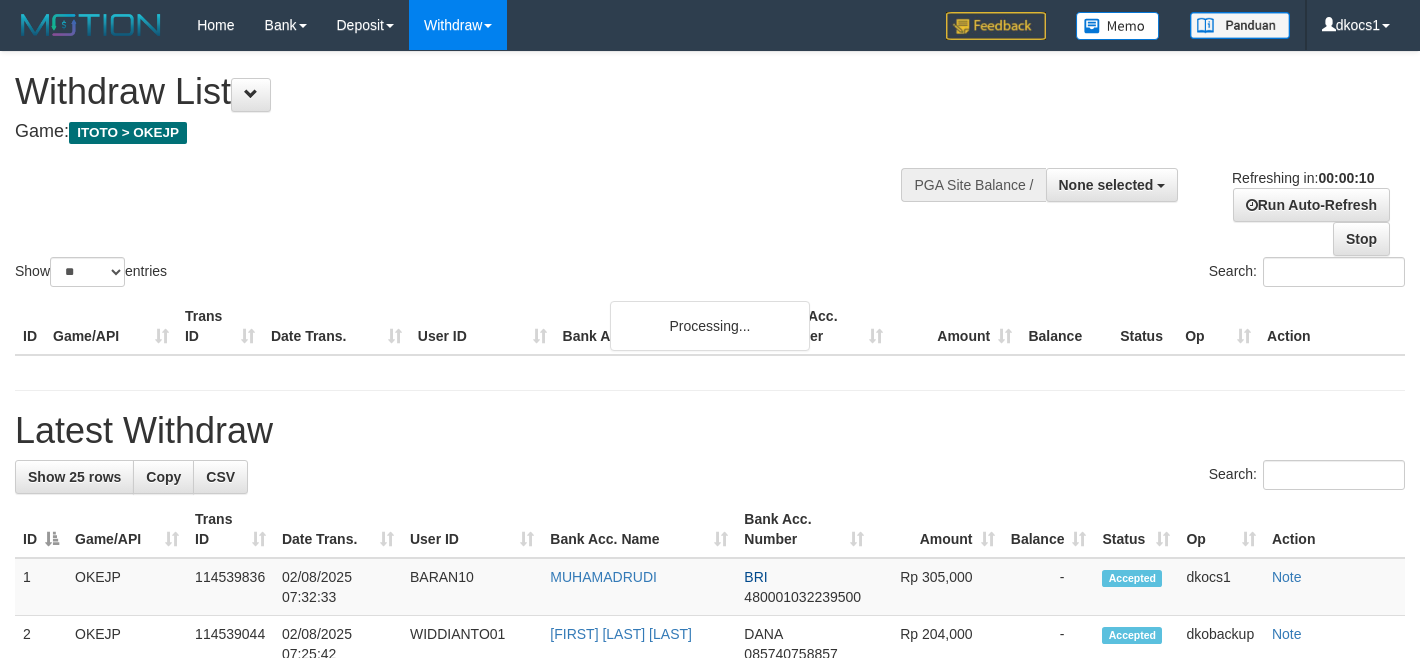 select 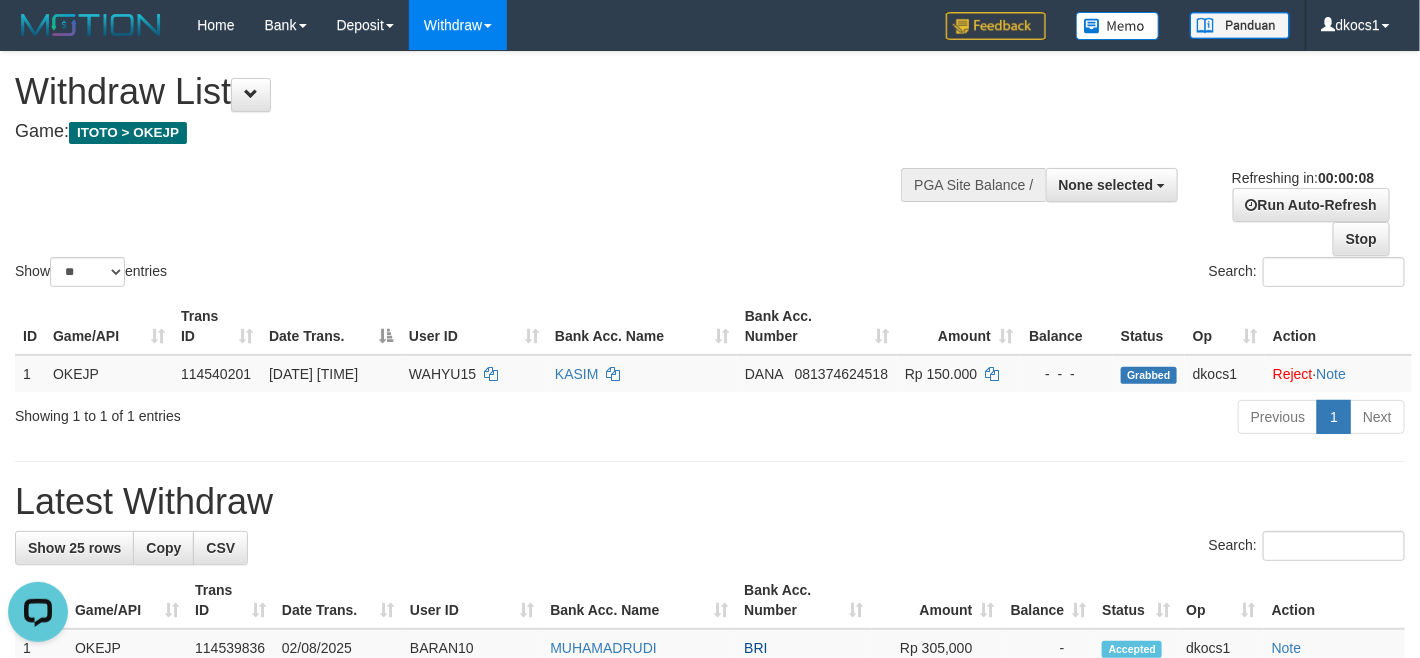 scroll, scrollTop: 0, scrollLeft: 0, axis: both 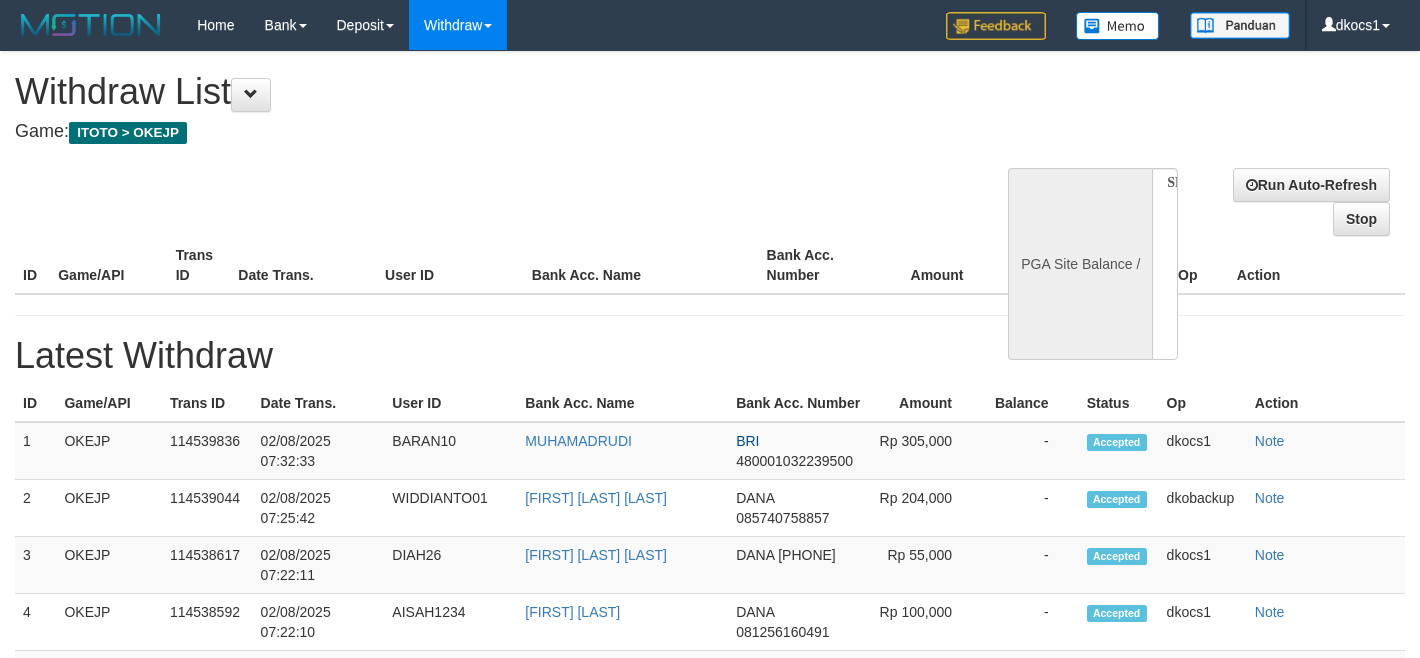 select 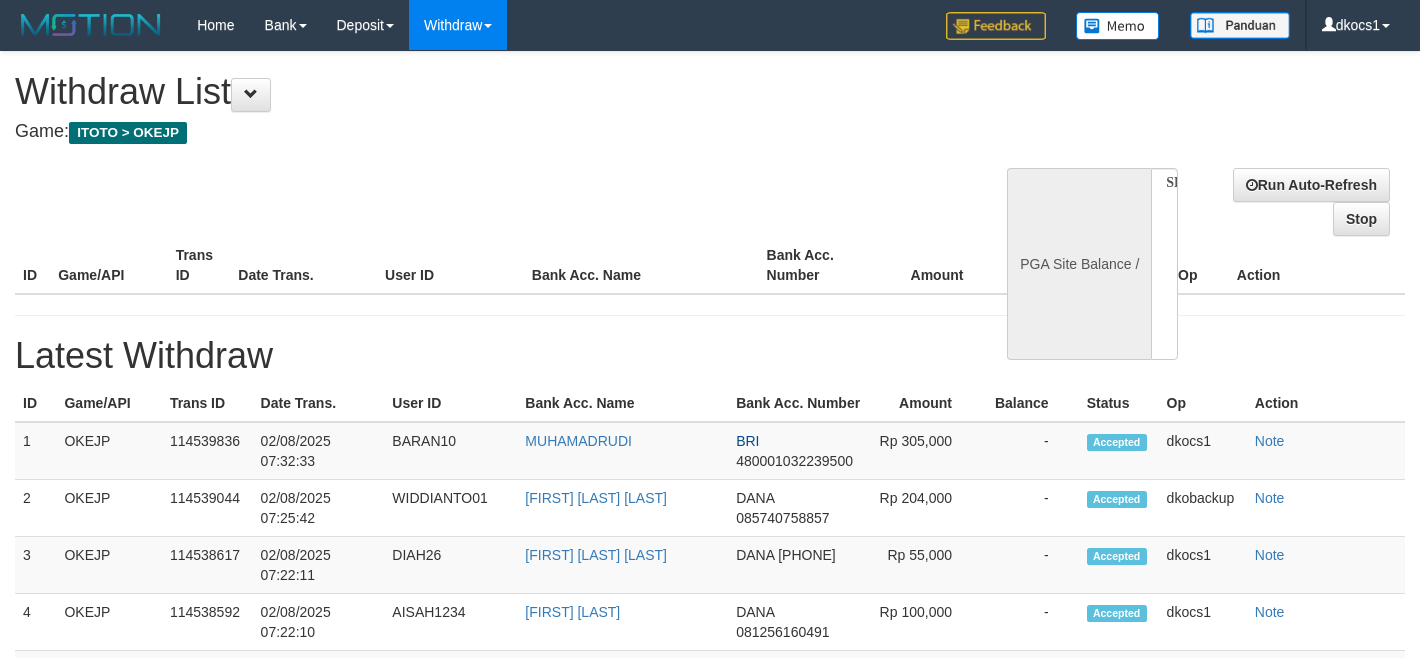 scroll, scrollTop: 0, scrollLeft: 0, axis: both 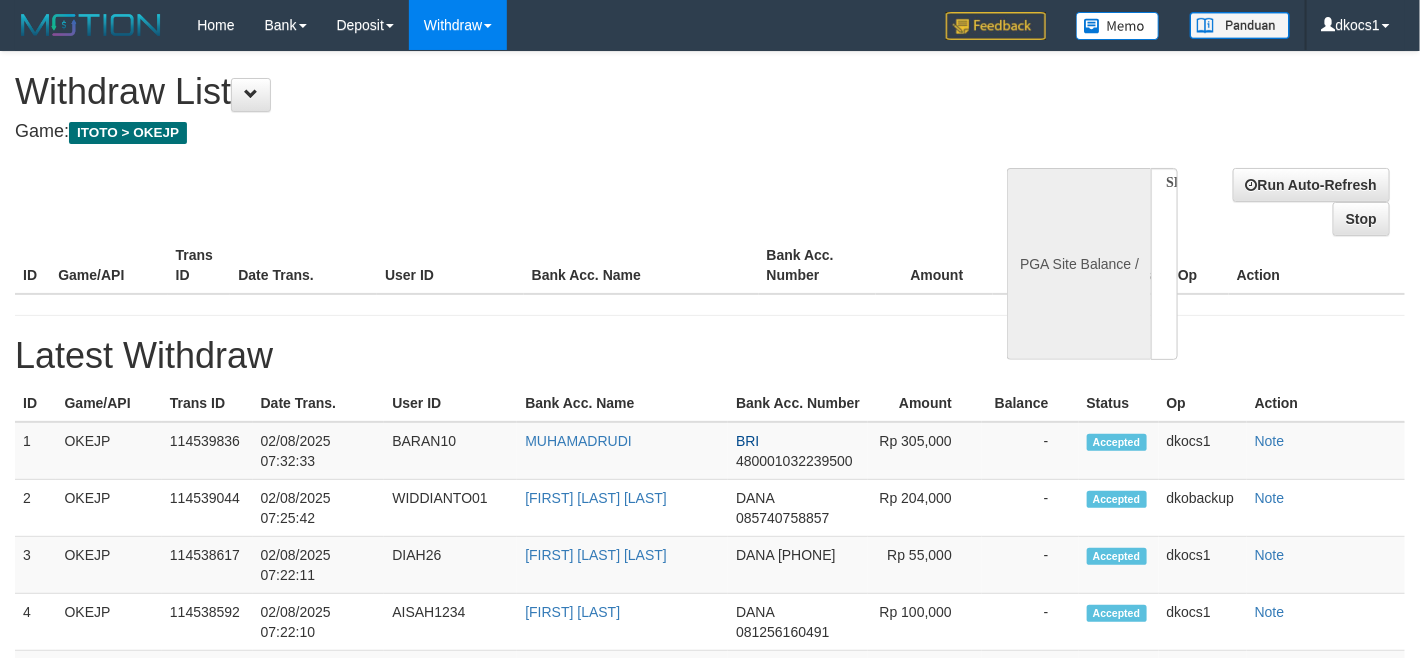 select on "**" 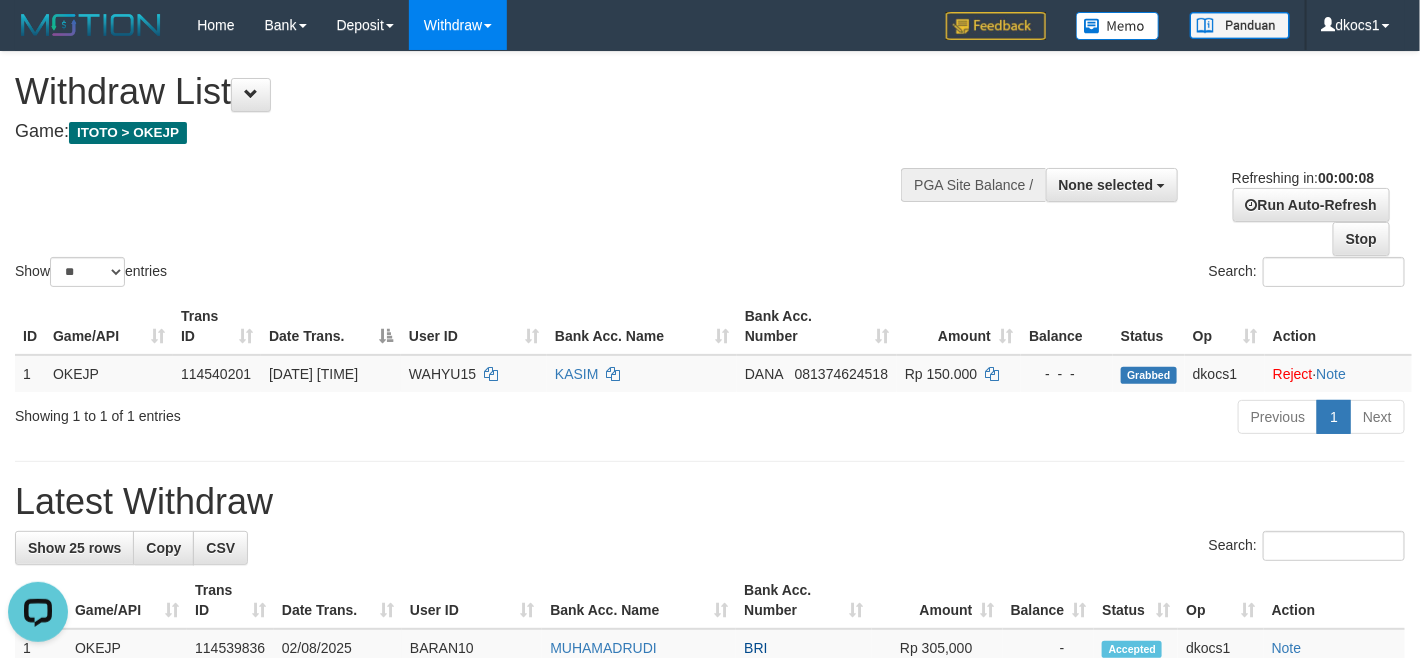 scroll, scrollTop: 0, scrollLeft: 0, axis: both 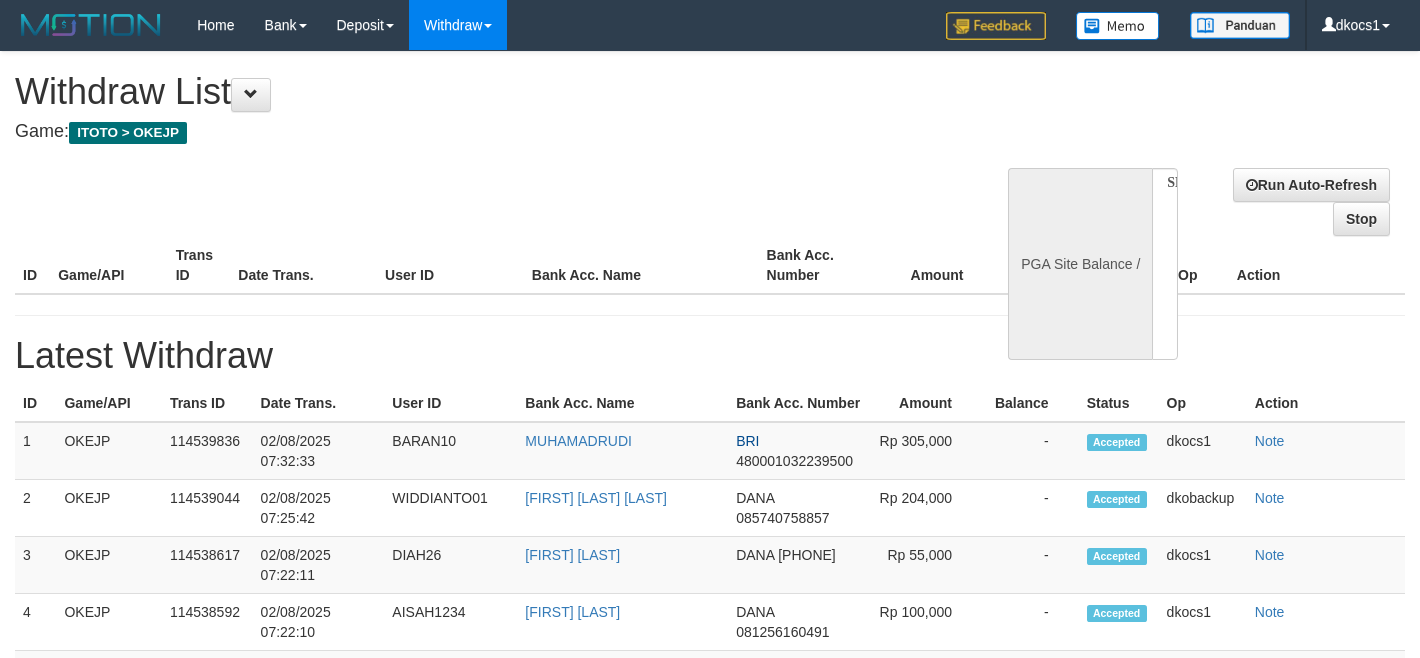 select 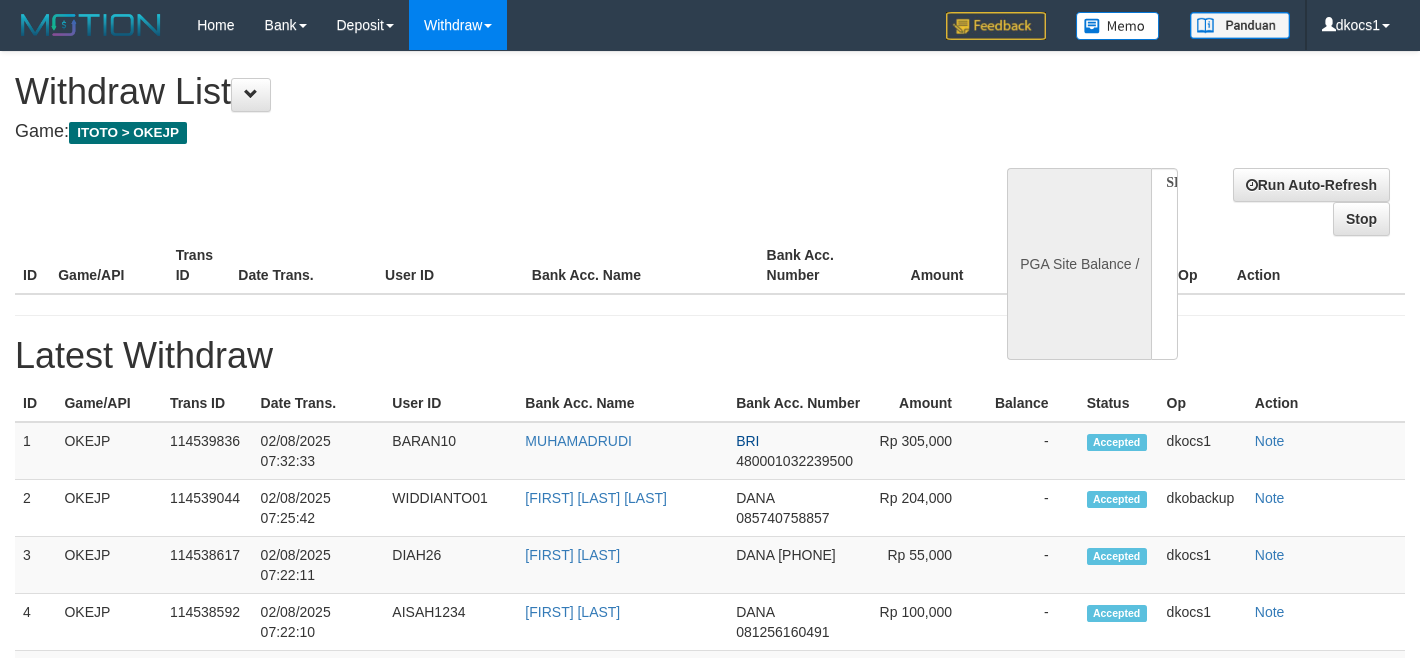 scroll, scrollTop: 0, scrollLeft: 0, axis: both 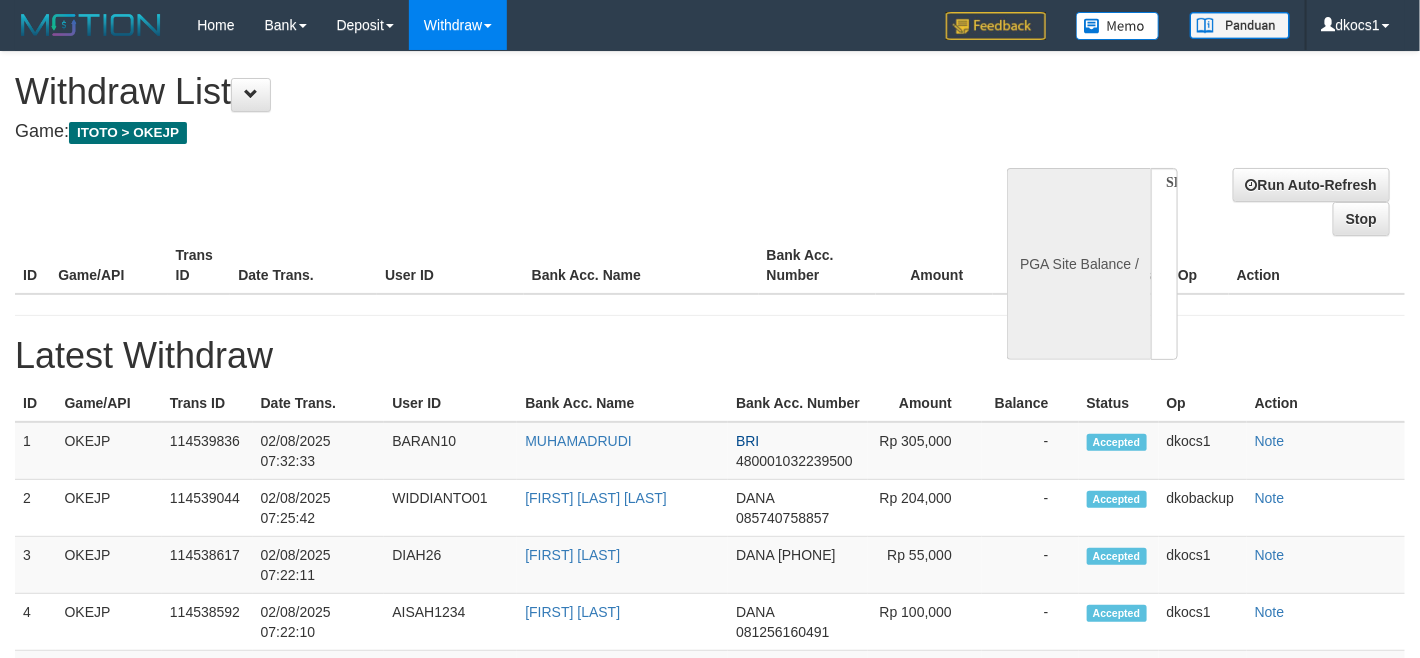 select on "**" 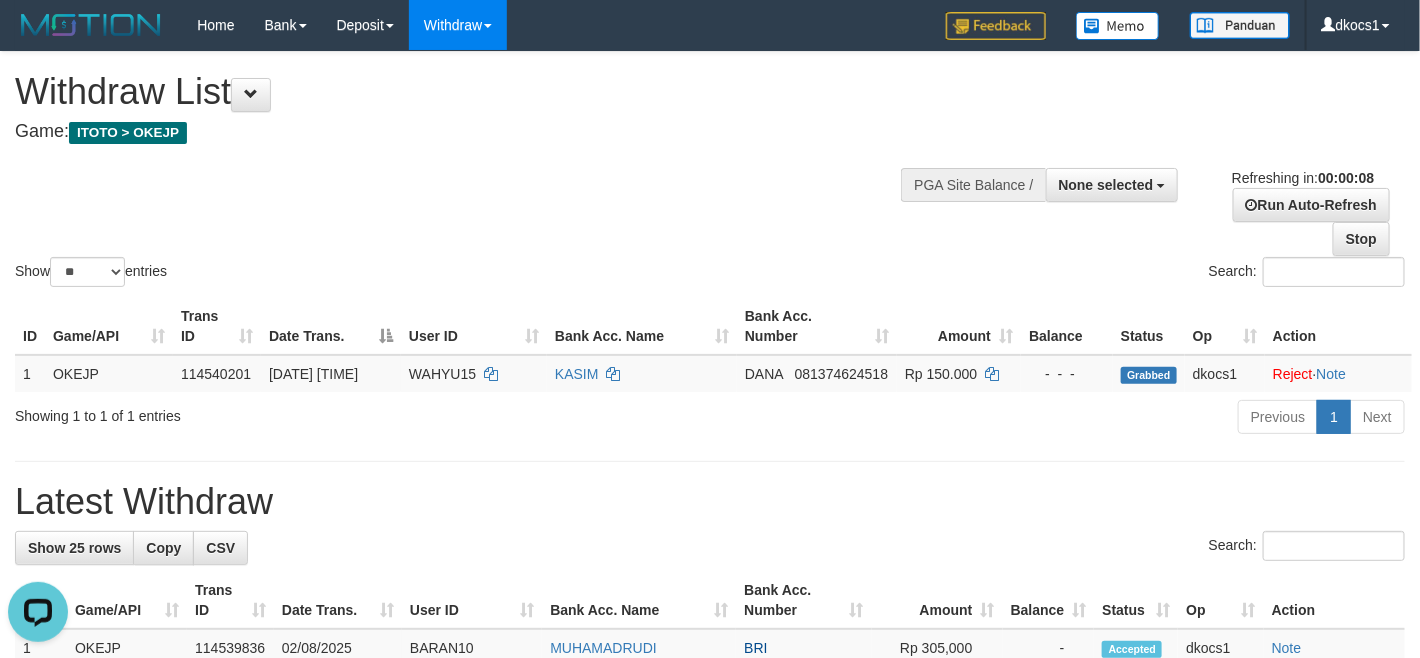 scroll, scrollTop: 0, scrollLeft: 0, axis: both 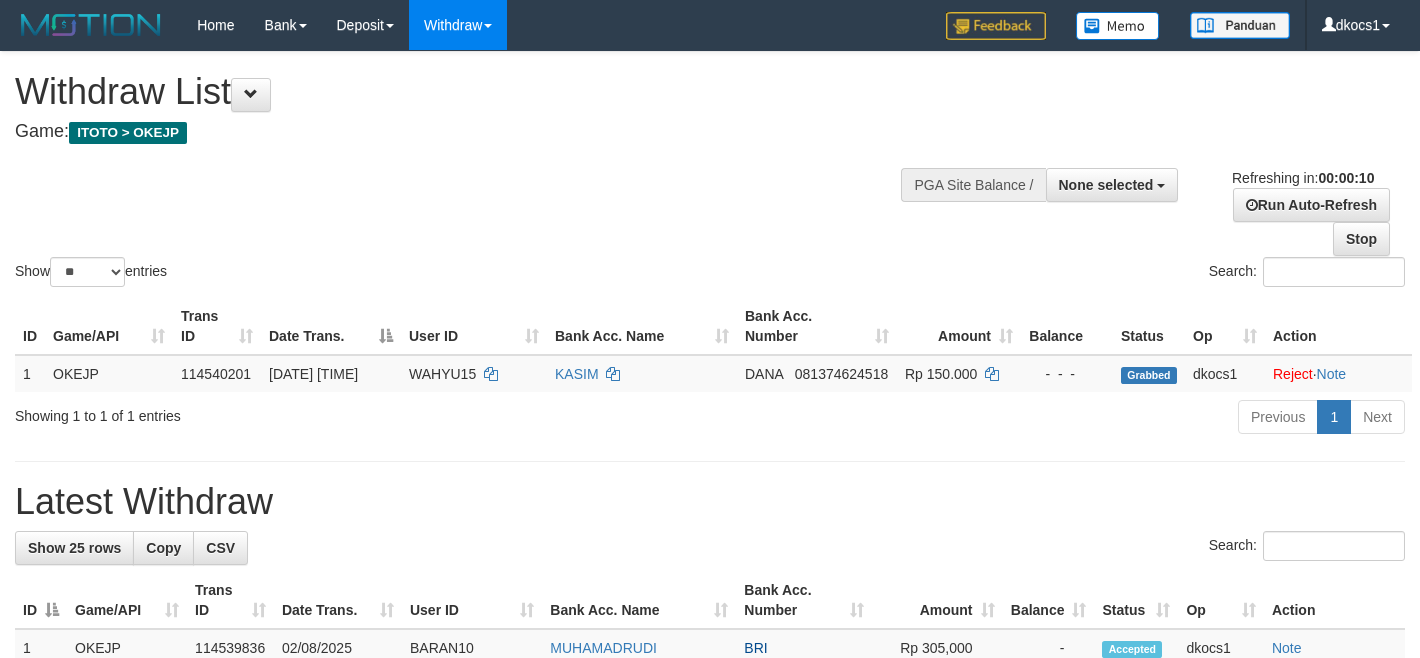 select 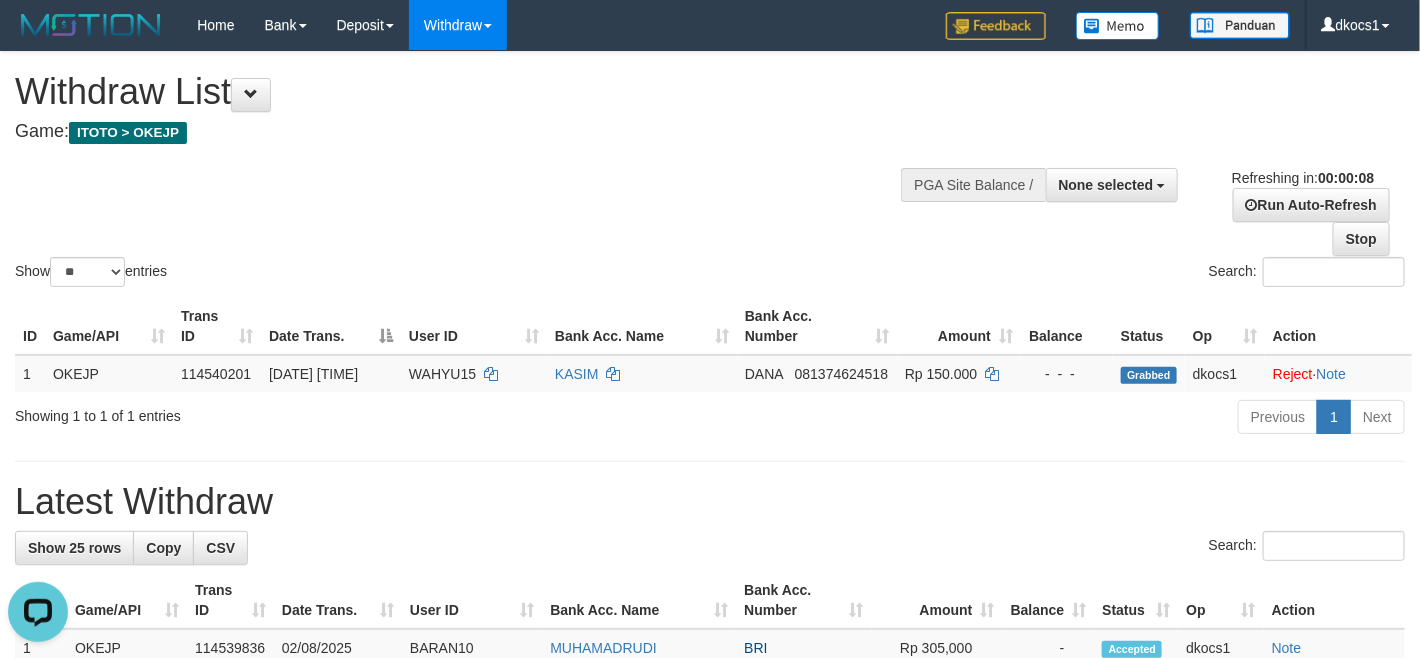 scroll, scrollTop: 0, scrollLeft: 0, axis: both 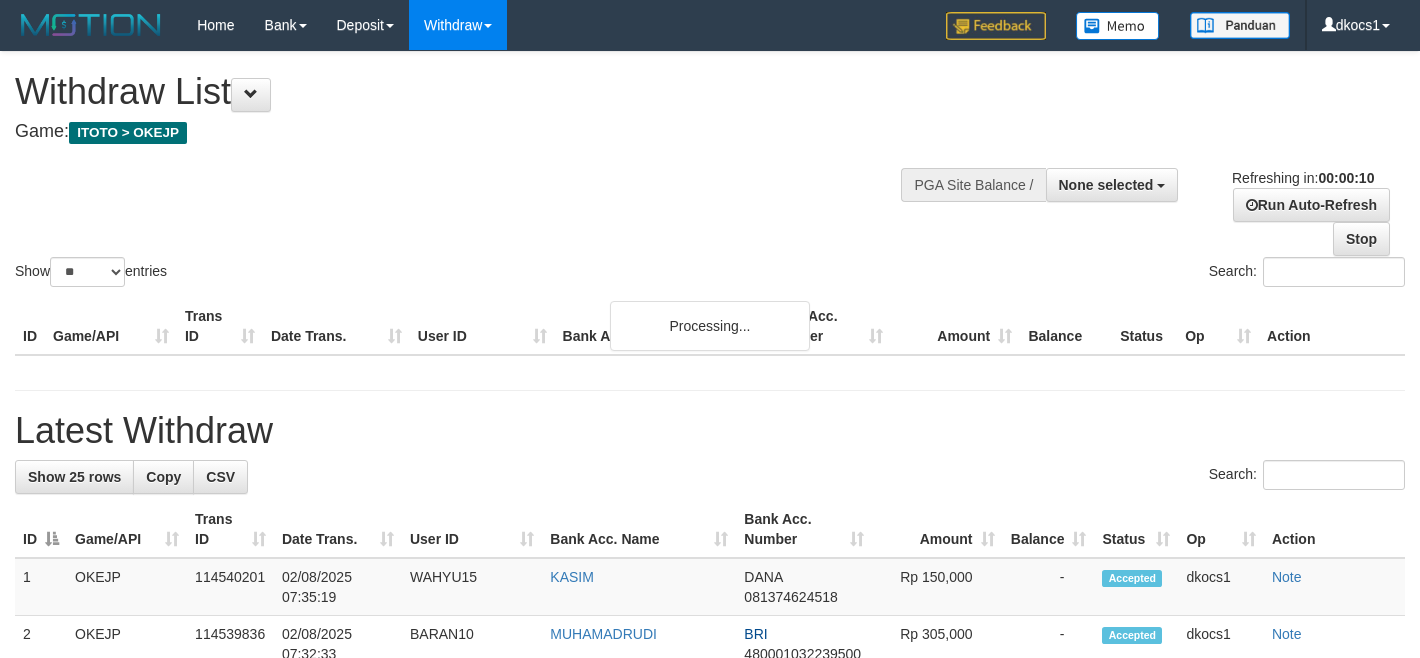select 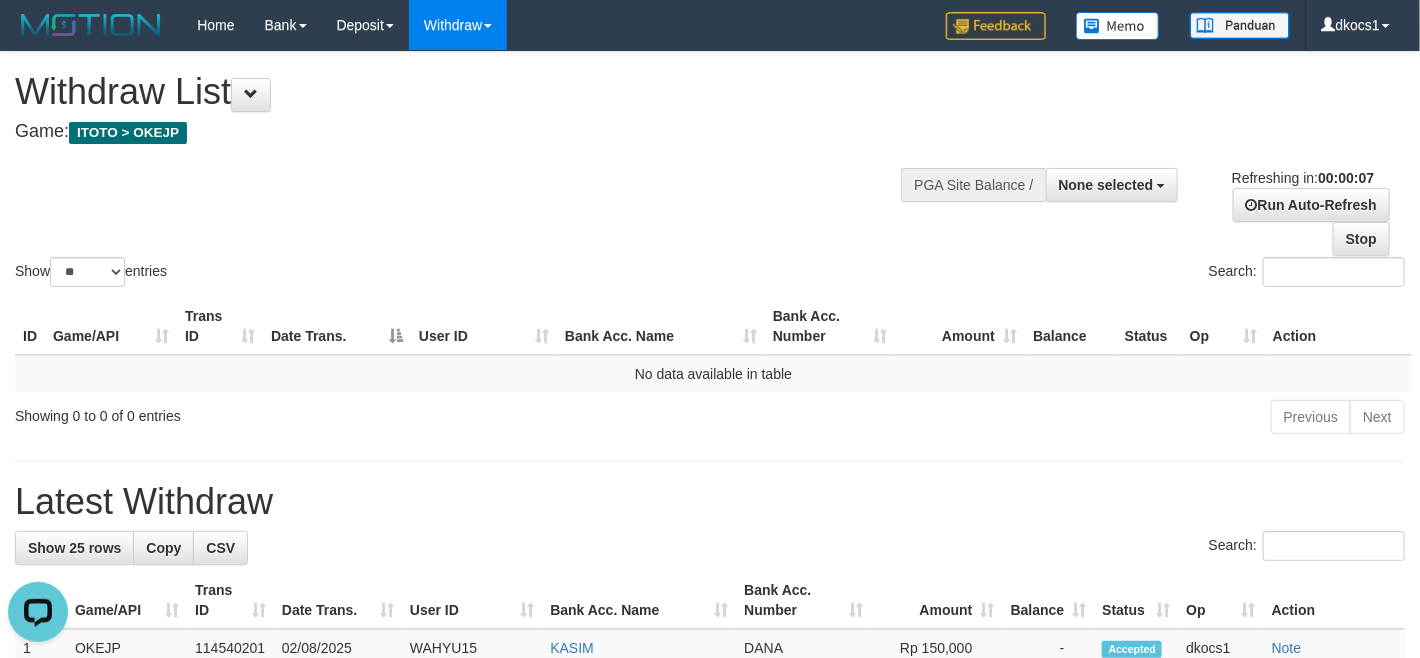 scroll, scrollTop: 0, scrollLeft: 0, axis: both 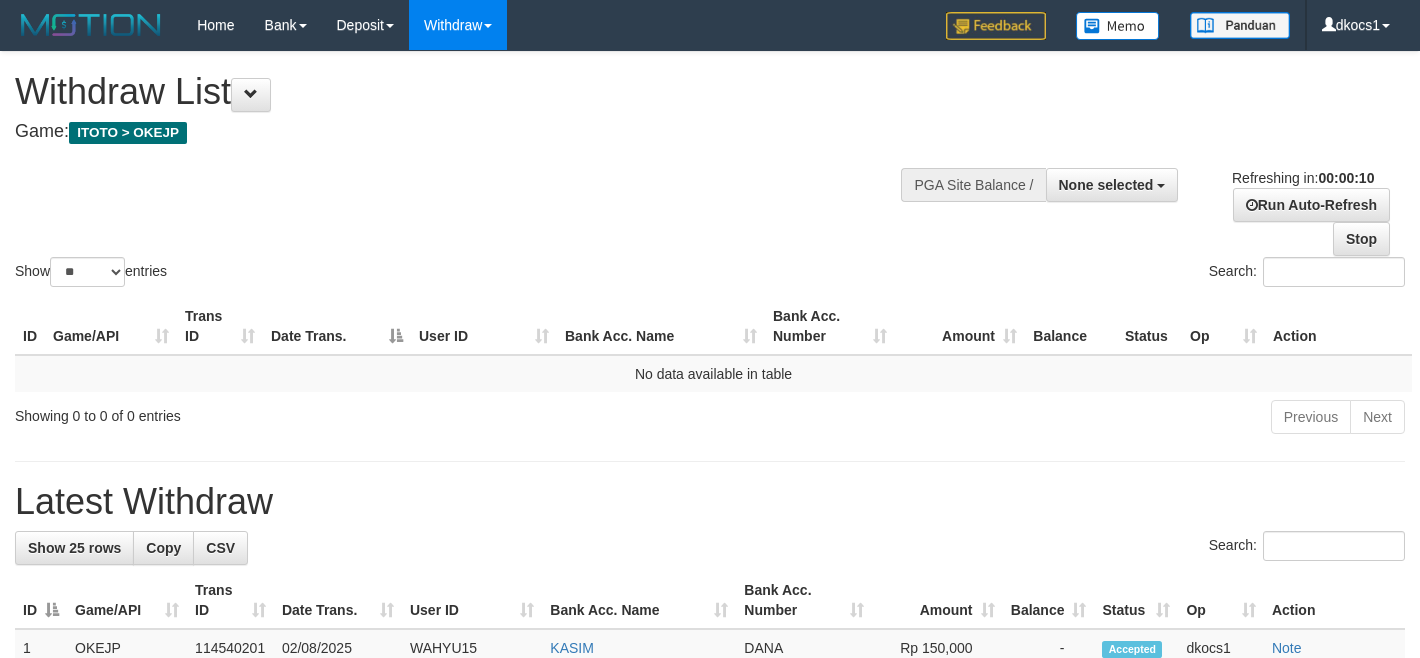 select 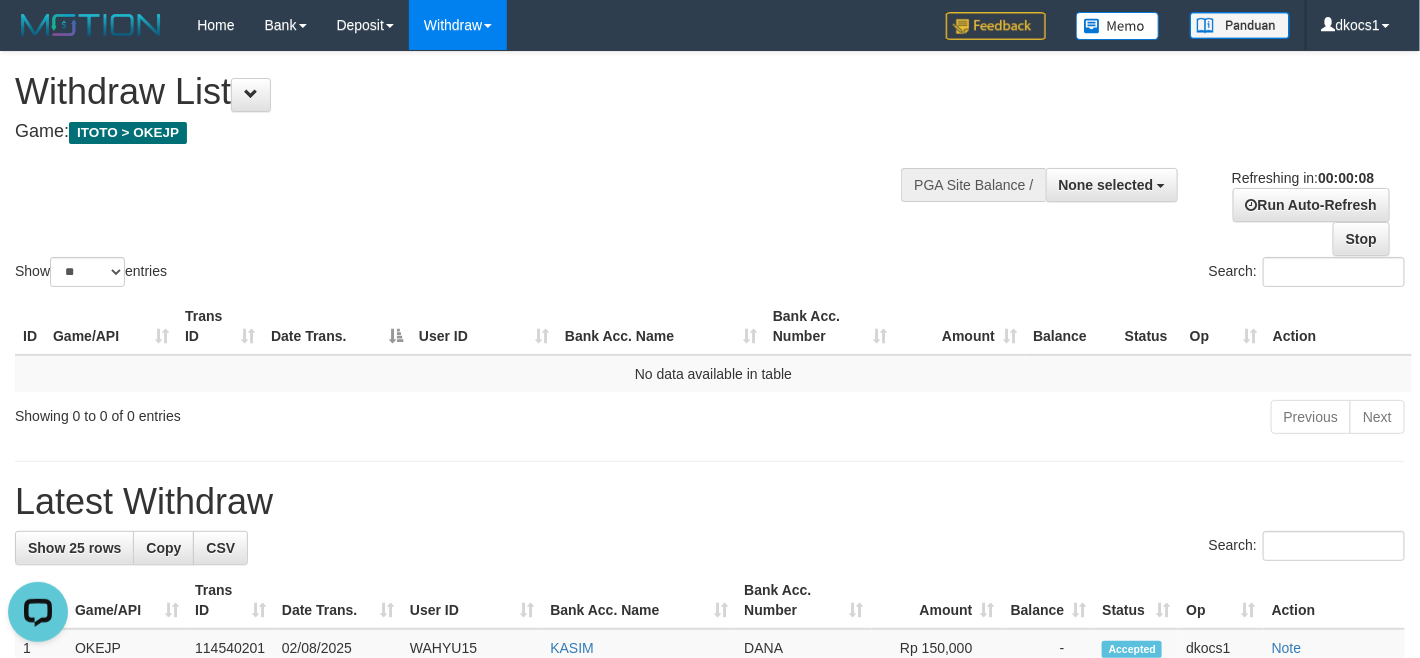 scroll, scrollTop: 0, scrollLeft: 0, axis: both 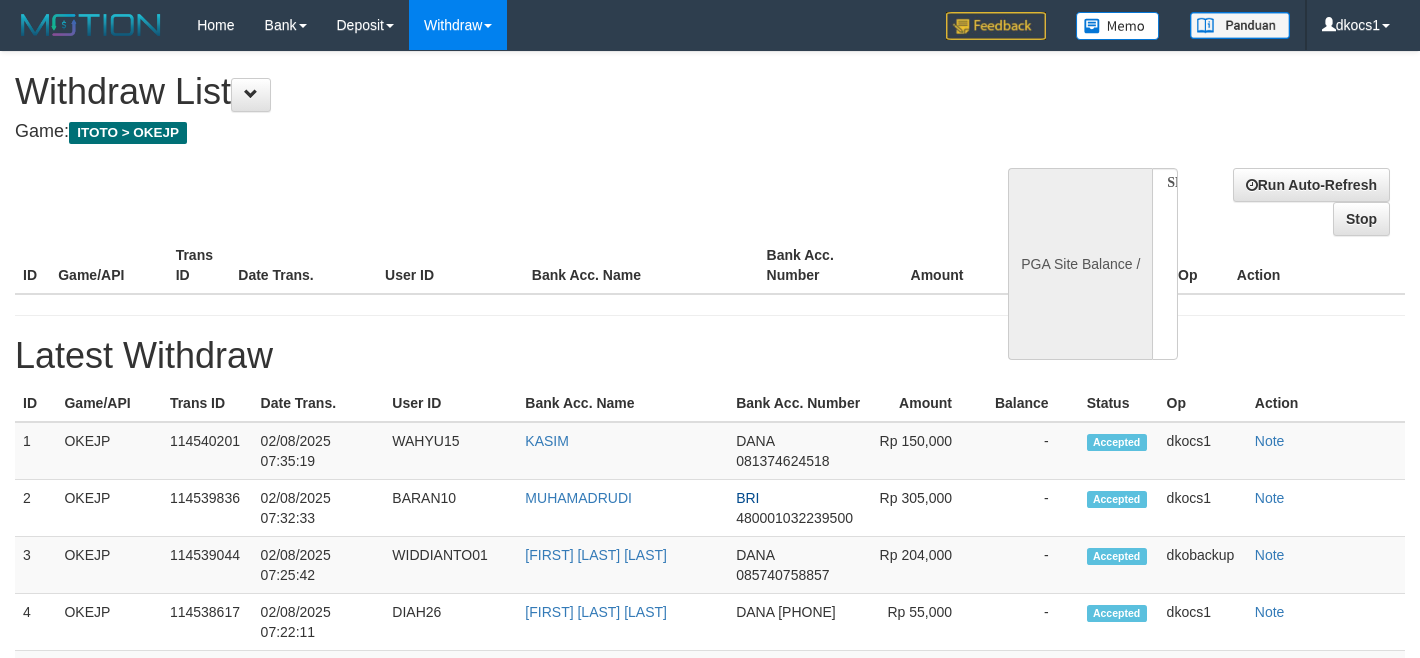 select 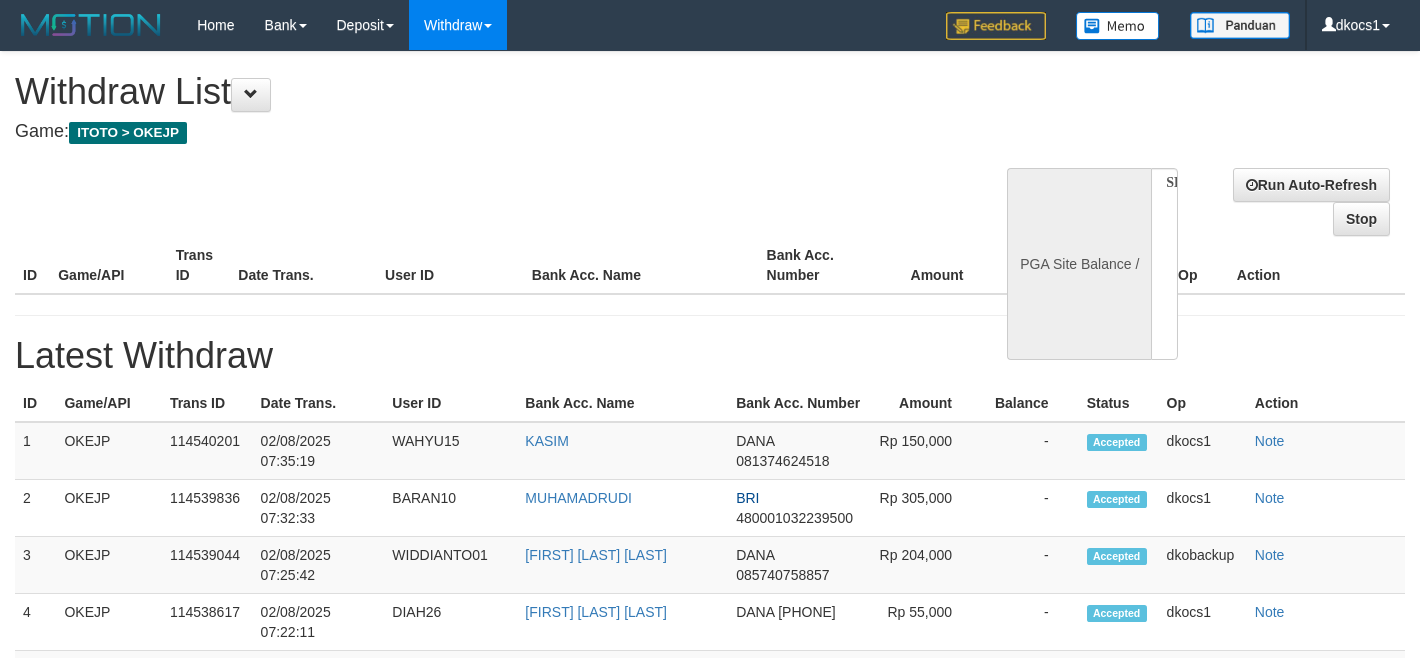 scroll, scrollTop: 0, scrollLeft: 0, axis: both 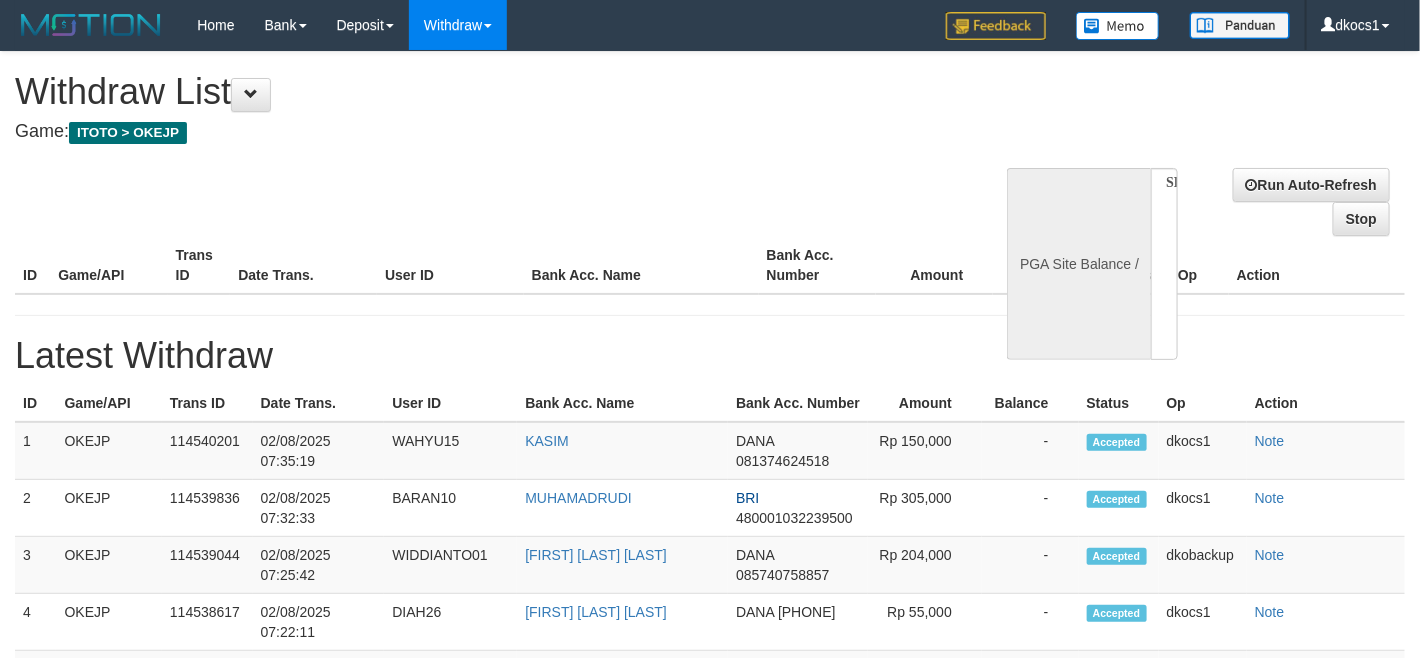 select on "**" 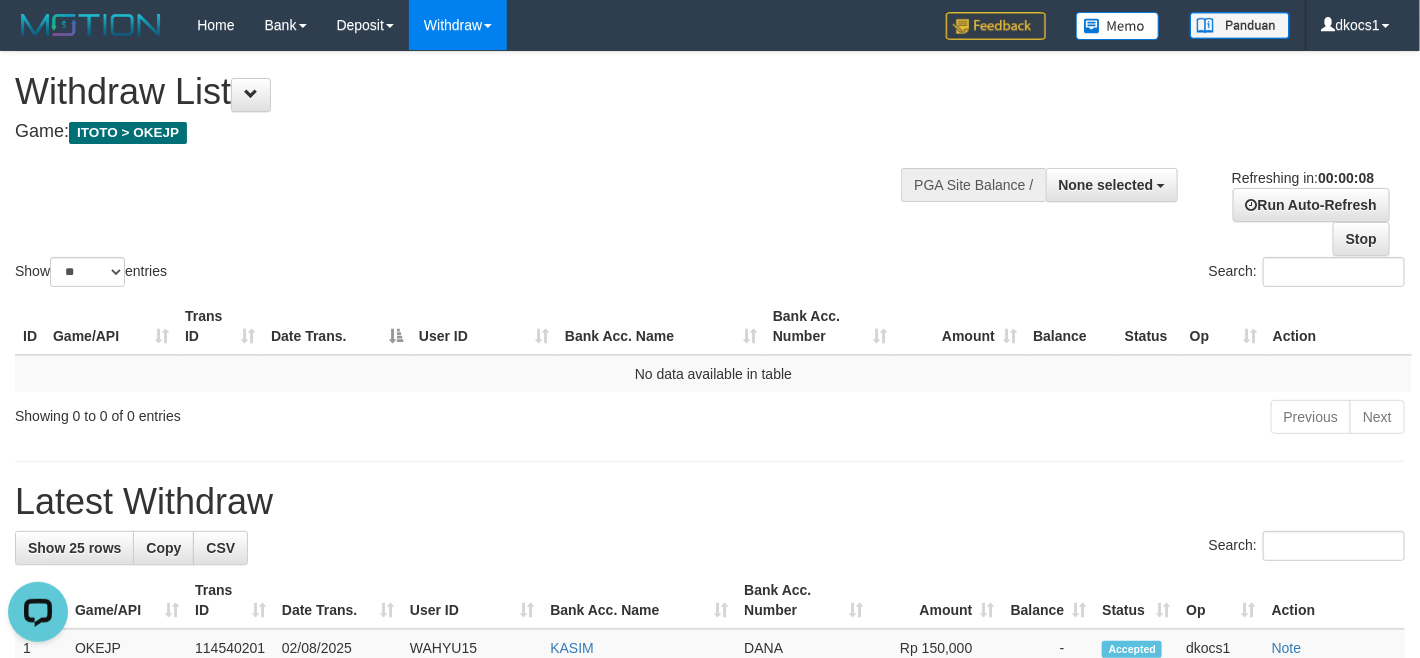 scroll, scrollTop: 0, scrollLeft: 0, axis: both 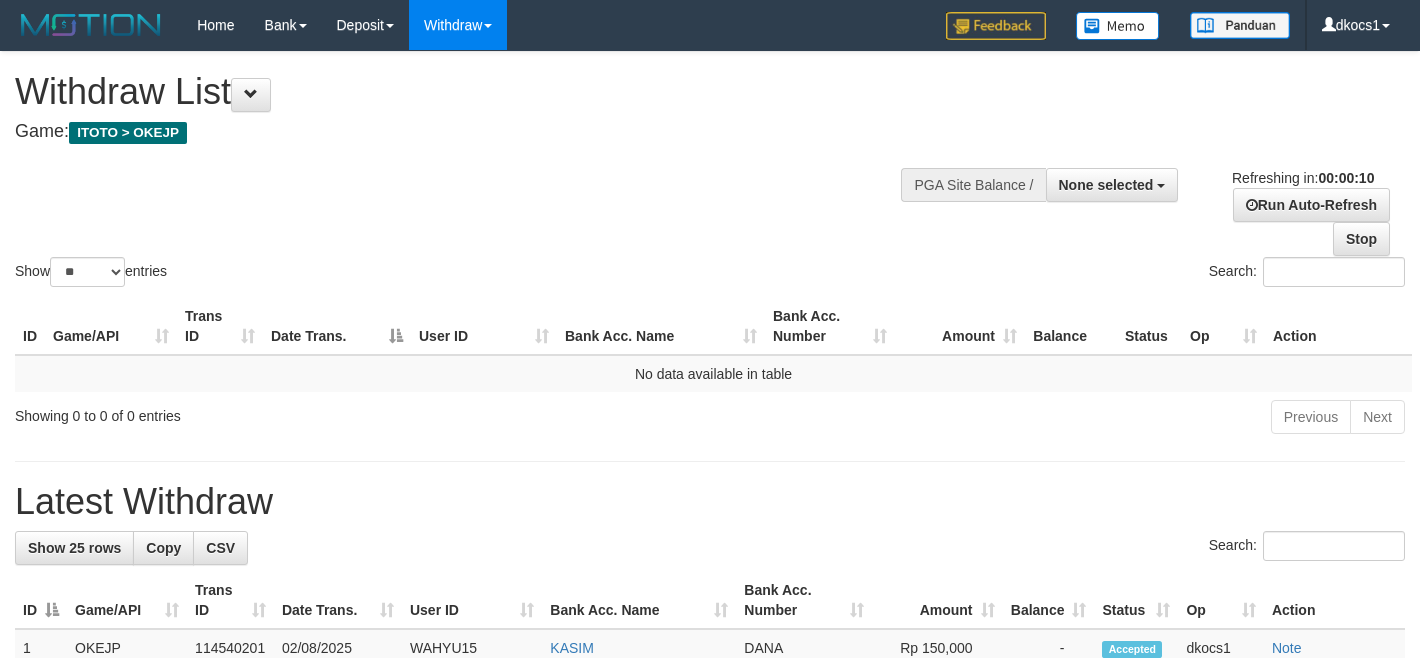 select 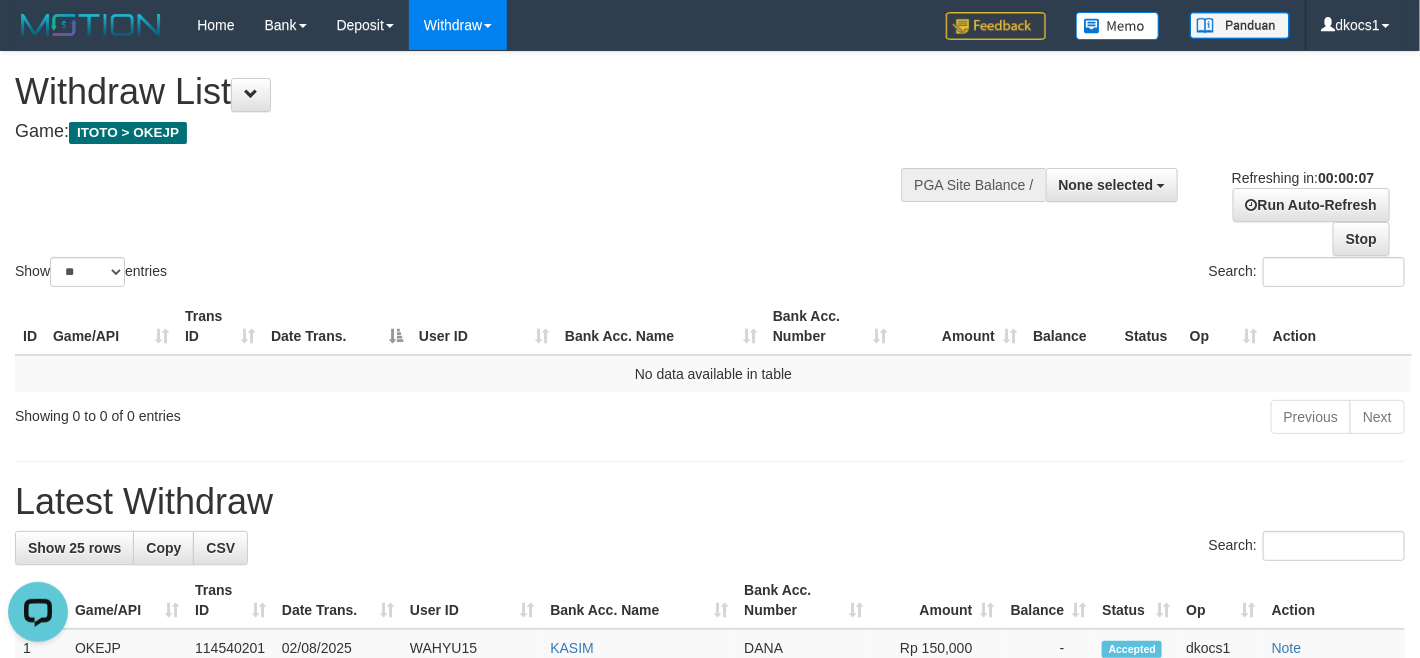 scroll, scrollTop: 0, scrollLeft: 0, axis: both 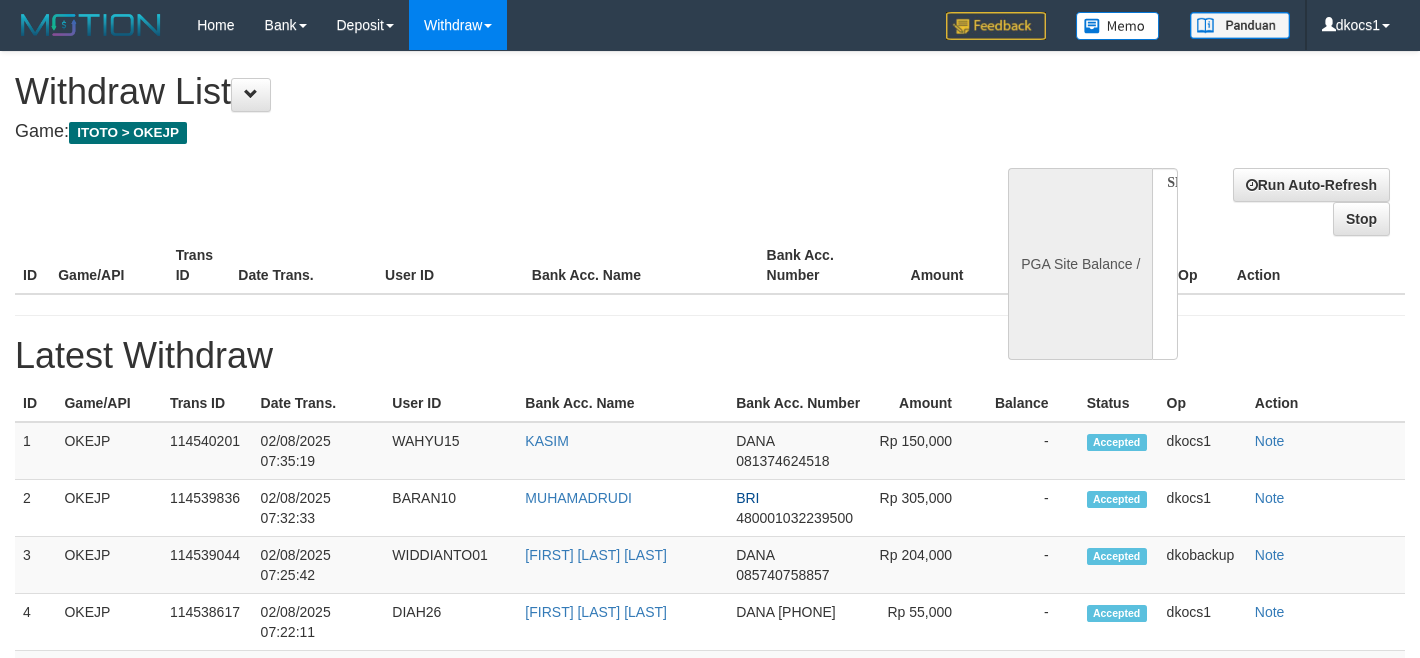 select 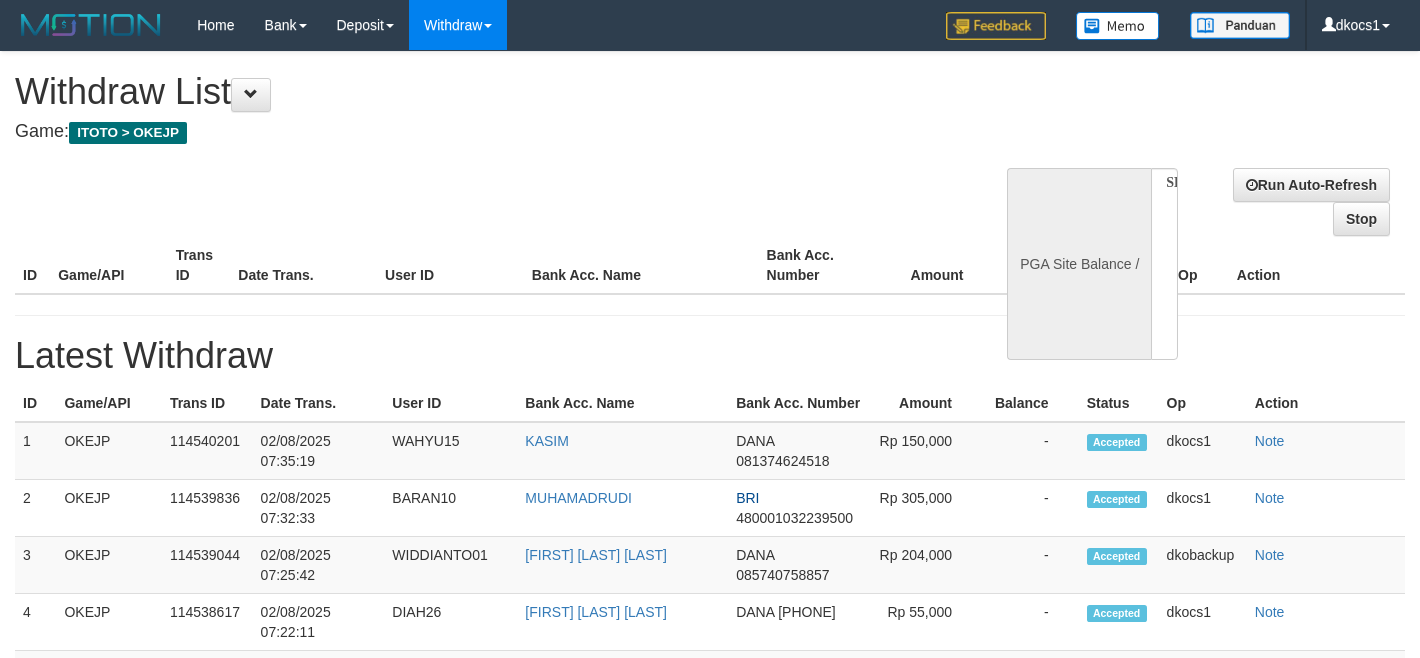 scroll, scrollTop: 0, scrollLeft: 0, axis: both 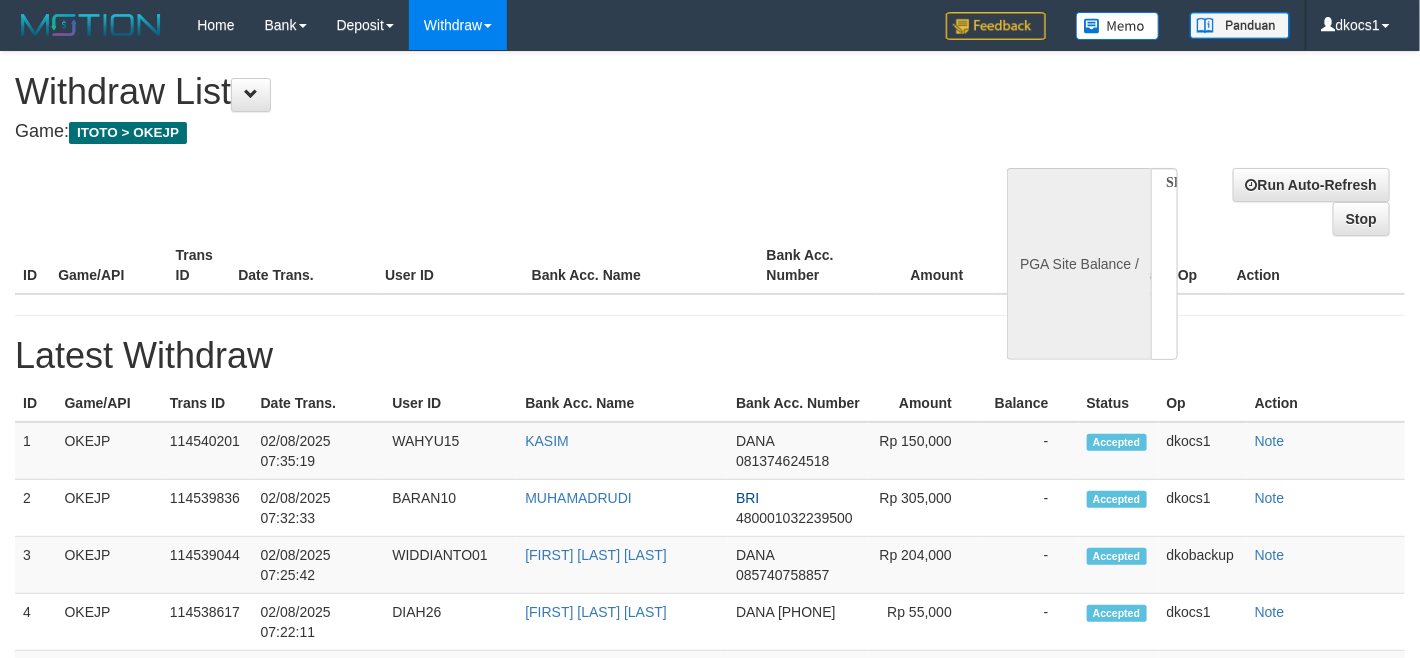select on "**" 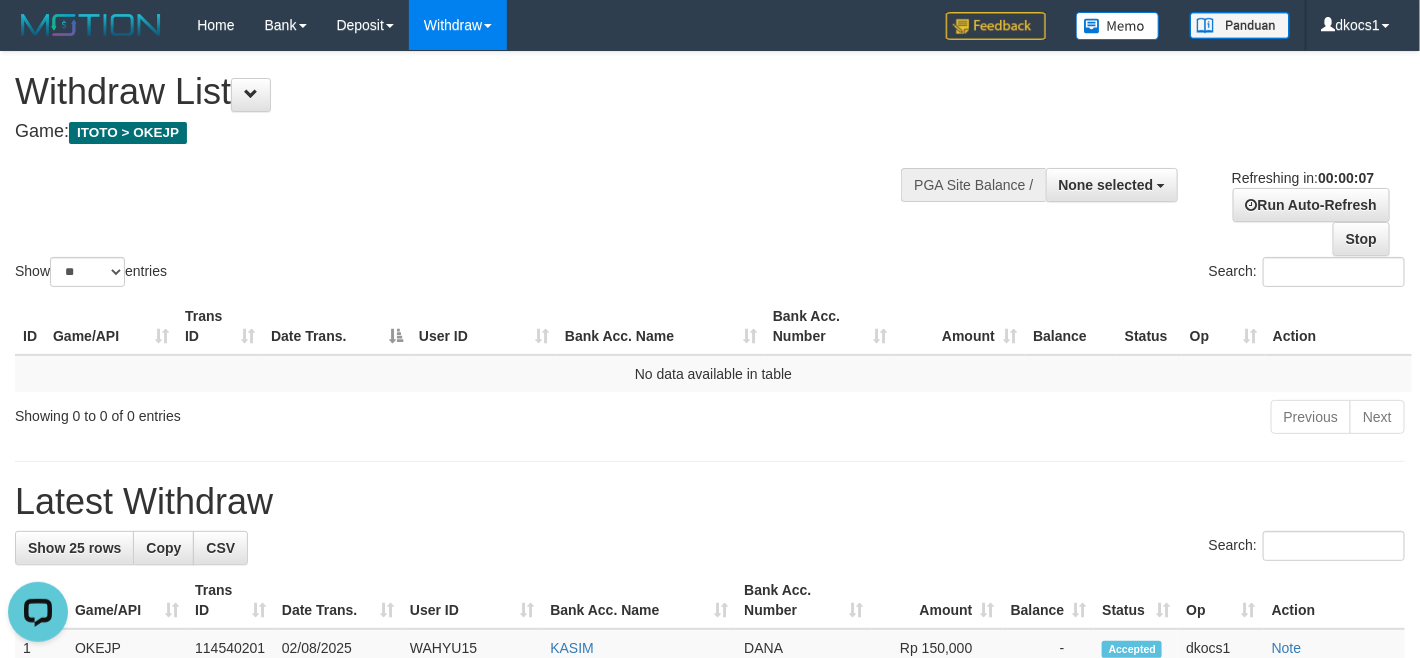 scroll, scrollTop: 0, scrollLeft: 0, axis: both 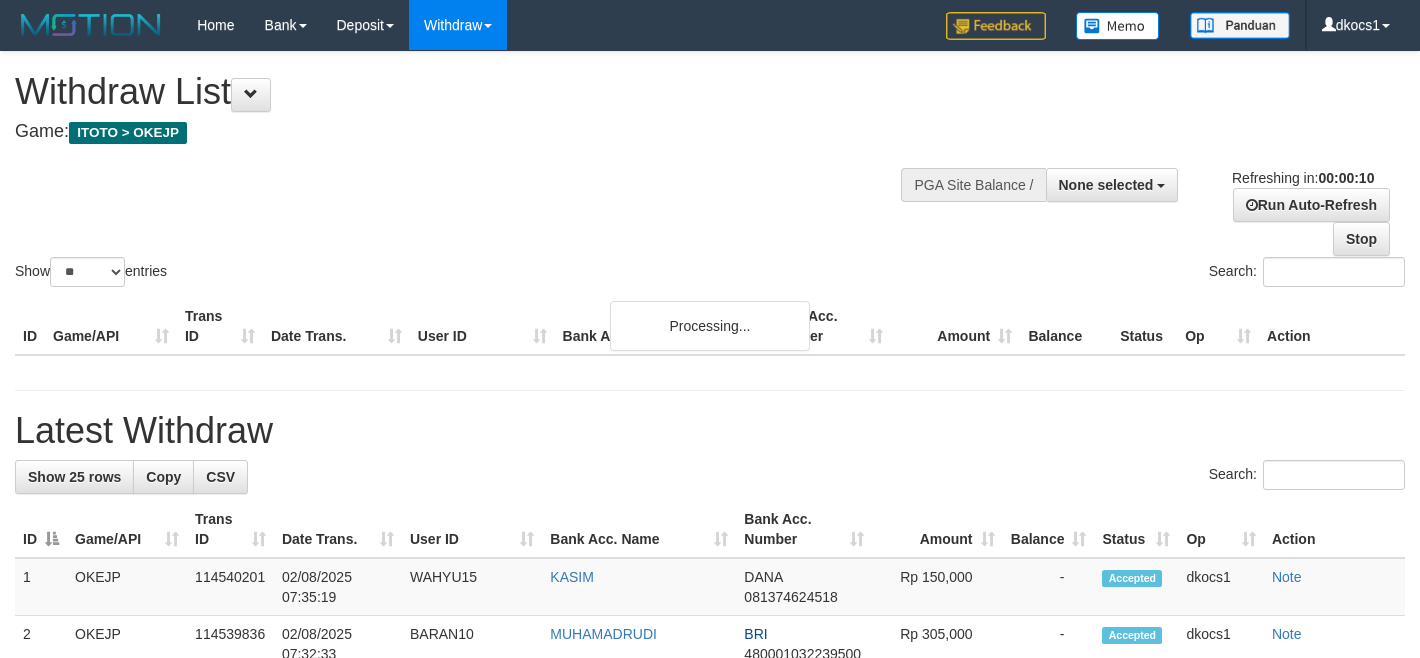 select 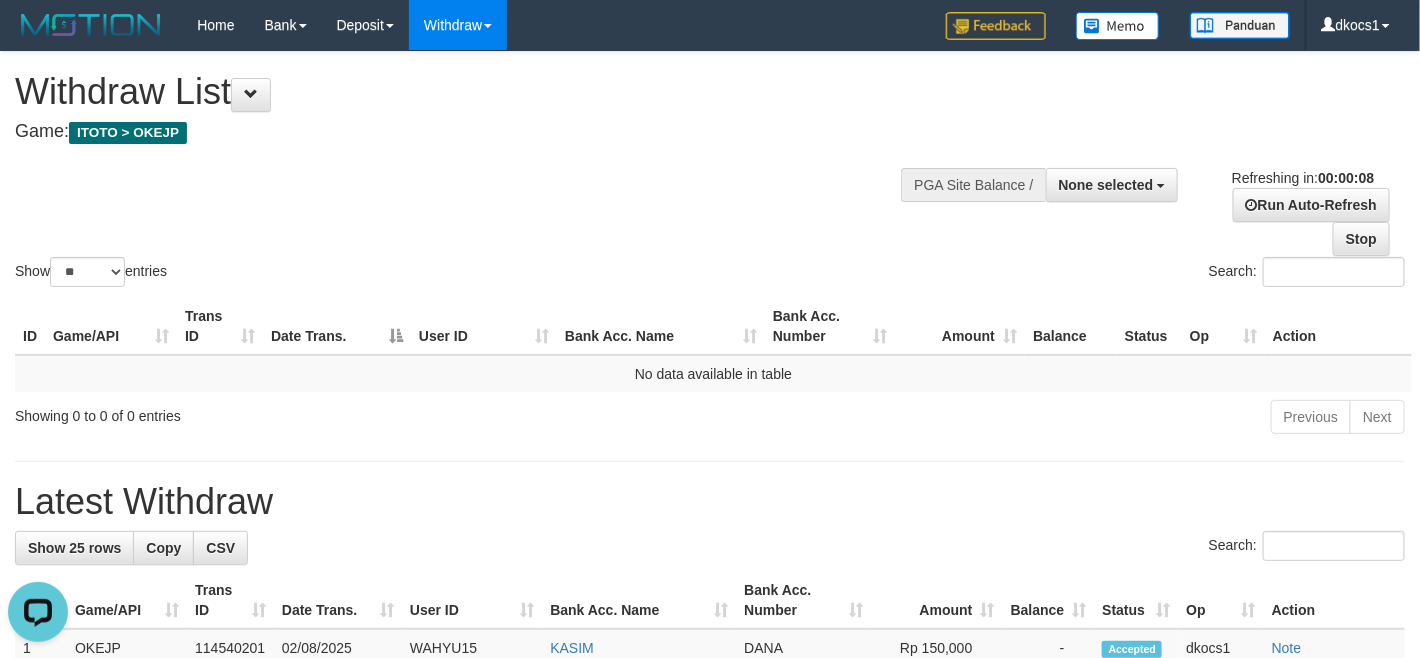 scroll, scrollTop: 0, scrollLeft: 0, axis: both 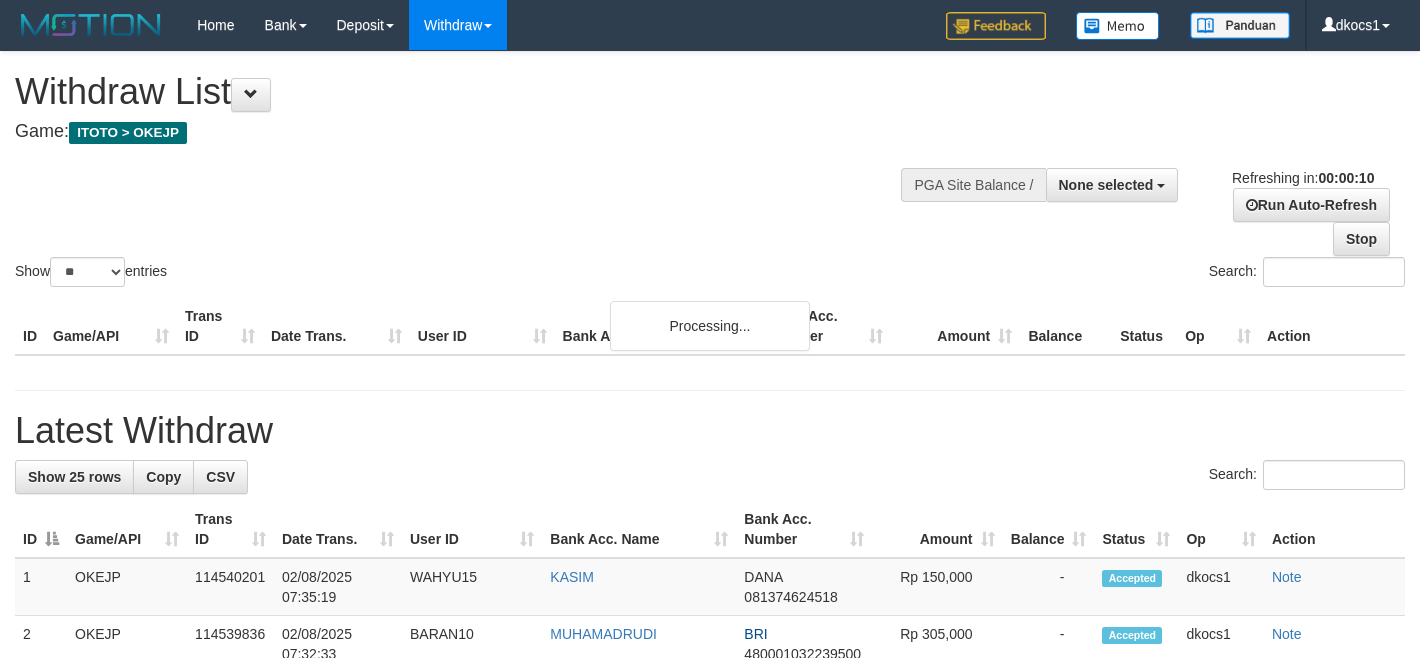 select 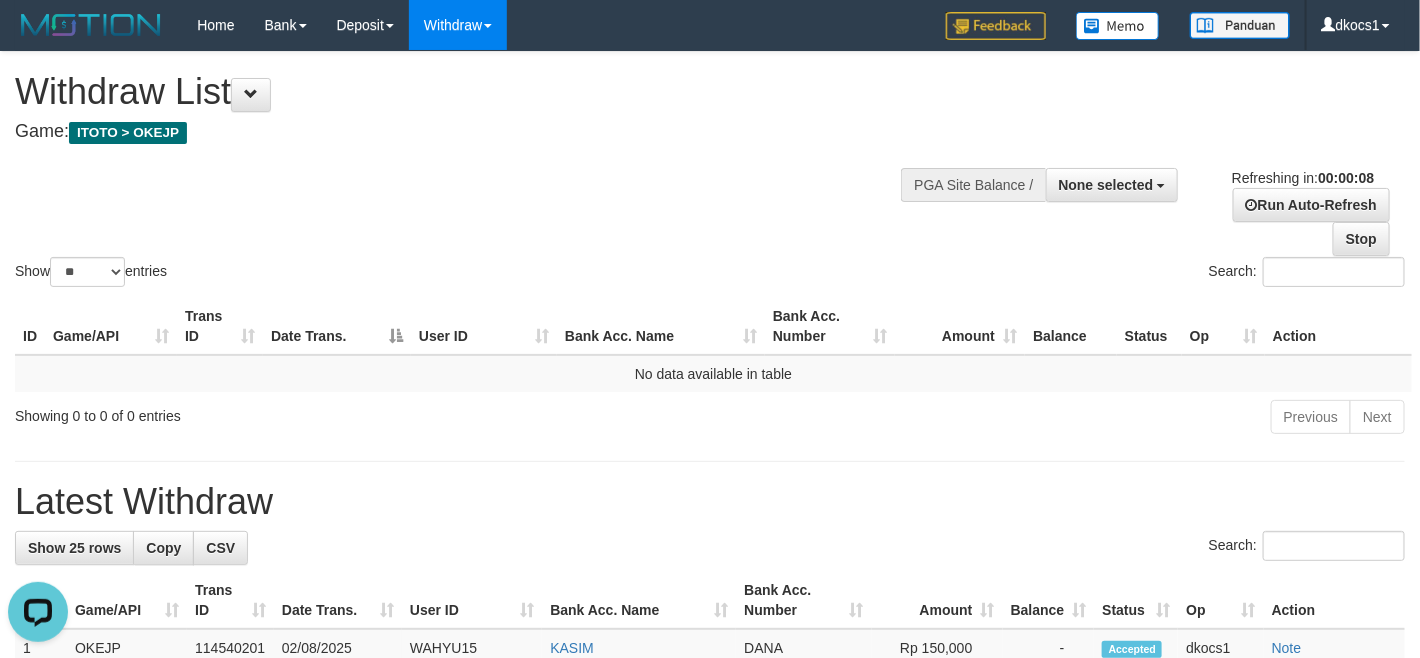 scroll, scrollTop: 0, scrollLeft: 0, axis: both 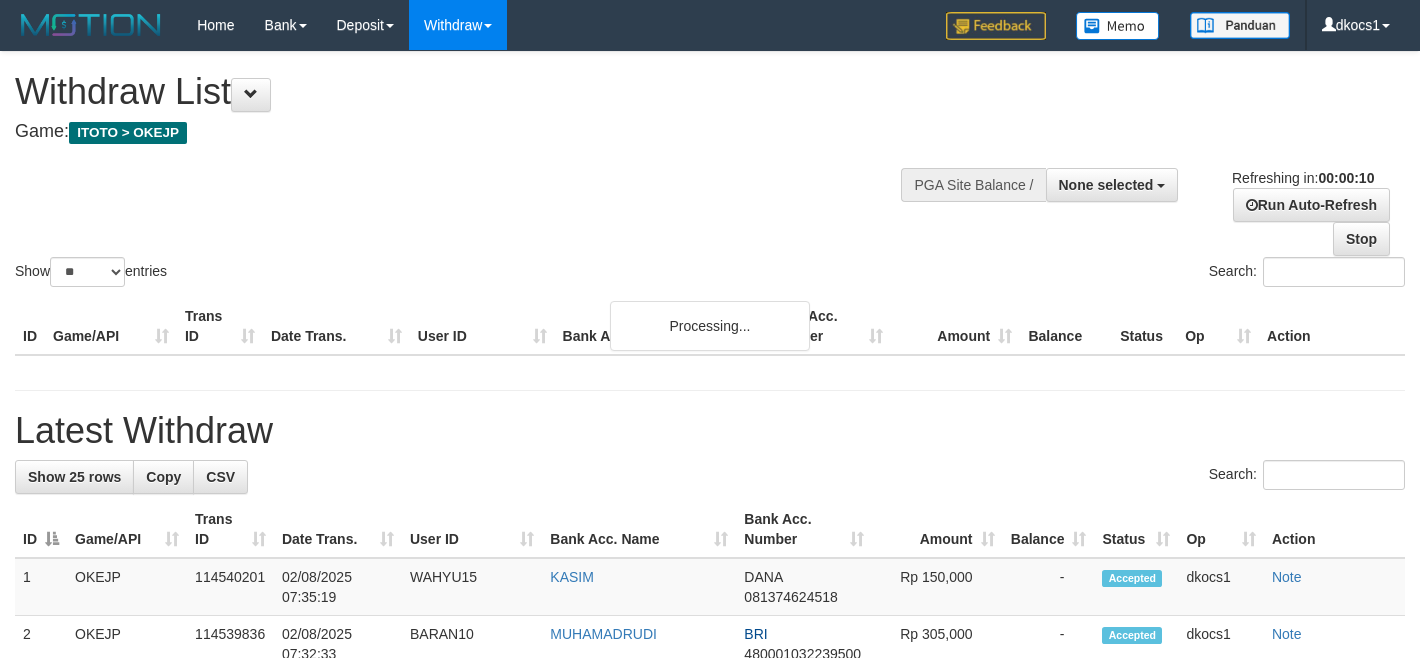 select 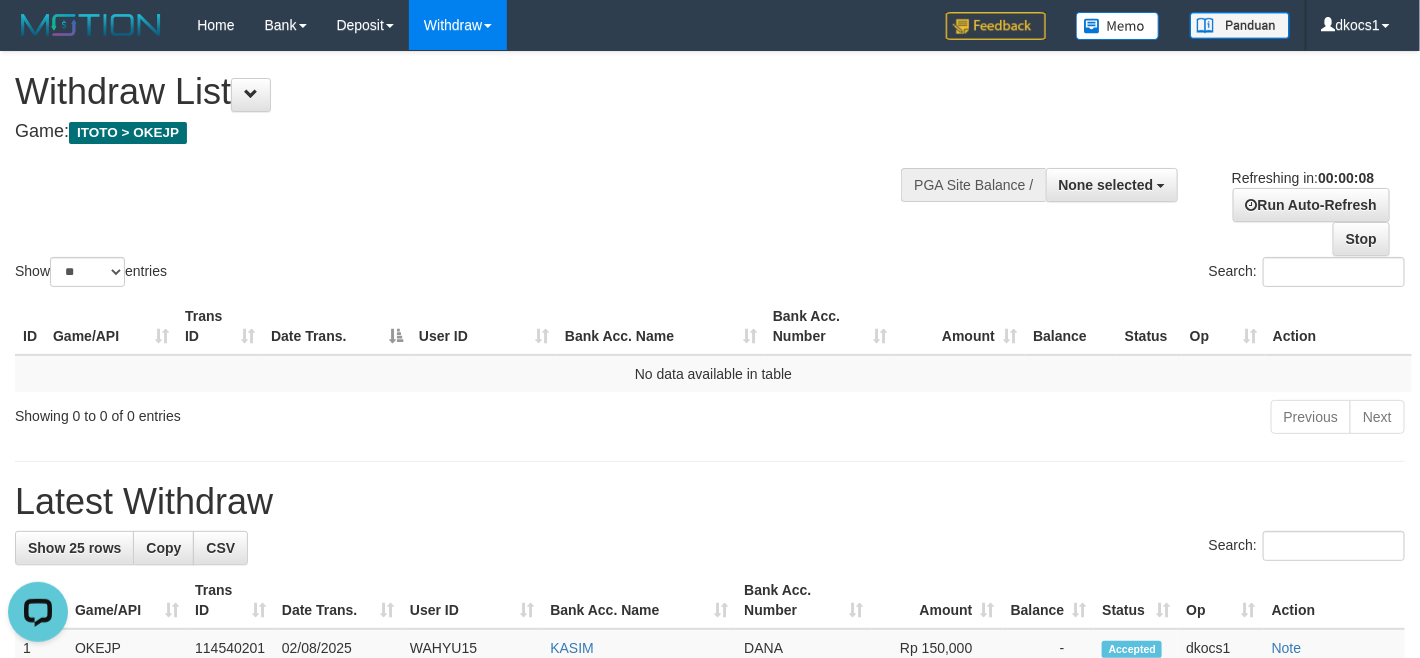 scroll, scrollTop: 0, scrollLeft: 0, axis: both 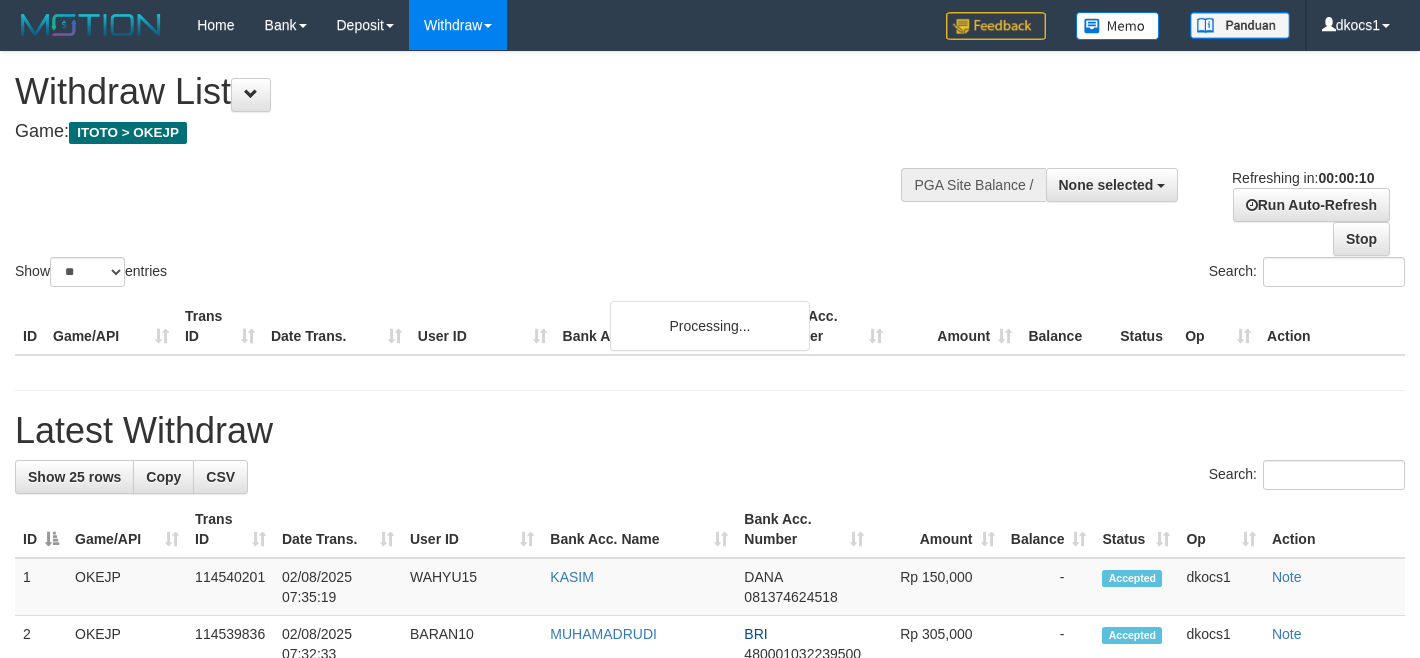 select 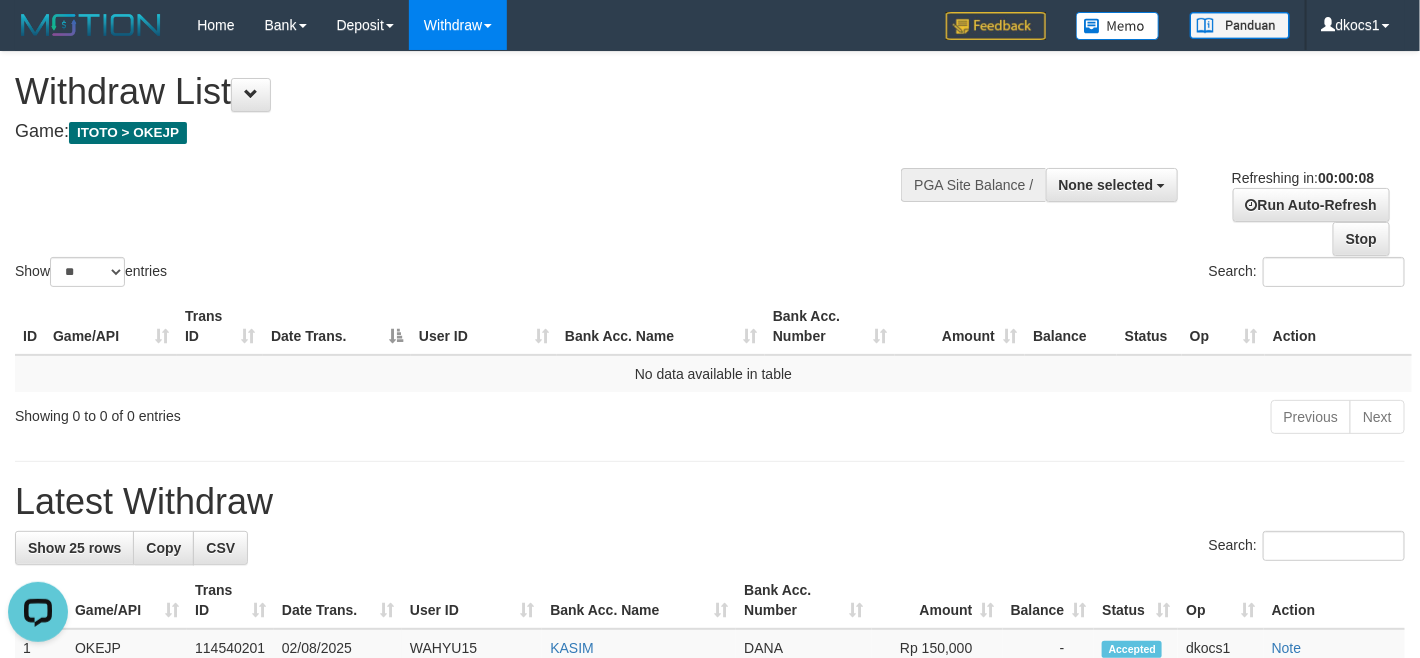 scroll, scrollTop: 0, scrollLeft: 0, axis: both 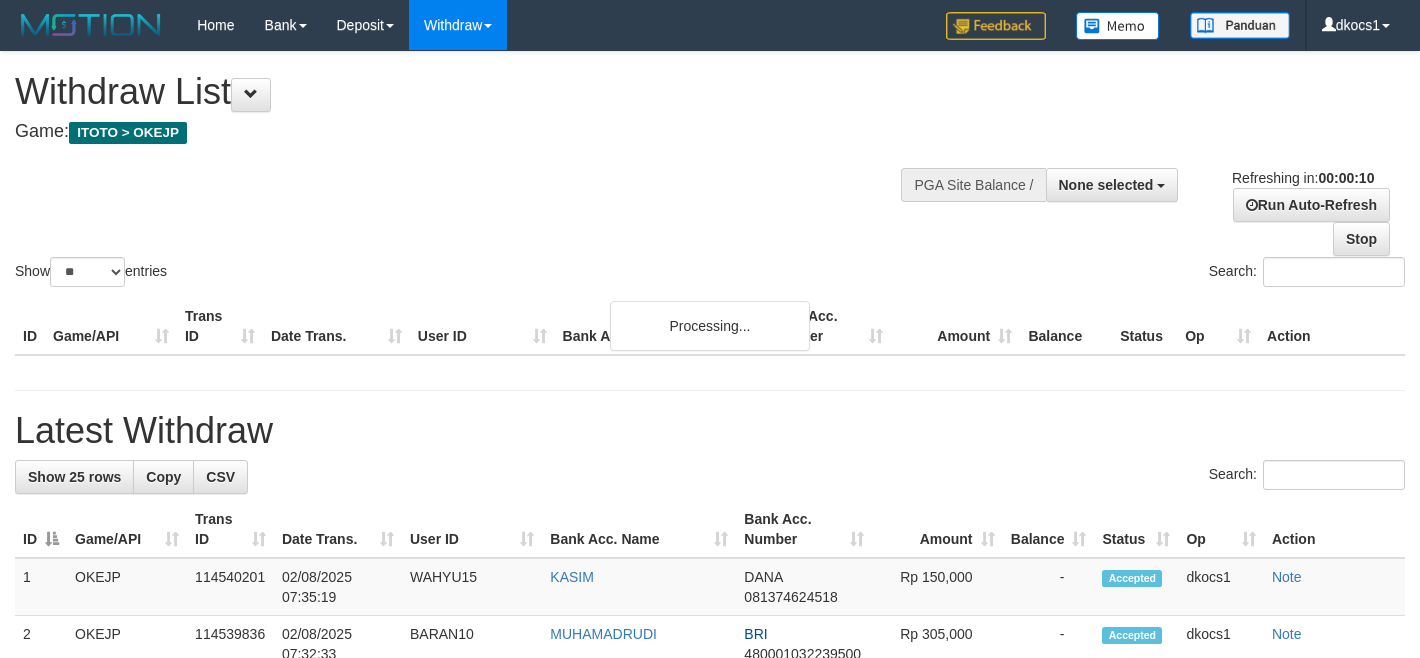 select 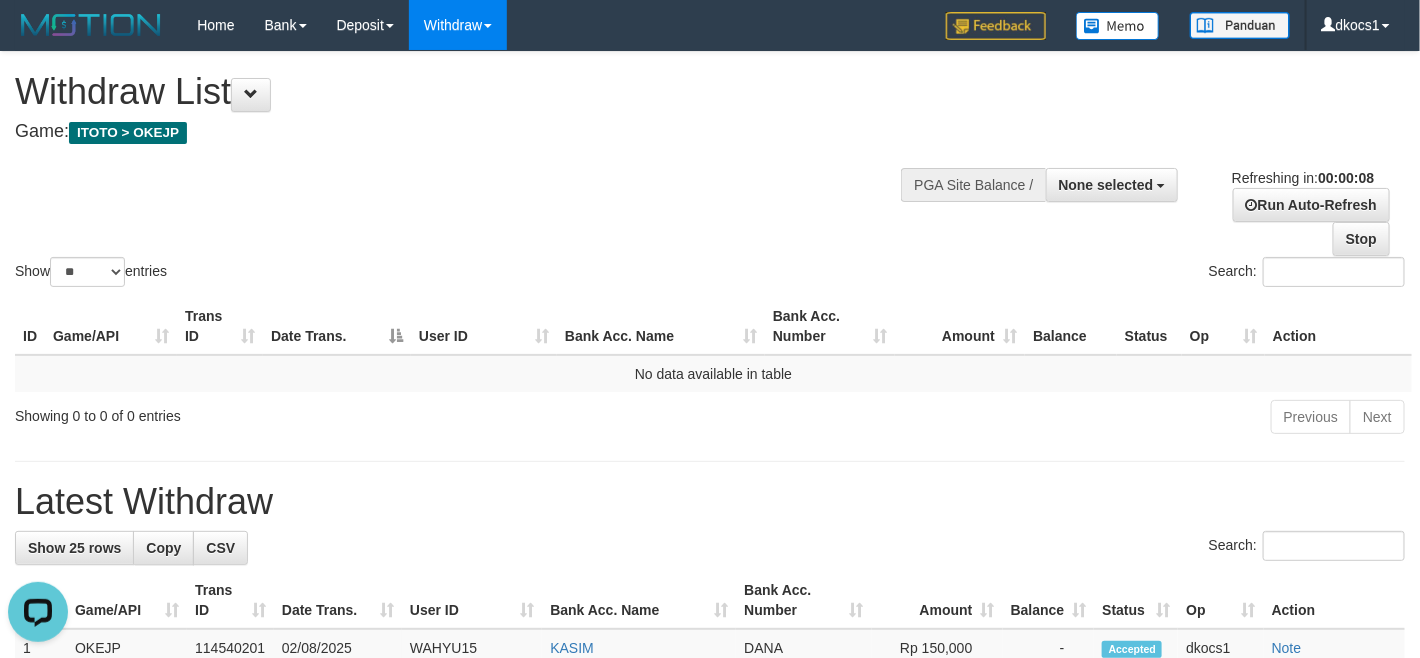 scroll, scrollTop: 0, scrollLeft: 0, axis: both 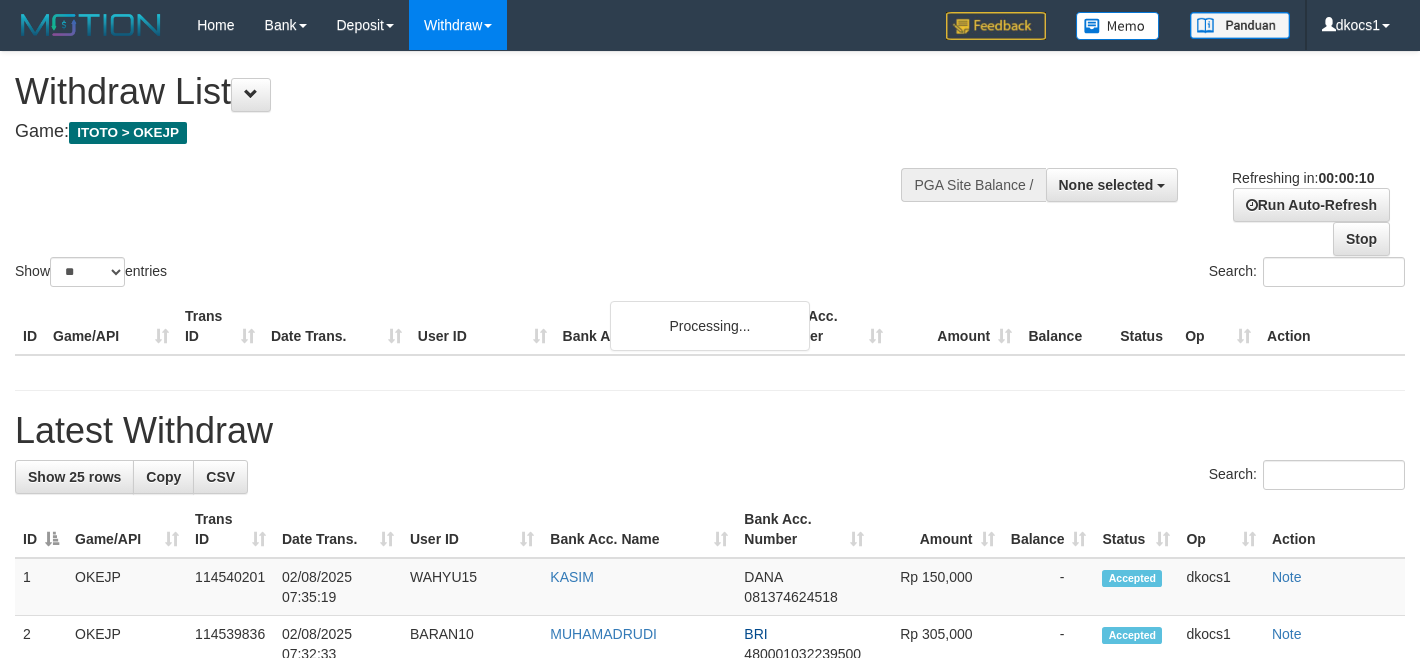 select 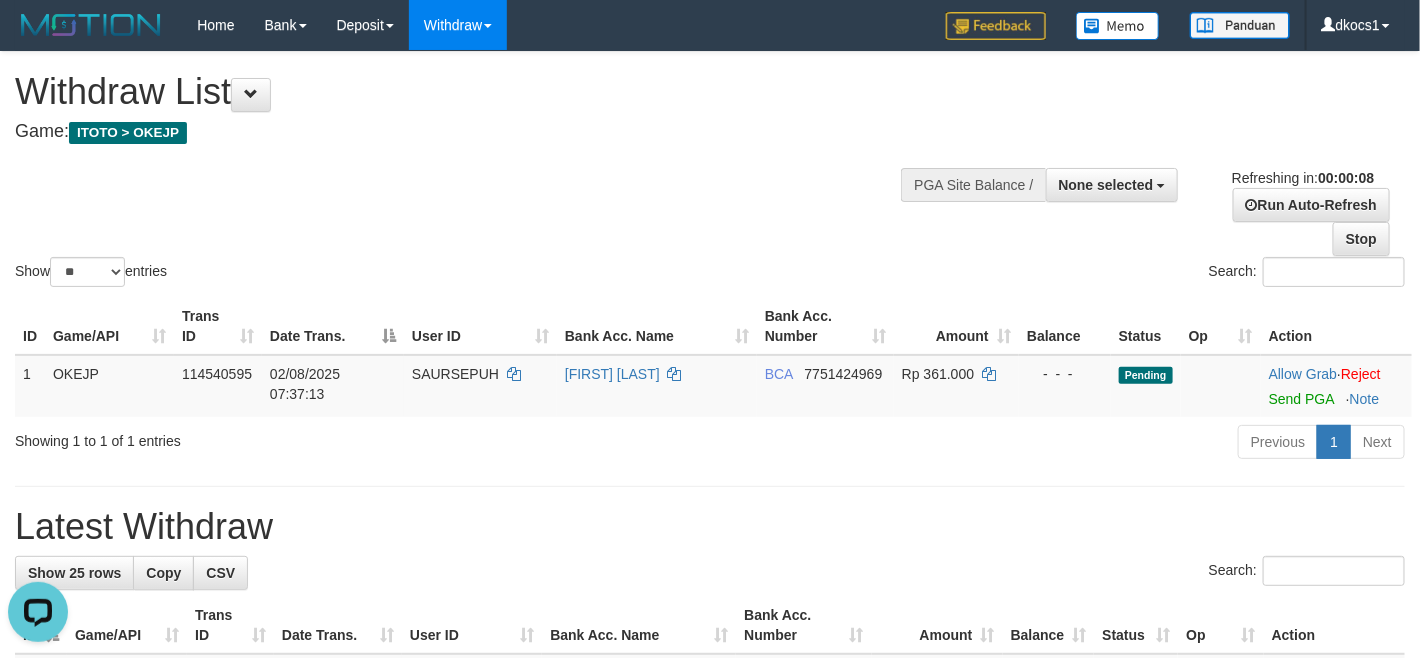scroll, scrollTop: 0, scrollLeft: 0, axis: both 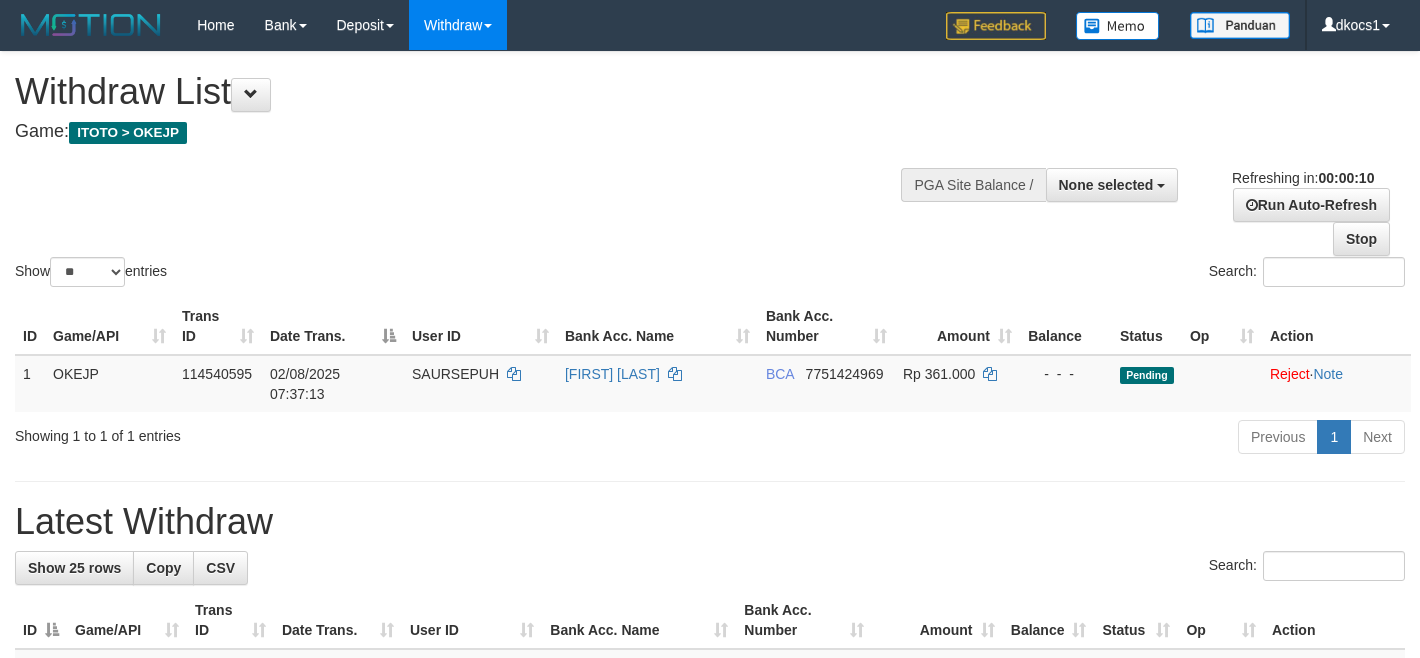 select 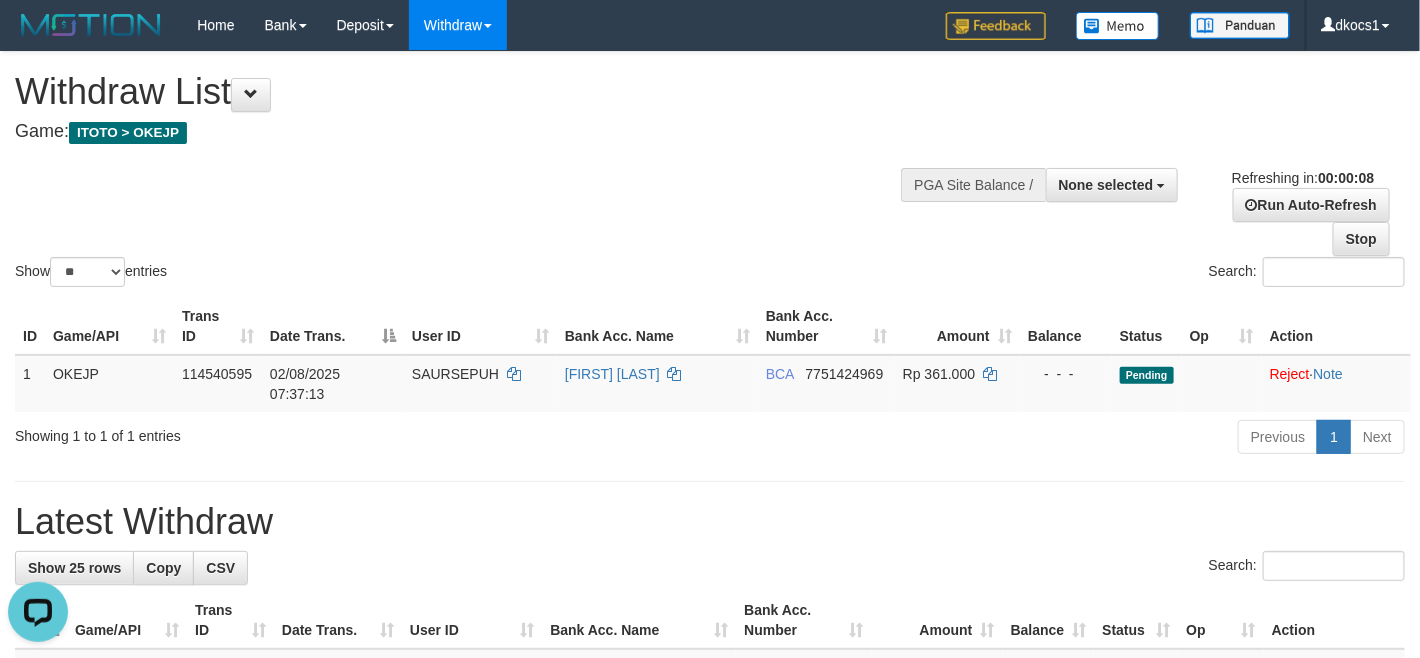 scroll, scrollTop: 0, scrollLeft: 0, axis: both 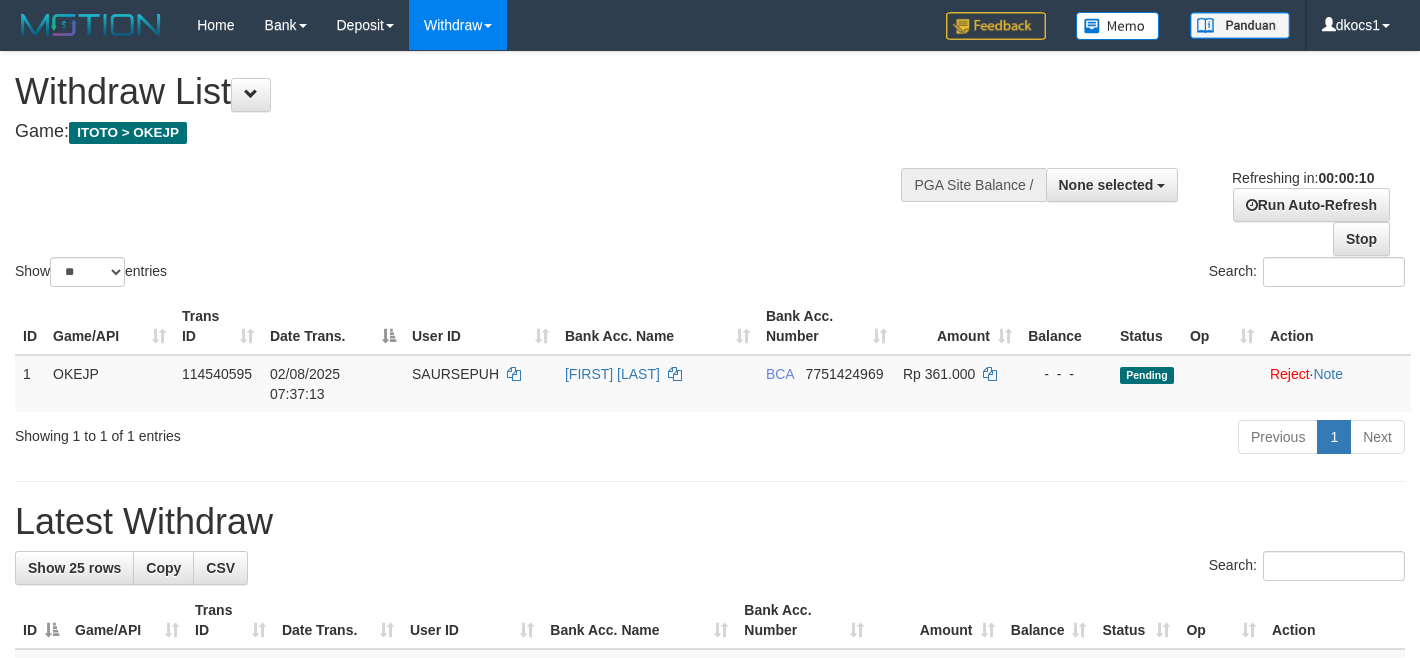 select 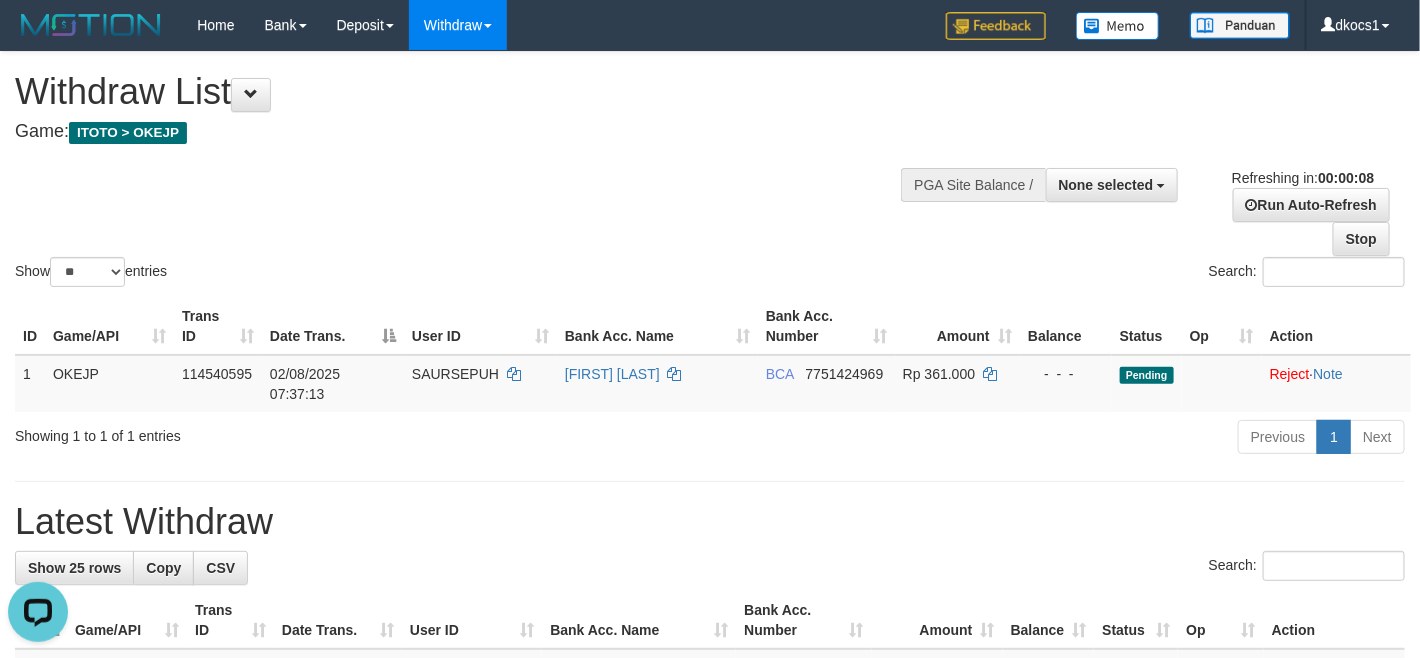 scroll, scrollTop: 0, scrollLeft: 0, axis: both 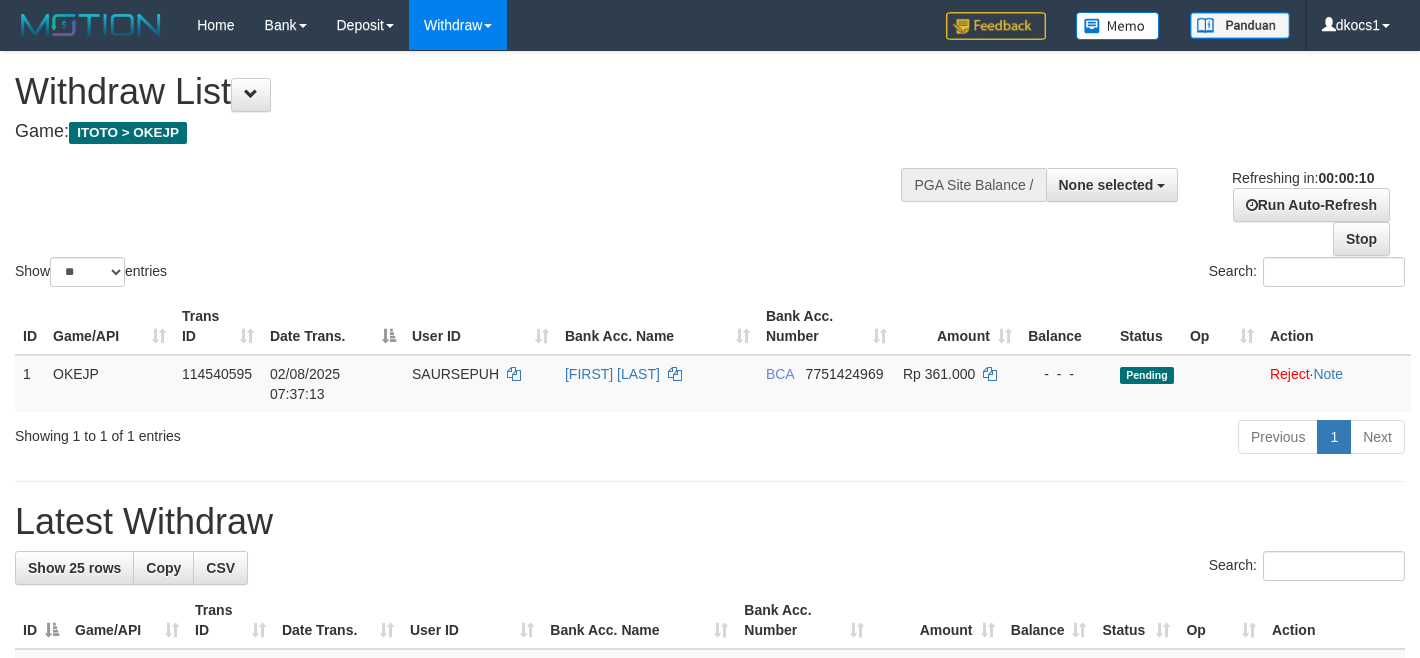 select 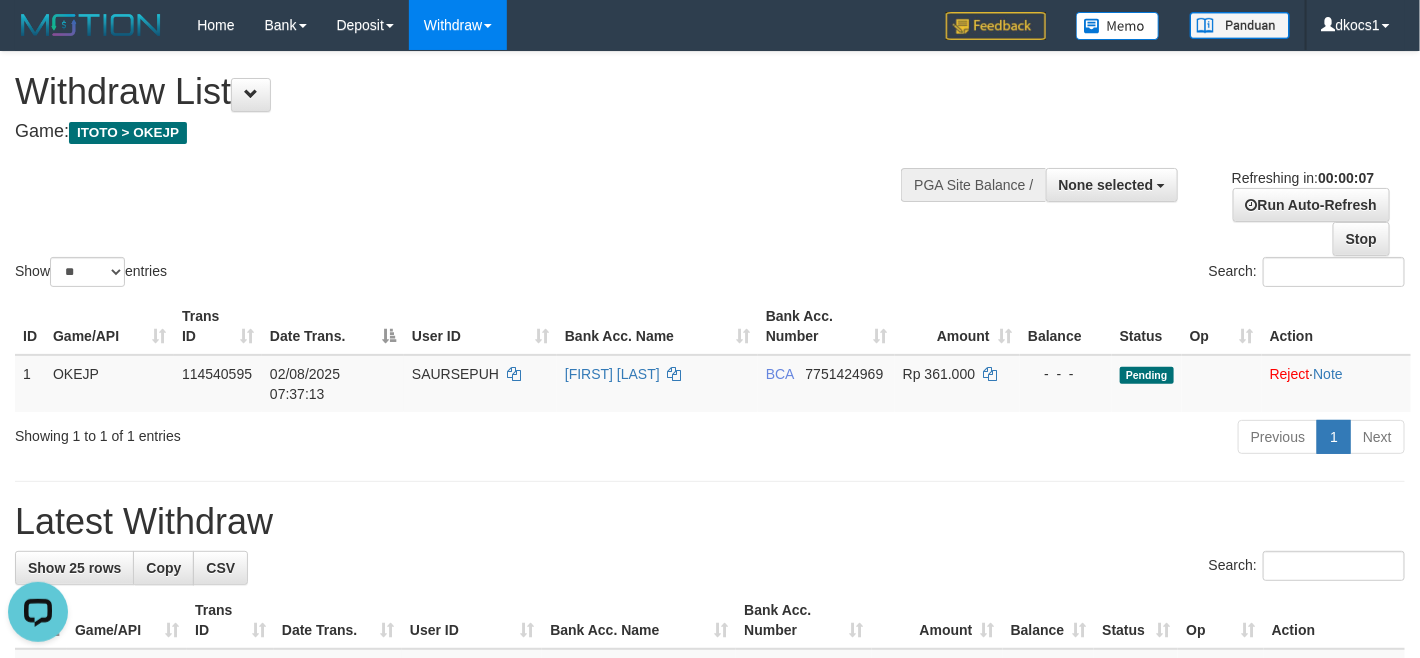 scroll, scrollTop: 0, scrollLeft: 0, axis: both 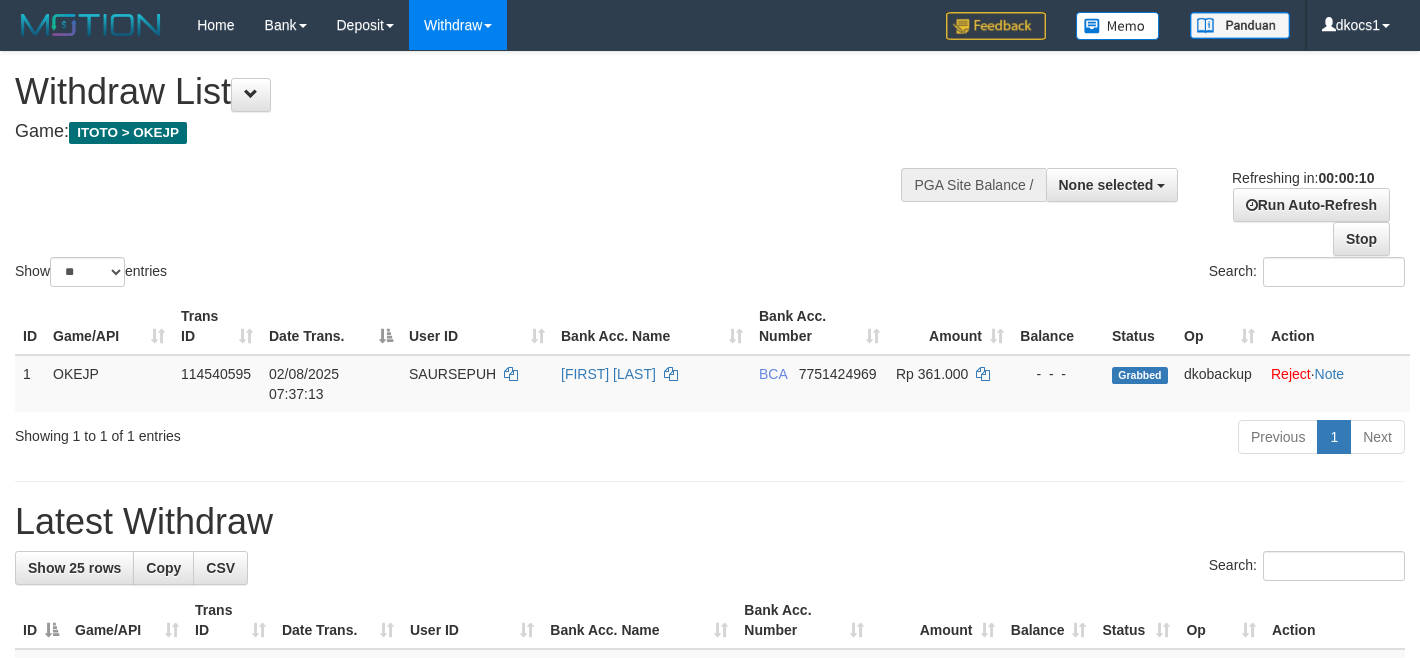 select 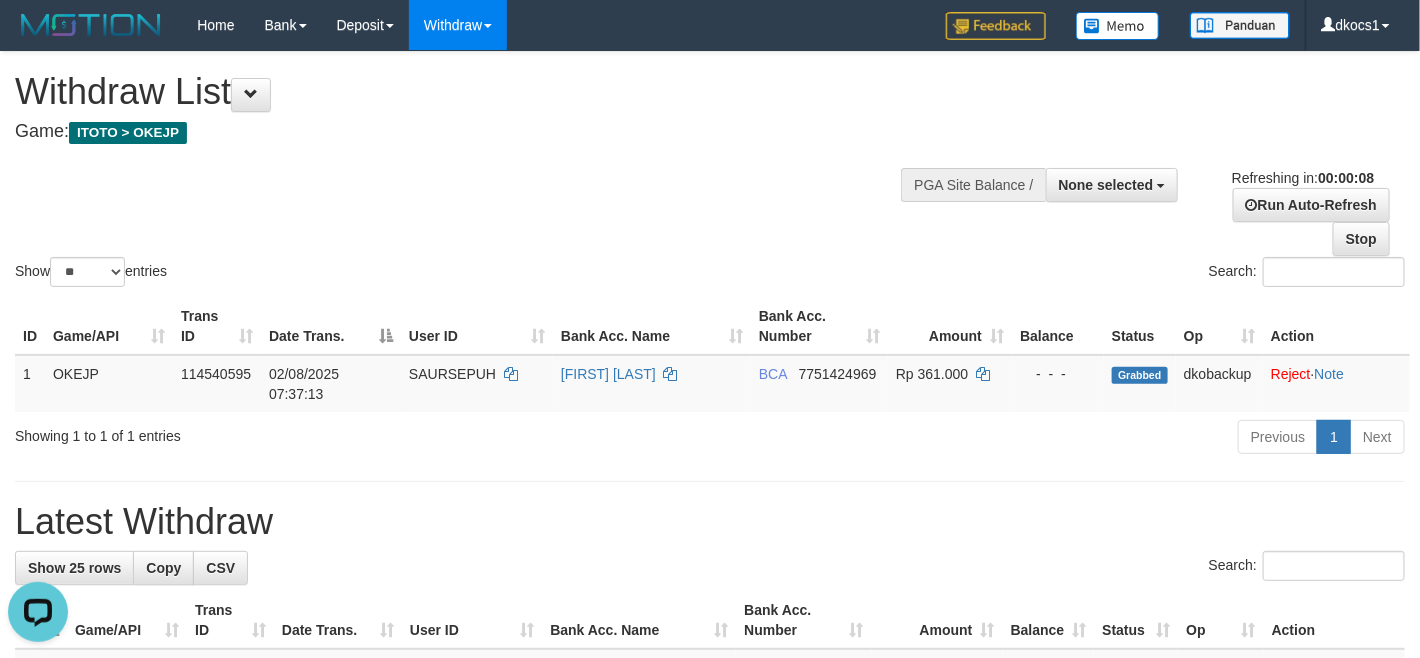scroll, scrollTop: 0, scrollLeft: 0, axis: both 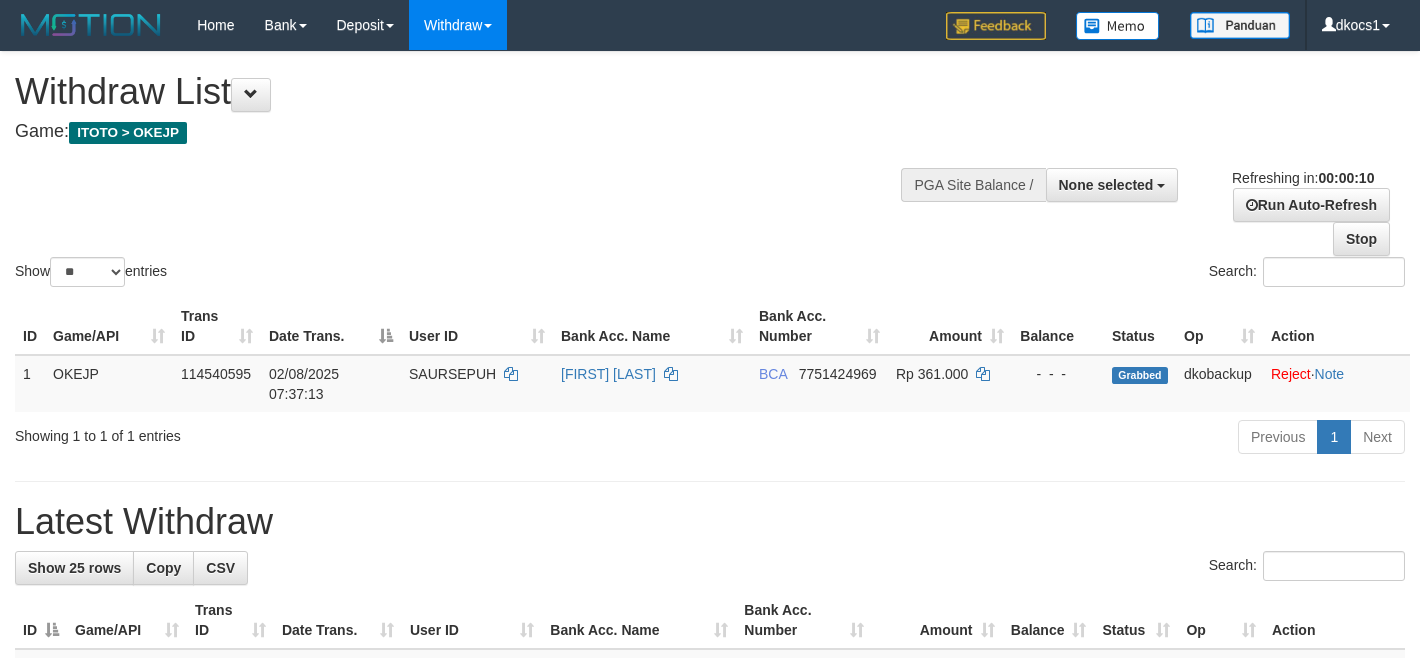 select 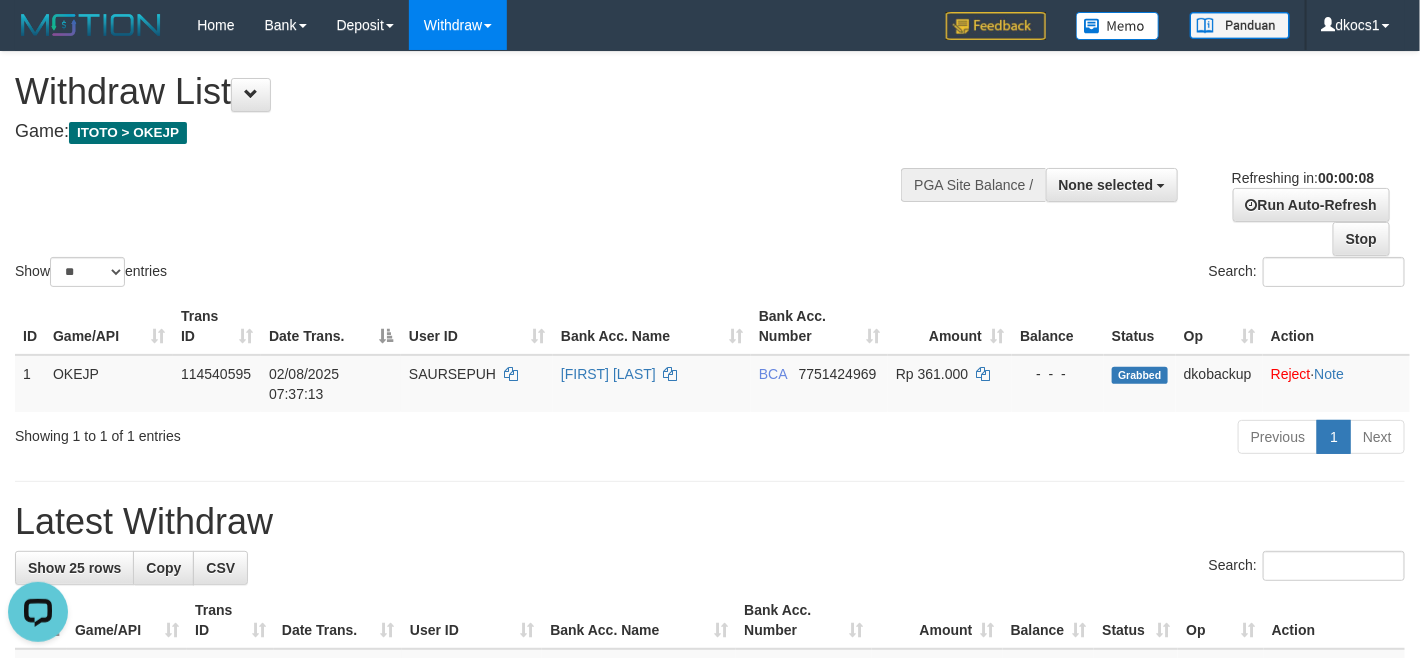 scroll, scrollTop: 0, scrollLeft: 0, axis: both 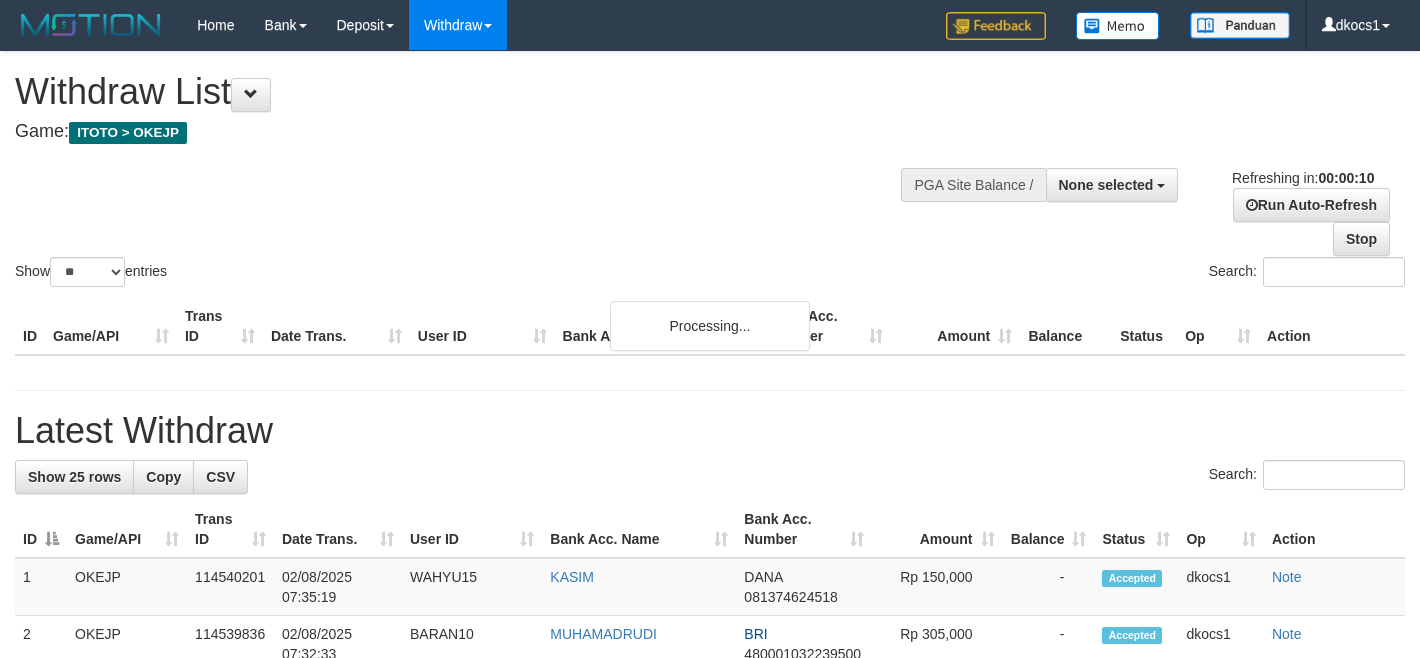 select 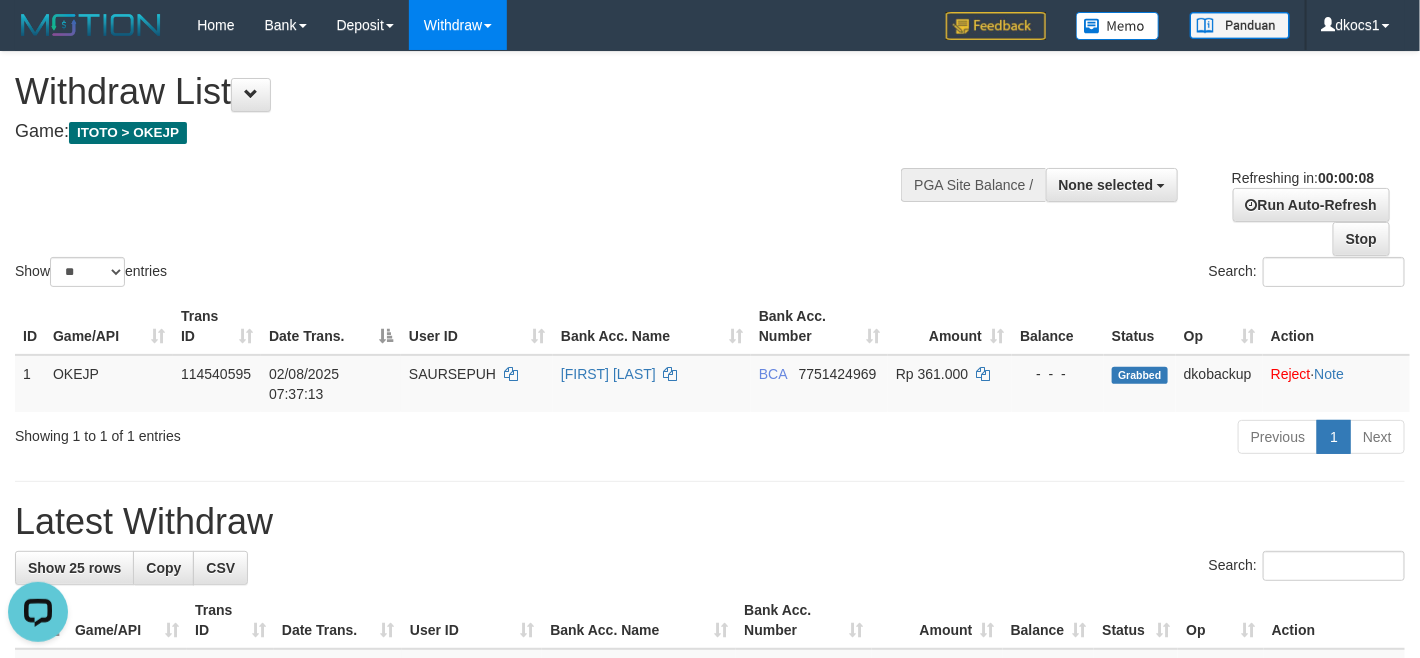 scroll, scrollTop: 0, scrollLeft: 0, axis: both 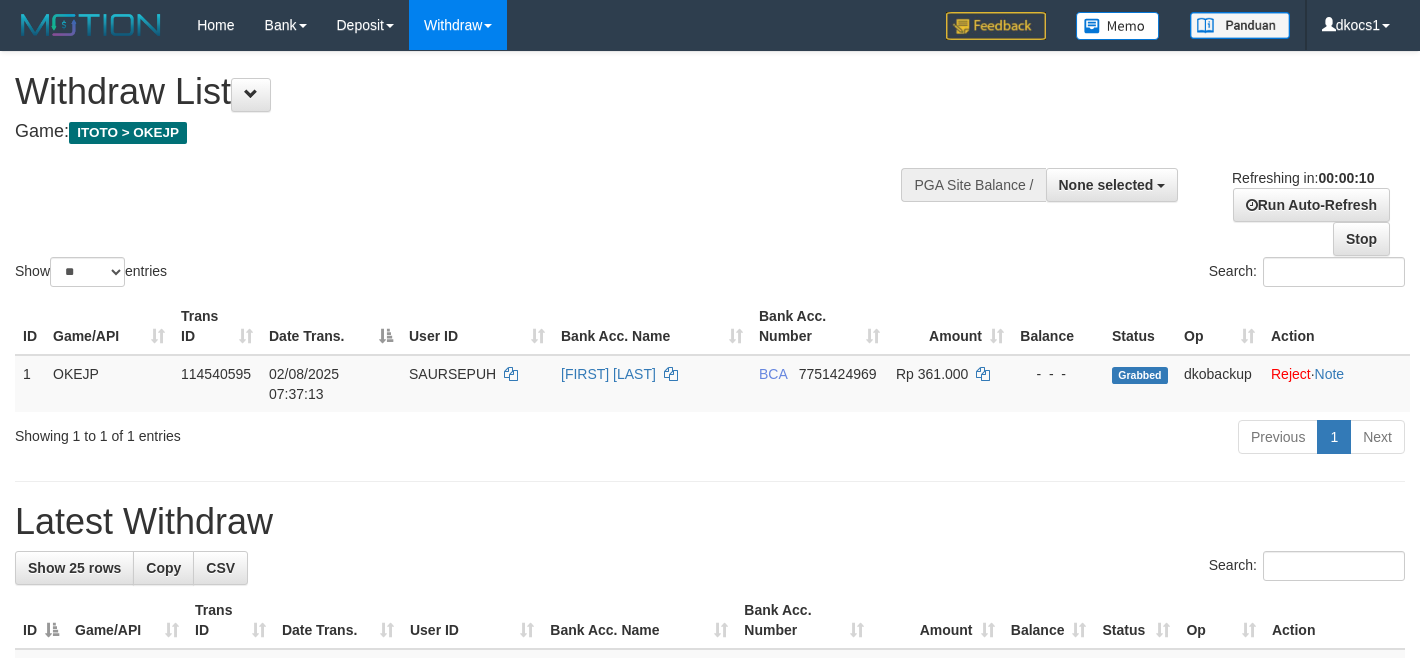 select 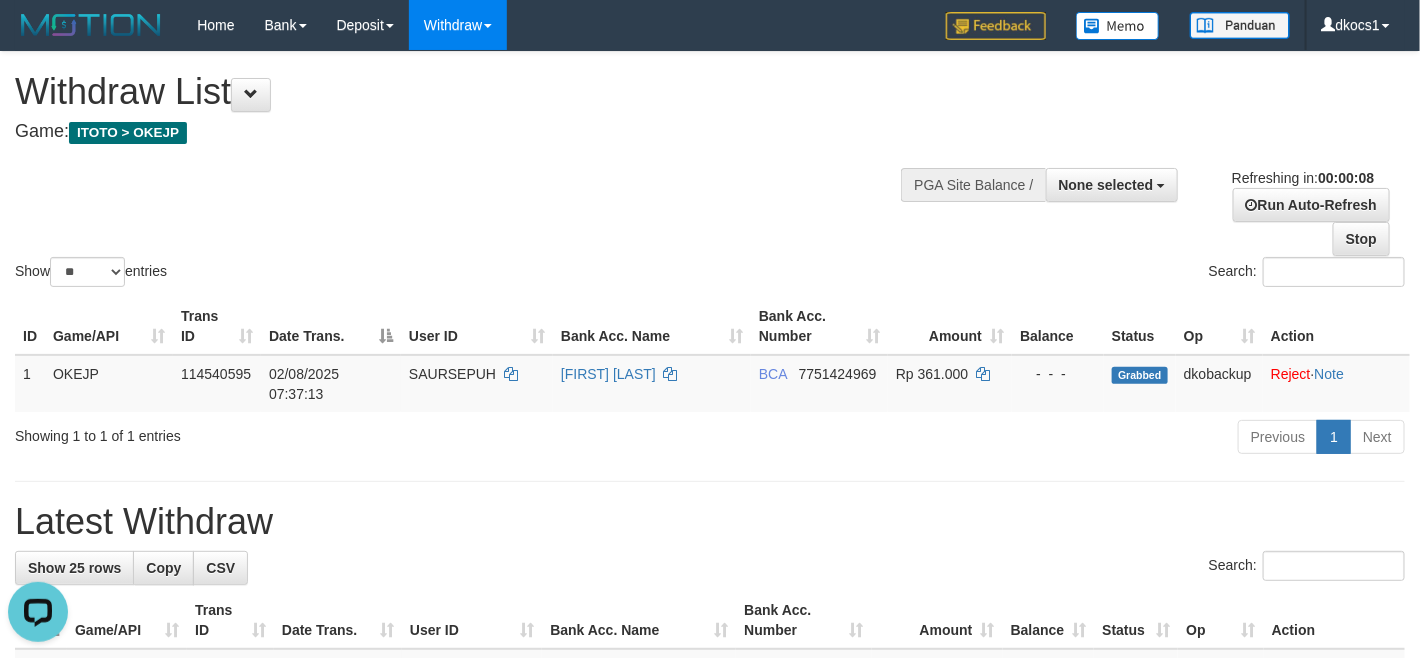 scroll, scrollTop: 0, scrollLeft: 0, axis: both 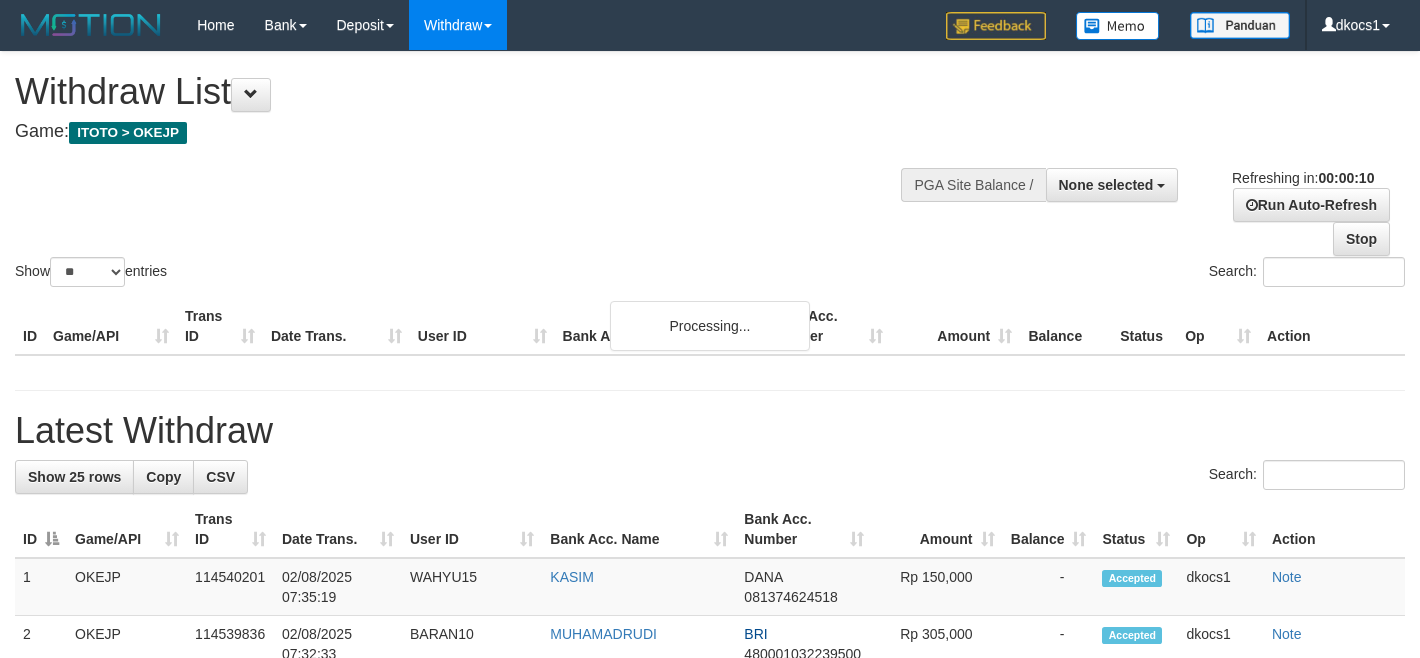 select 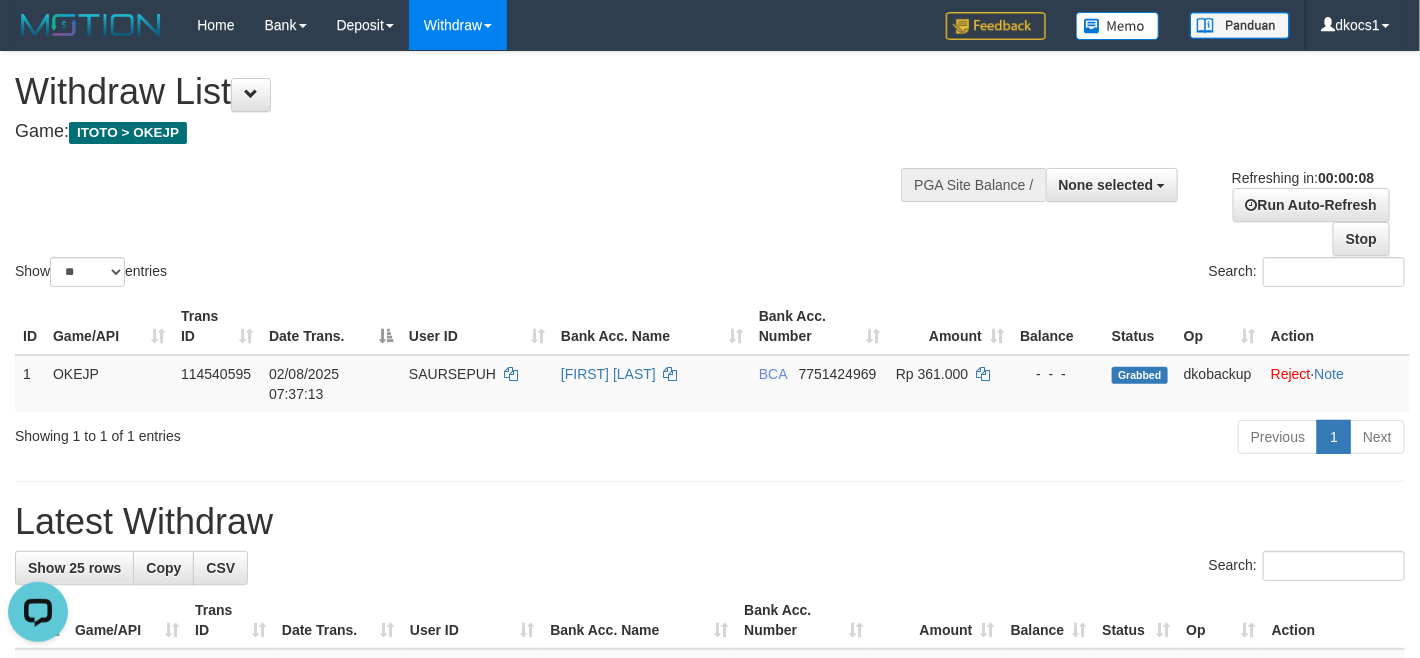 scroll, scrollTop: 0, scrollLeft: 0, axis: both 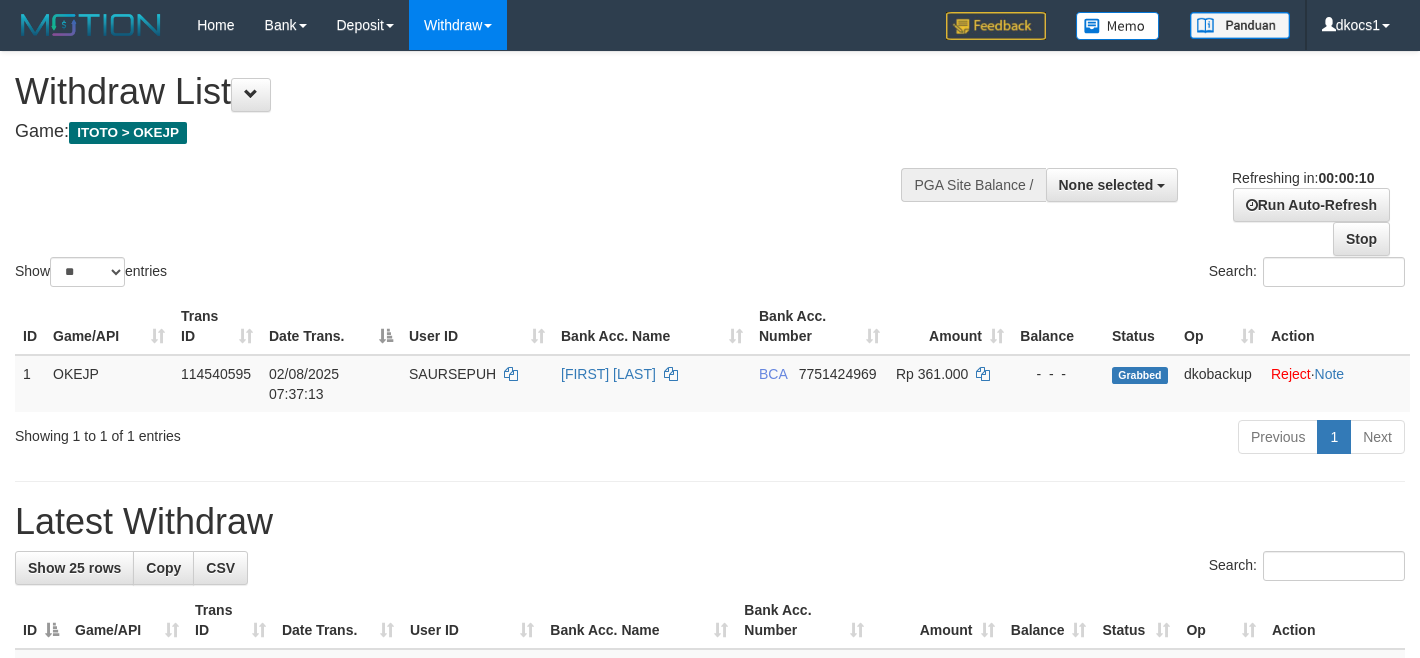 select 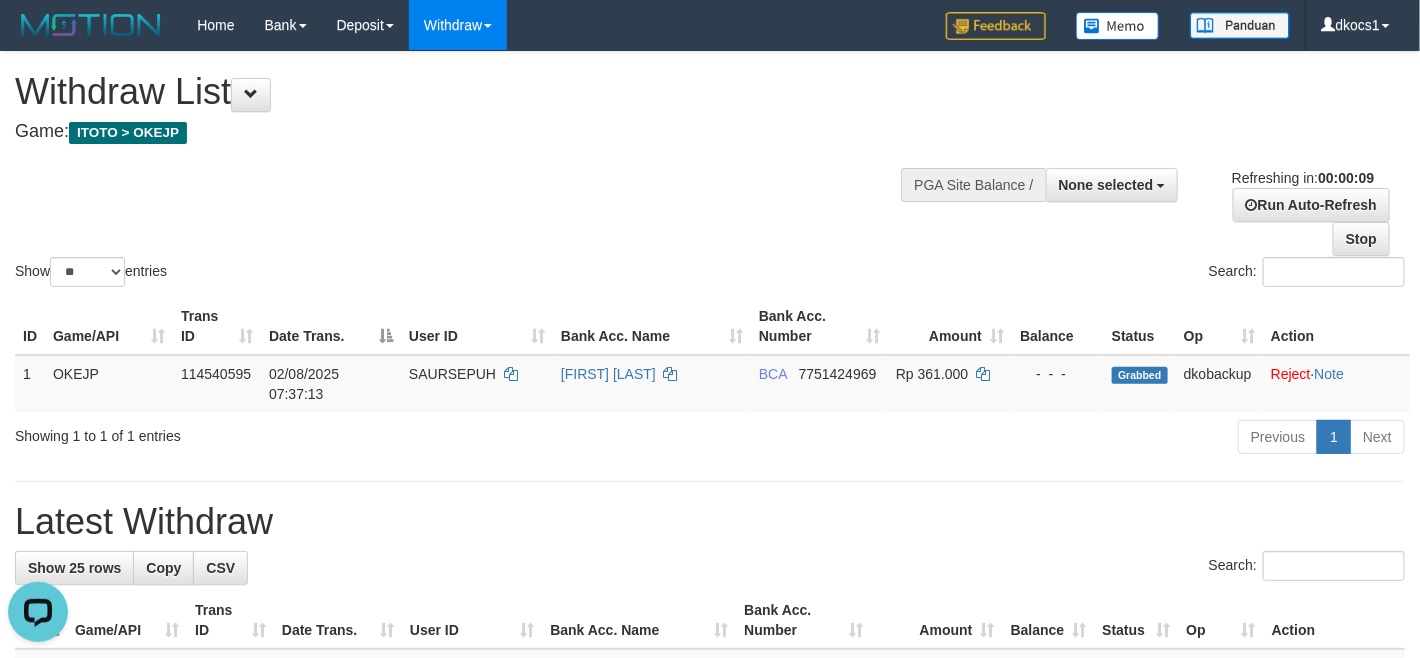 scroll, scrollTop: 0, scrollLeft: 0, axis: both 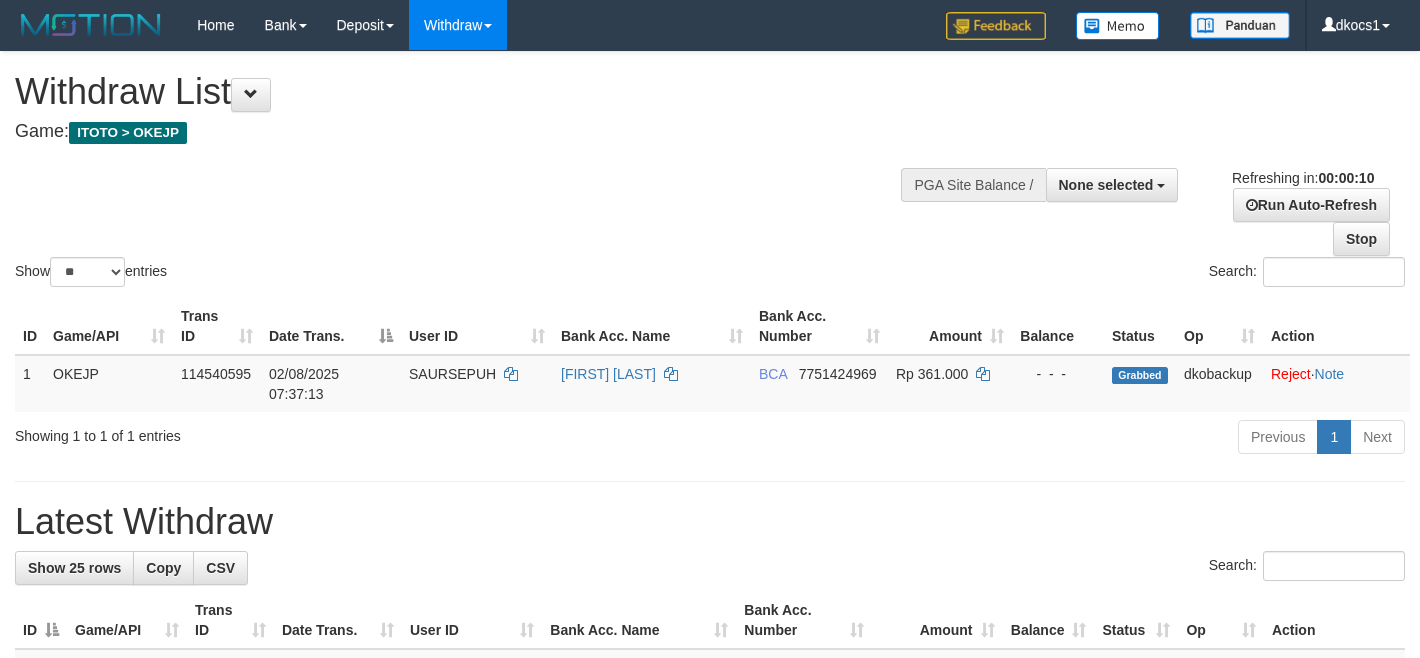 select 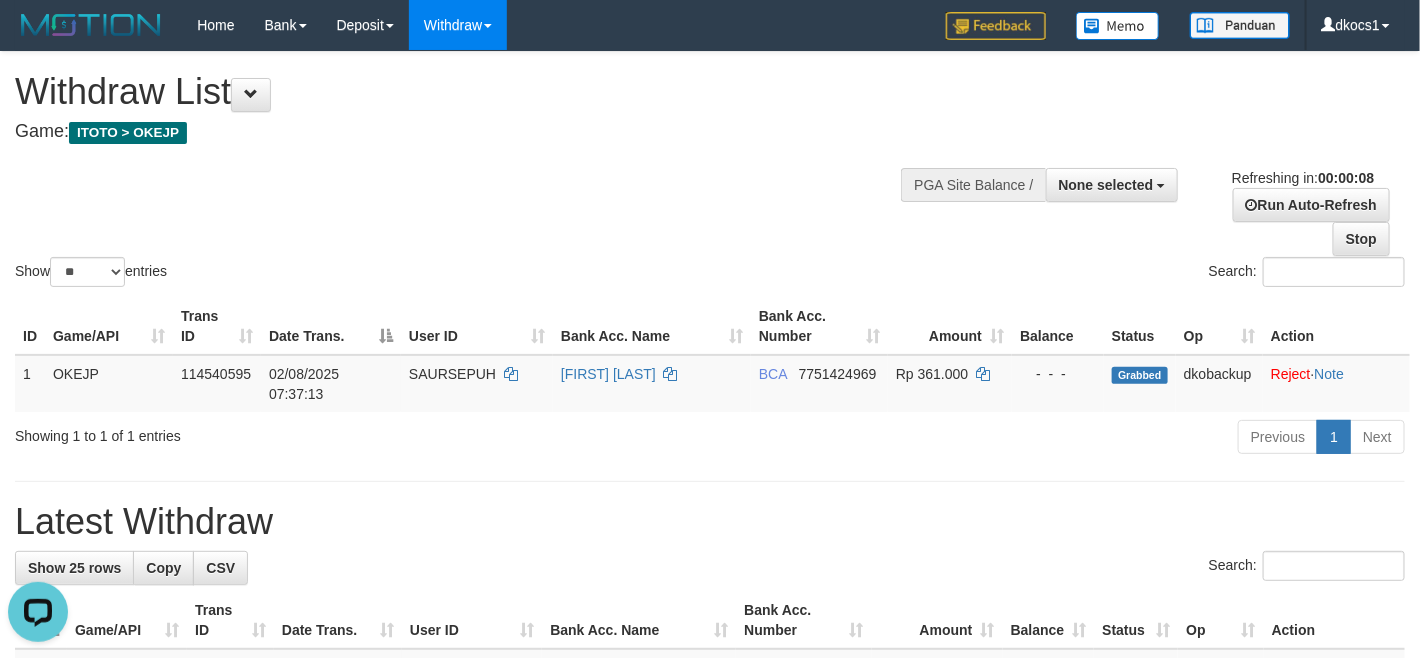 scroll, scrollTop: 0, scrollLeft: 0, axis: both 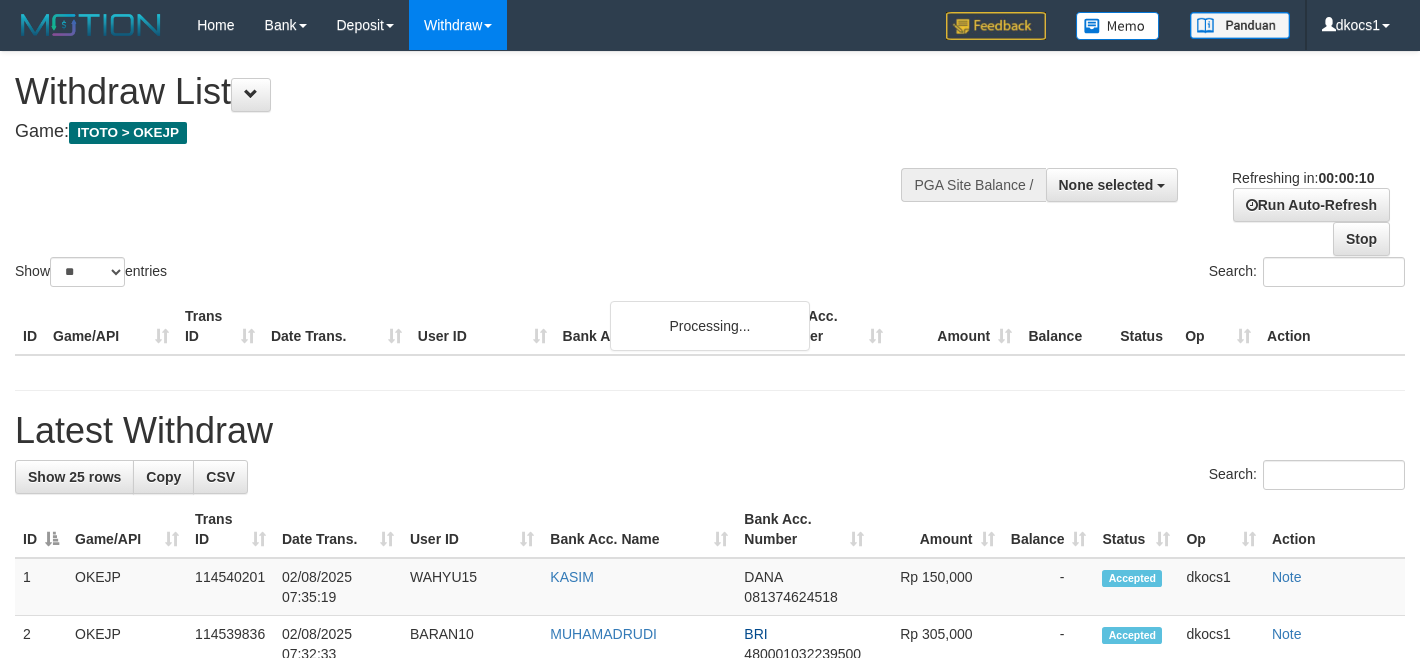 select 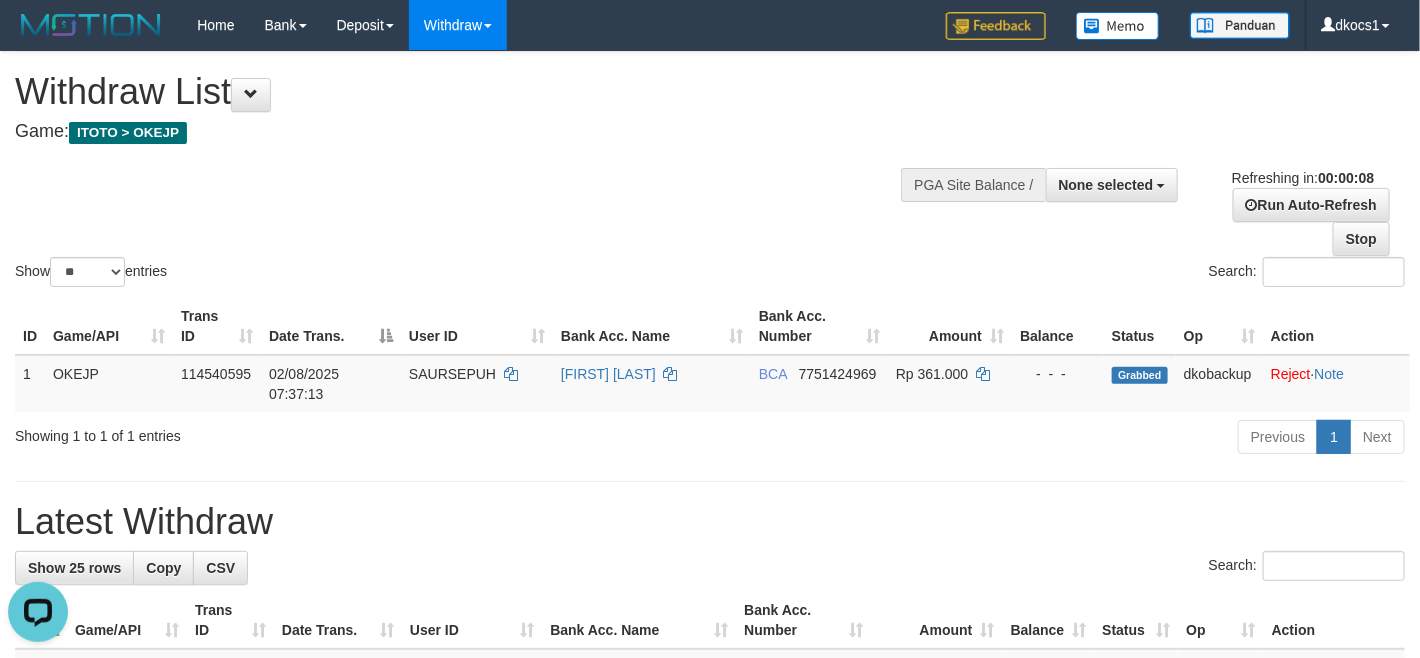 scroll, scrollTop: 0, scrollLeft: 0, axis: both 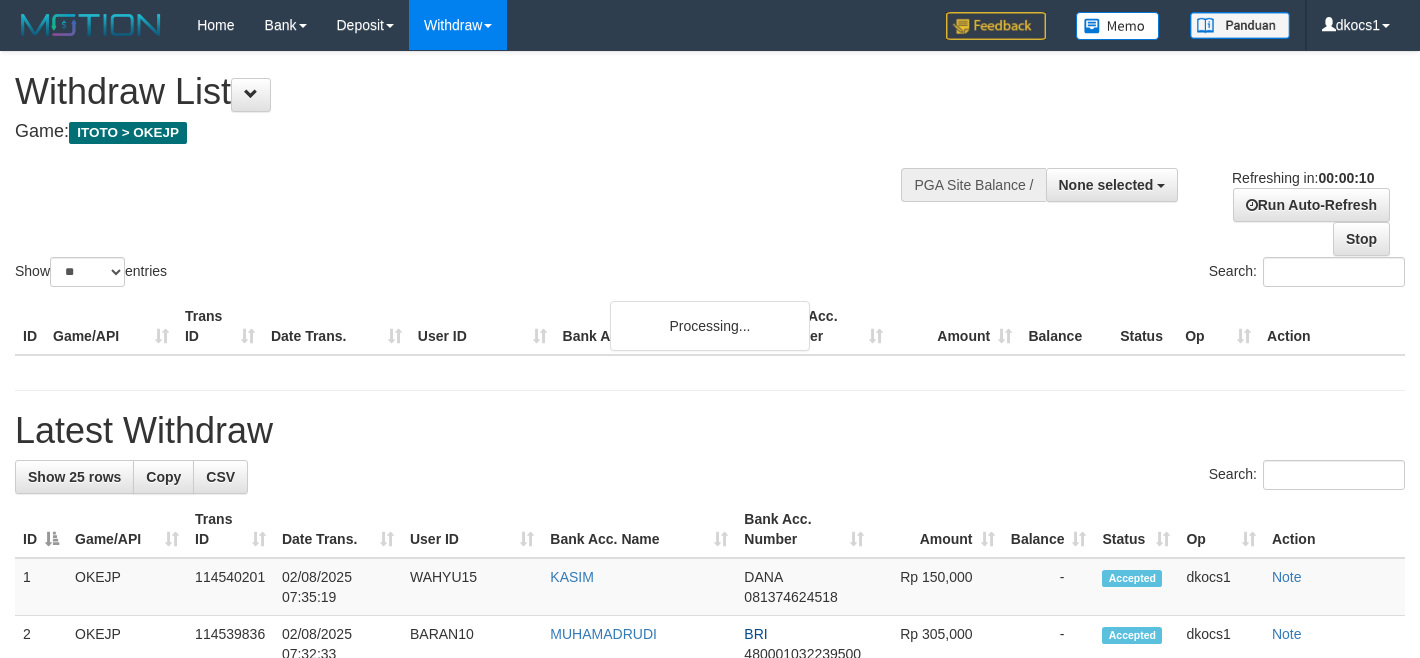select 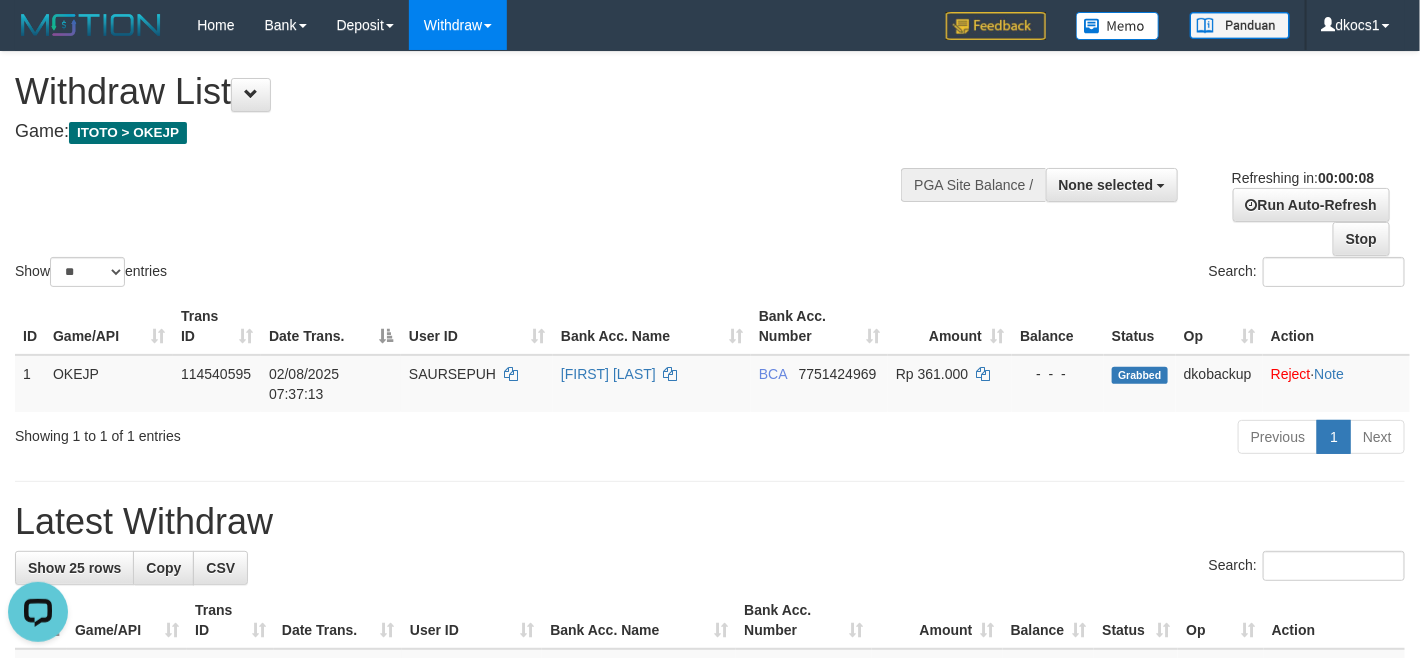 scroll, scrollTop: 0, scrollLeft: 0, axis: both 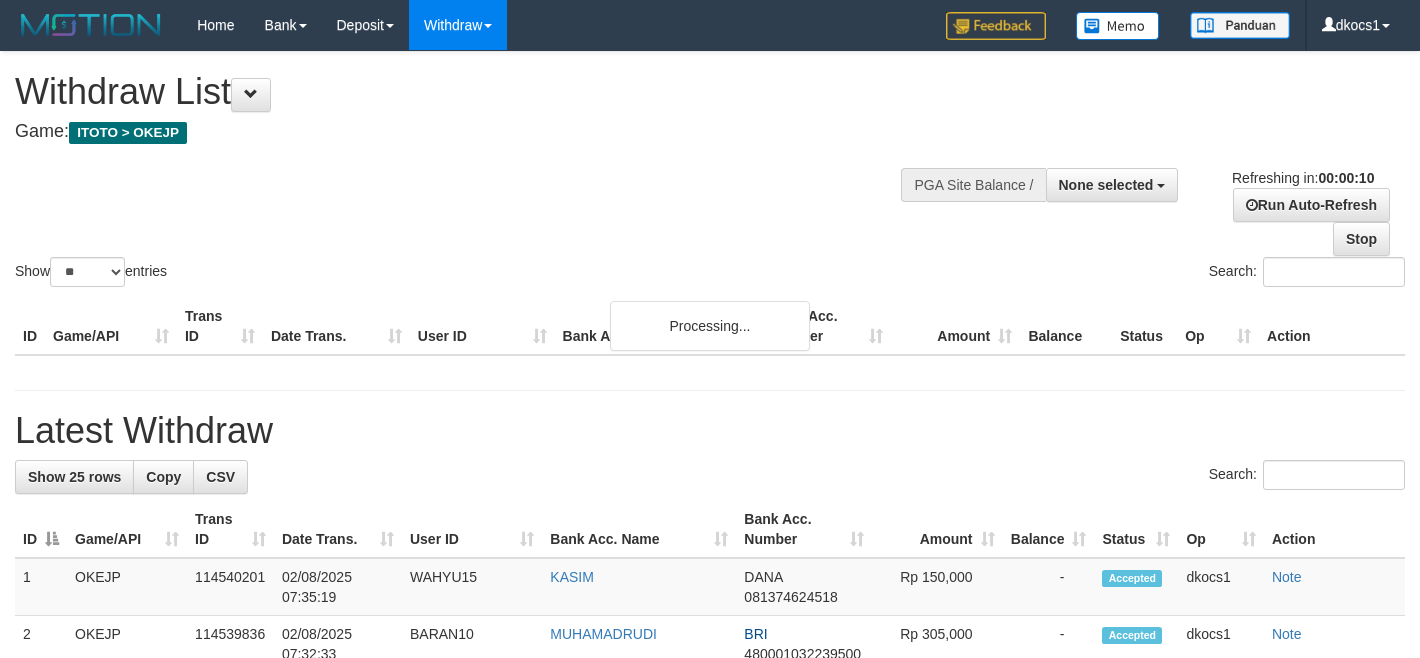 select 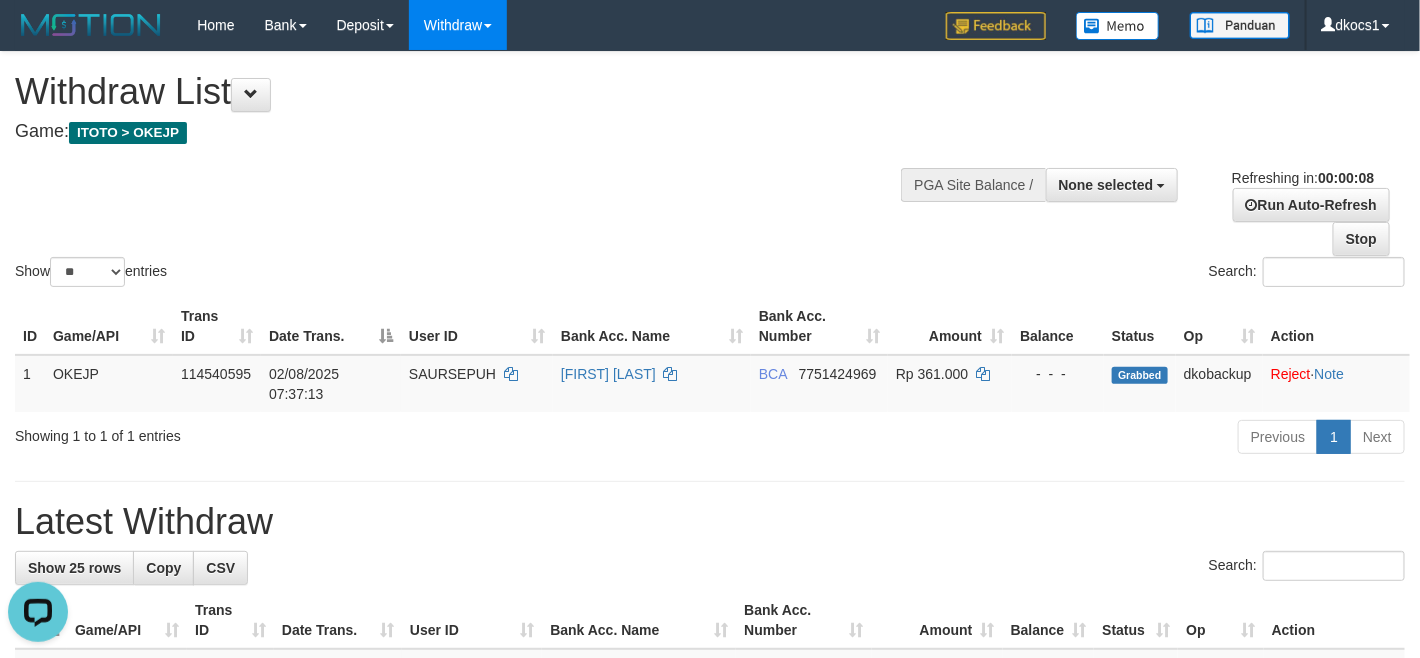 scroll, scrollTop: 0, scrollLeft: 0, axis: both 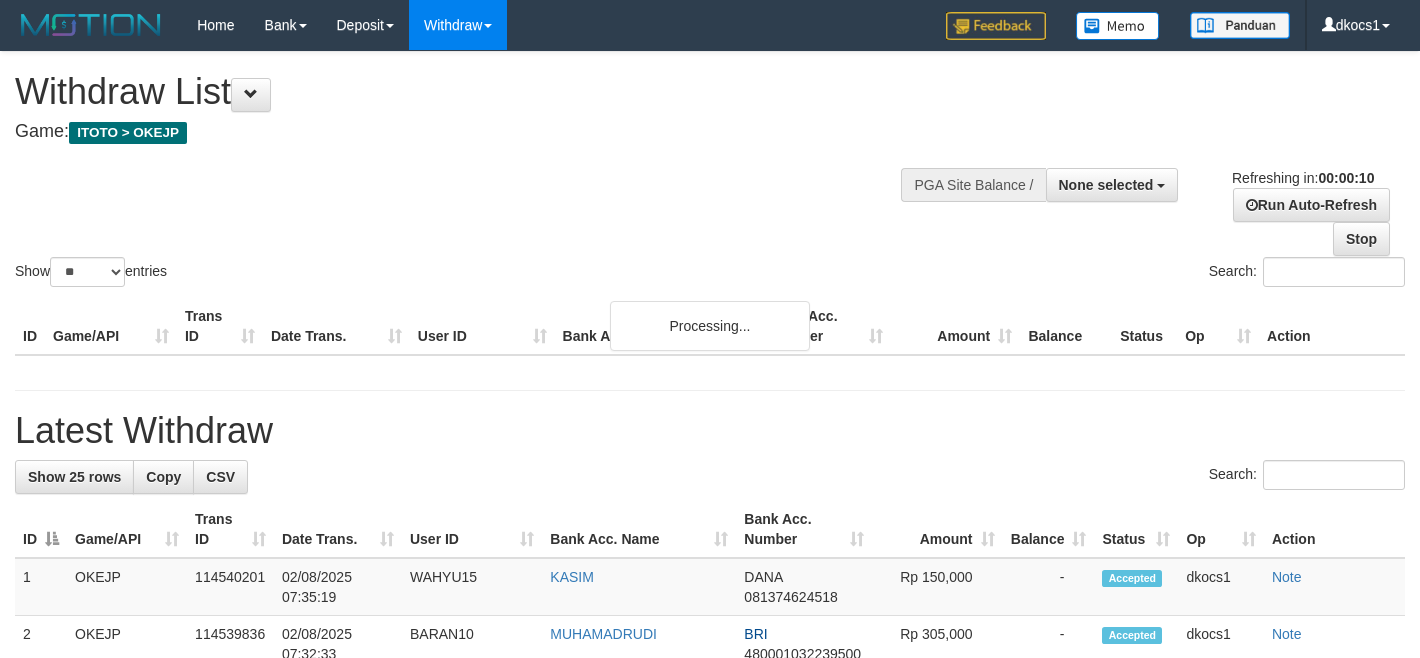 select 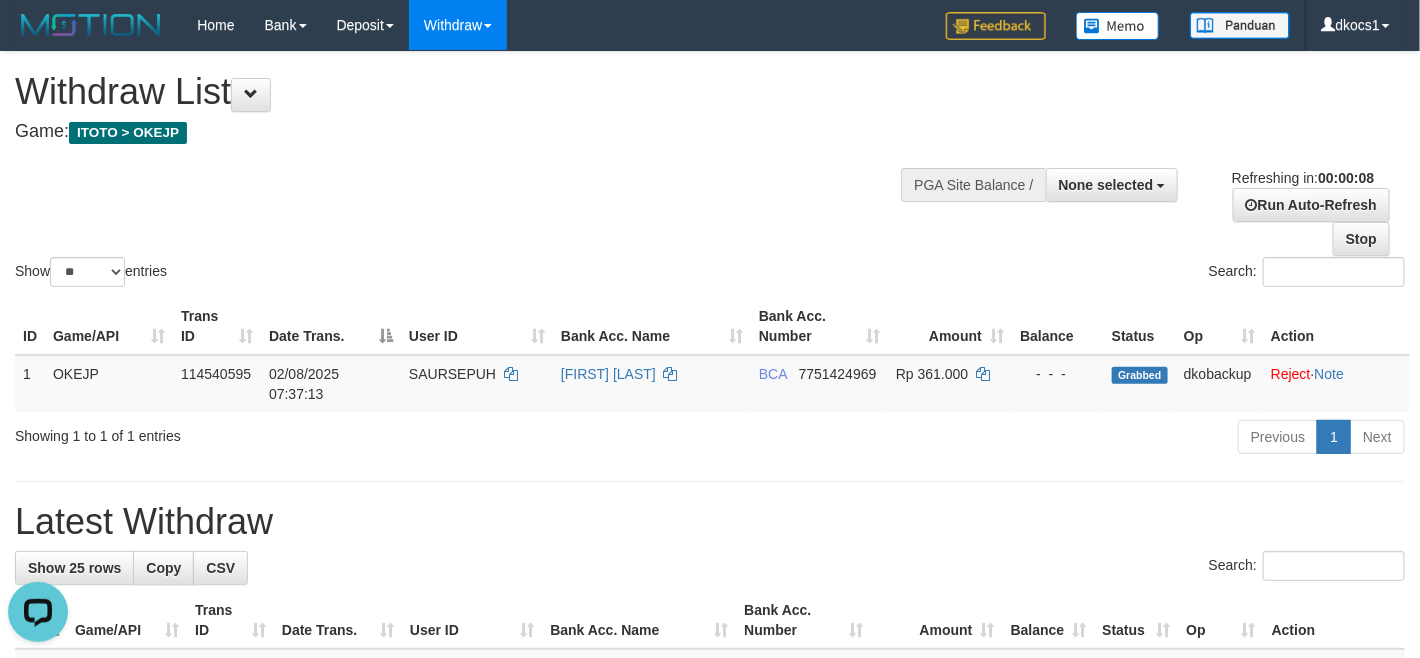 scroll, scrollTop: 0, scrollLeft: 0, axis: both 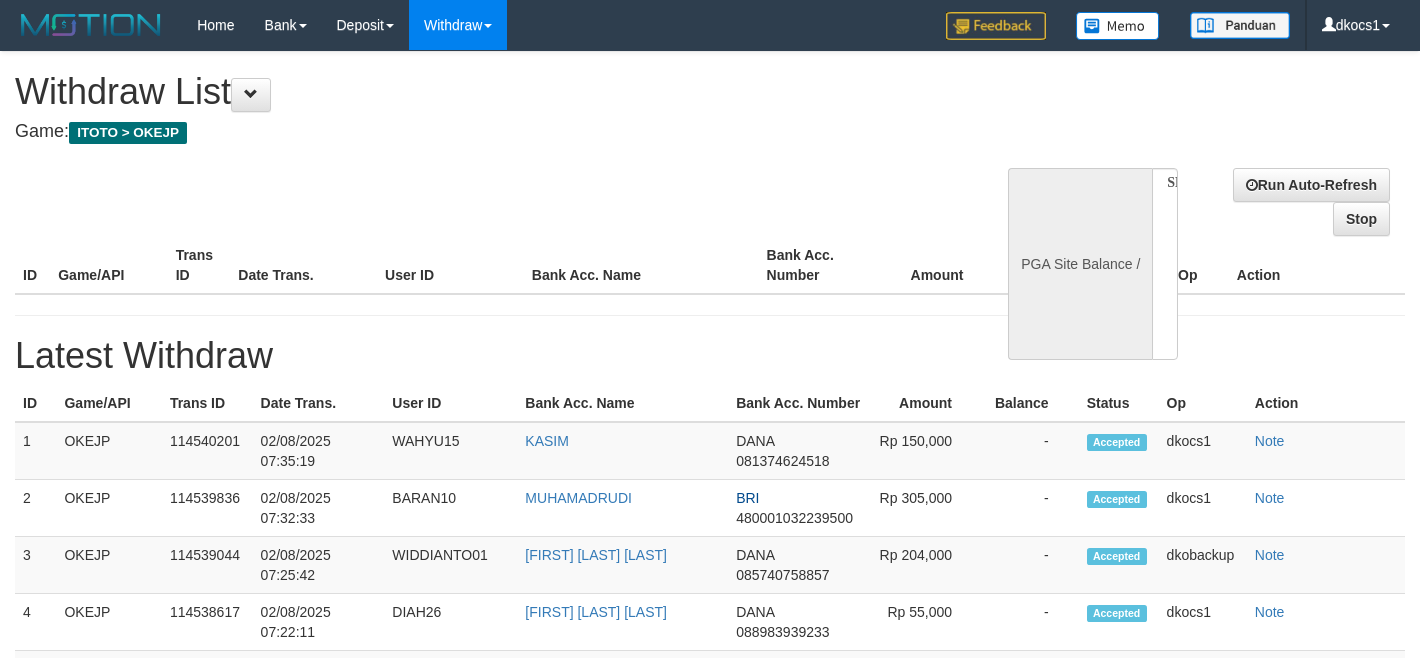 select 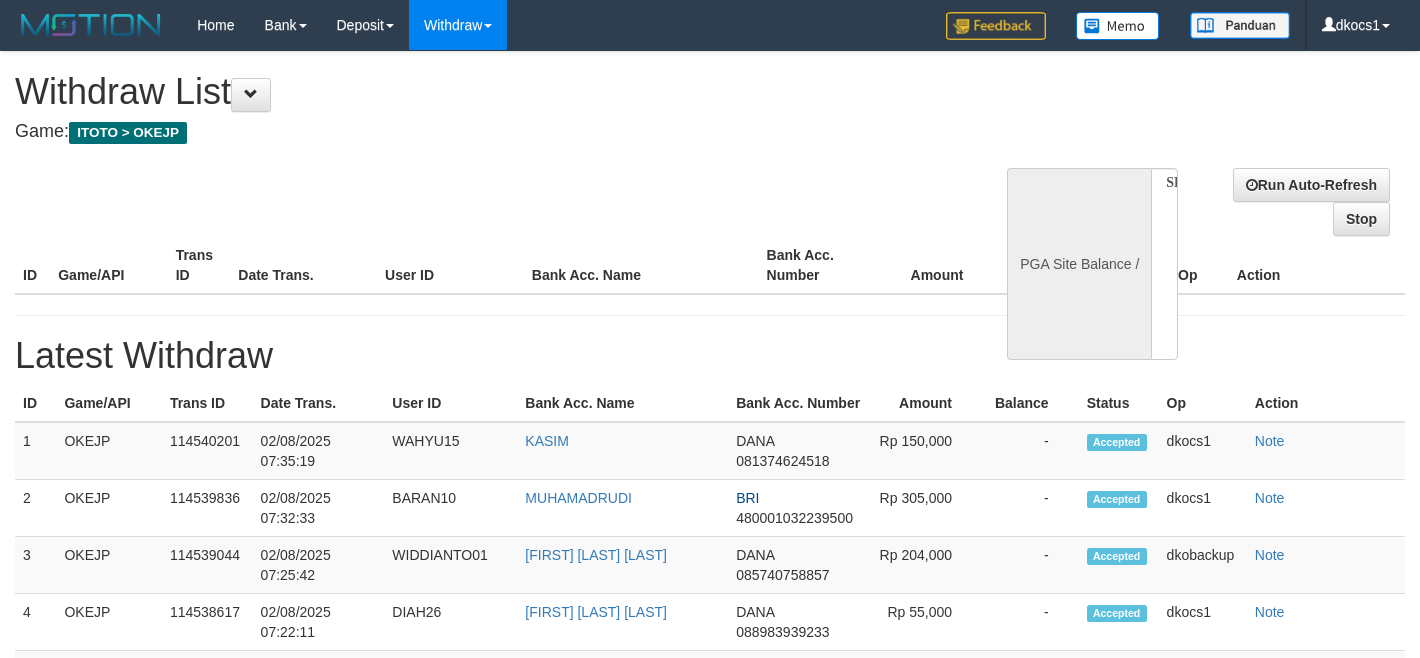 scroll, scrollTop: 0, scrollLeft: 0, axis: both 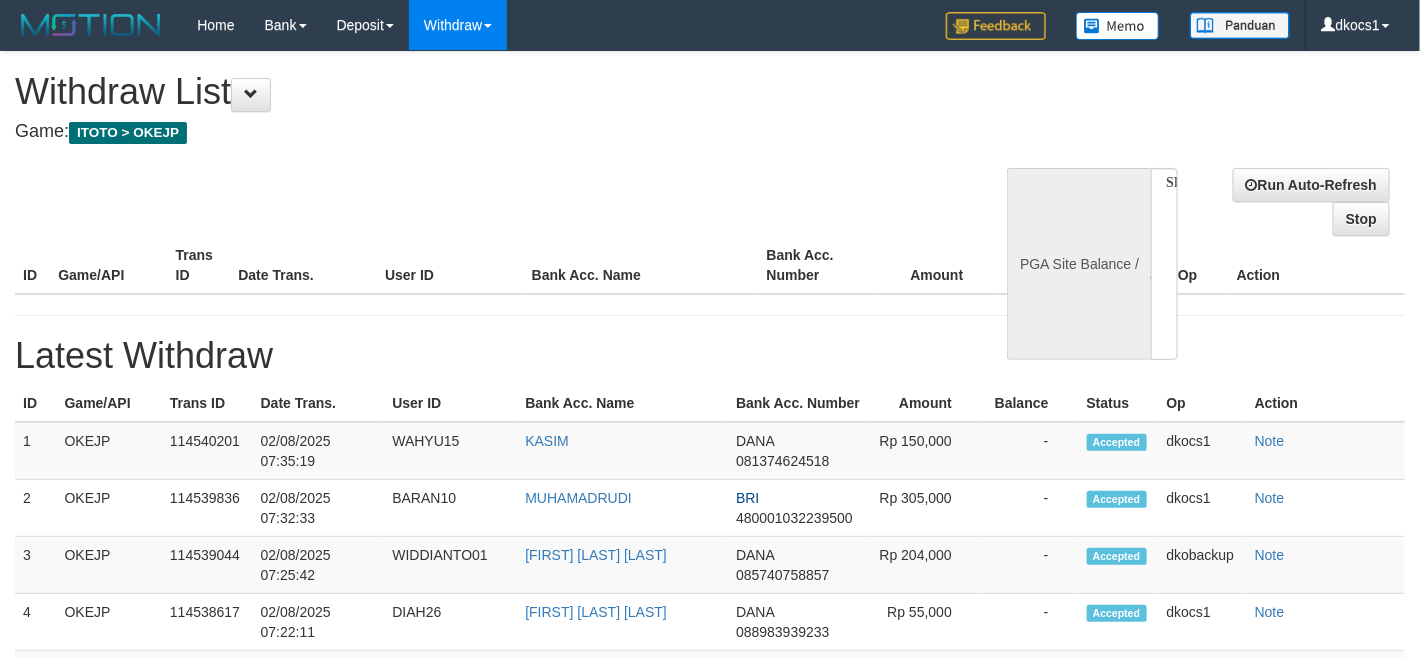 select on "**" 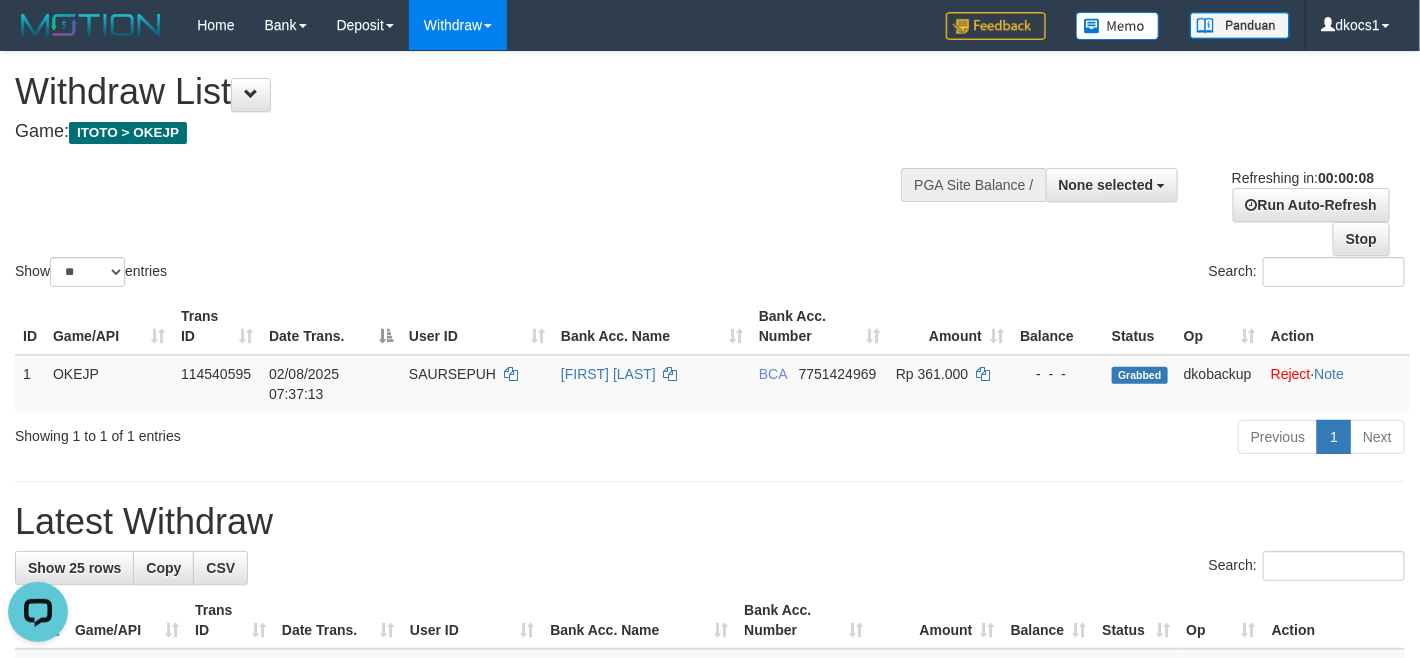 scroll, scrollTop: 0, scrollLeft: 0, axis: both 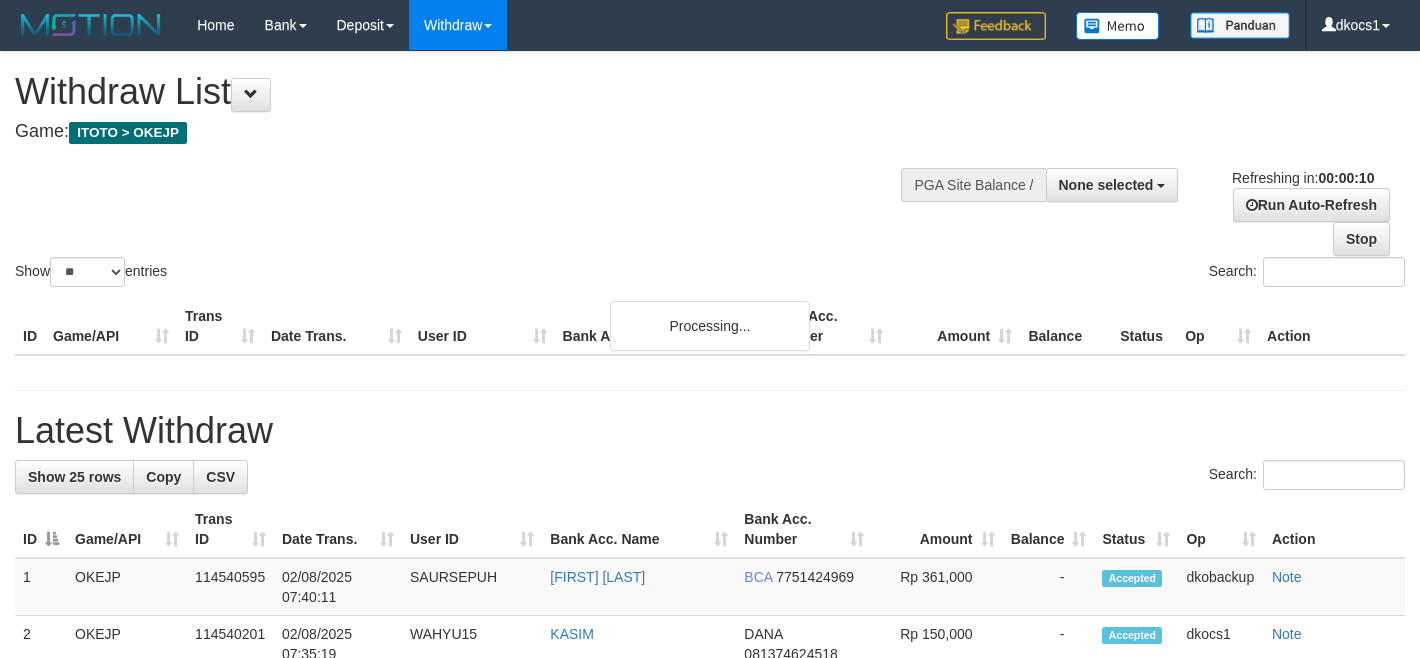 select 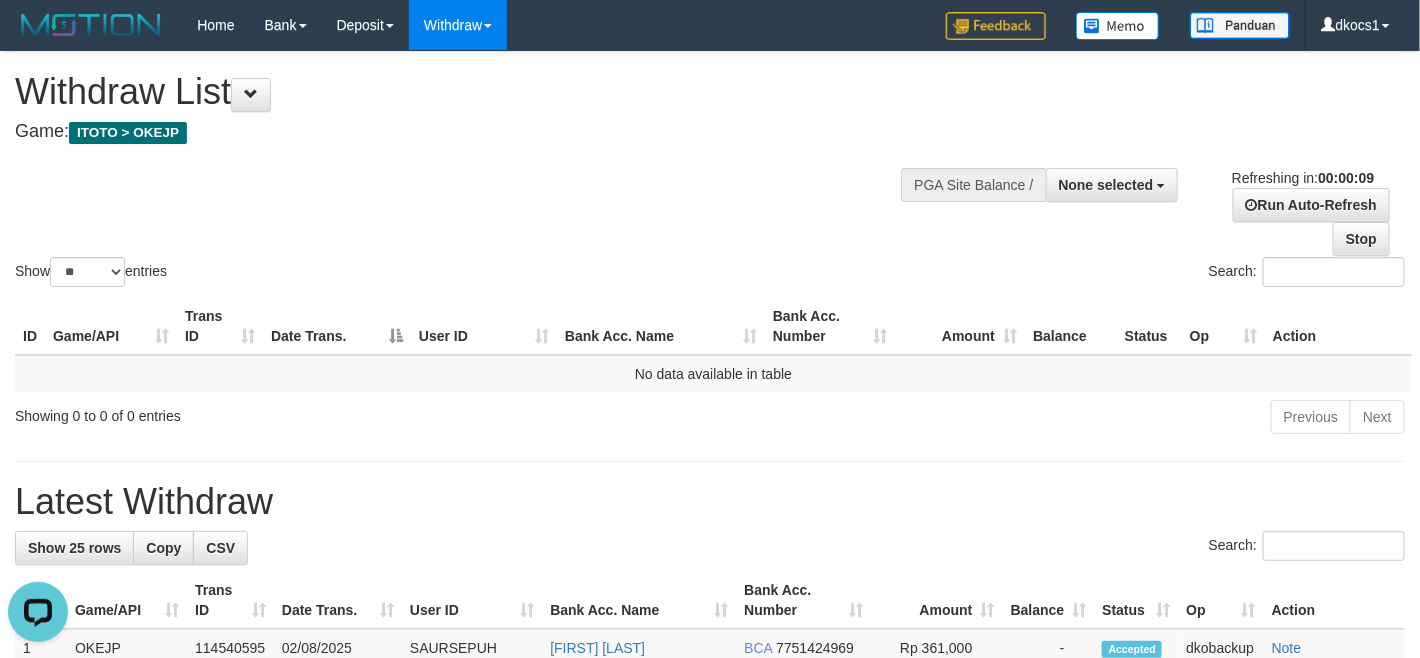 scroll, scrollTop: 0, scrollLeft: 0, axis: both 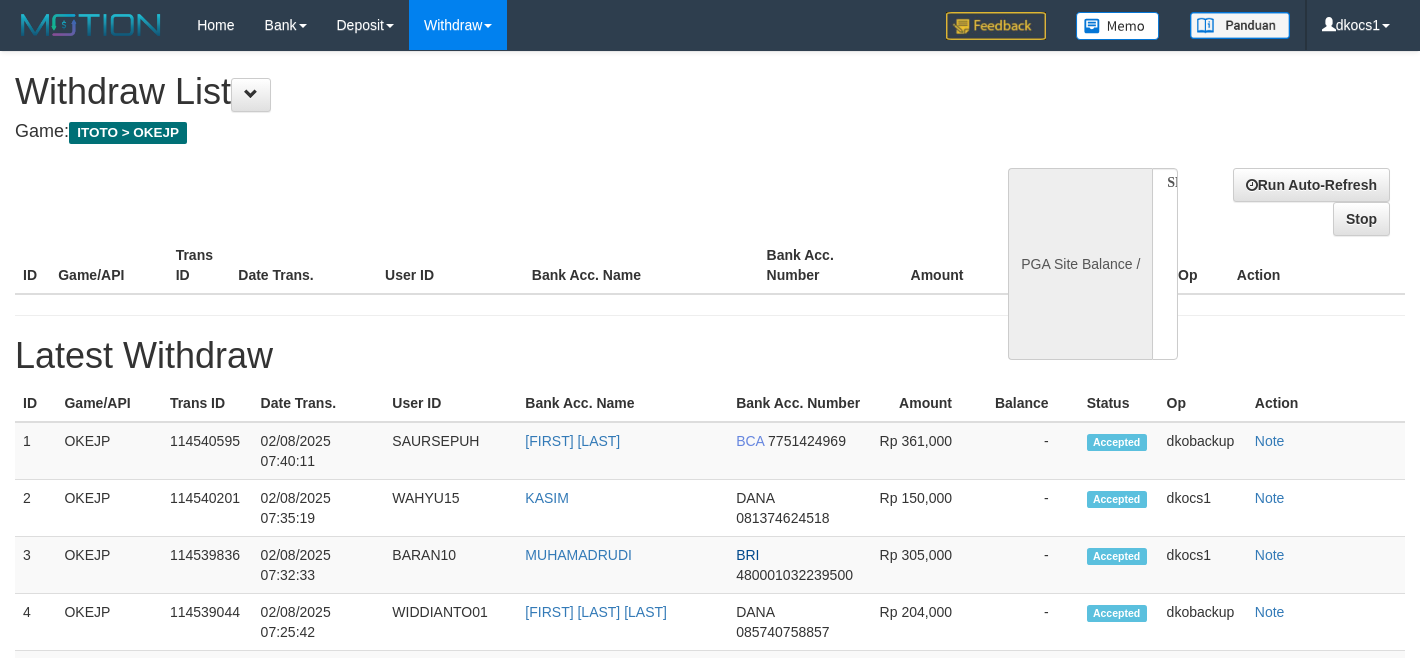 select 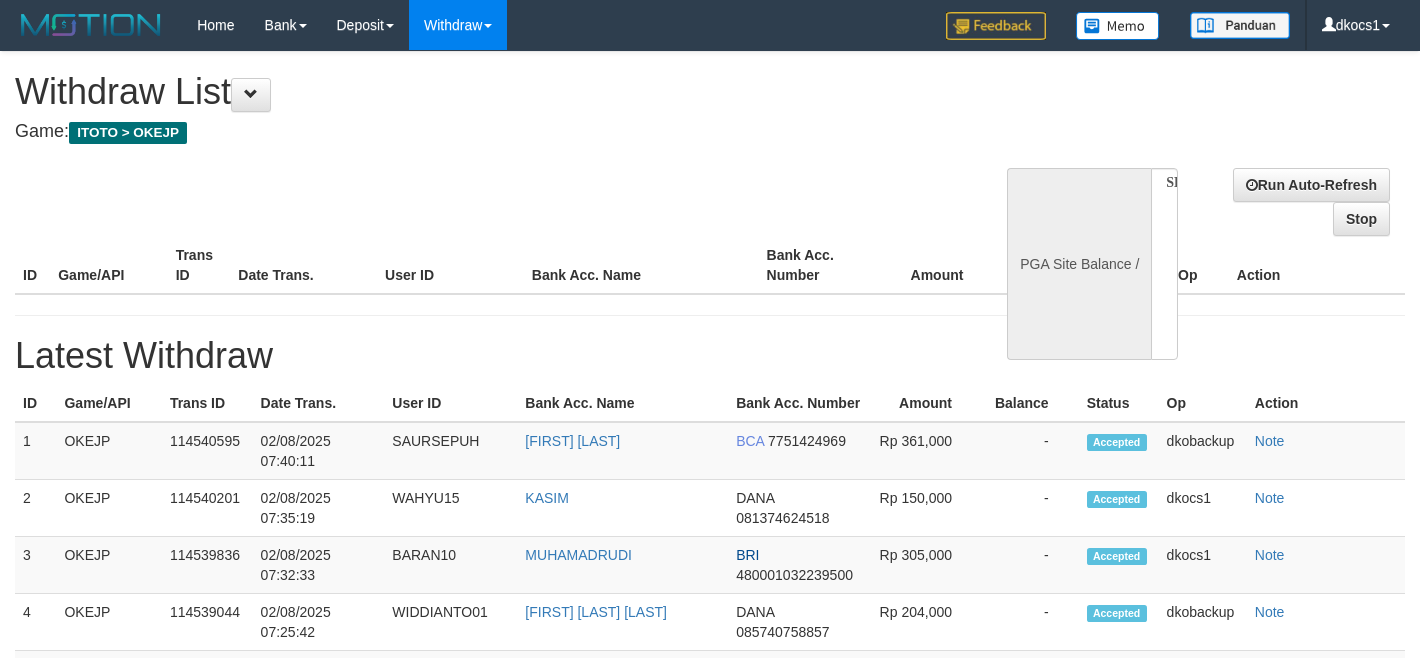 scroll, scrollTop: 0, scrollLeft: 0, axis: both 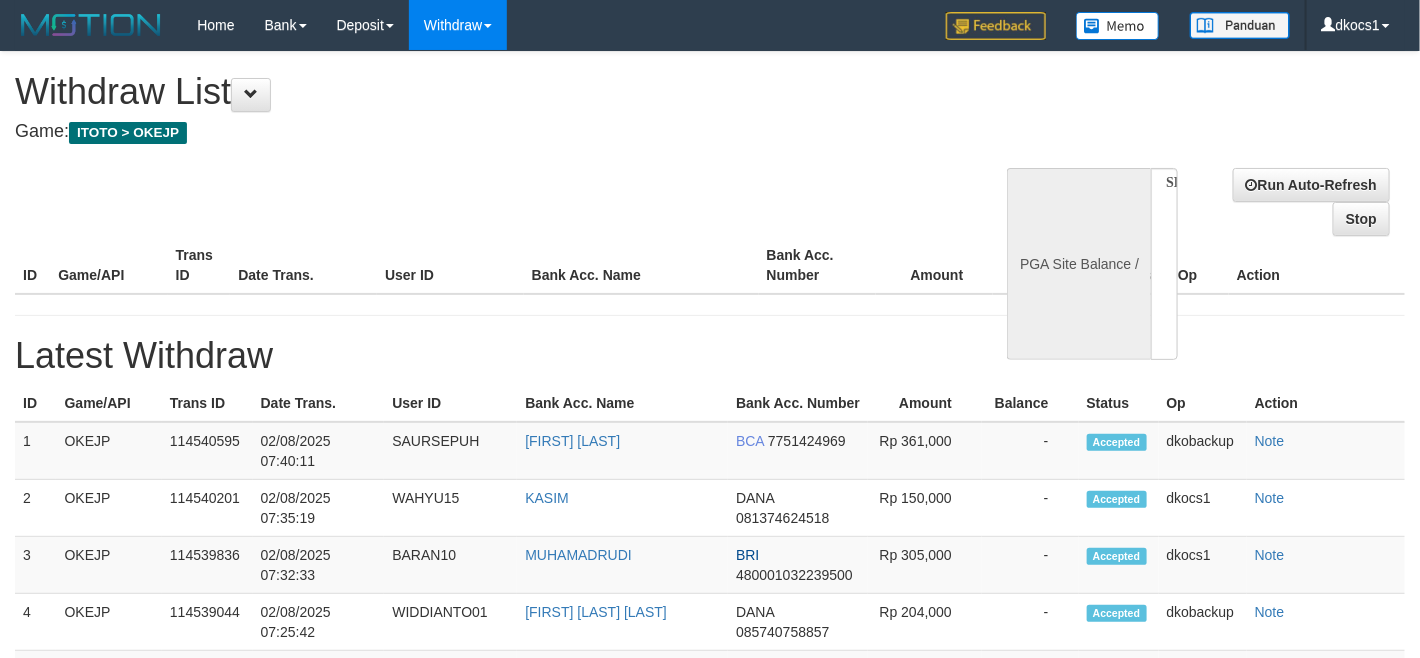 select on "**" 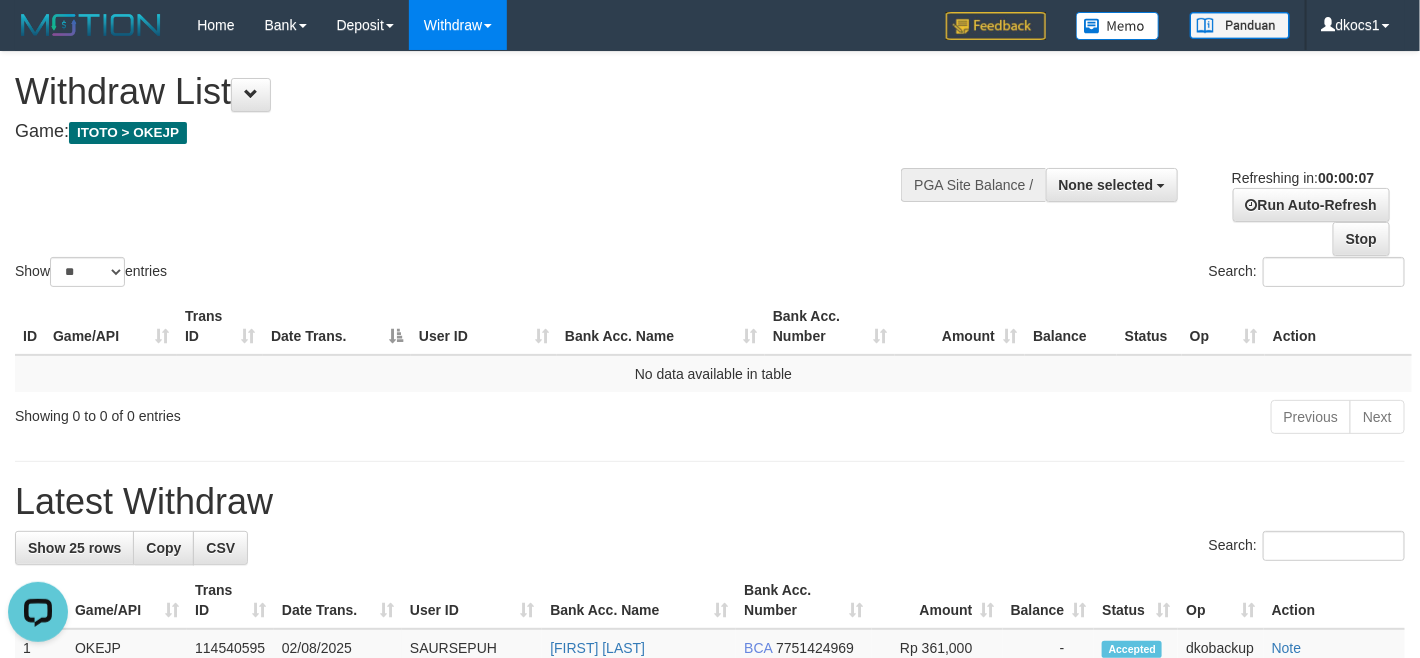 scroll, scrollTop: 0, scrollLeft: 0, axis: both 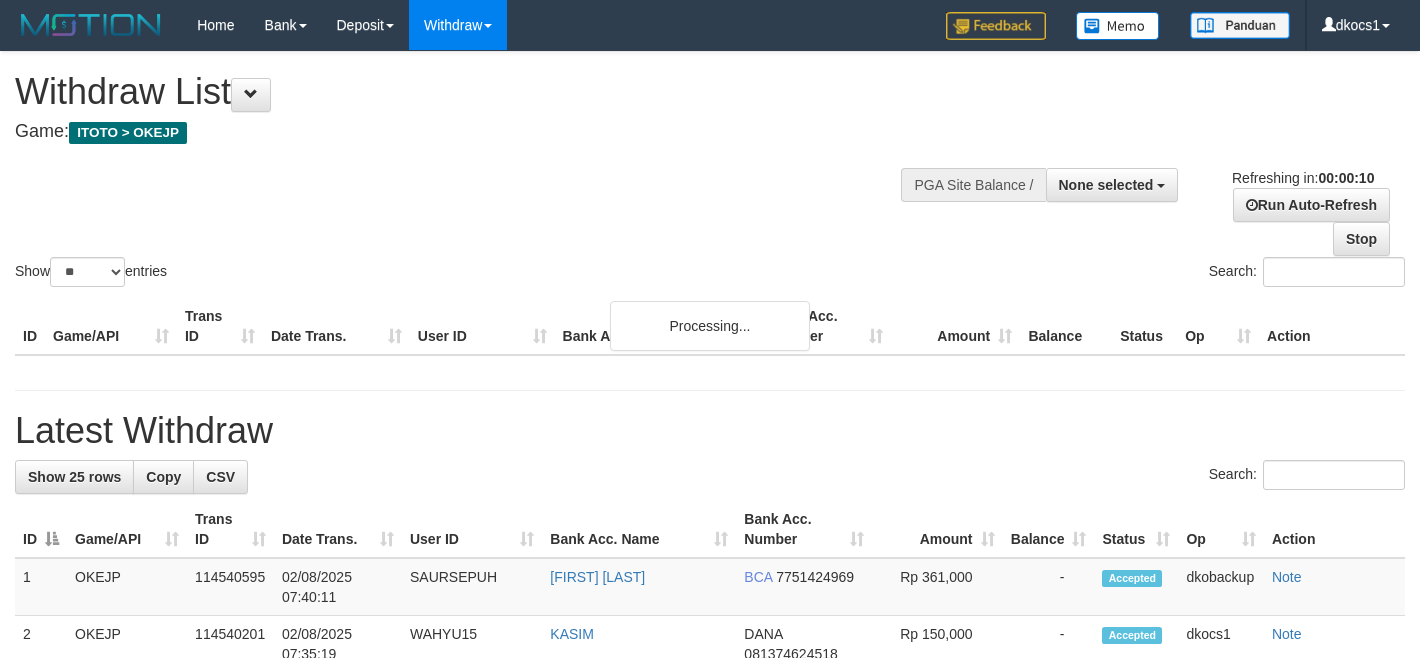 select 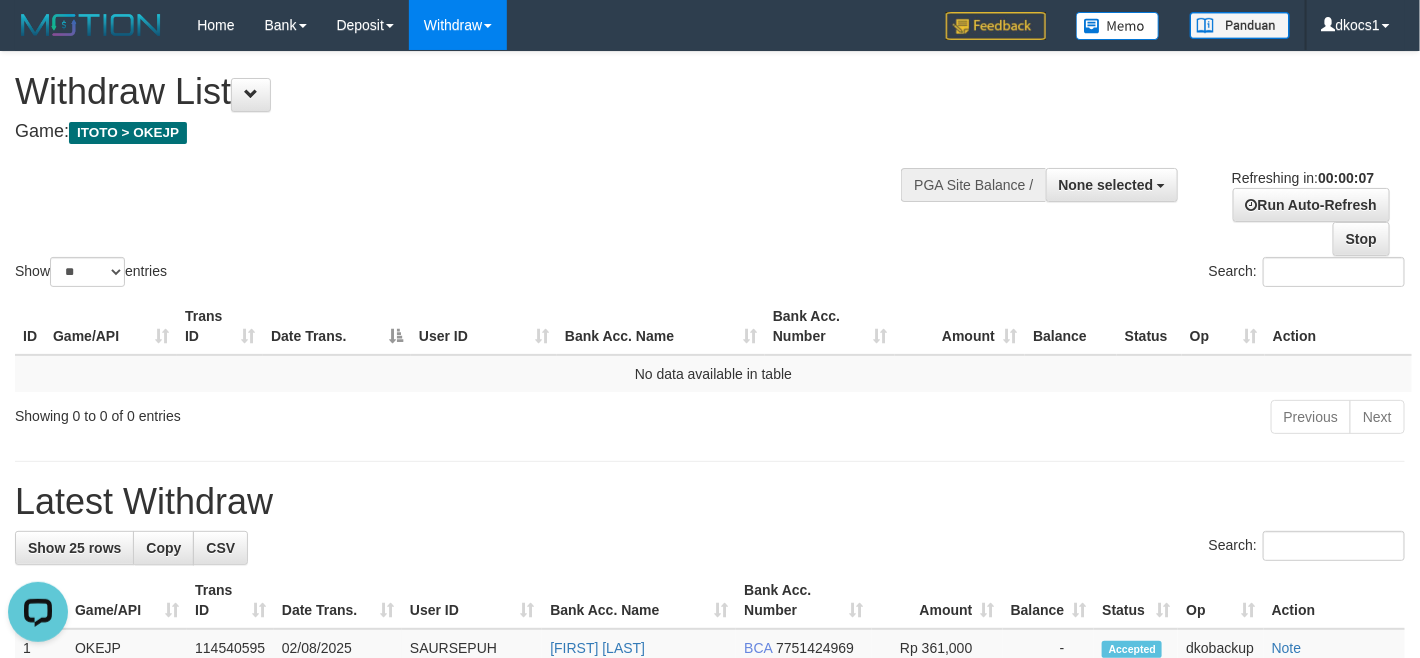 scroll, scrollTop: 0, scrollLeft: 0, axis: both 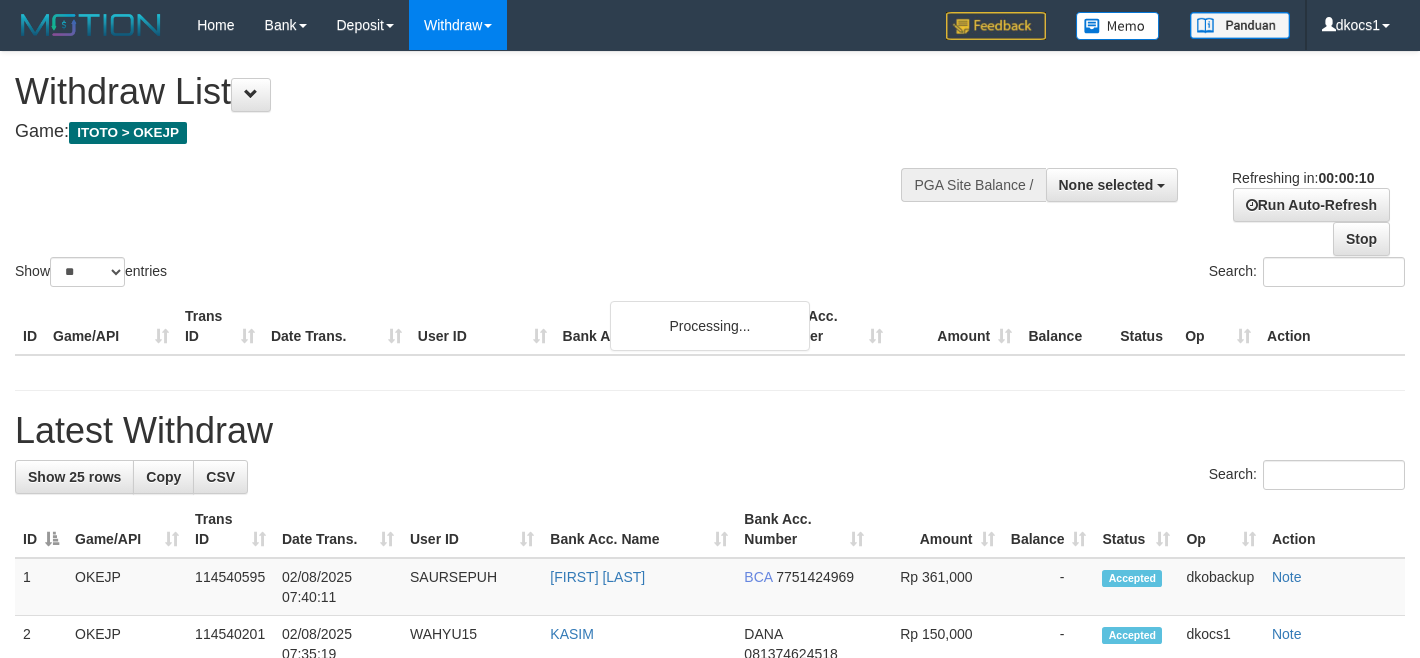 select 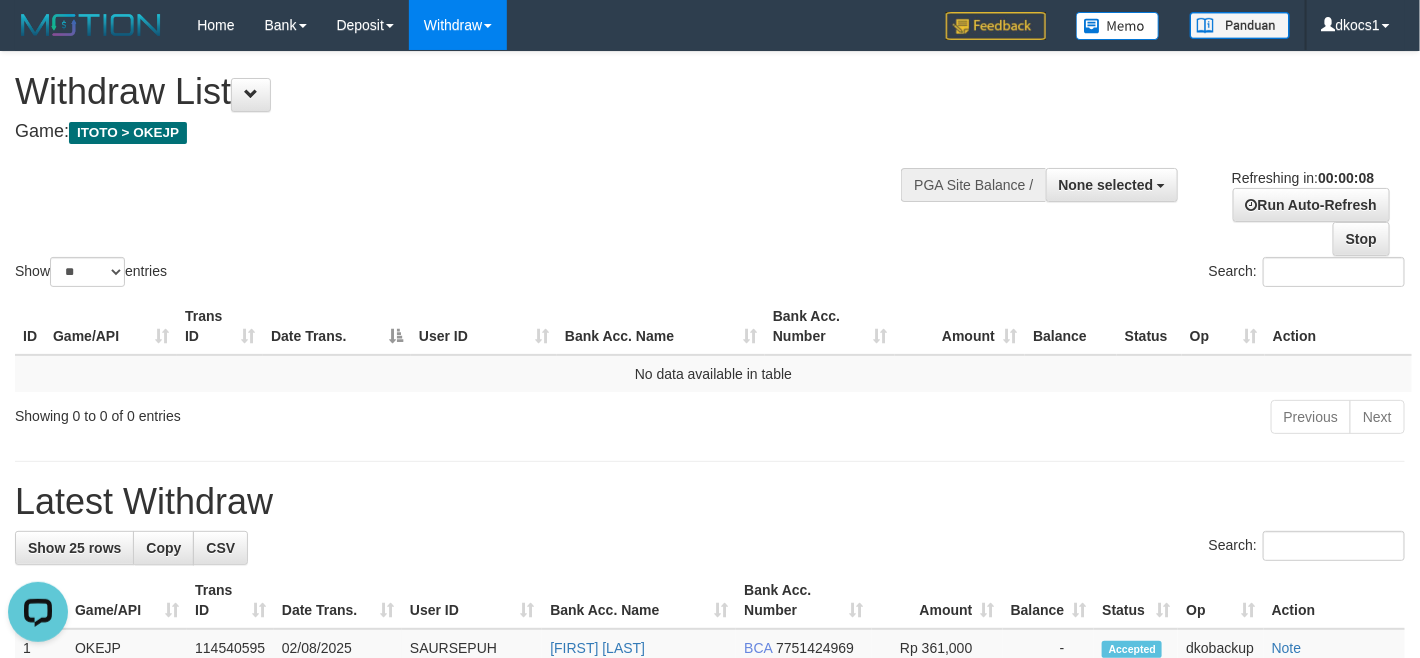 scroll, scrollTop: 0, scrollLeft: 0, axis: both 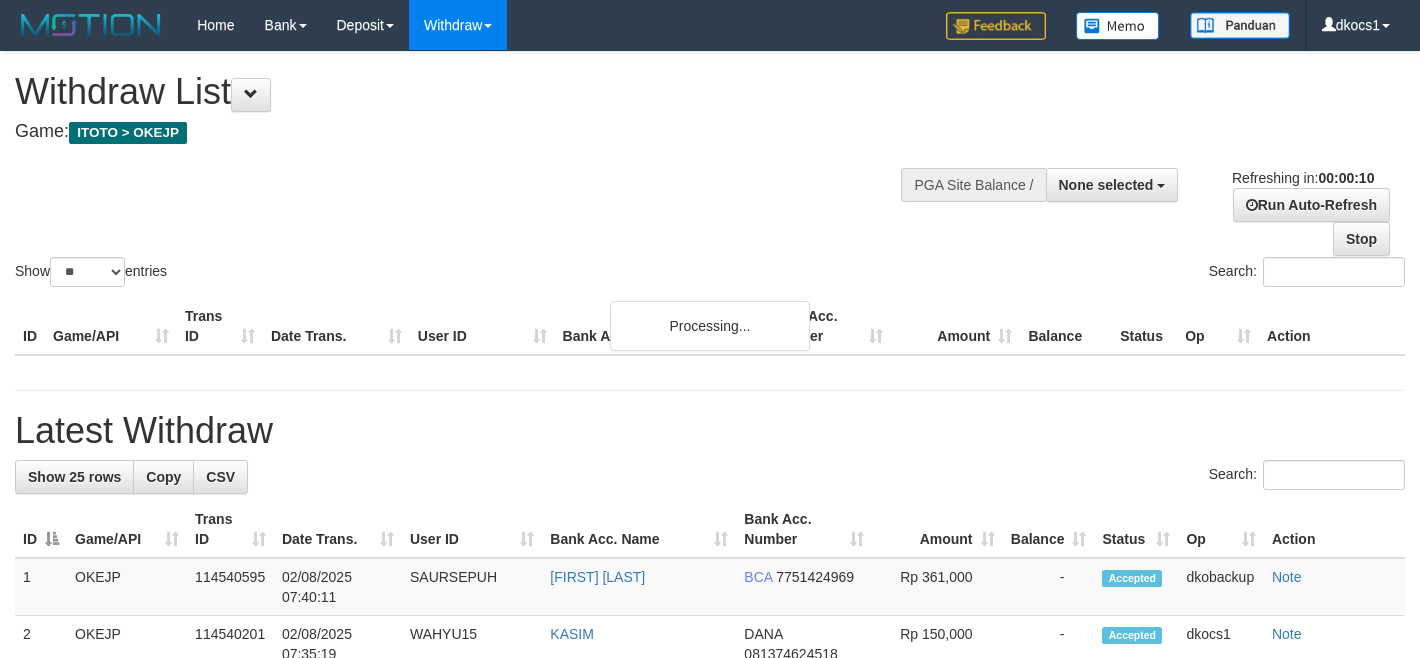 select 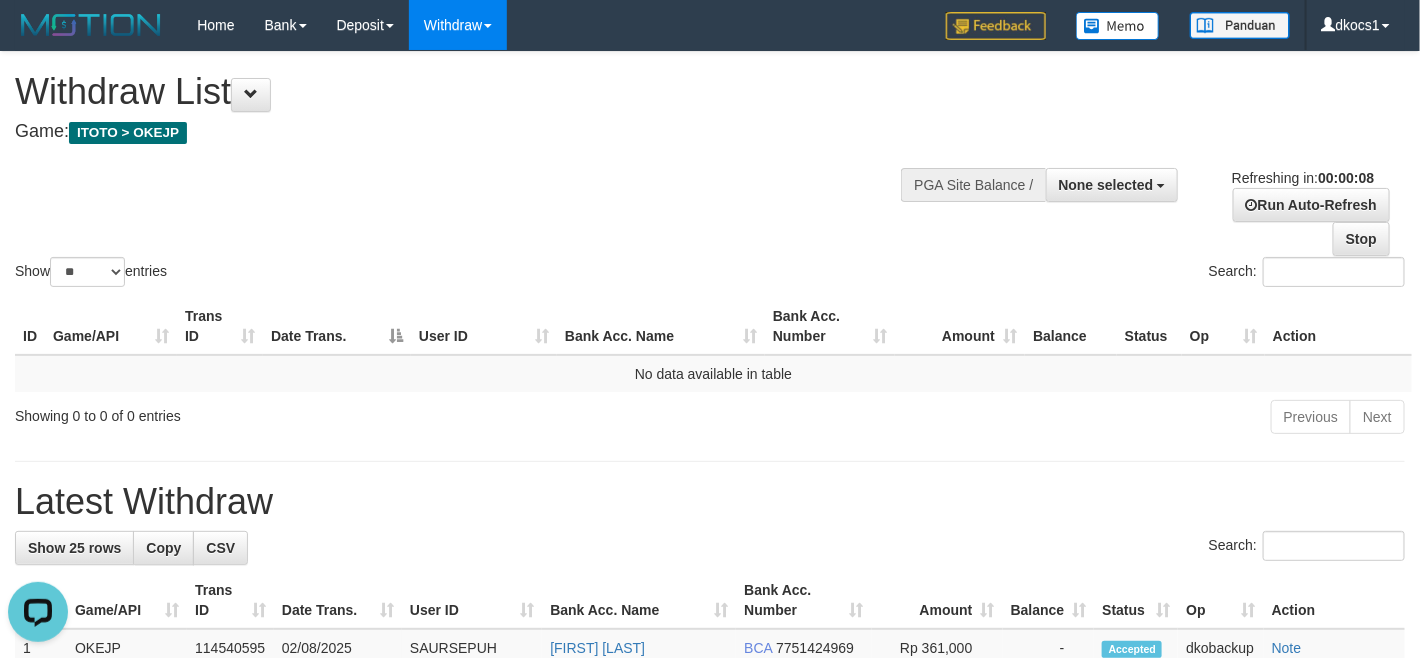 scroll, scrollTop: 0, scrollLeft: 0, axis: both 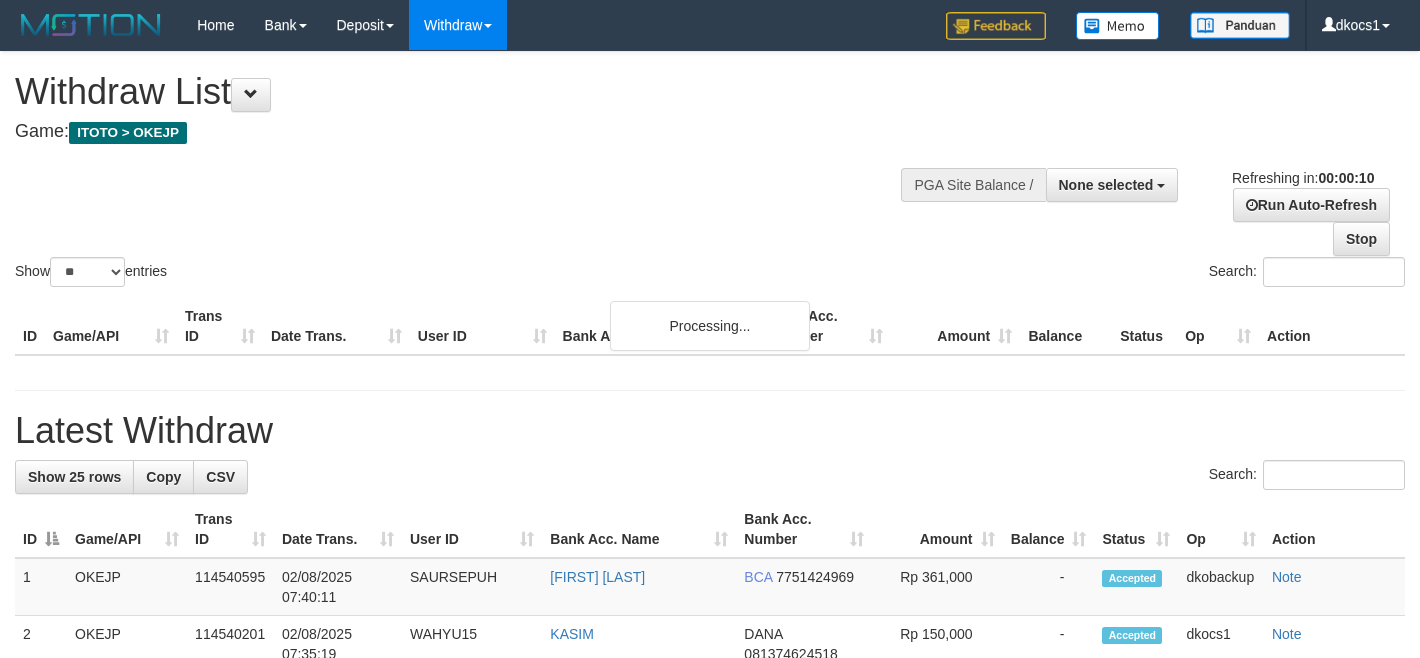 select 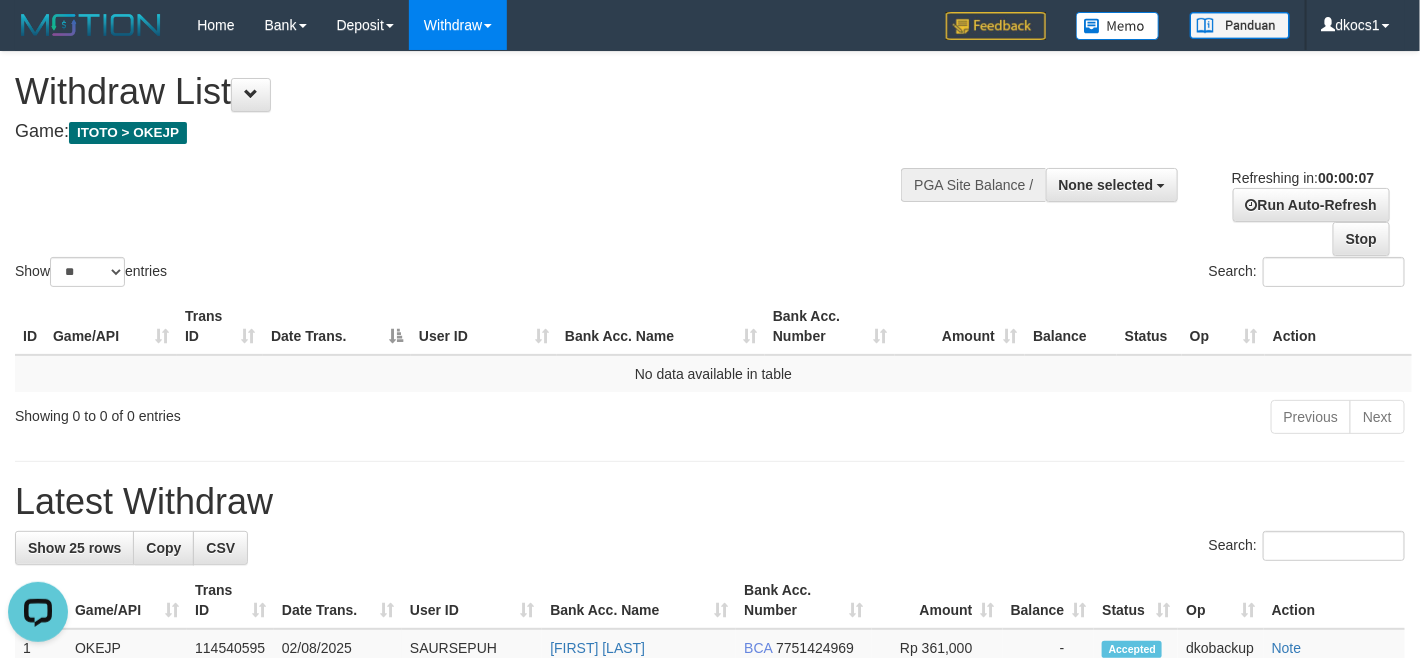 scroll, scrollTop: 0, scrollLeft: 0, axis: both 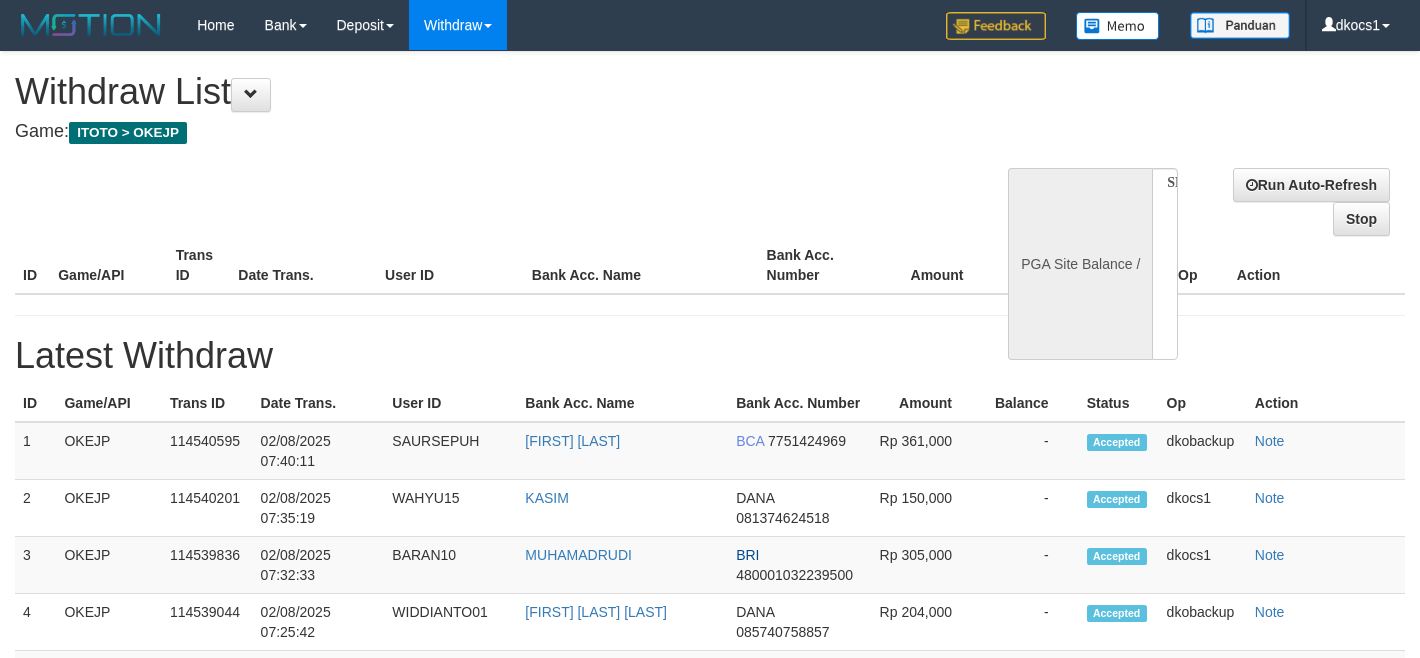 select 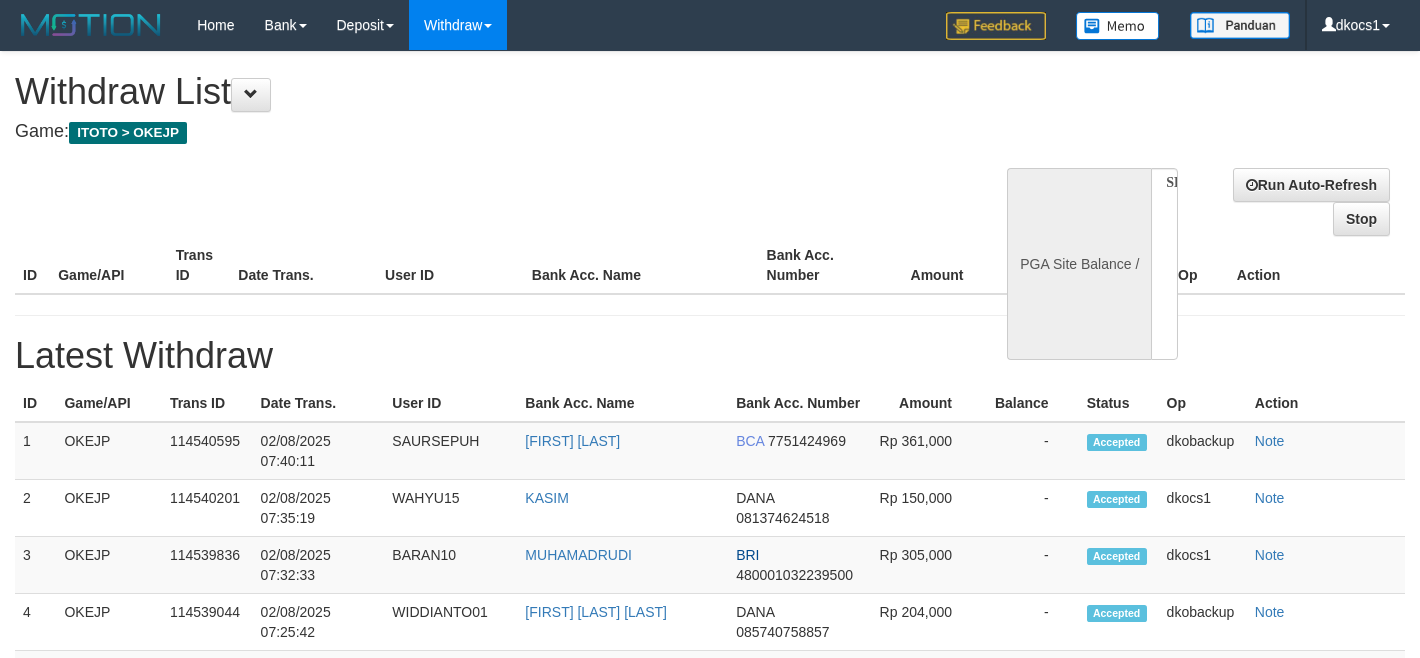 scroll, scrollTop: 0, scrollLeft: 0, axis: both 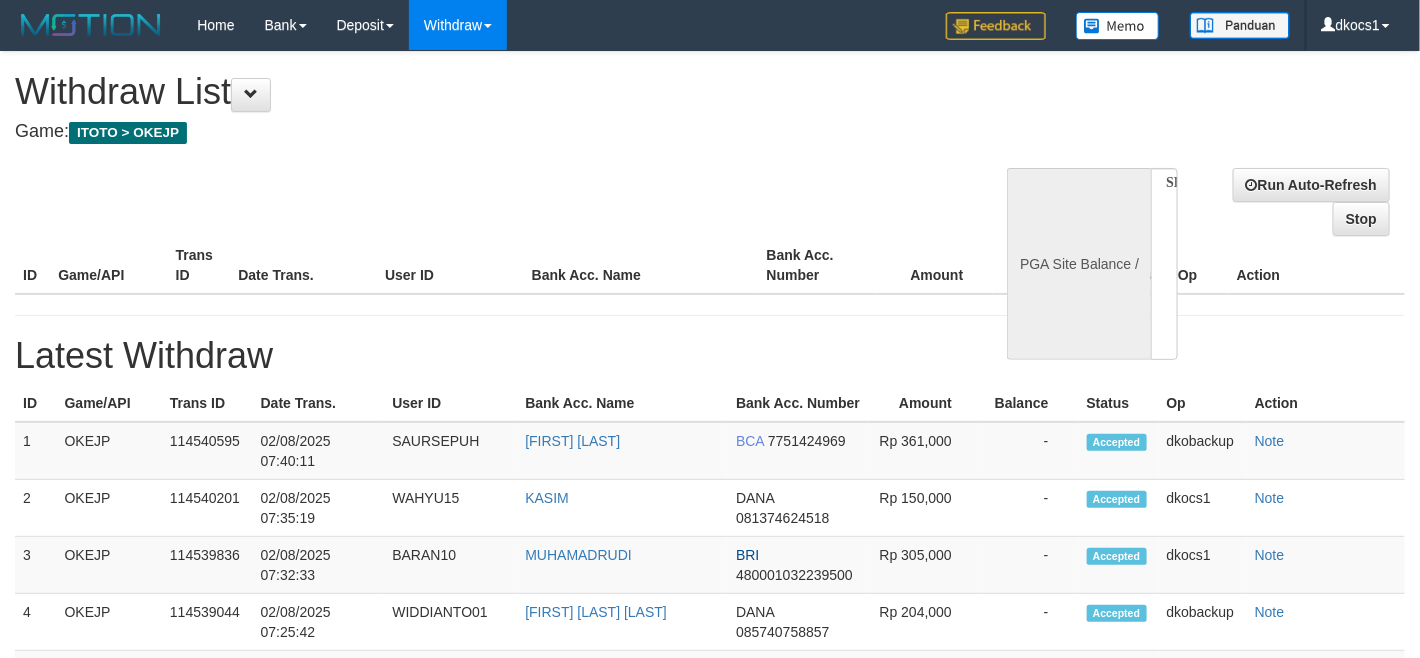 select on "**" 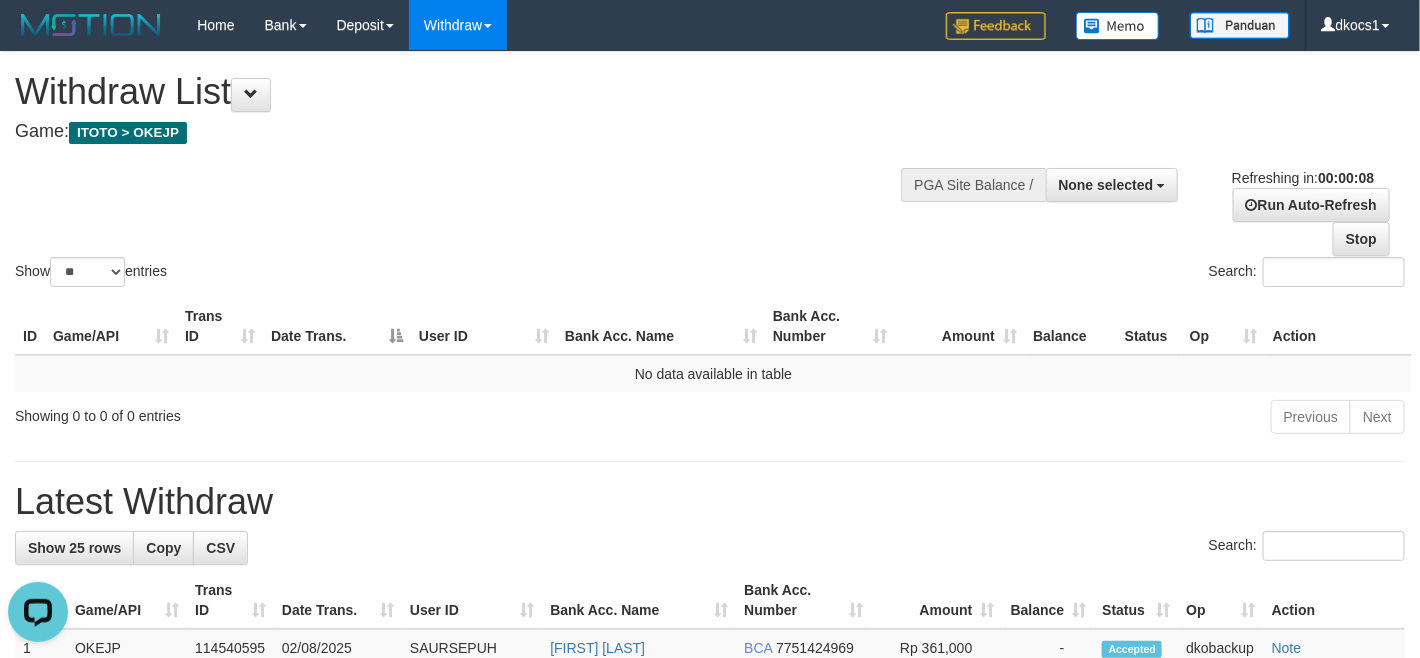 scroll, scrollTop: 0, scrollLeft: 0, axis: both 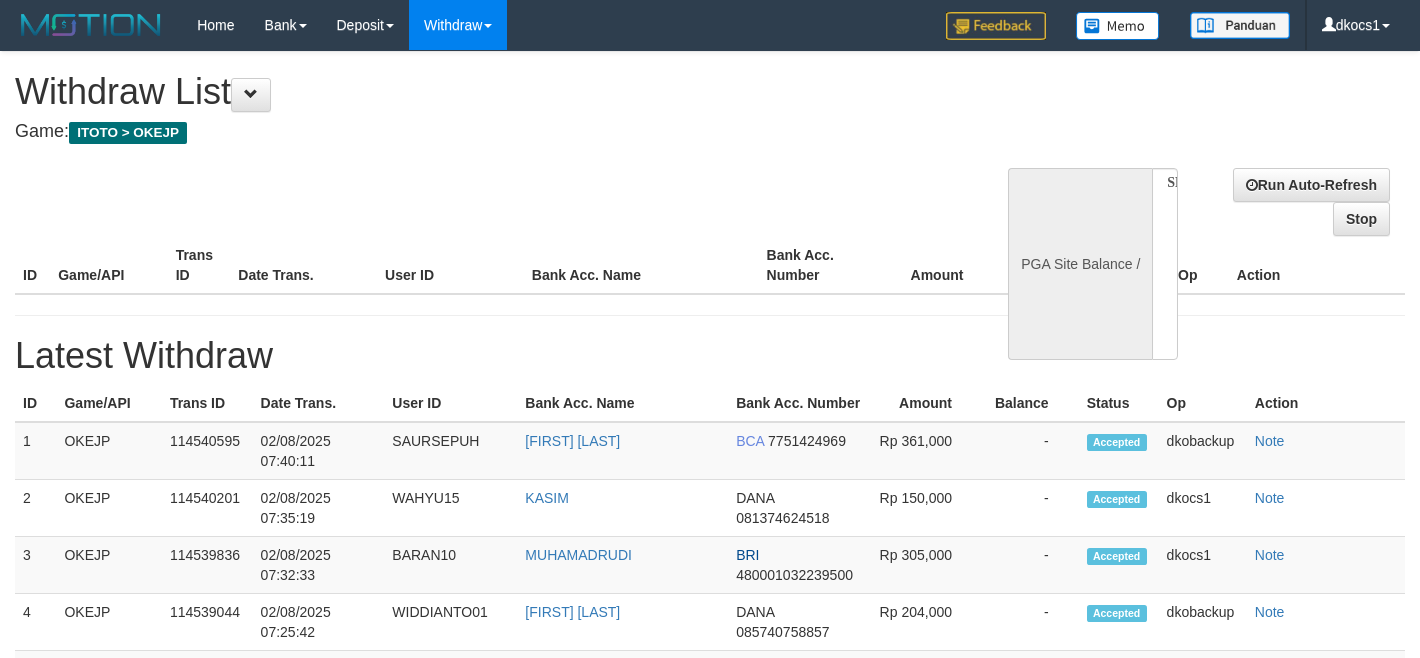 select 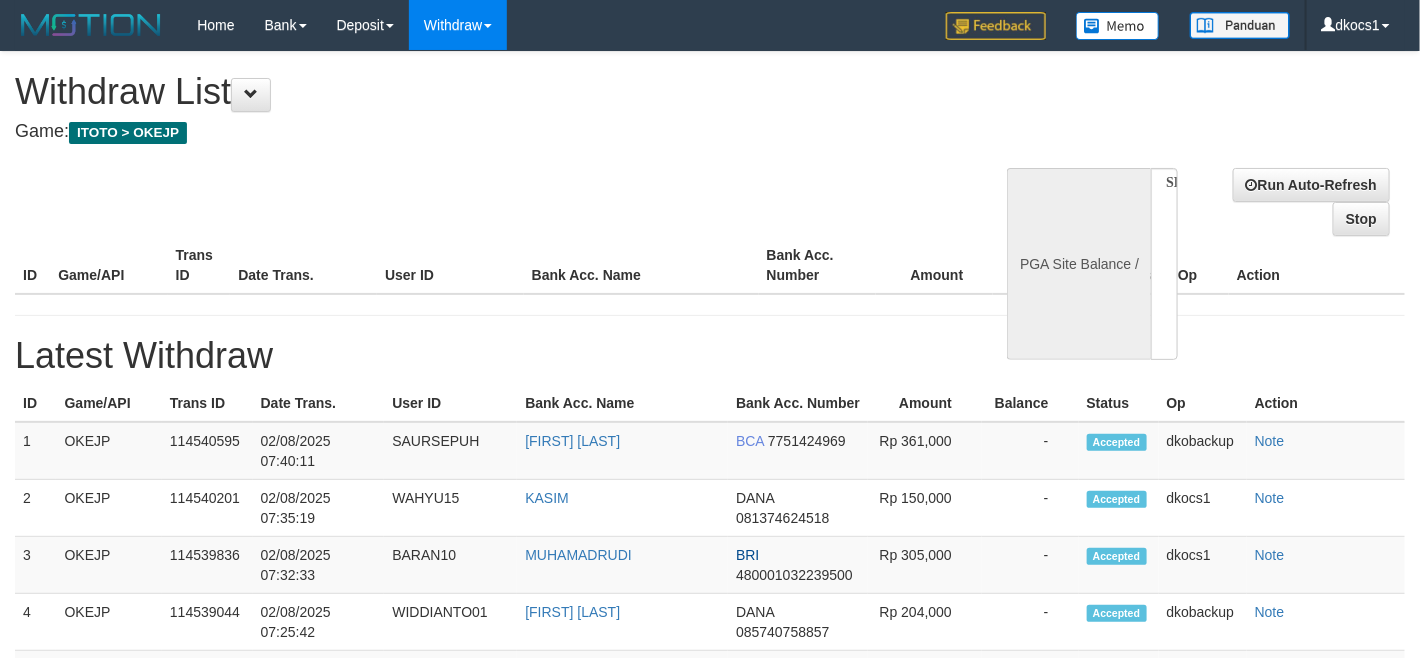 select on "**" 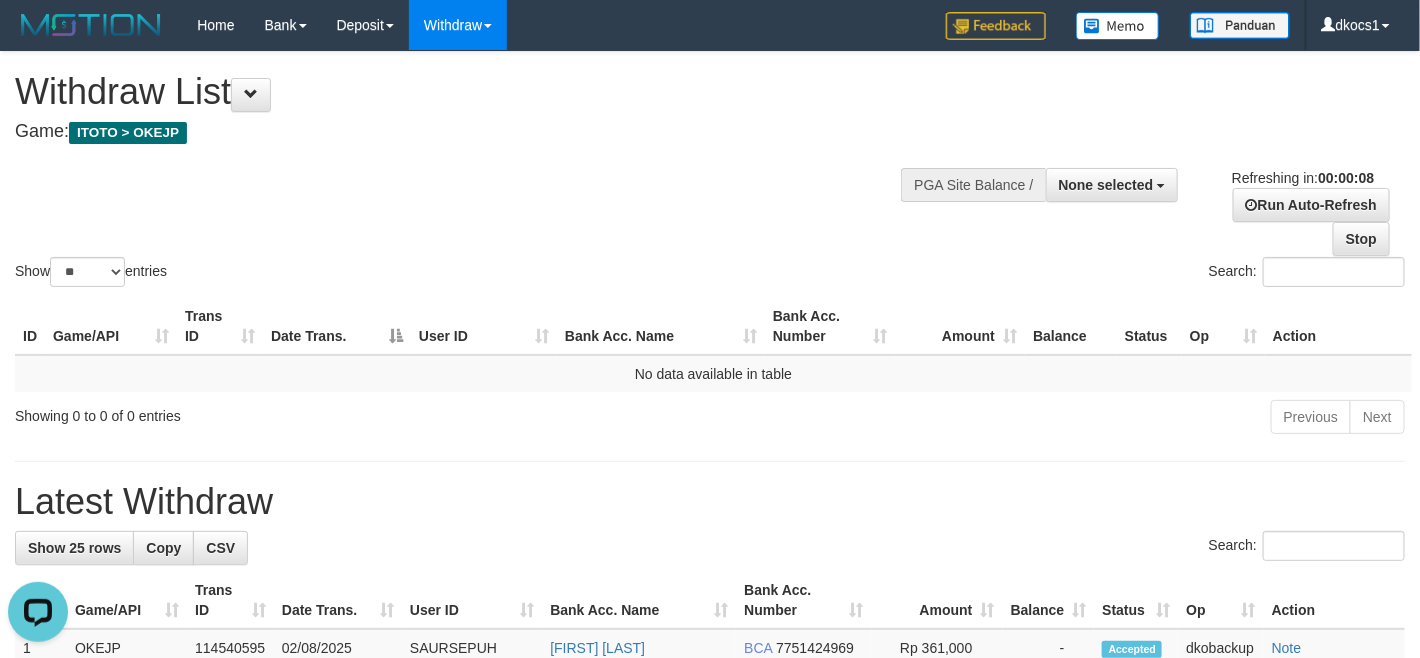 scroll, scrollTop: 0, scrollLeft: 0, axis: both 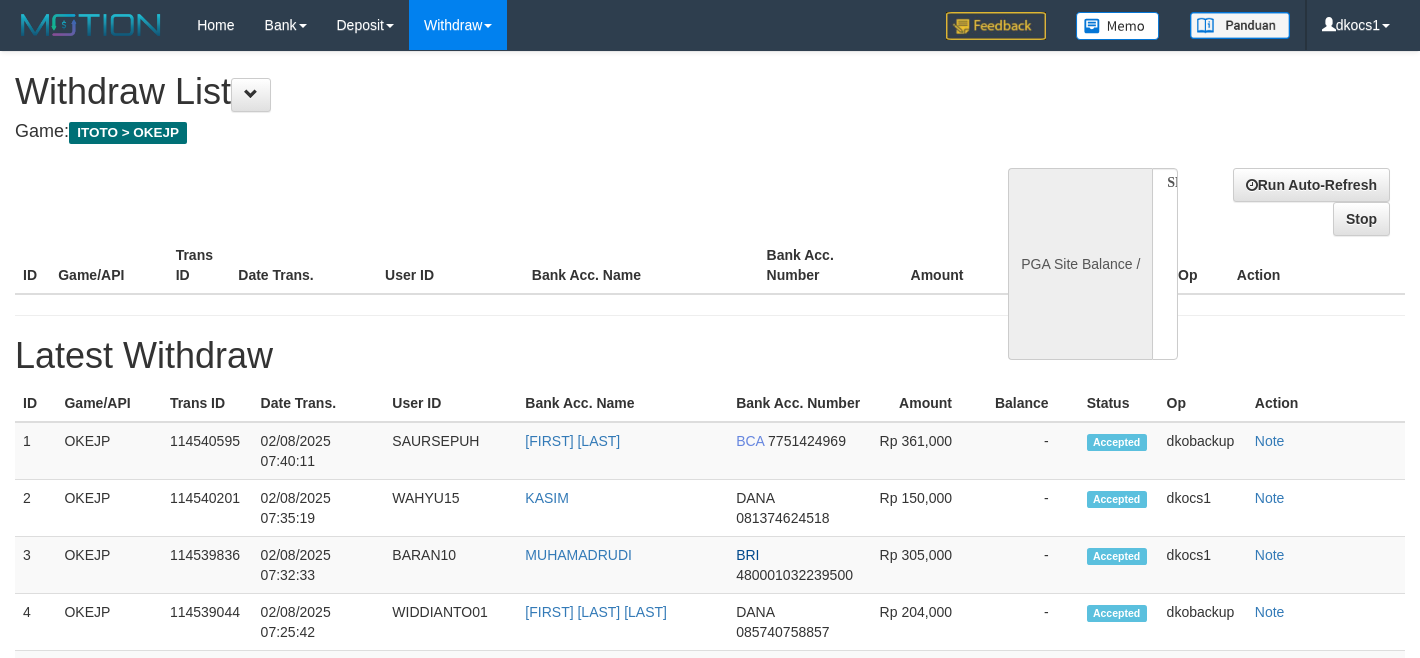 select 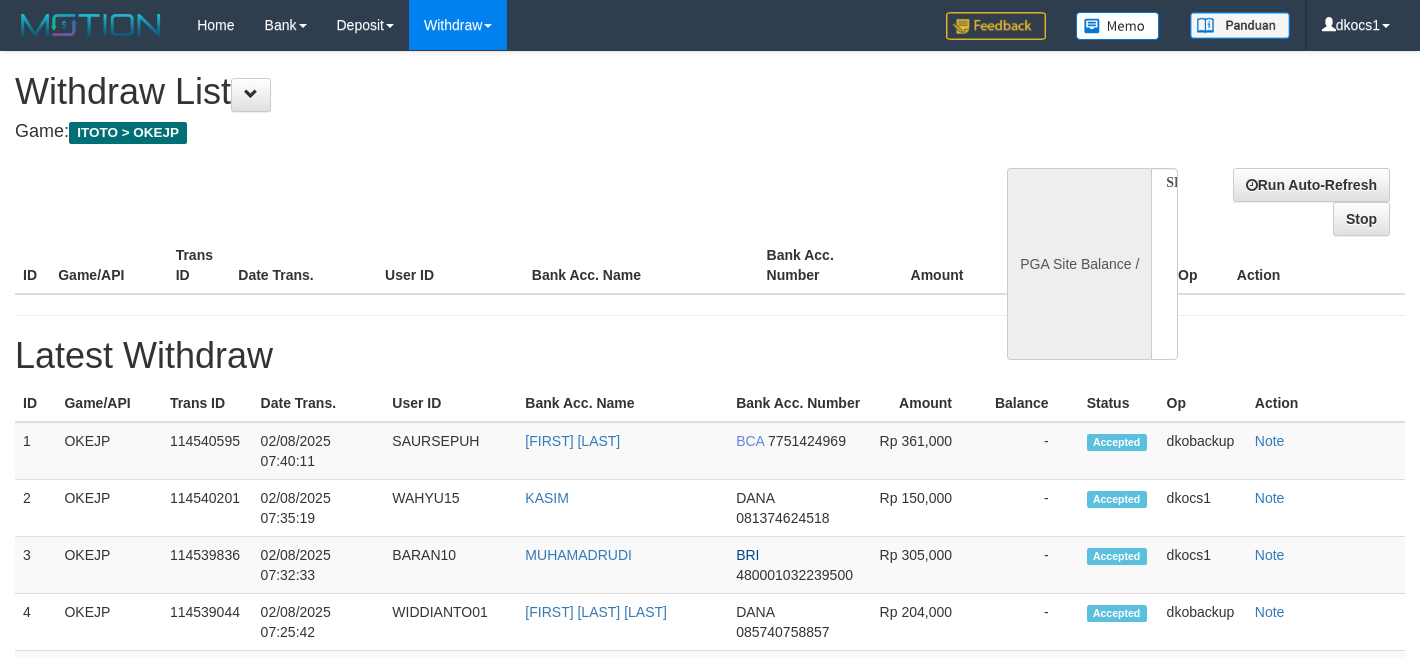 scroll, scrollTop: 0, scrollLeft: 0, axis: both 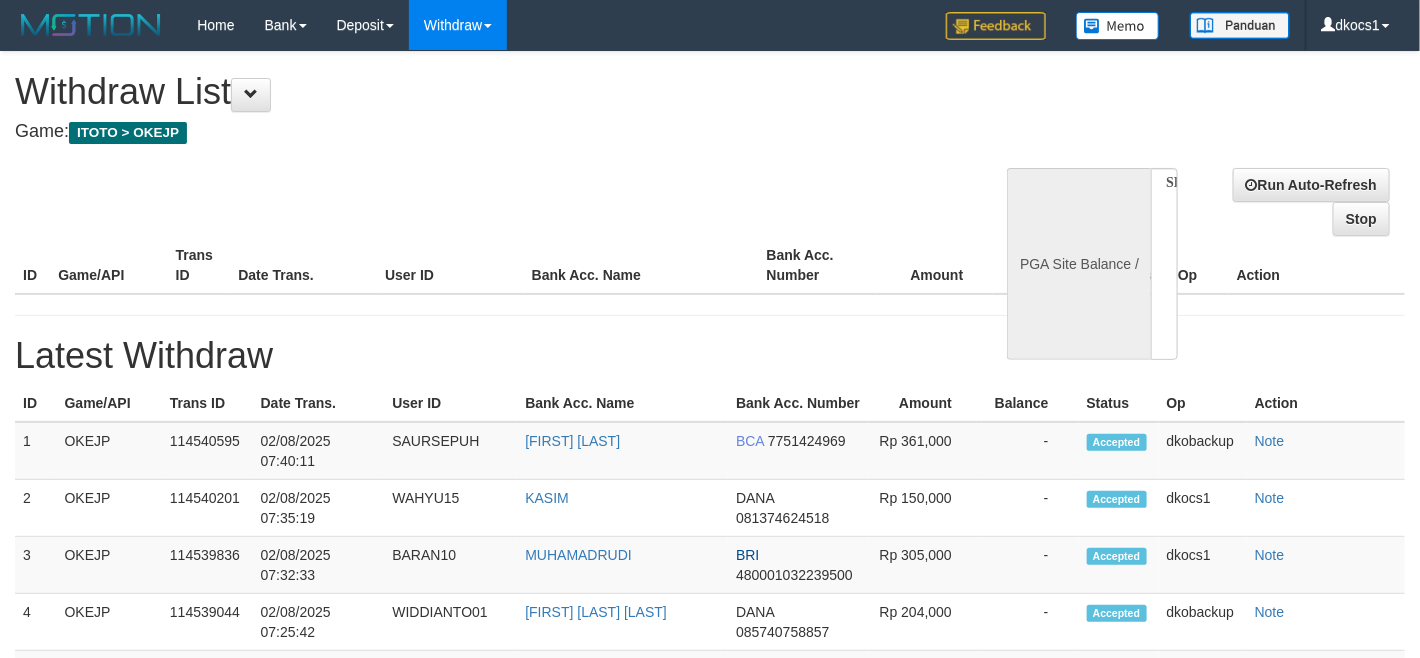 select on "**" 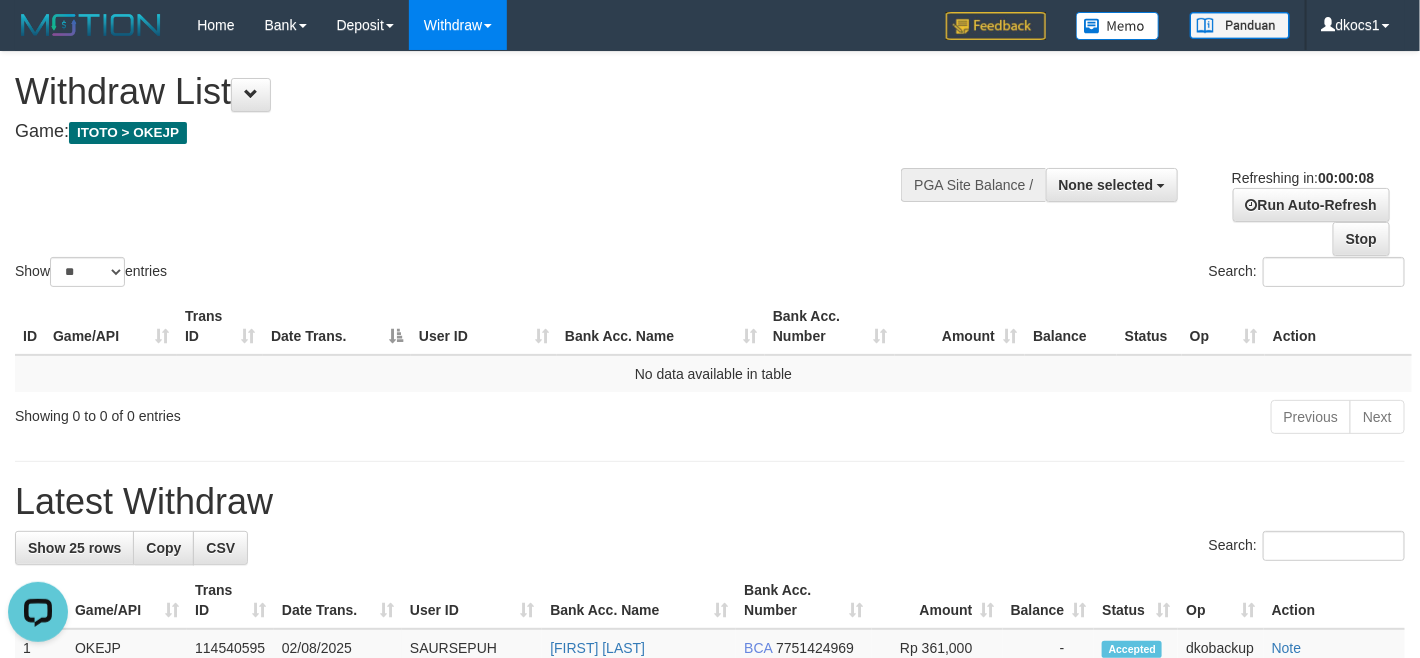 scroll, scrollTop: 0, scrollLeft: 0, axis: both 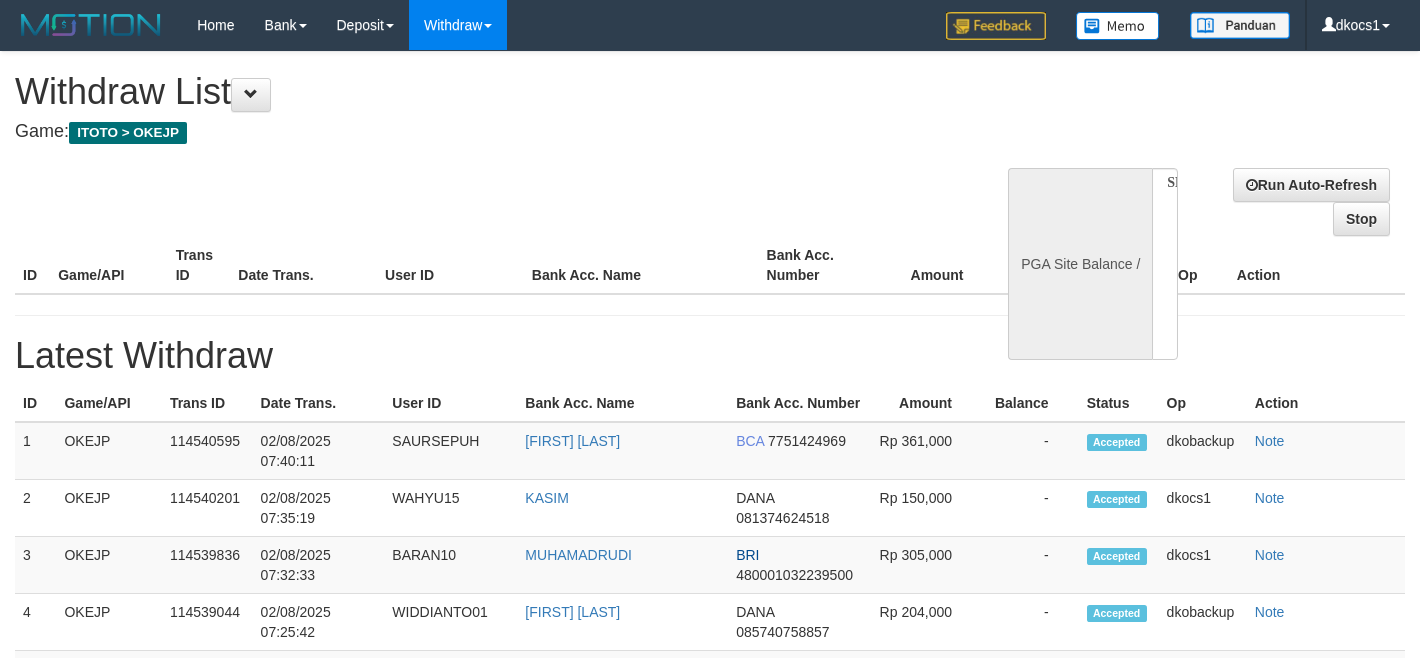 select 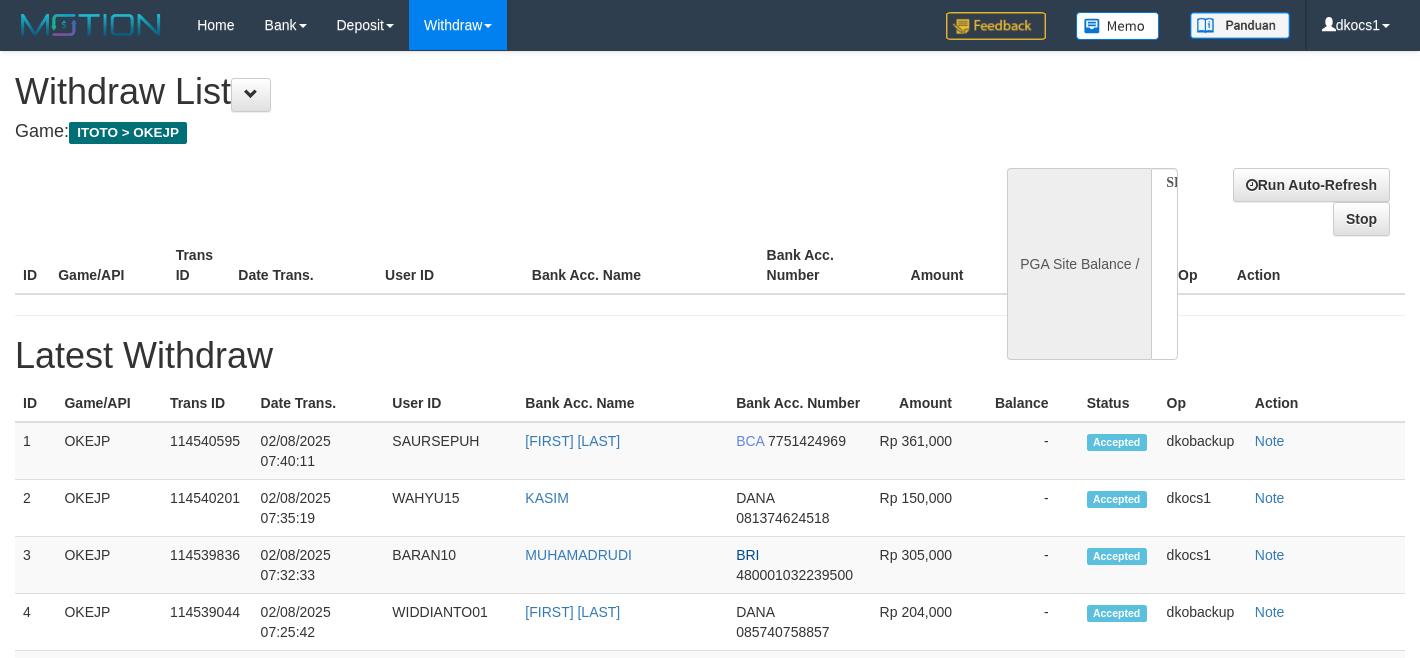 scroll, scrollTop: 0, scrollLeft: 0, axis: both 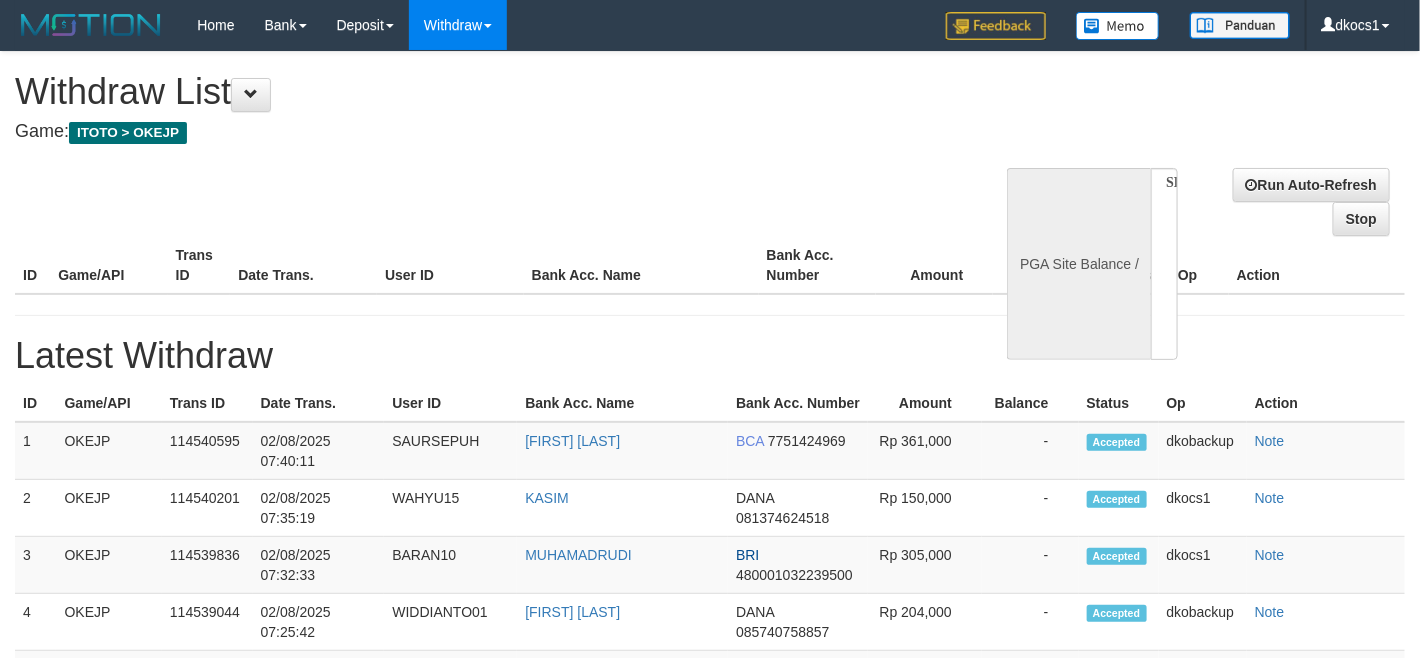 select on "**" 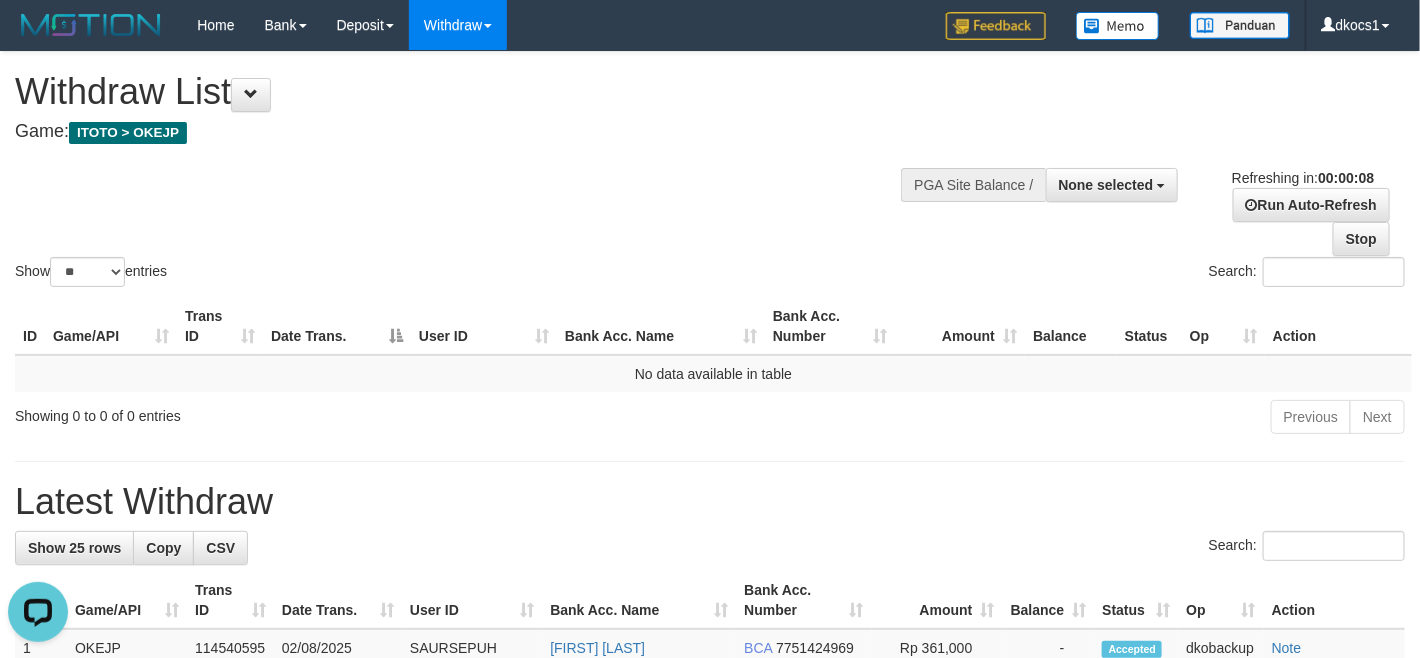 scroll, scrollTop: 0, scrollLeft: 0, axis: both 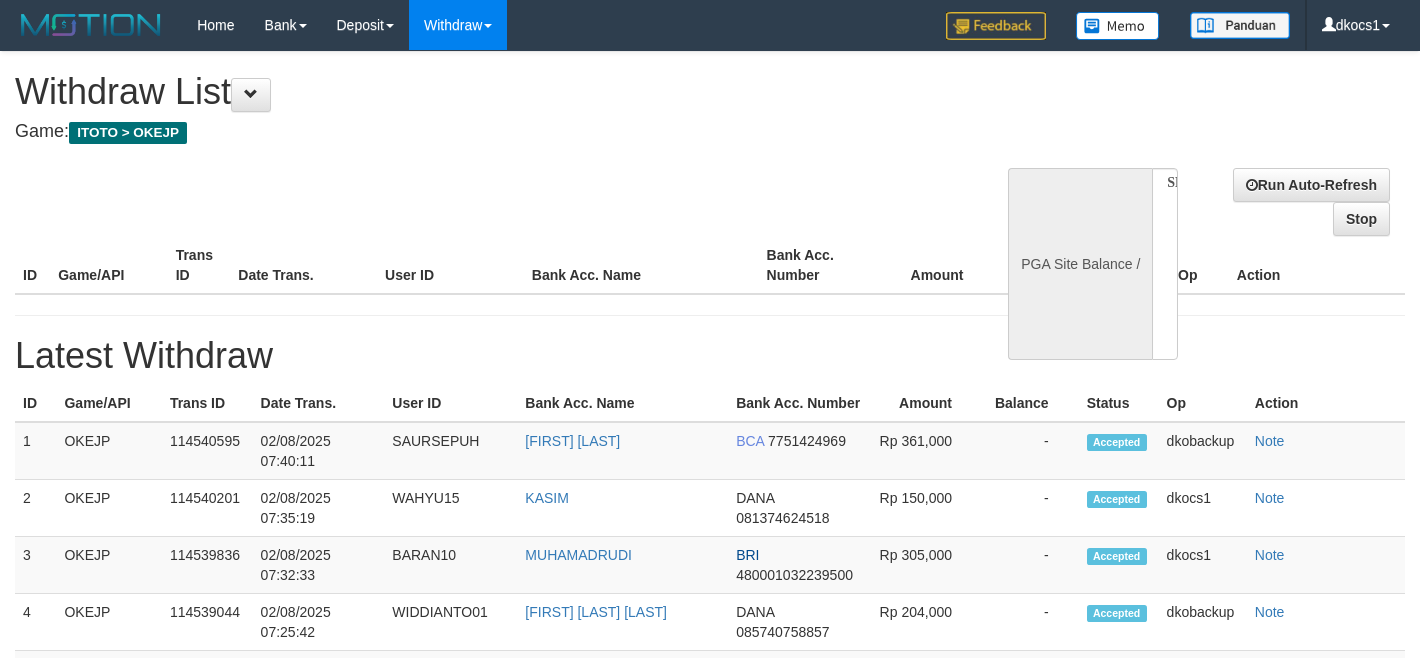select 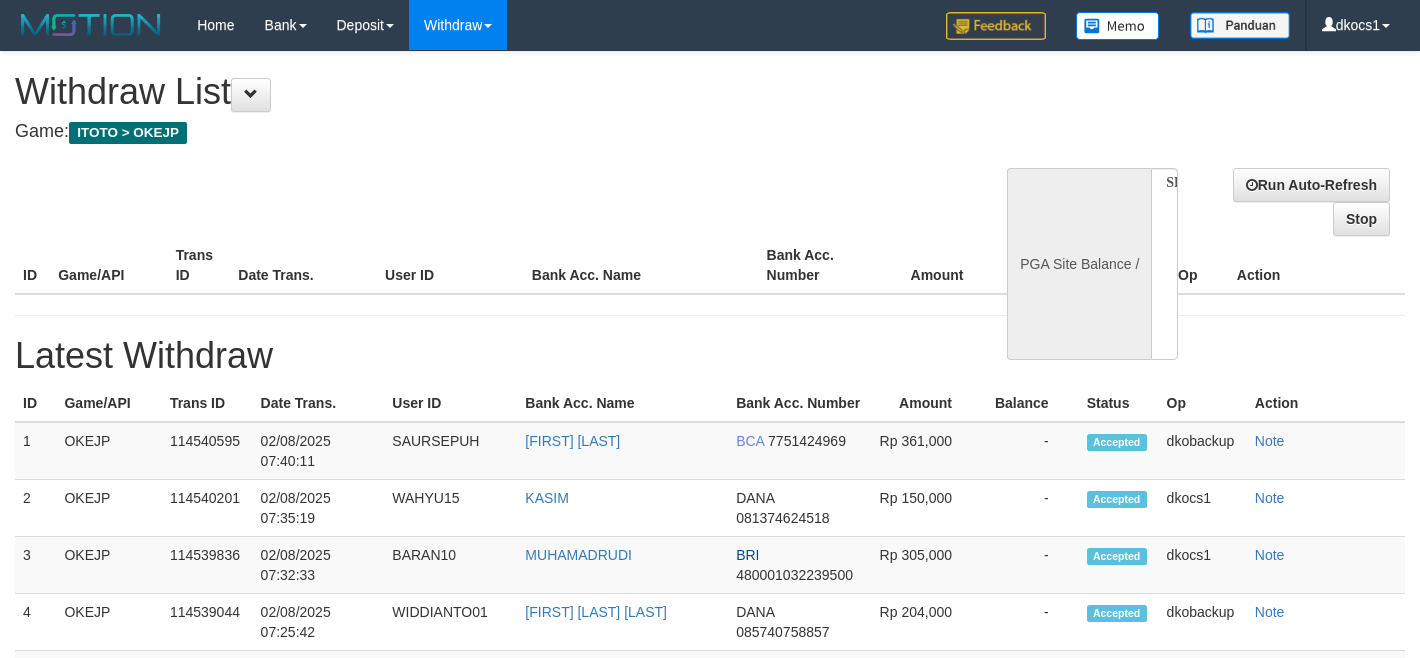 scroll, scrollTop: 0, scrollLeft: 0, axis: both 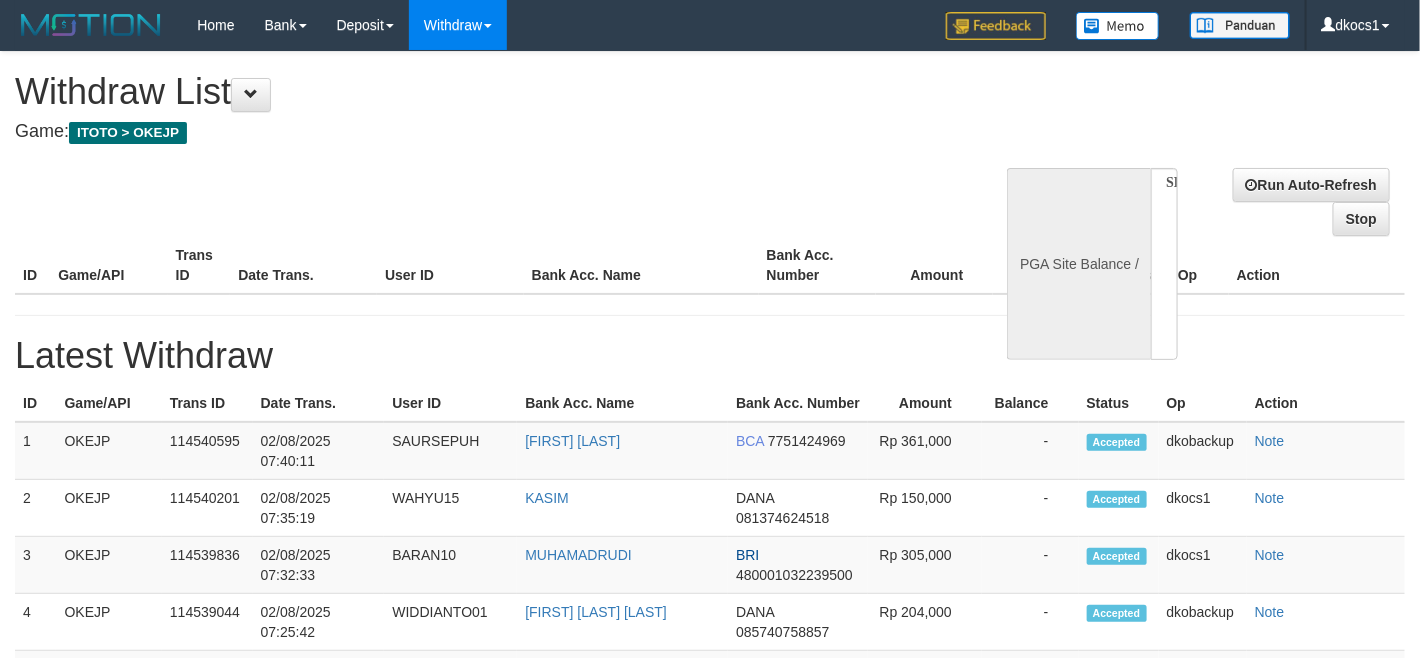 select on "**" 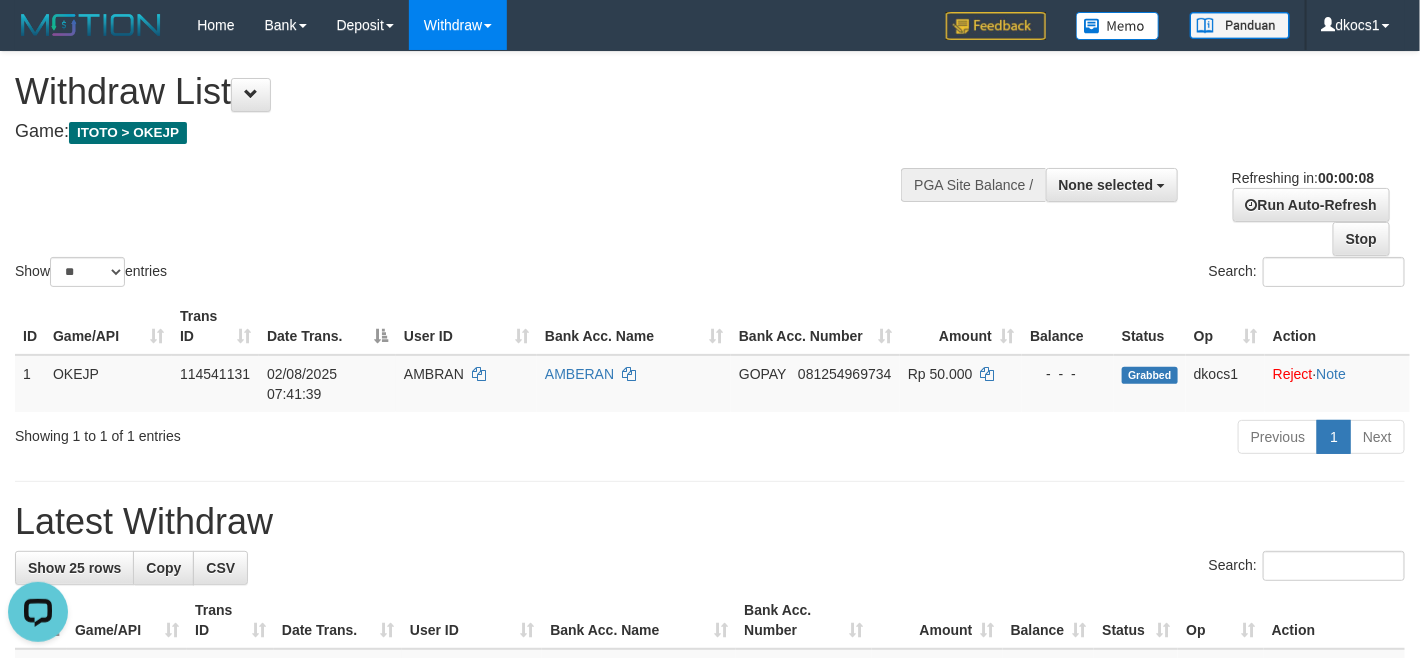 scroll, scrollTop: 0, scrollLeft: 0, axis: both 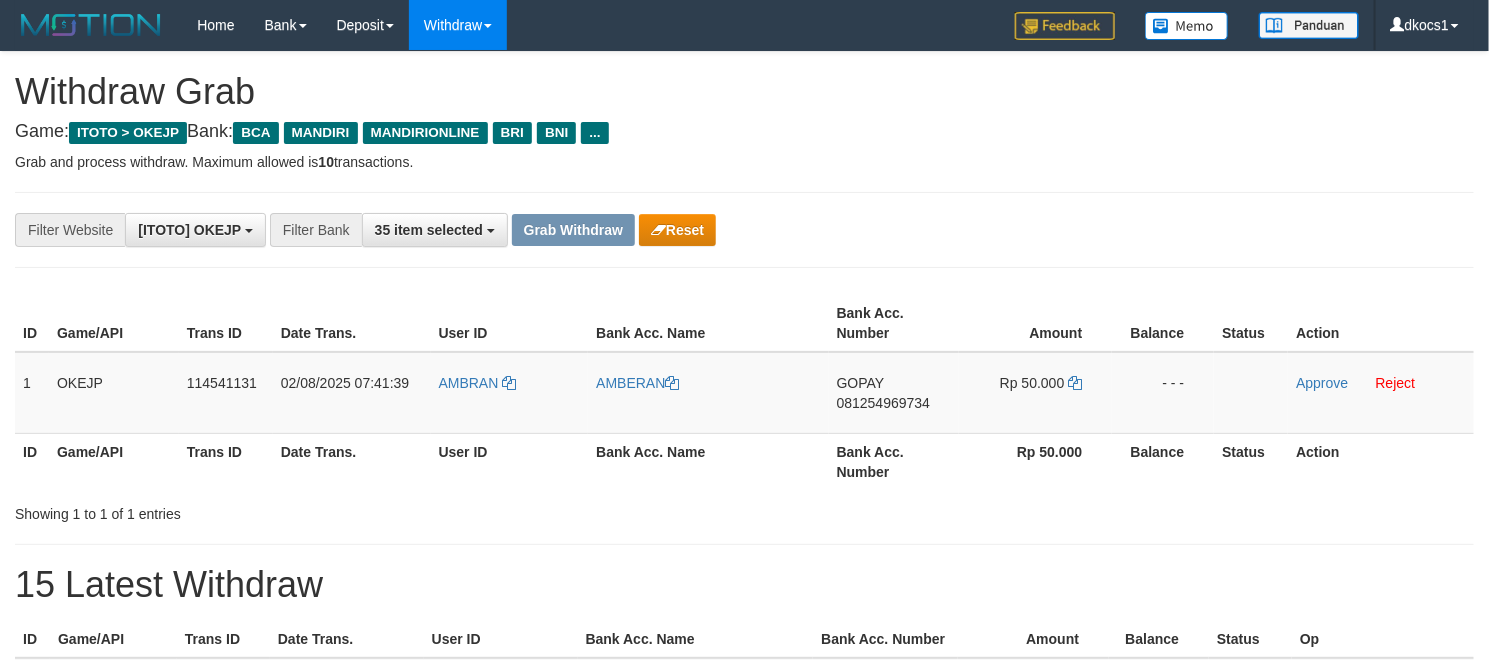 click on "Withdraw Grab" at bounding box center [744, 92] 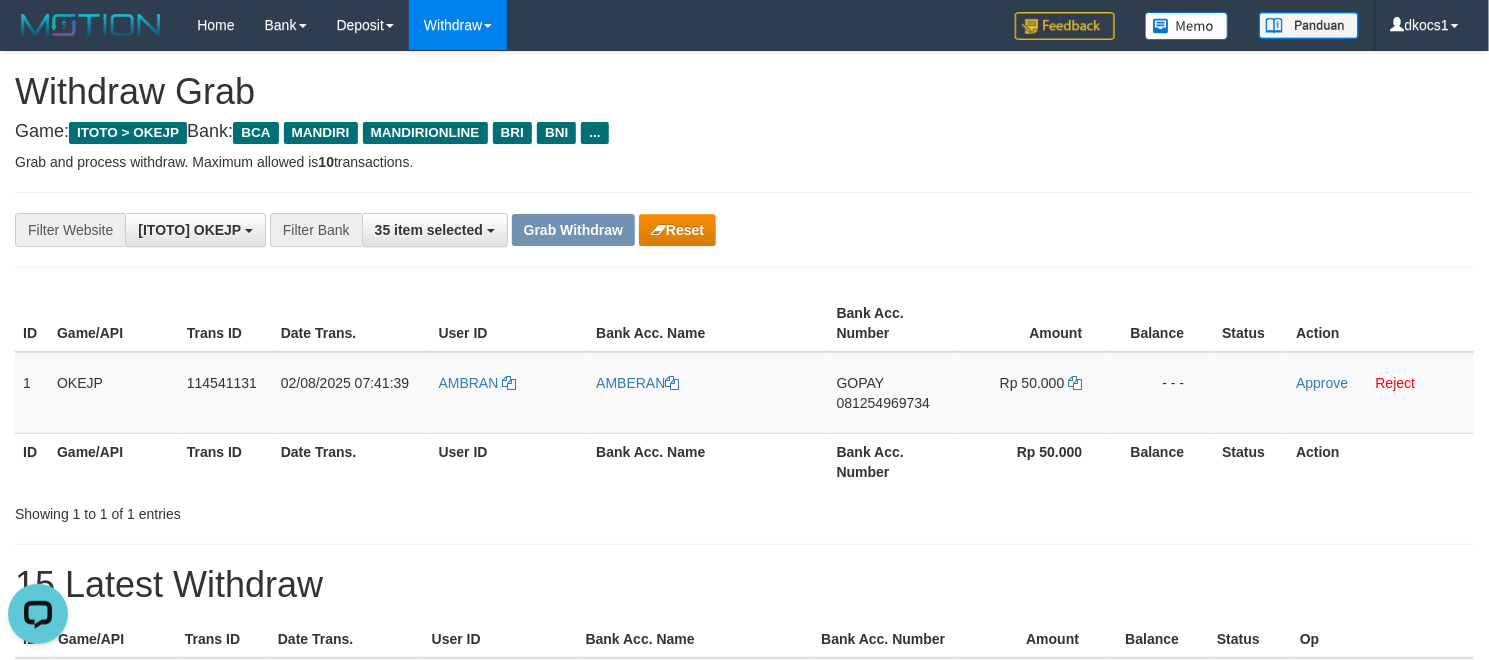 scroll, scrollTop: 0, scrollLeft: 0, axis: both 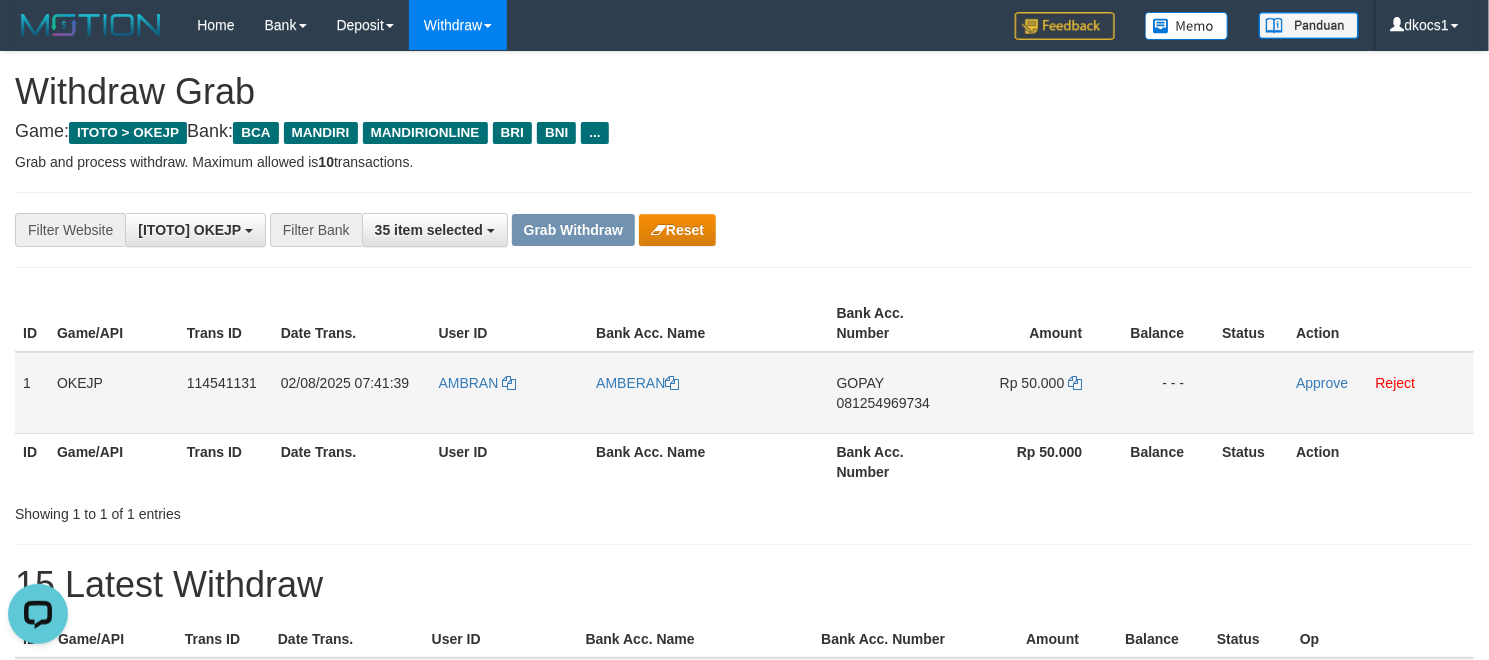 click on "AMBRAN" at bounding box center [510, 393] 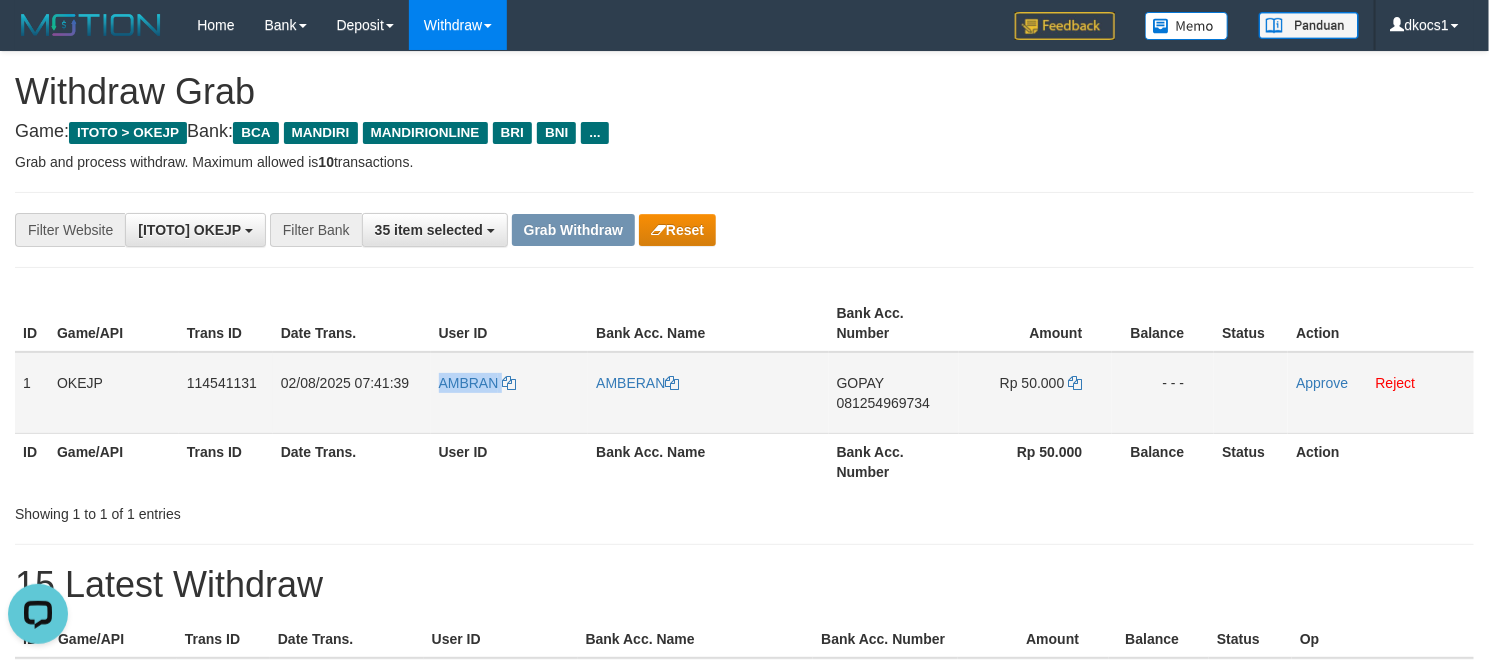 click on "AMBRAN" at bounding box center (510, 393) 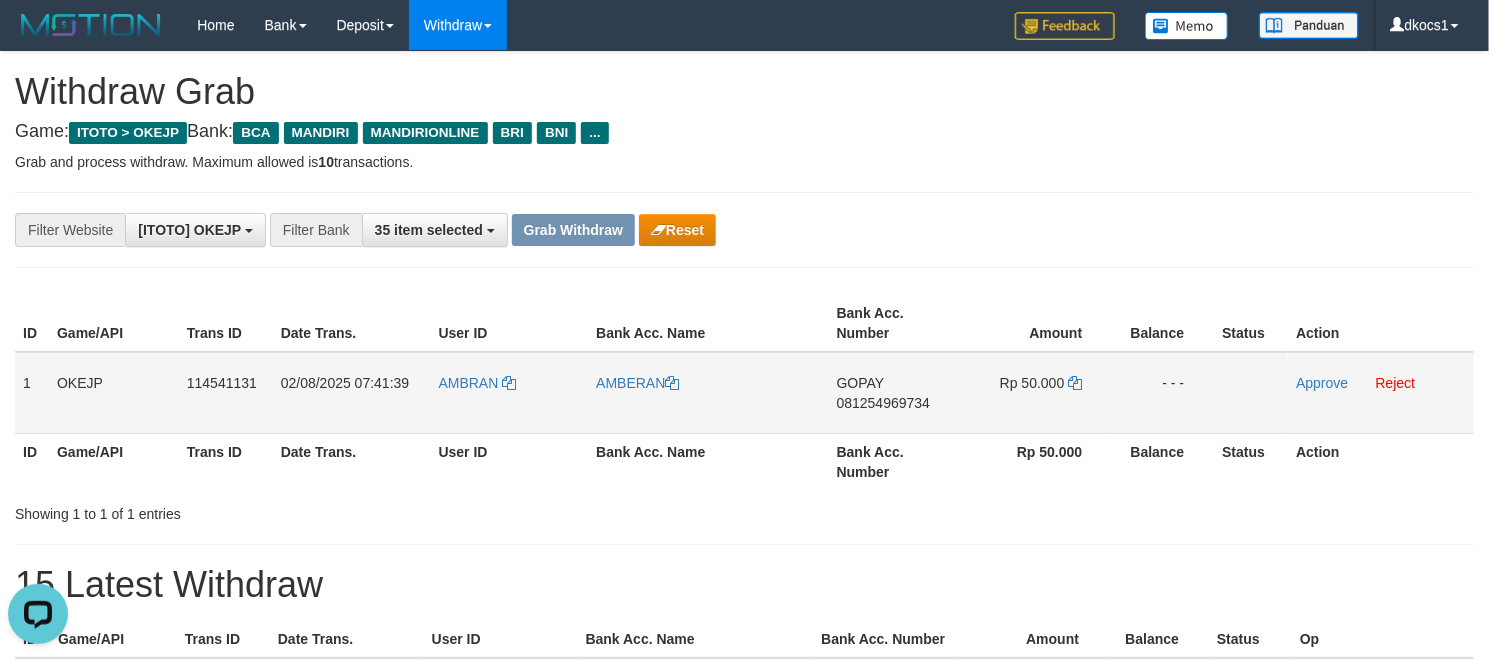 click on "02/08/2025 07:41:39" at bounding box center (352, 393) 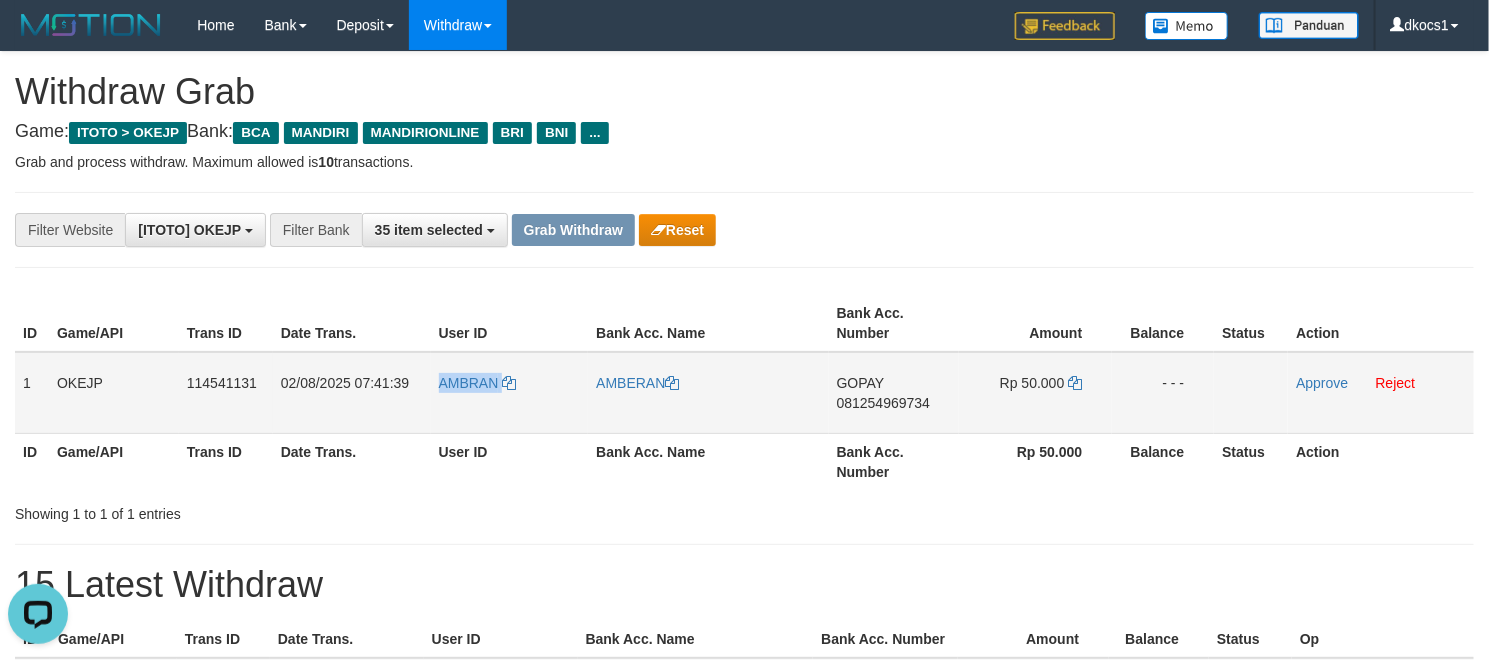 click on "AMBRAN" at bounding box center (510, 393) 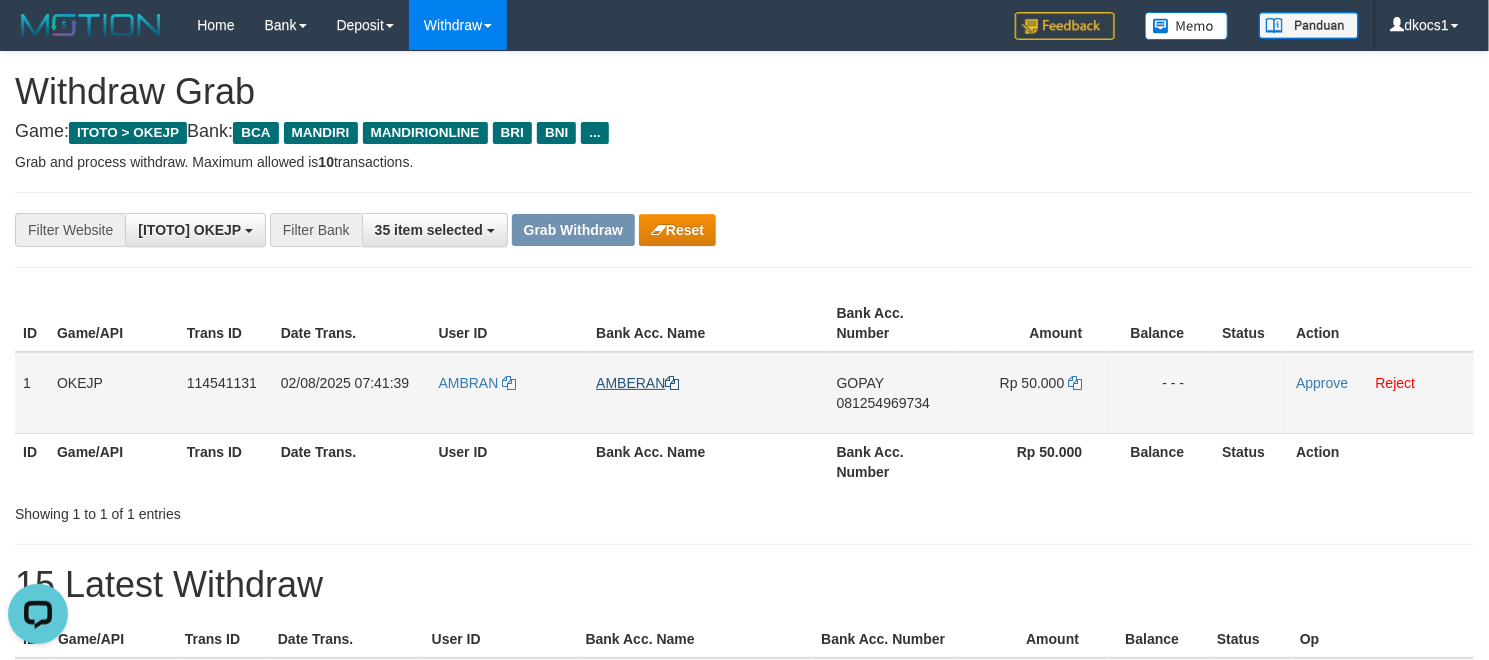 click on "AMBERAN" at bounding box center [708, 393] 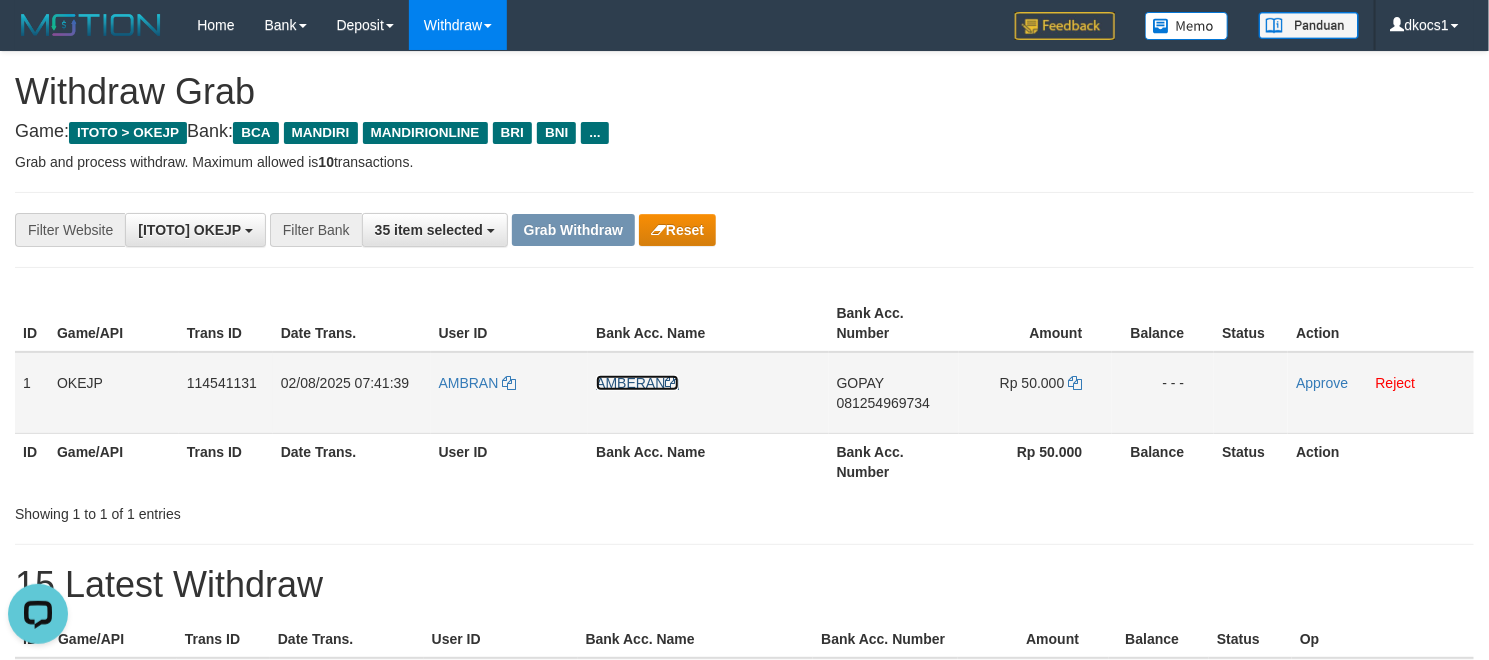 click on "AMBERAN" at bounding box center [637, 383] 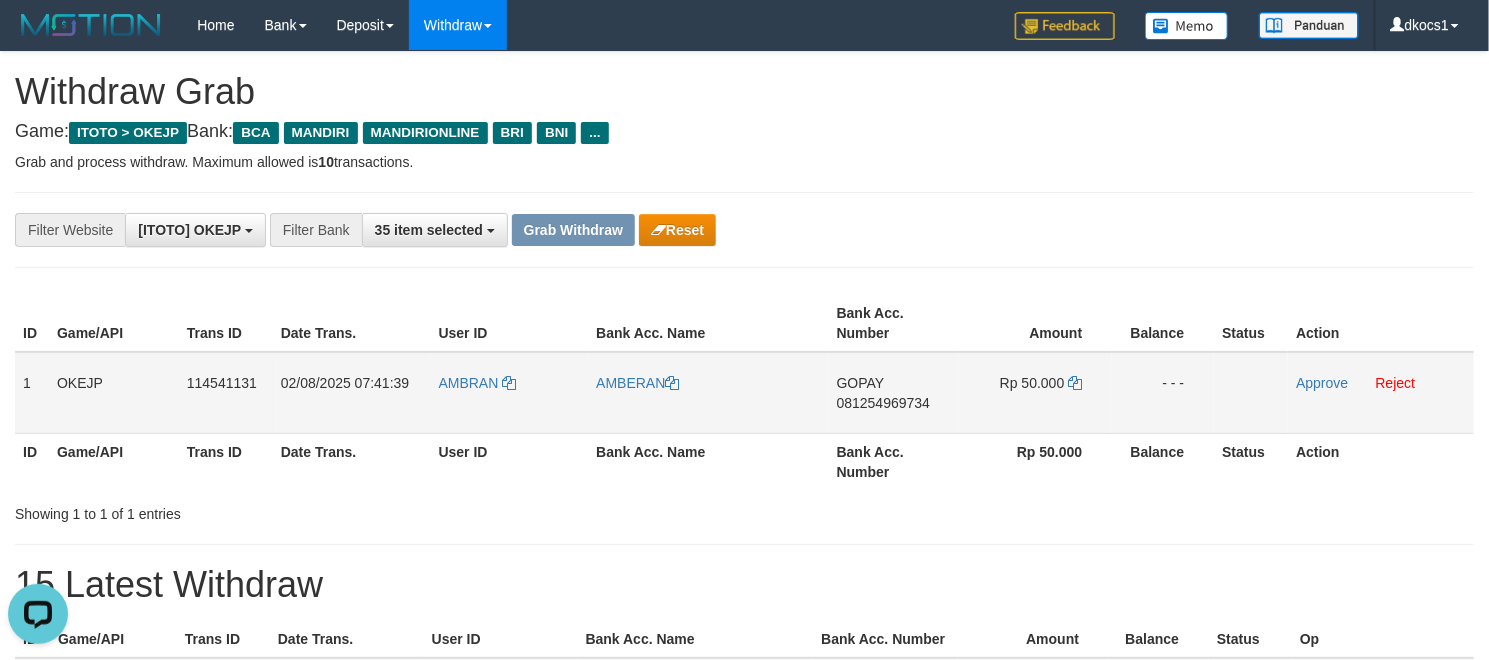 click on "GOPAY
081254969734" at bounding box center (894, 393) 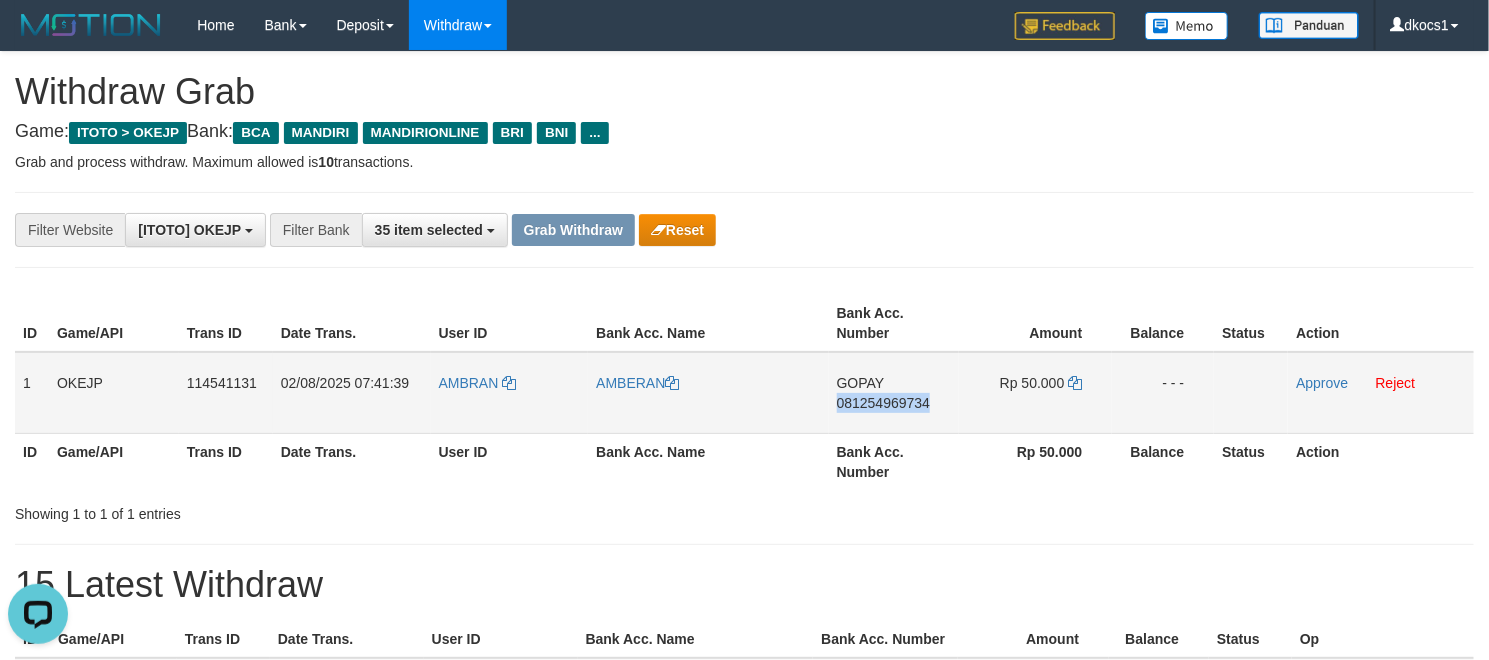 click on "GOPAY
081254969734" at bounding box center (894, 393) 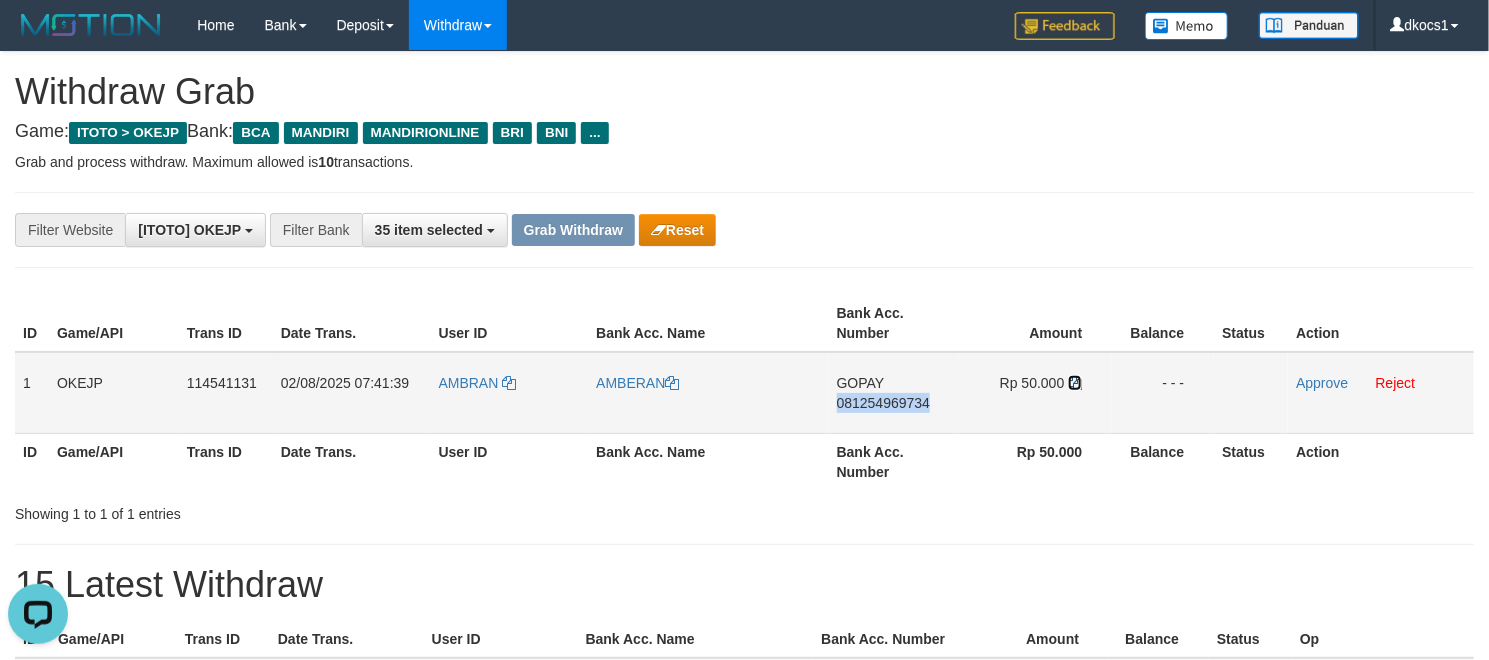 click at bounding box center (1075, 383) 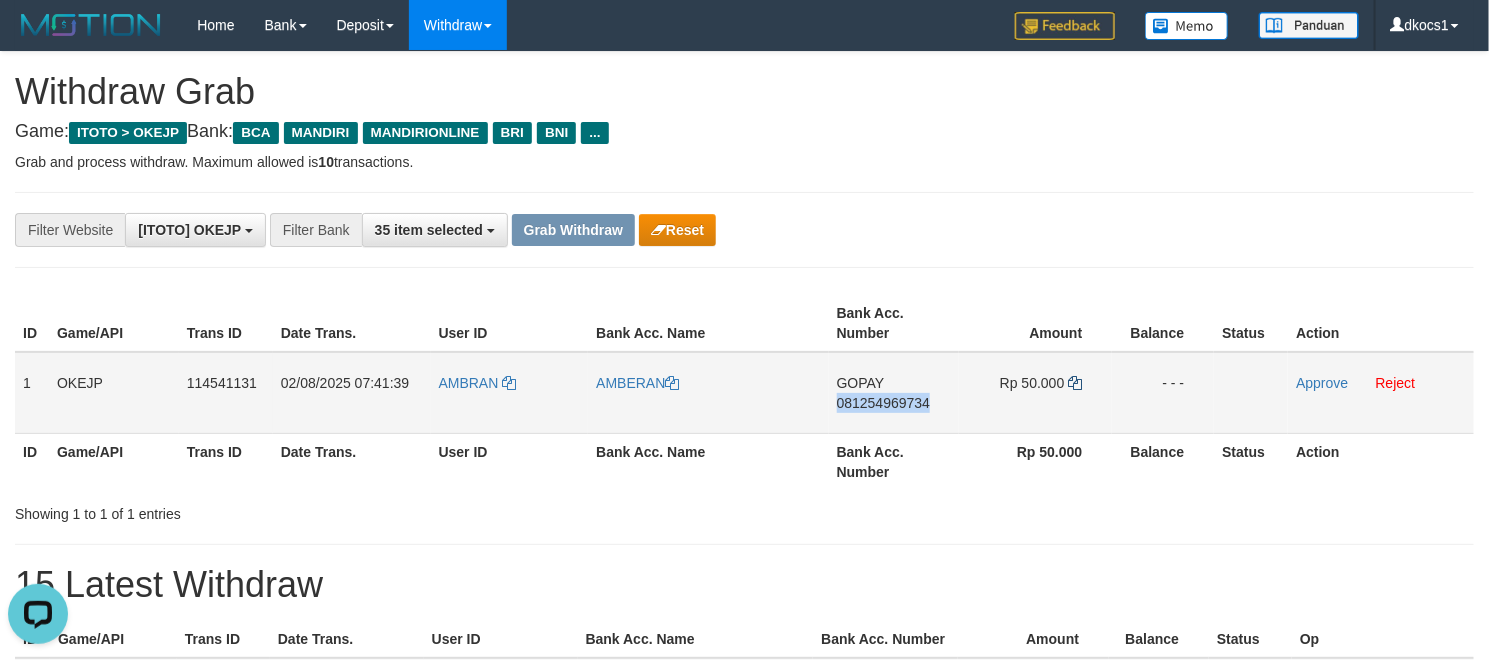 copy on "081254969734" 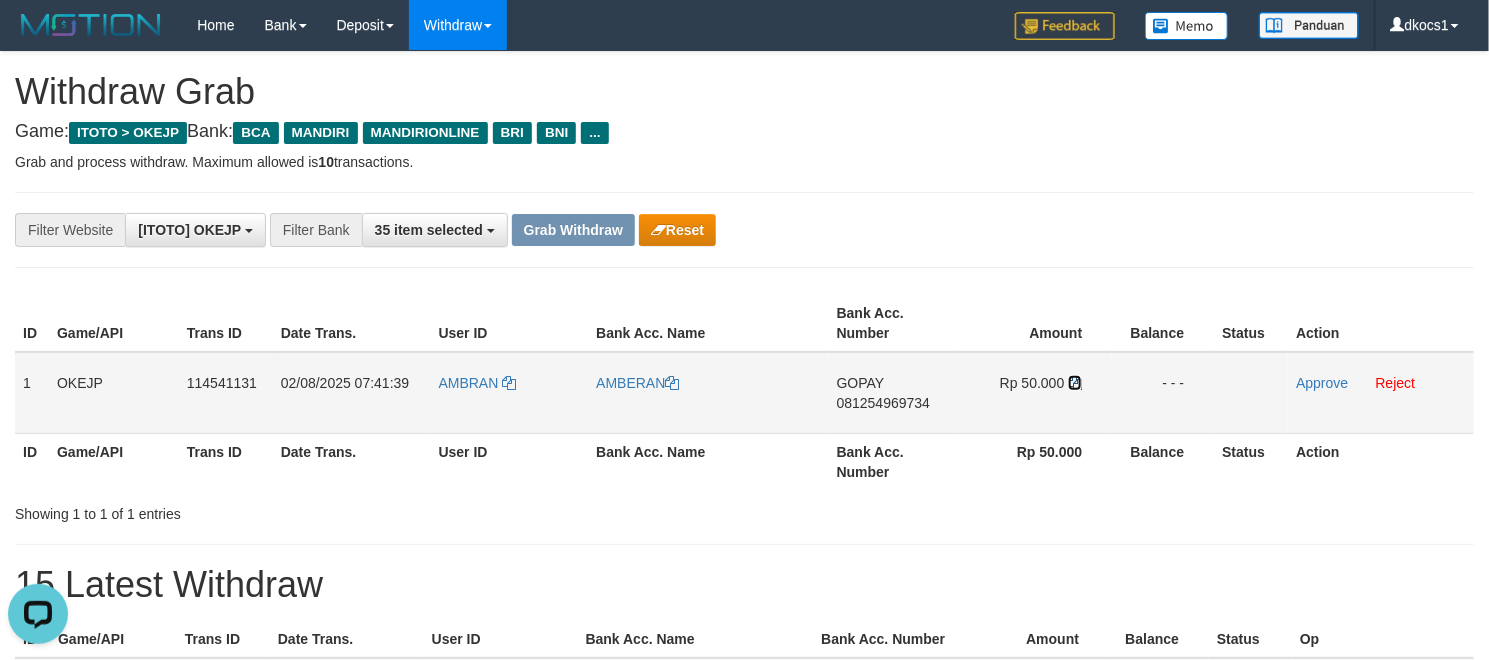 click at bounding box center [1075, 383] 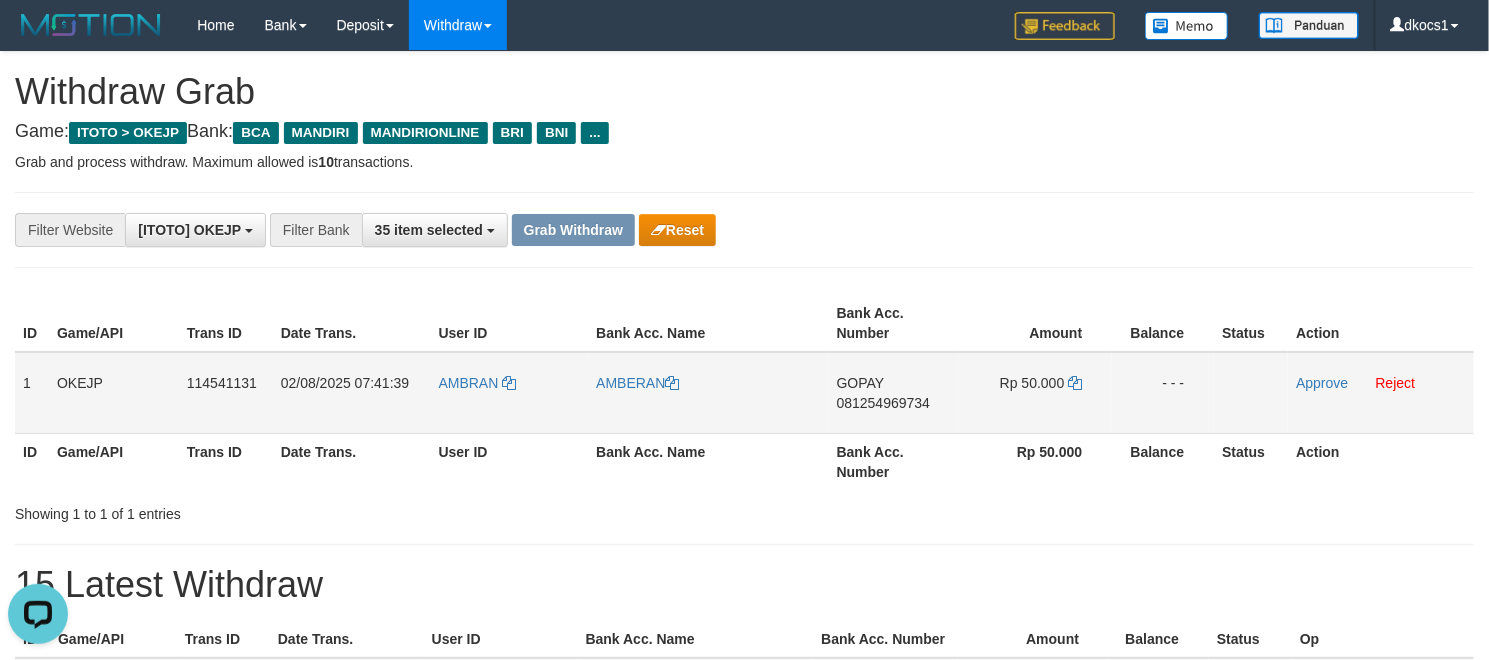 click on "Approve
Reject" at bounding box center (1381, 393) 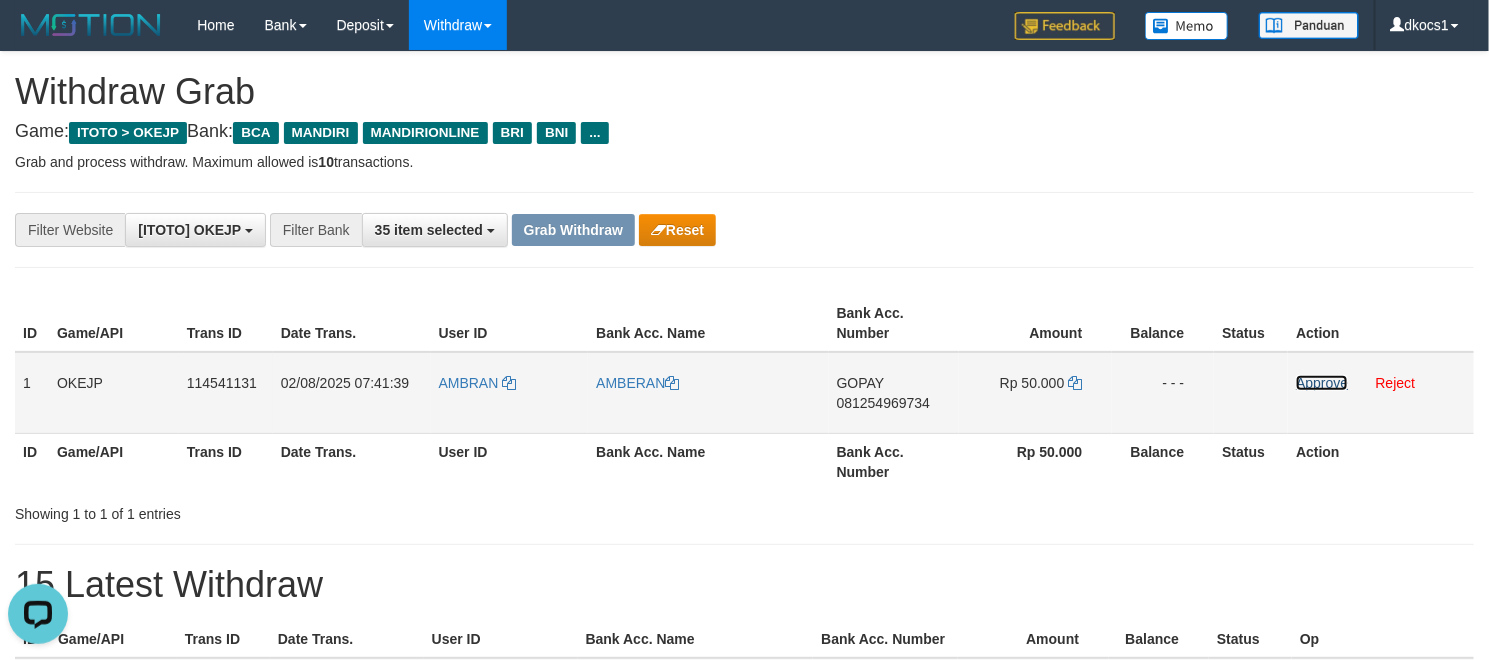 click on "Approve" at bounding box center [1322, 383] 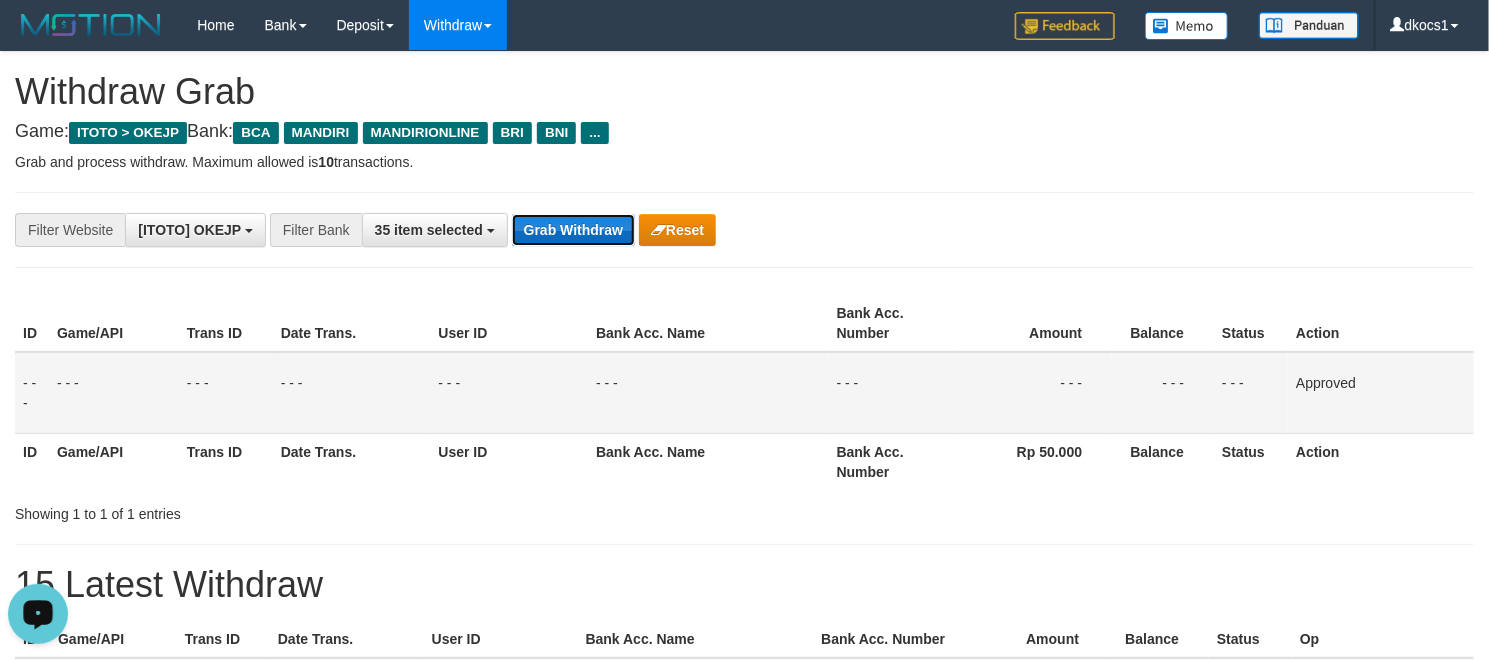 click on "Grab Withdraw" at bounding box center (573, 230) 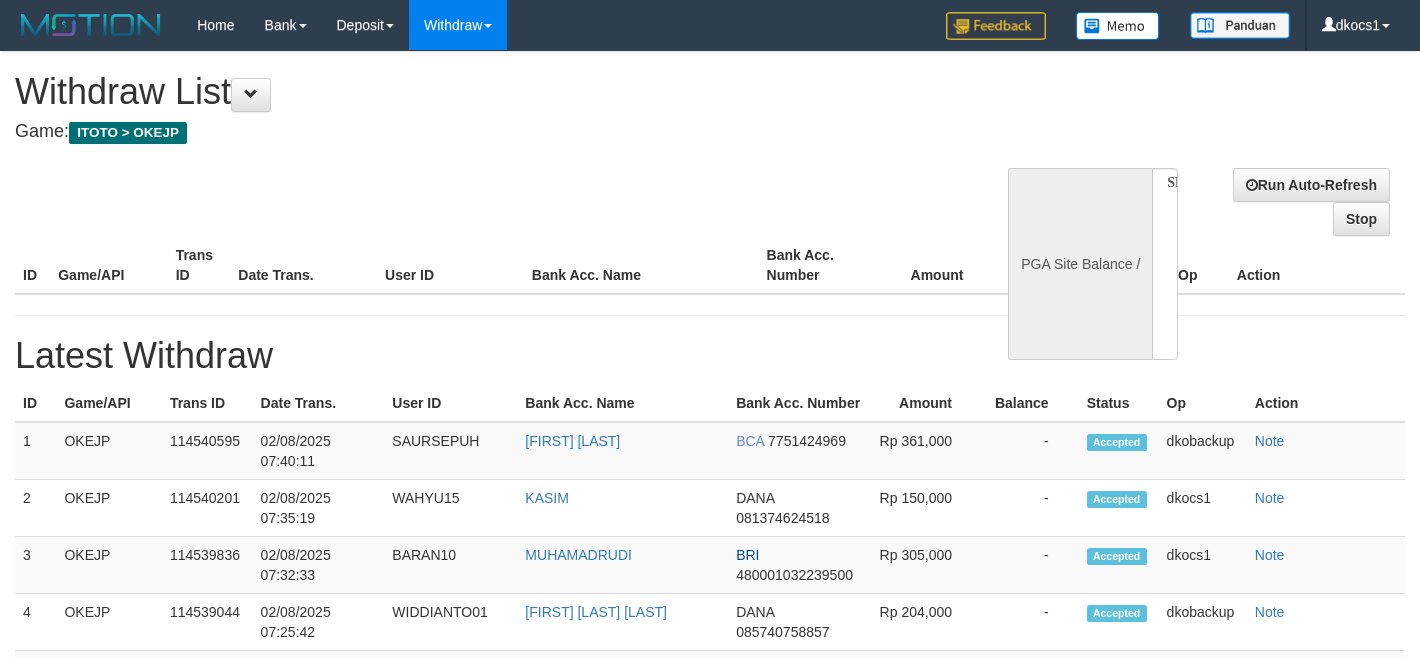 select 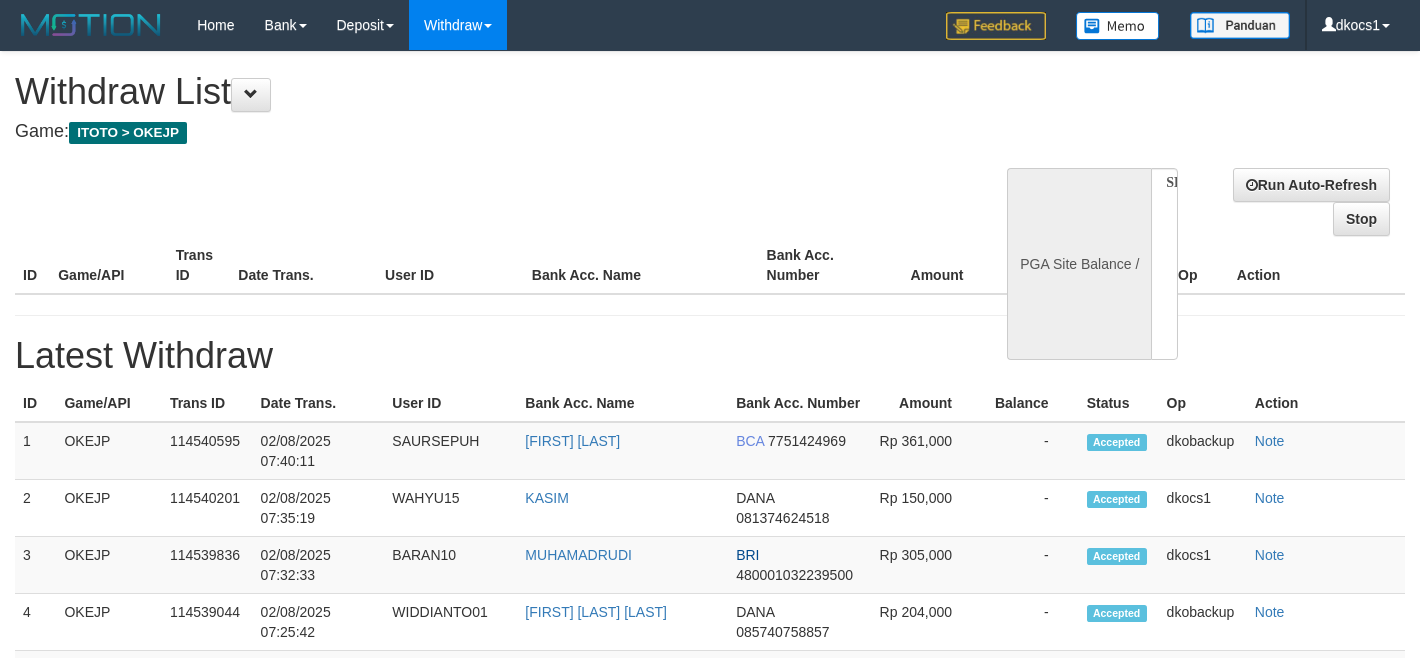 scroll, scrollTop: 0, scrollLeft: 0, axis: both 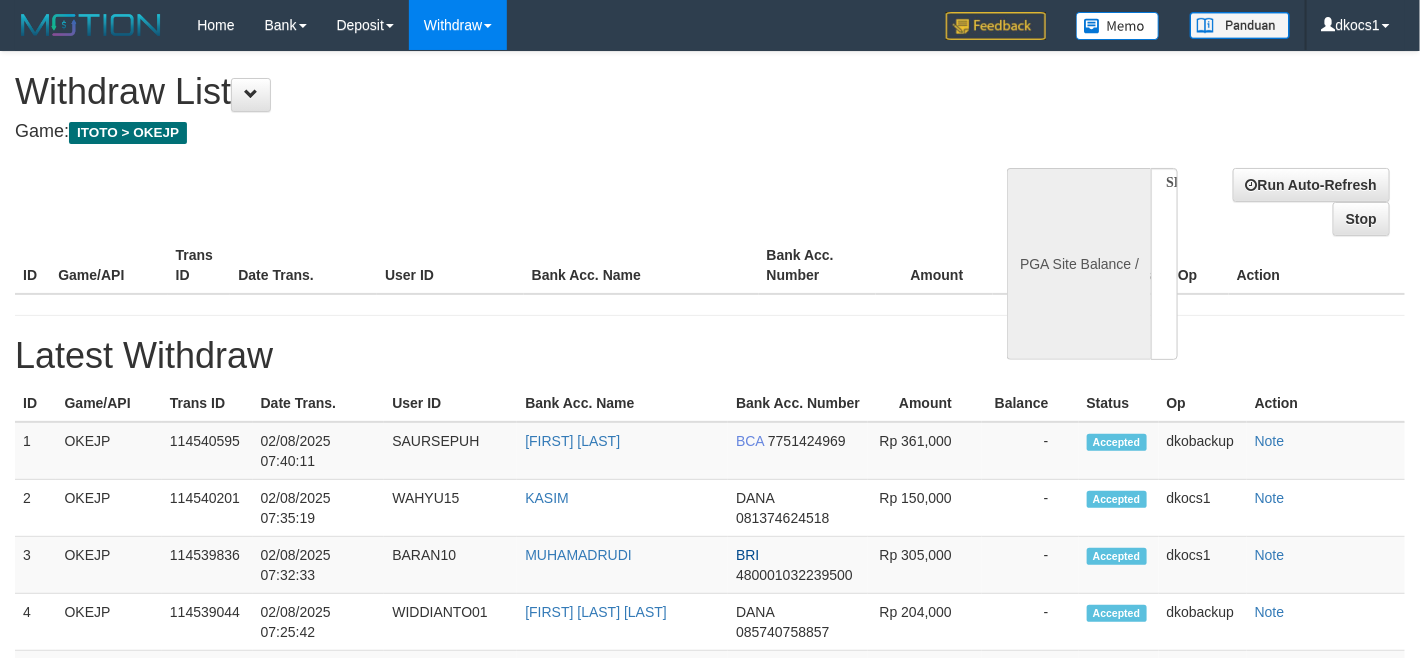 select on "**" 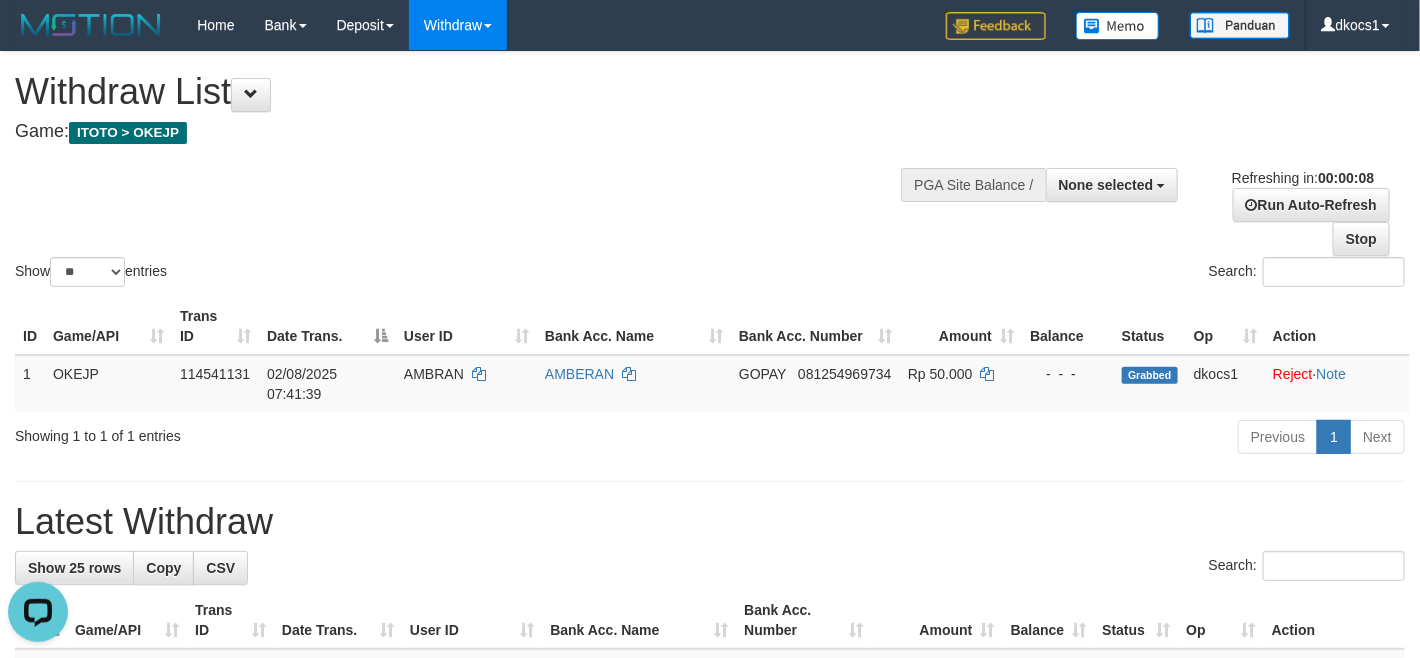 scroll, scrollTop: 0, scrollLeft: 0, axis: both 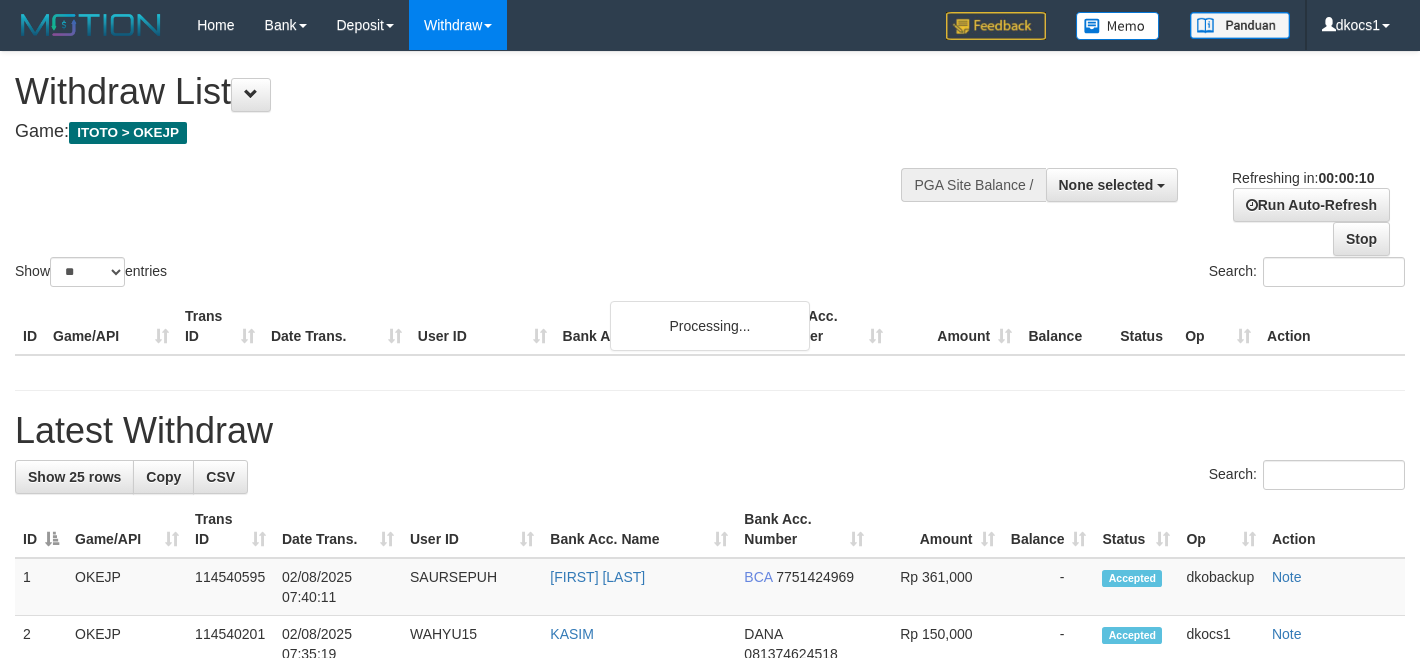 select 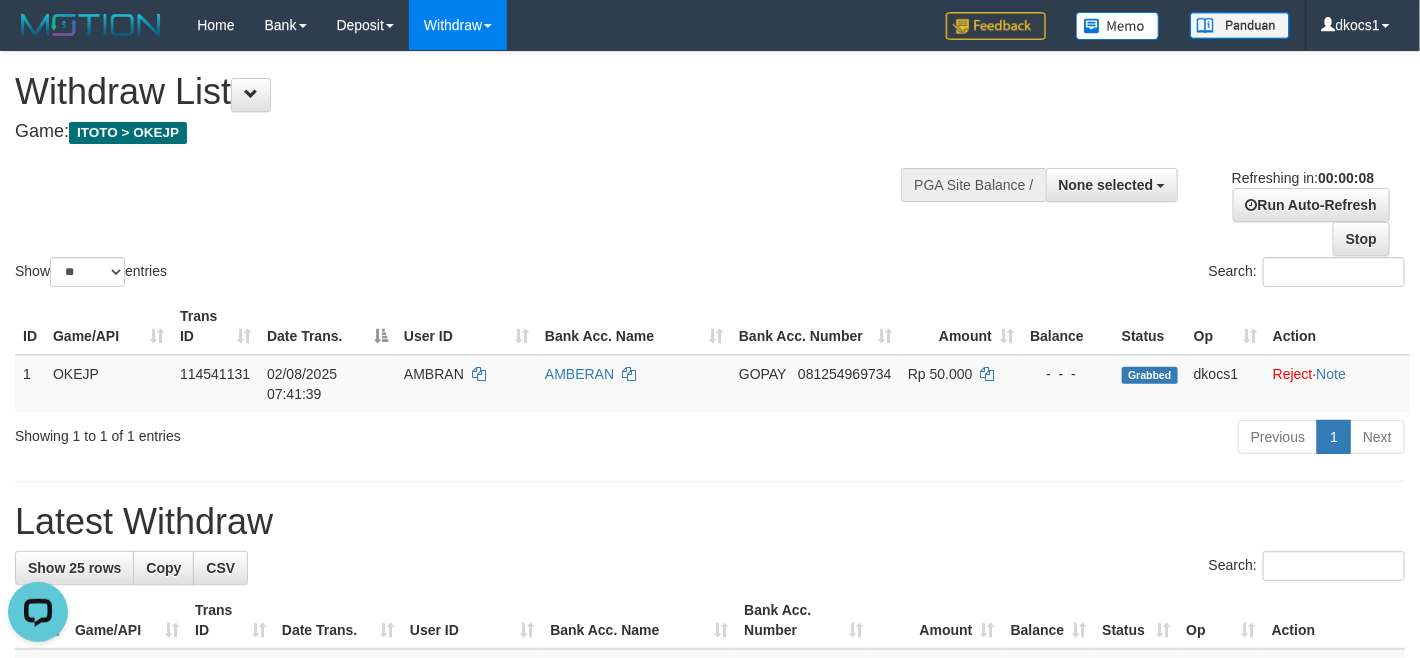 scroll, scrollTop: 0, scrollLeft: 0, axis: both 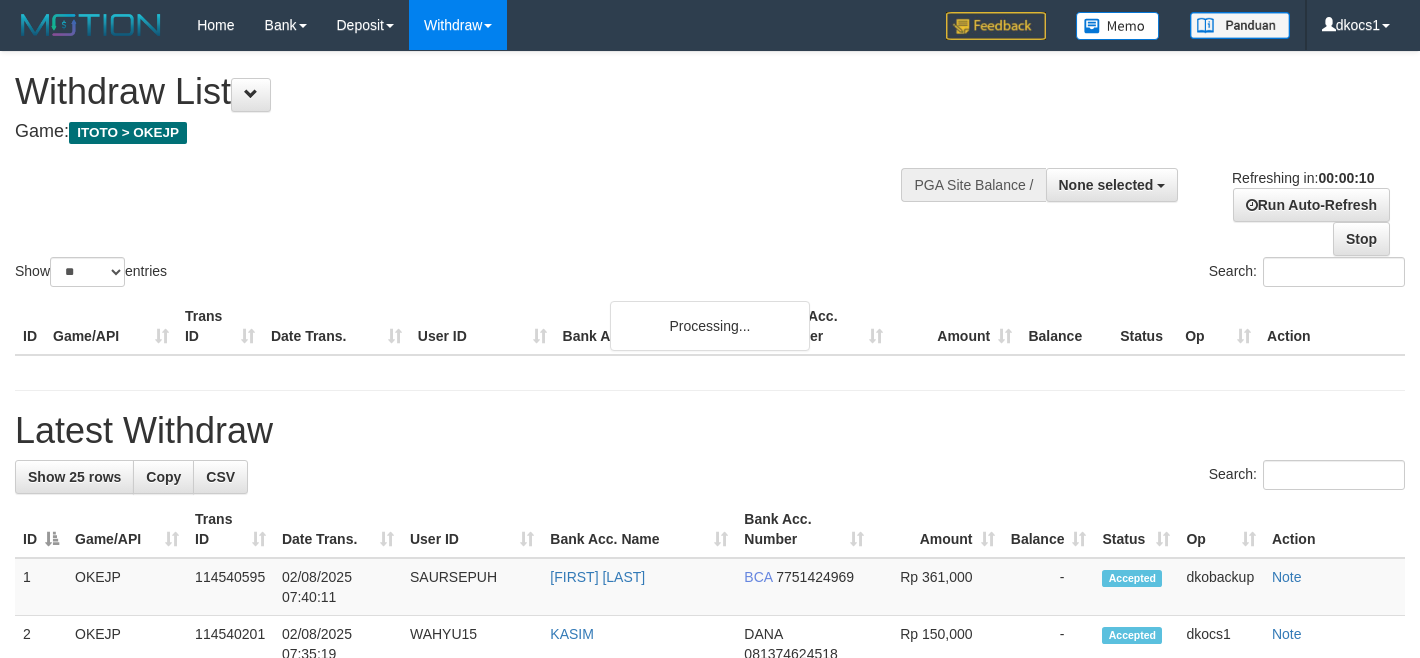 select 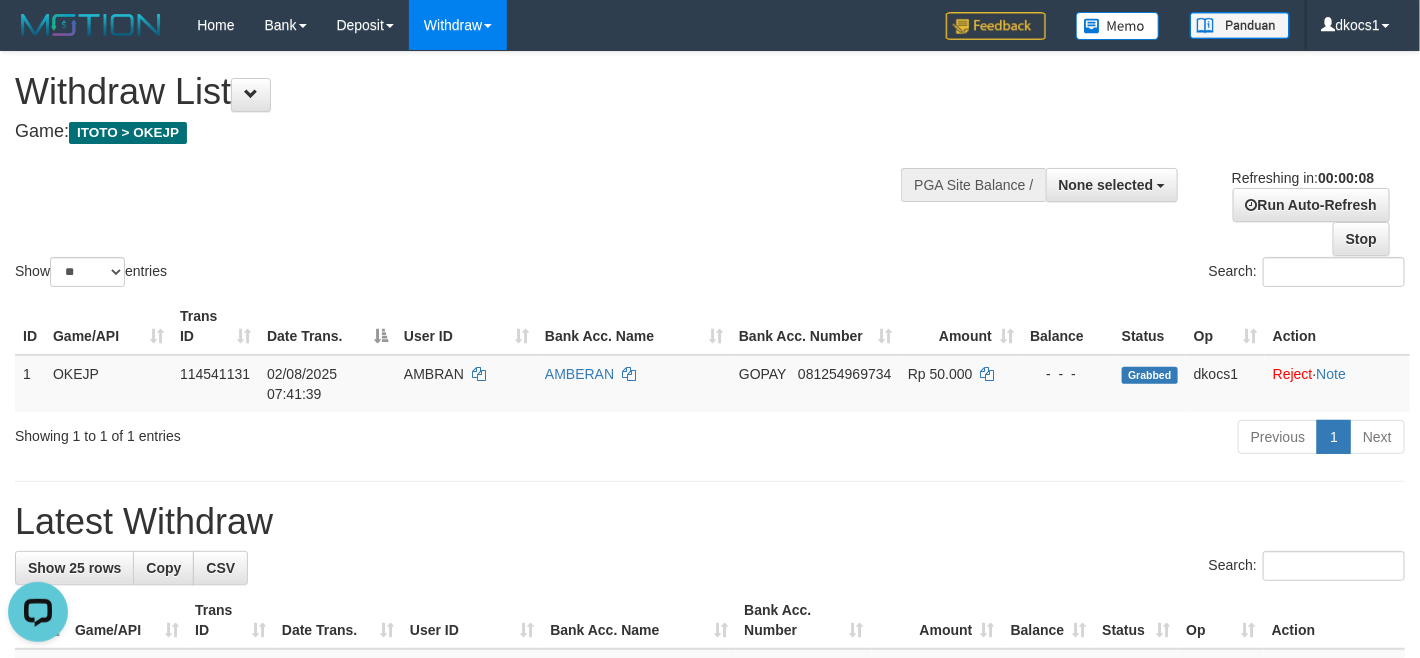 scroll, scrollTop: 0, scrollLeft: 0, axis: both 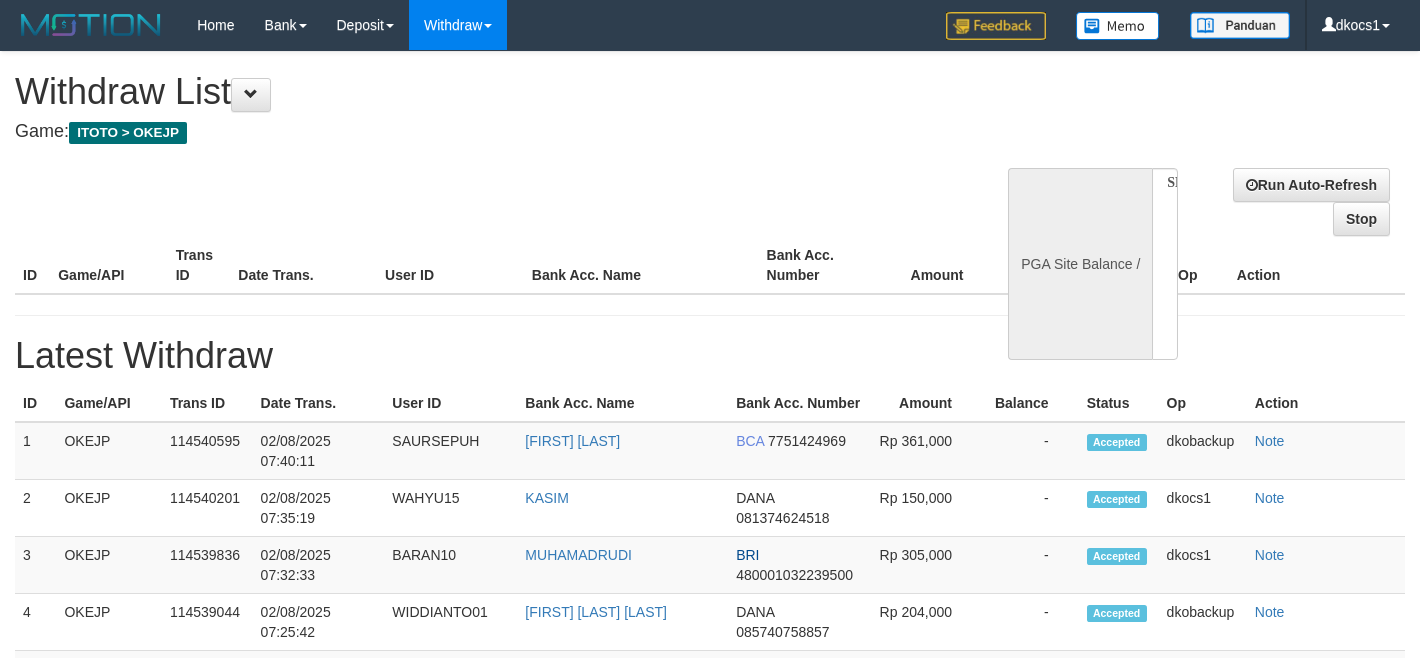 select 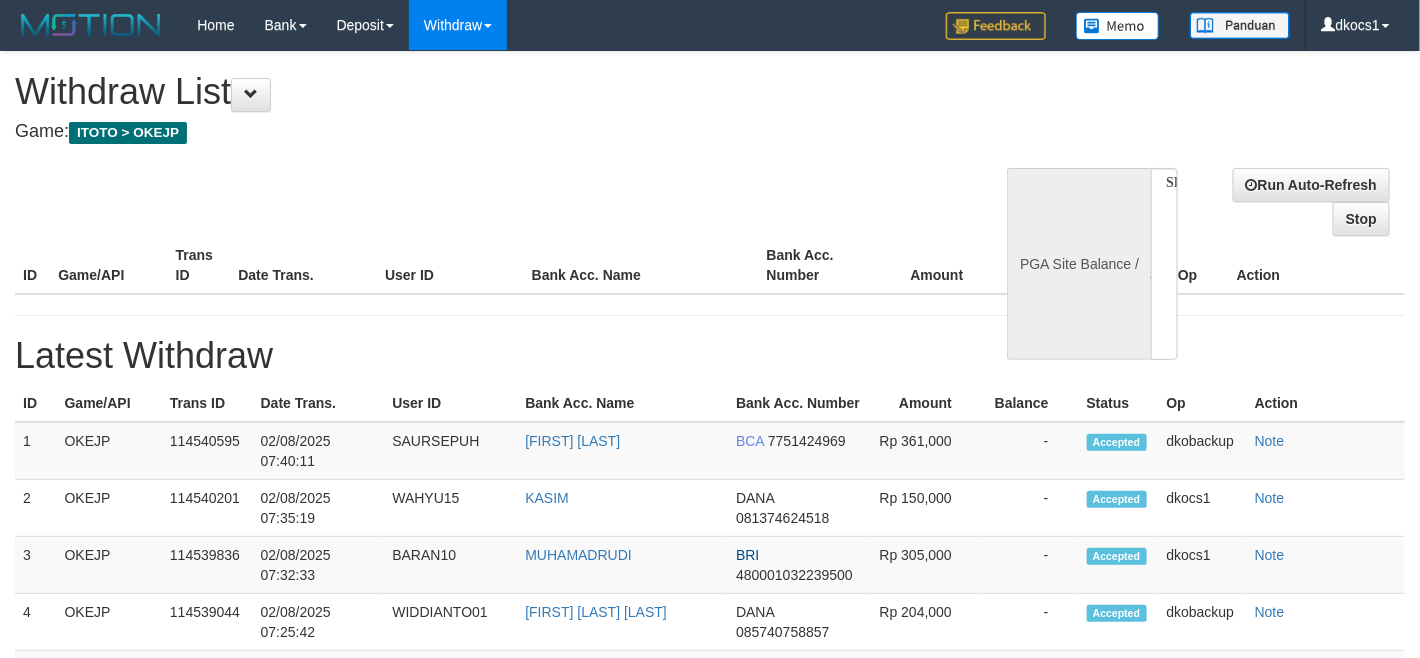 select on "**" 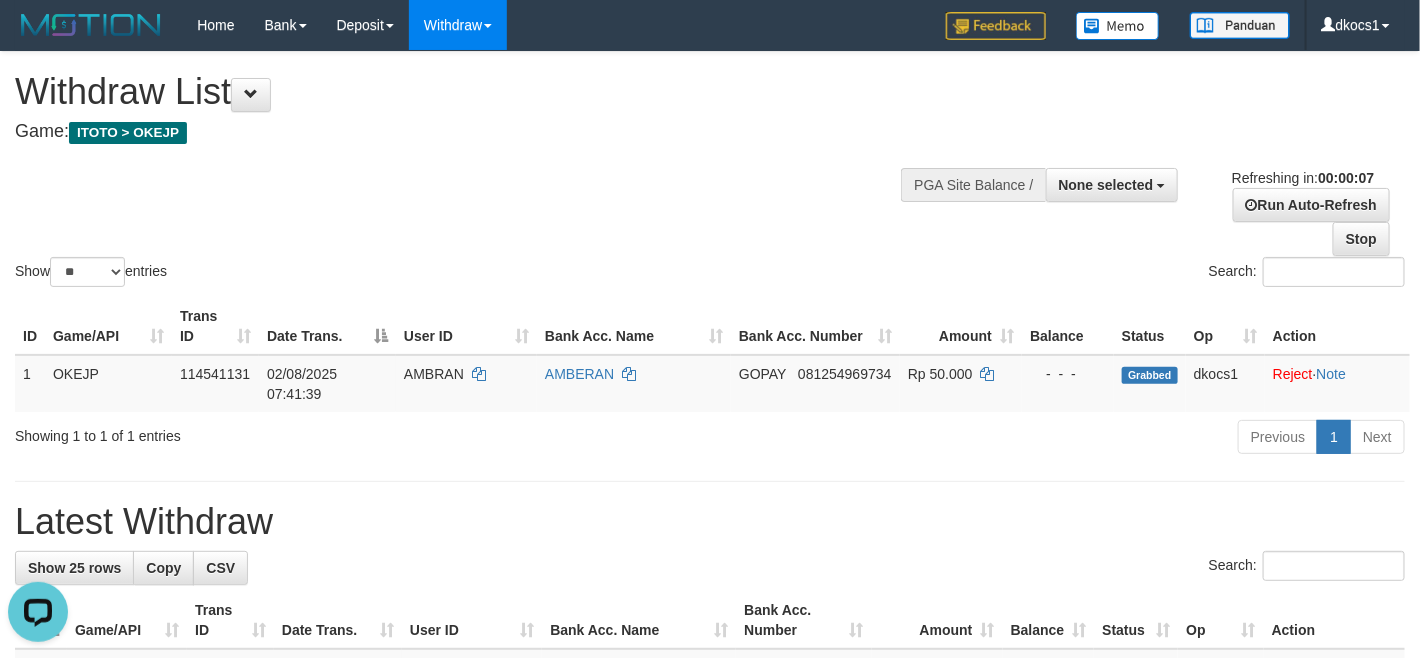 scroll, scrollTop: 0, scrollLeft: 0, axis: both 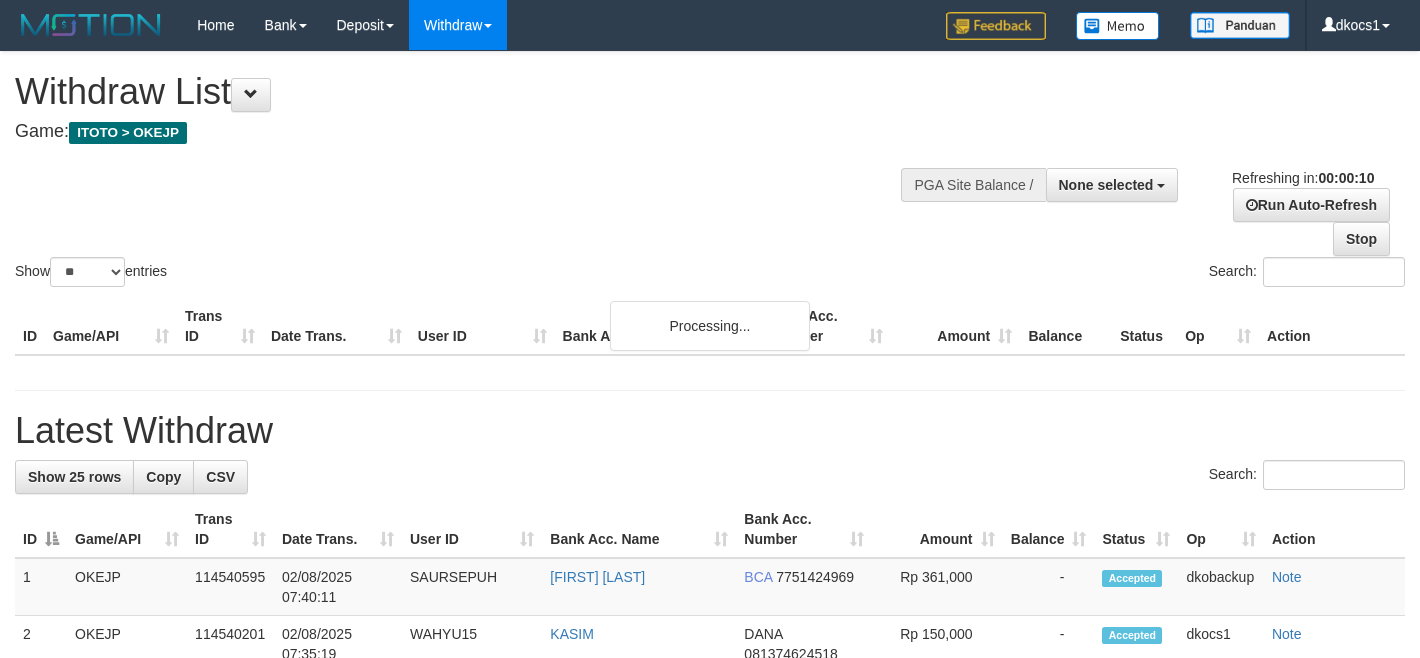 select 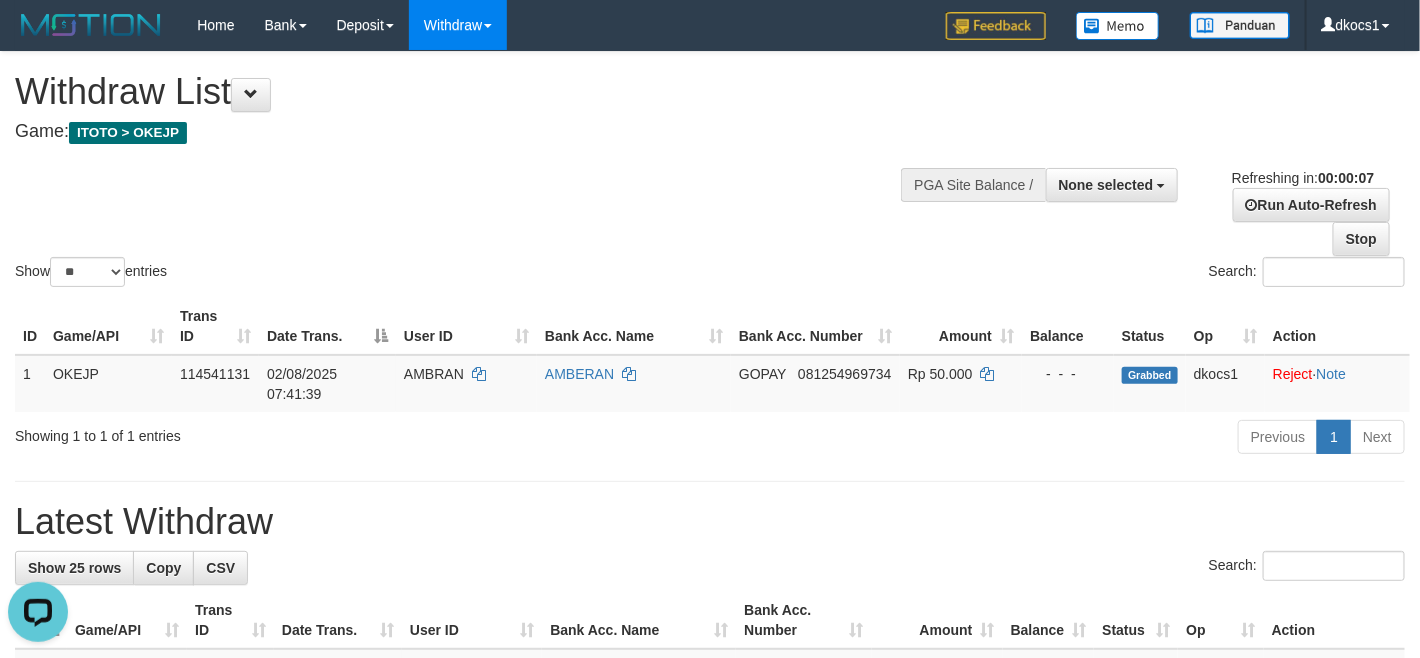 scroll, scrollTop: 0, scrollLeft: 0, axis: both 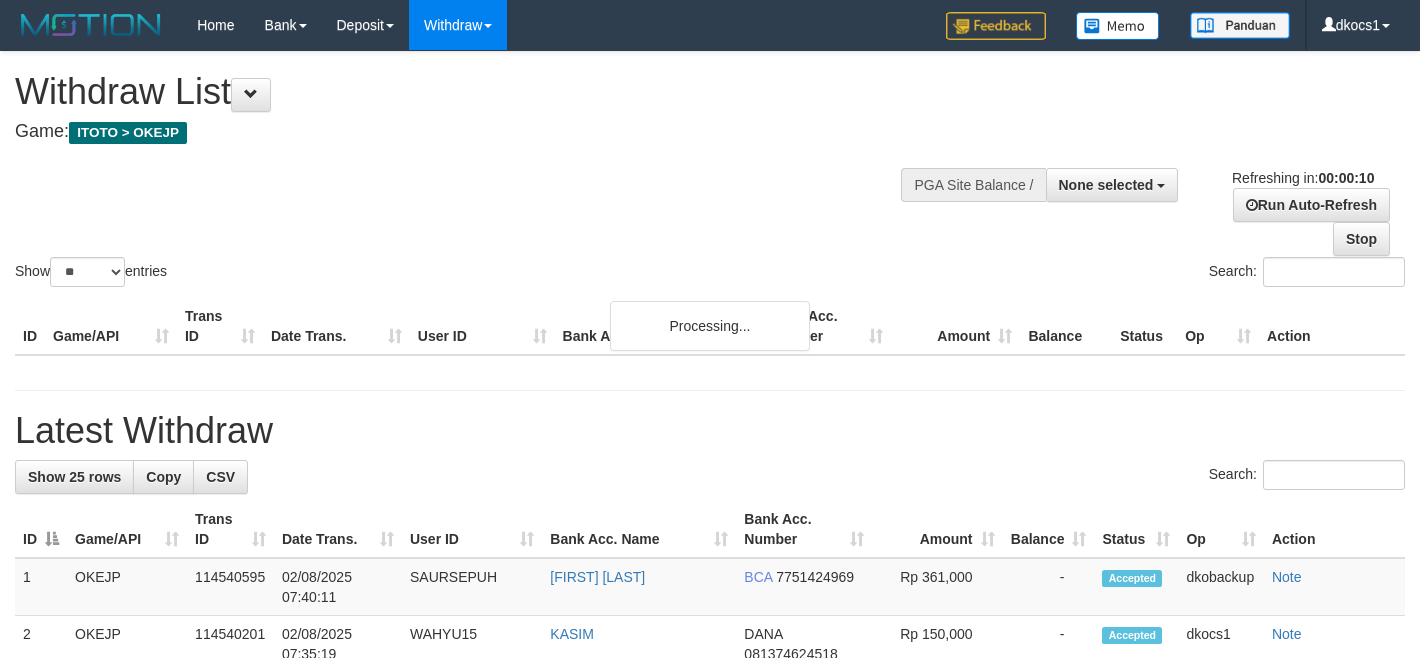 select 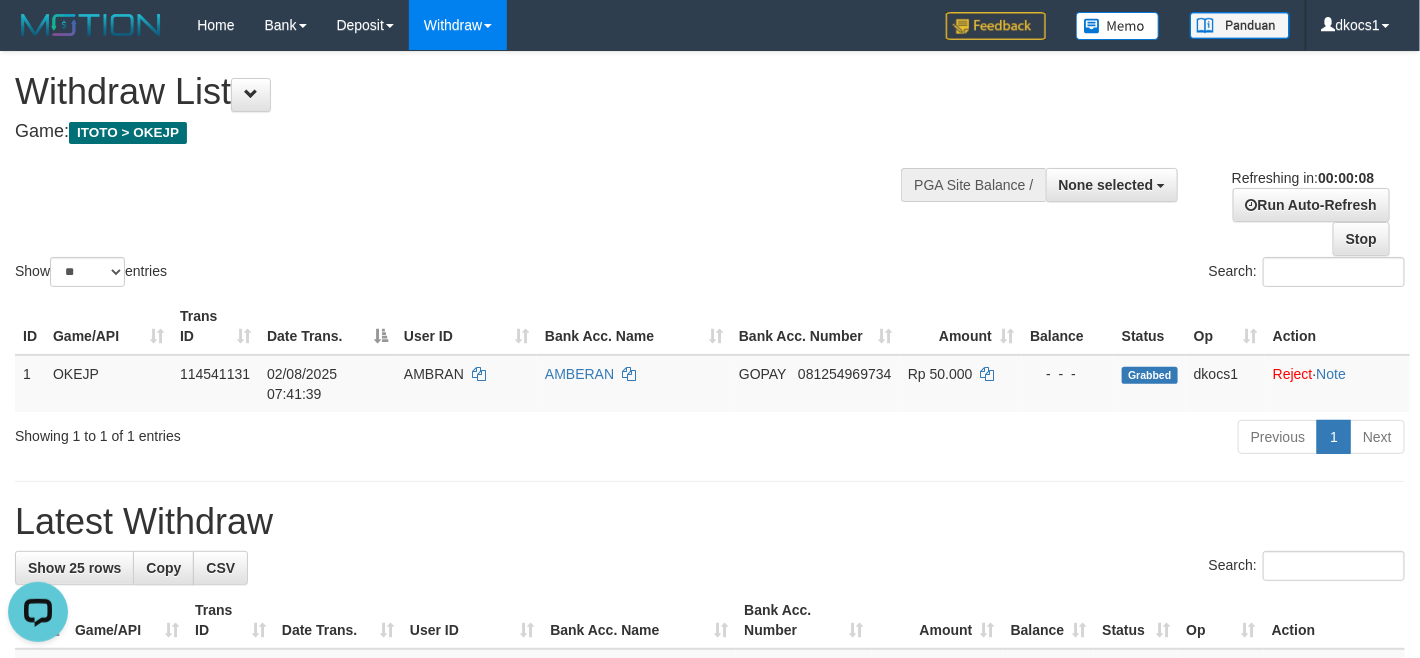 scroll, scrollTop: 0, scrollLeft: 0, axis: both 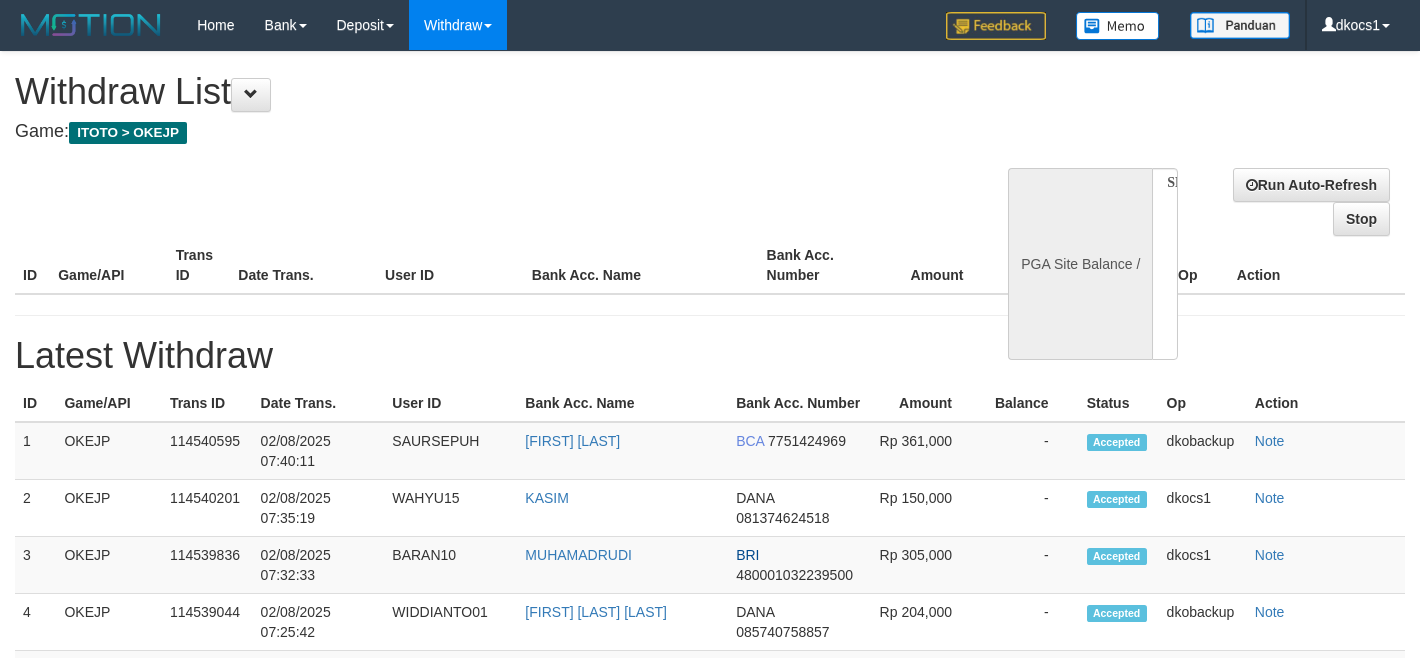 select 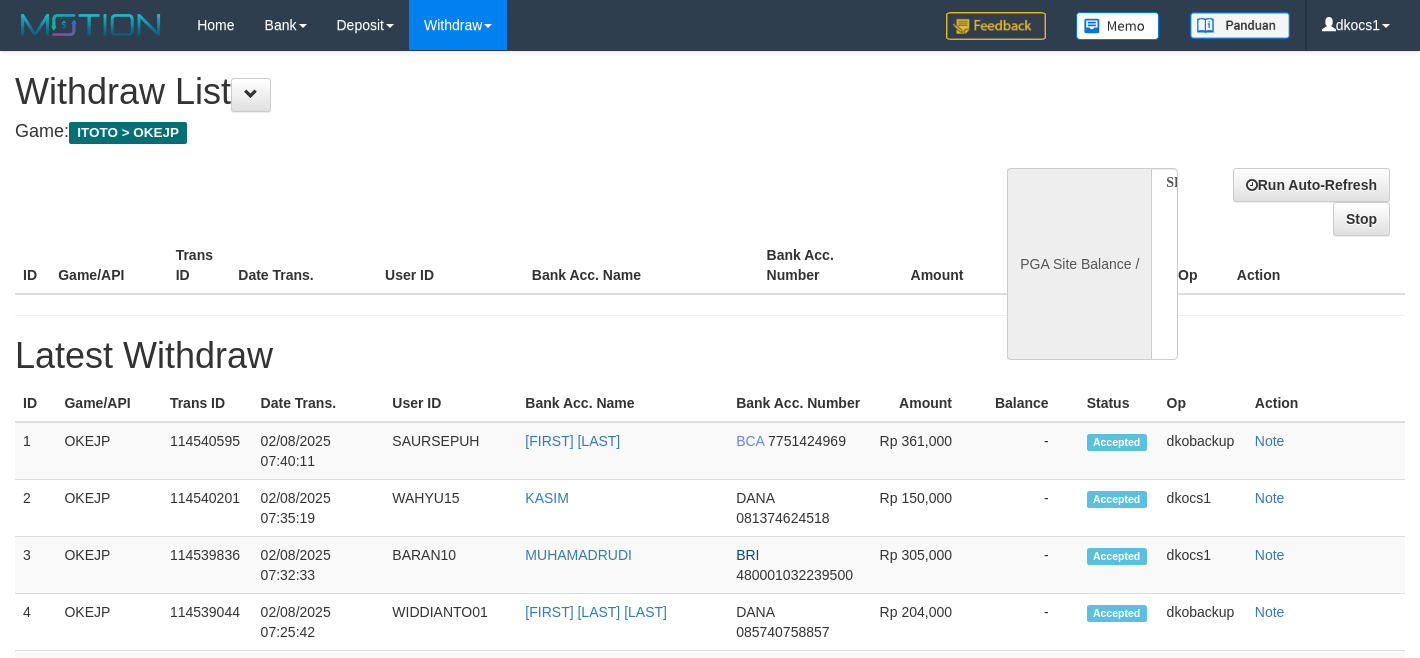 scroll, scrollTop: 0, scrollLeft: 0, axis: both 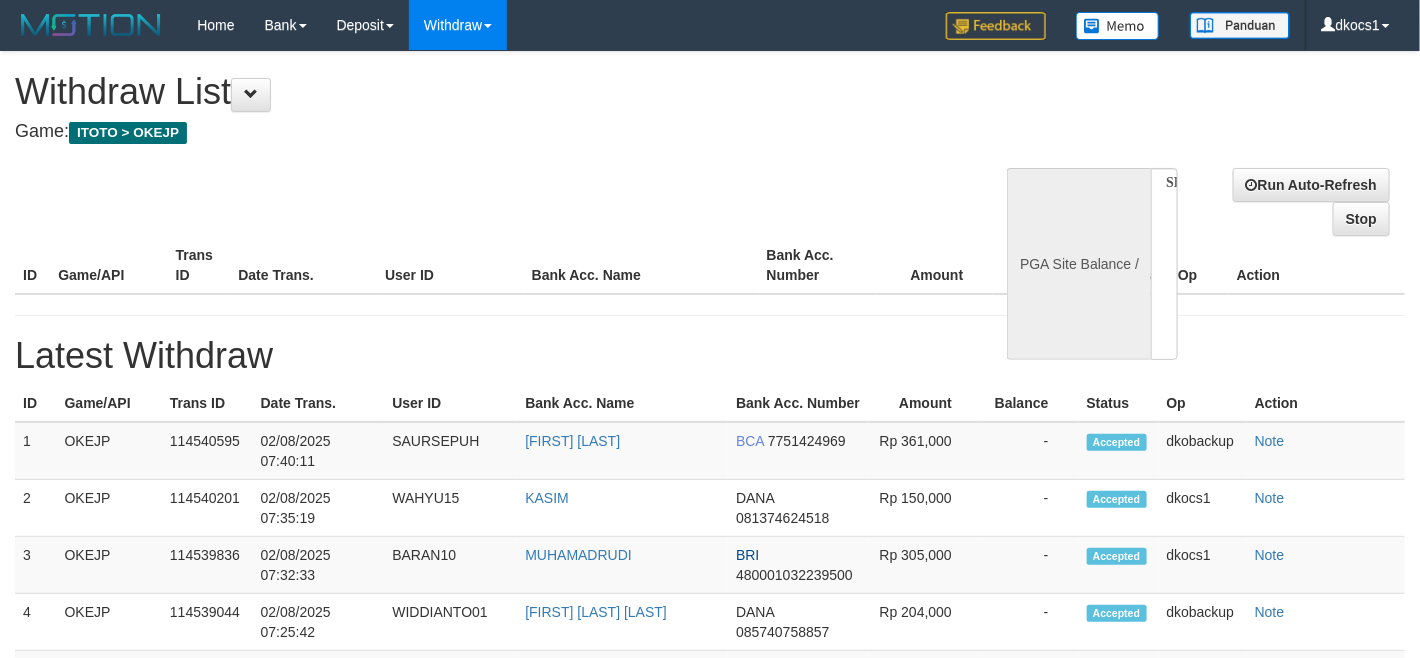 select on "**" 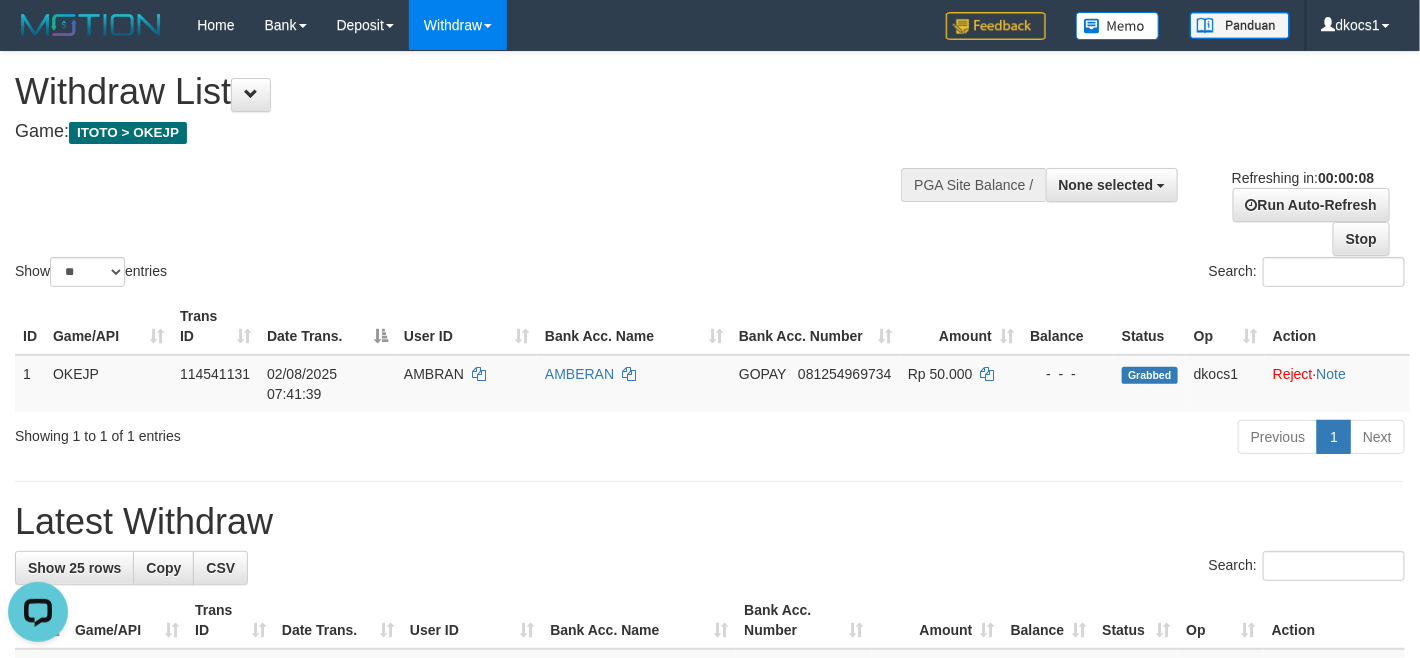 scroll, scrollTop: 0, scrollLeft: 0, axis: both 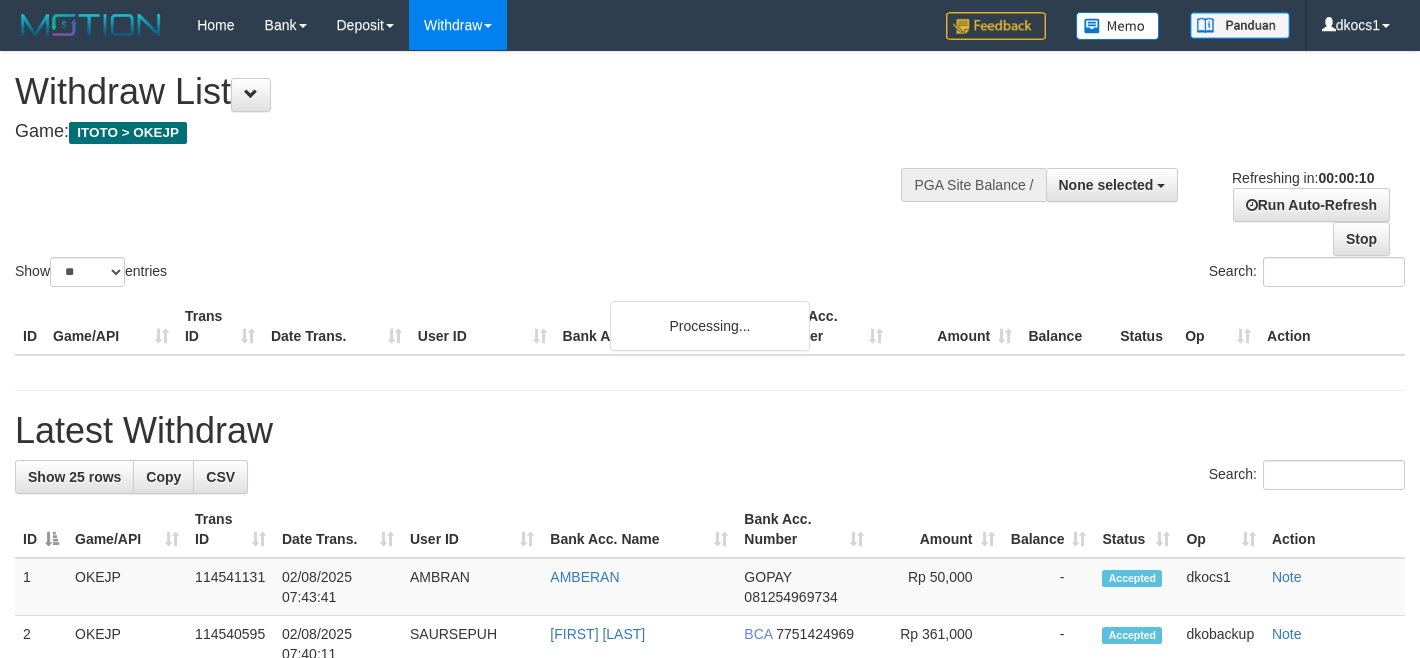 select 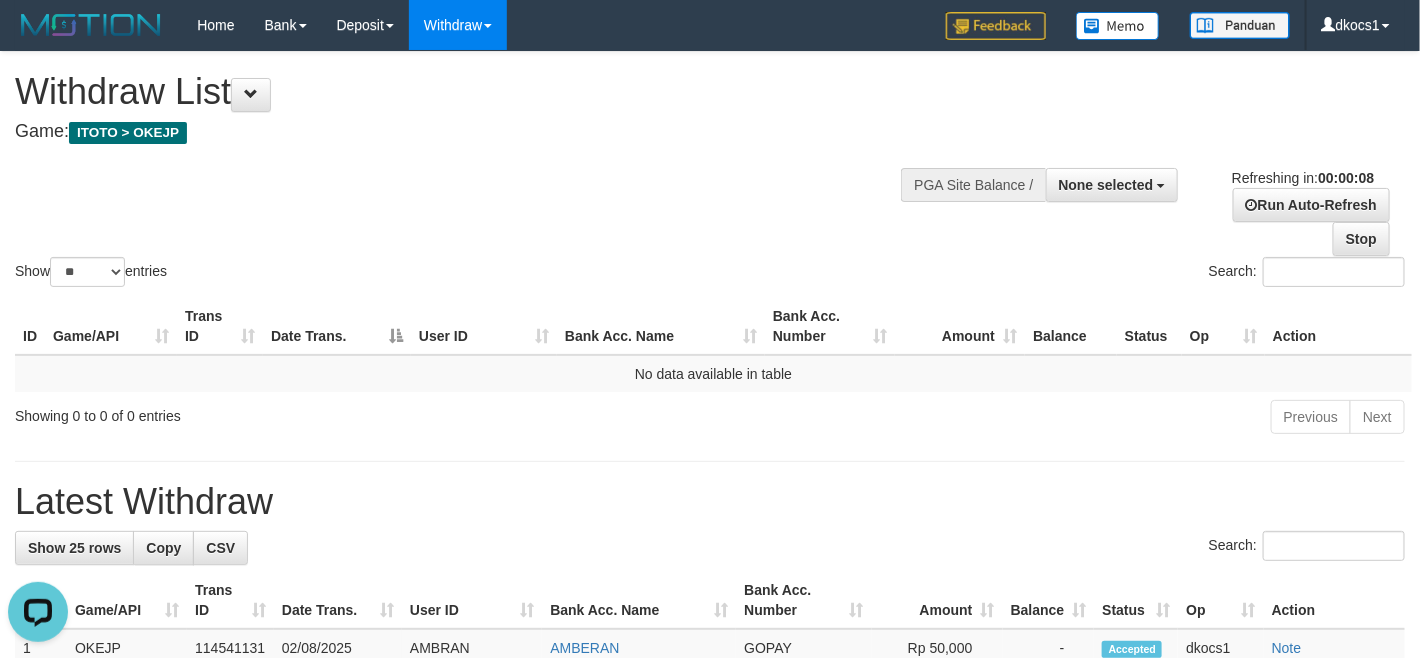 scroll, scrollTop: 0, scrollLeft: 0, axis: both 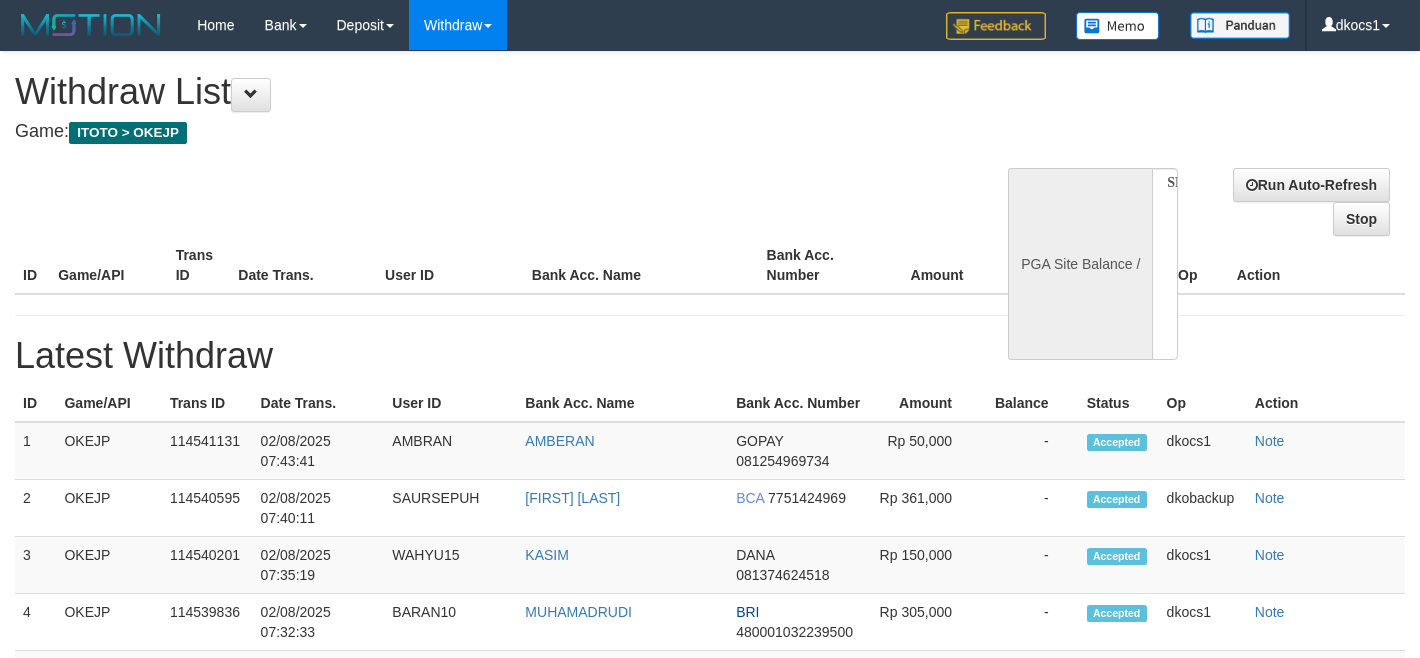 select 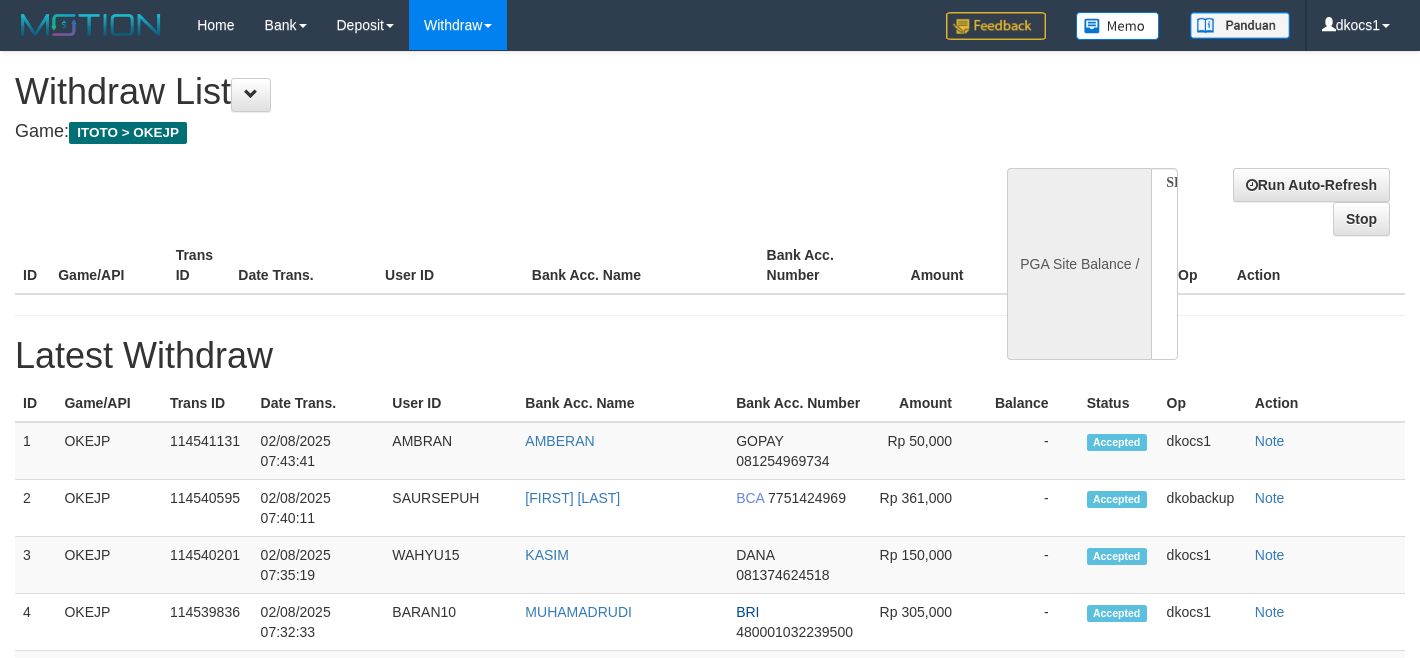 scroll, scrollTop: 0, scrollLeft: 0, axis: both 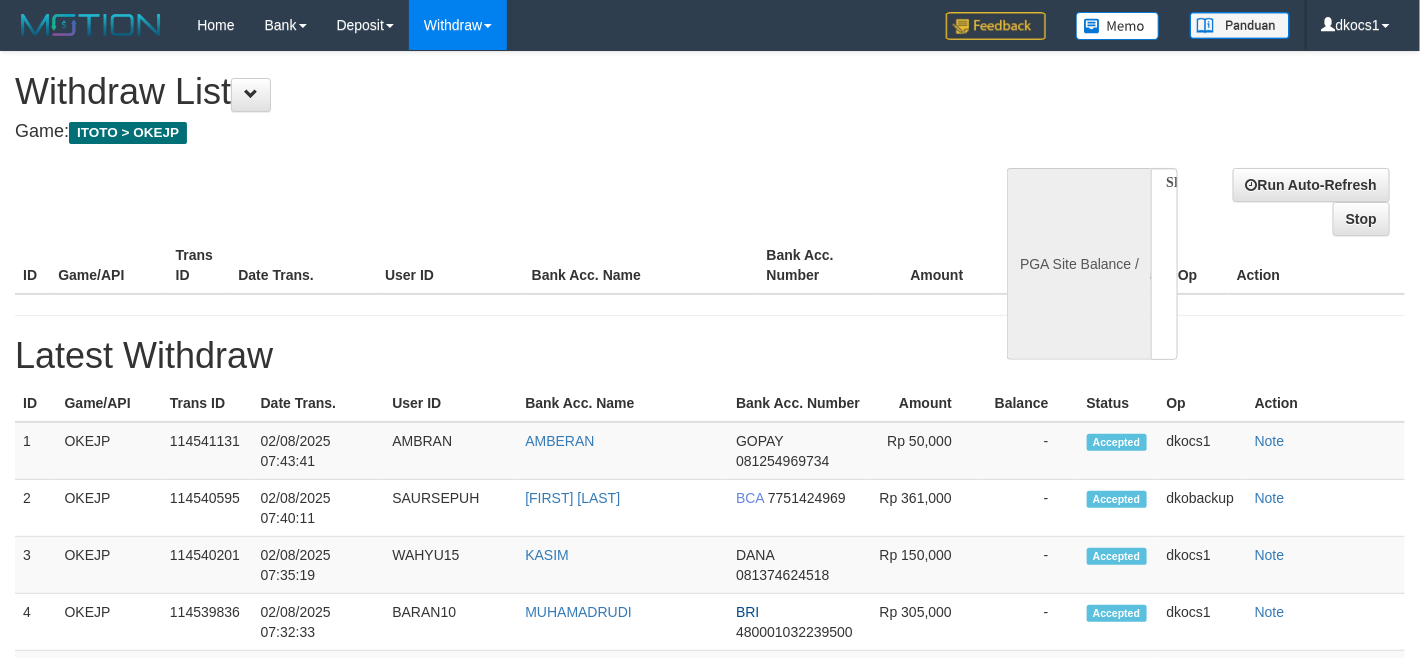 select on "**" 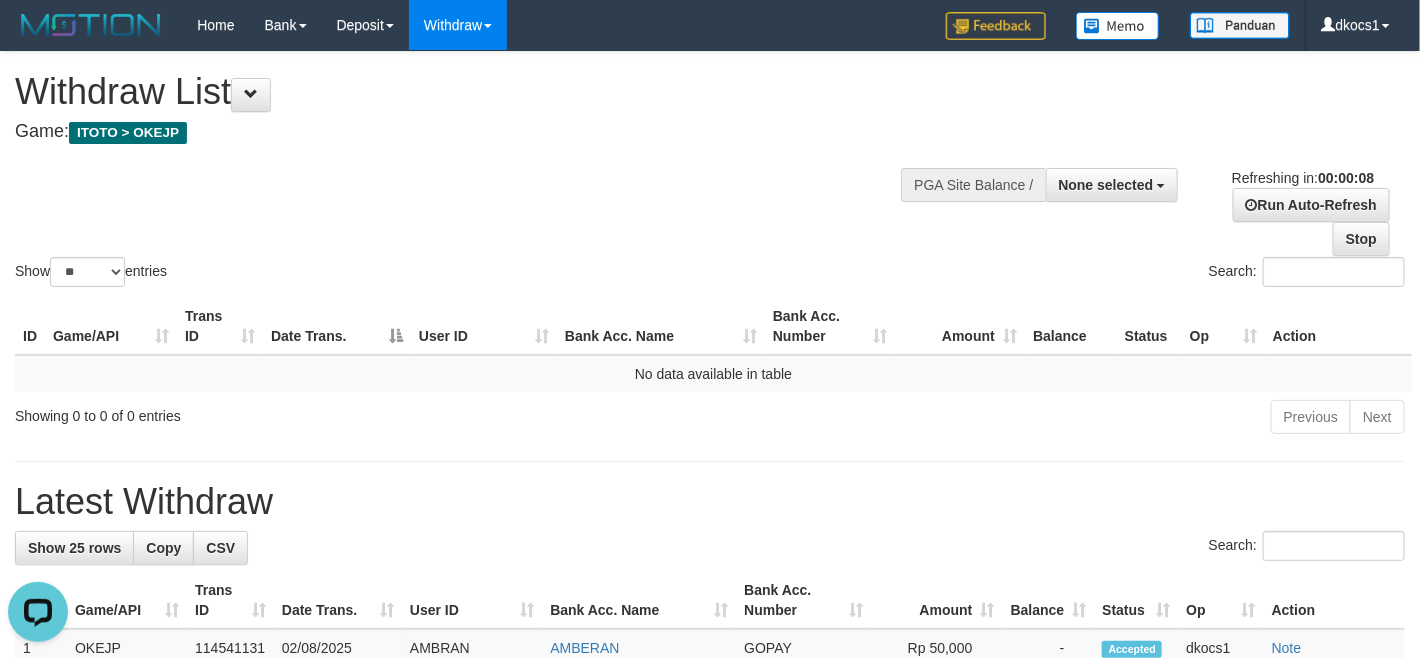 scroll, scrollTop: 0, scrollLeft: 0, axis: both 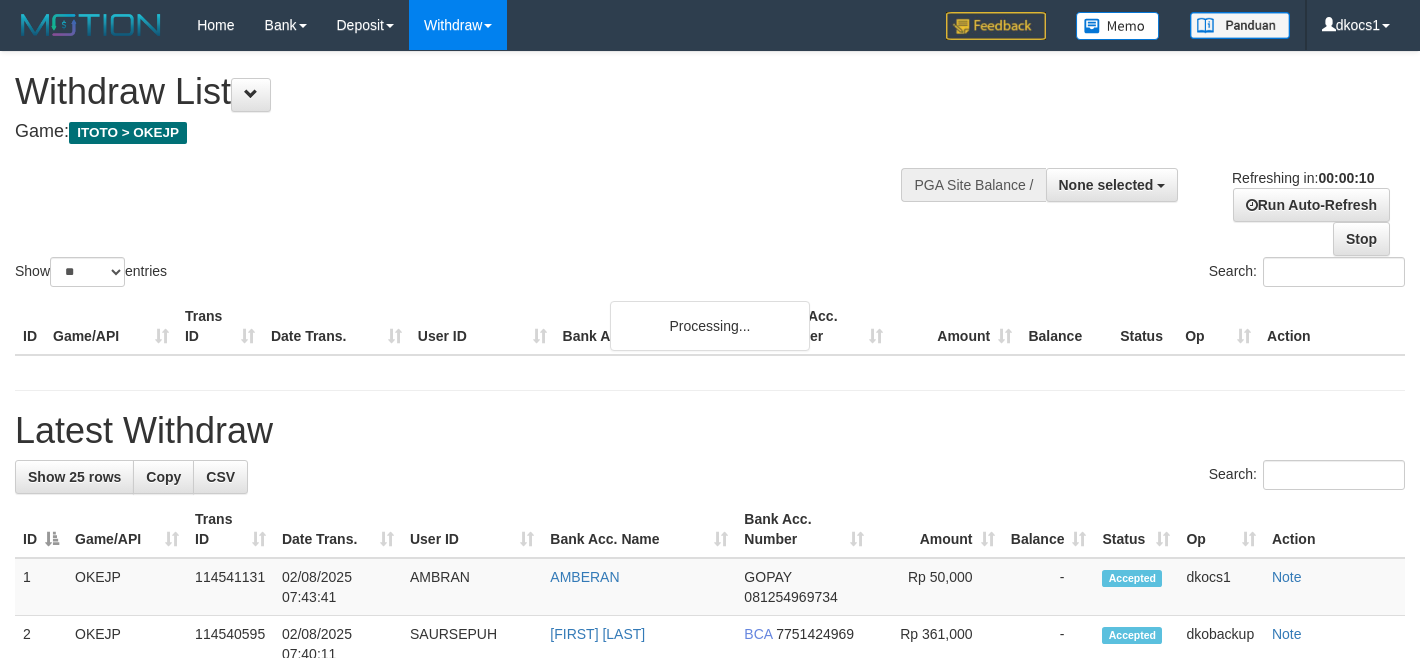 select 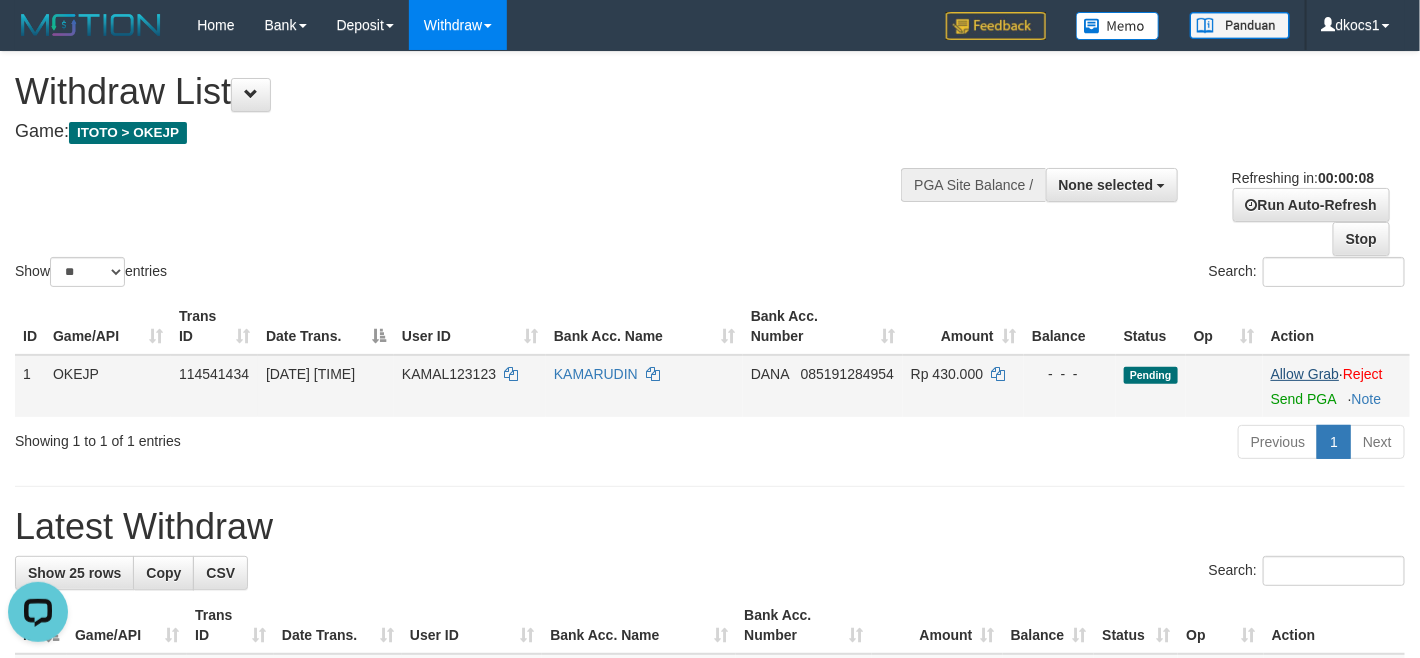 scroll, scrollTop: 0, scrollLeft: 0, axis: both 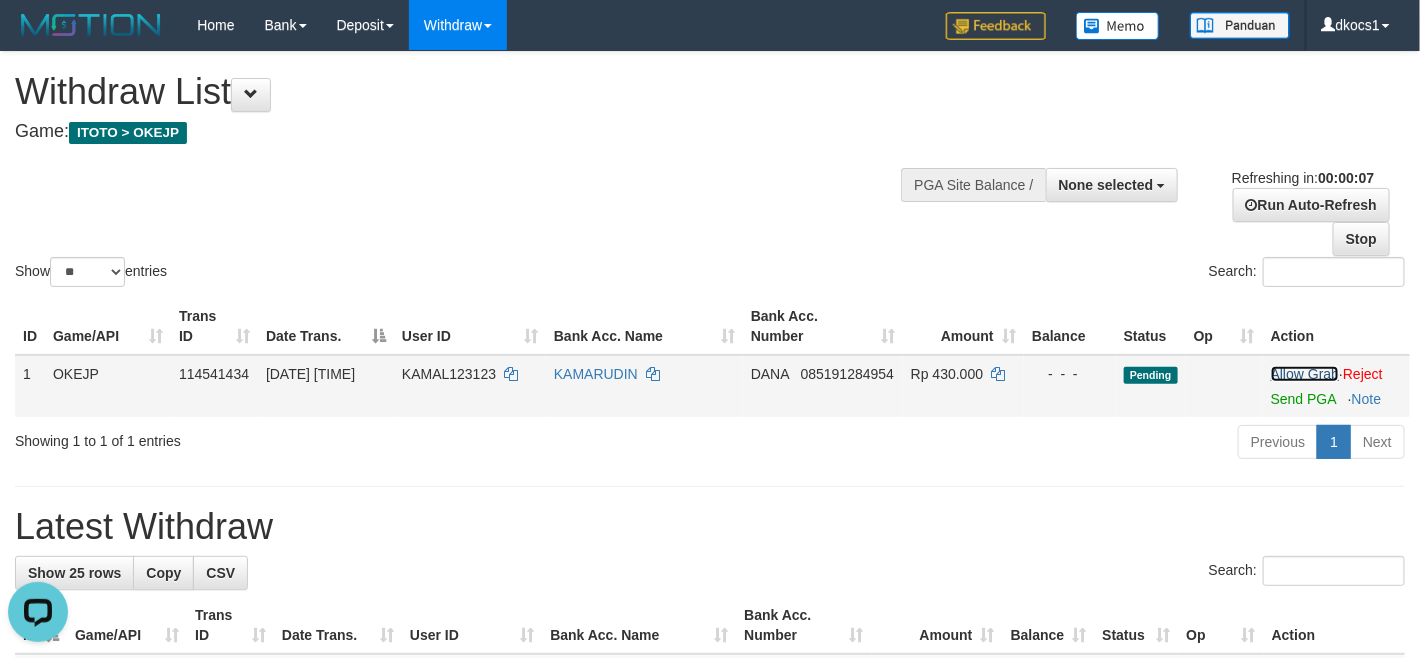 click on "Allow Grab" at bounding box center (1305, 374) 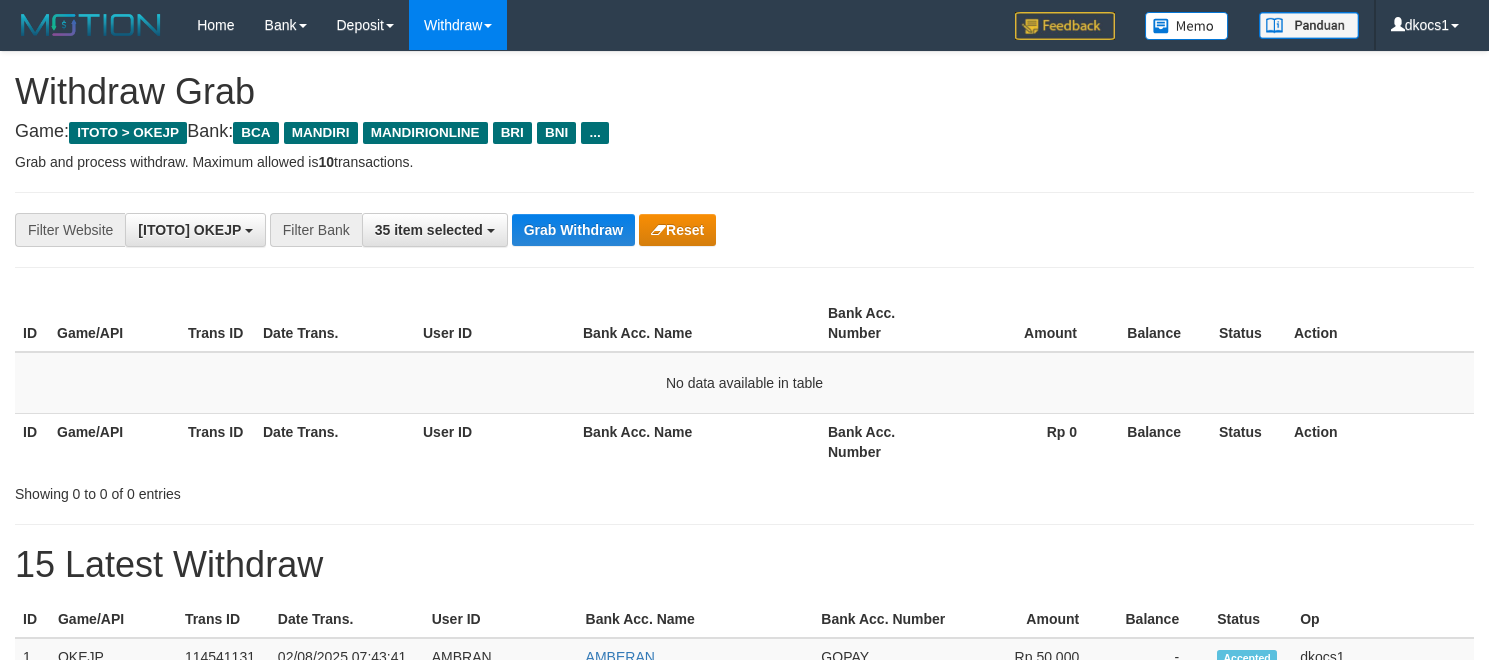 scroll, scrollTop: 0, scrollLeft: 0, axis: both 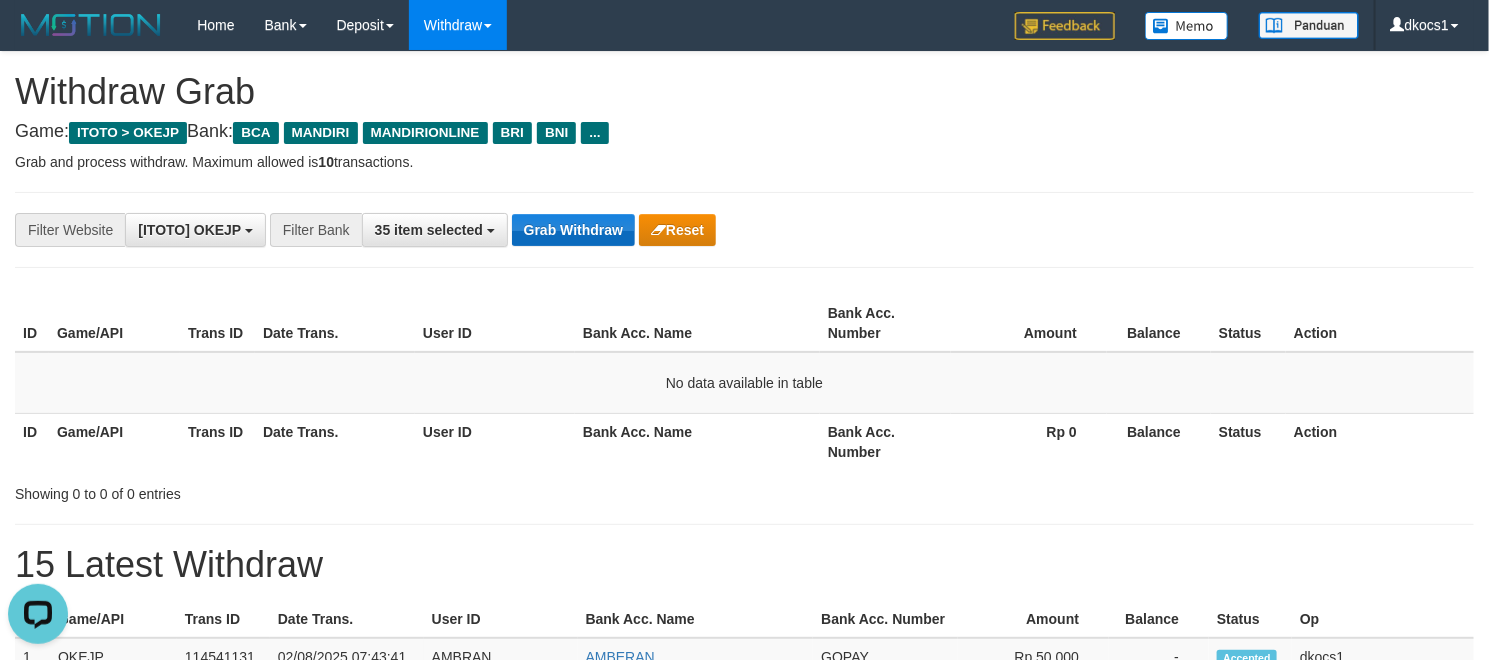 drag, startPoint x: 583, startPoint y: 207, endPoint x: 583, endPoint y: 220, distance: 13 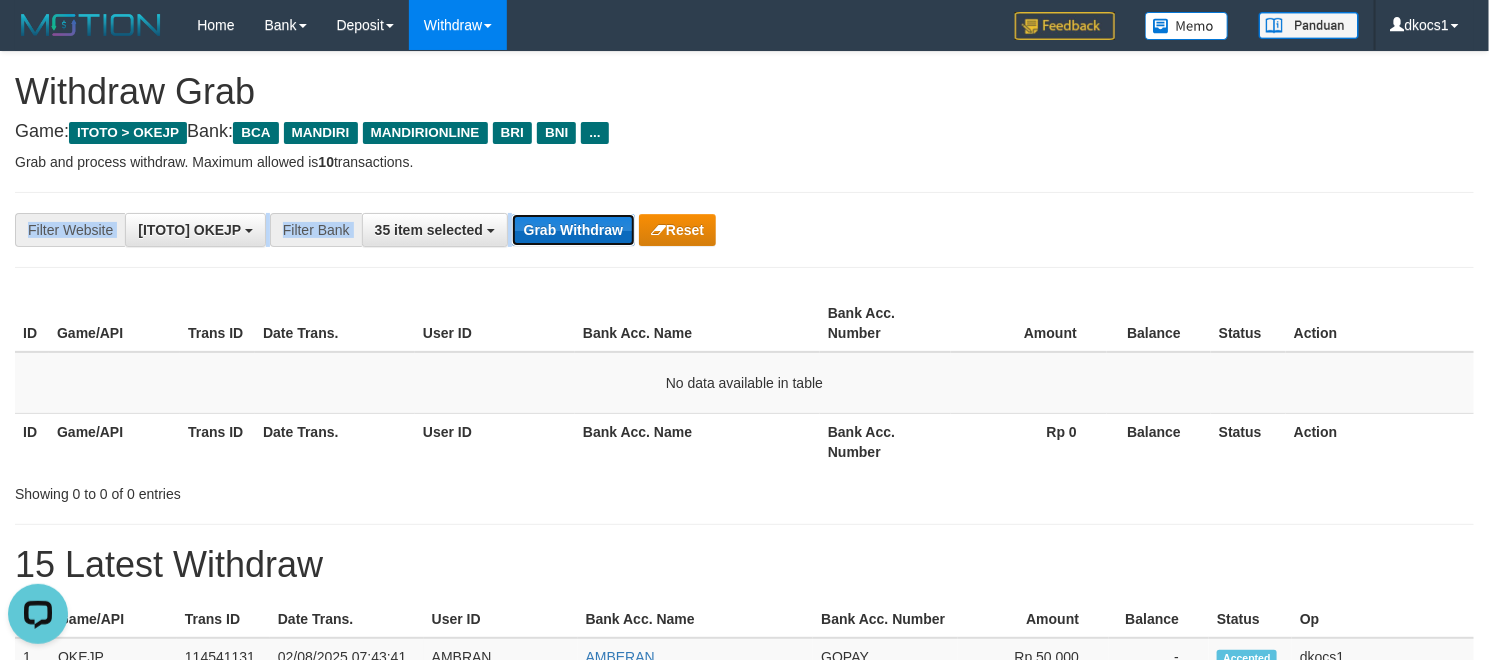 click on "Grab Withdraw" at bounding box center (573, 230) 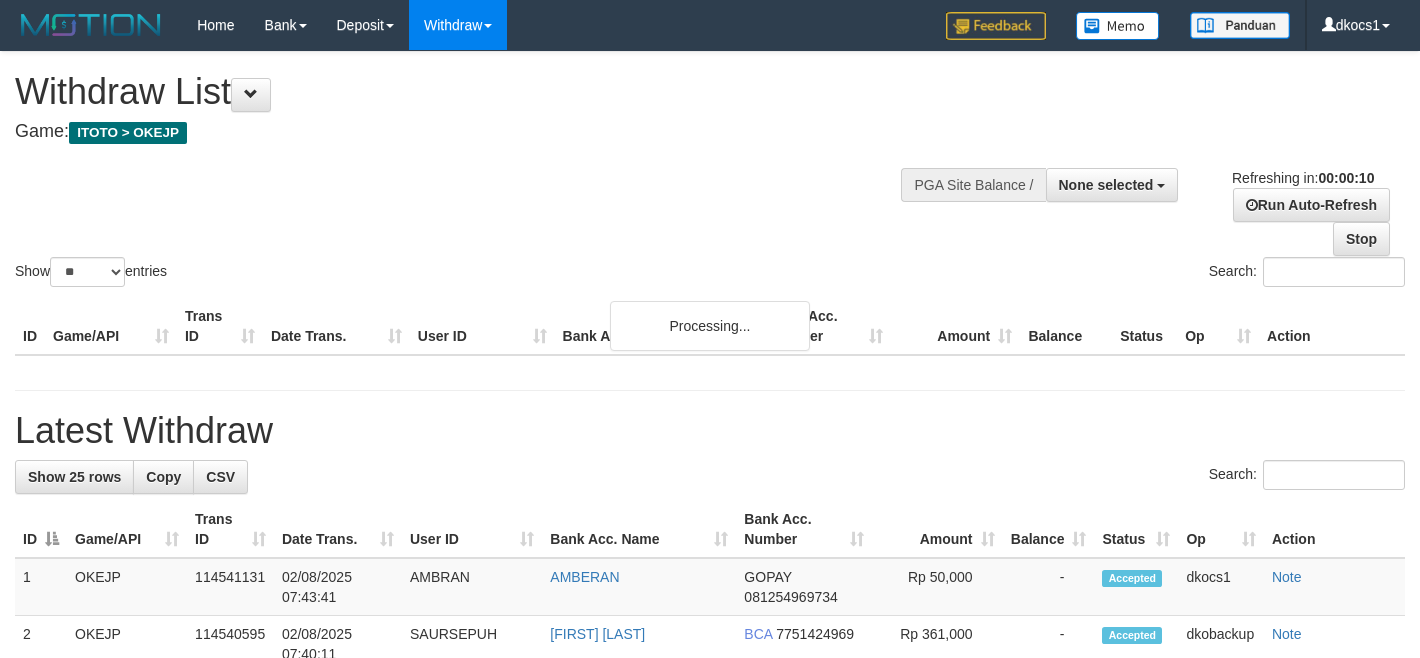 select 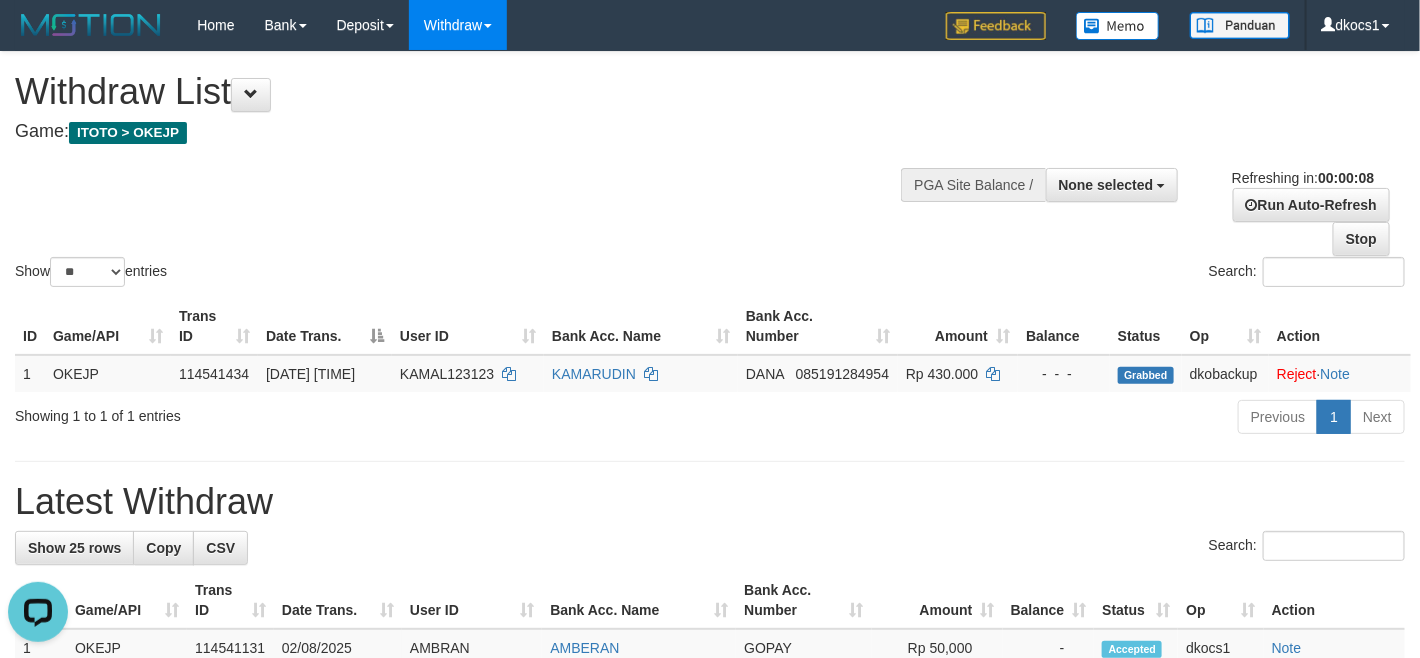 scroll, scrollTop: 0, scrollLeft: 0, axis: both 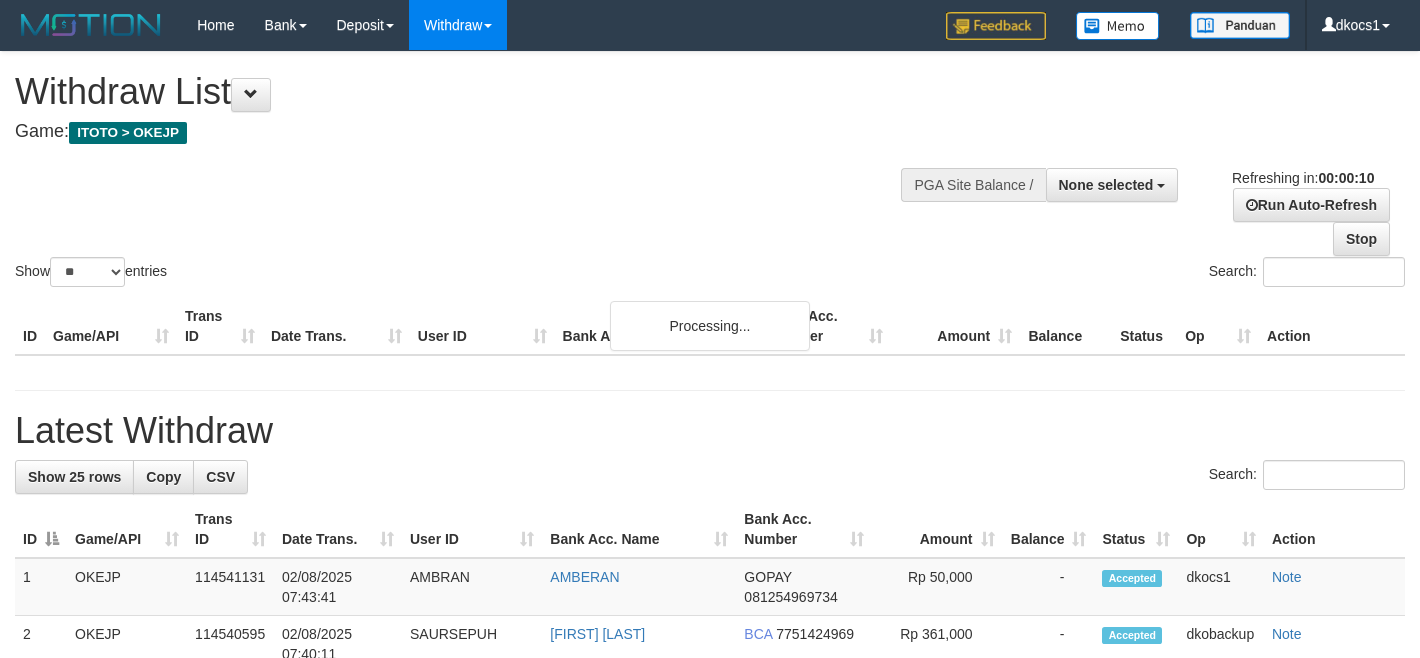 select 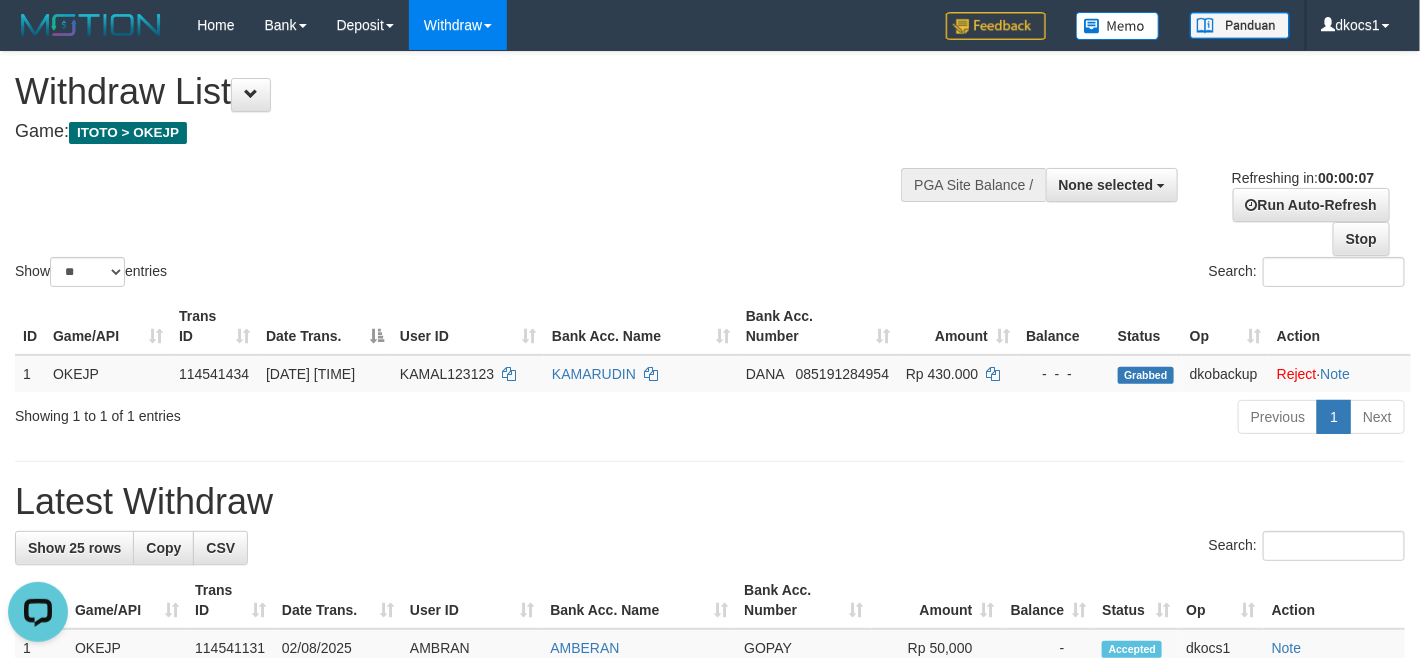 scroll, scrollTop: 0, scrollLeft: 0, axis: both 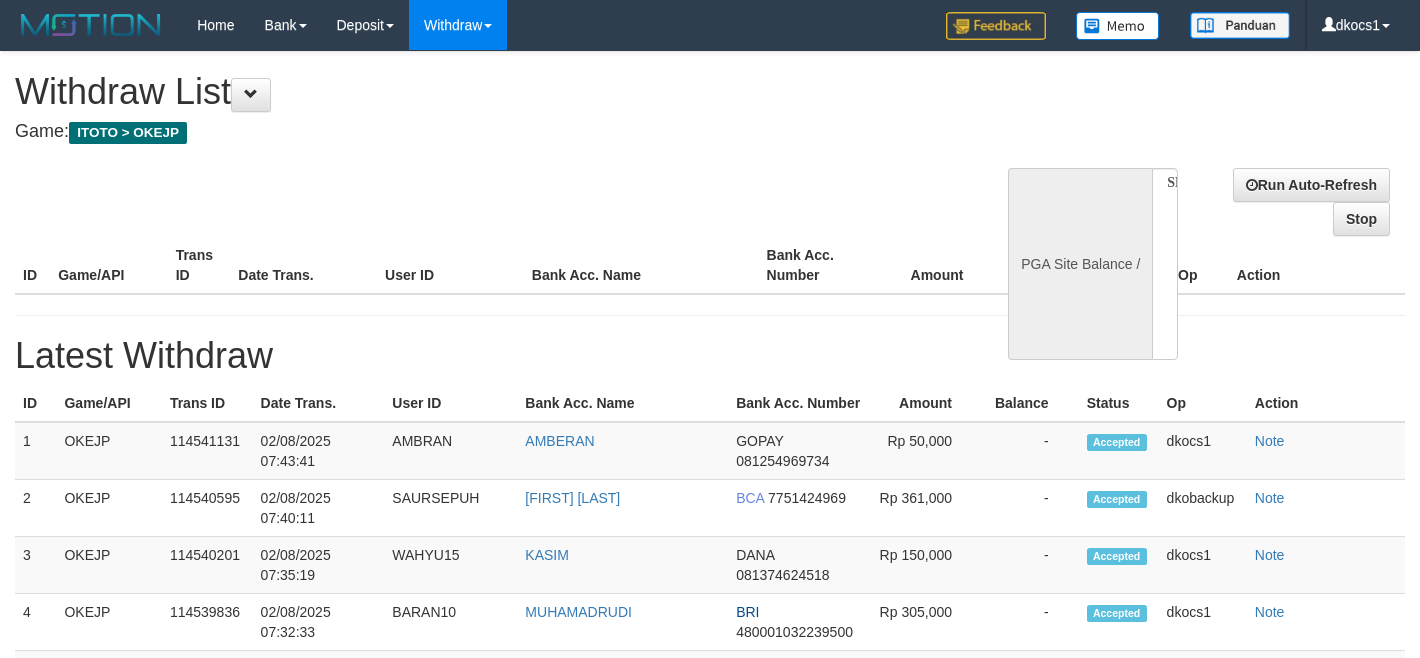 select 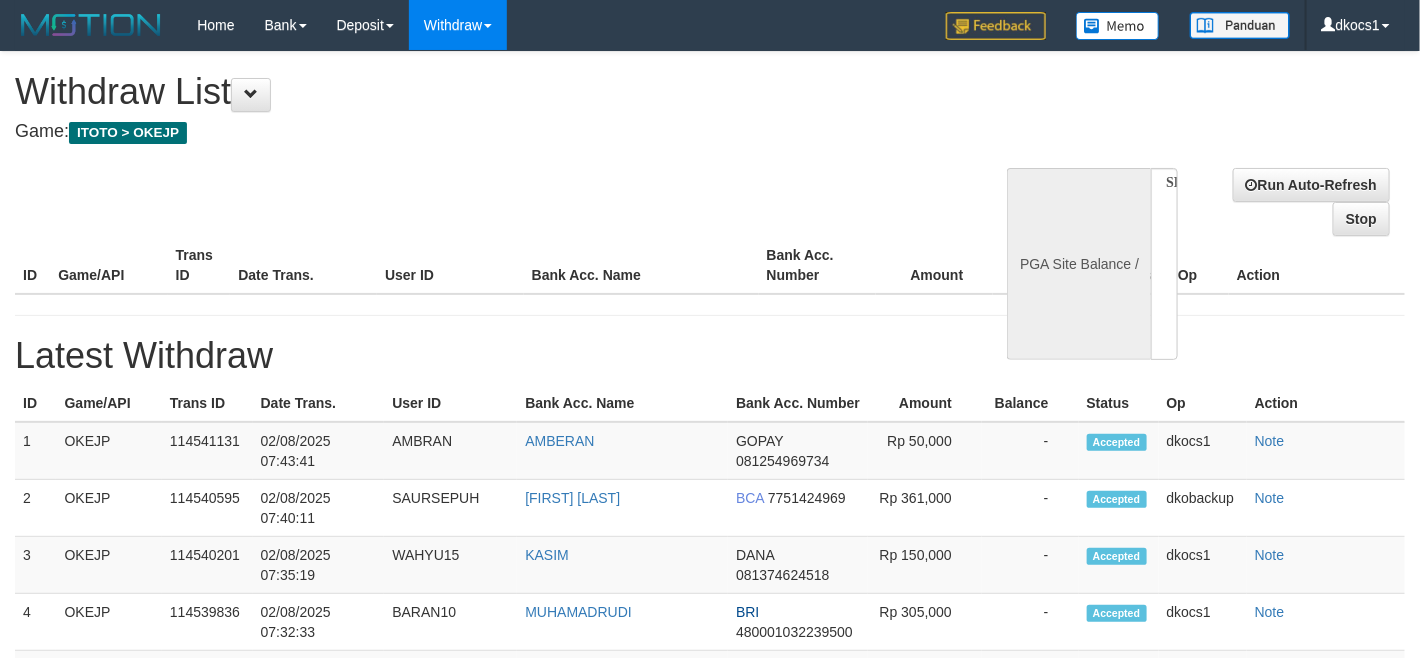 select on "**" 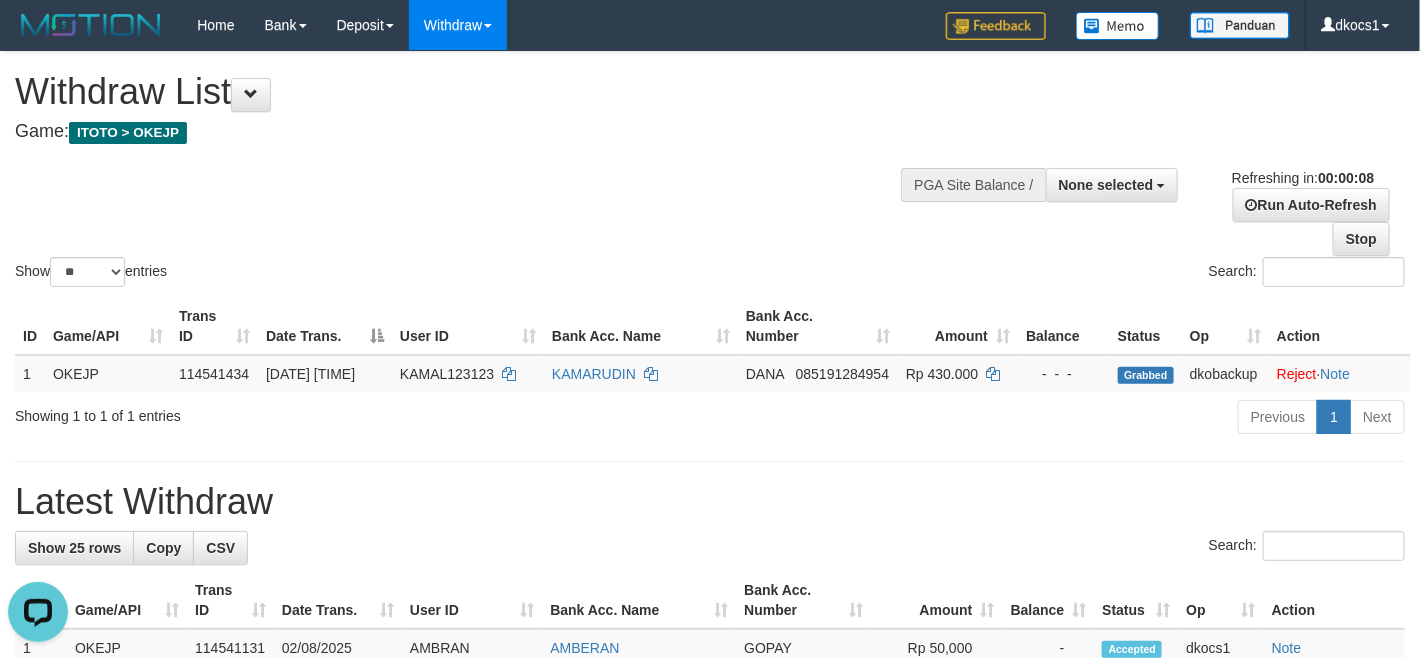 scroll, scrollTop: 0, scrollLeft: 0, axis: both 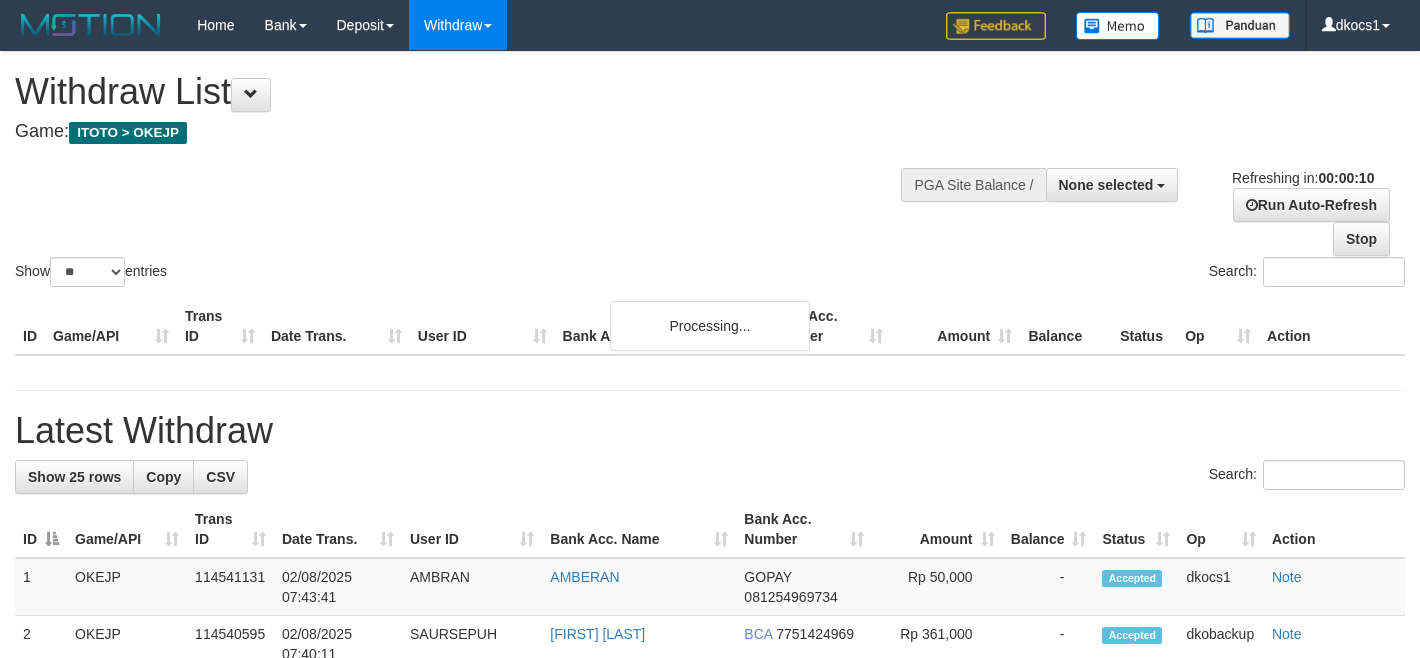 select 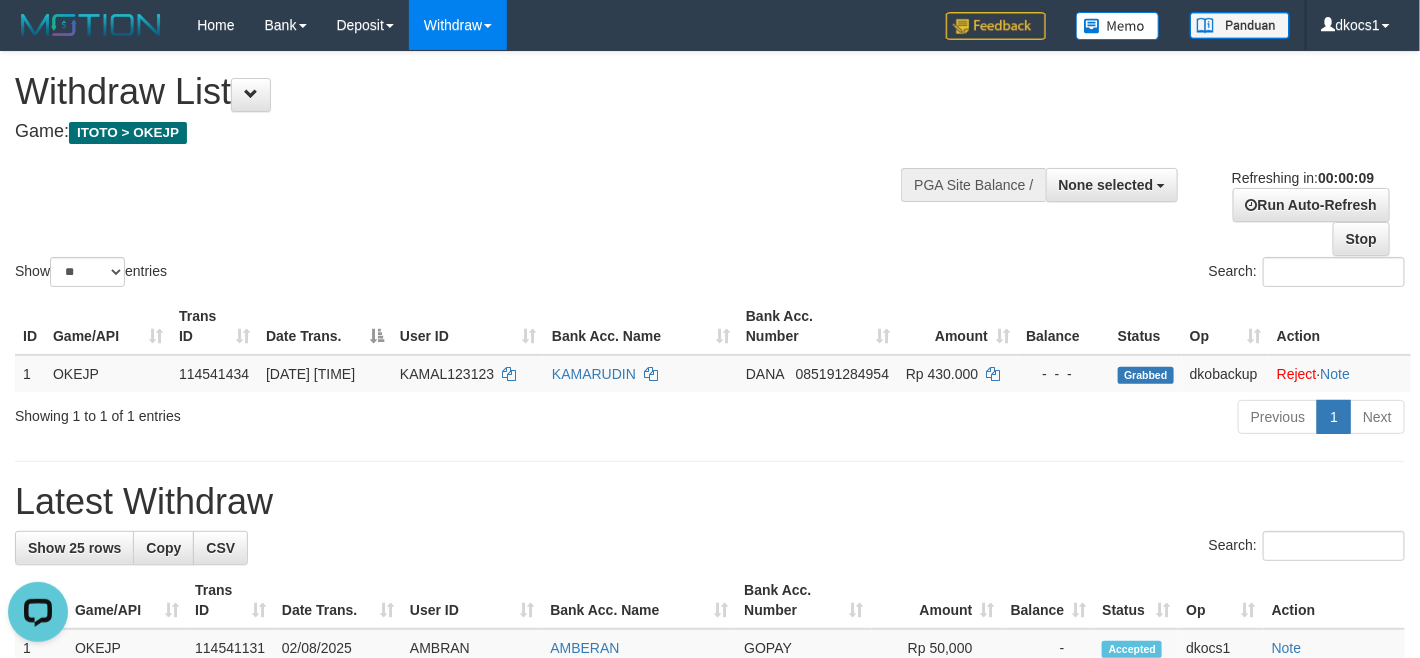 scroll, scrollTop: 0, scrollLeft: 0, axis: both 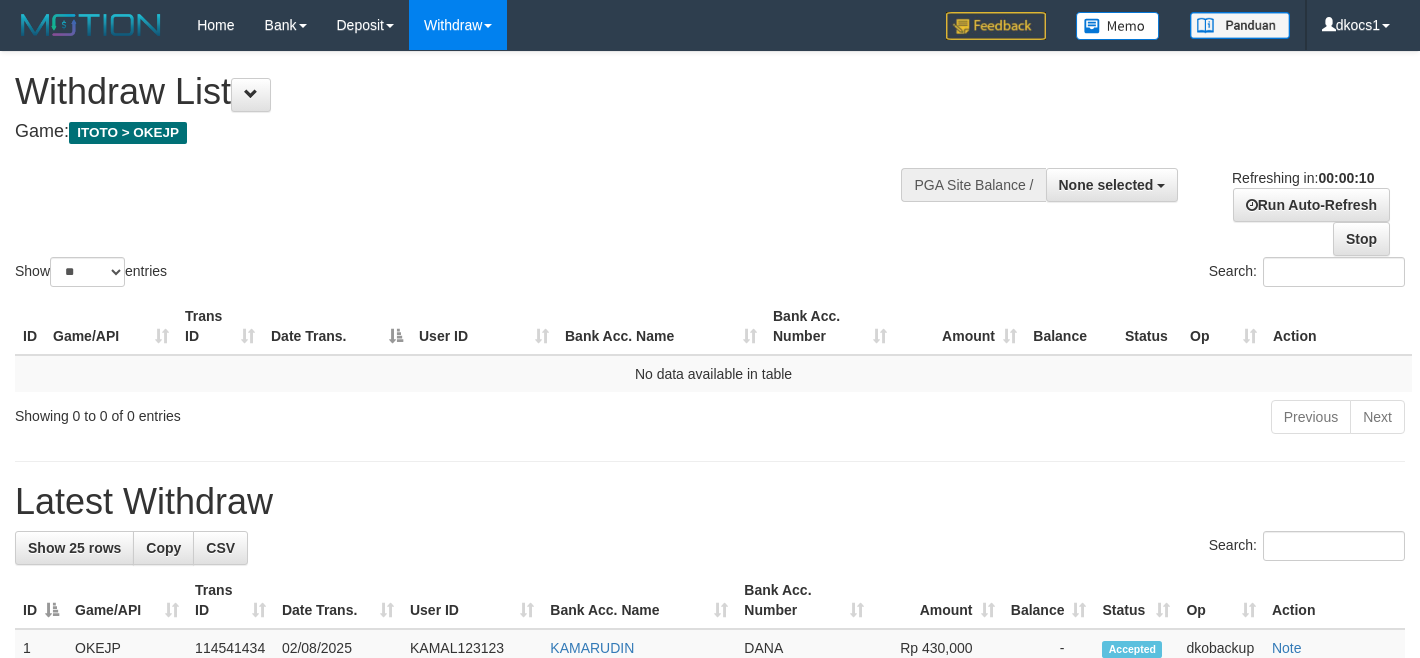 select 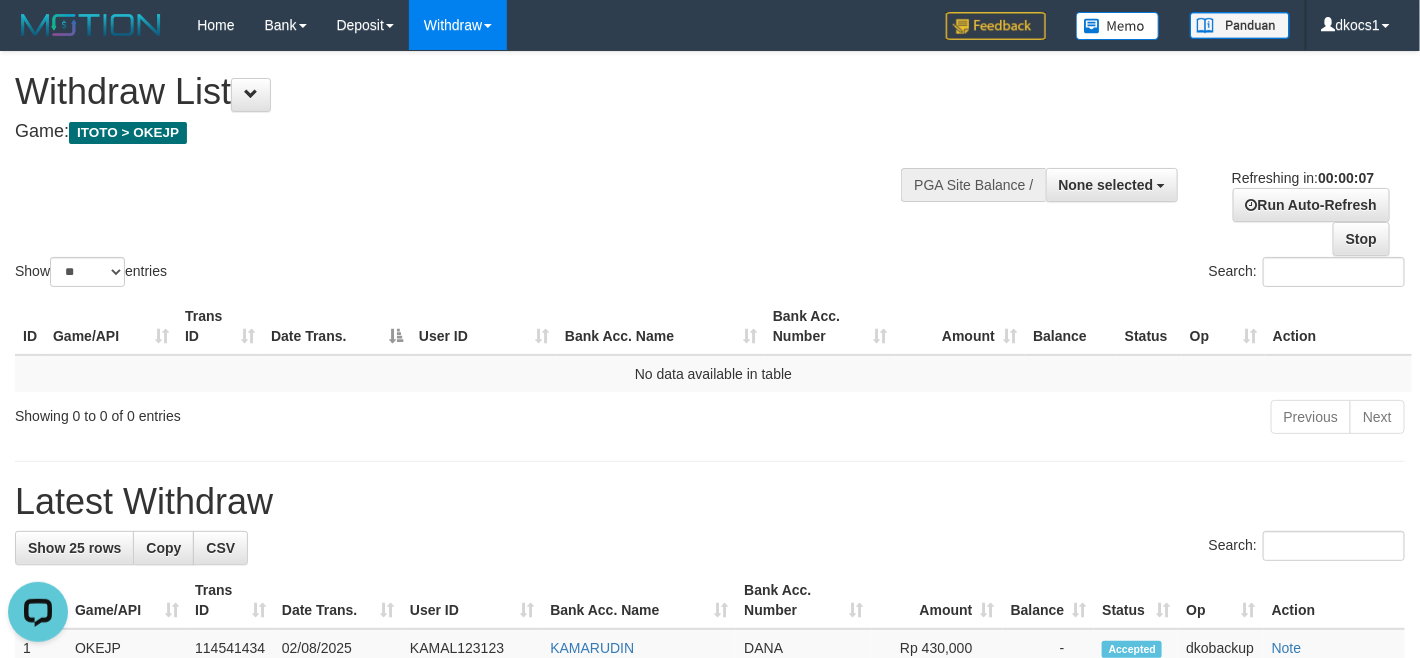 scroll, scrollTop: 0, scrollLeft: 0, axis: both 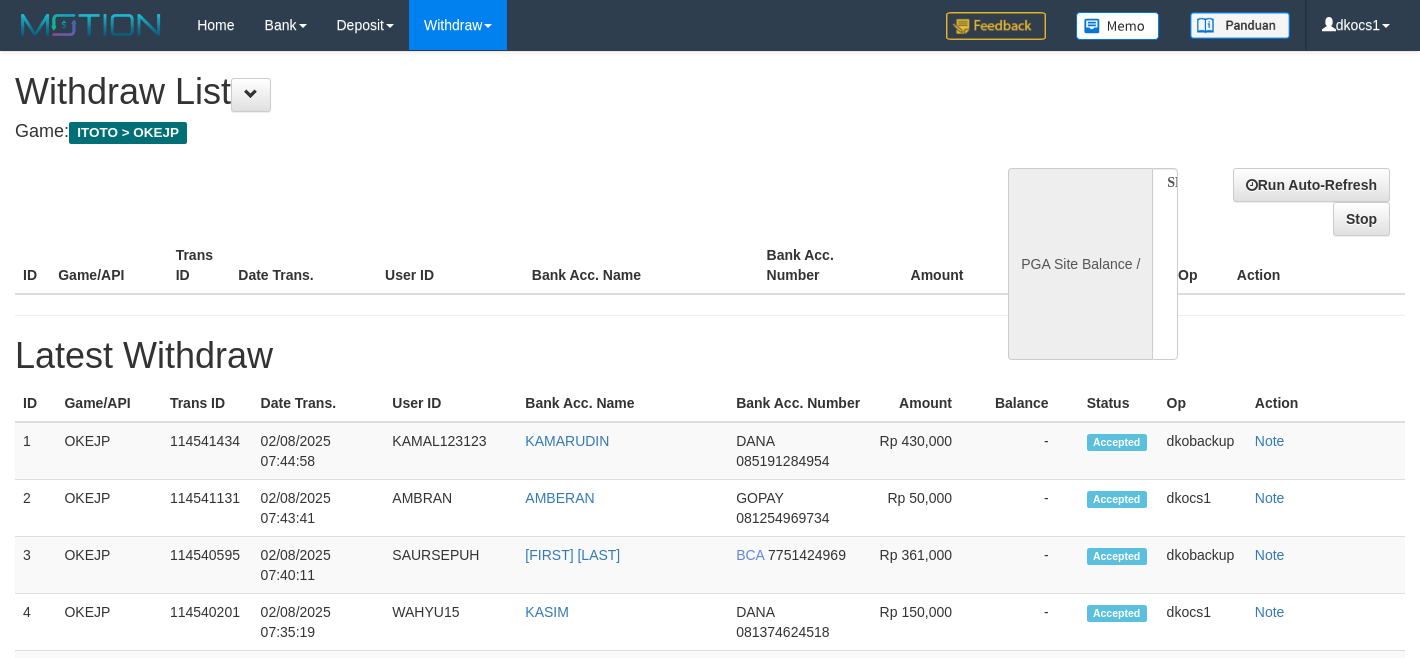 select 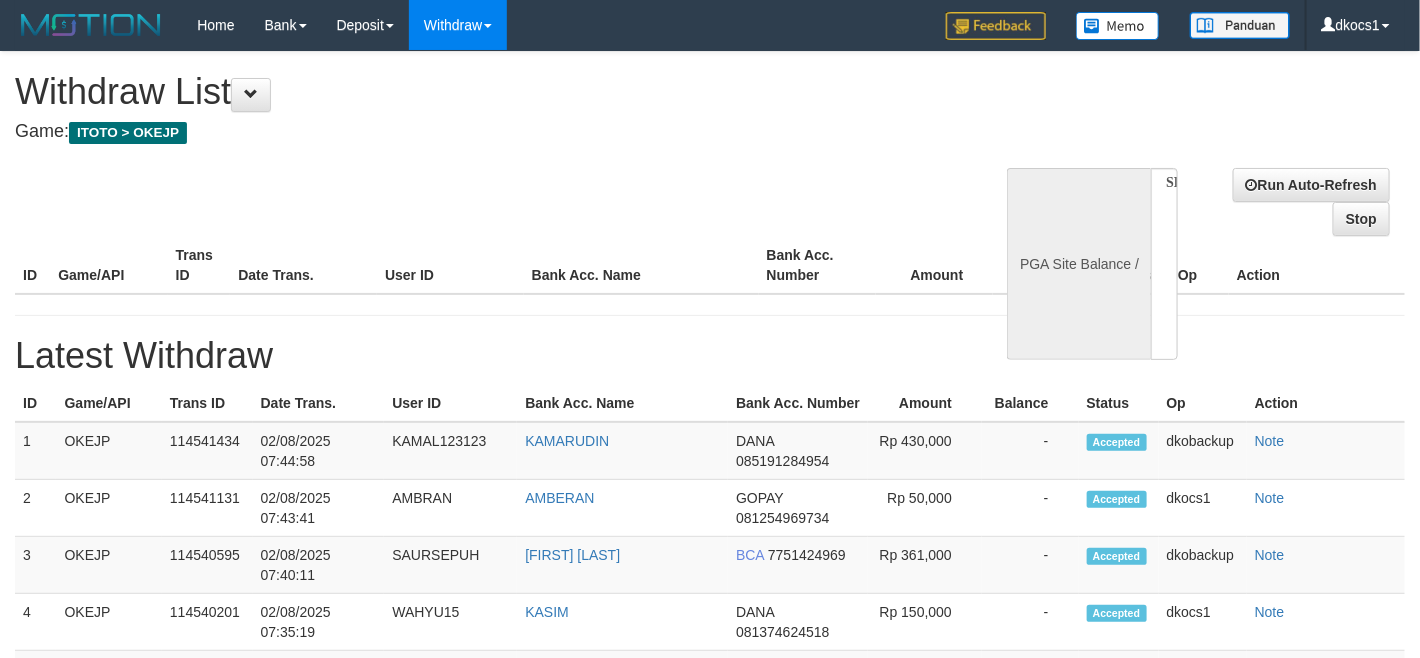 select on "**" 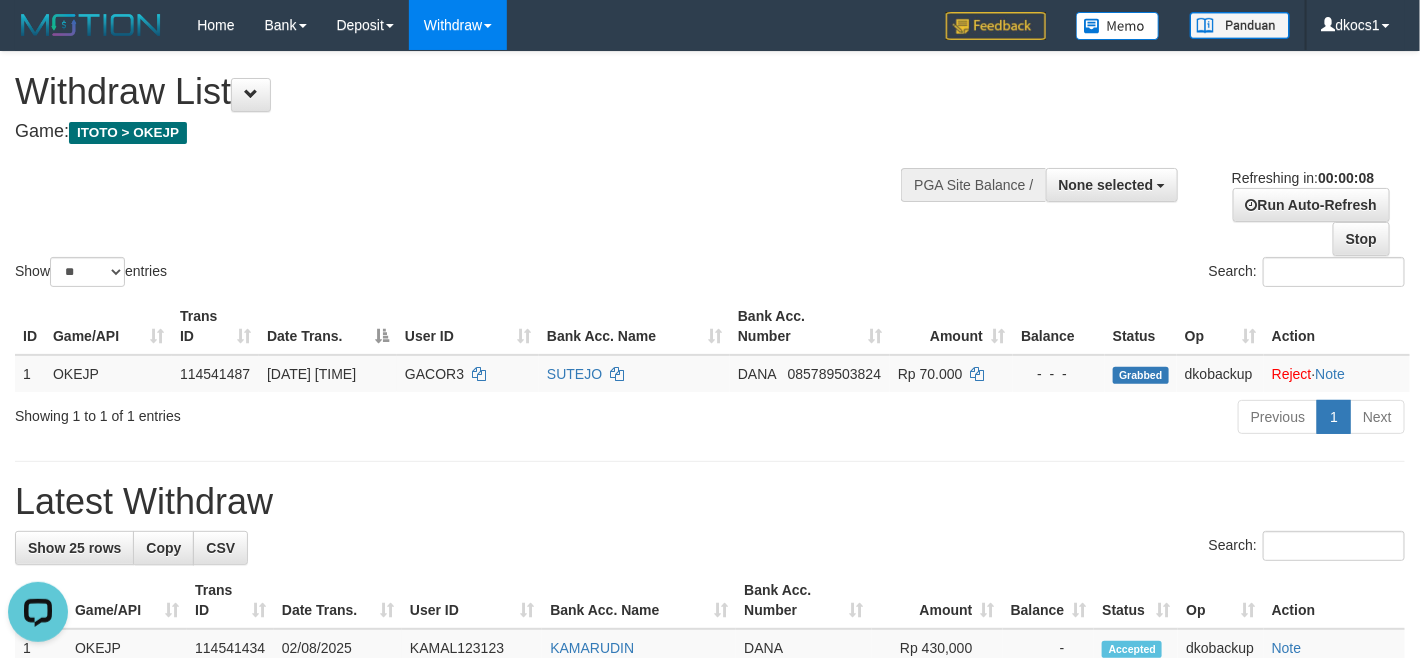 scroll, scrollTop: 0, scrollLeft: 0, axis: both 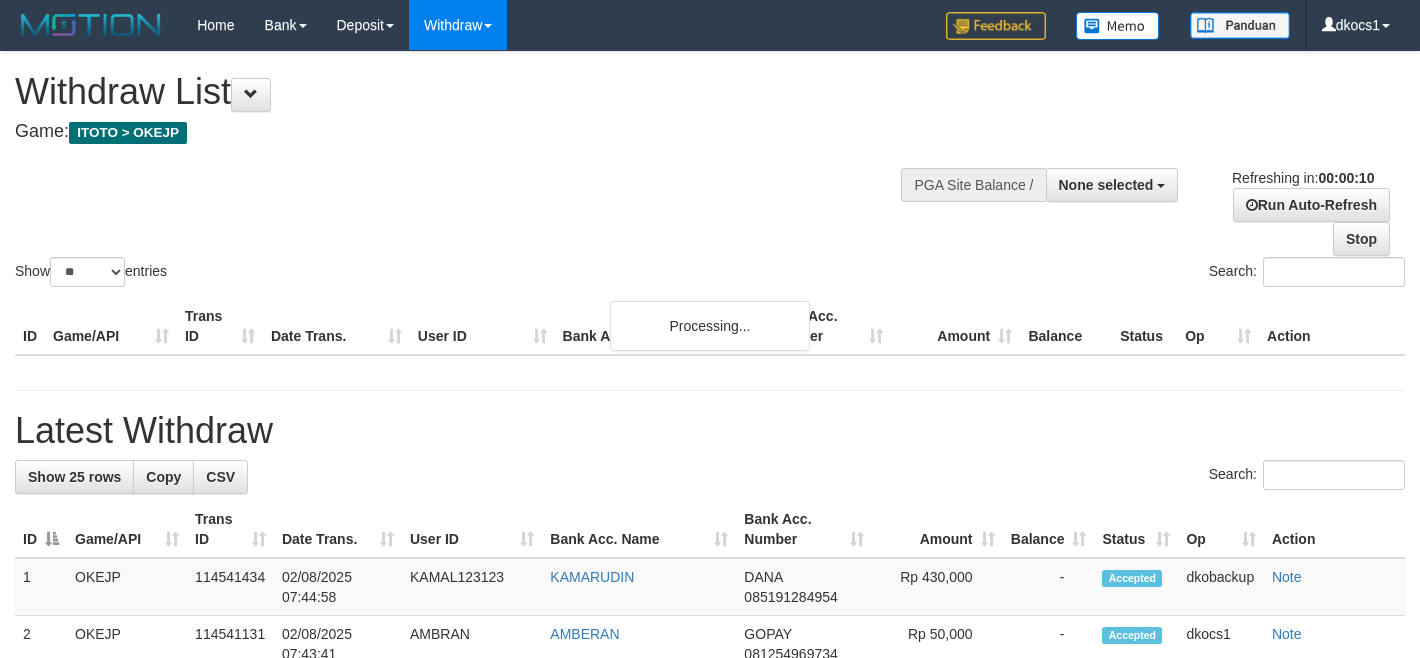 select 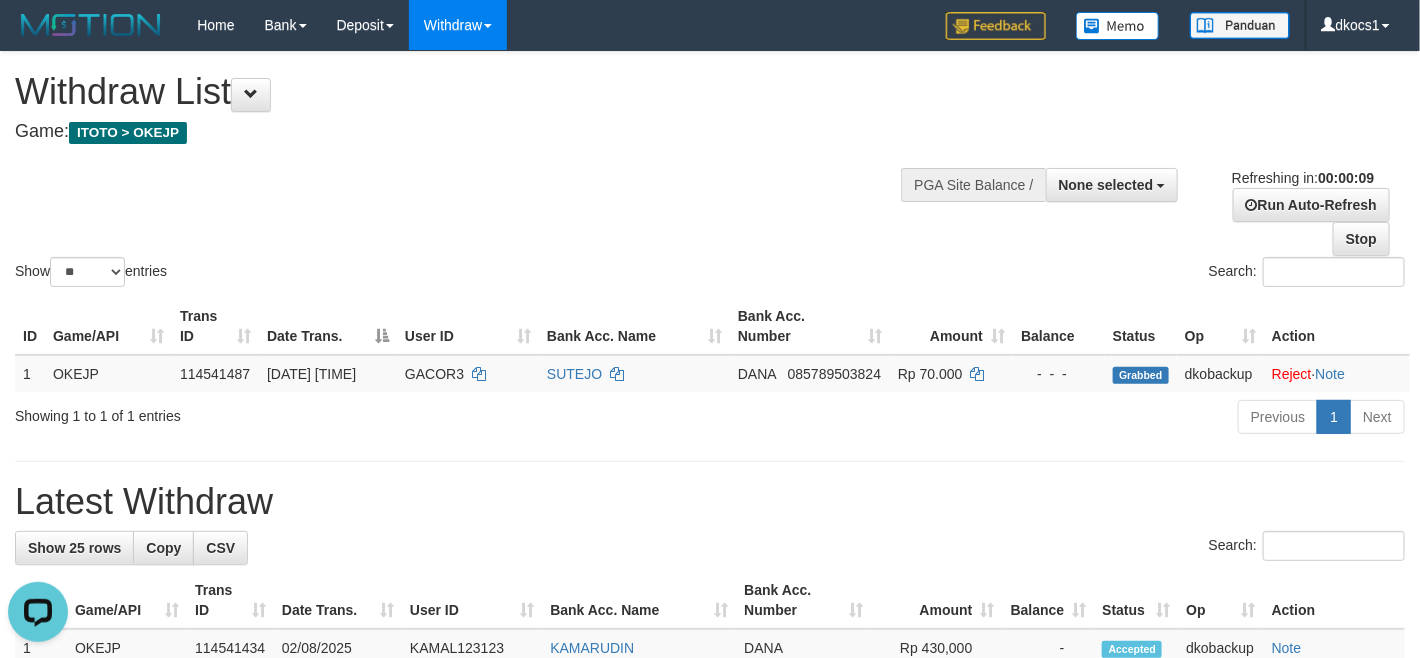 scroll, scrollTop: 0, scrollLeft: 0, axis: both 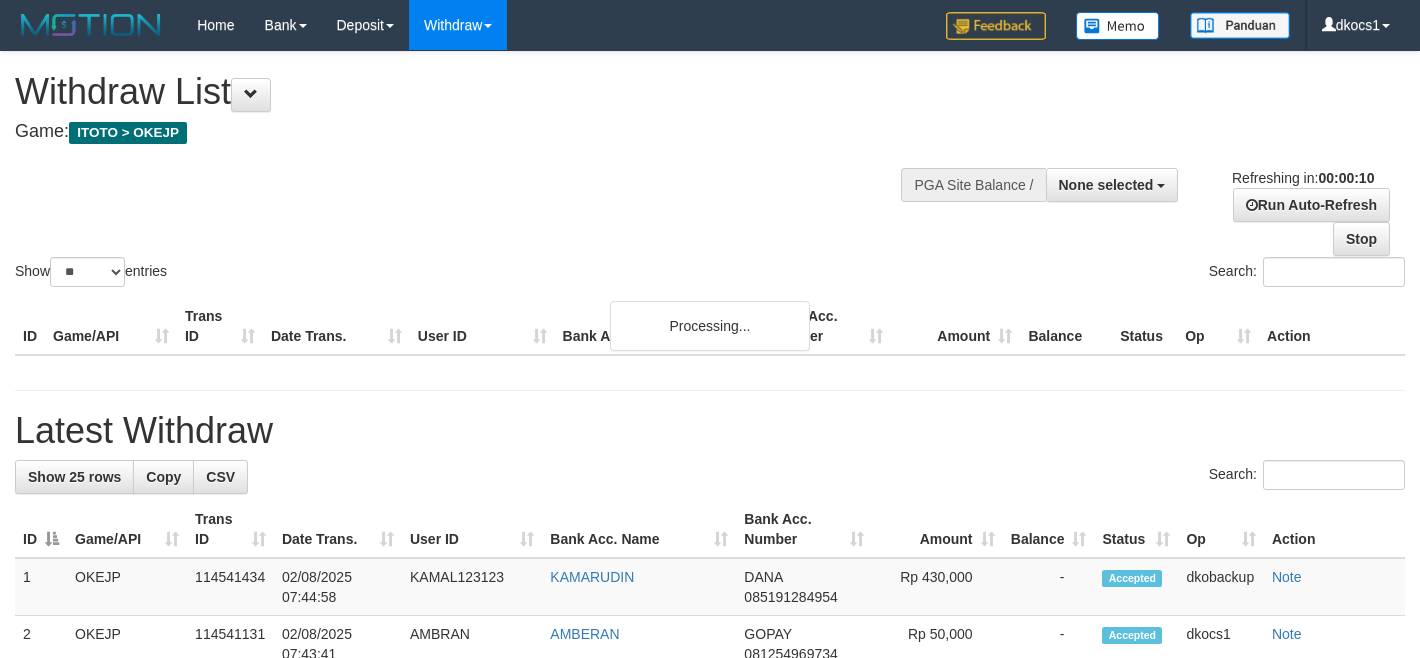 select 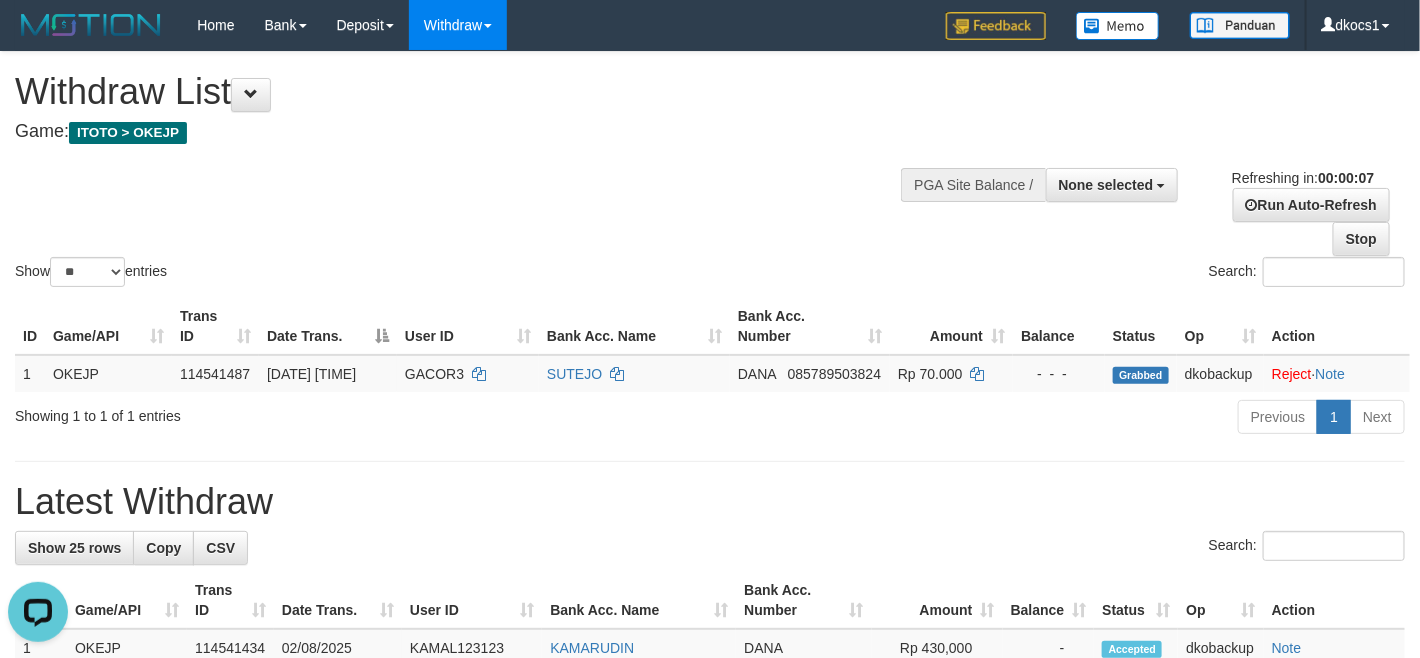 scroll, scrollTop: 0, scrollLeft: 0, axis: both 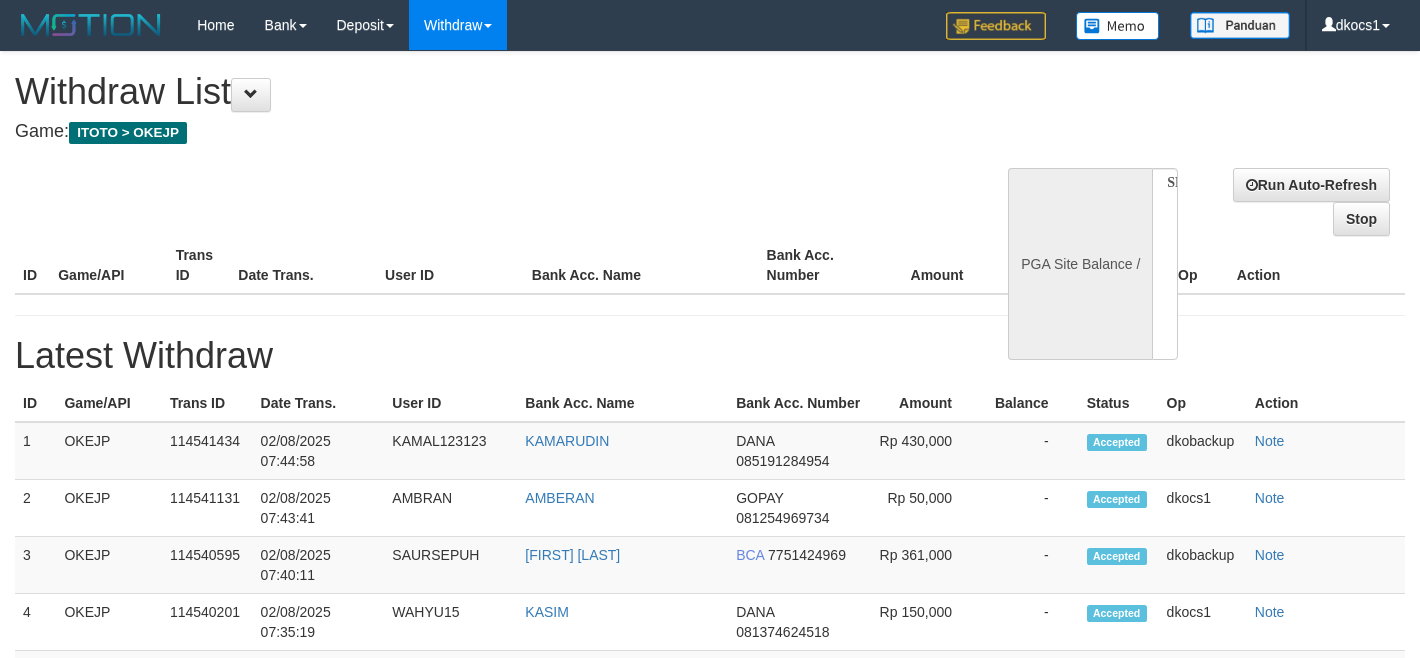 select 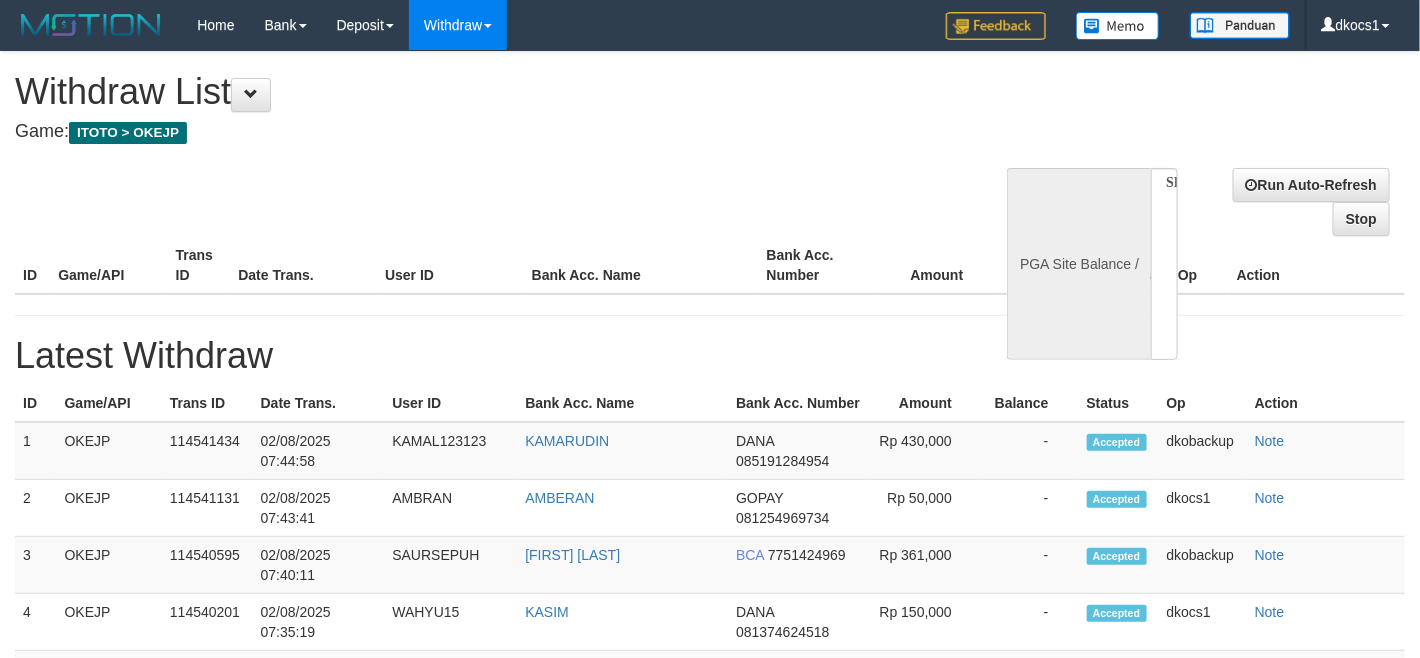 select on "**" 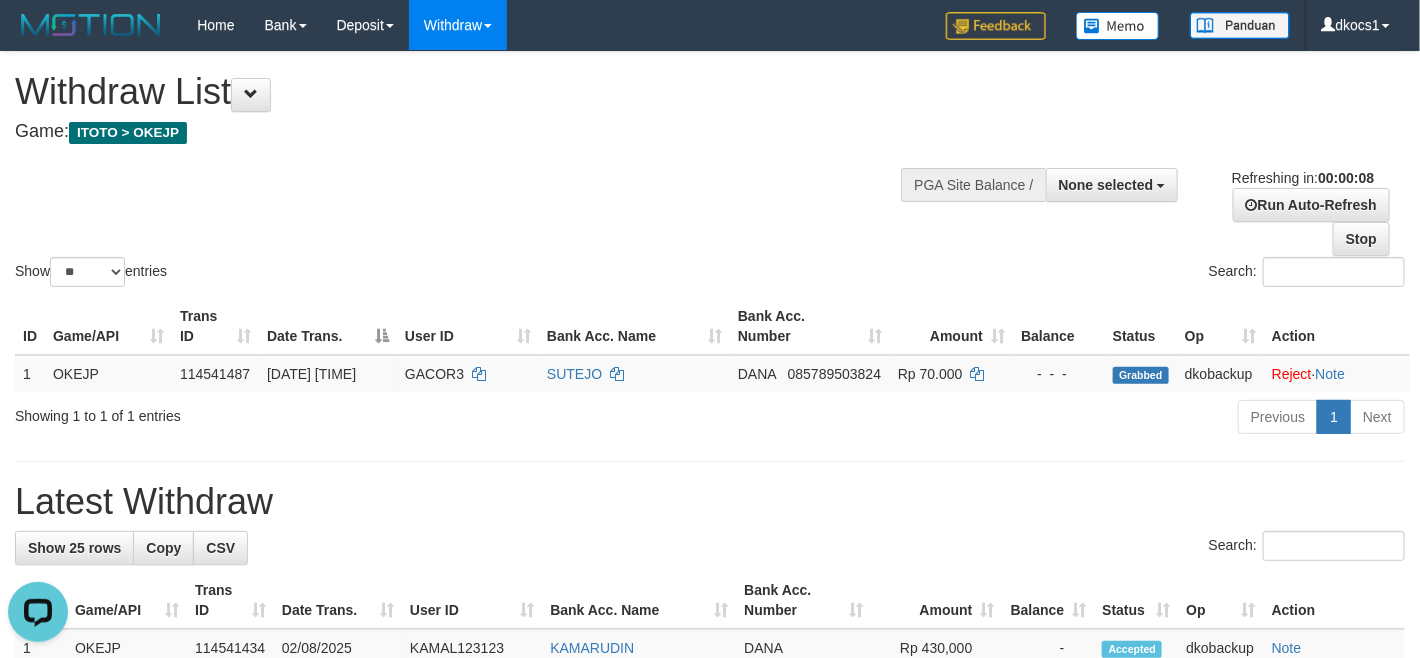 scroll, scrollTop: 0, scrollLeft: 0, axis: both 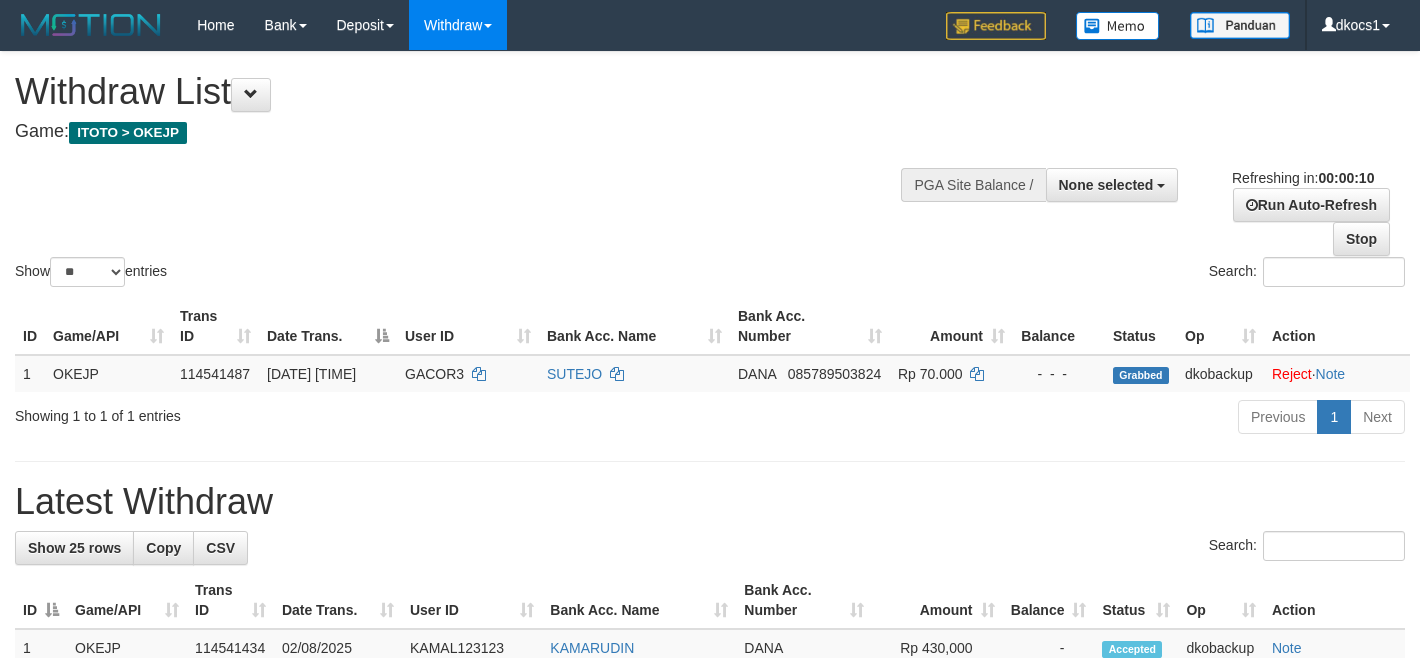 select 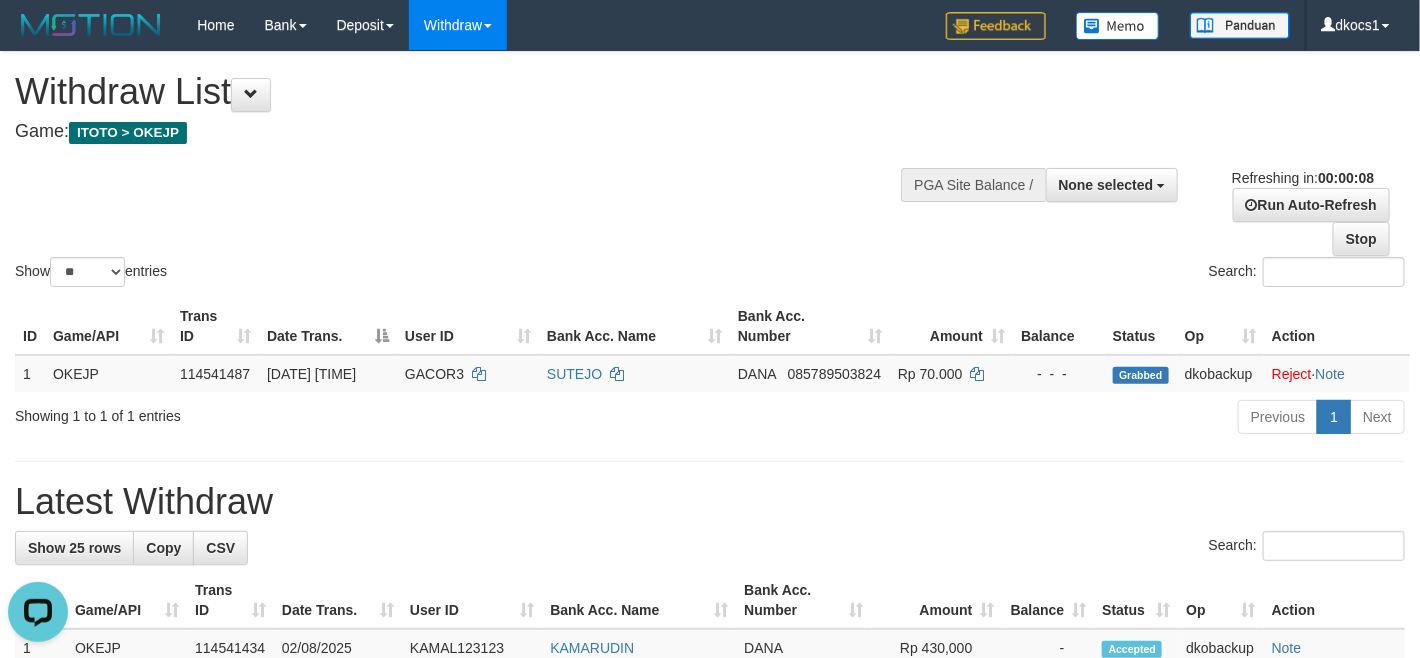 scroll, scrollTop: 0, scrollLeft: 0, axis: both 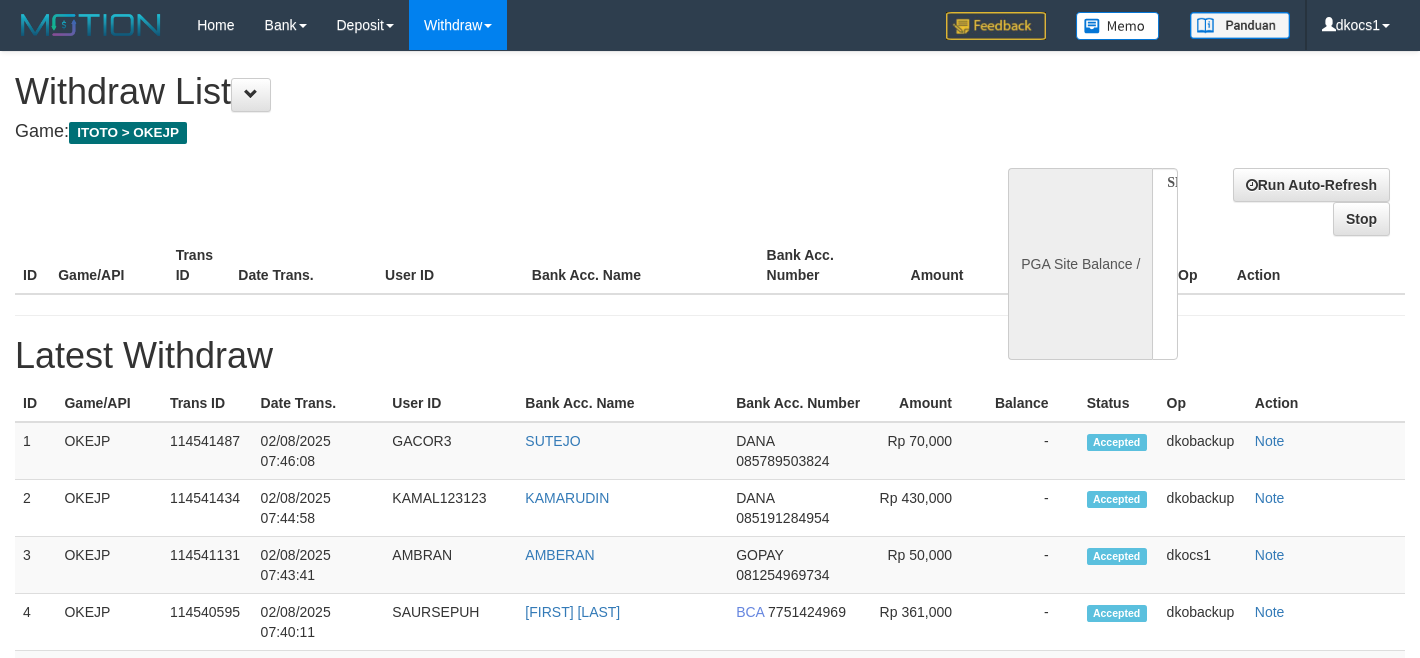 select 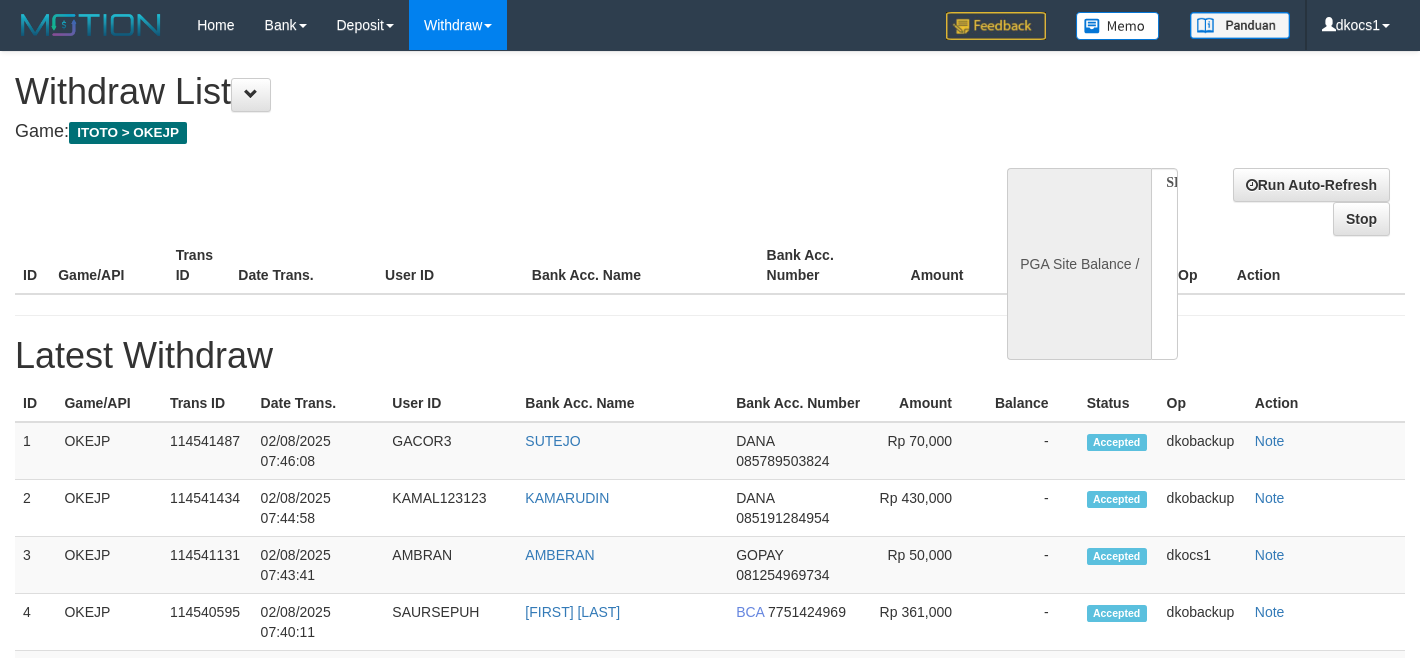 scroll, scrollTop: 0, scrollLeft: 0, axis: both 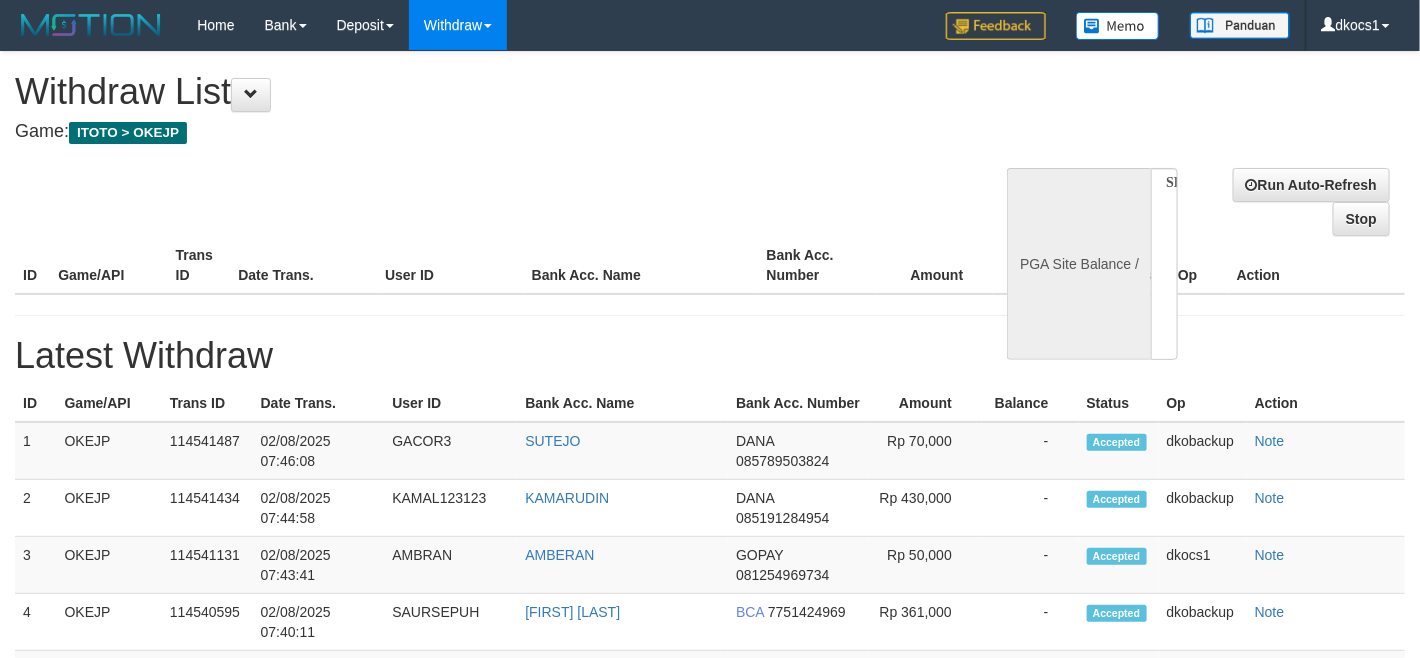 select on "**" 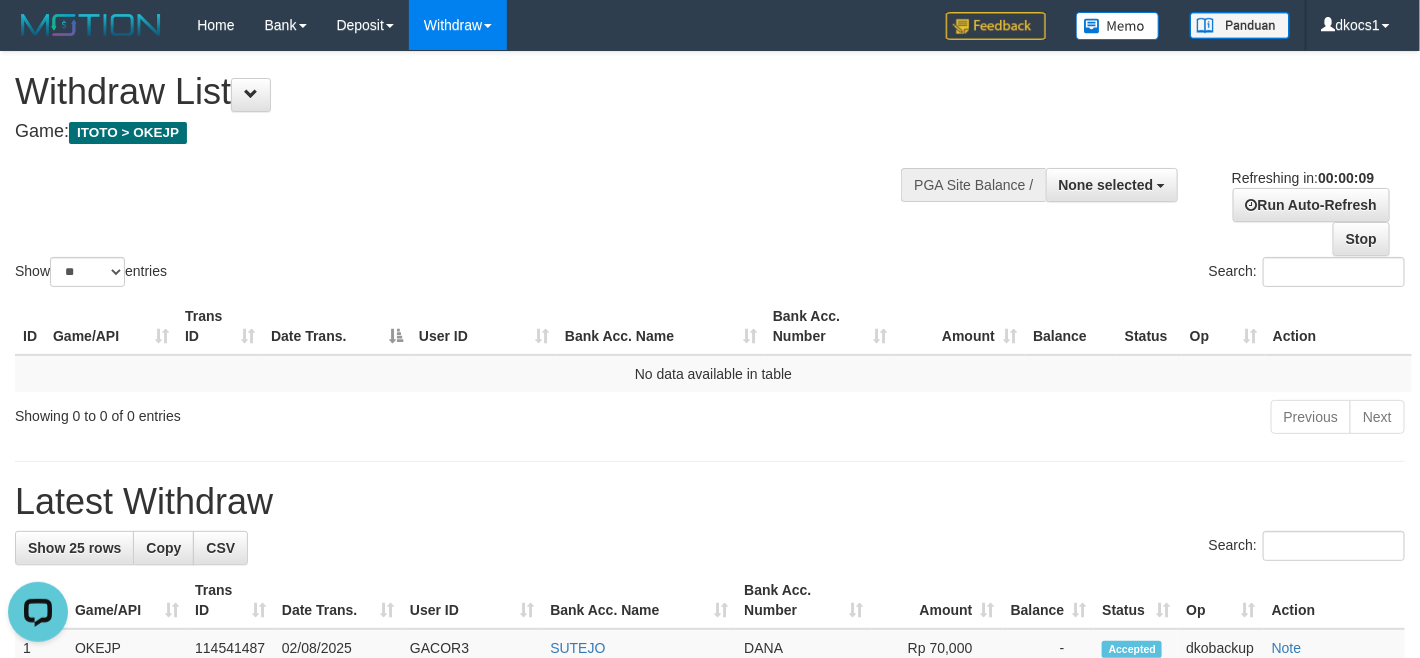 scroll, scrollTop: 0, scrollLeft: 0, axis: both 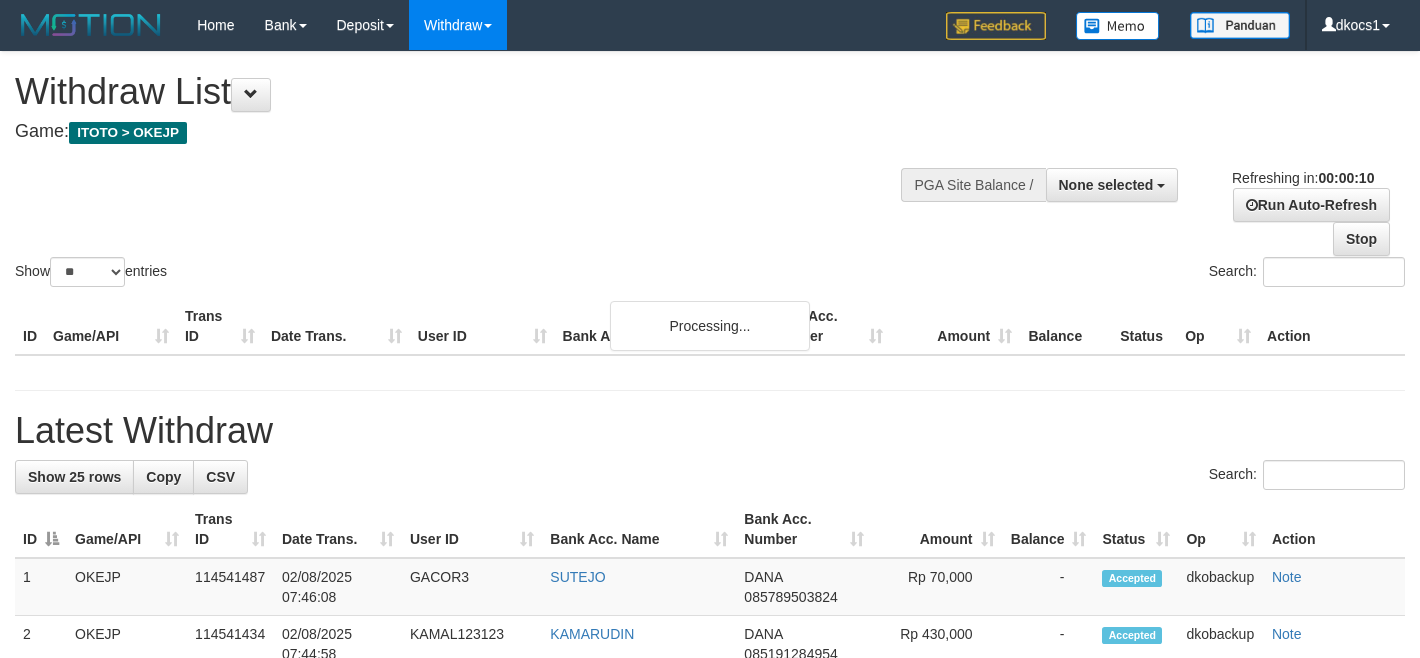 select 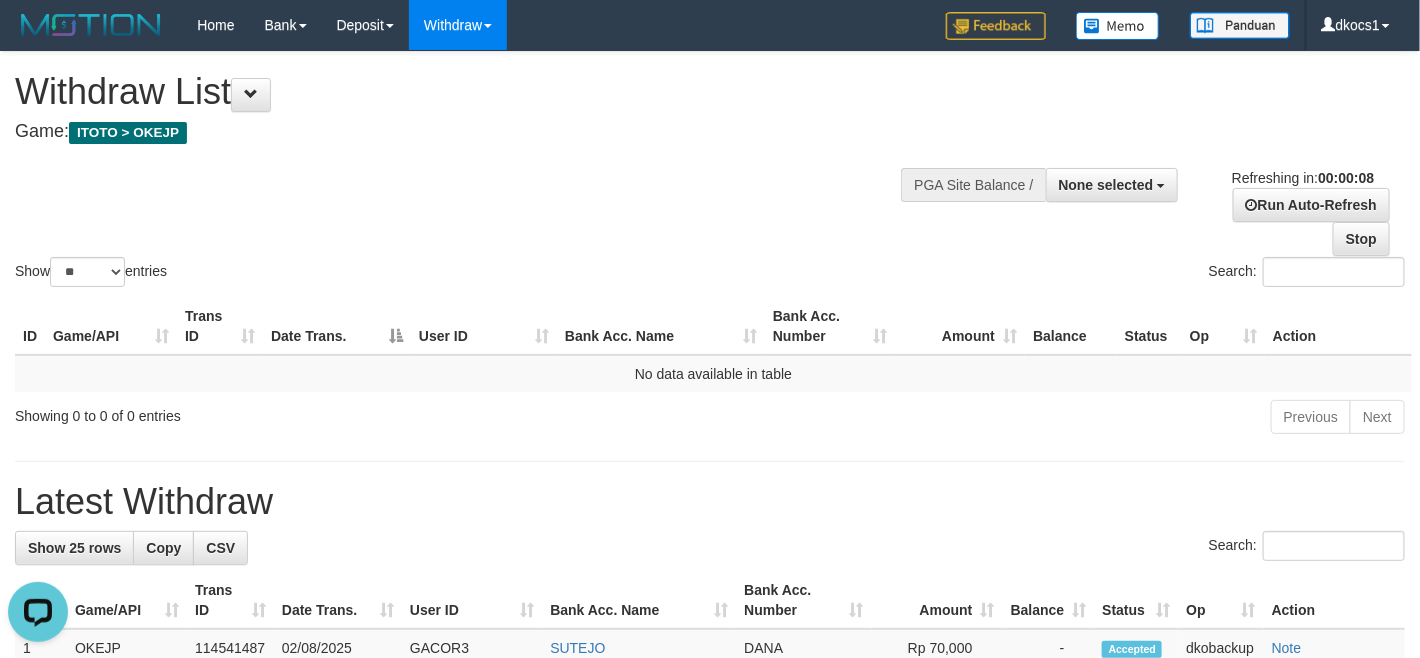scroll, scrollTop: 0, scrollLeft: 0, axis: both 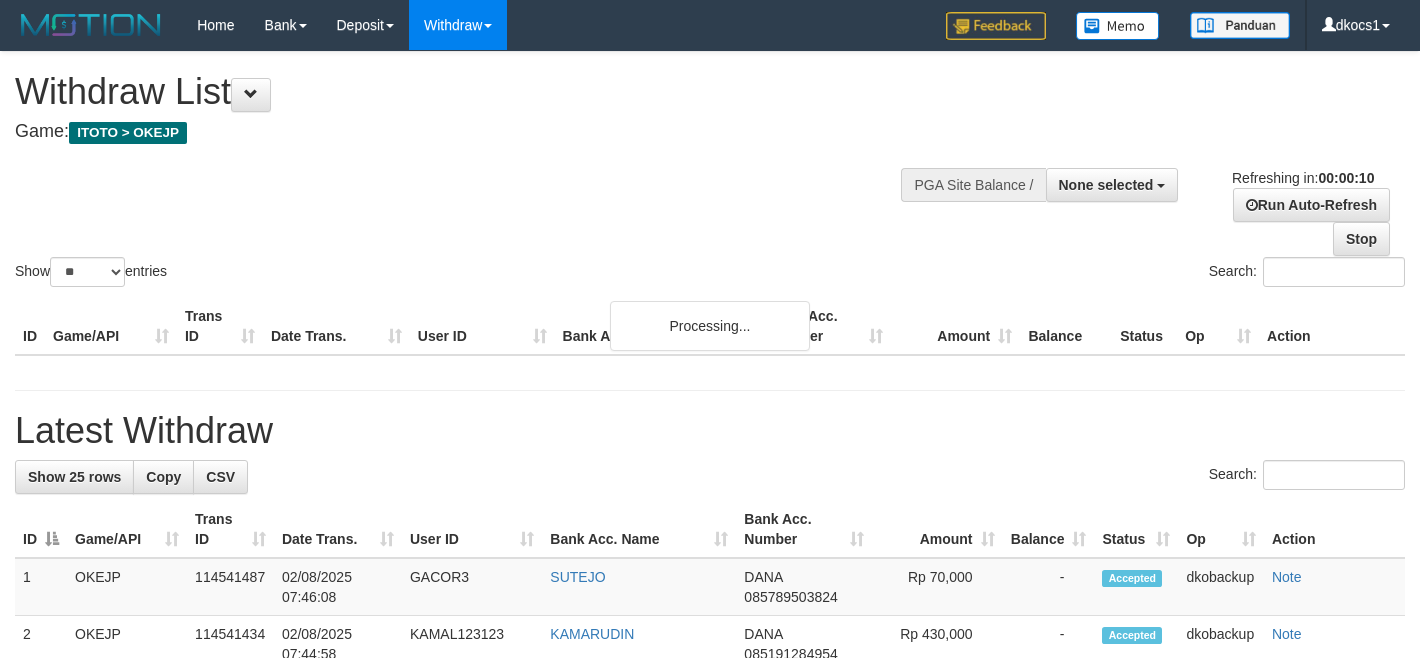 select 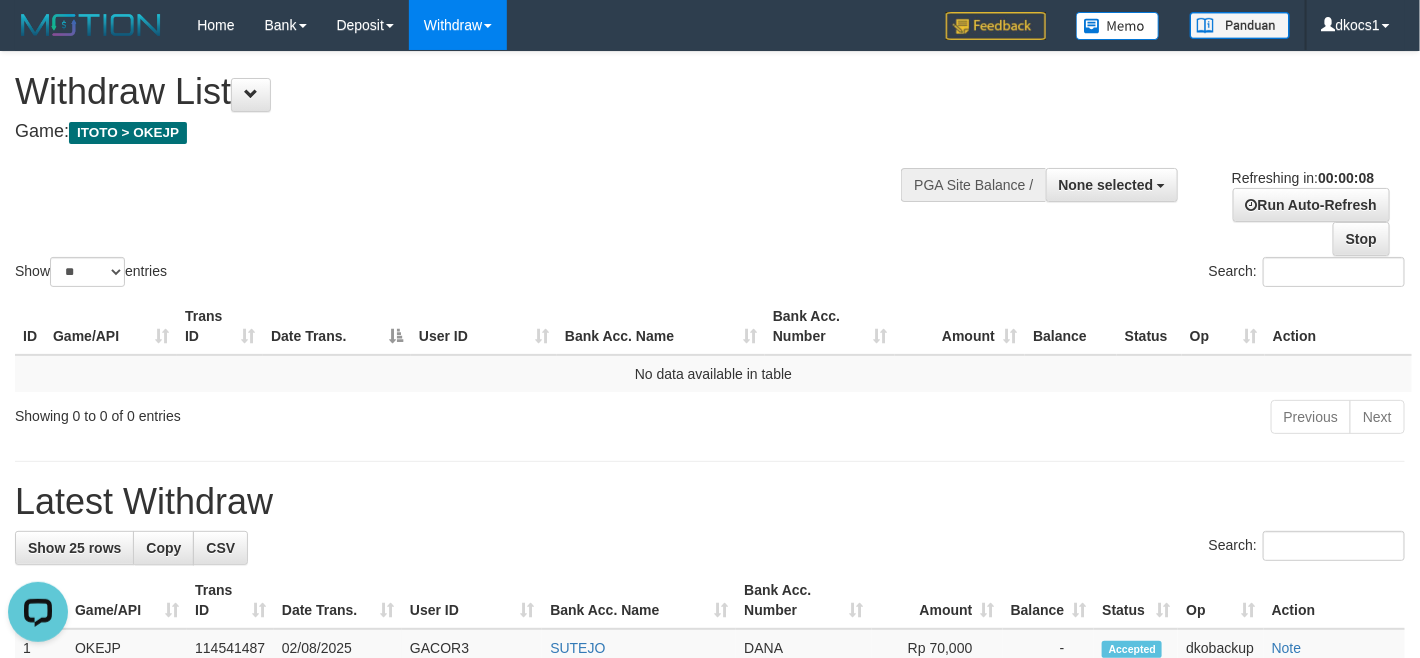 scroll, scrollTop: 0, scrollLeft: 0, axis: both 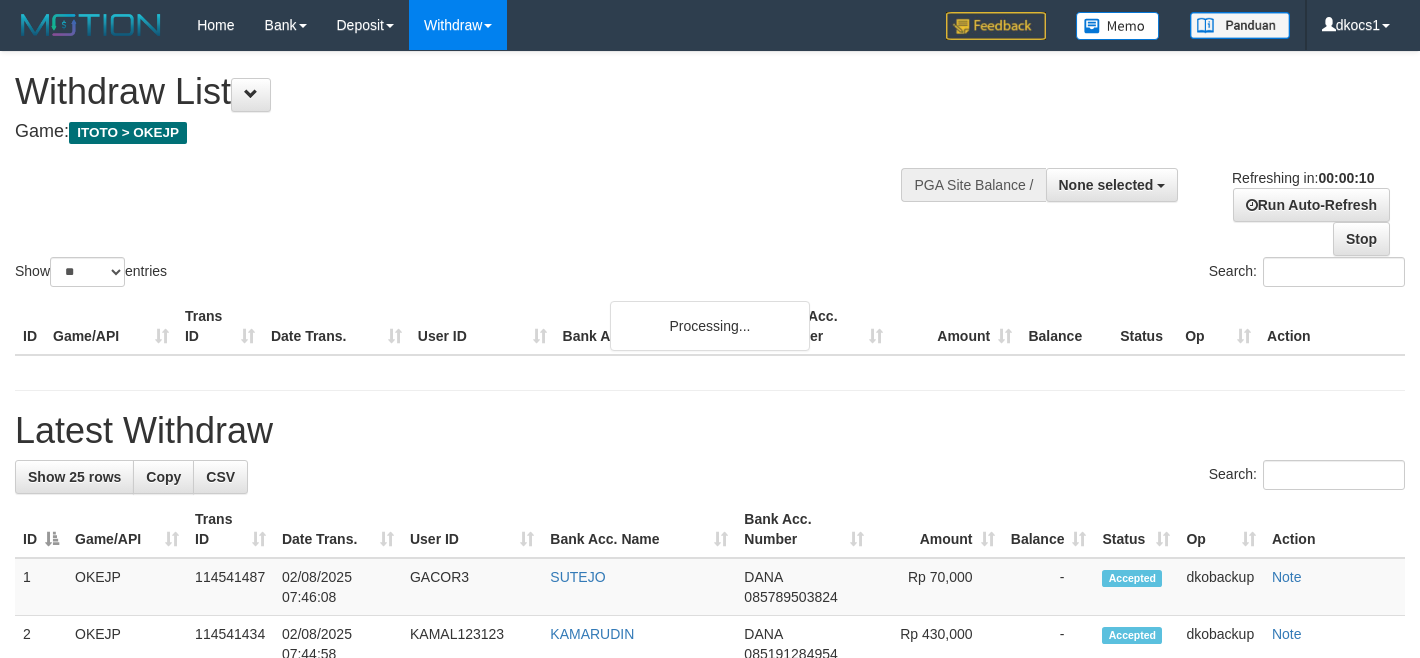 select 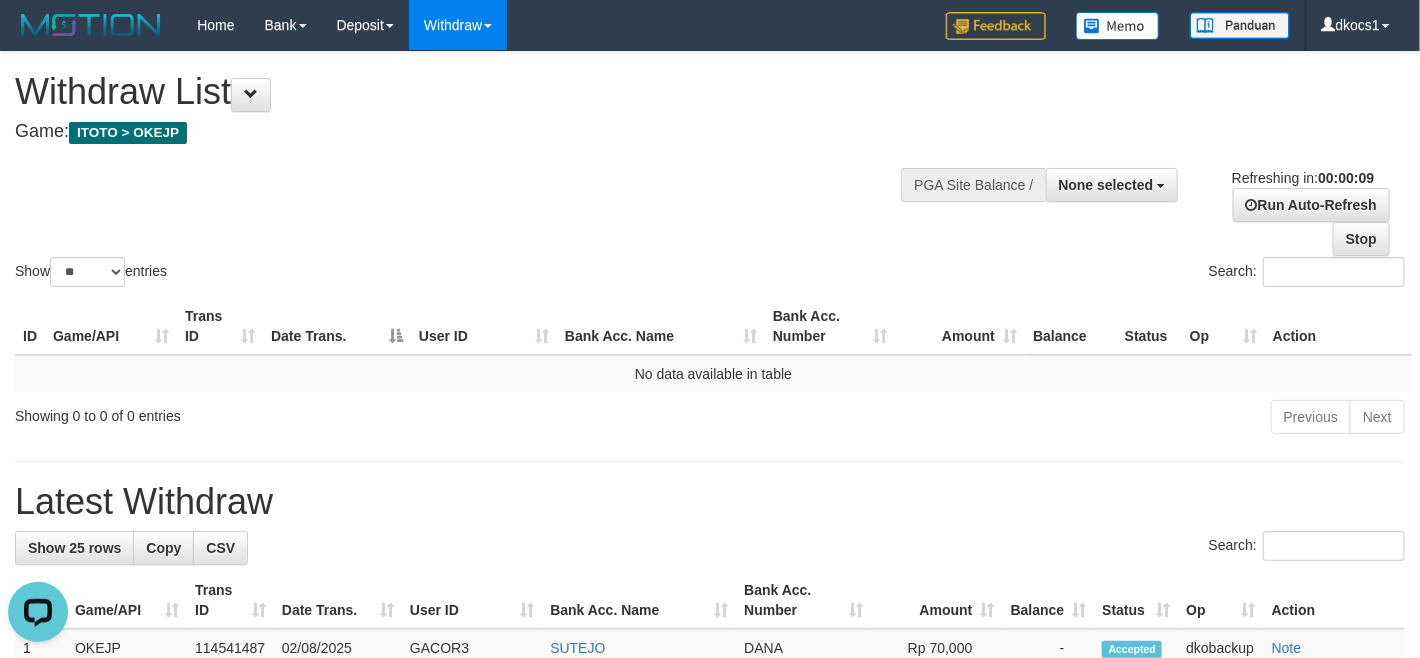 scroll, scrollTop: 0, scrollLeft: 0, axis: both 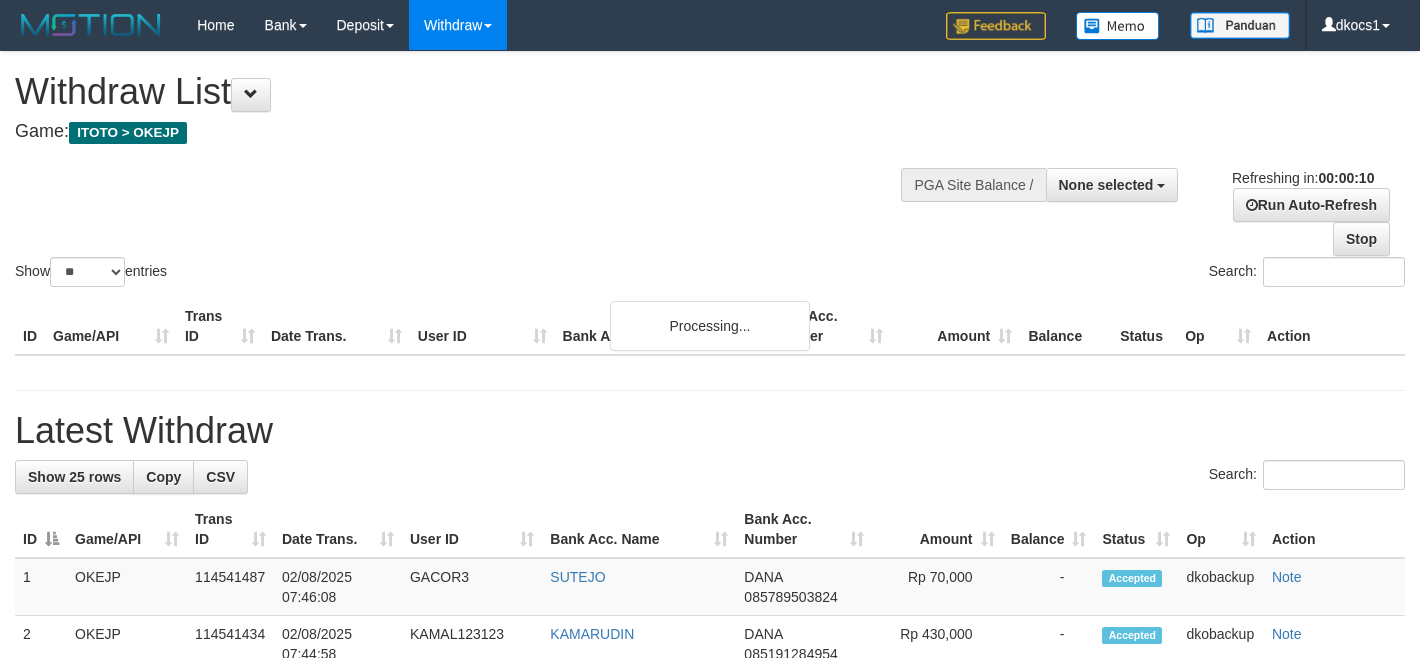 select 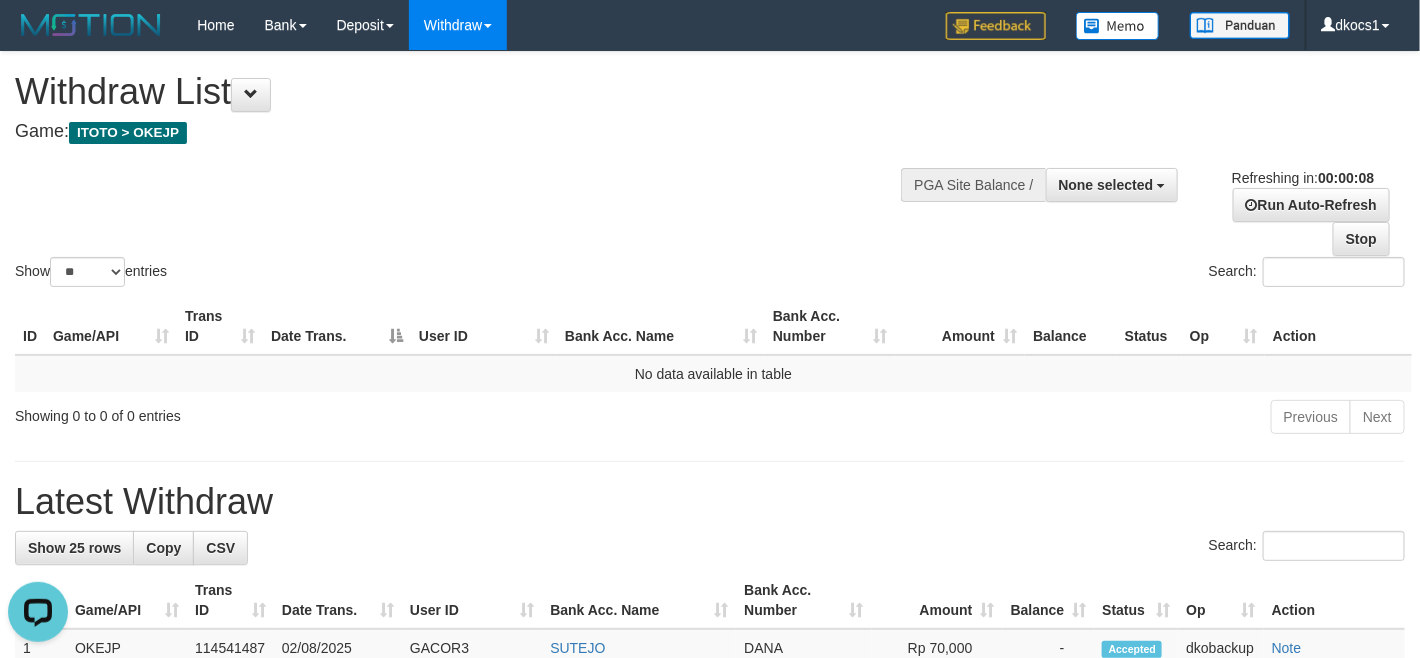 scroll, scrollTop: 0, scrollLeft: 0, axis: both 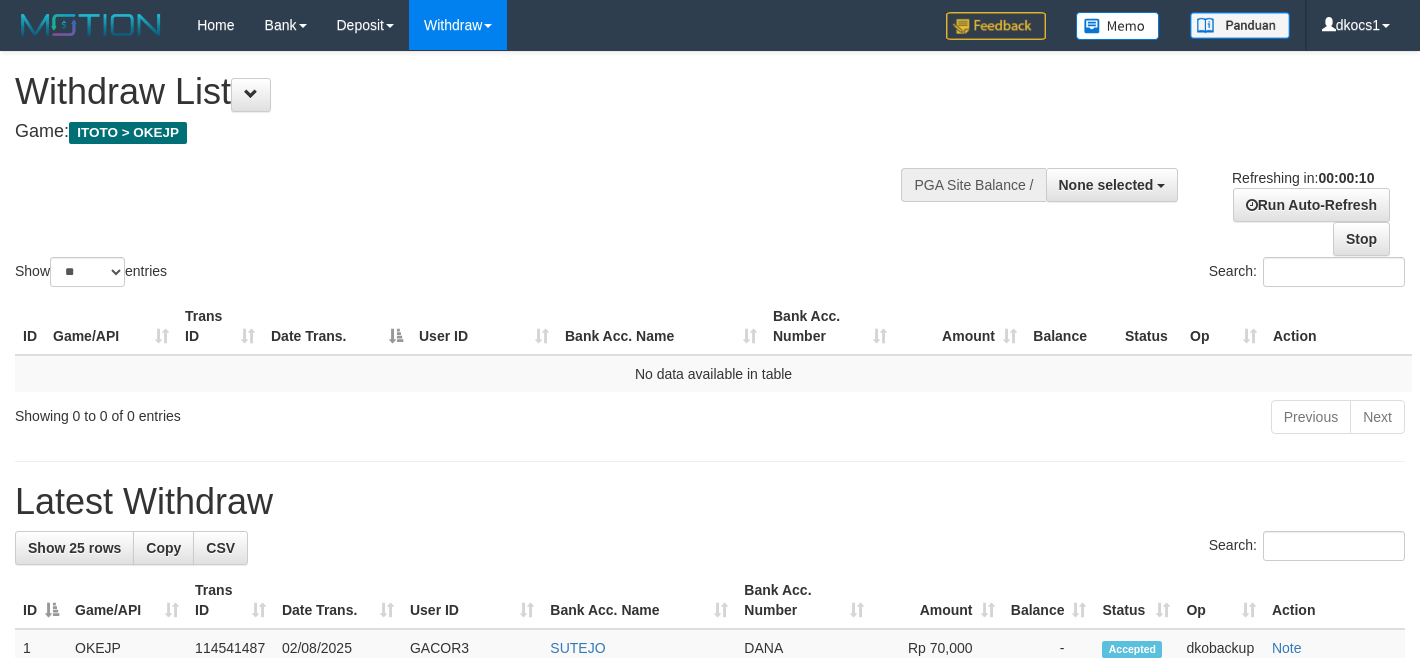 select 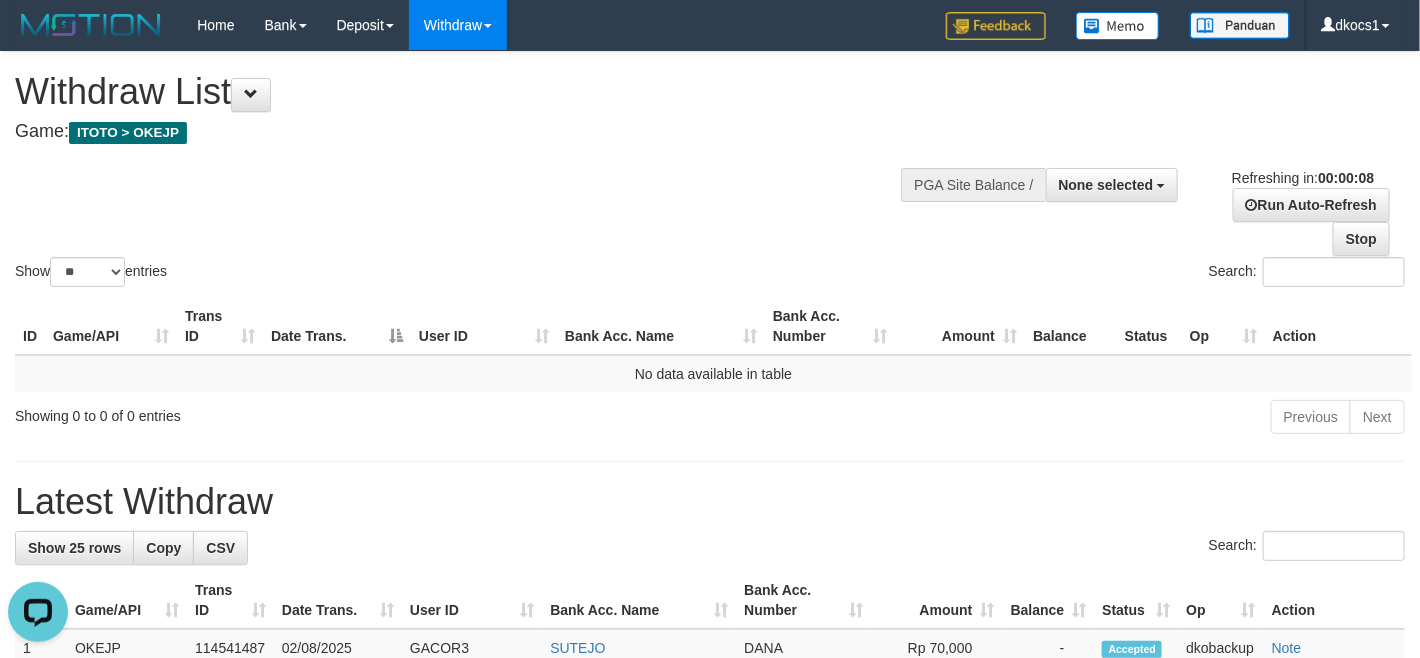 scroll, scrollTop: 0, scrollLeft: 0, axis: both 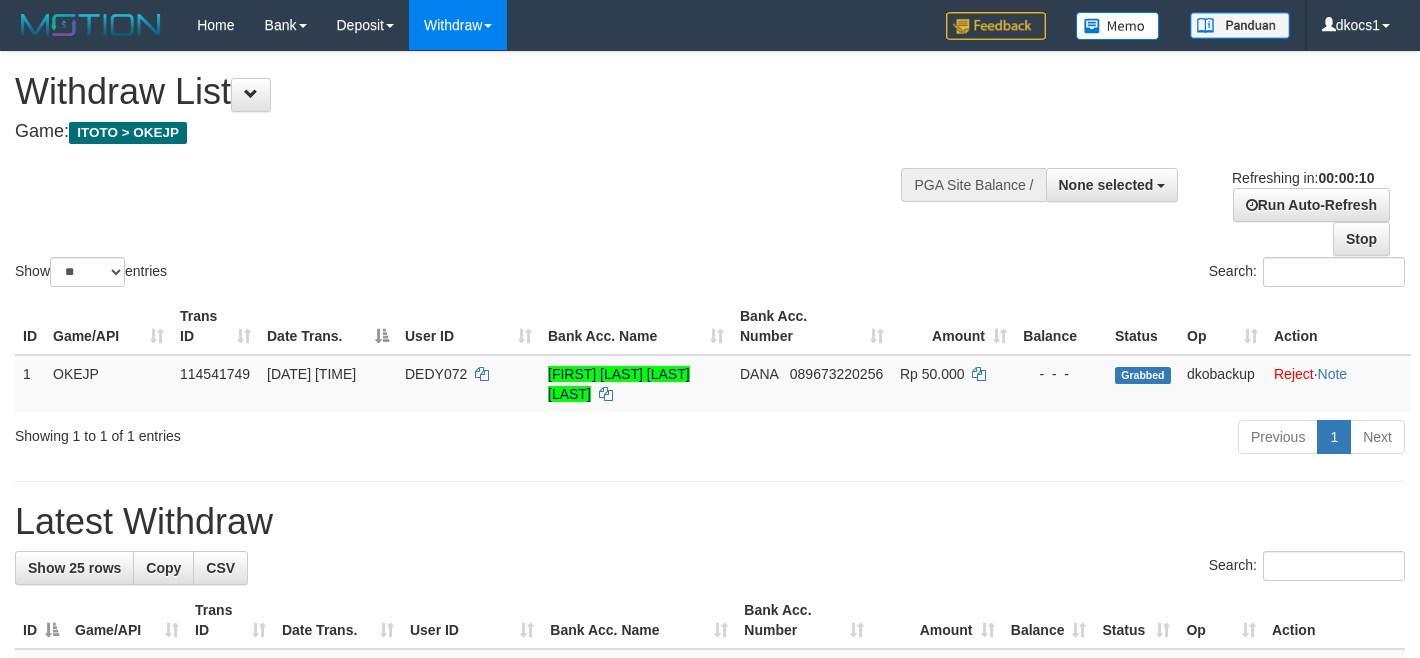 select 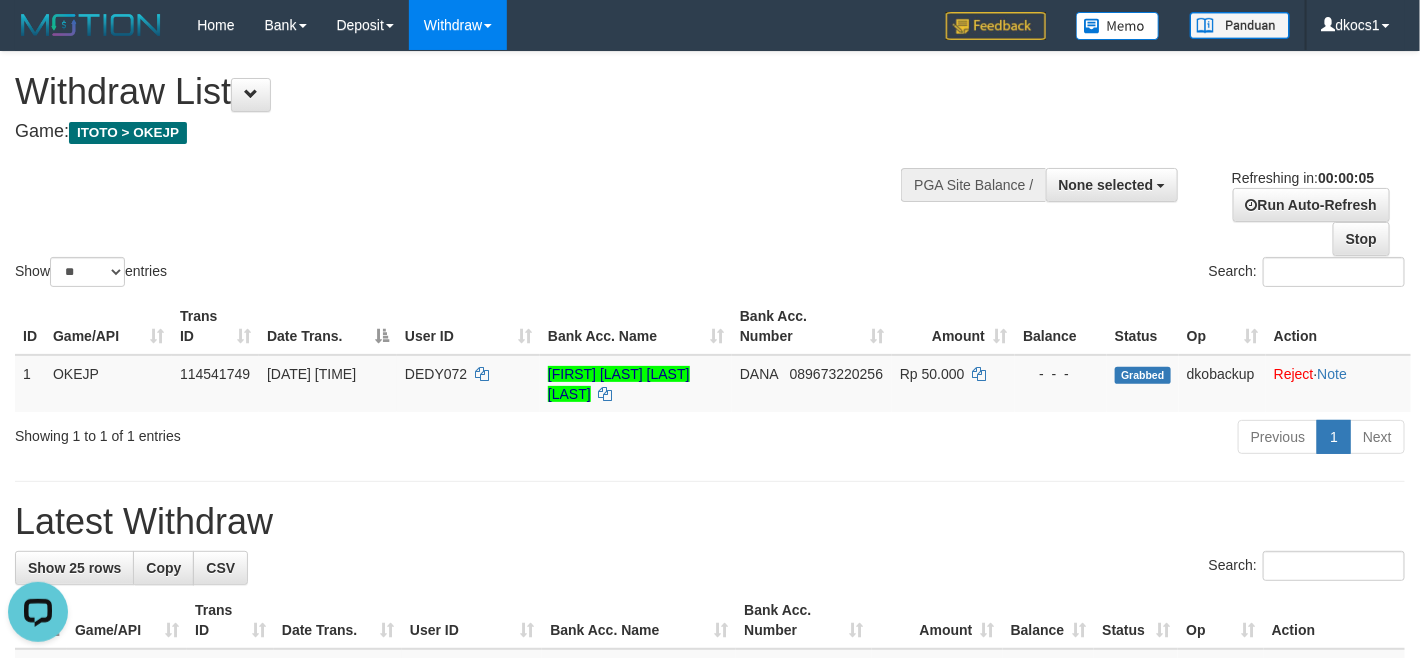 scroll, scrollTop: 0, scrollLeft: 0, axis: both 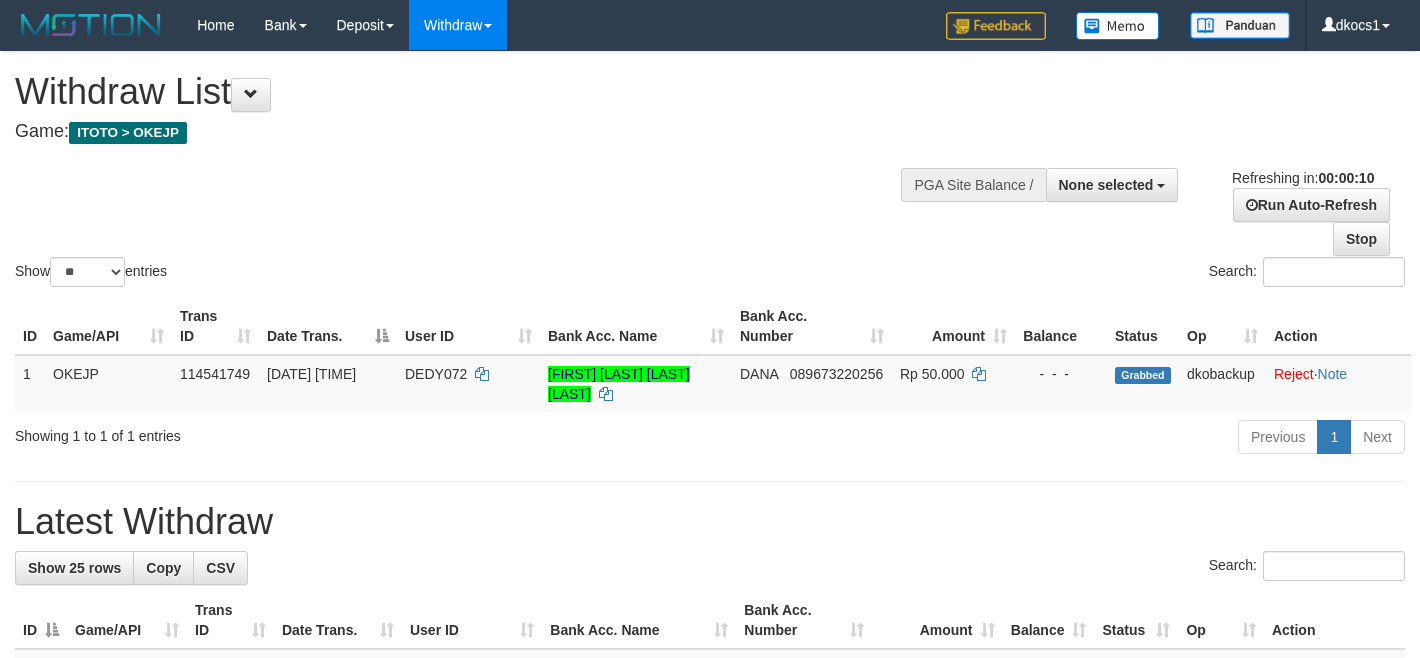 select 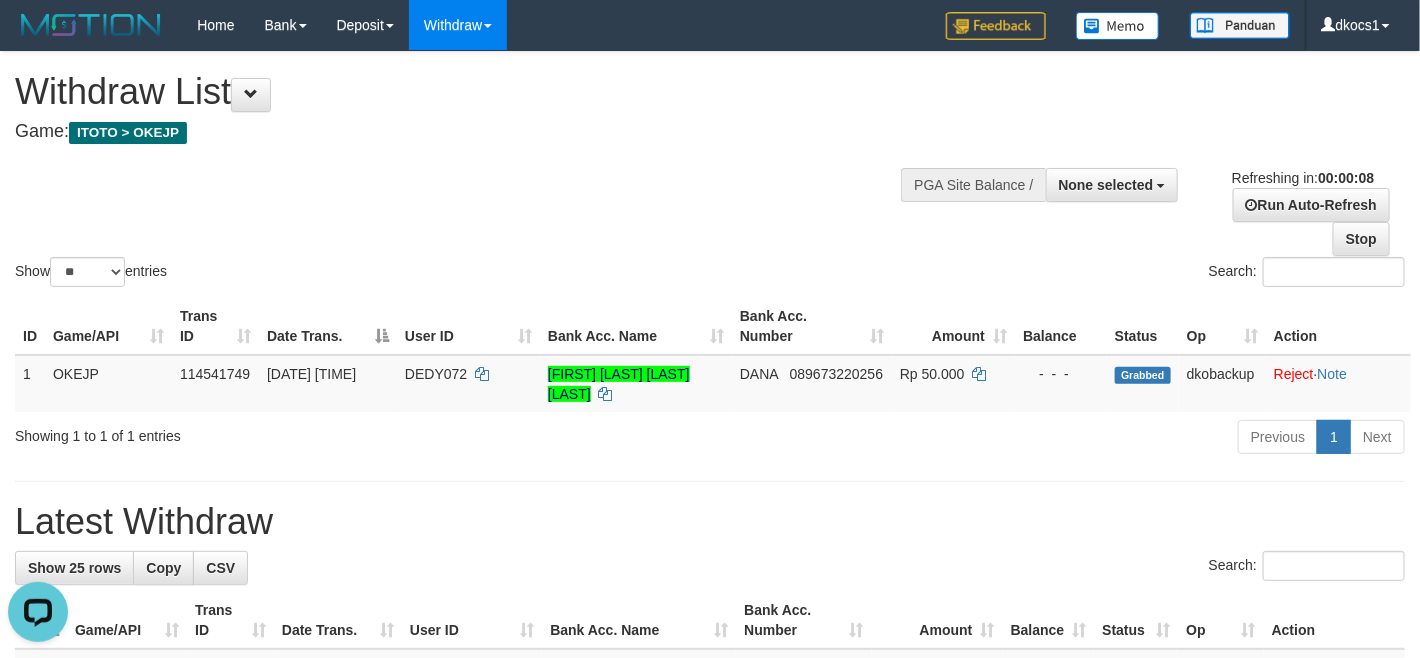 scroll, scrollTop: 0, scrollLeft: 0, axis: both 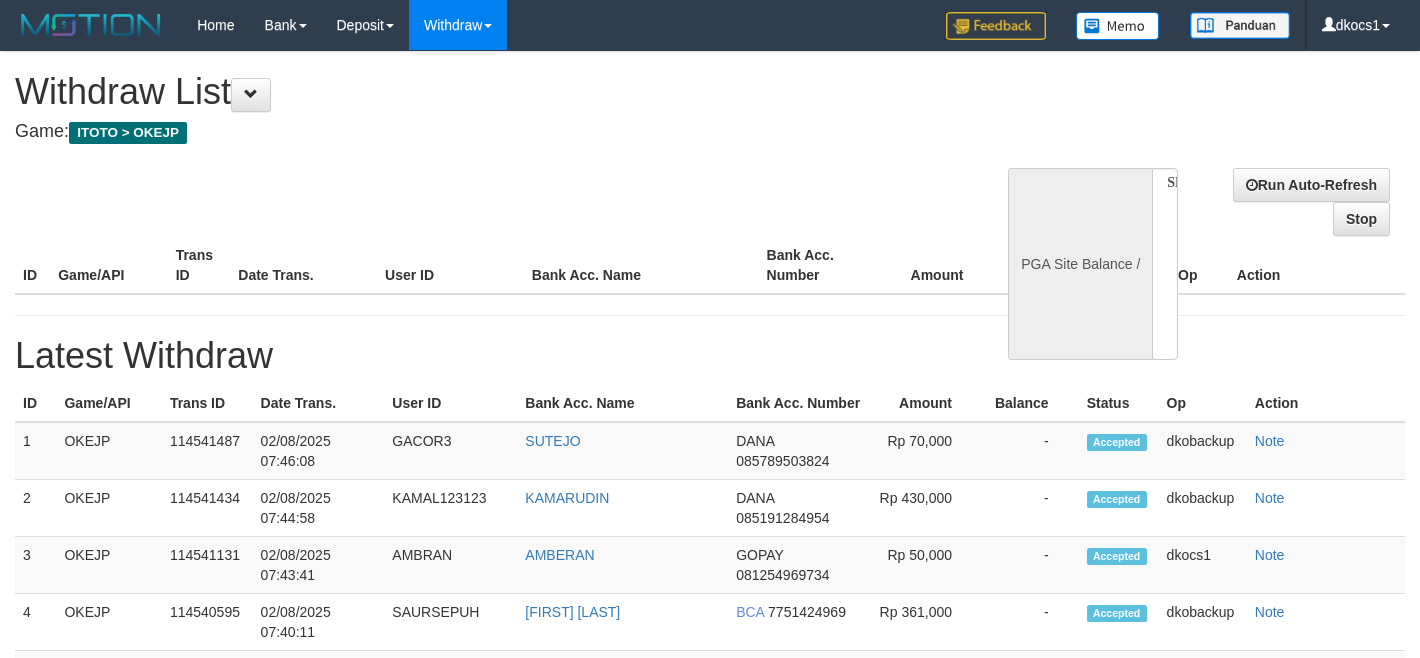 select 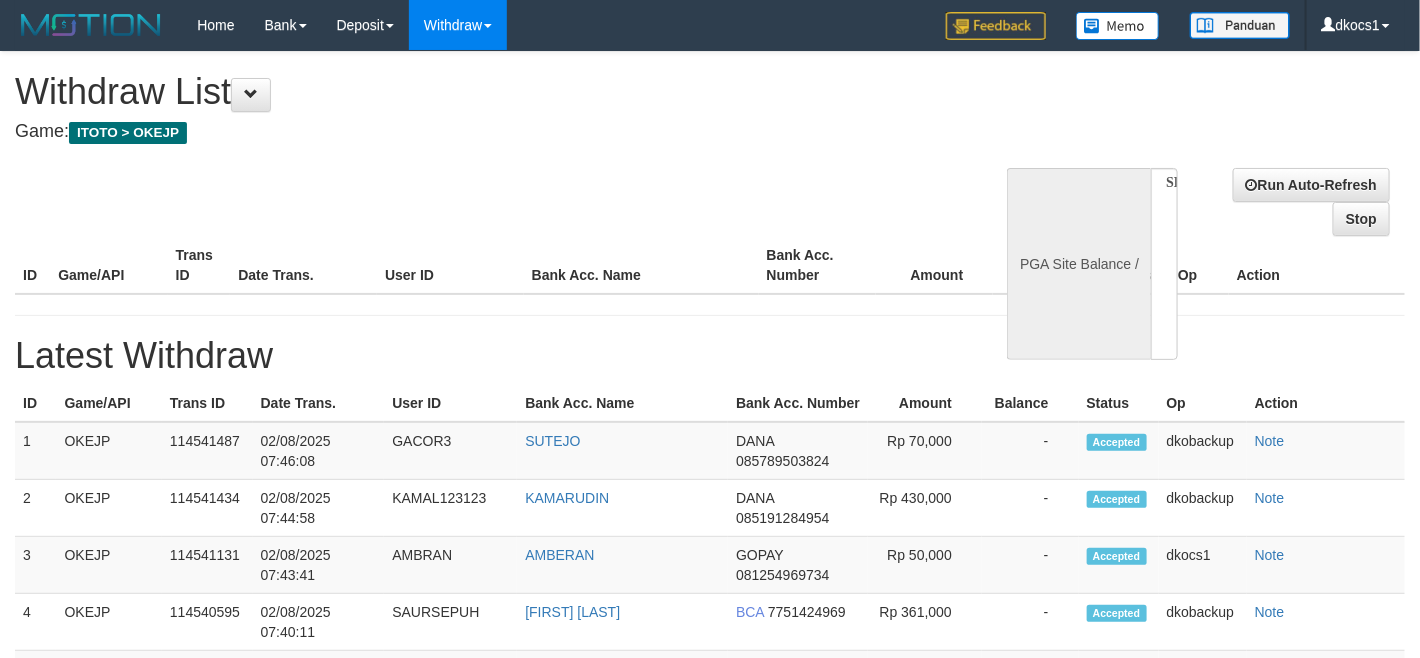 select on "**" 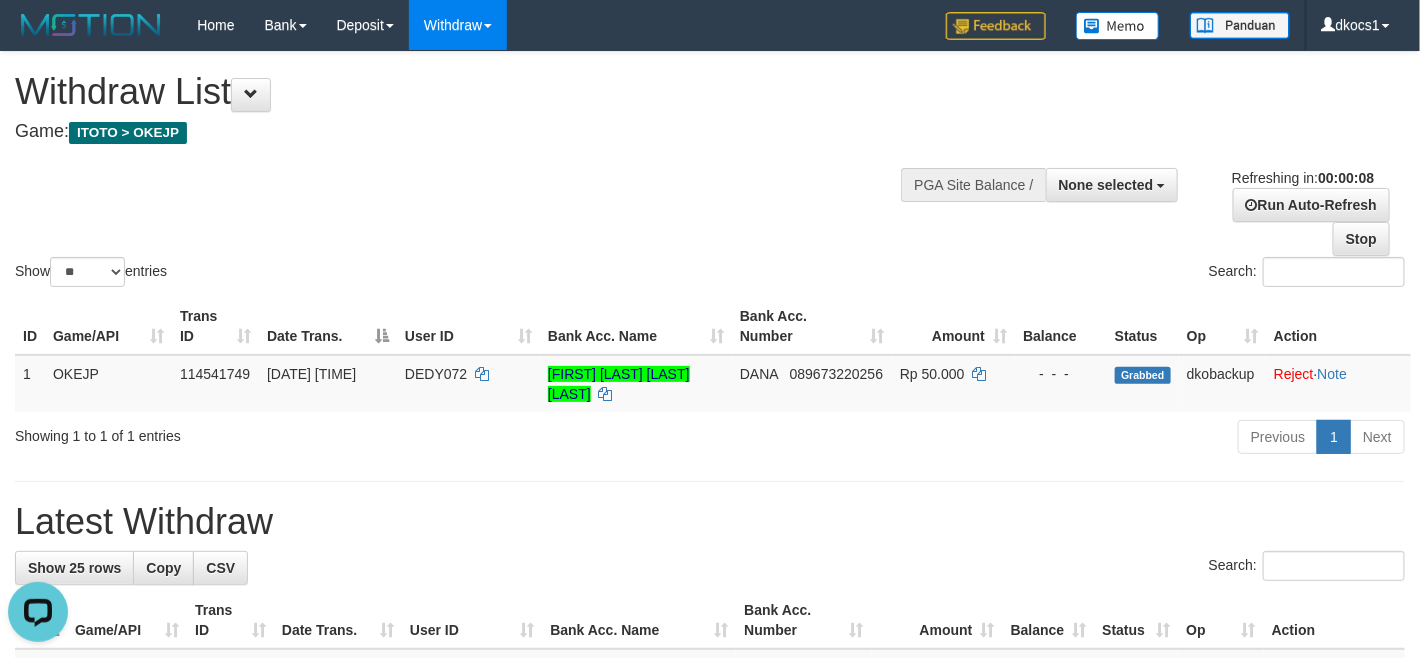 scroll, scrollTop: 0, scrollLeft: 0, axis: both 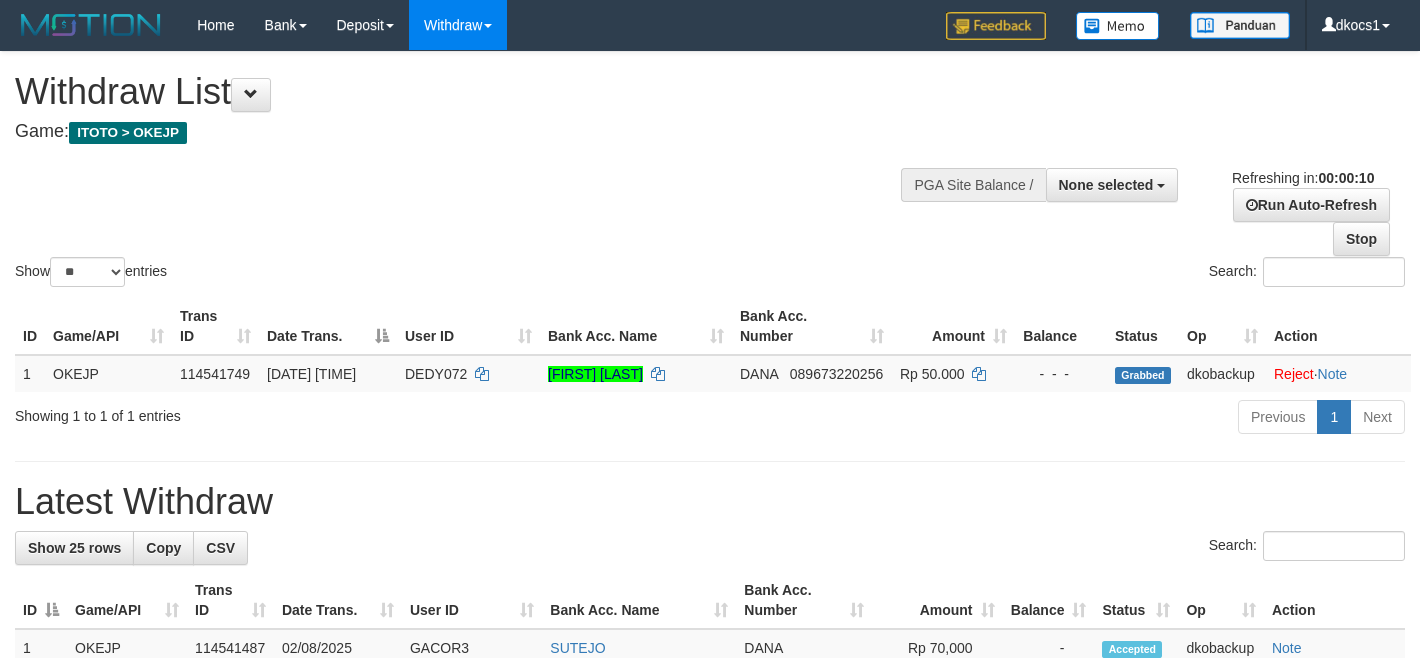 select 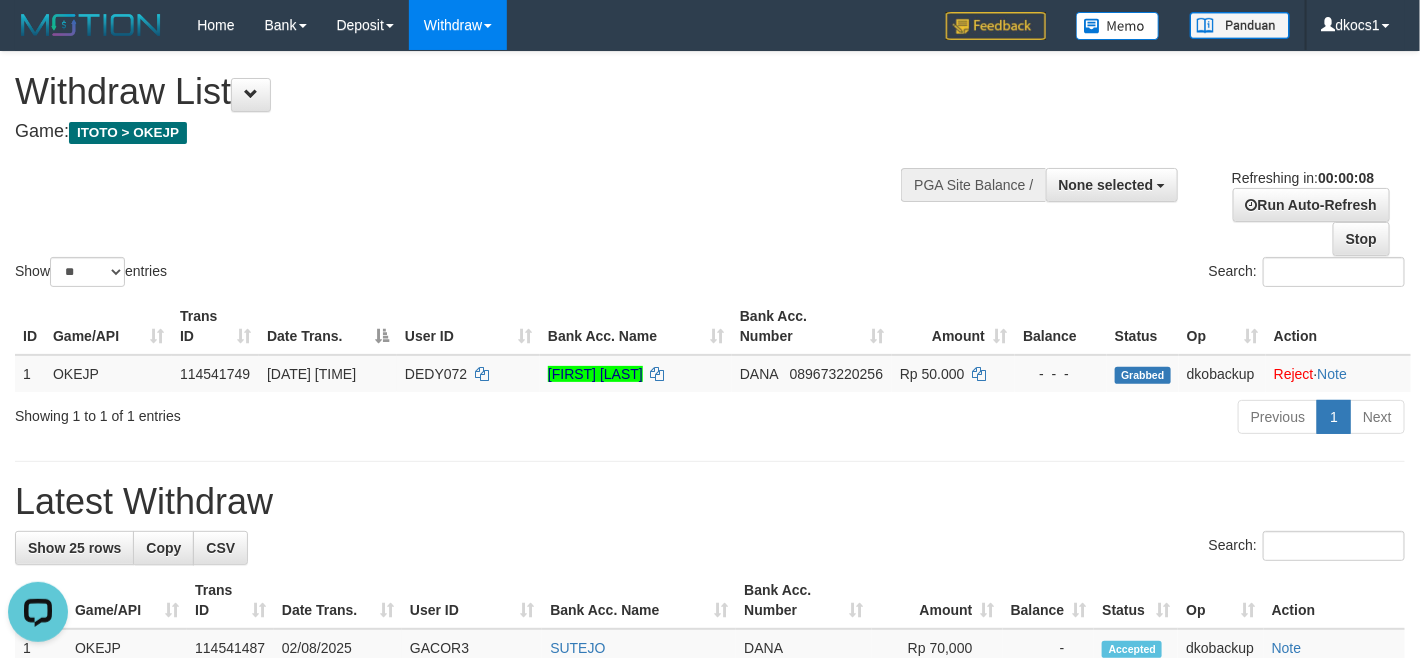 scroll, scrollTop: 0, scrollLeft: 0, axis: both 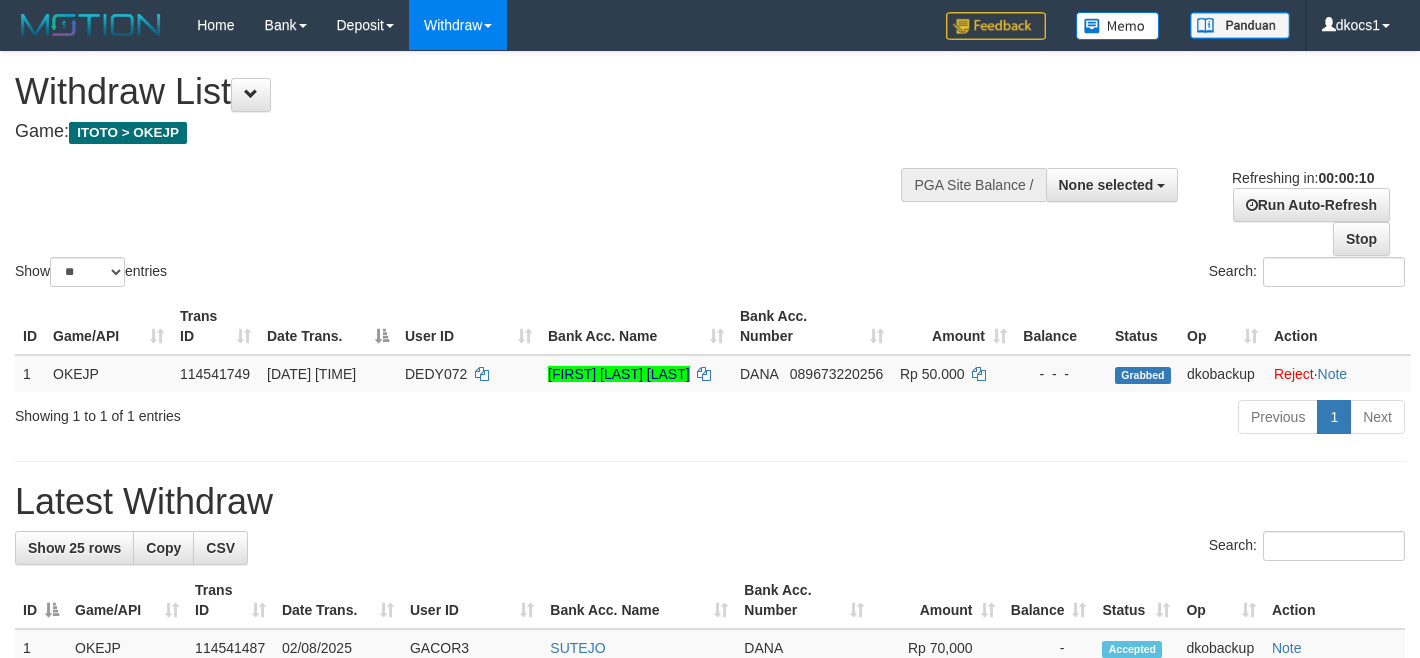 select 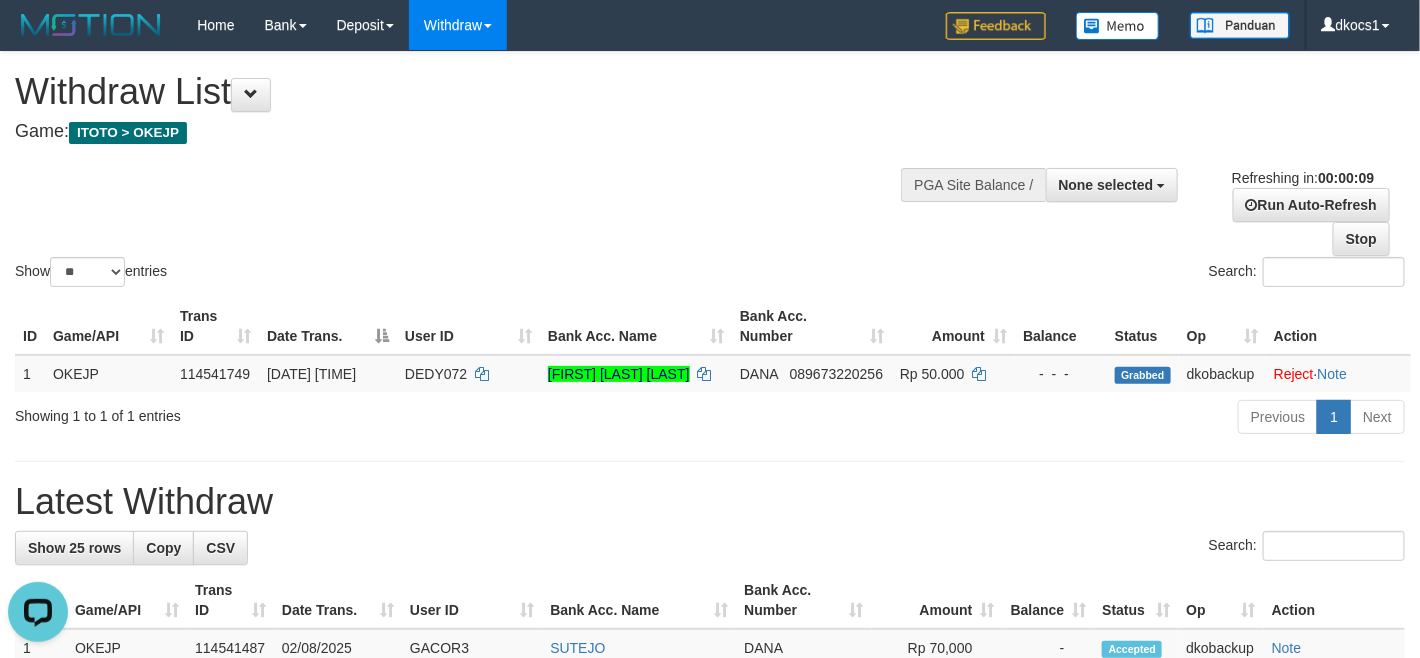 scroll, scrollTop: 0, scrollLeft: 0, axis: both 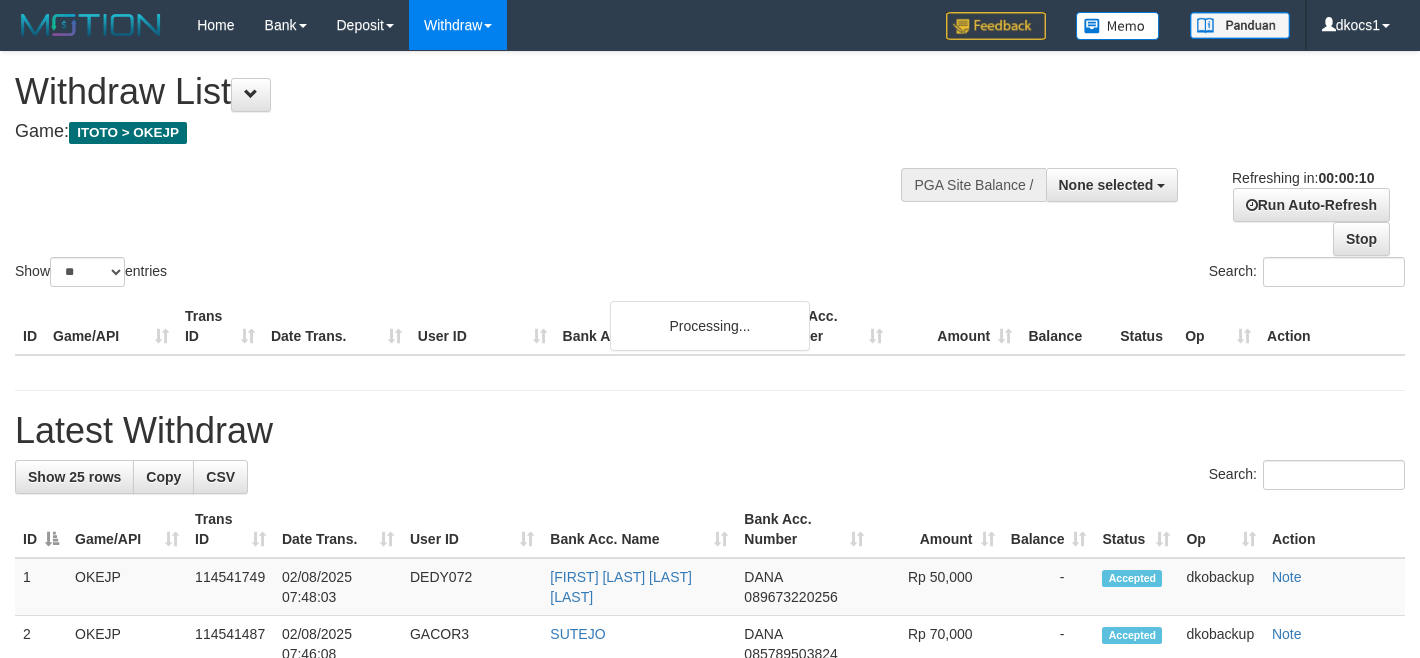 select 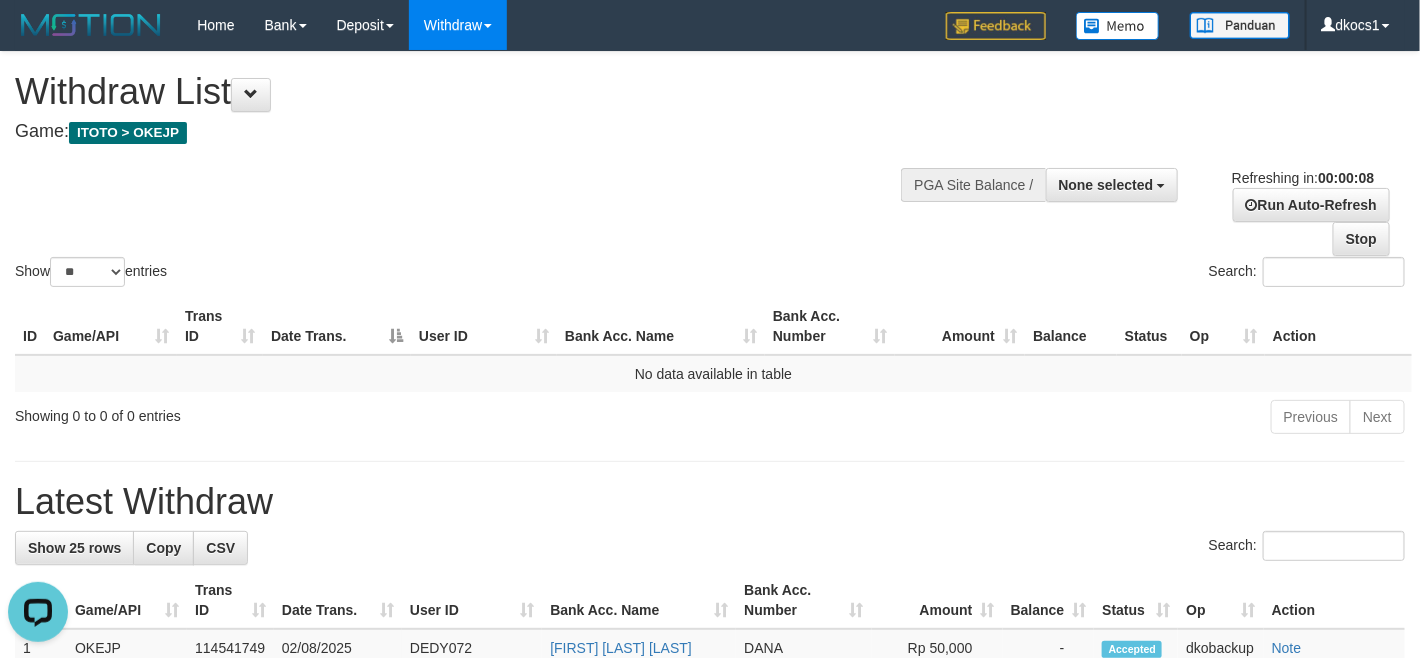 scroll, scrollTop: 0, scrollLeft: 0, axis: both 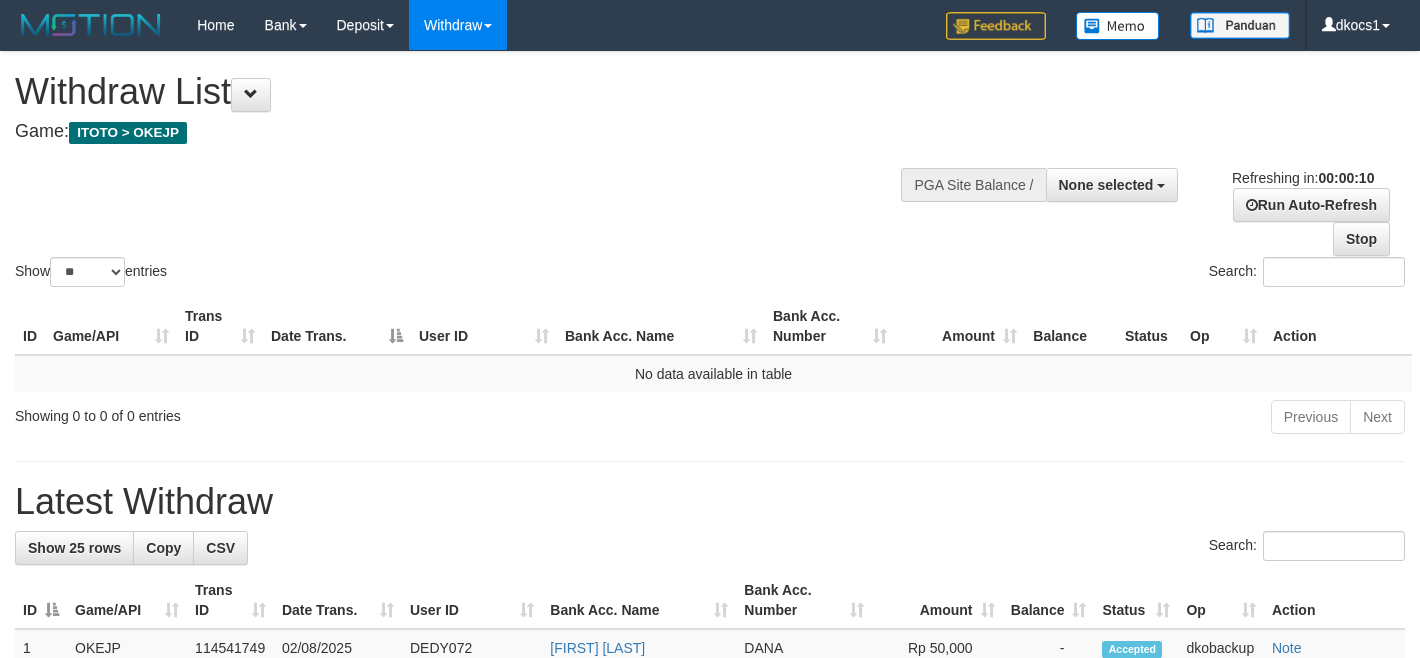 select 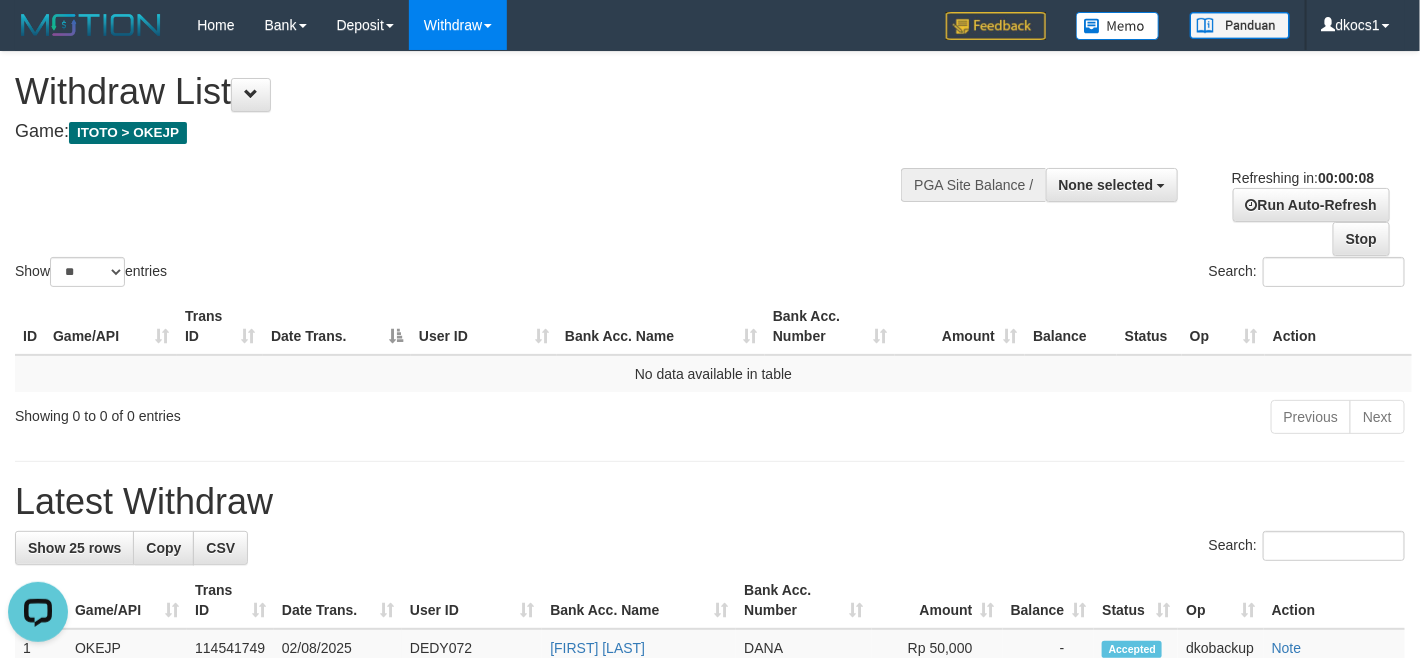 scroll, scrollTop: 0, scrollLeft: 0, axis: both 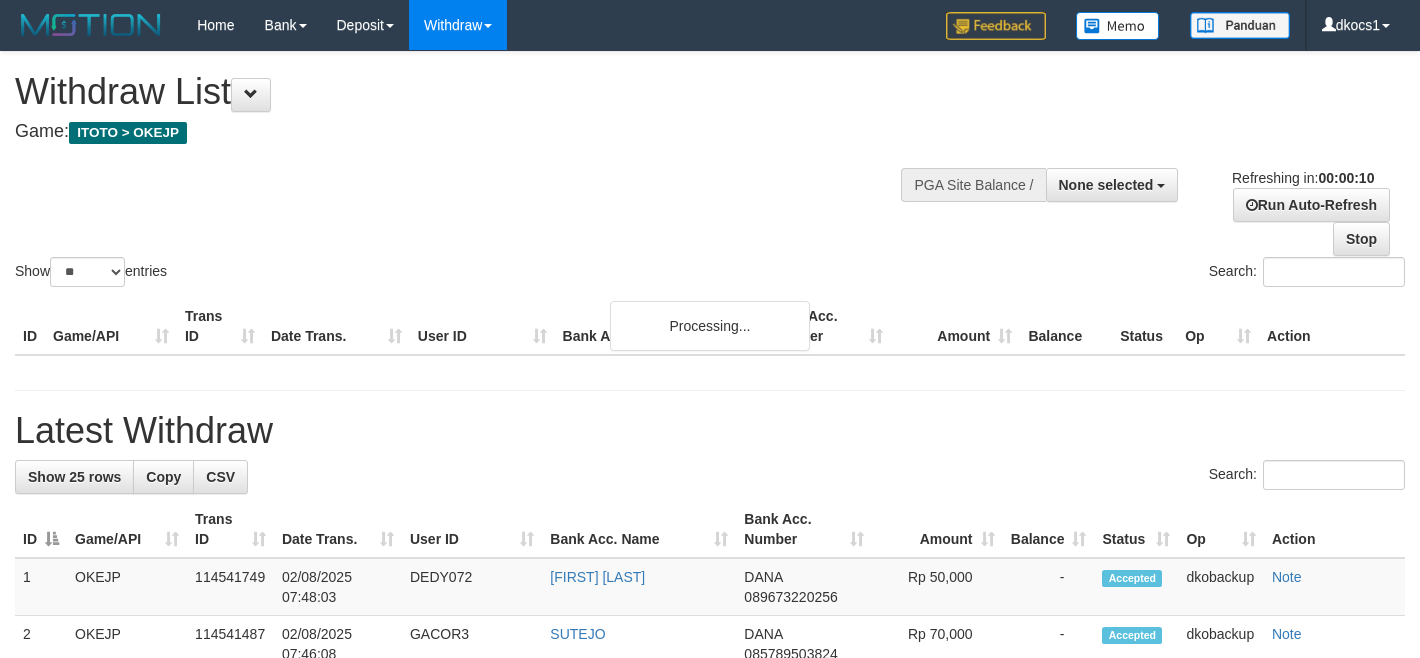 select 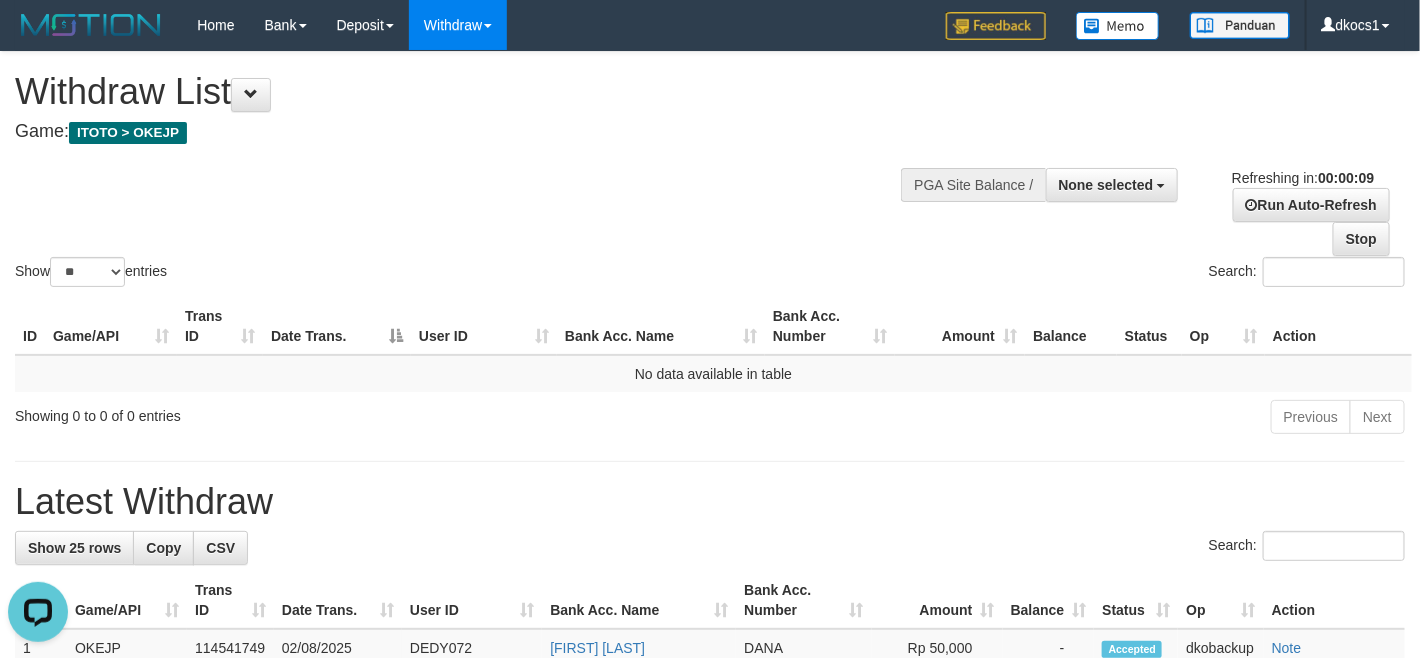 scroll, scrollTop: 0, scrollLeft: 0, axis: both 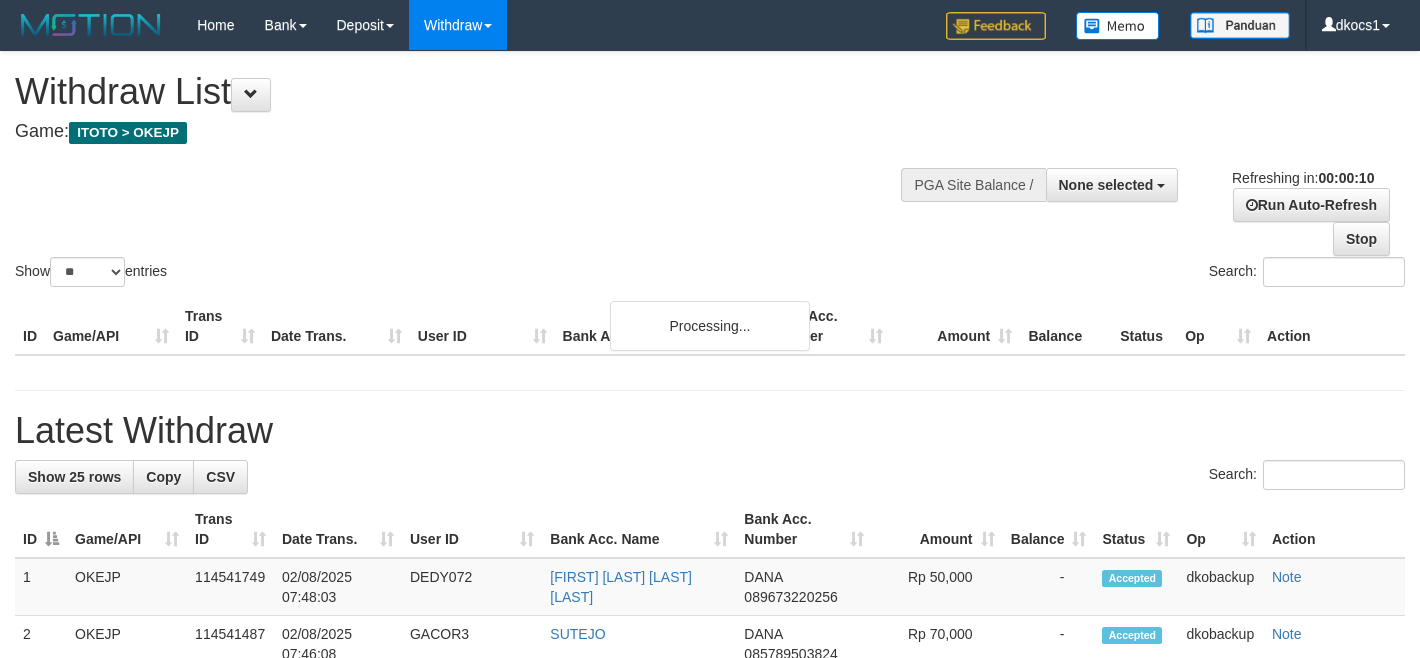 select 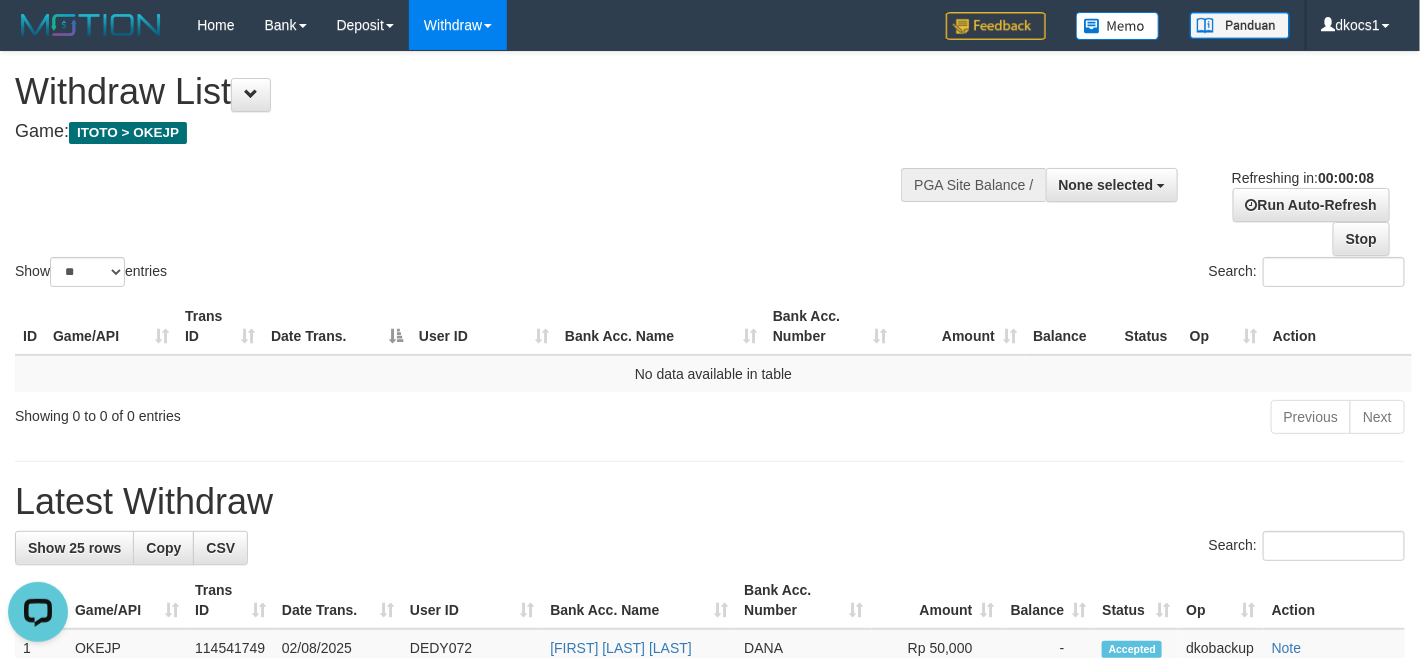 scroll, scrollTop: 0, scrollLeft: 0, axis: both 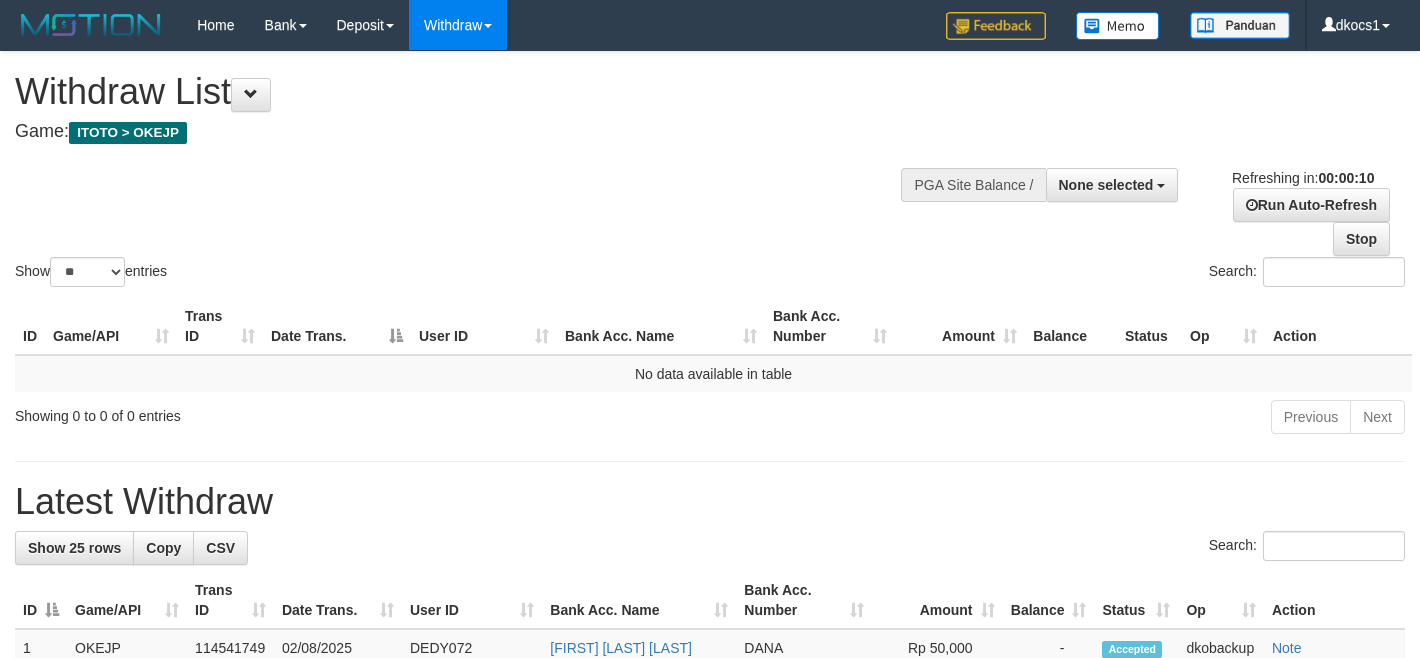 select 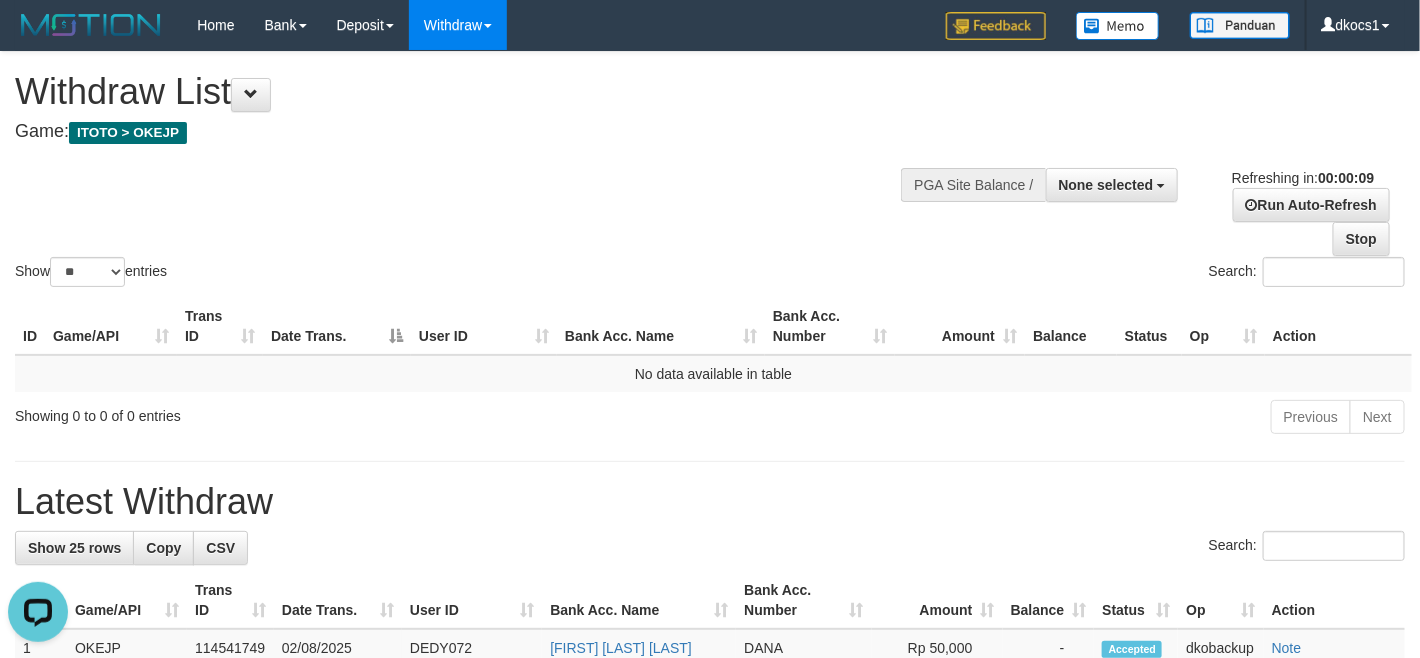 scroll, scrollTop: 0, scrollLeft: 0, axis: both 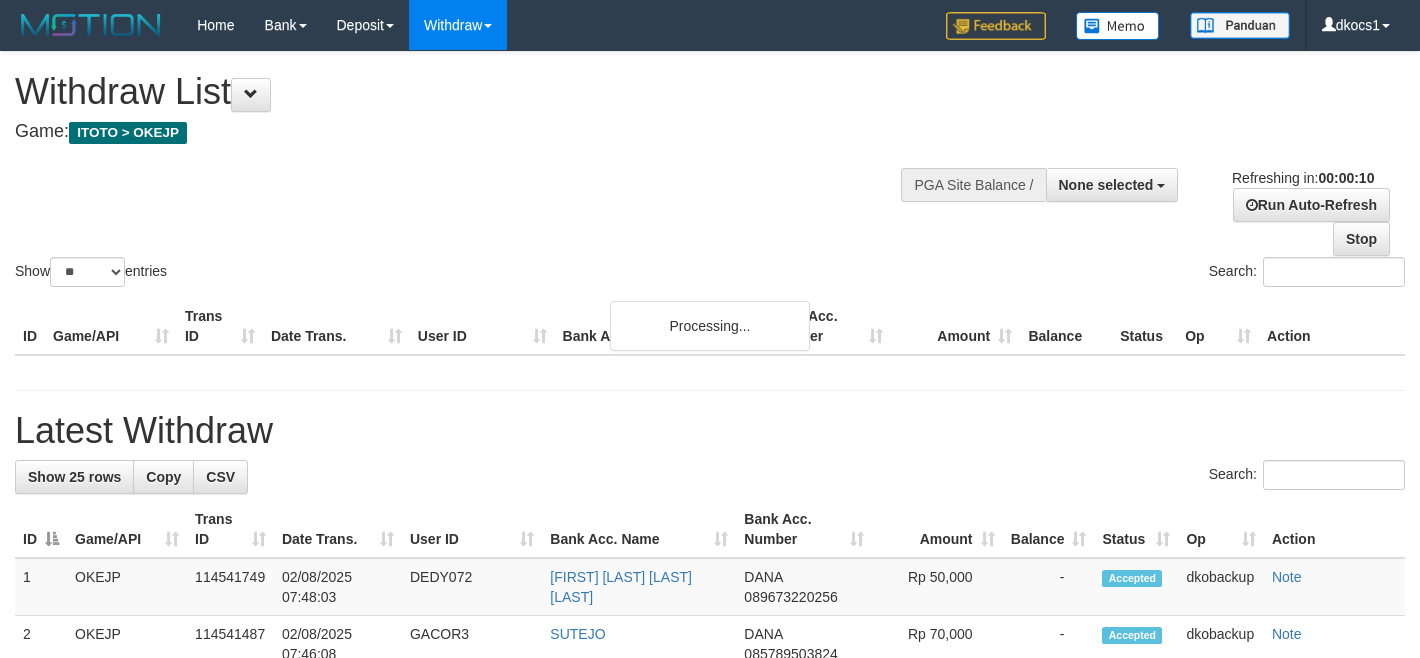 select 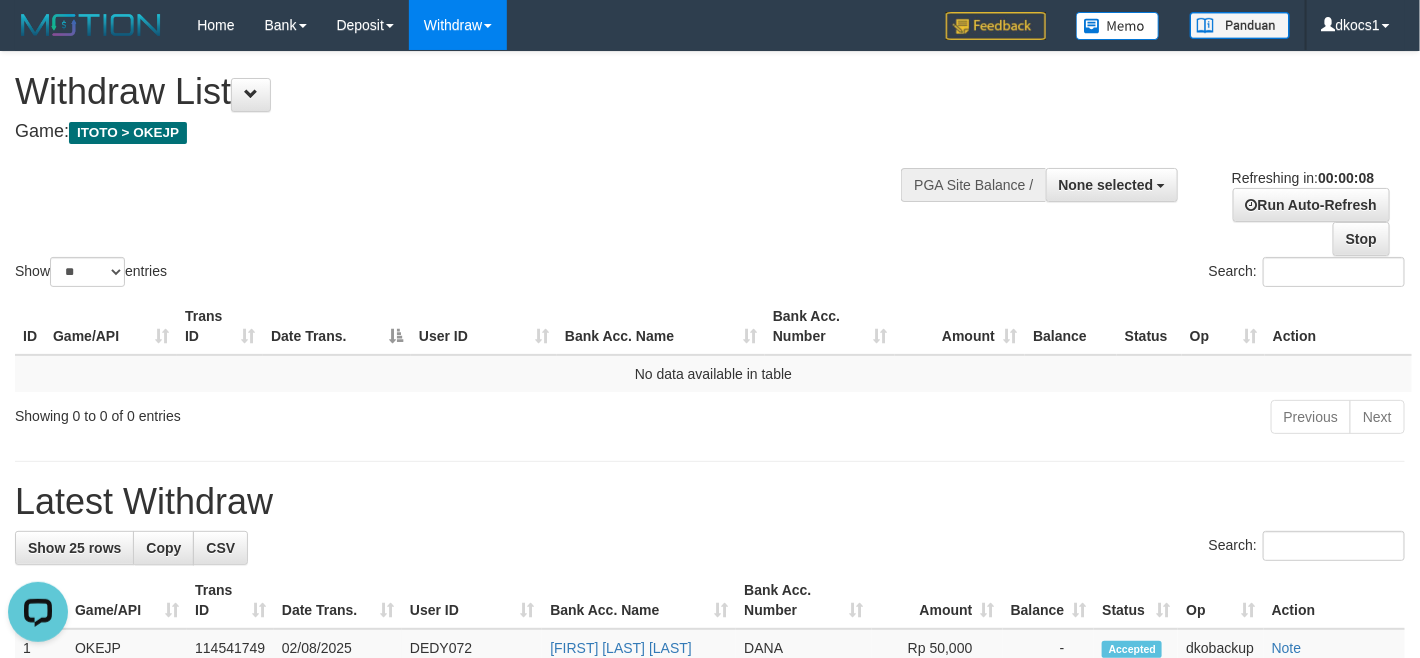 scroll, scrollTop: 0, scrollLeft: 0, axis: both 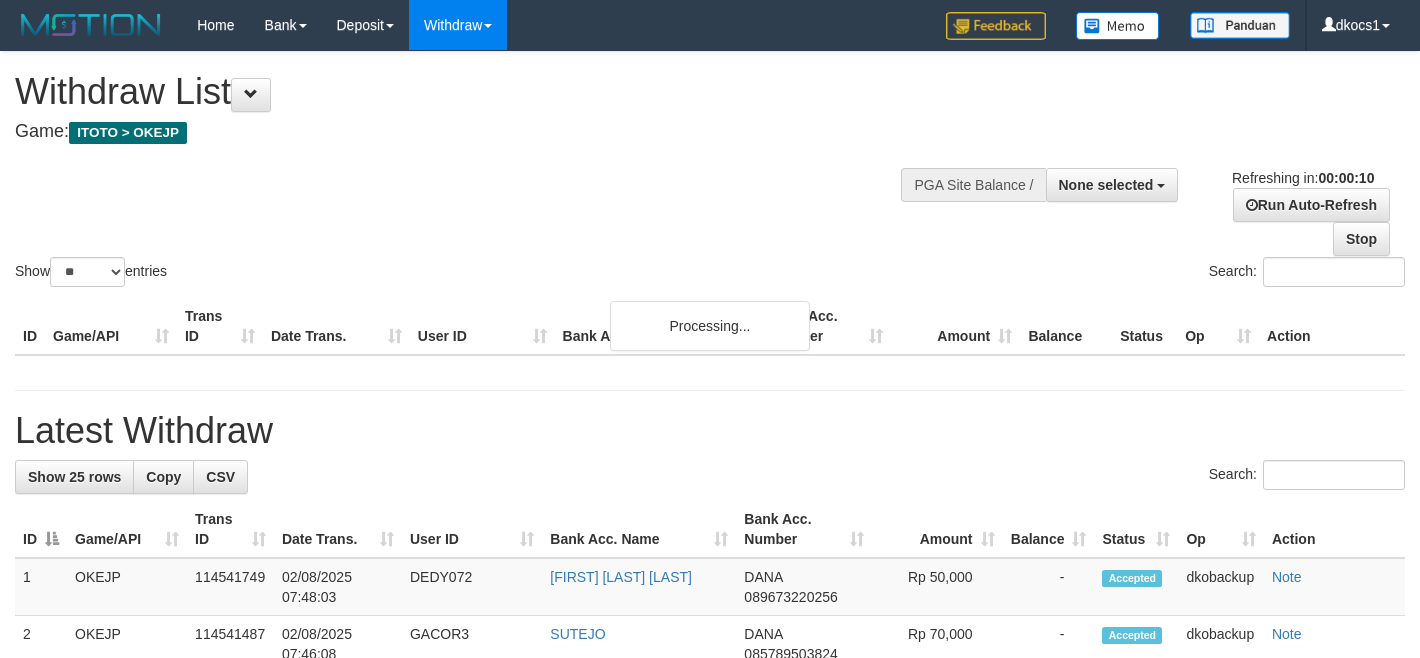 select 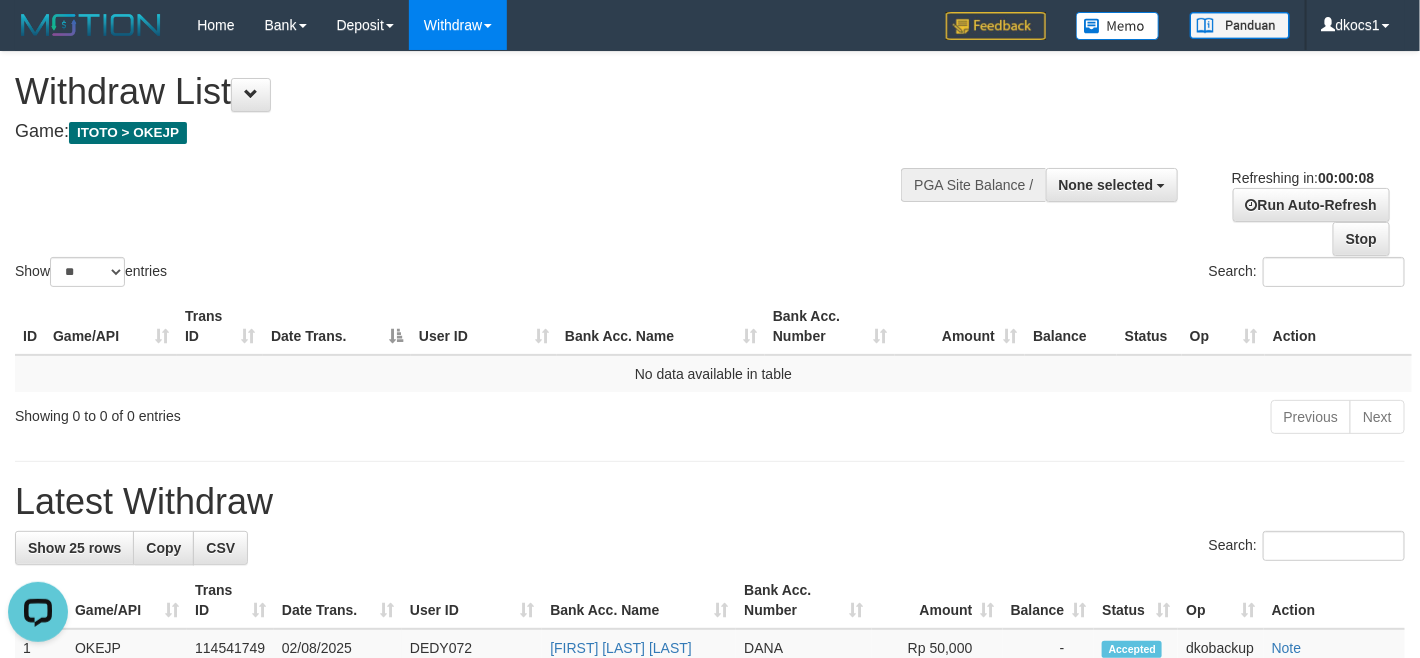 scroll, scrollTop: 0, scrollLeft: 0, axis: both 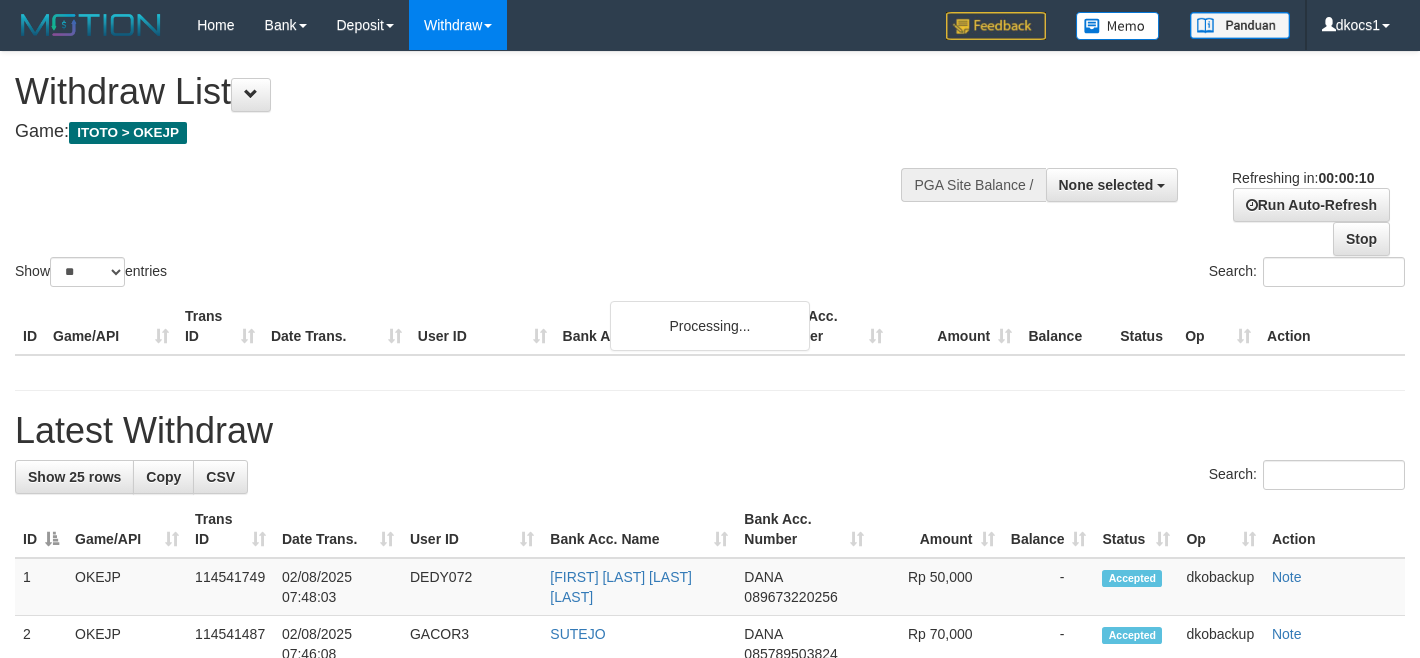 select 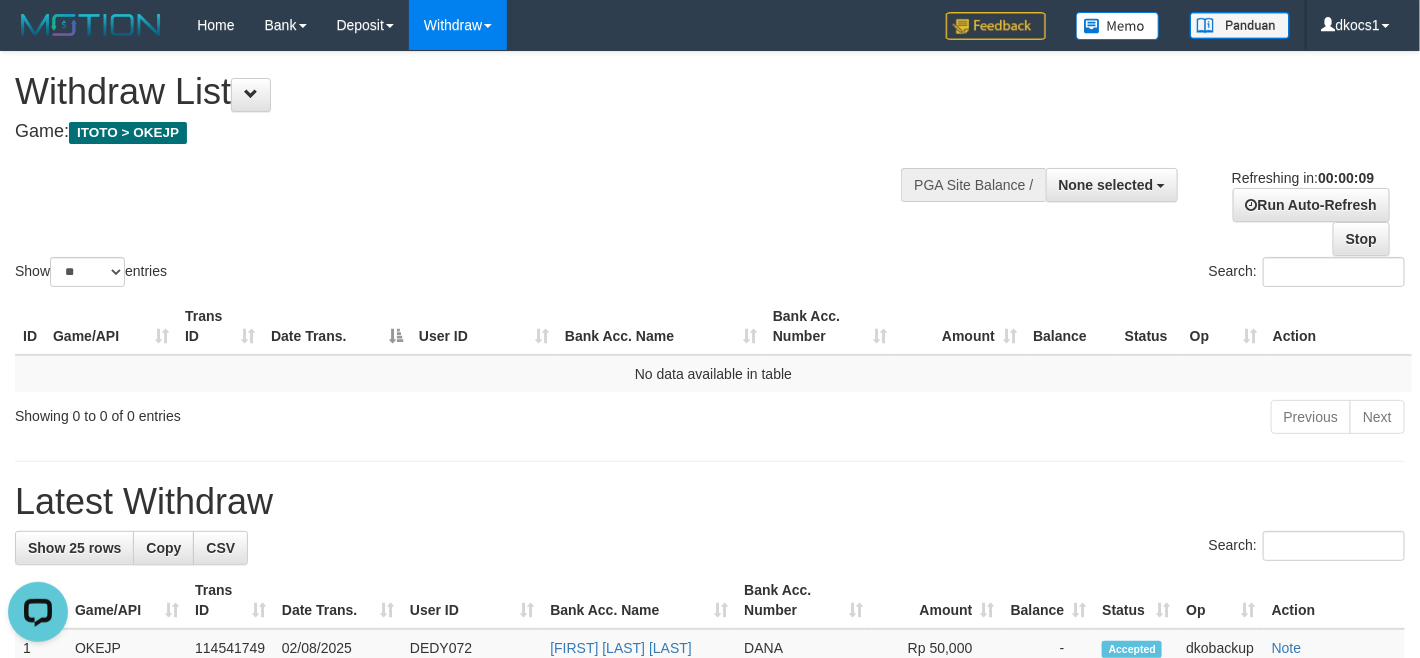 scroll, scrollTop: 0, scrollLeft: 0, axis: both 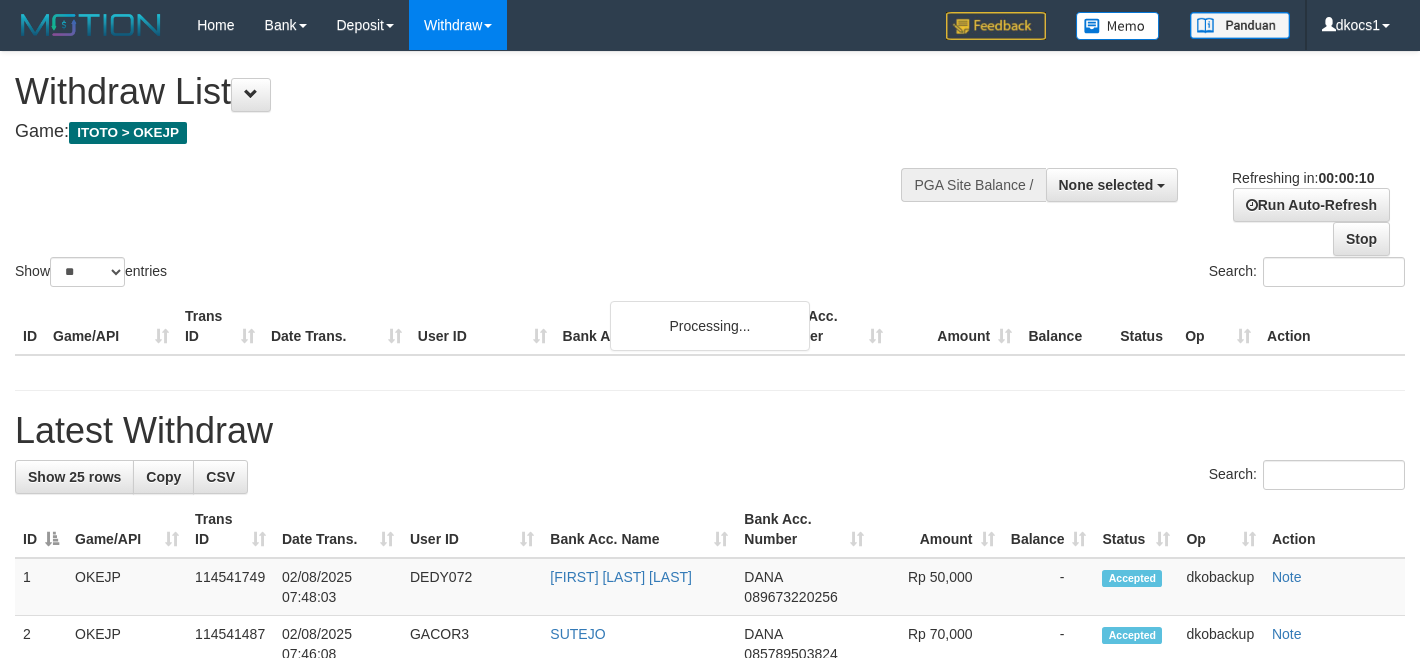 select 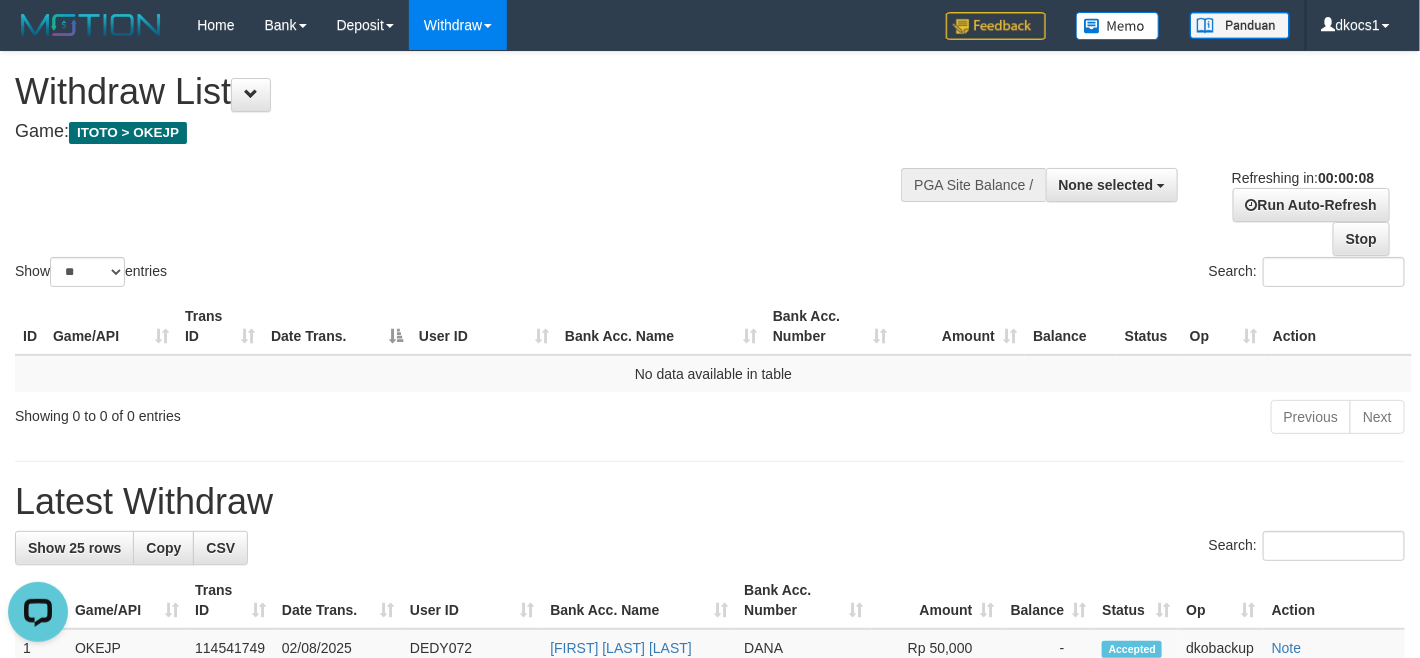 scroll, scrollTop: 0, scrollLeft: 0, axis: both 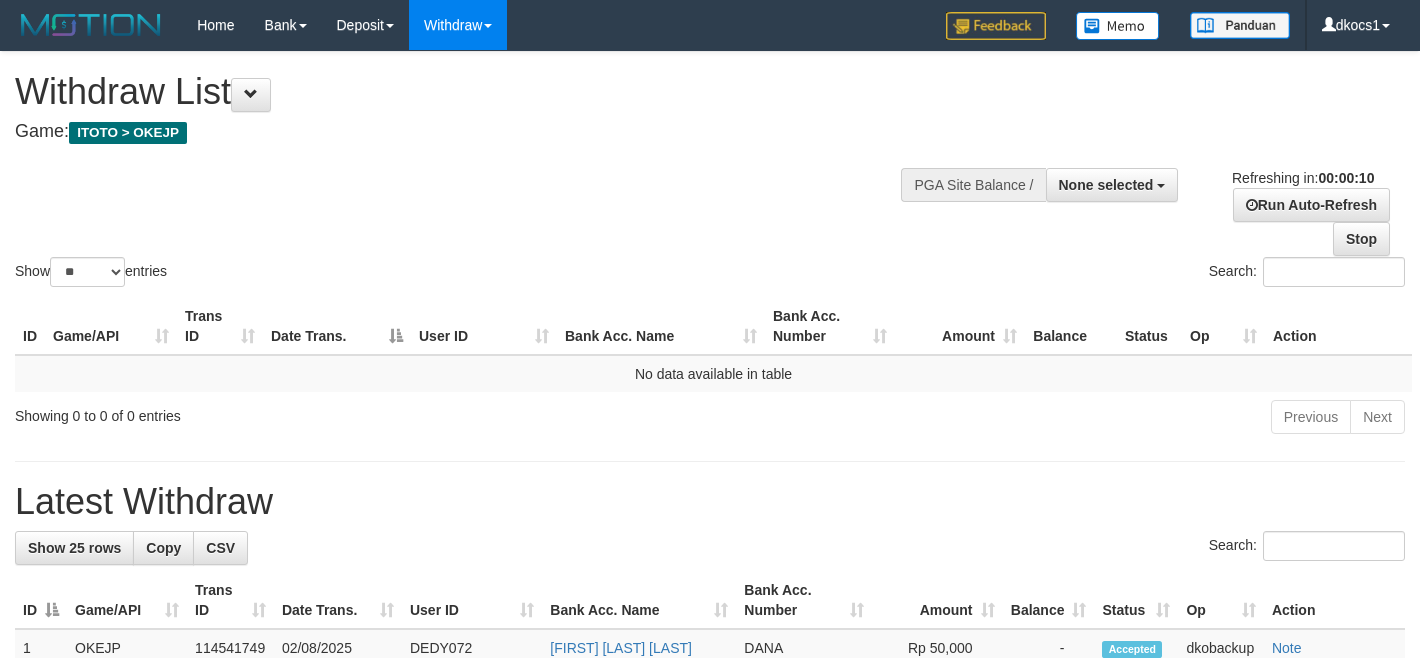 select 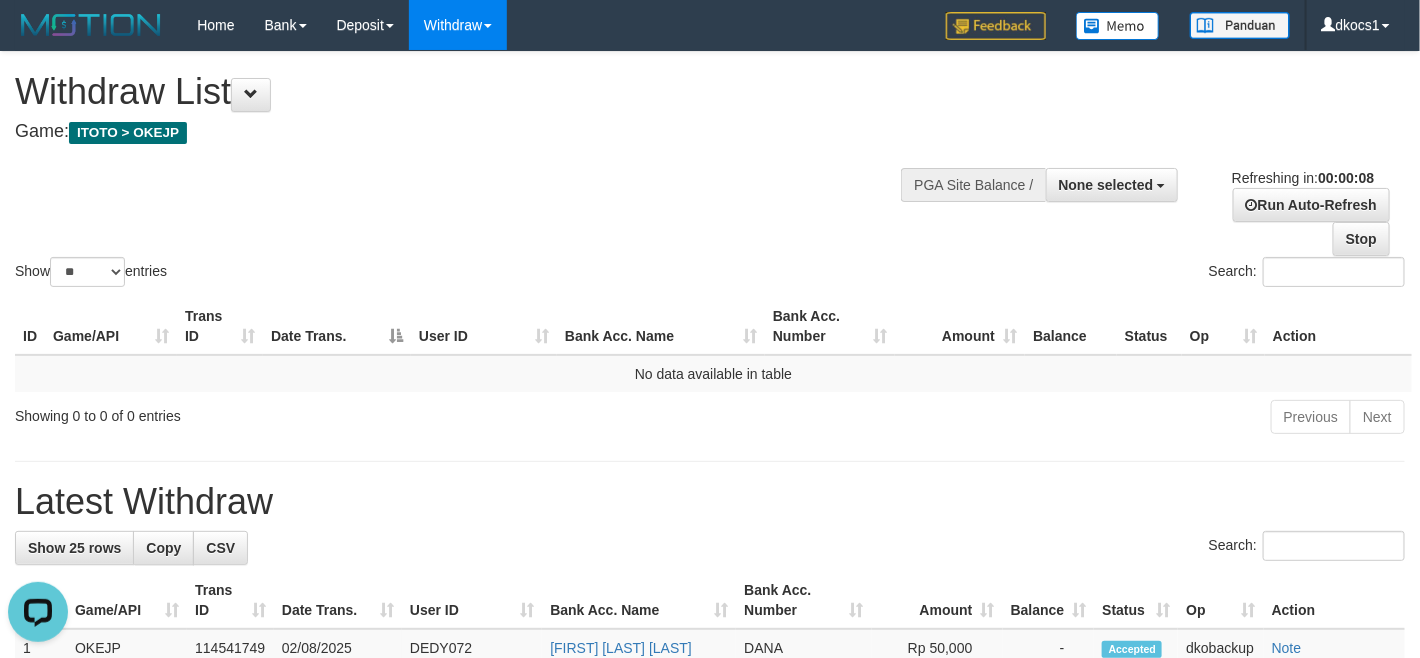scroll, scrollTop: 0, scrollLeft: 0, axis: both 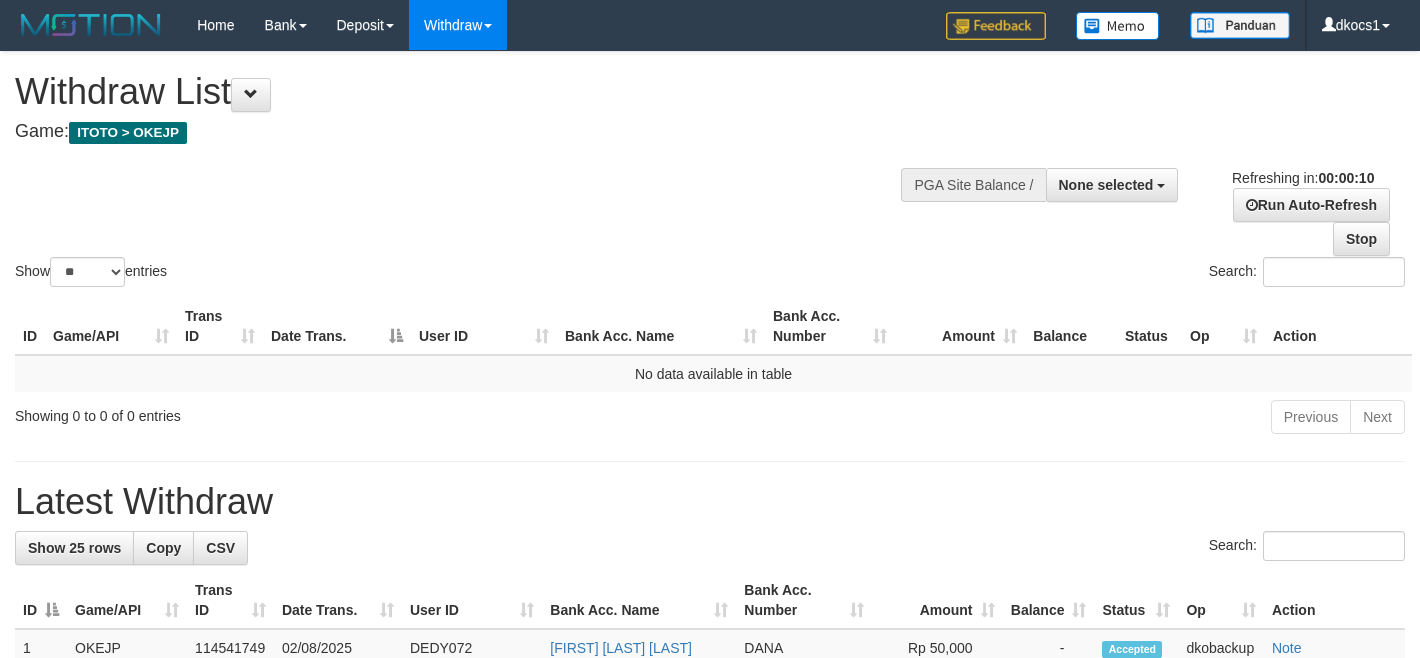 select 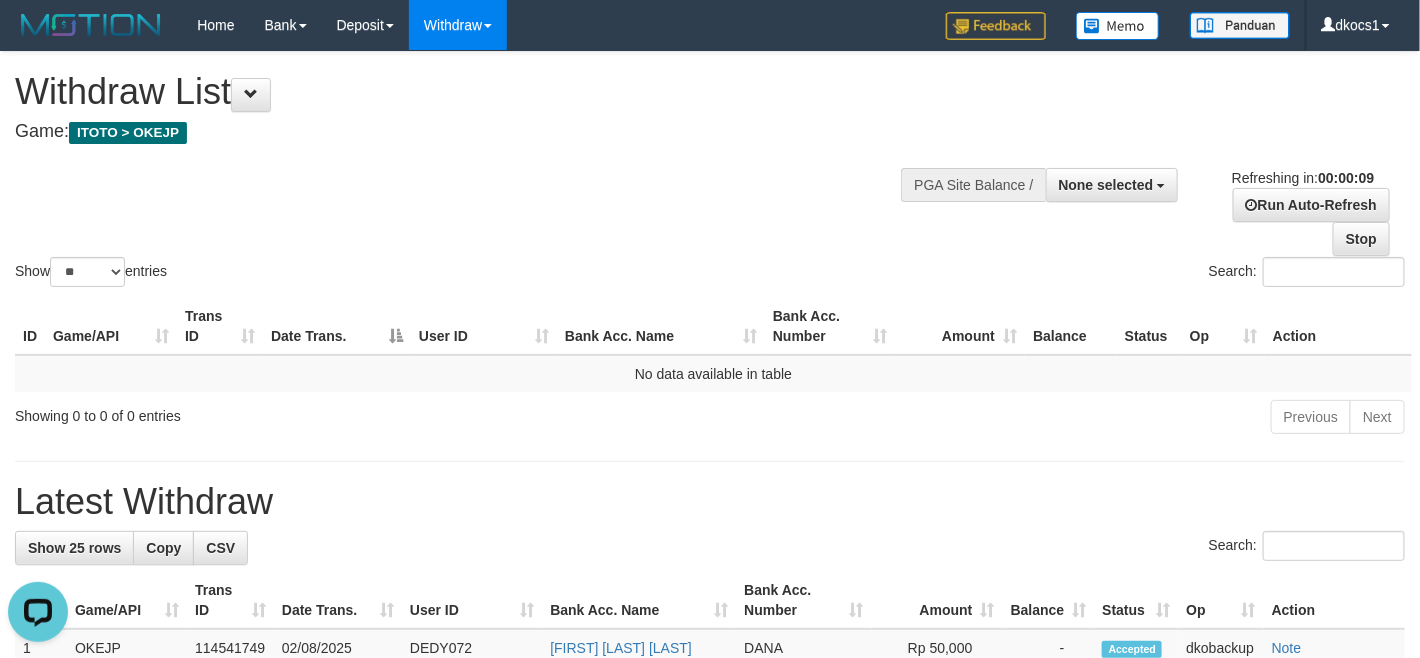 scroll, scrollTop: 0, scrollLeft: 0, axis: both 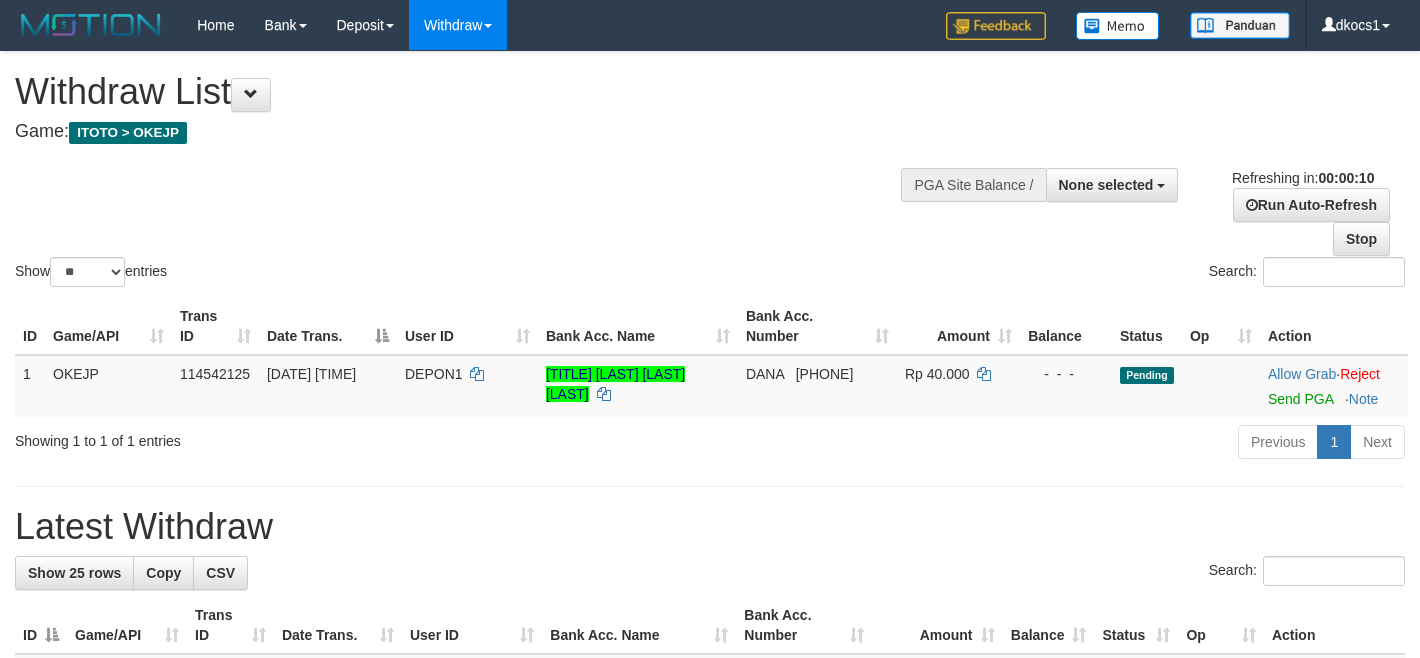 select 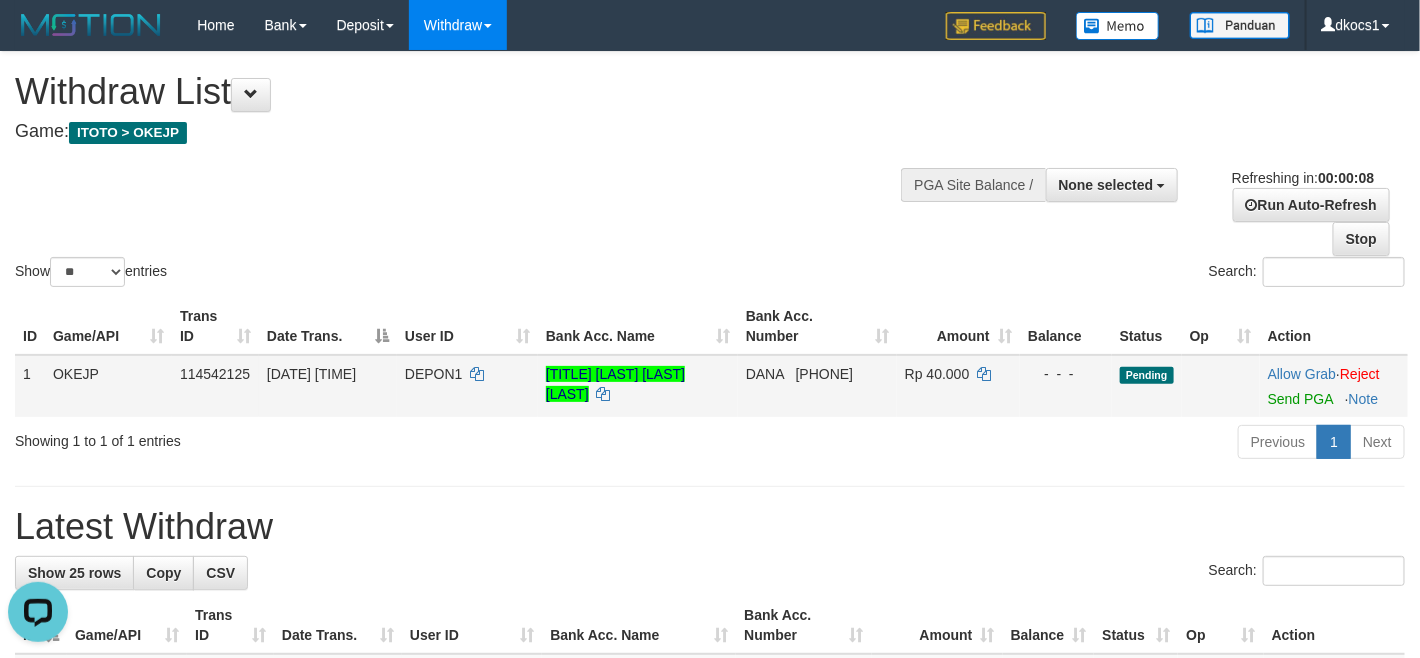 scroll, scrollTop: 0, scrollLeft: 0, axis: both 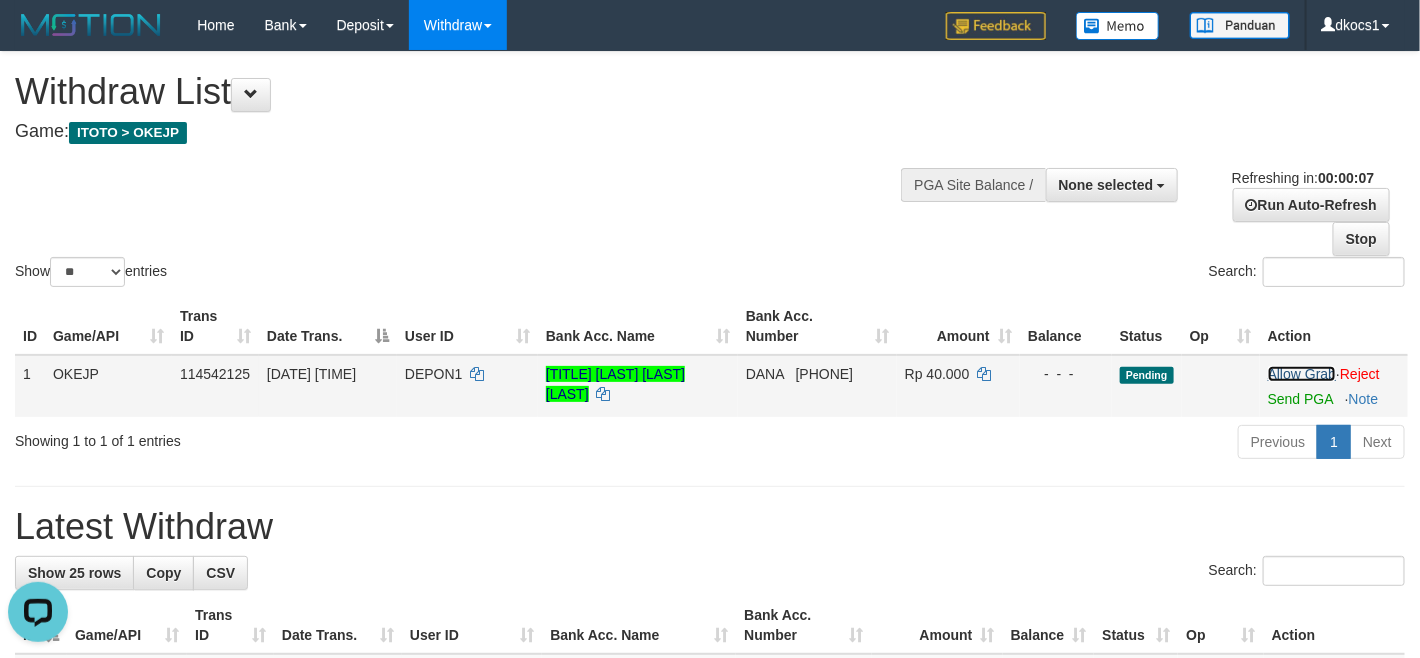 click on "Allow Grab" at bounding box center (1302, 374) 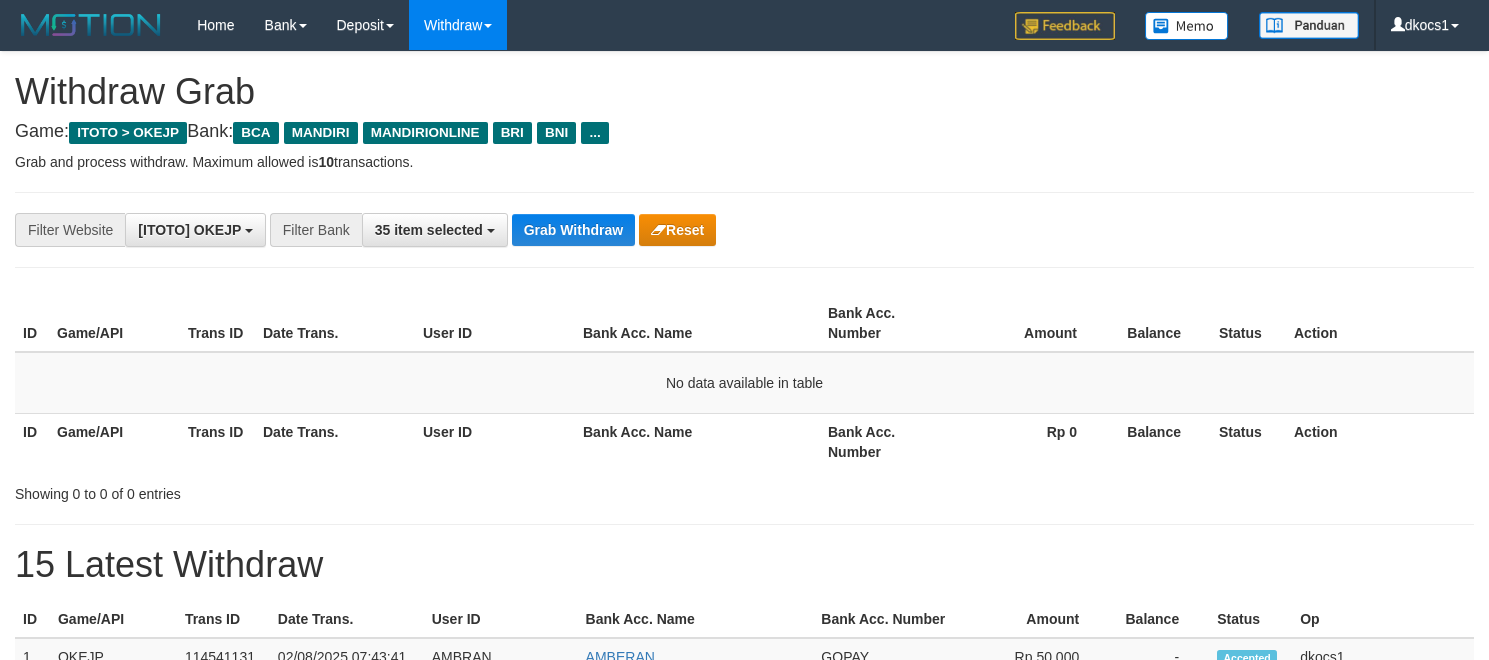 scroll, scrollTop: 0, scrollLeft: 0, axis: both 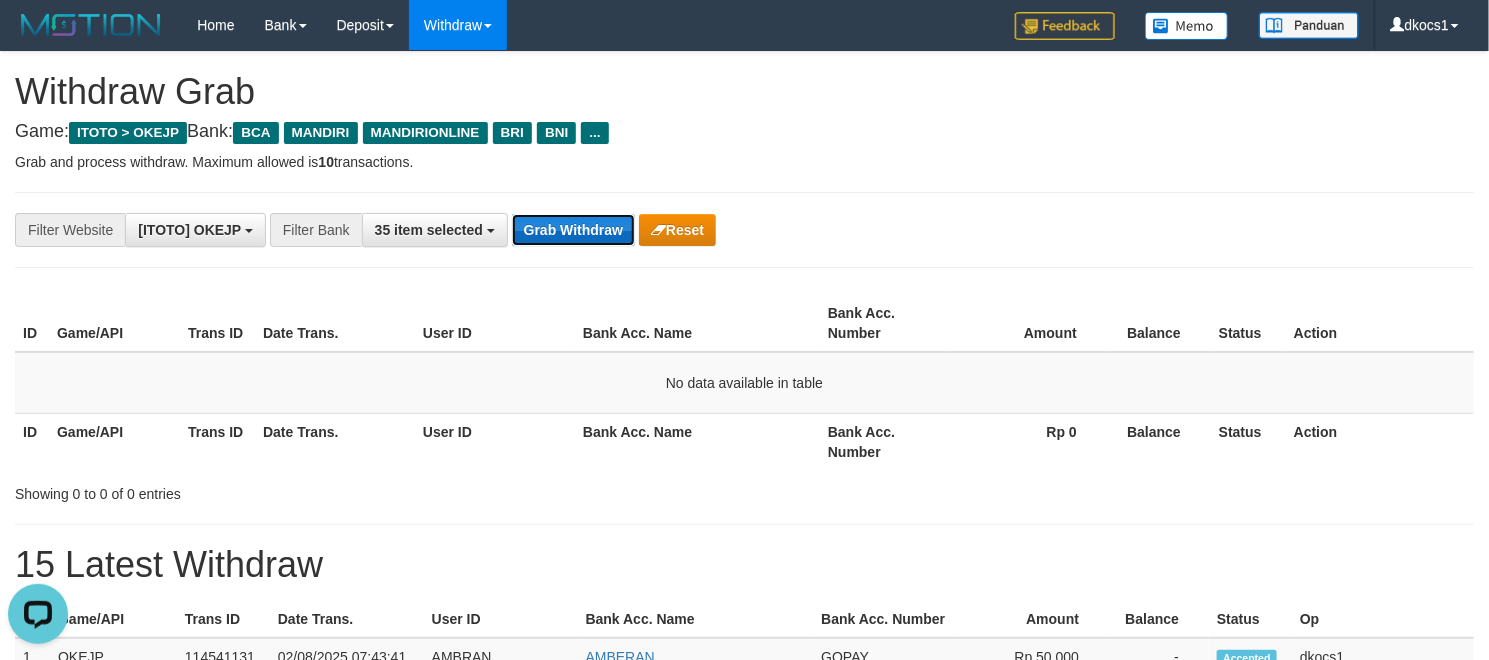 click on "Grab Withdraw" at bounding box center [573, 230] 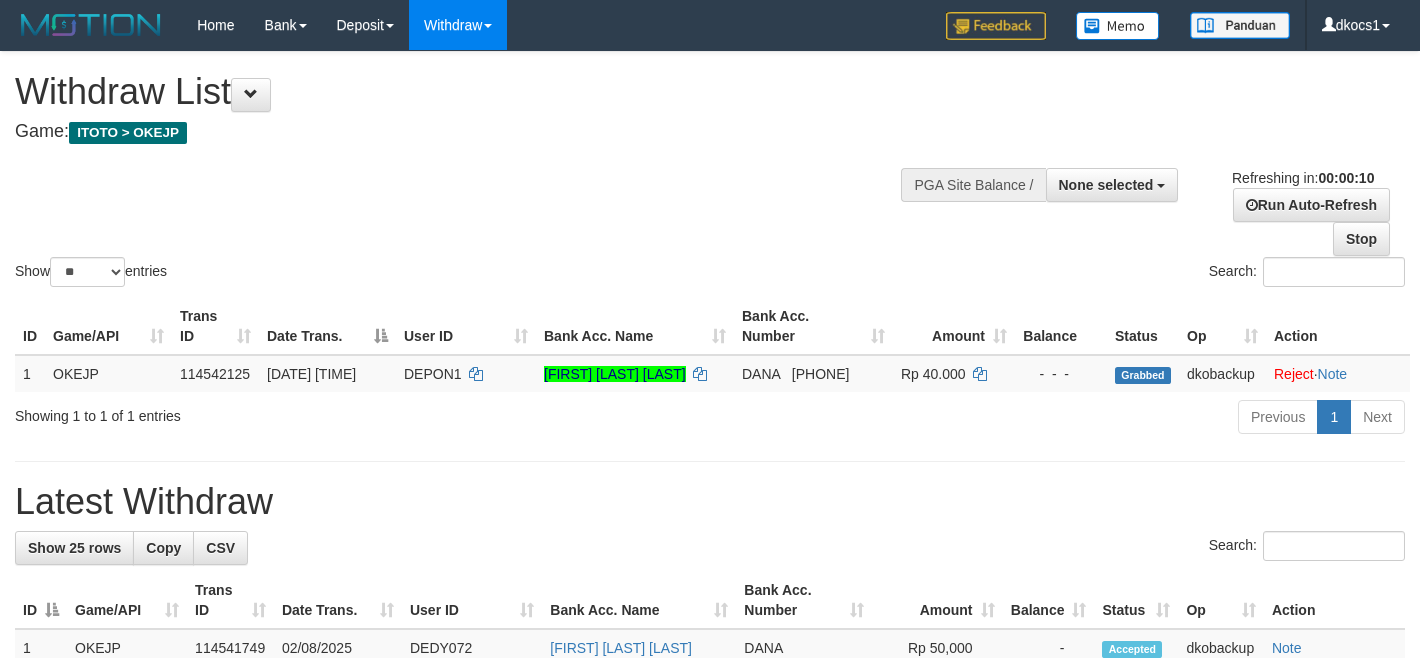 select 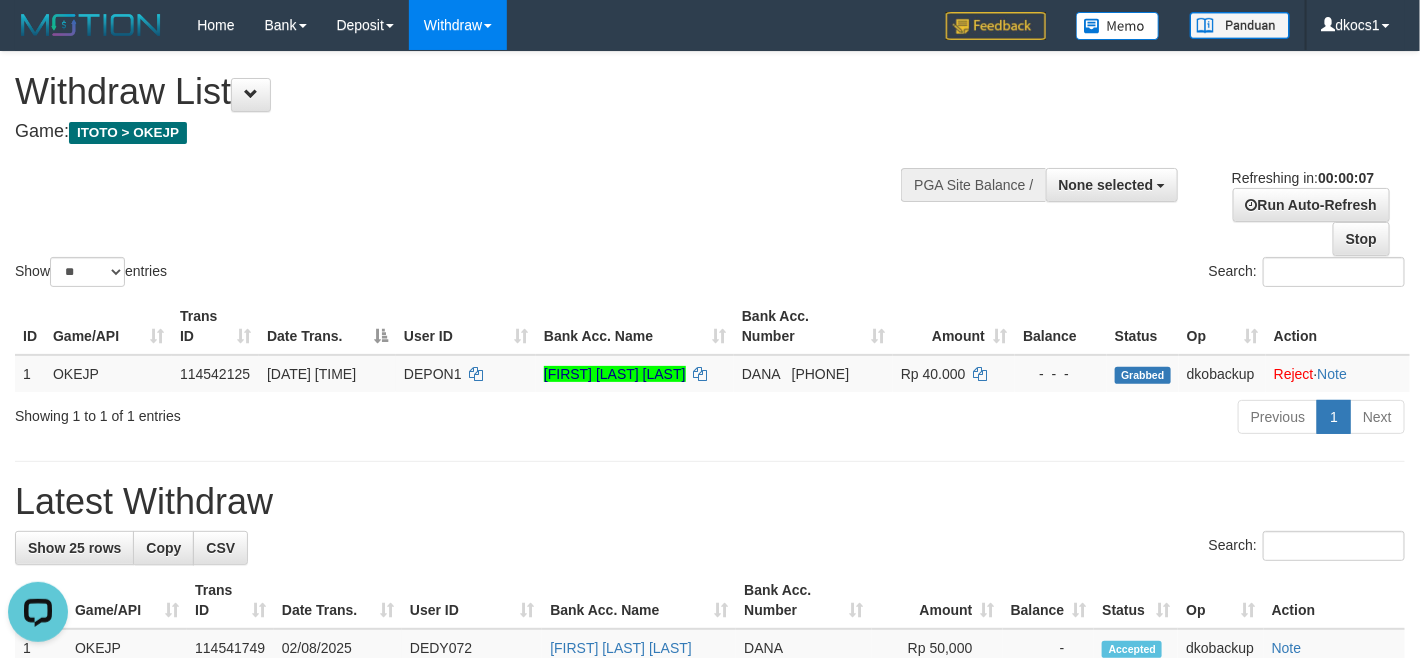 scroll, scrollTop: 0, scrollLeft: 0, axis: both 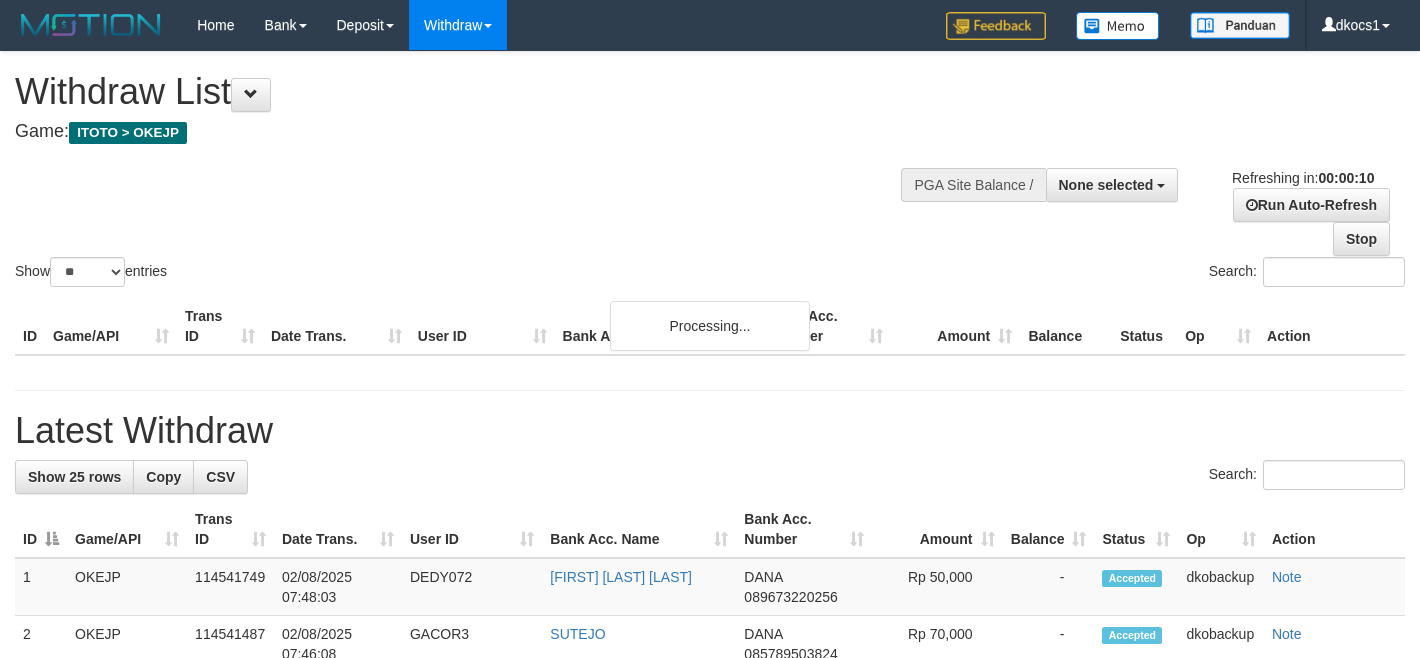 select 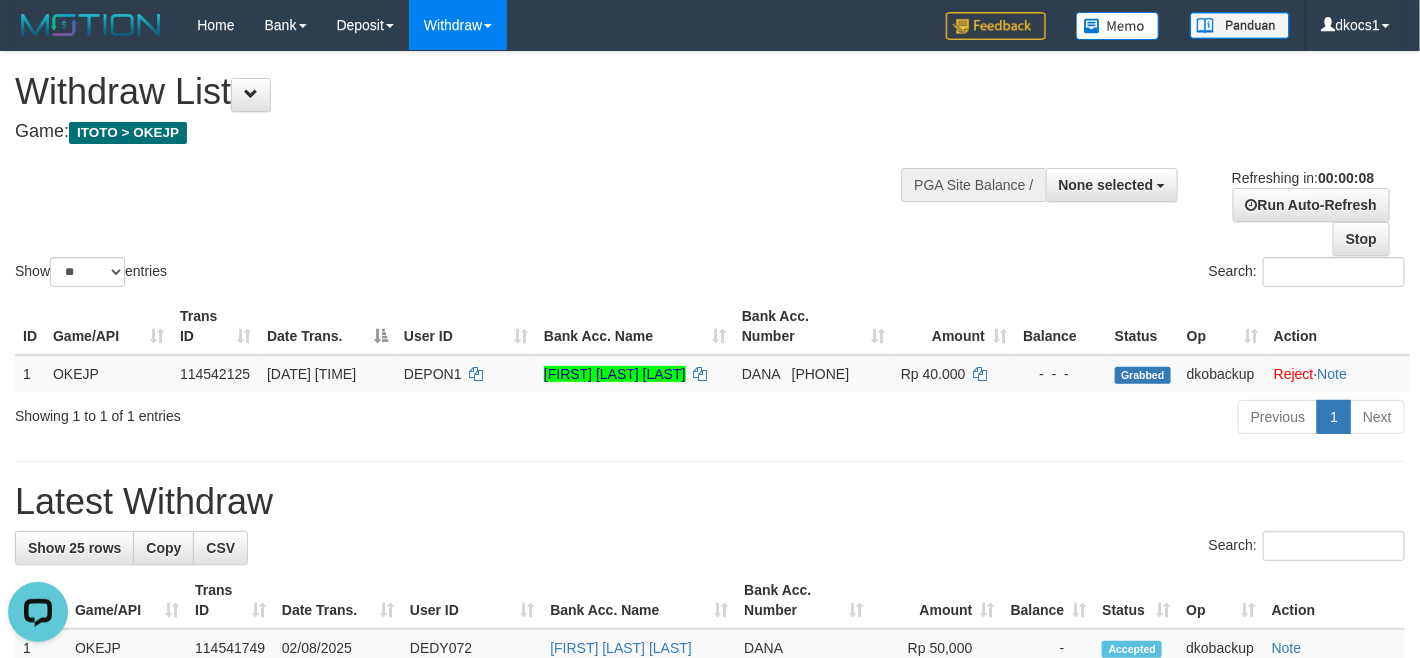 scroll, scrollTop: 0, scrollLeft: 0, axis: both 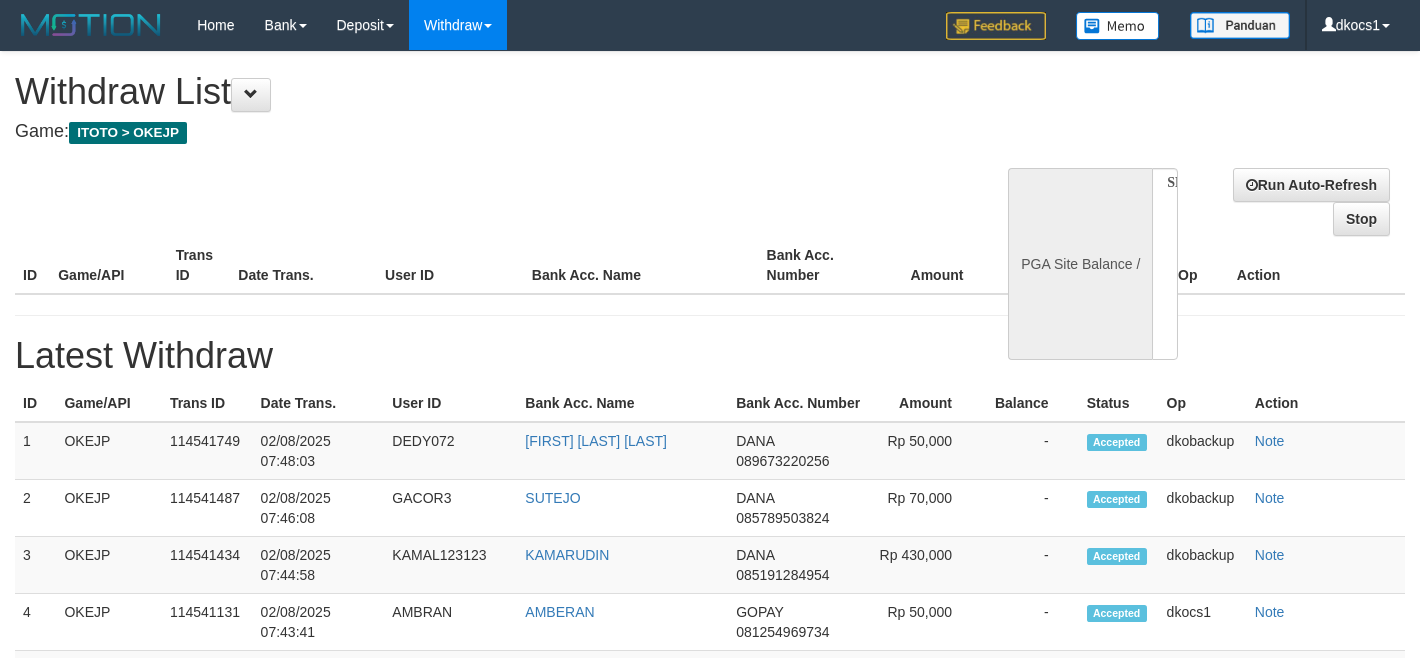 select 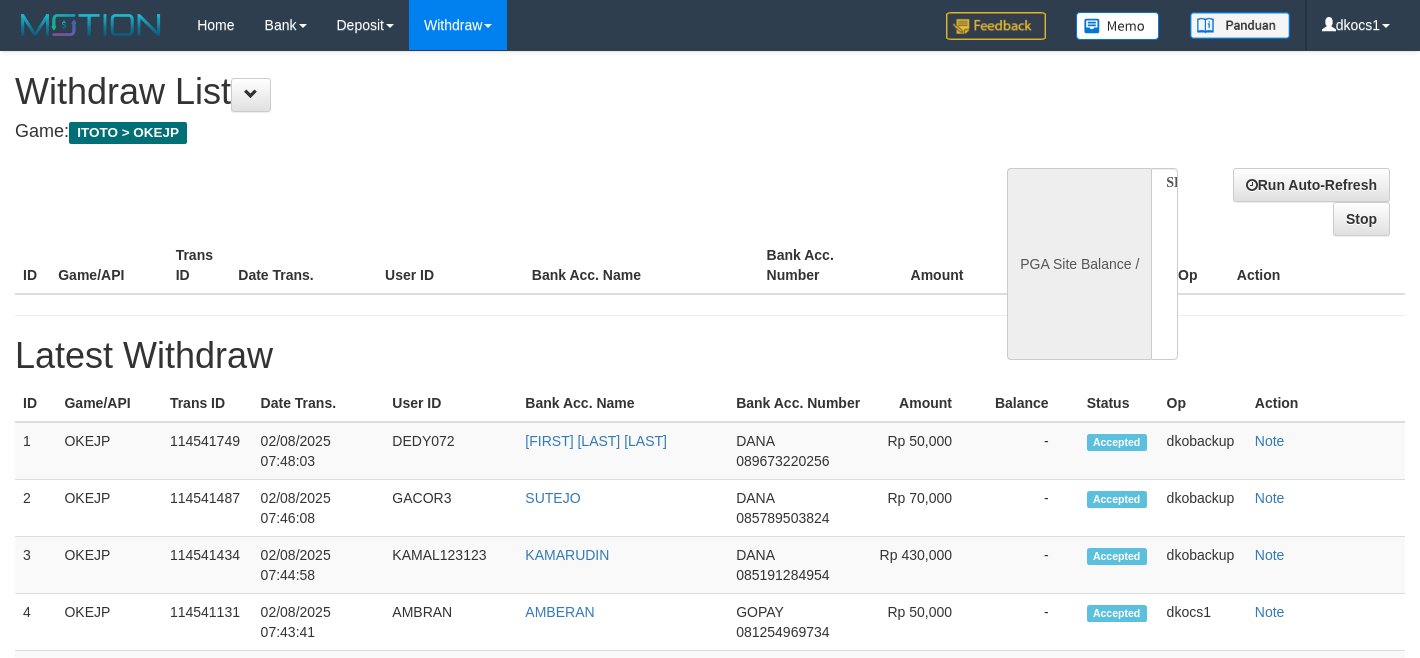 scroll, scrollTop: 0, scrollLeft: 0, axis: both 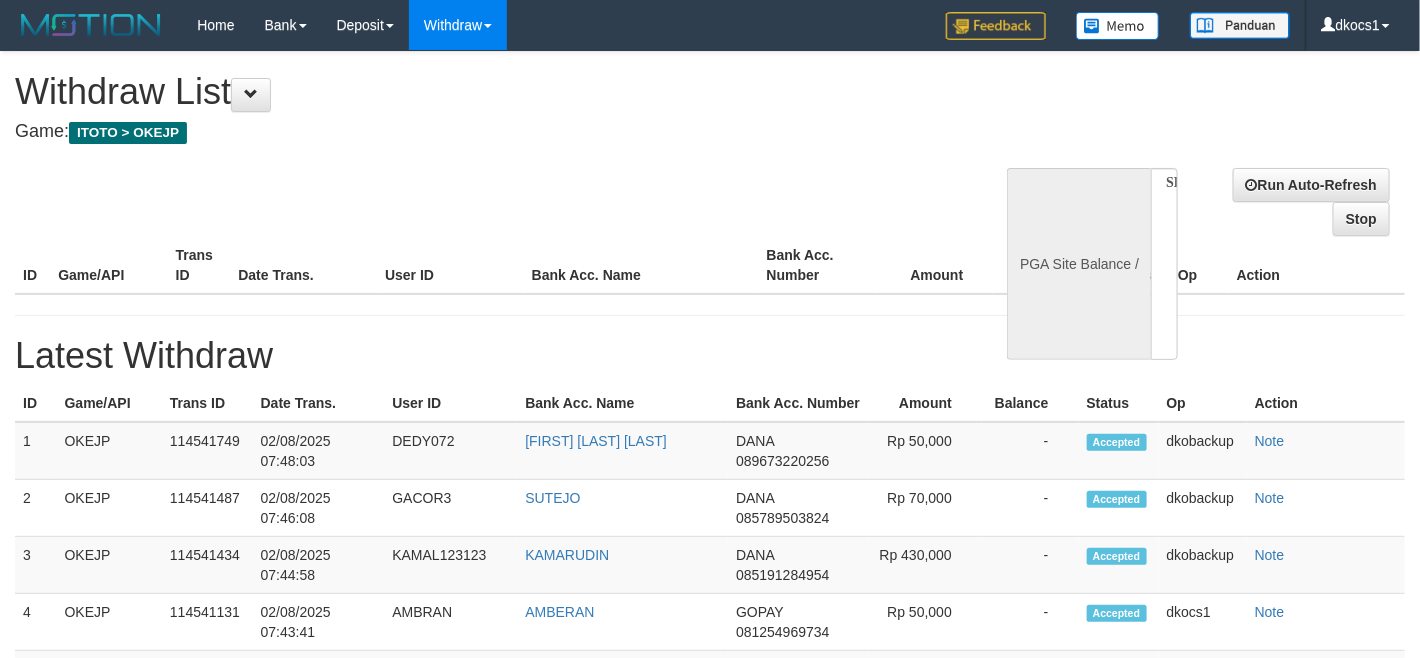 select on "**" 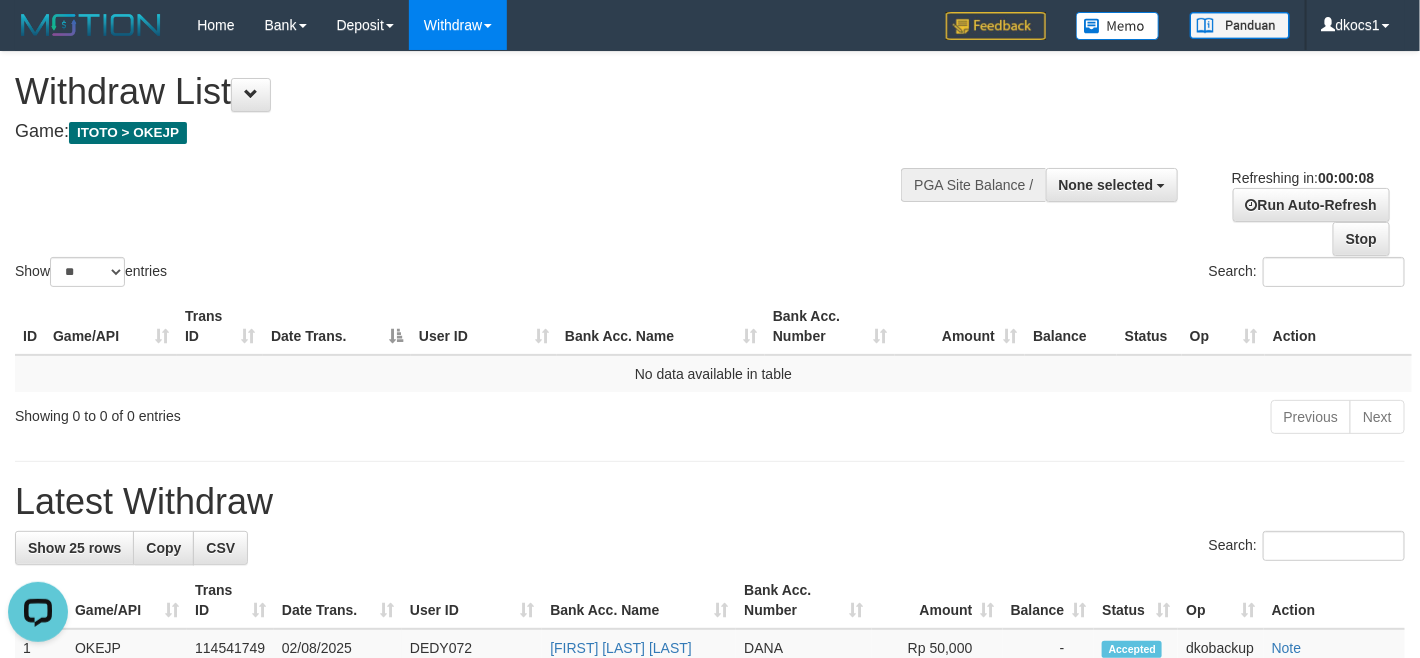 scroll, scrollTop: 0, scrollLeft: 0, axis: both 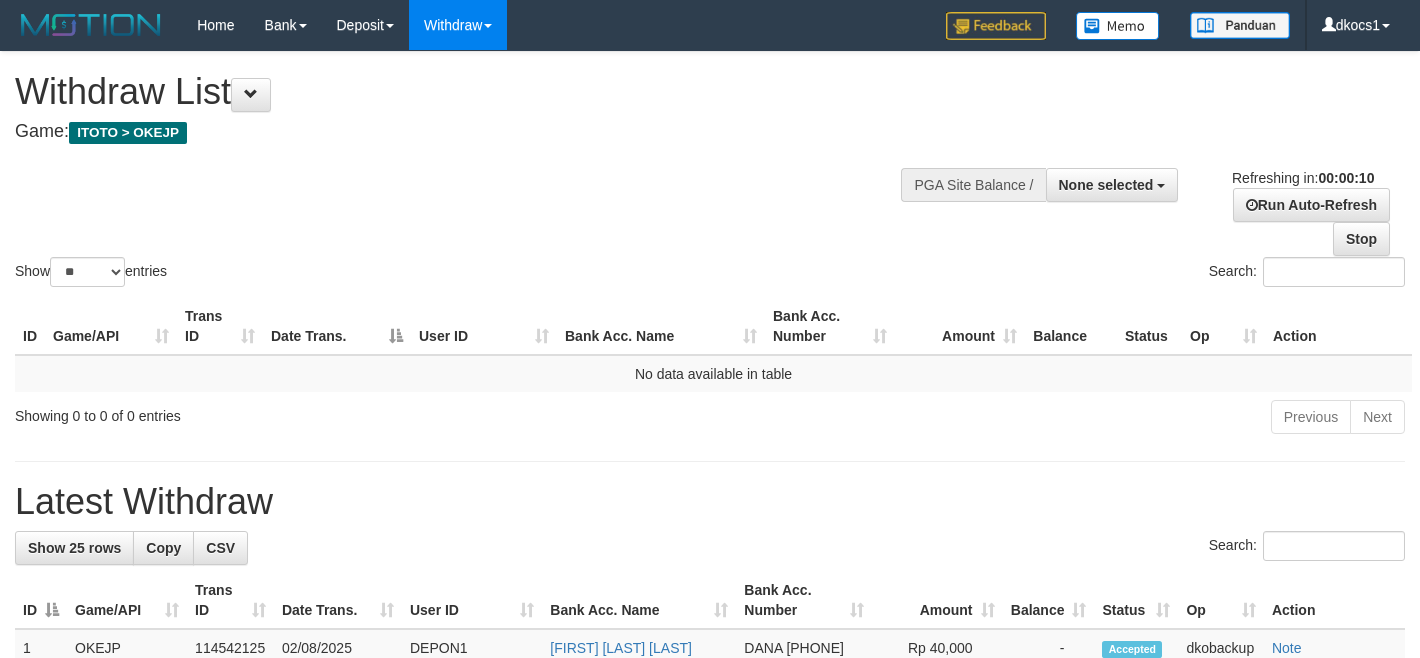 select 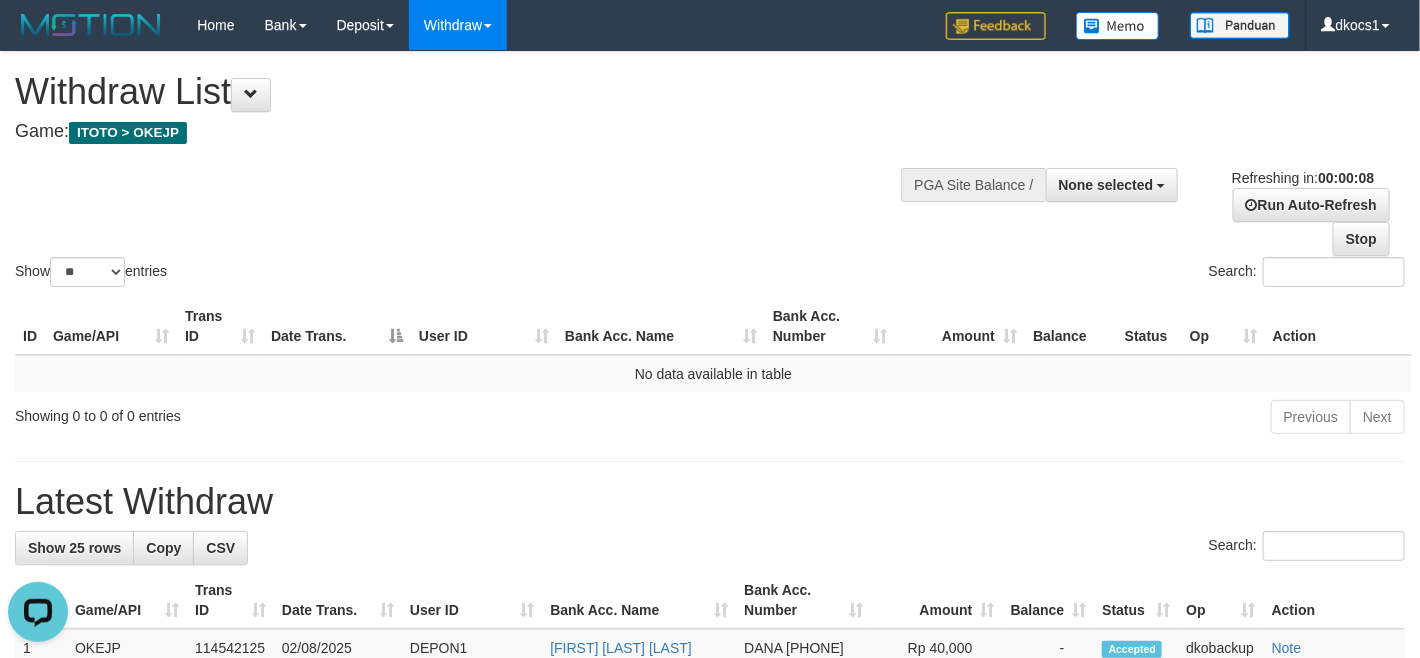 scroll, scrollTop: 0, scrollLeft: 0, axis: both 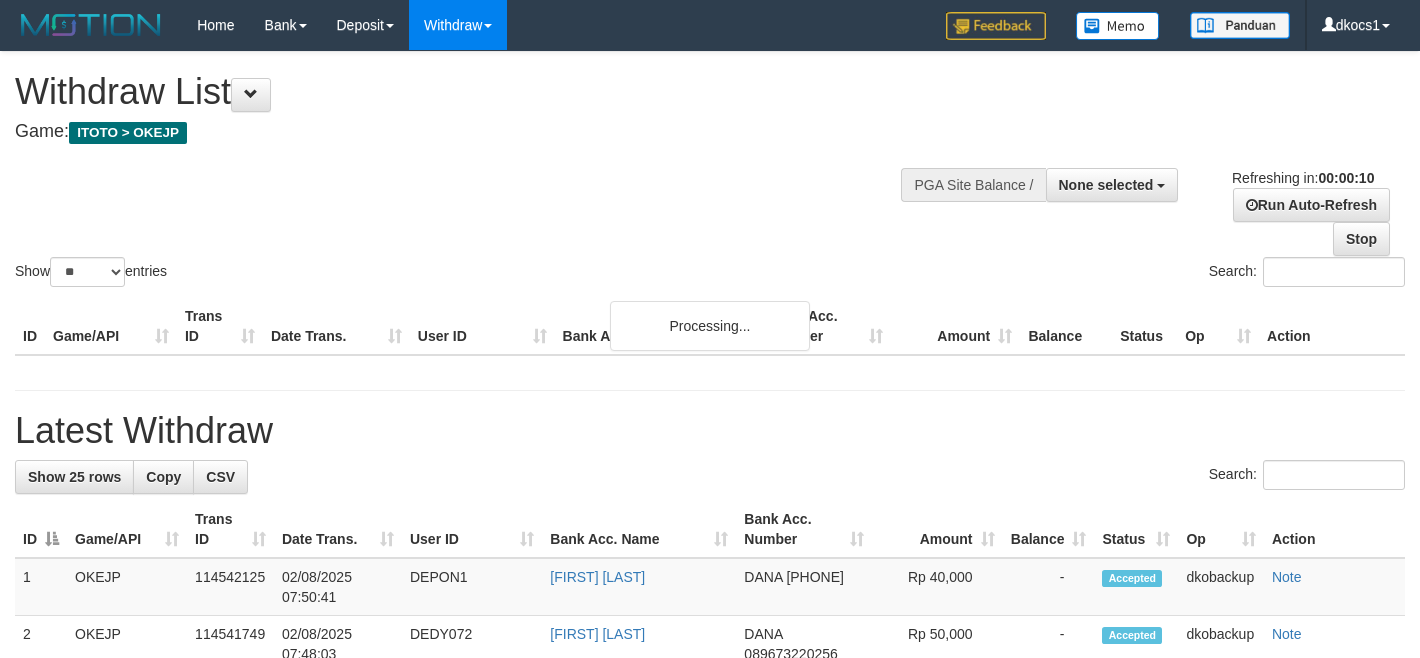 select 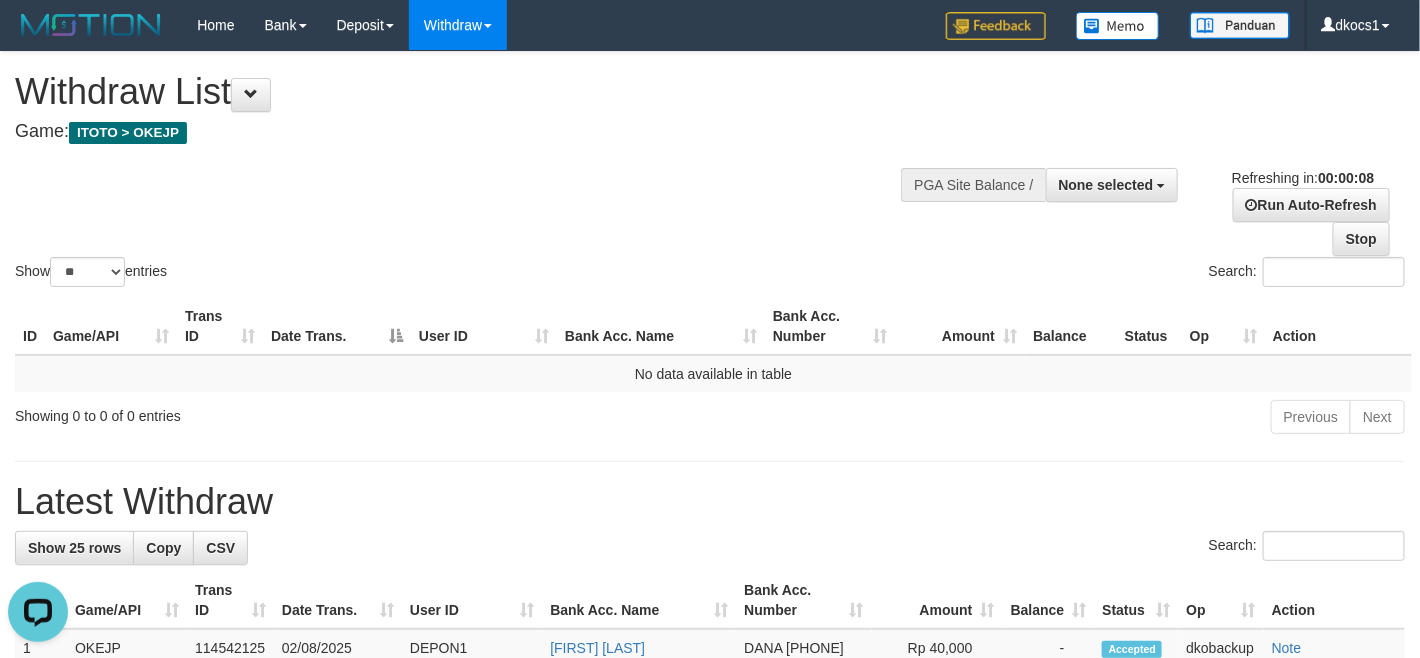 scroll, scrollTop: 0, scrollLeft: 0, axis: both 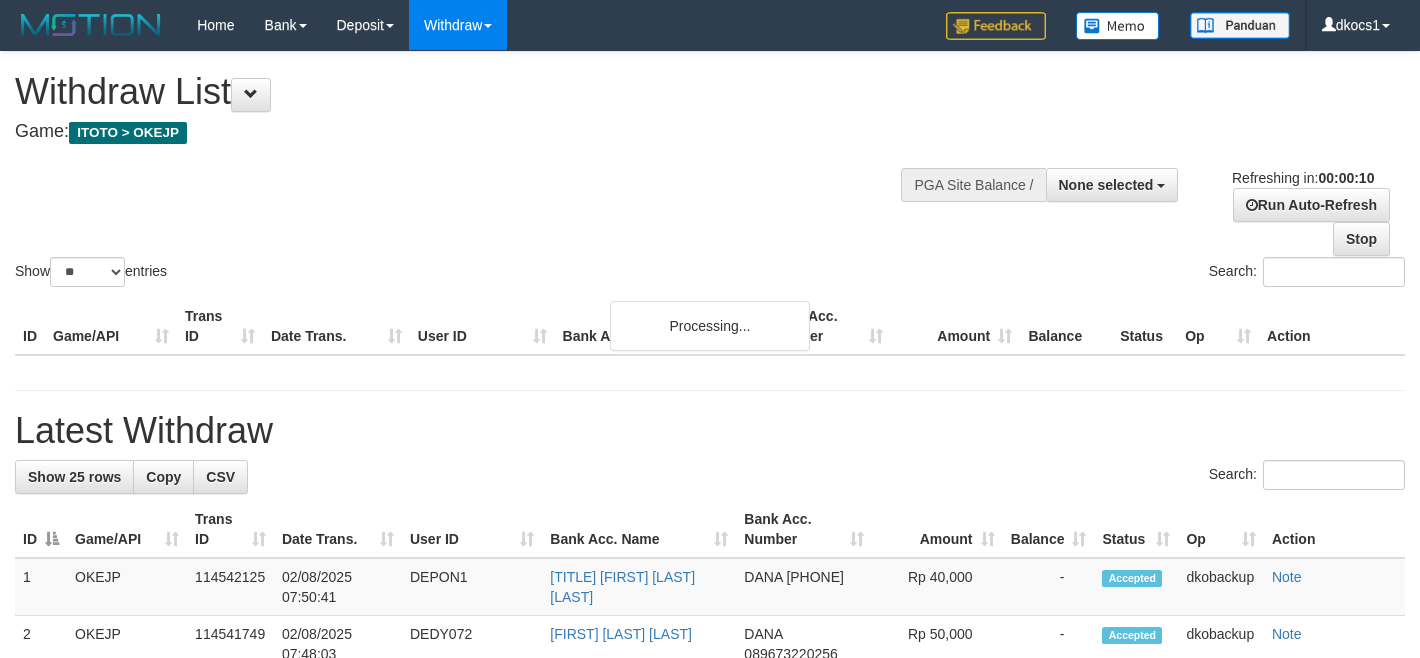 select 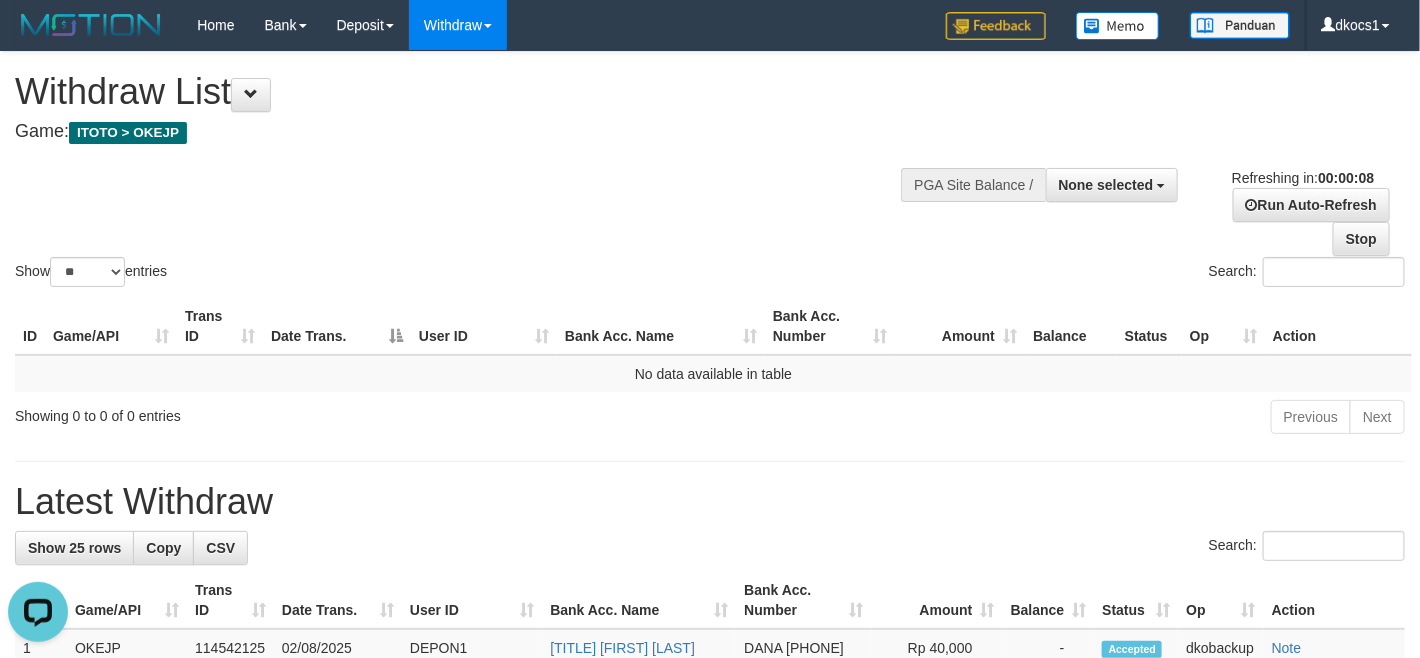 scroll, scrollTop: 0, scrollLeft: 0, axis: both 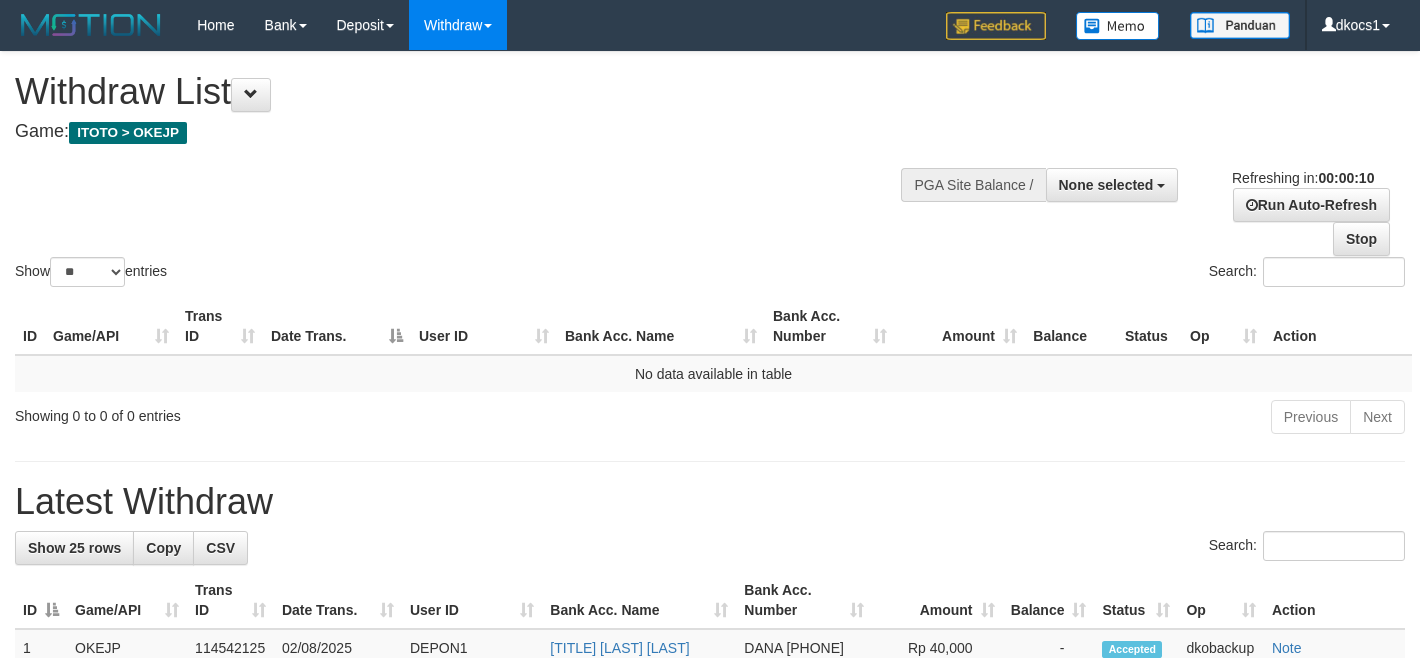 select 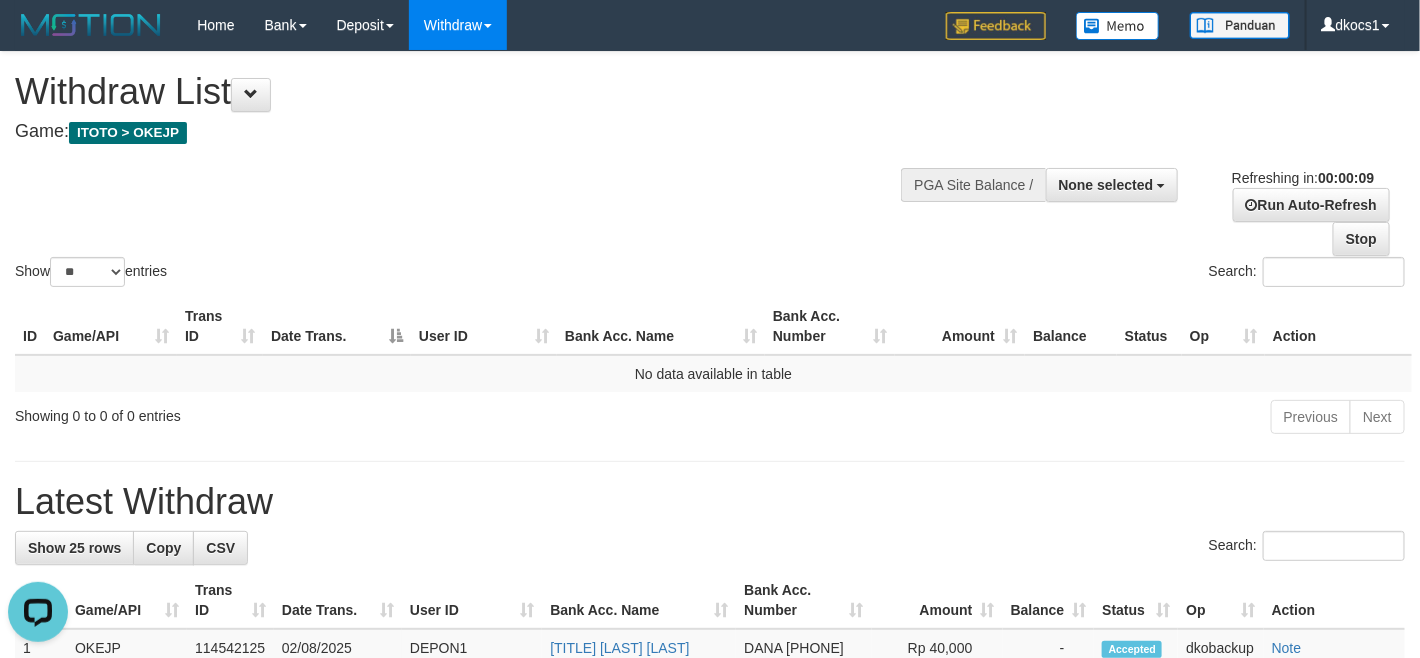 scroll, scrollTop: 0, scrollLeft: 0, axis: both 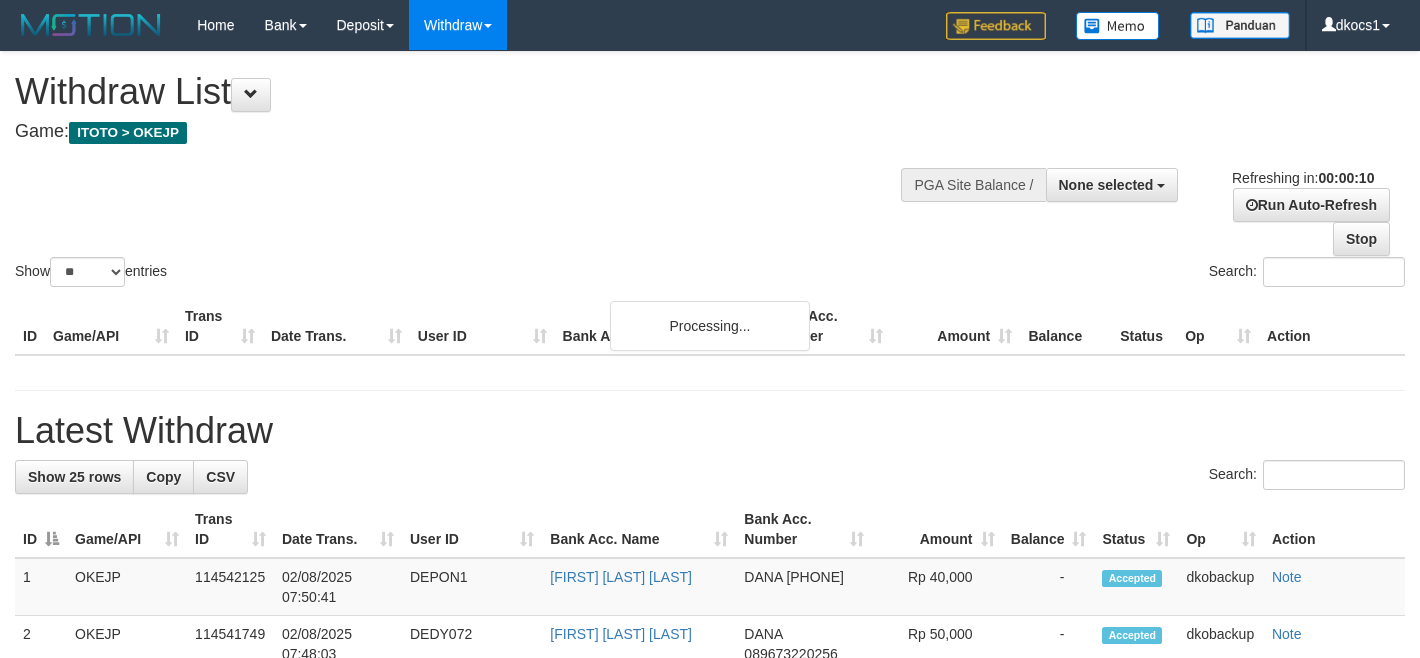 select 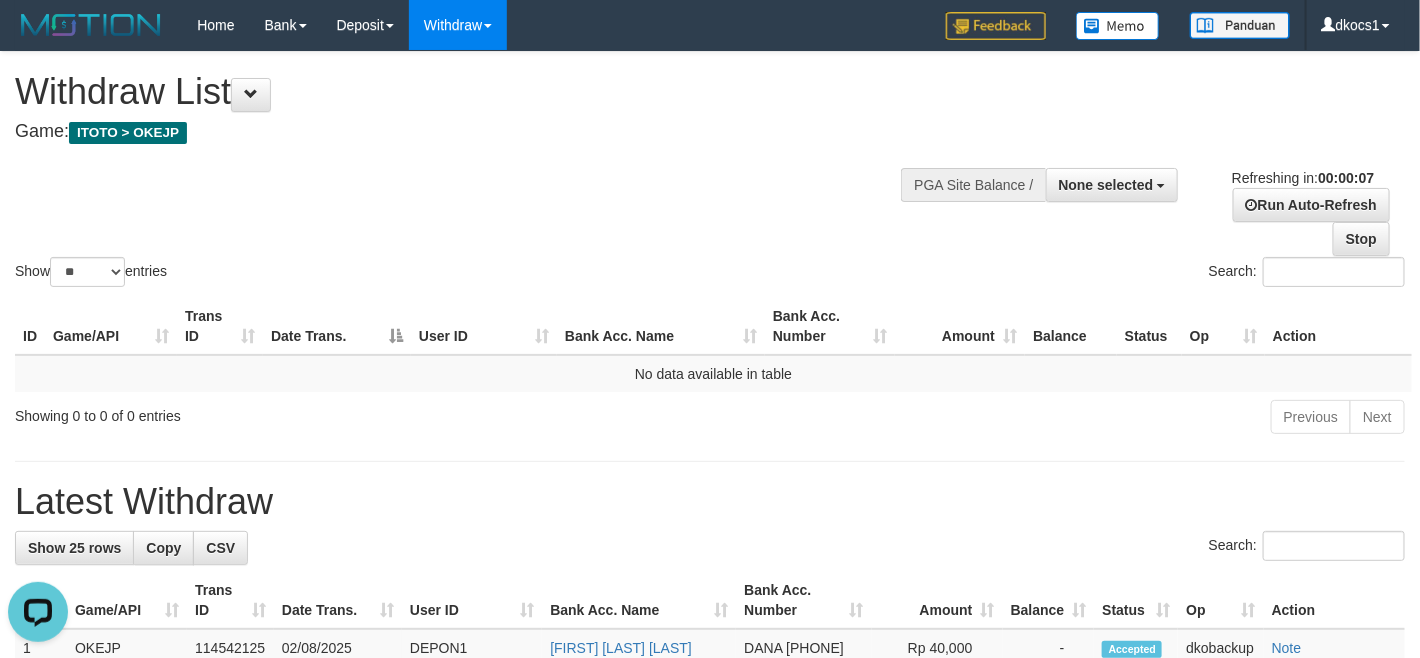 scroll, scrollTop: 0, scrollLeft: 0, axis: both 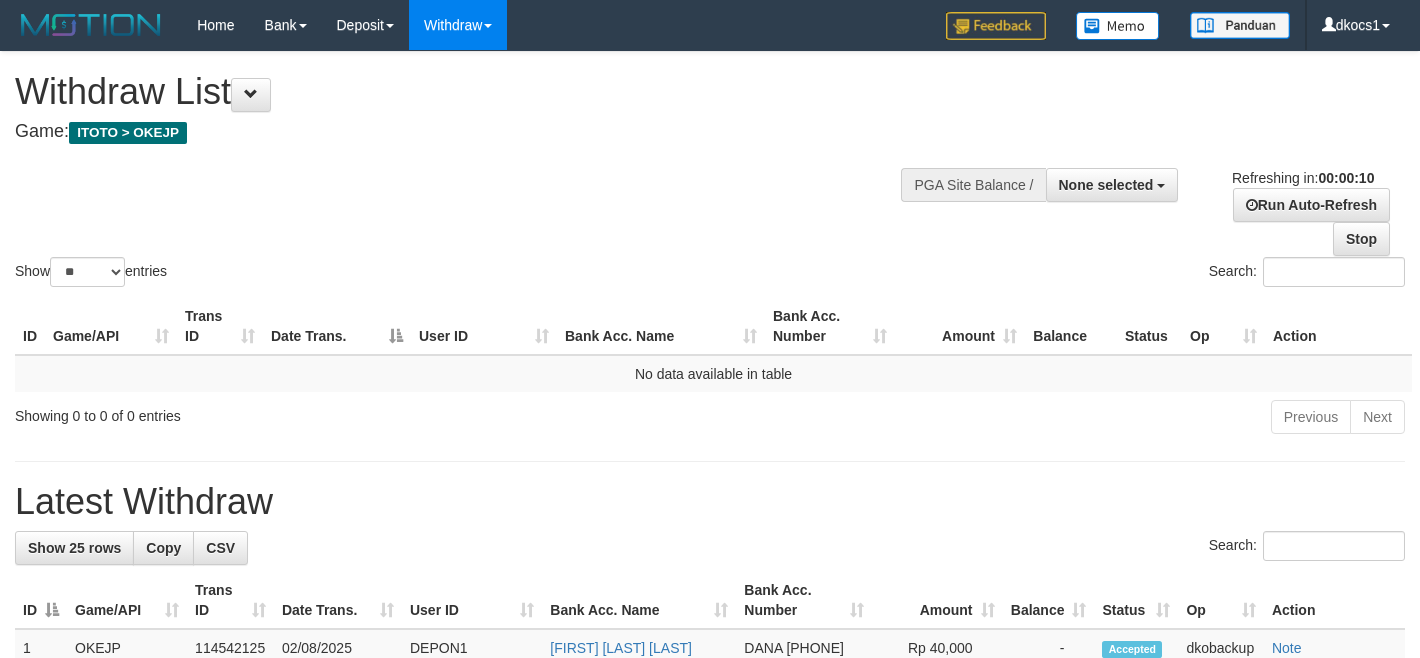 select 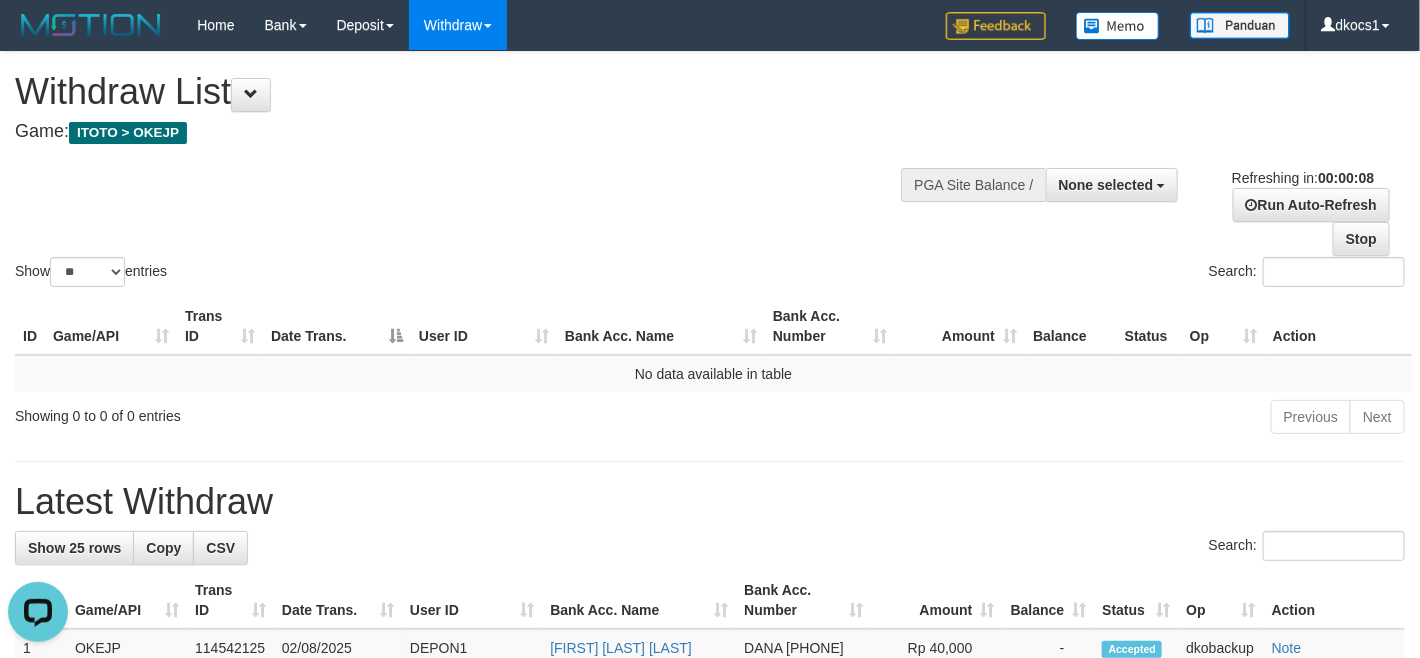 scroll, scrollTop: 0, scrollLeft: 0, axis: both 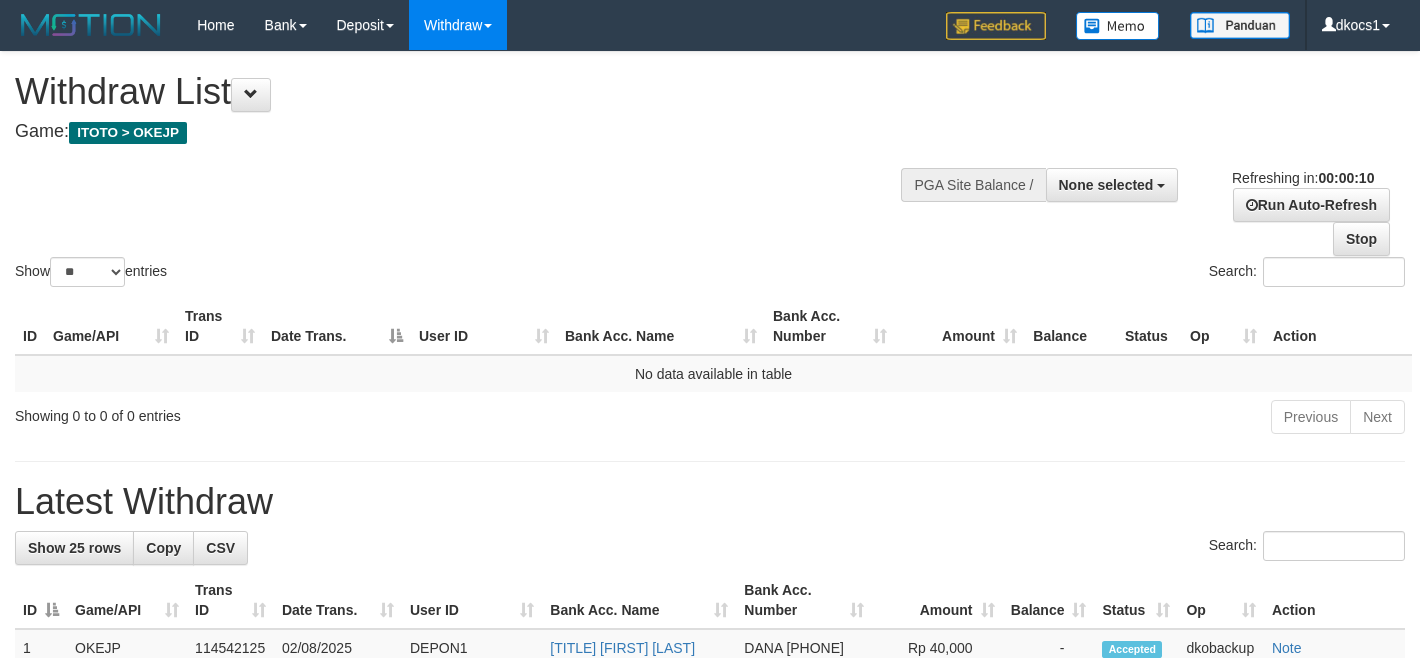 select 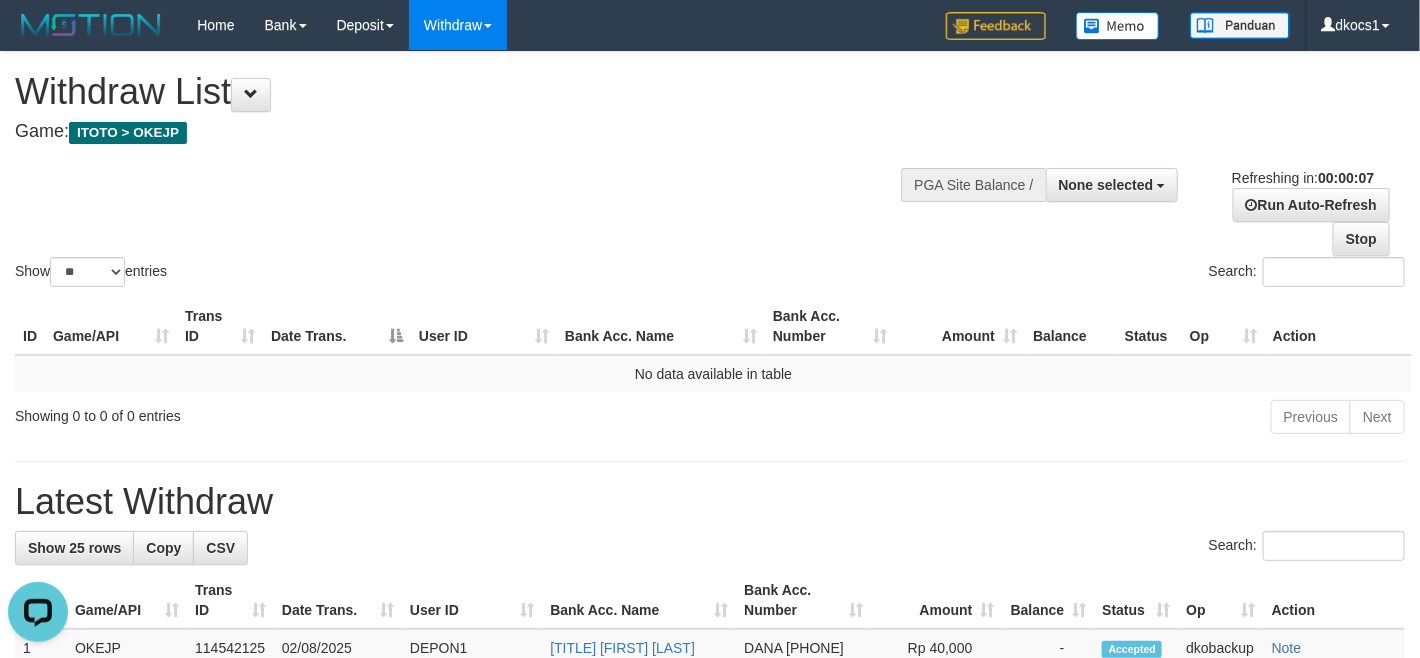 scroll, scrollTop: 0, scrollLeft: 0, axis: both 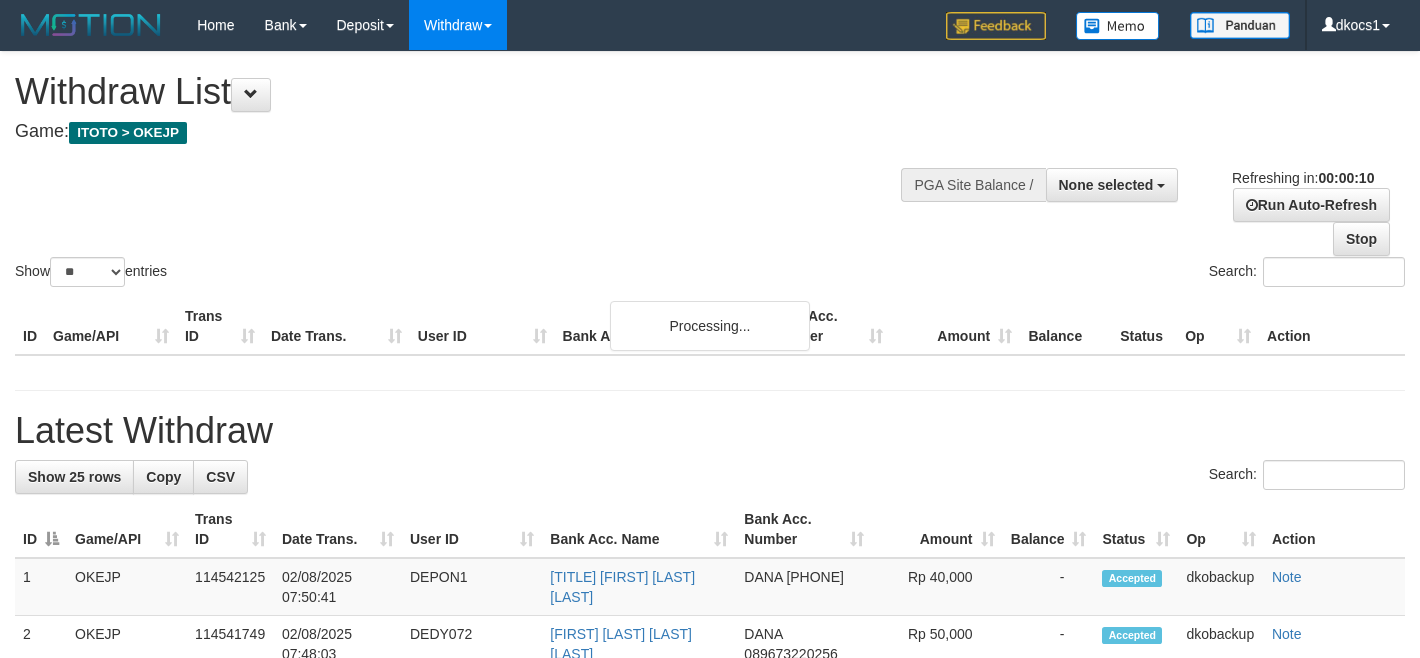 select 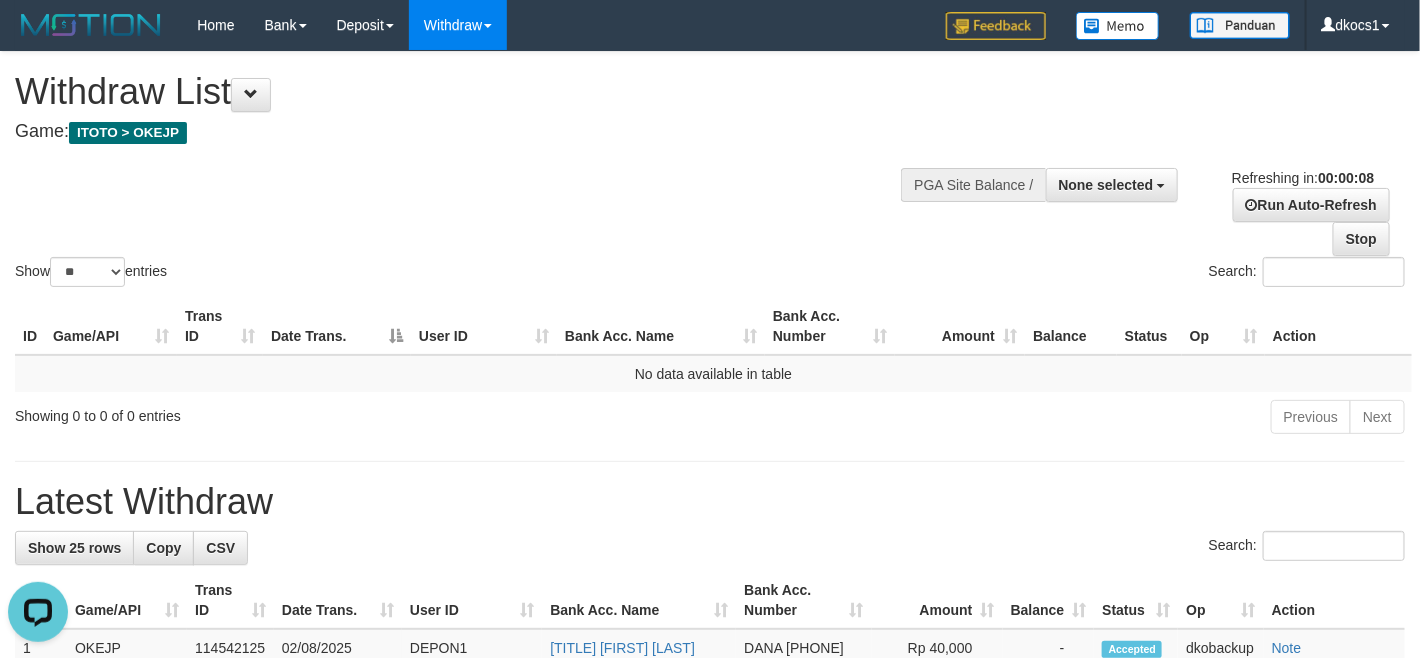 scroll, scrollTop: 0, scrollLeft: 0, axis: both 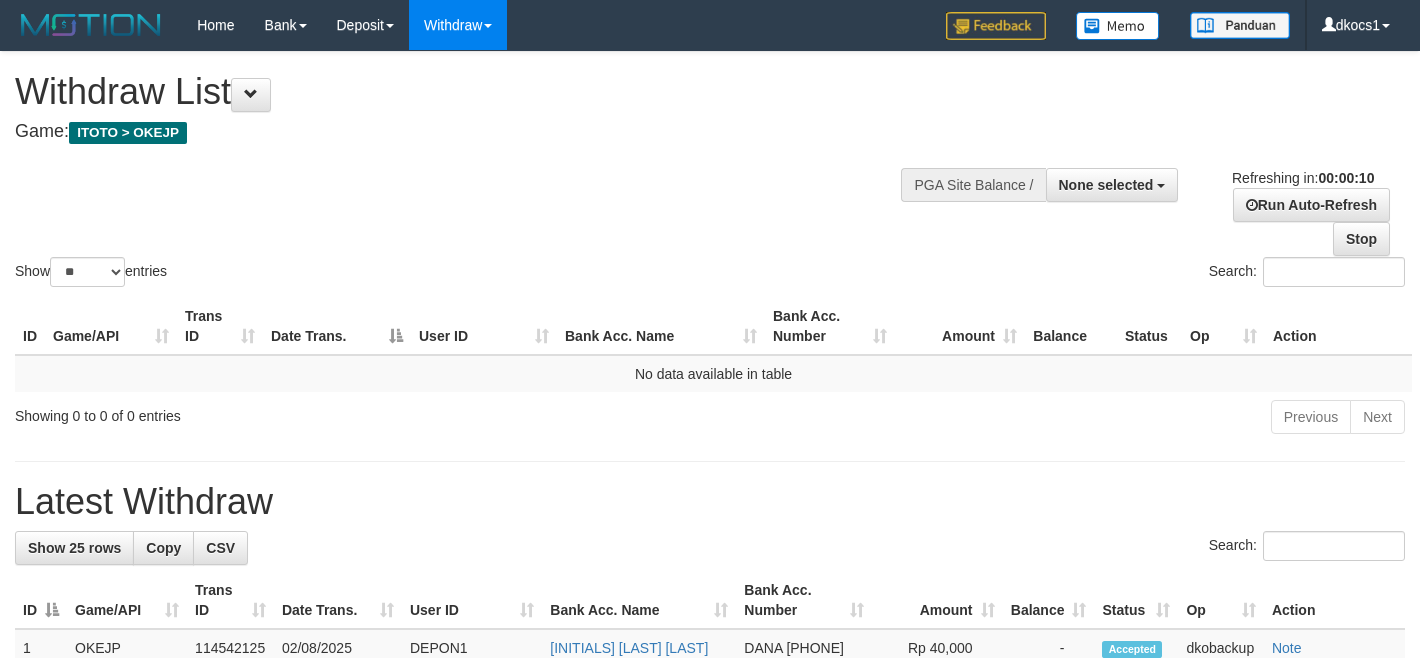 select 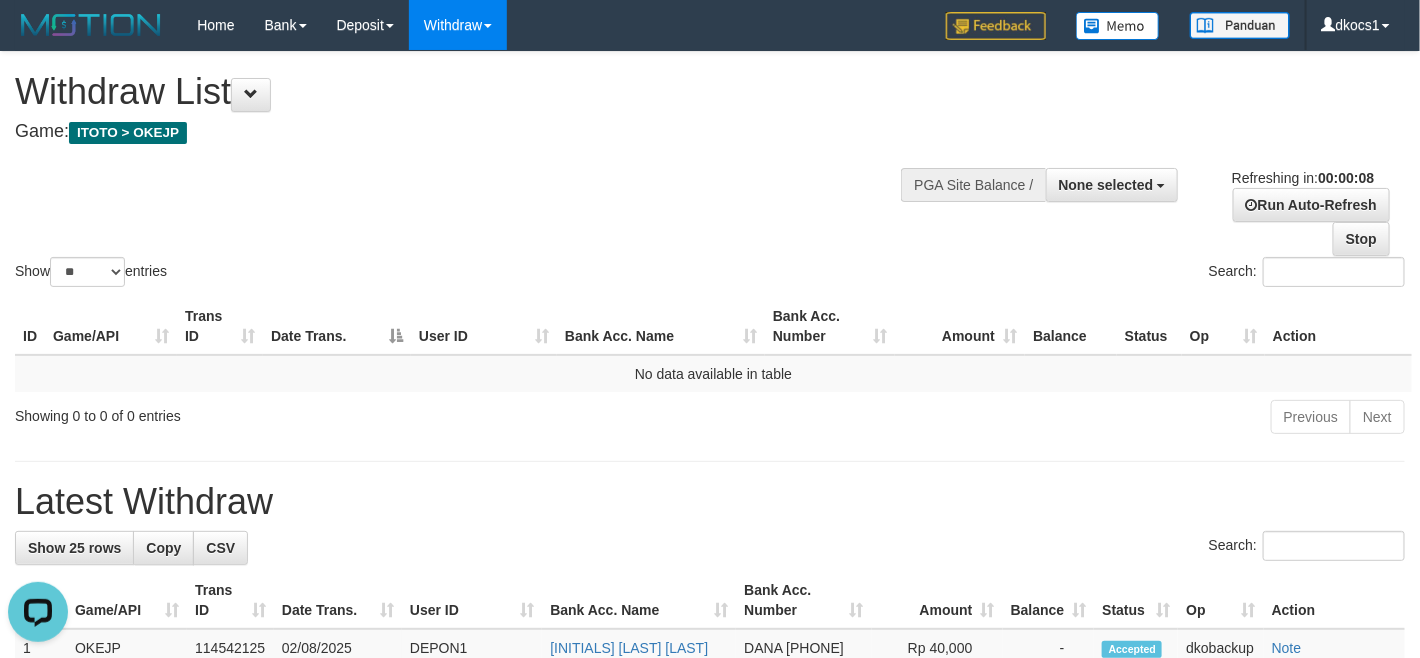 scroll, scrollTop: 0, scrollLeft: 0, axis: both 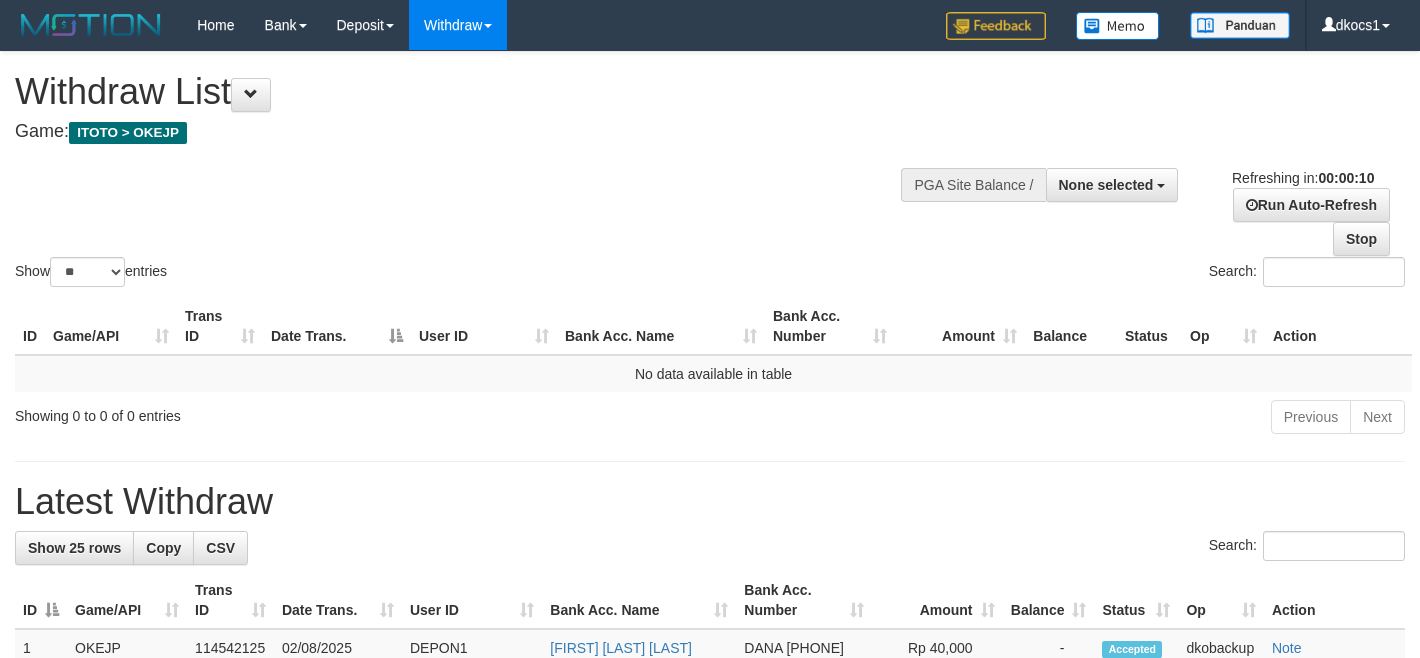 select 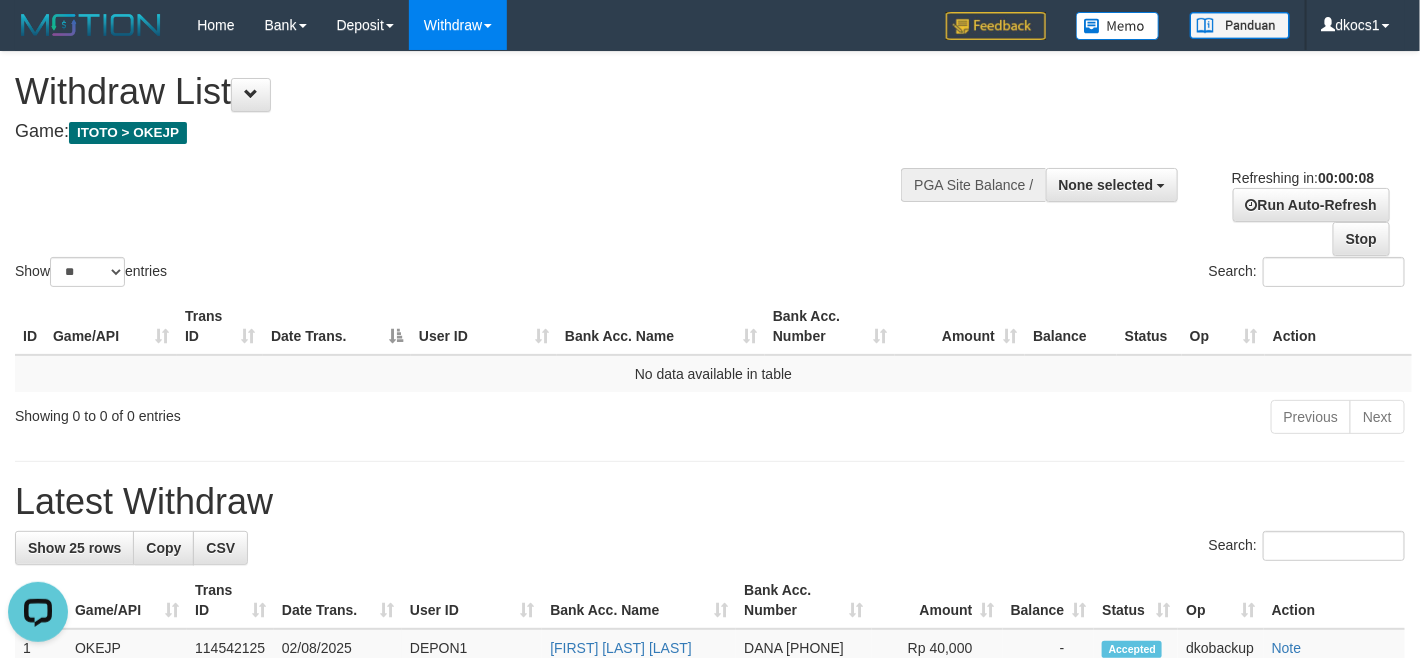 scroll, scrollTop: 0, scrollLeft: 0, axis: both 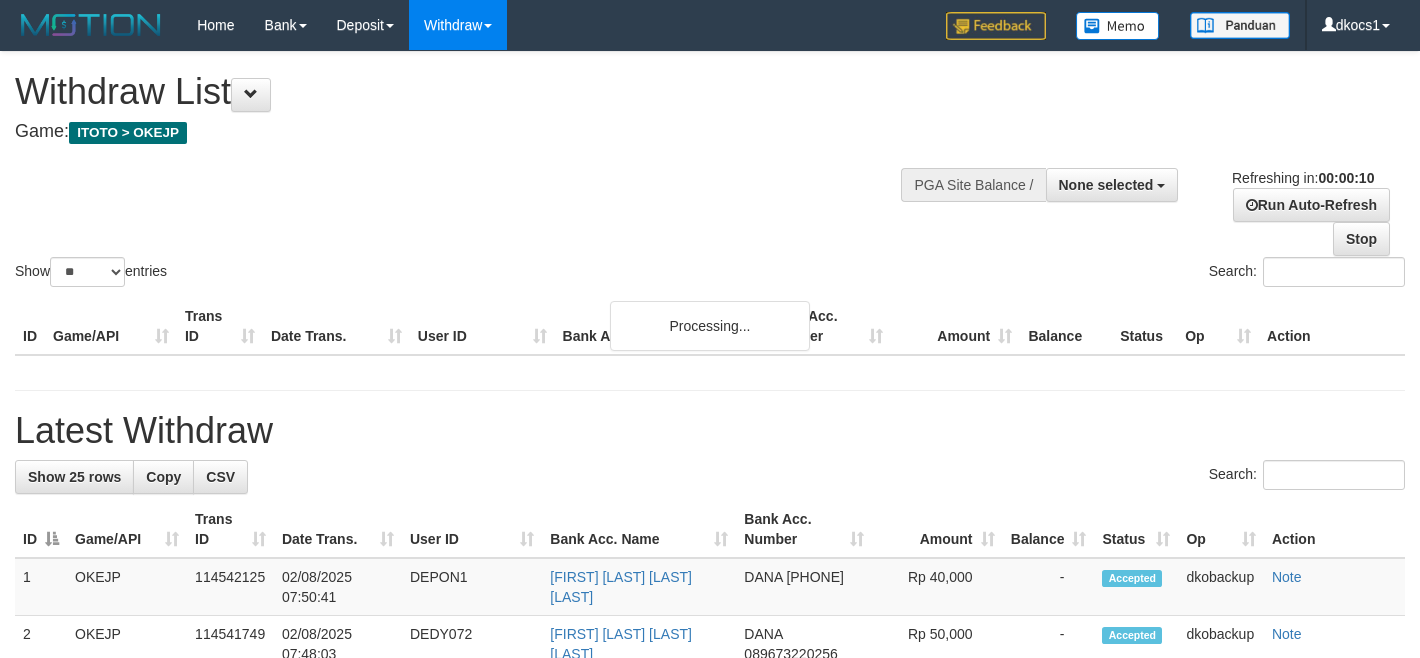 select 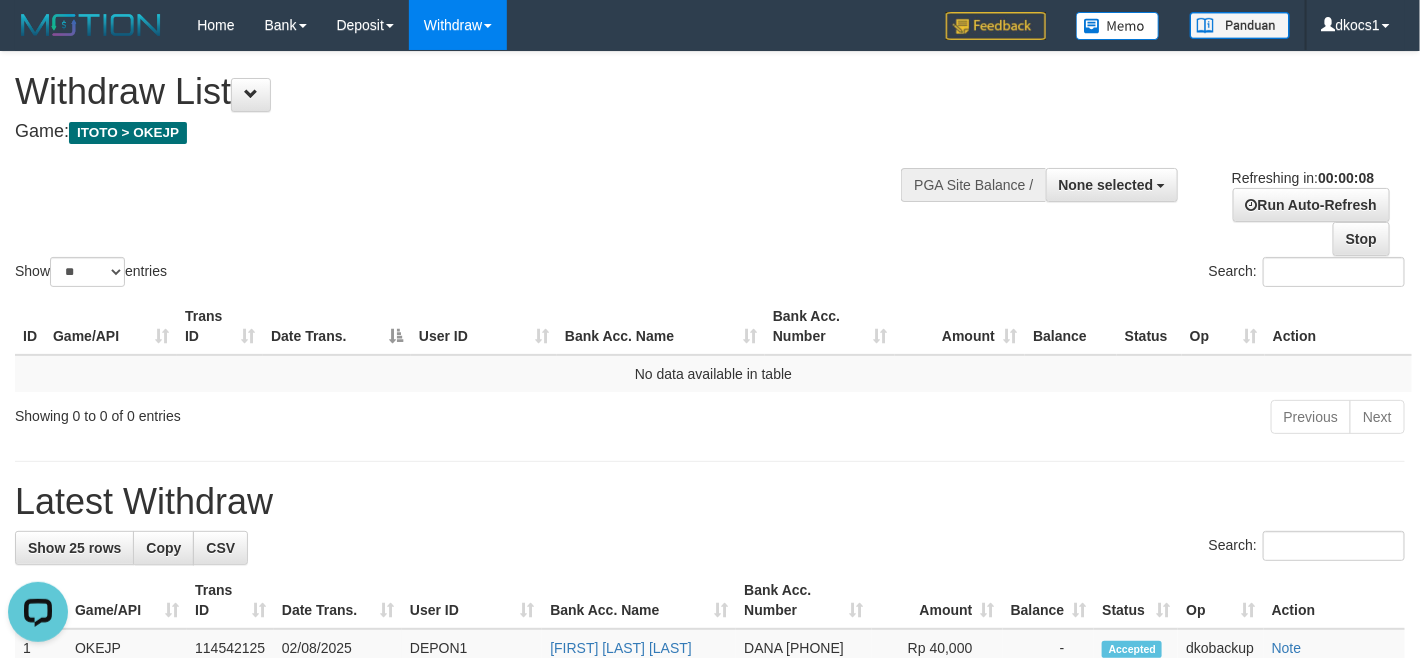 scroll, scrollTop: 0, scrollLeft: 0, axis: both 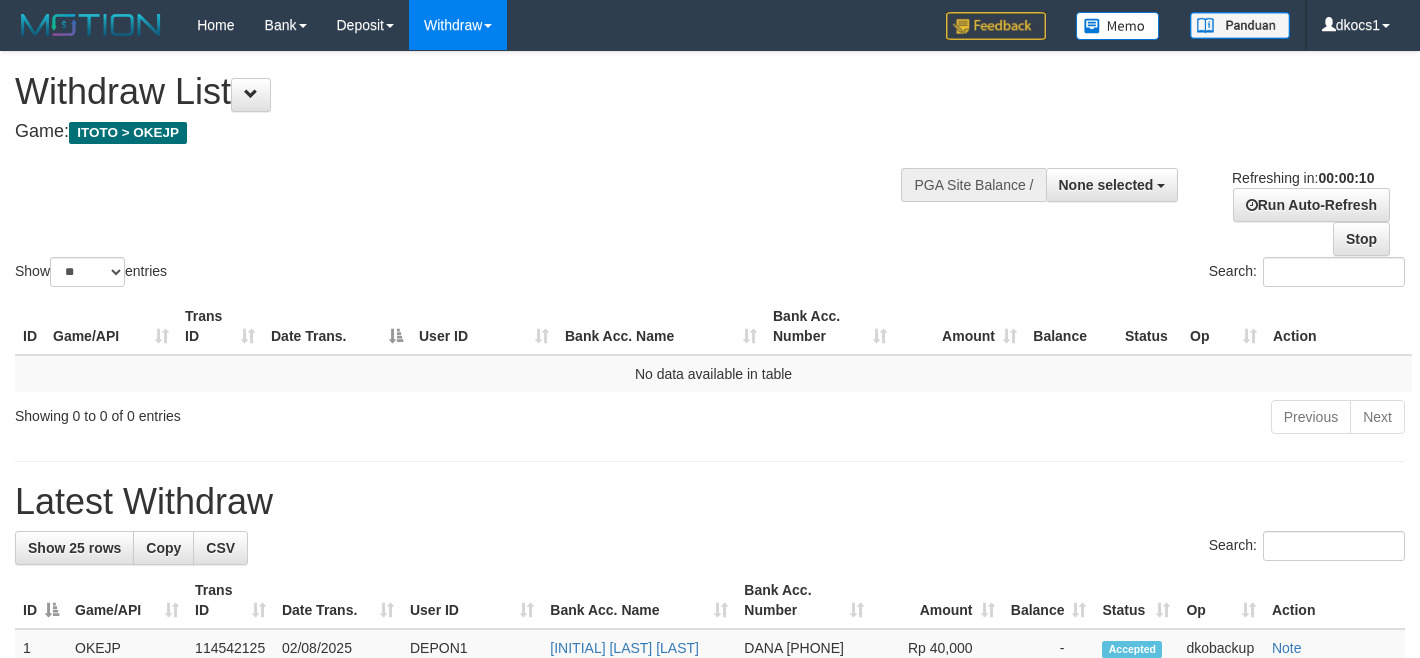 select 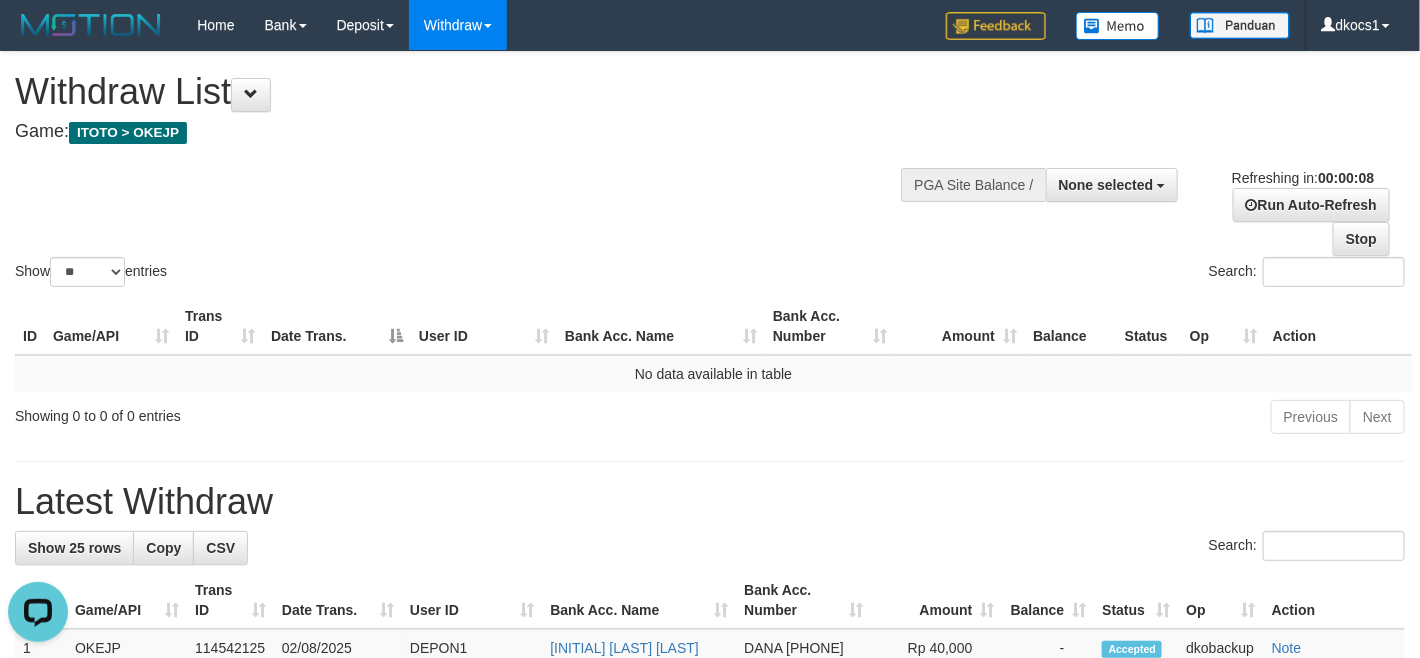 scroll, scrollTop: 0, scrollLeft: 0, axis: both 